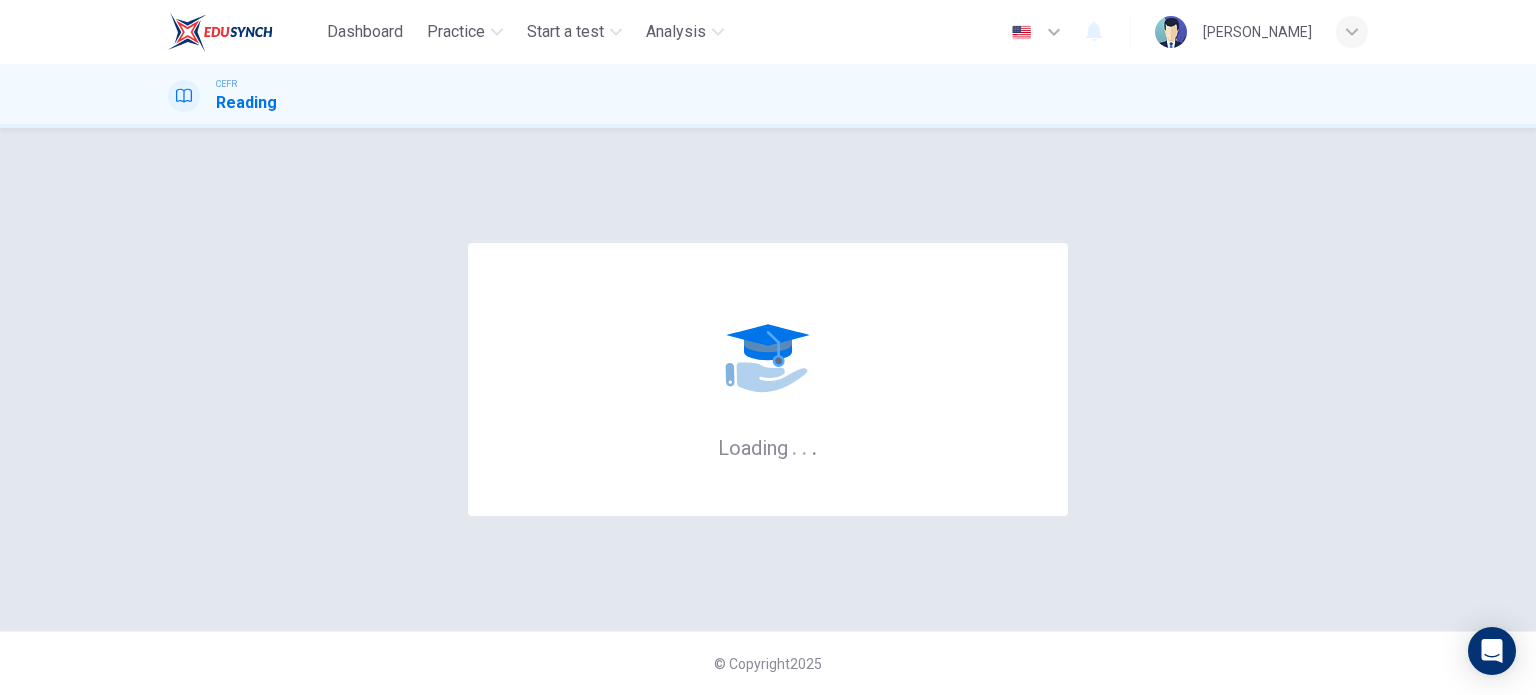 scroll, scrollTop: 0, scrollLeft: 0, axis: both 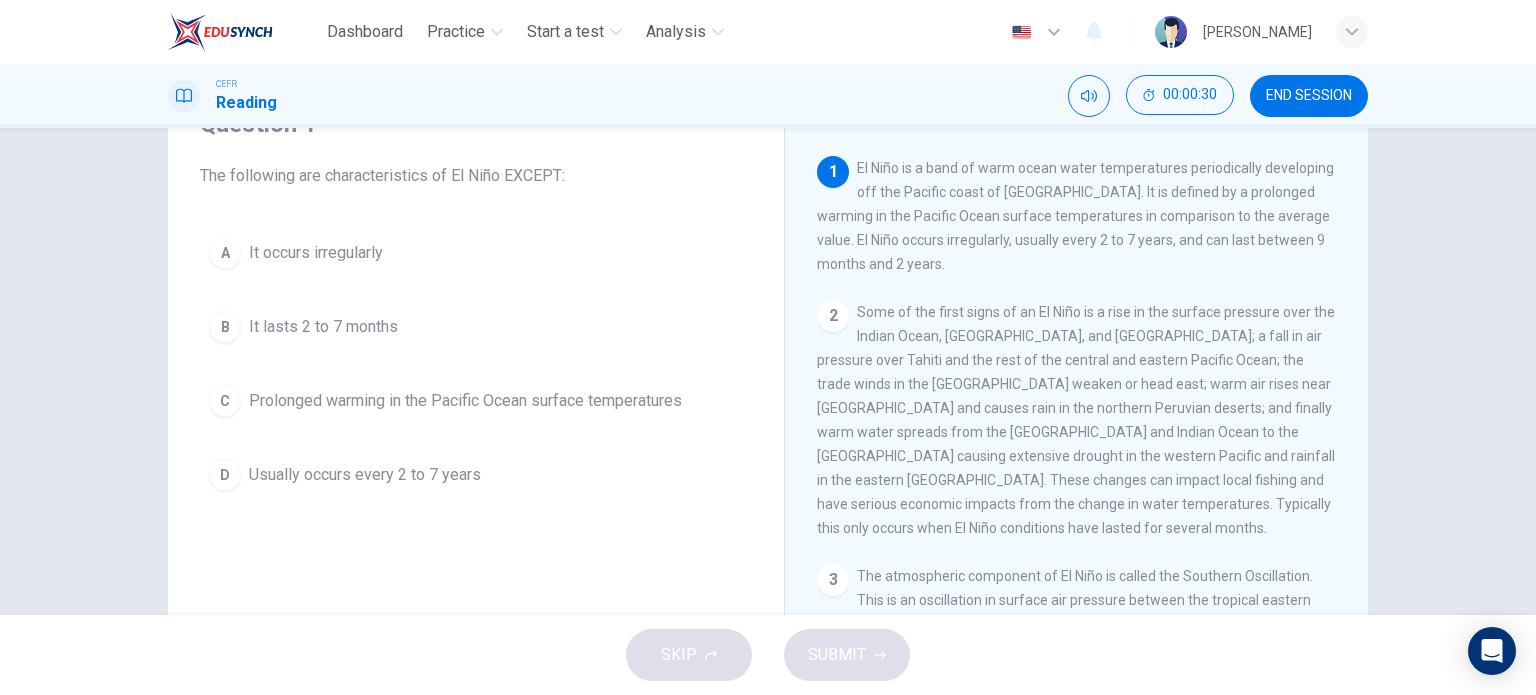 click on "It lasts 2 to 7 months" at bounding box center [323, 327] 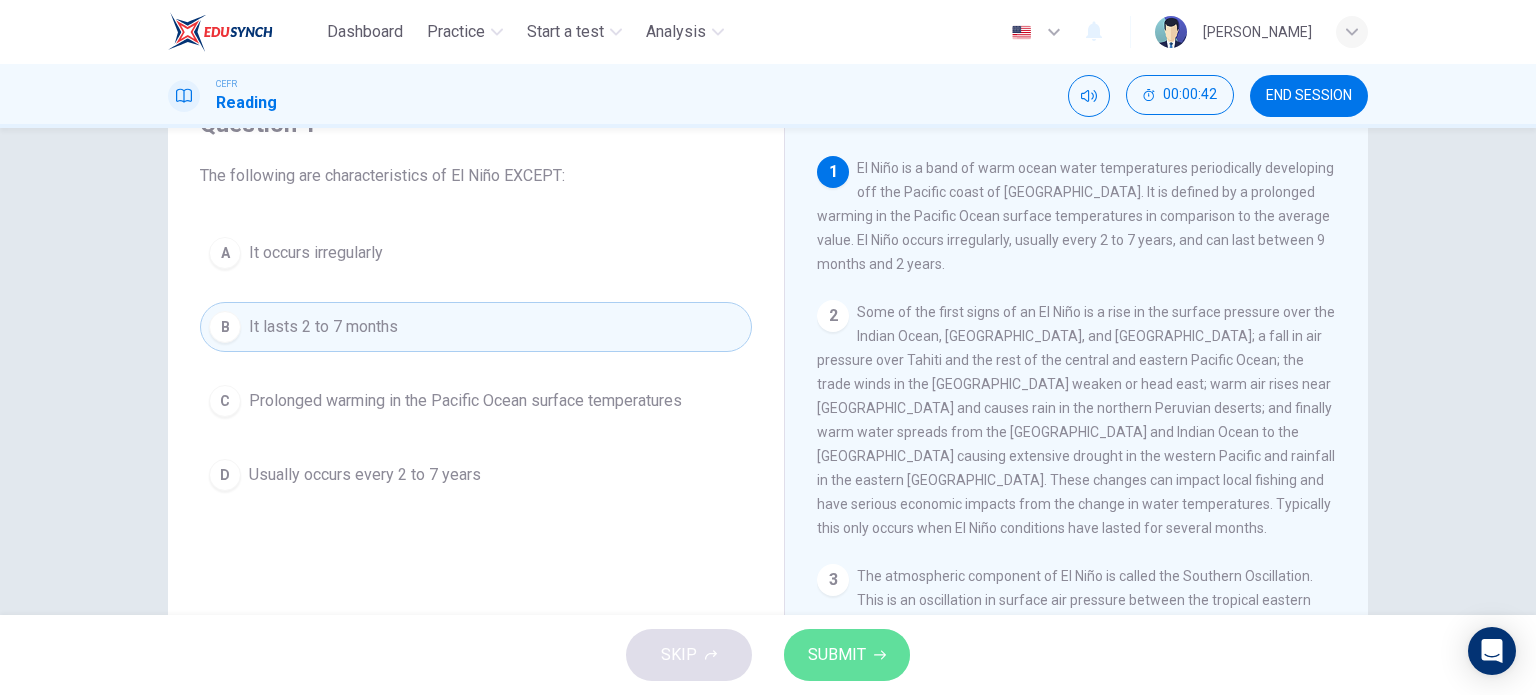 click on "SUBMIT" at bounding box center [847, 655] 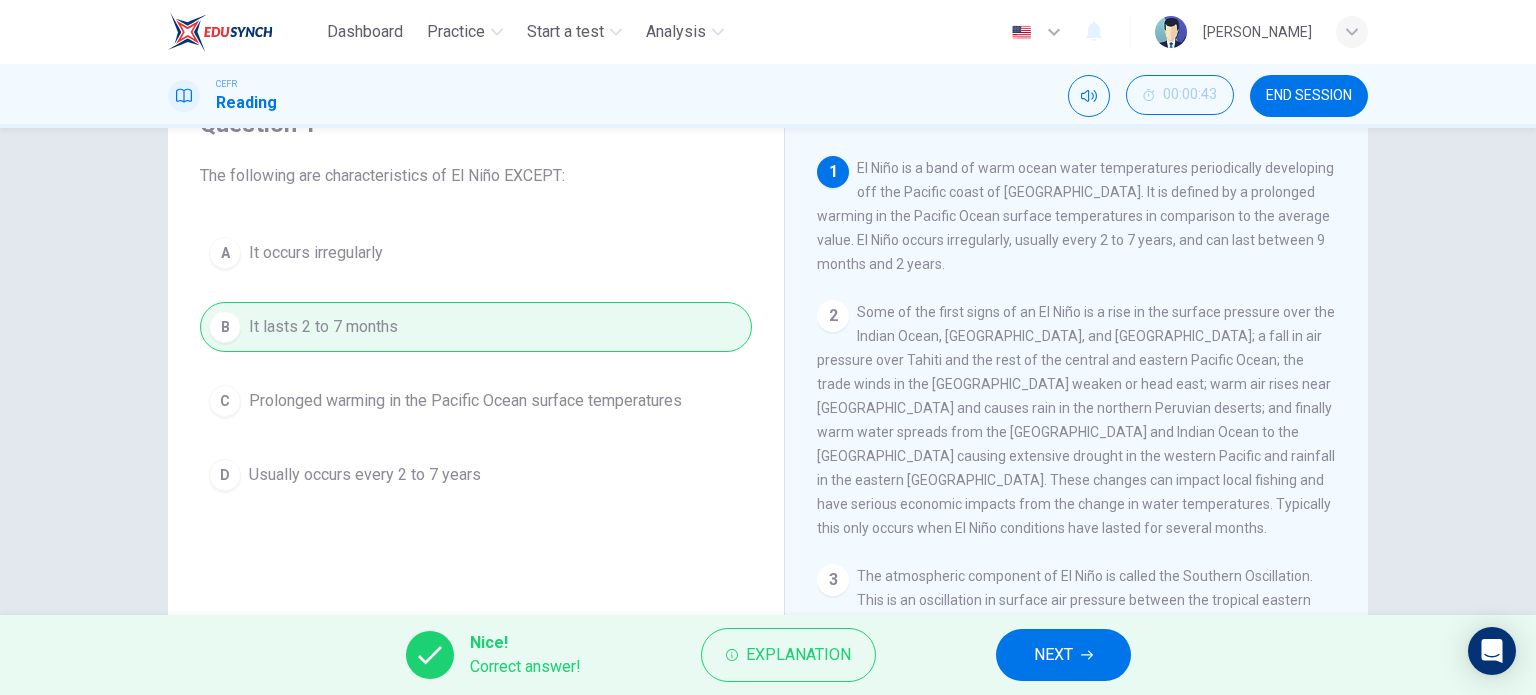click on "NEXT" at bounding box center [1063, 655] 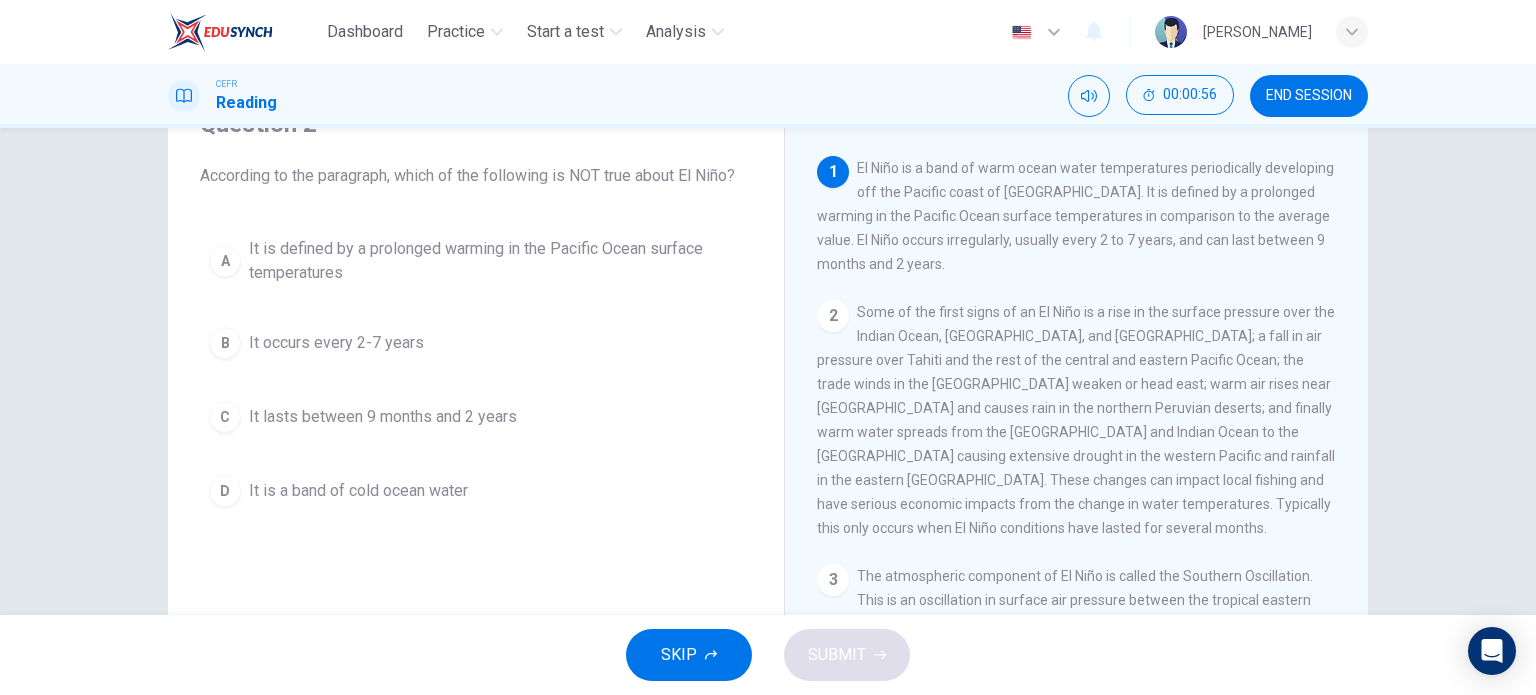 click on "It is a band of cold ocean water" at bounding box center (358, 491) 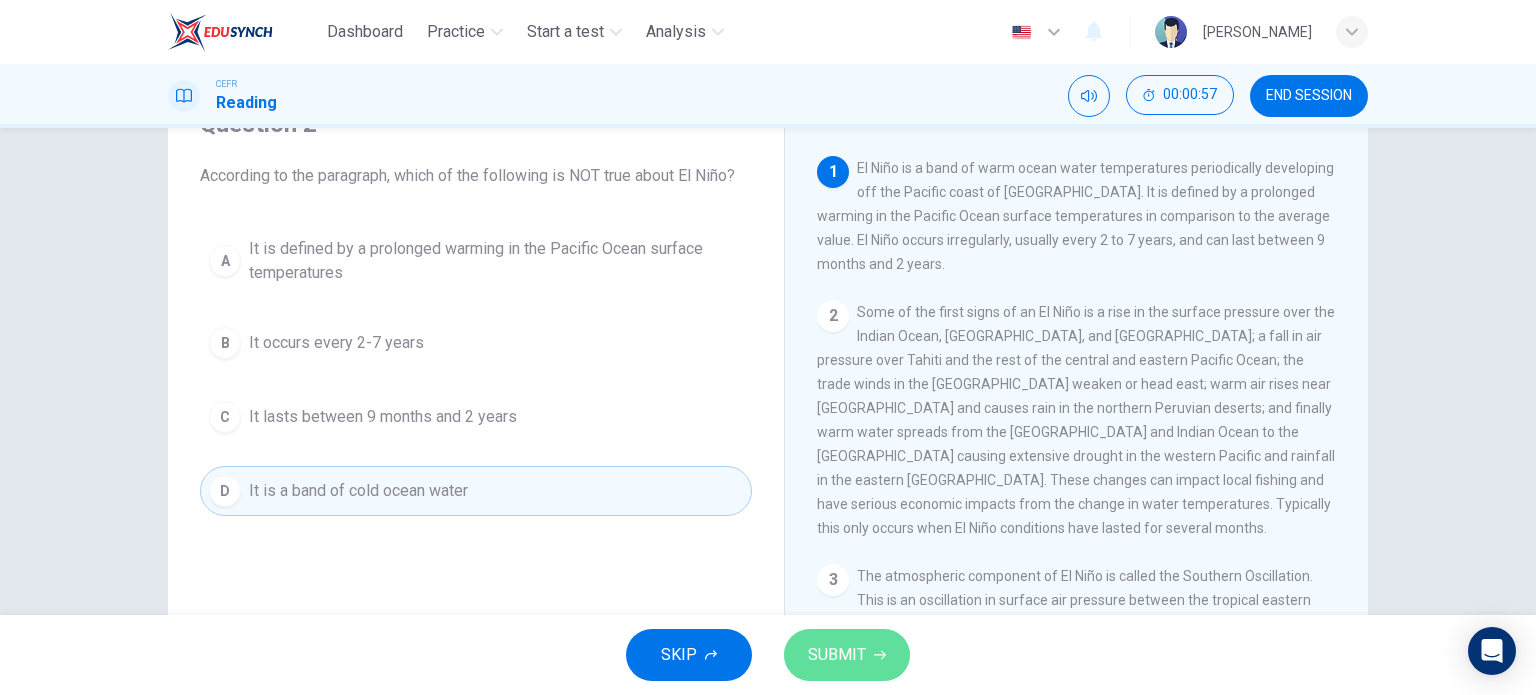 click on "SUBMIT" at bounding box center (837, 655) 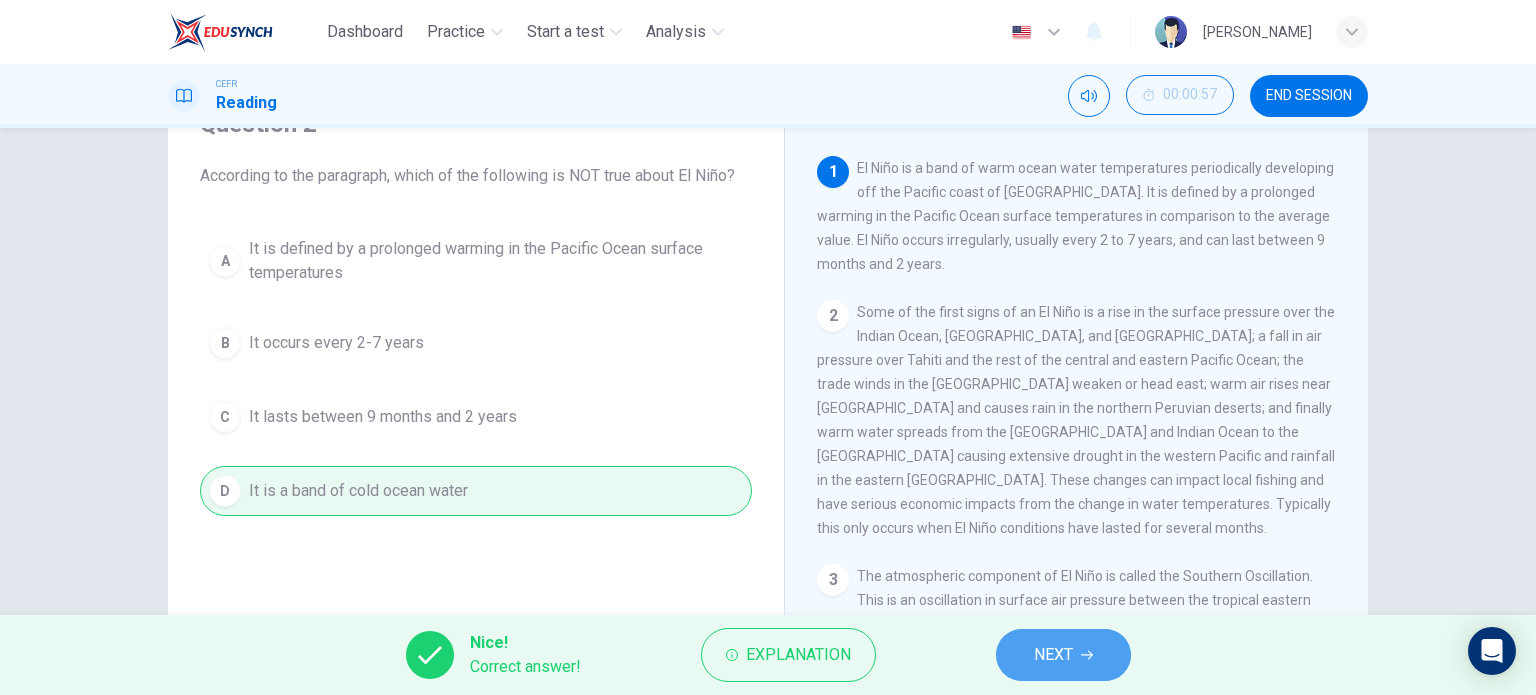 click on "NEXT" at bounding box center (1053, 655) 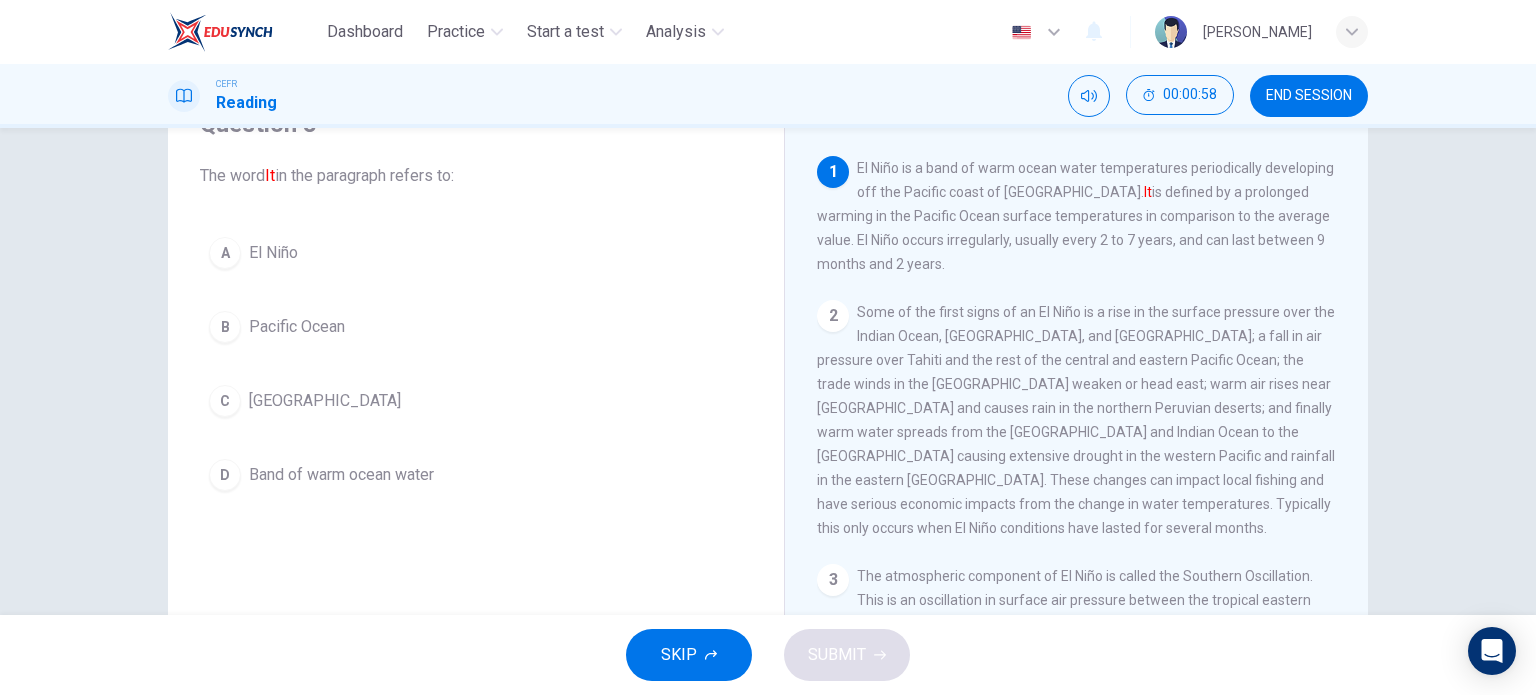 click on "El Niño" at bounding box center (273, 253) 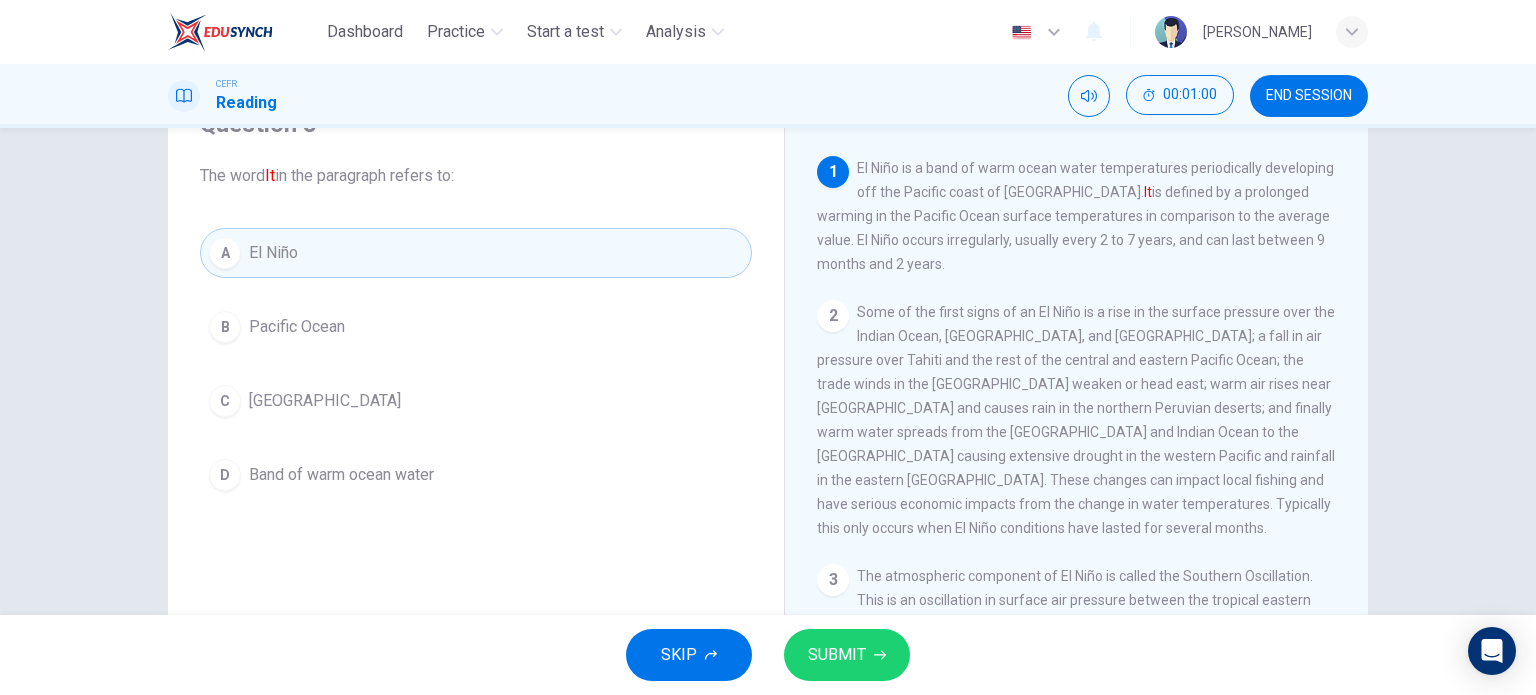 click on "SUBMIT" at bounding box center (847, 655) 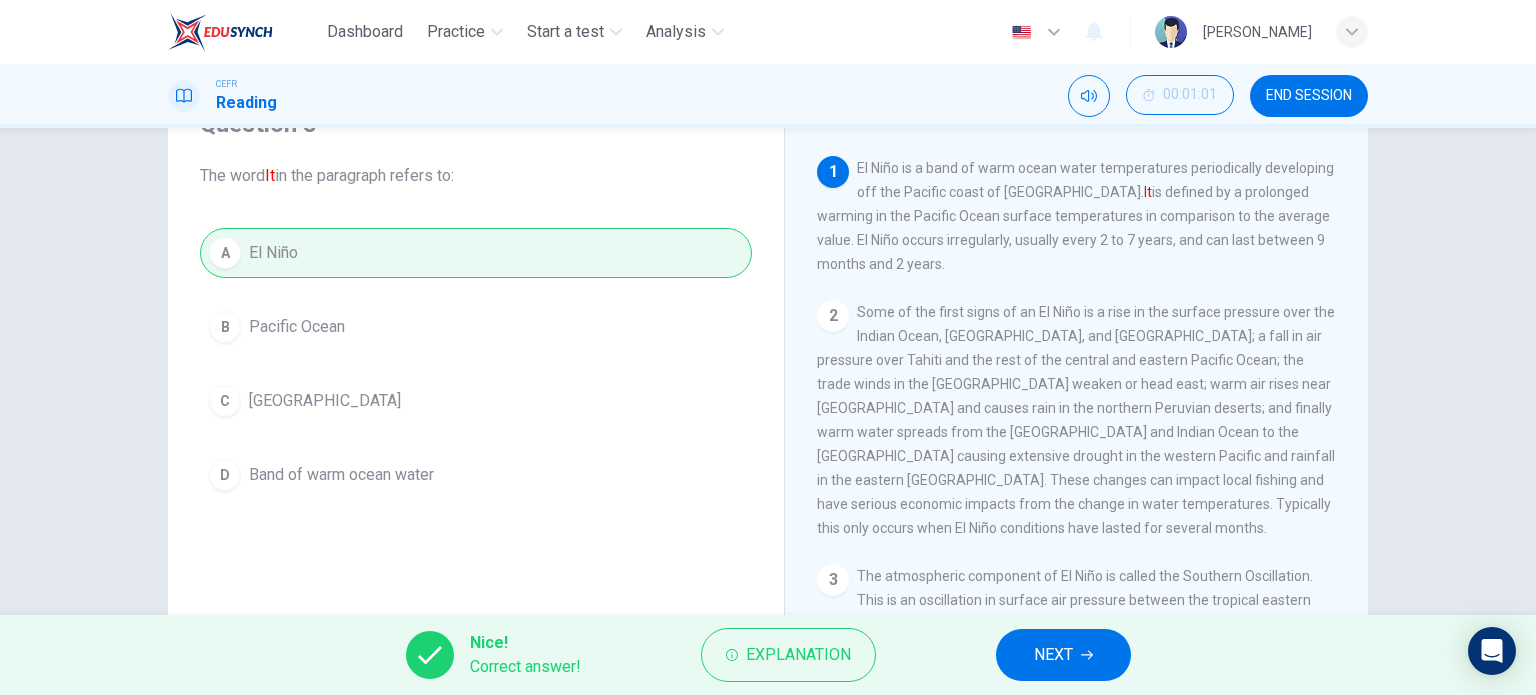 click on "NEXT" at bounding box center (1053, 655) 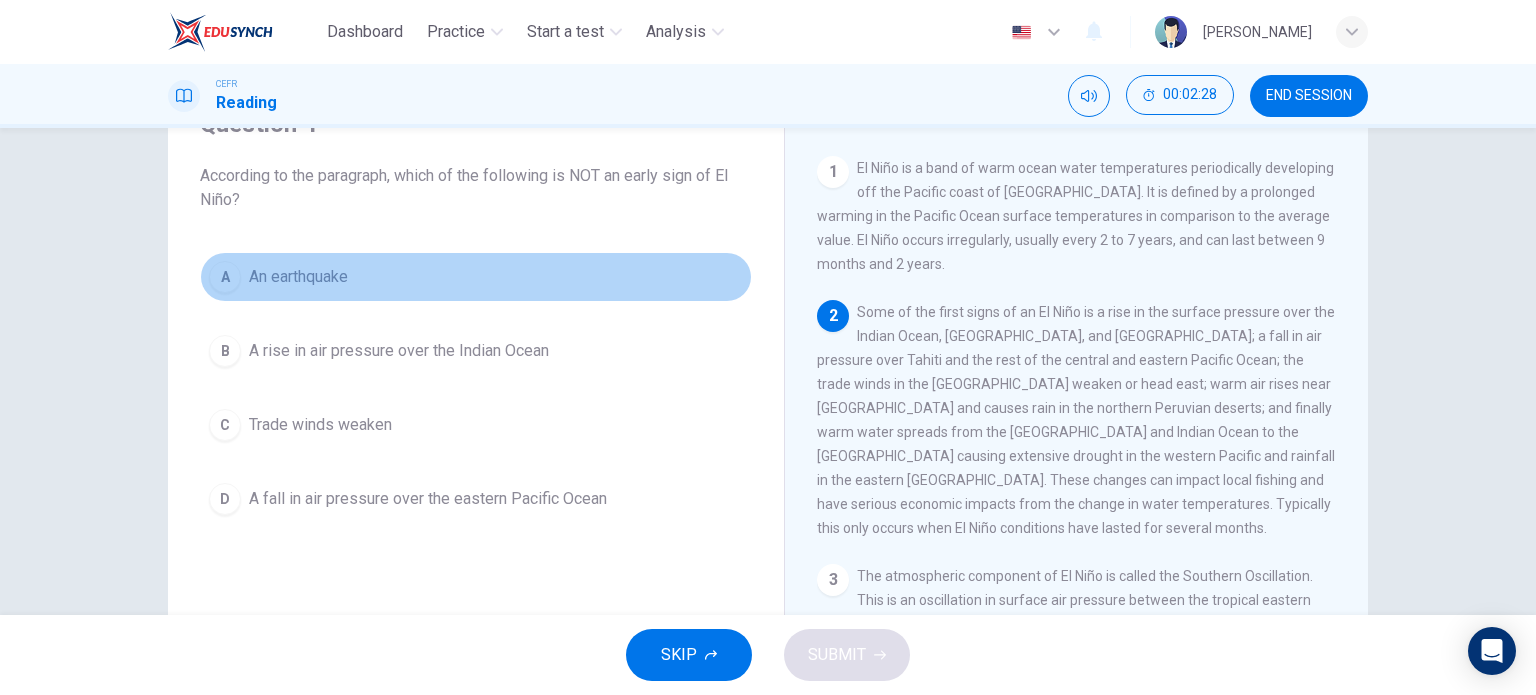 click on "An earthquake" at bounding box center (298, 277) 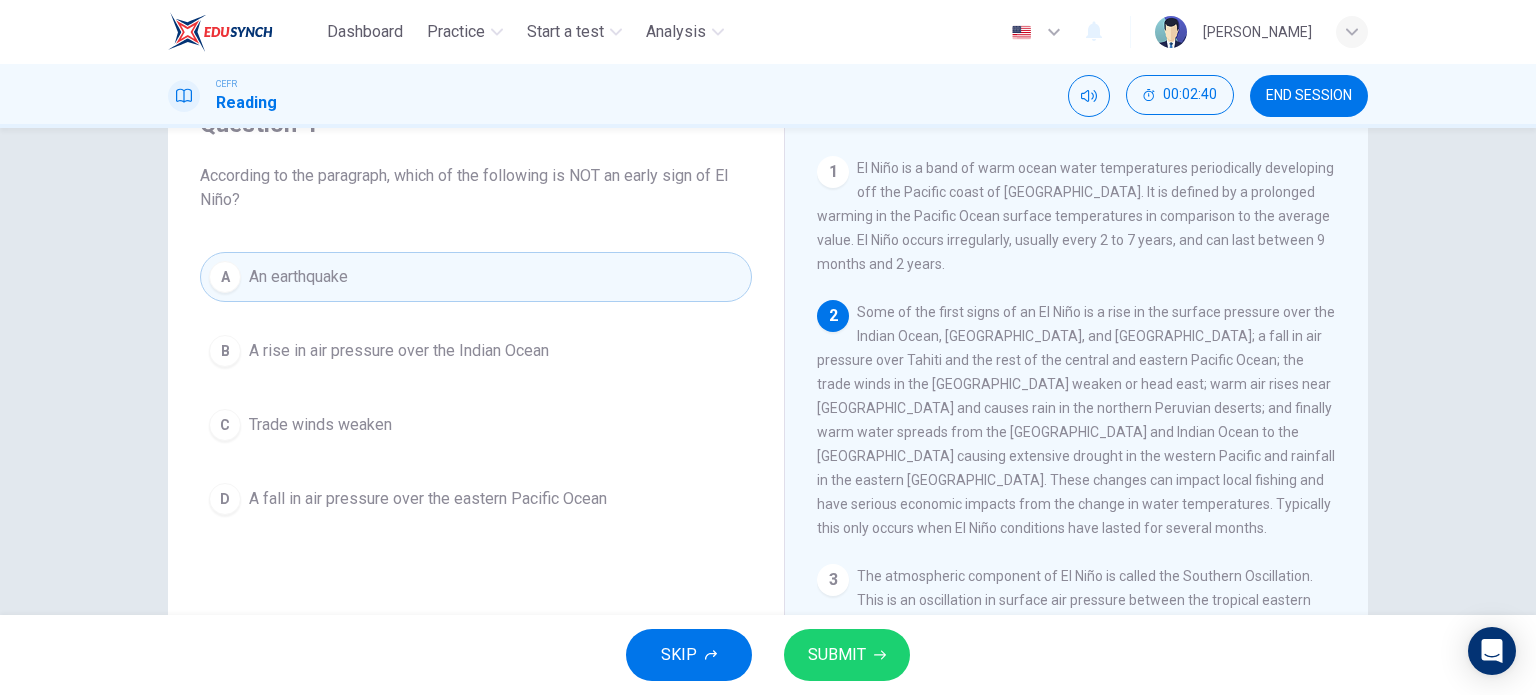click on "SUBMIT" at bounding box center [837, 655] 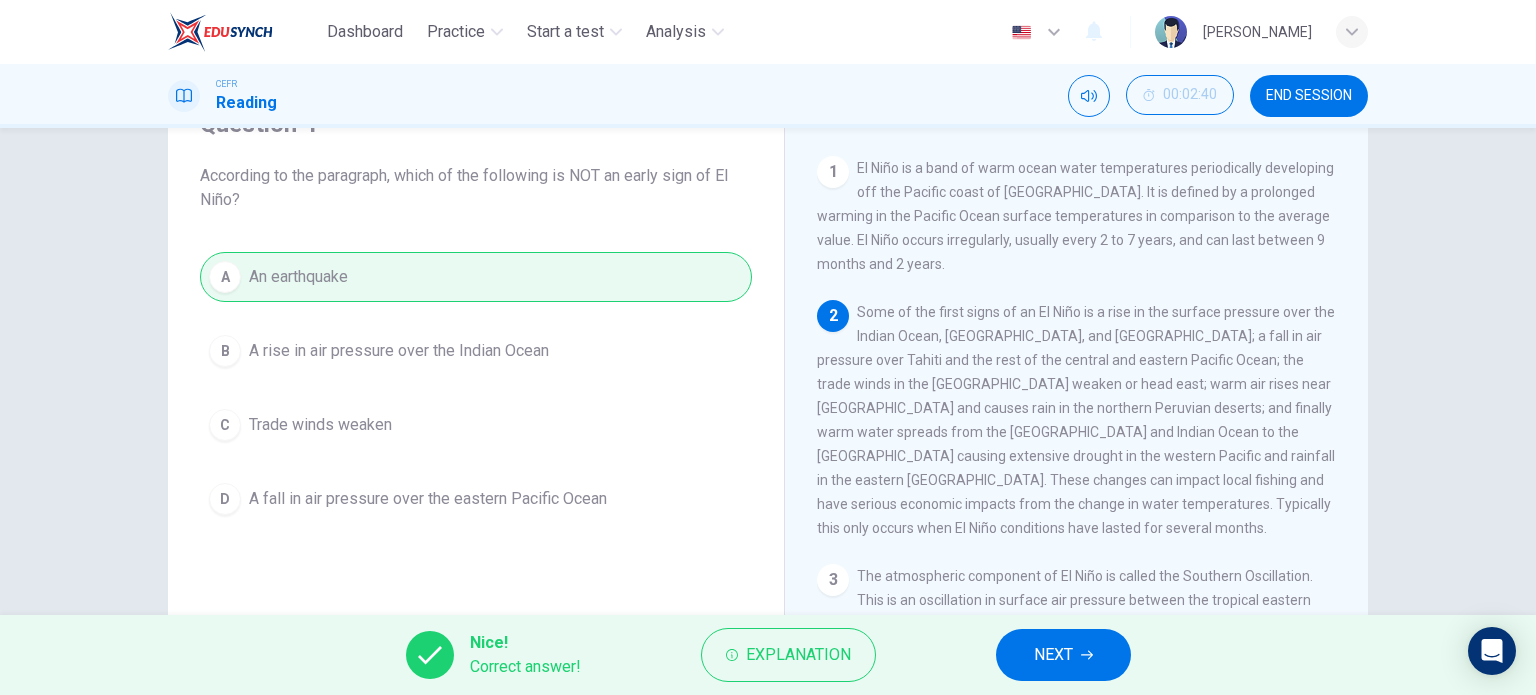 click on "NEXT" at bounding box center [1053, 655] 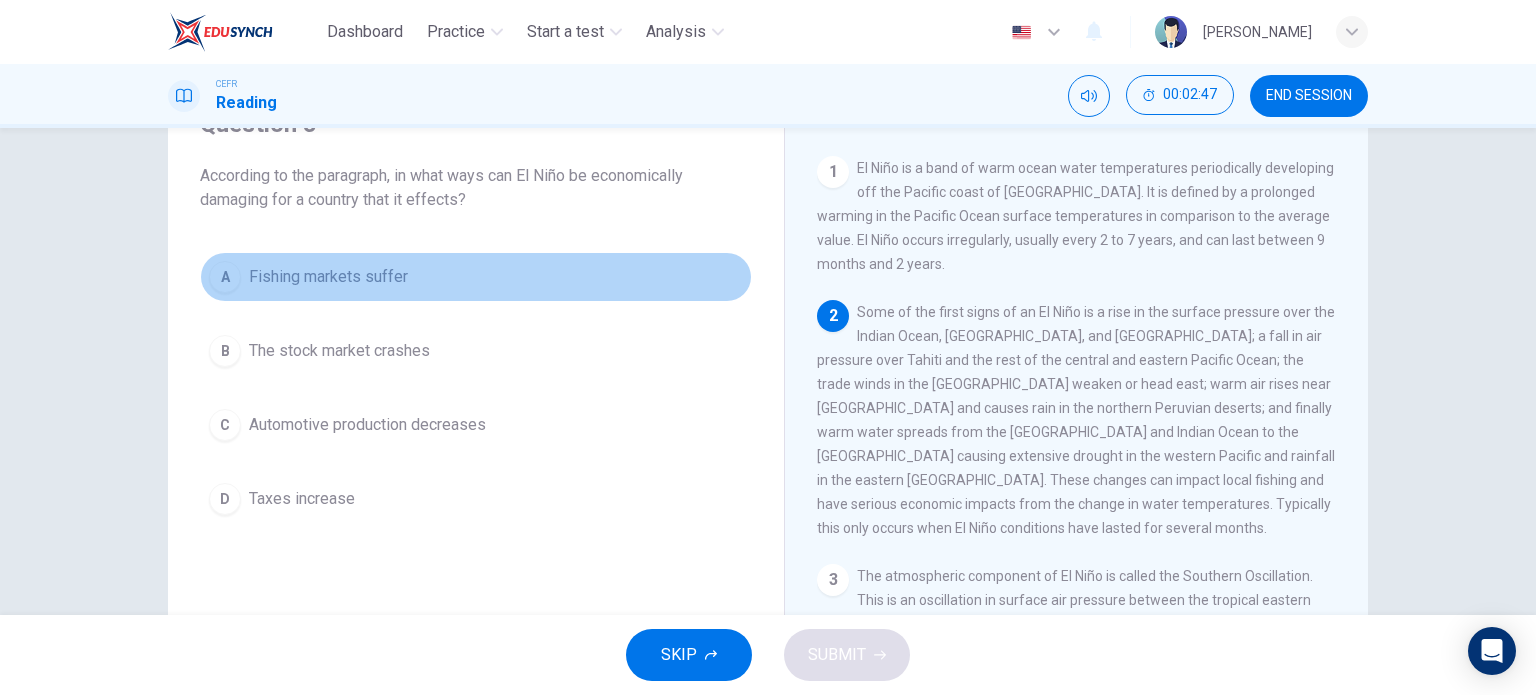 click on "Fishing markets suffer" at bounding box center (328, 277) 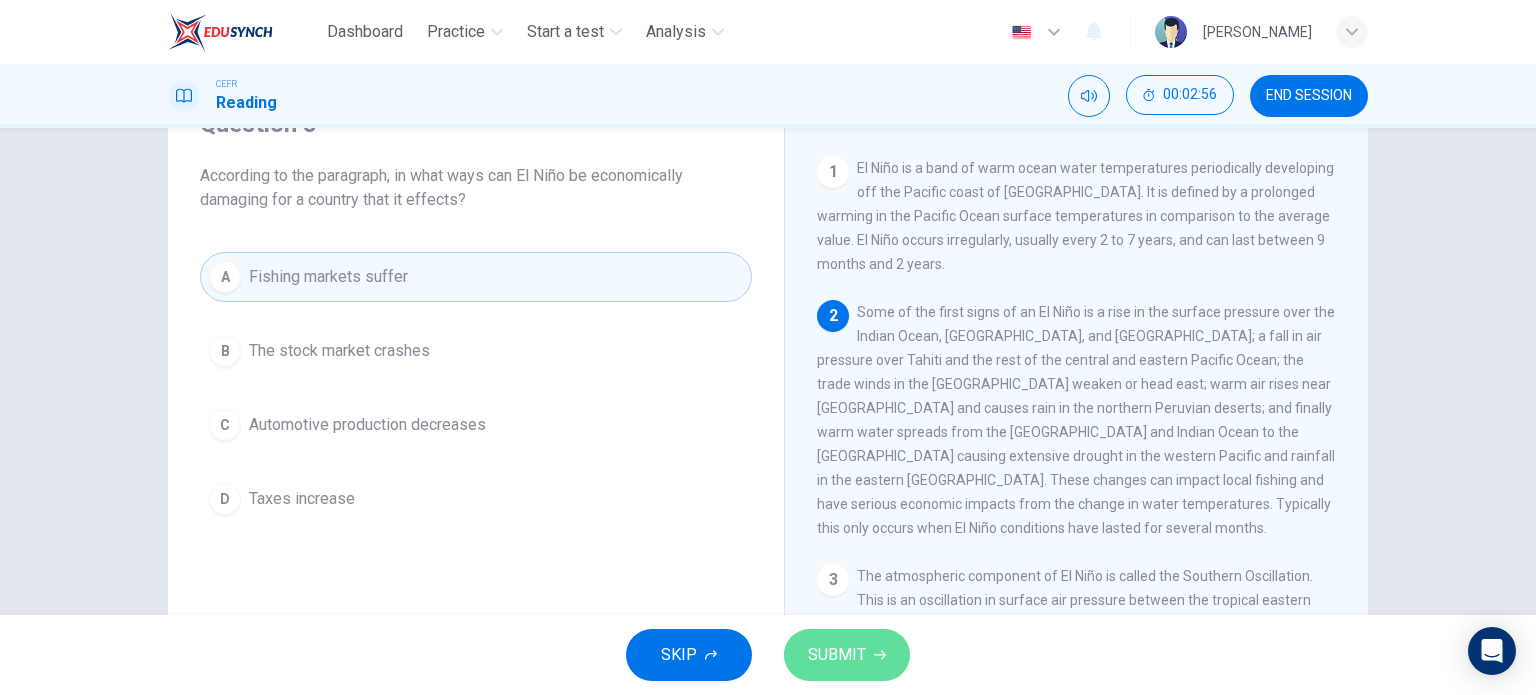 click 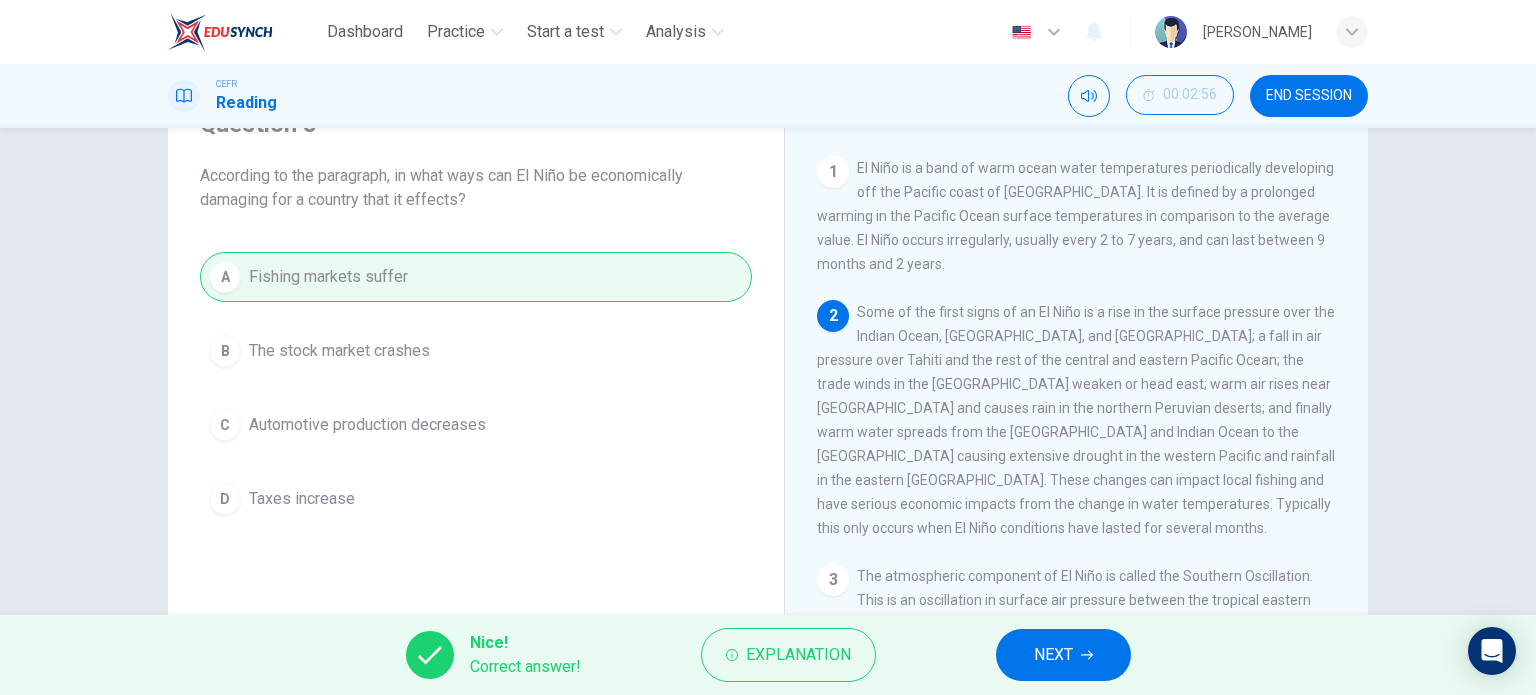 click on "NEXT" at bounding box center [1063, 655] 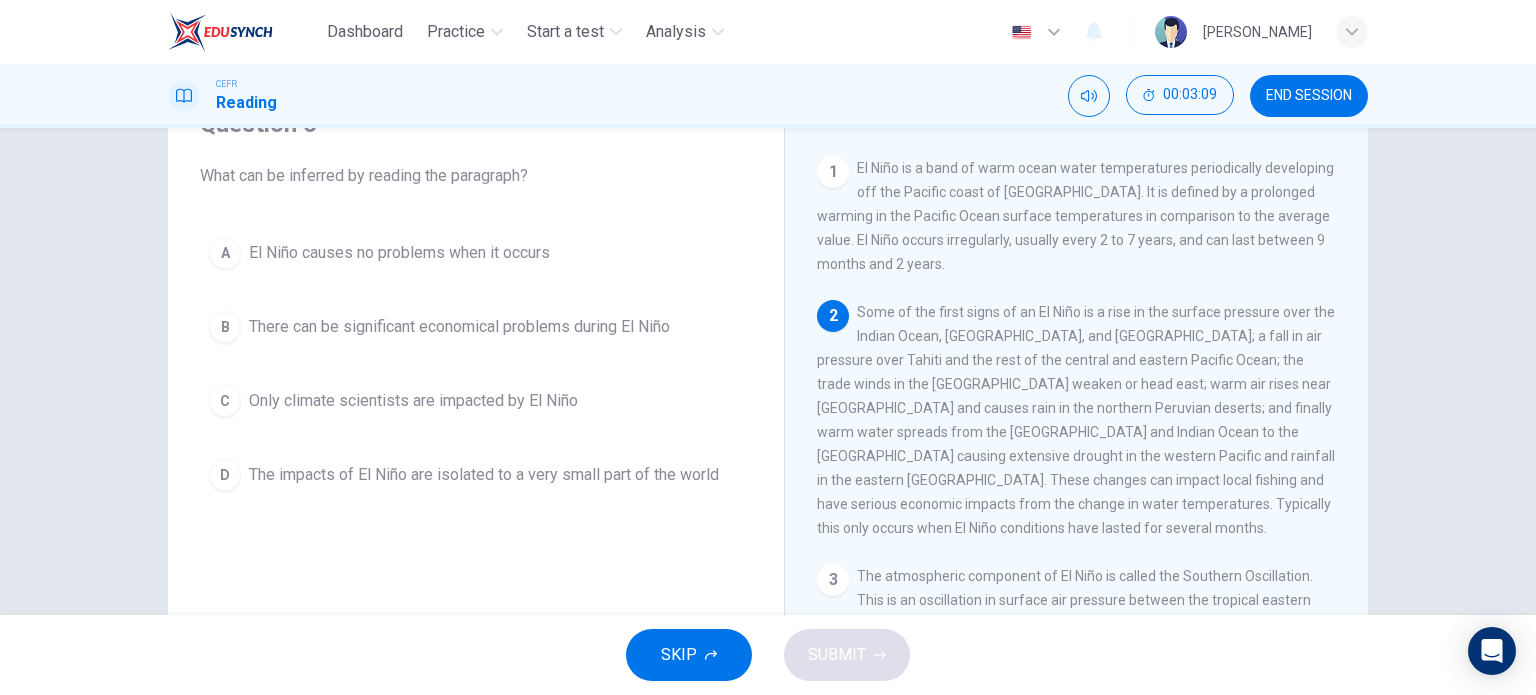 click on "There can be significant economical problems during El Niño" at bounding box center [459, 327] 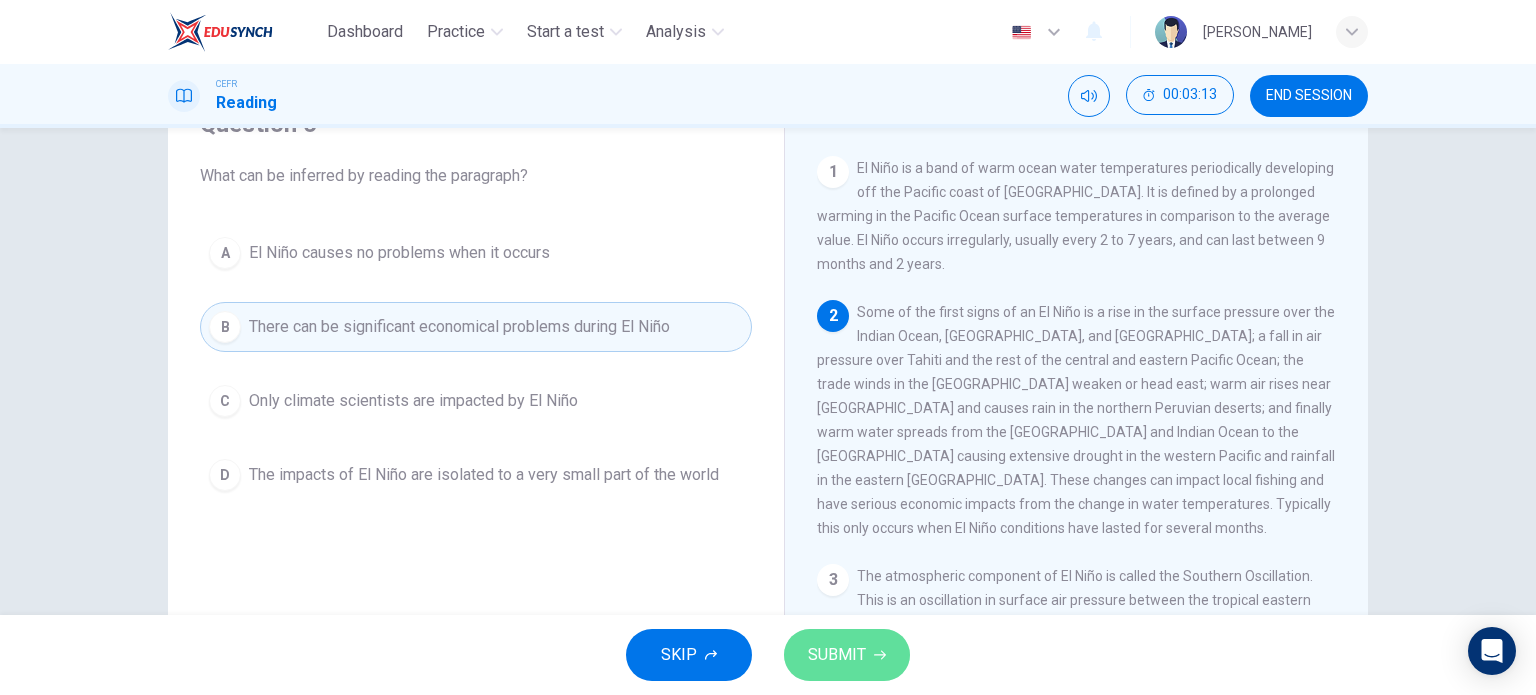 click on "SUBMIT" at bounding box center [837, 655] 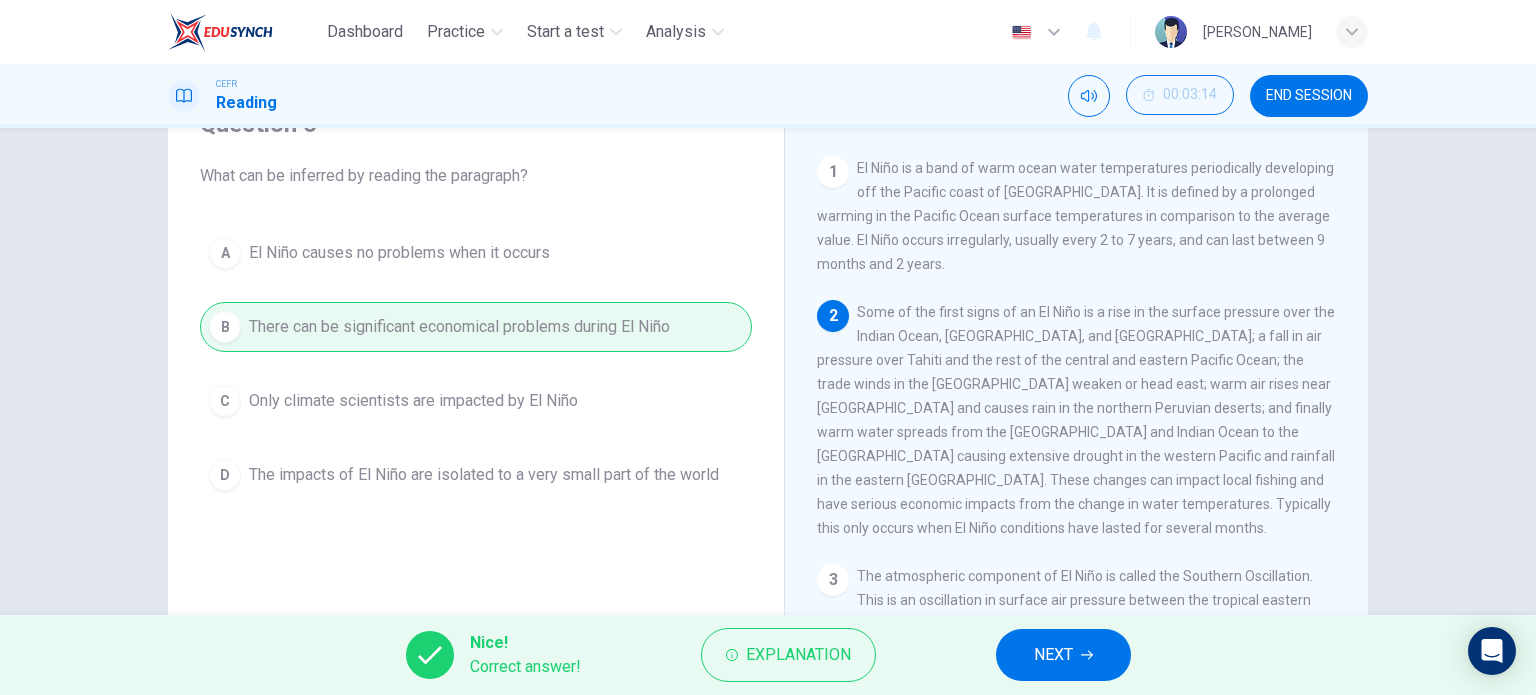 click on "NEXT" at bounding box center [1053, 655] 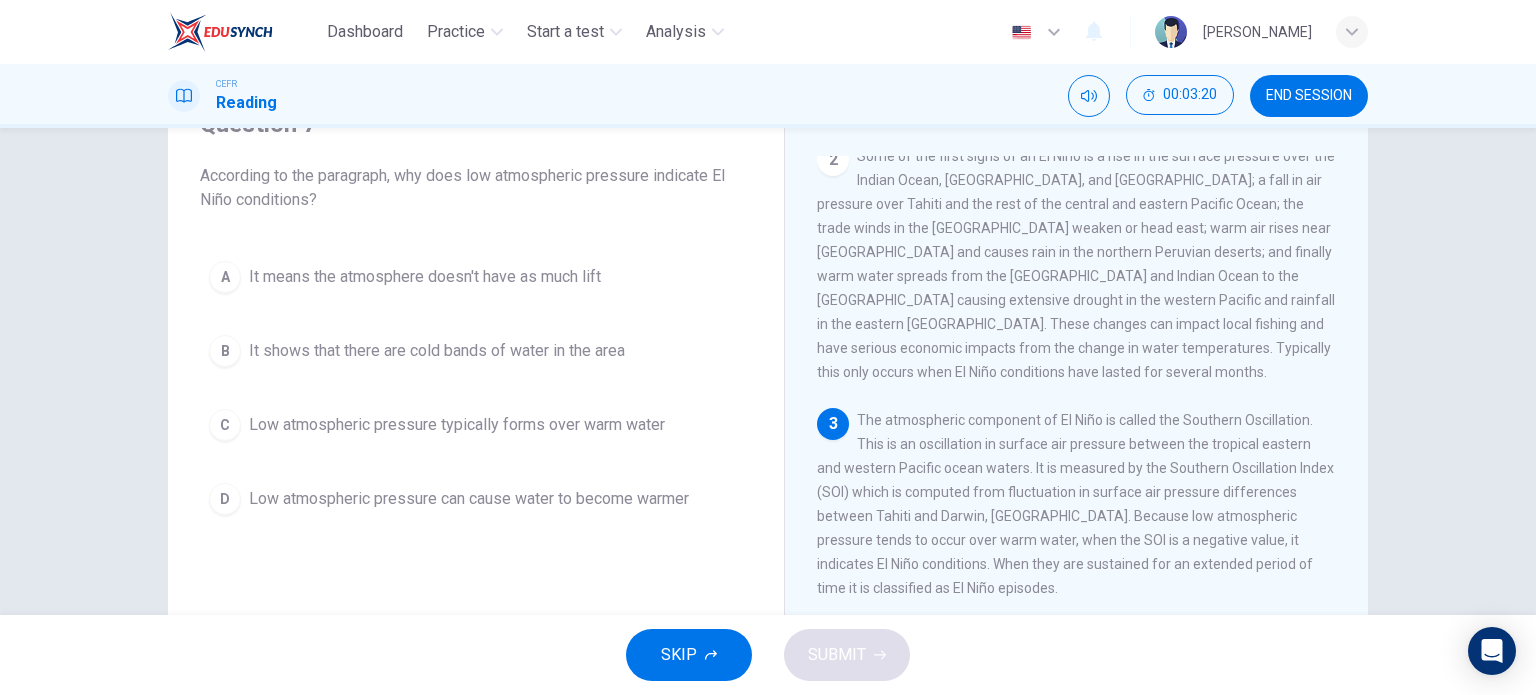 scroll, scrollTop: 200, scrollLeft: 0, axis: vertical 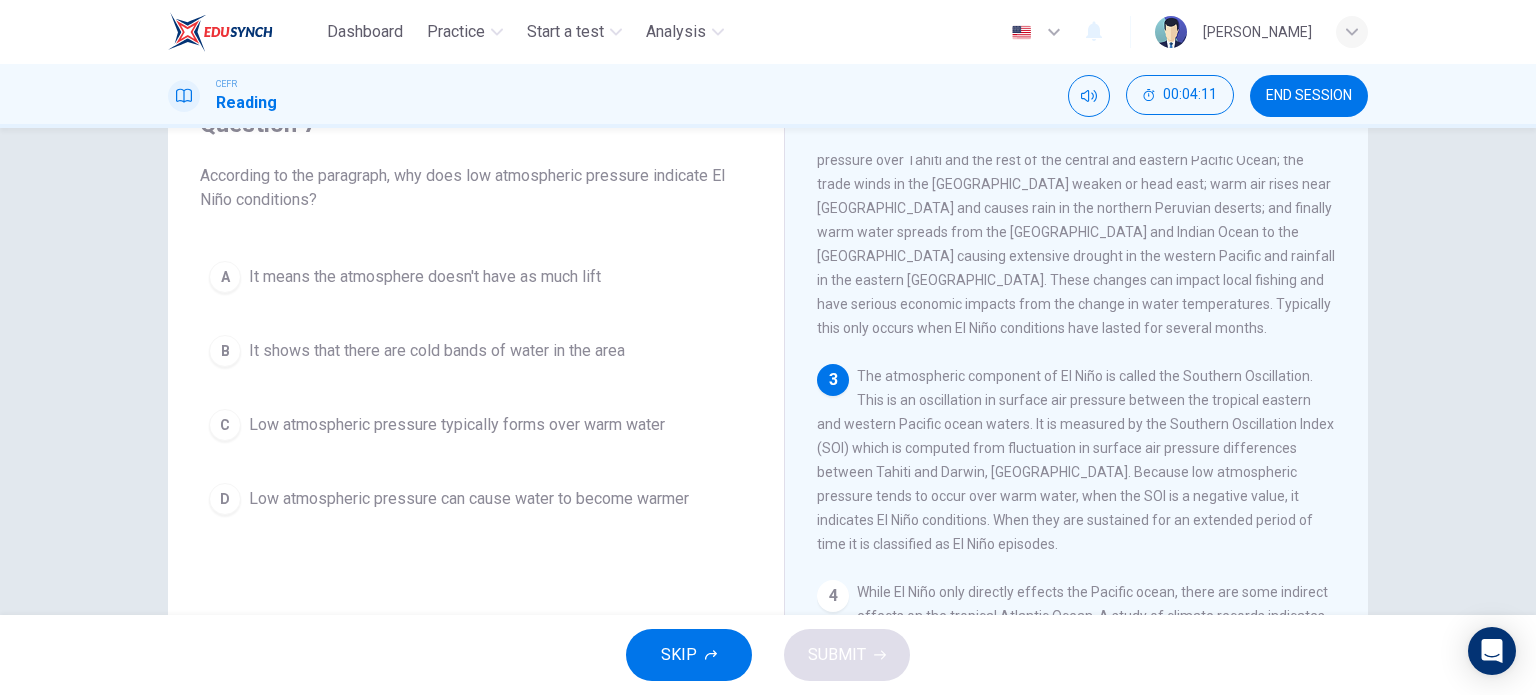 click on "D Low atmospheric pressure can cause water to become warmer" at bounding box center [476, 499] 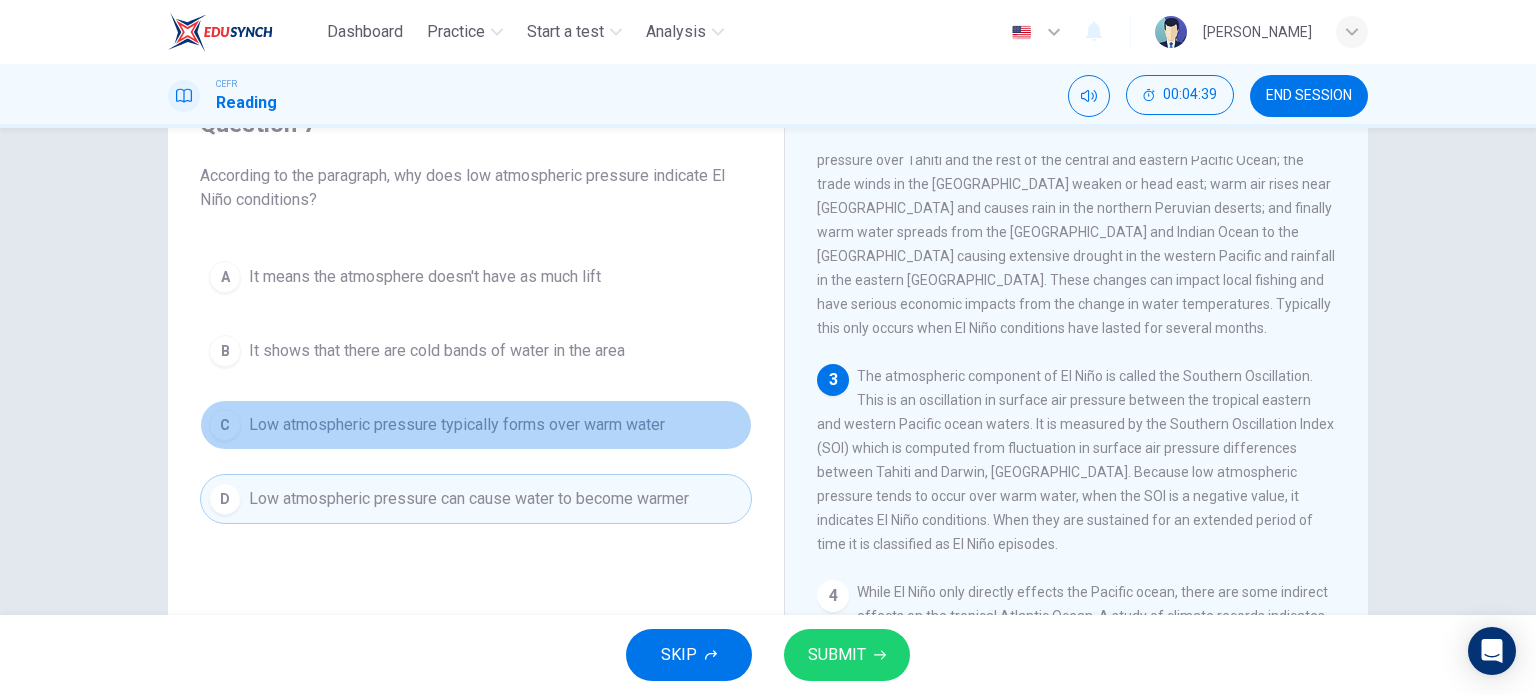 click on "Low atmospheric pressure typically forms over warm water" at bounding box center (457, 425) 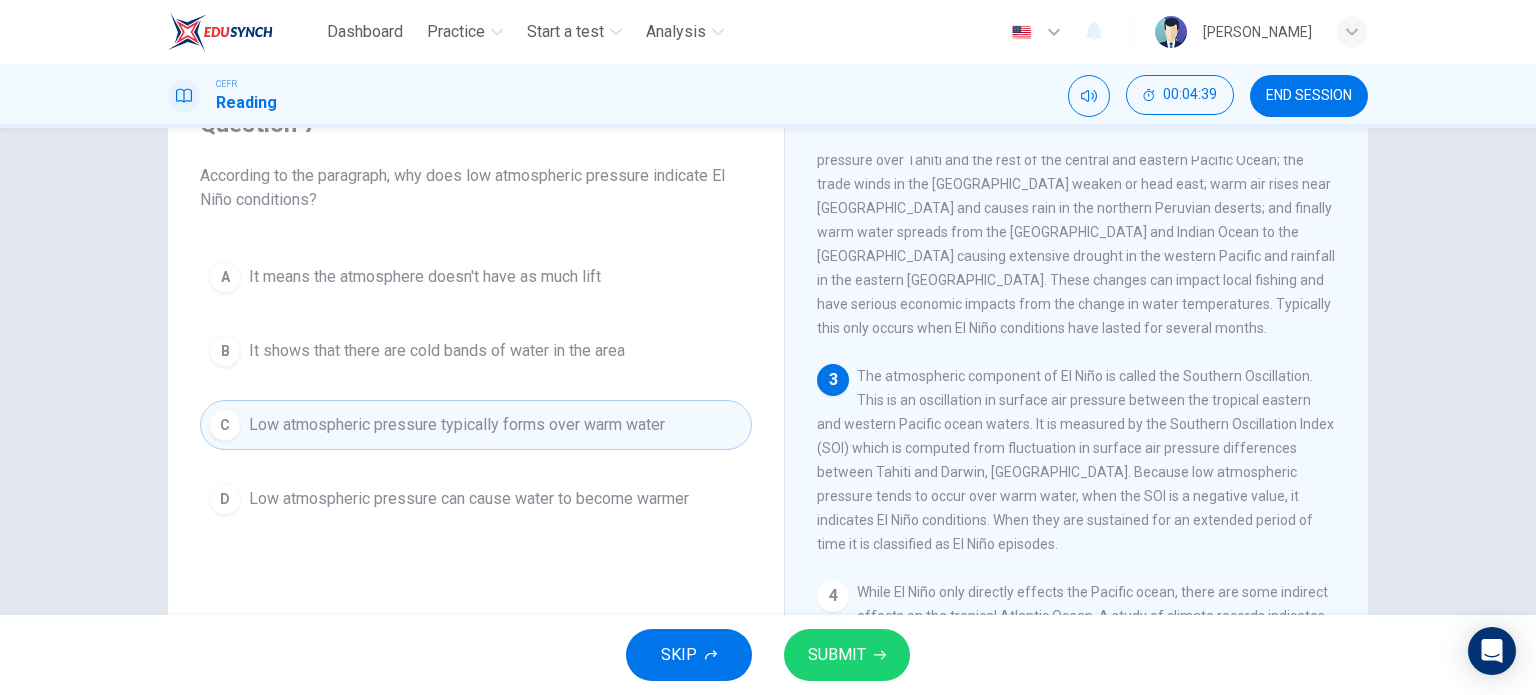 drag, startPoint x: 622, startPoint y: 485, endPoint x: 628, endPoint y: 455, distance: 30.594116 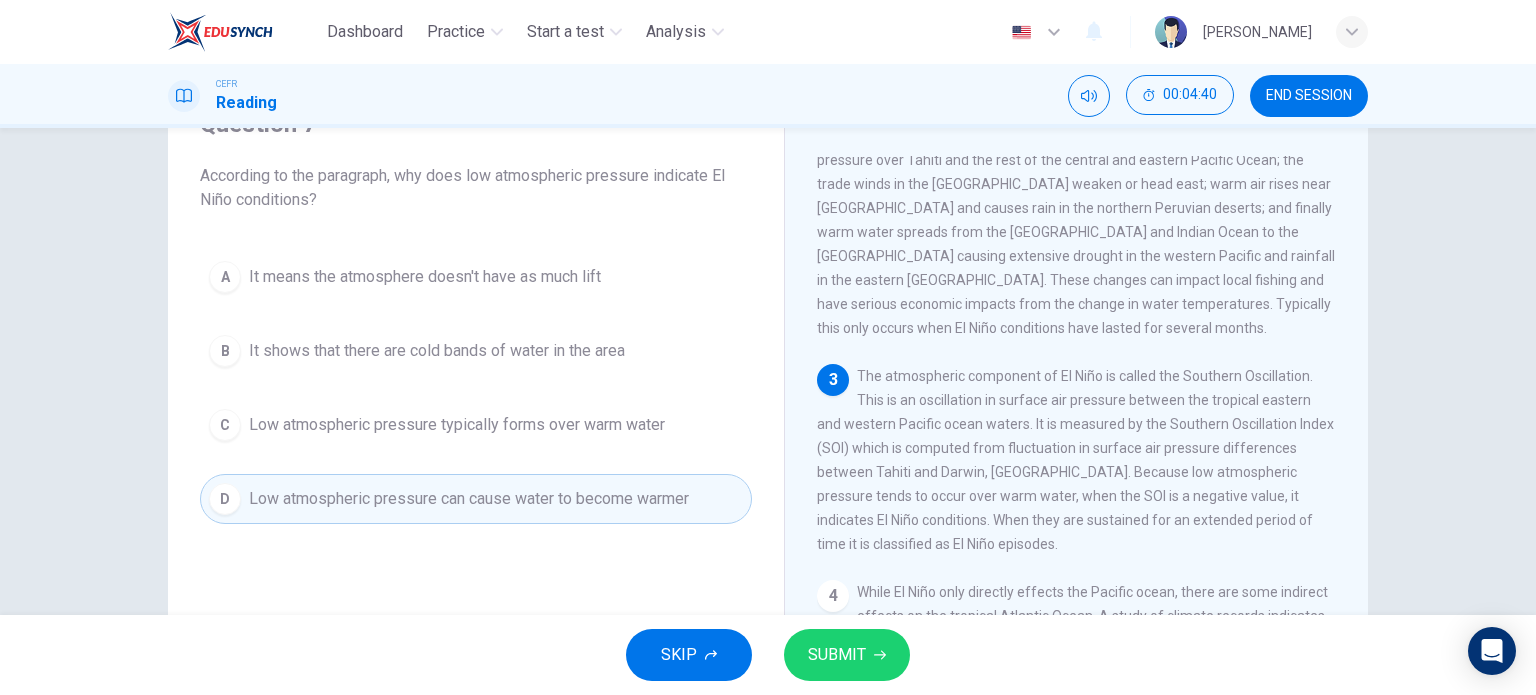 click on "A It means the atmosphere doesn't have as much lift B It shows that there are cold bands of water in the area C Low atmospheric pressure typically forms over warm water D Low atmospheric pressure can cause water to become warmer" at bounding box center (476, 388) 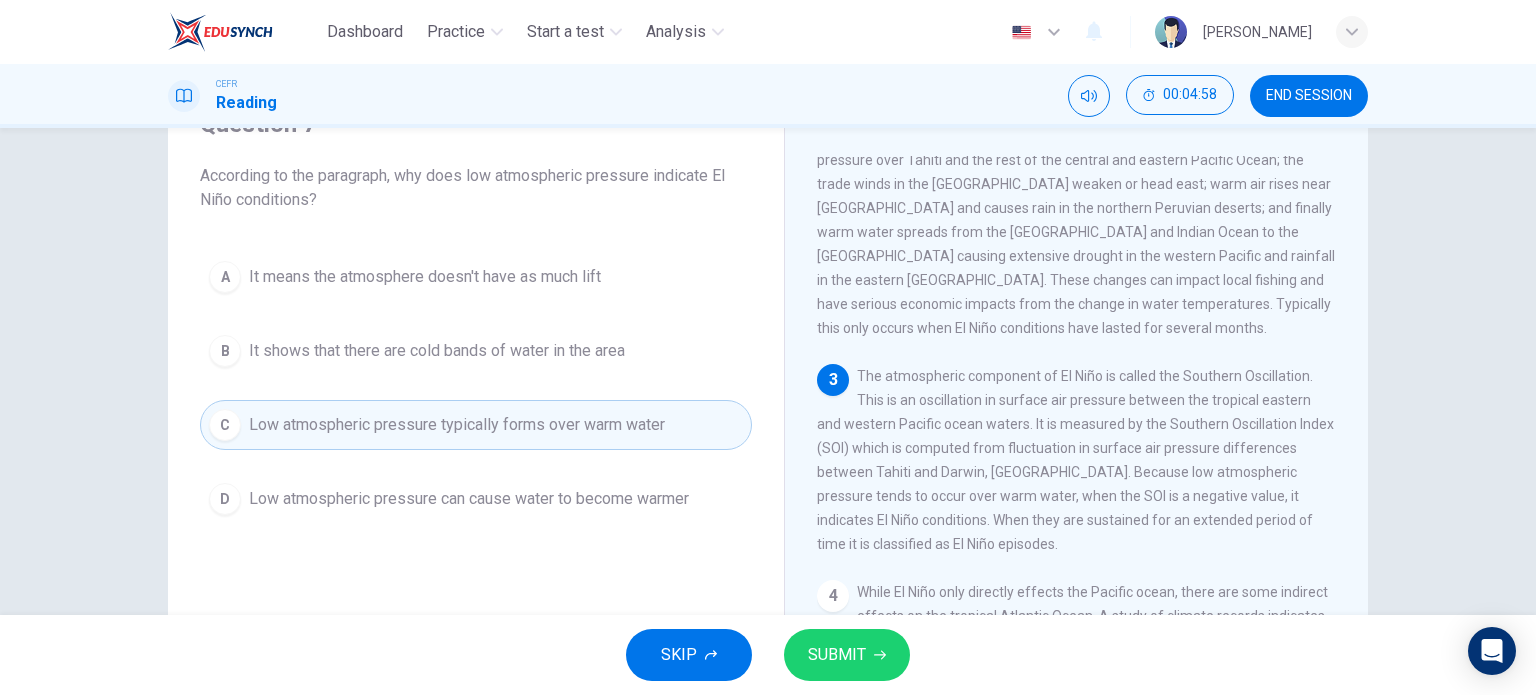 click on "SUBMIT" at bounding box center (847, 655) 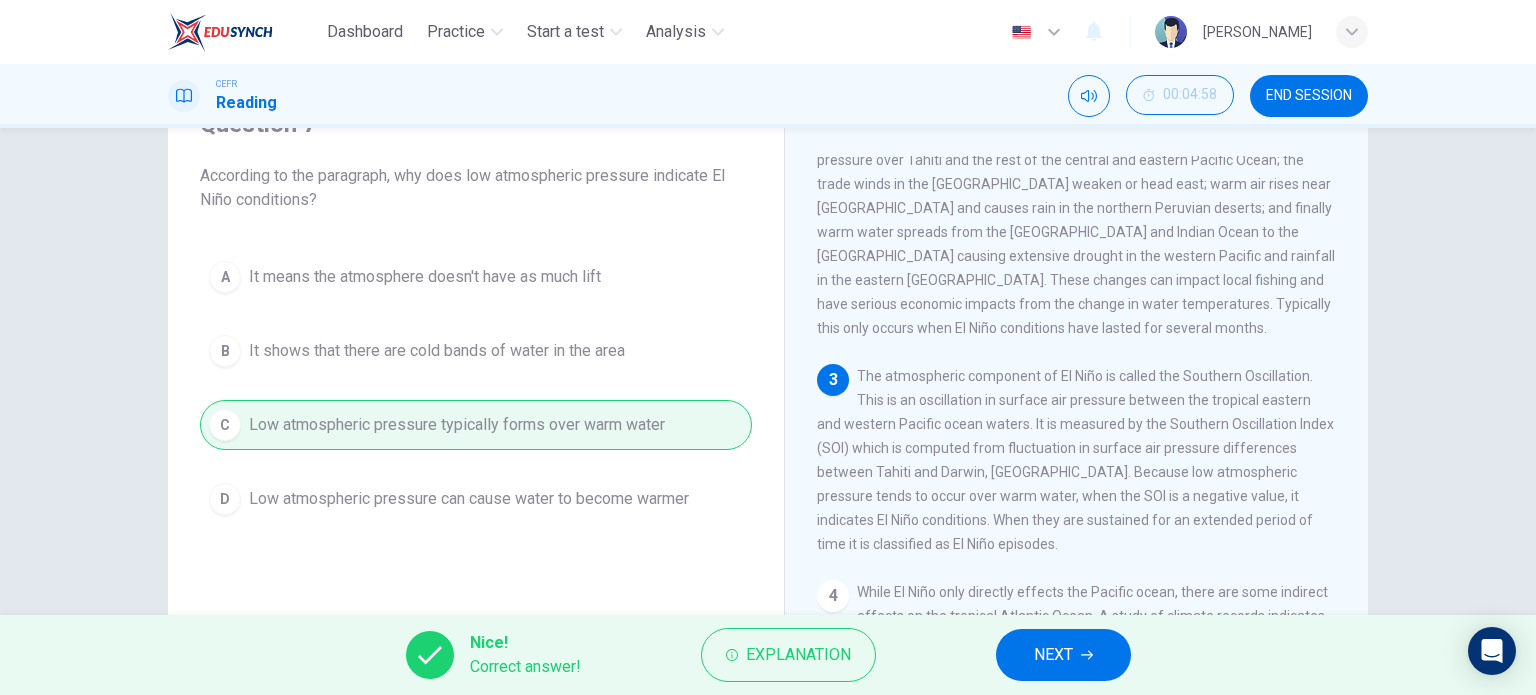 click on "NEXT" at bounding box center [1063, 655] 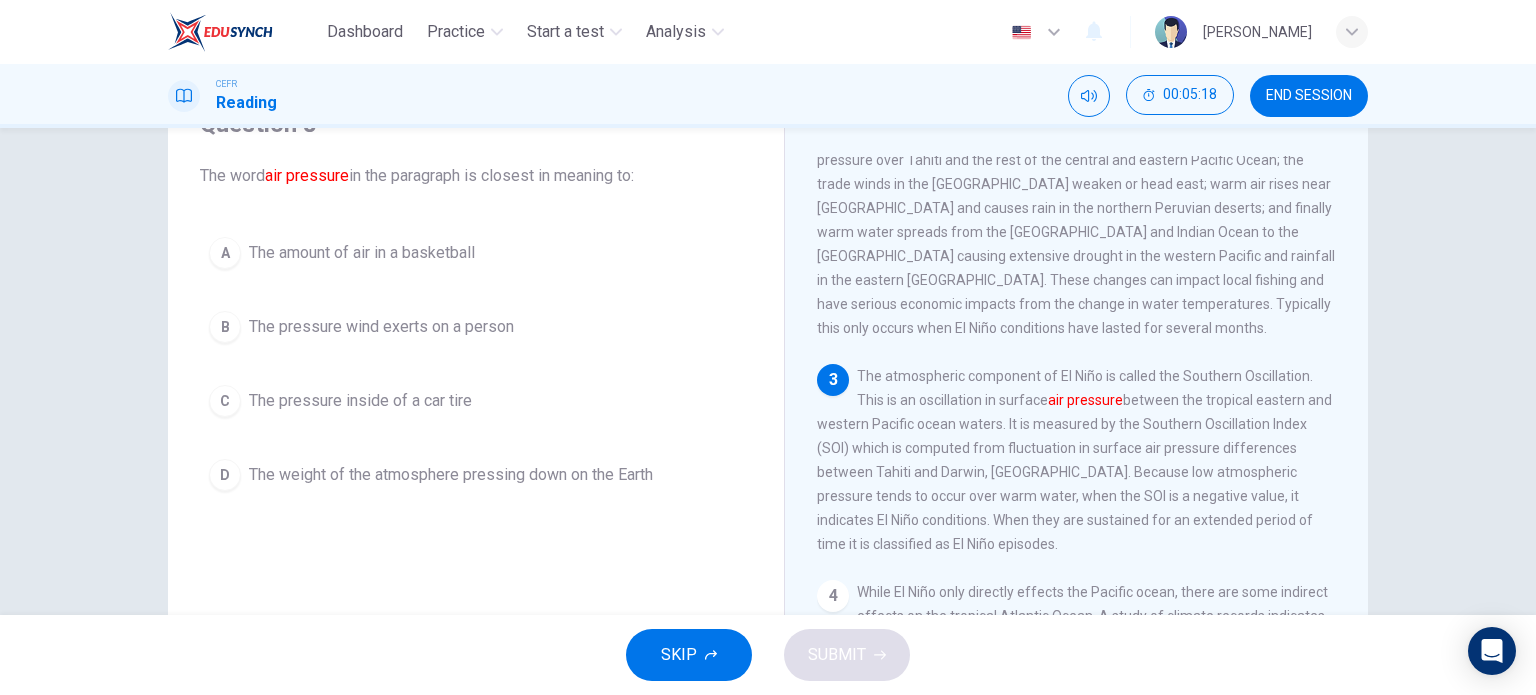 click on "The weight of the atmosphere pressing down on the Earth" at bounding box center (451, 475) 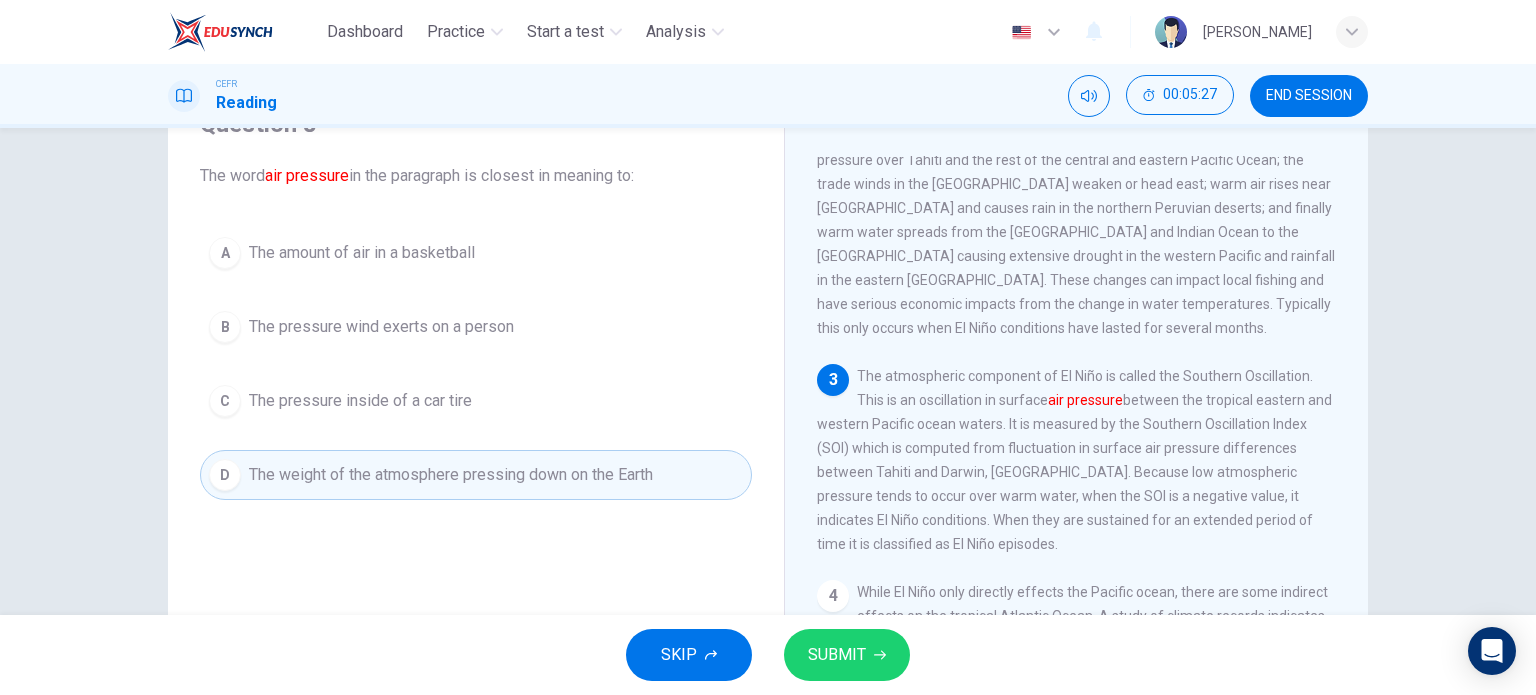 click on "SUBMIT" at bounding box center [837, 655] 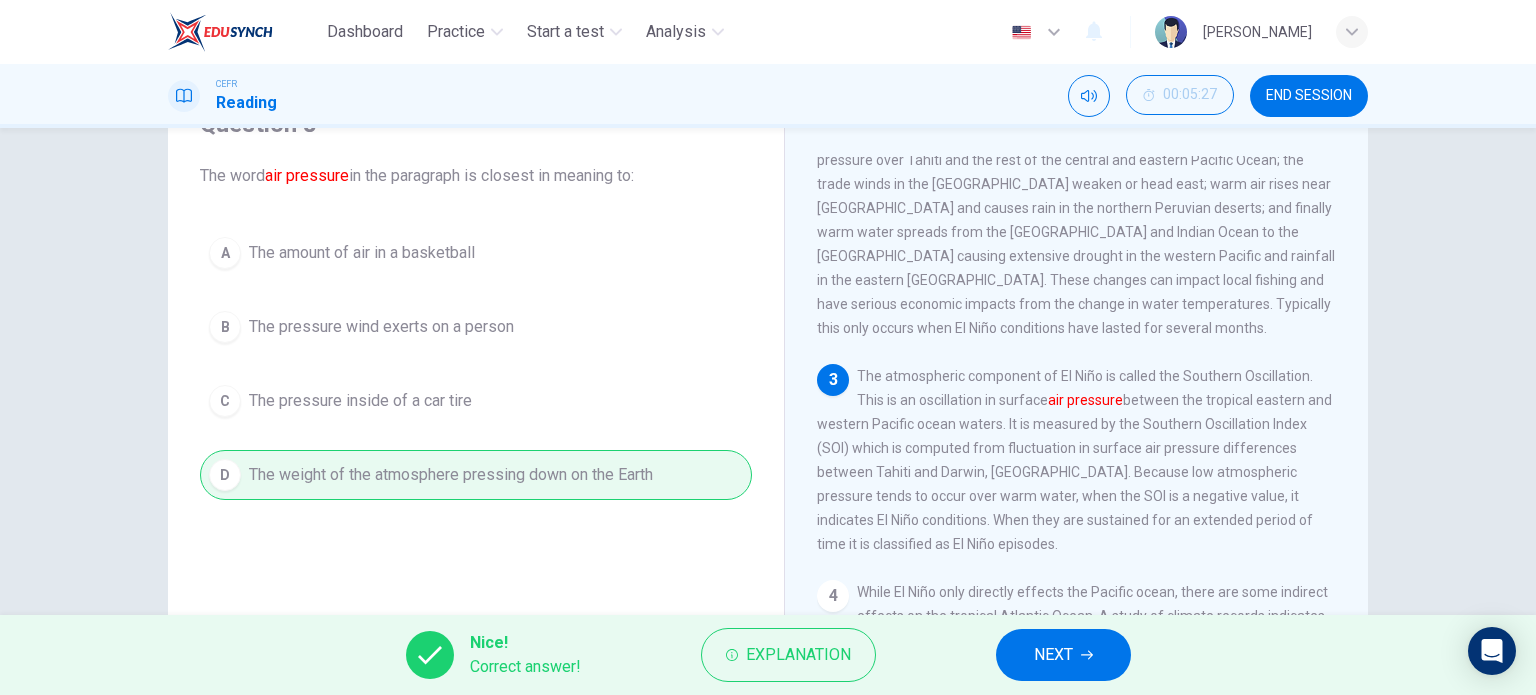 click 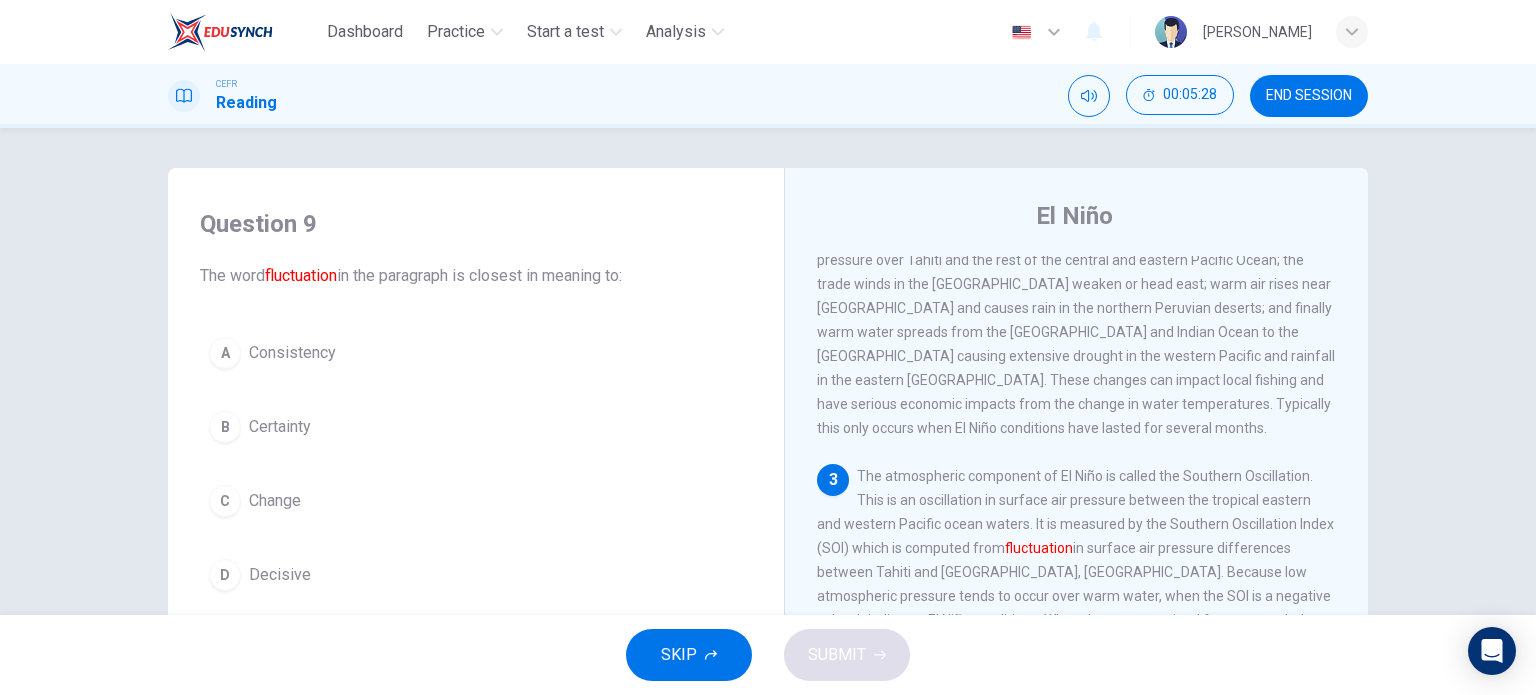 scroll, scrollTop: 100, scrollLeft: 0, axis: vertical 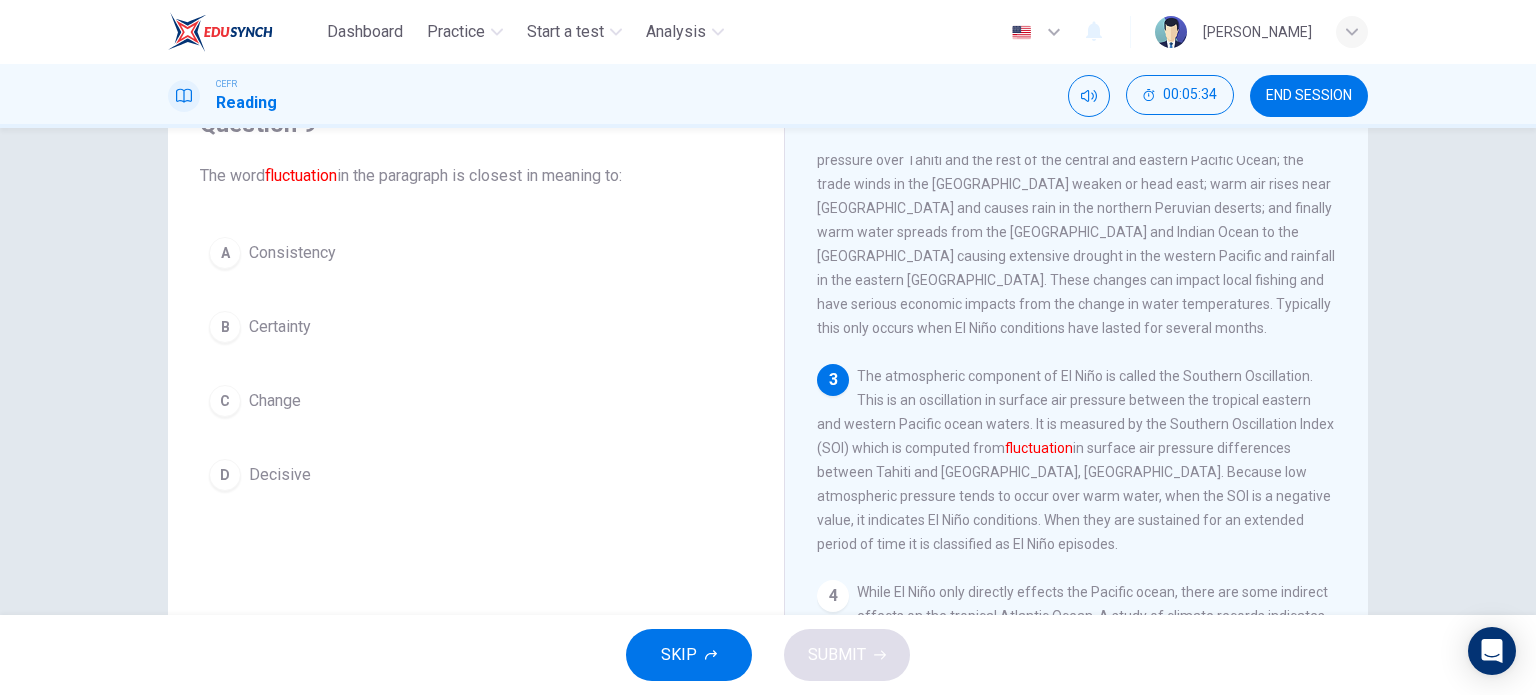 click on "C Change" at bounding box center [476, 401] 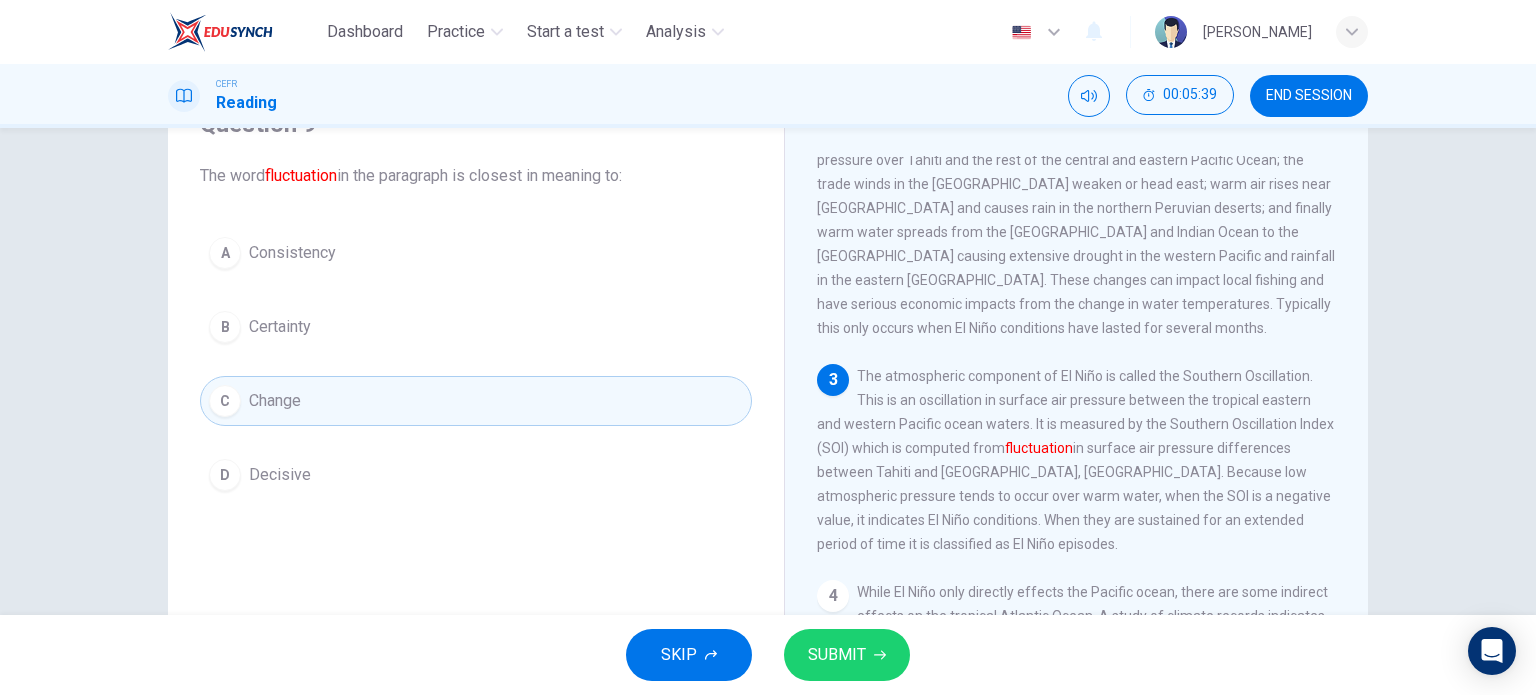 click on "SUBMIT" at bounding box center (847, 655) 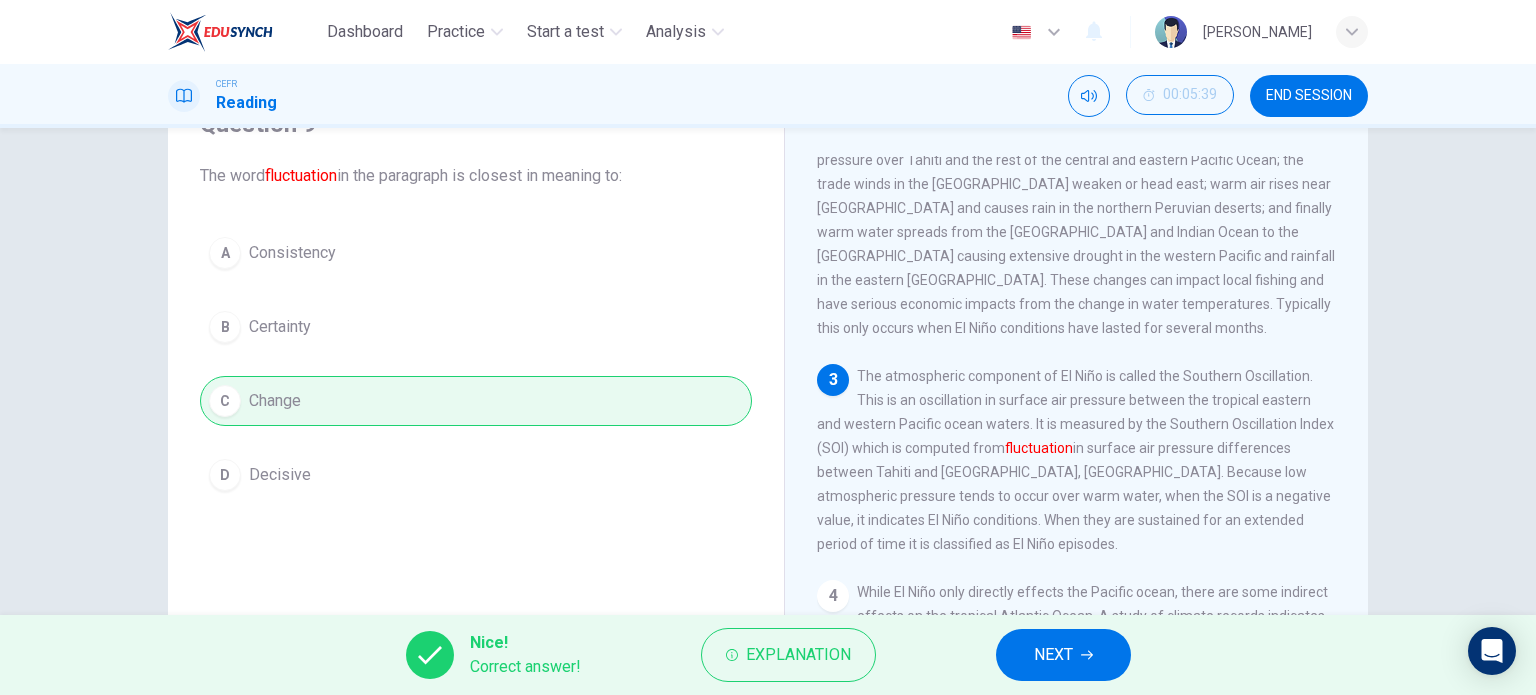 click on "NEXT" at bounding box center (1053, 655) 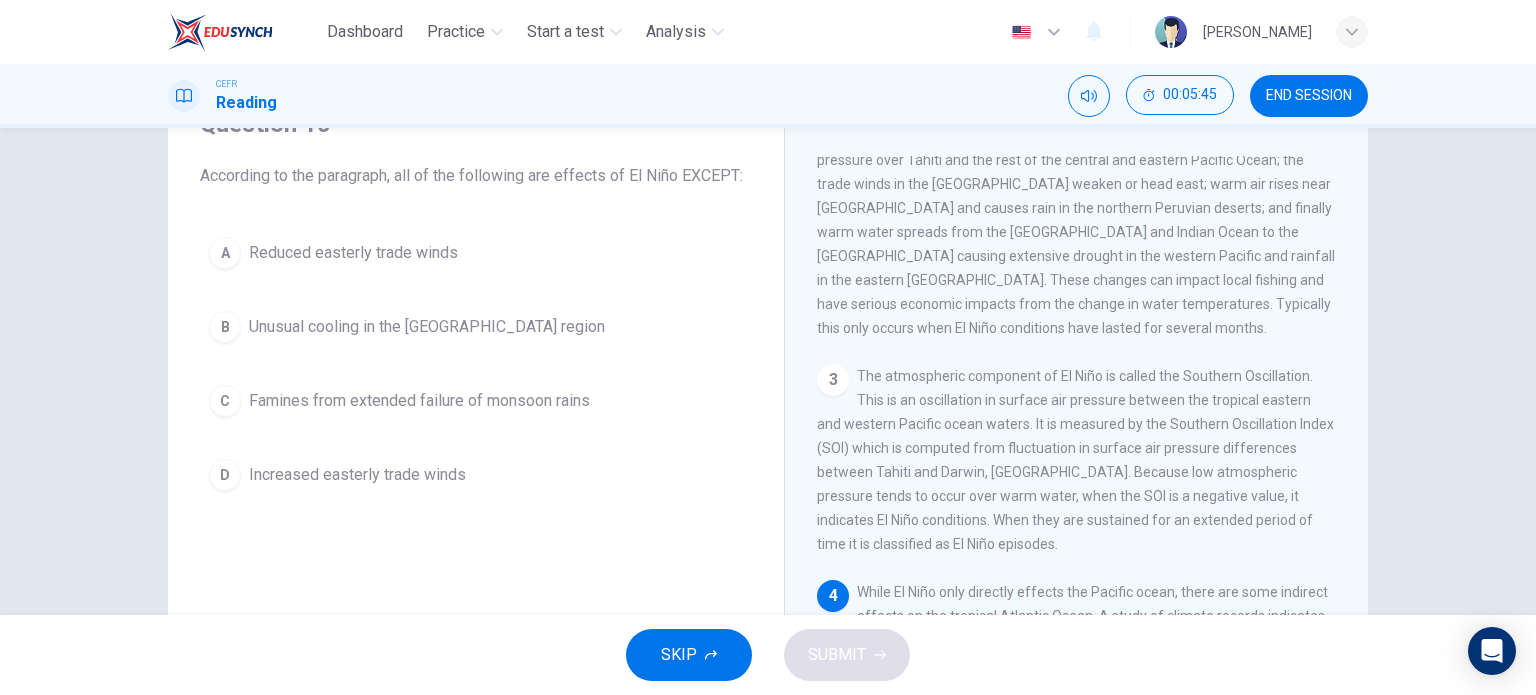 scroll, scrollTop: 232, scrollLeft: 0, axis: vertical 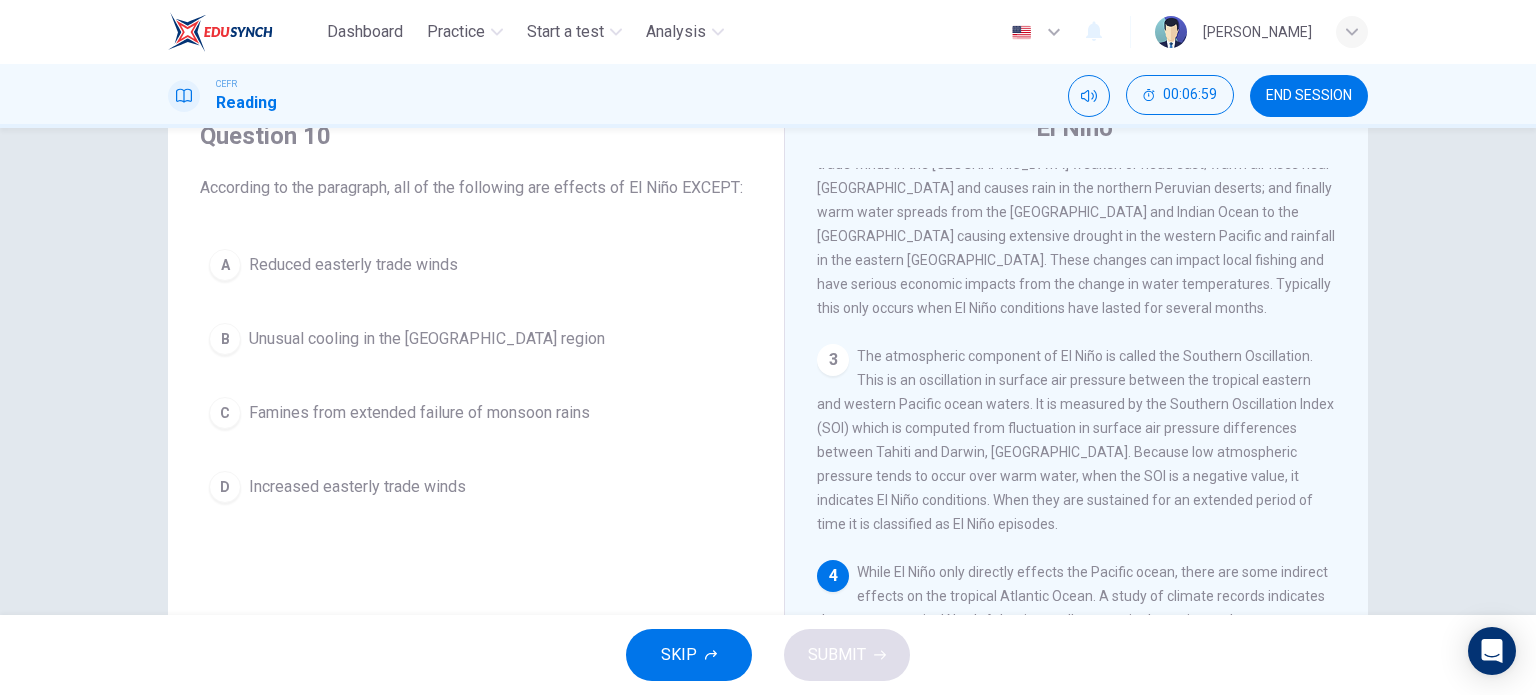 click on "Reduced easterly trade winds" at bounding box center (353, 265) 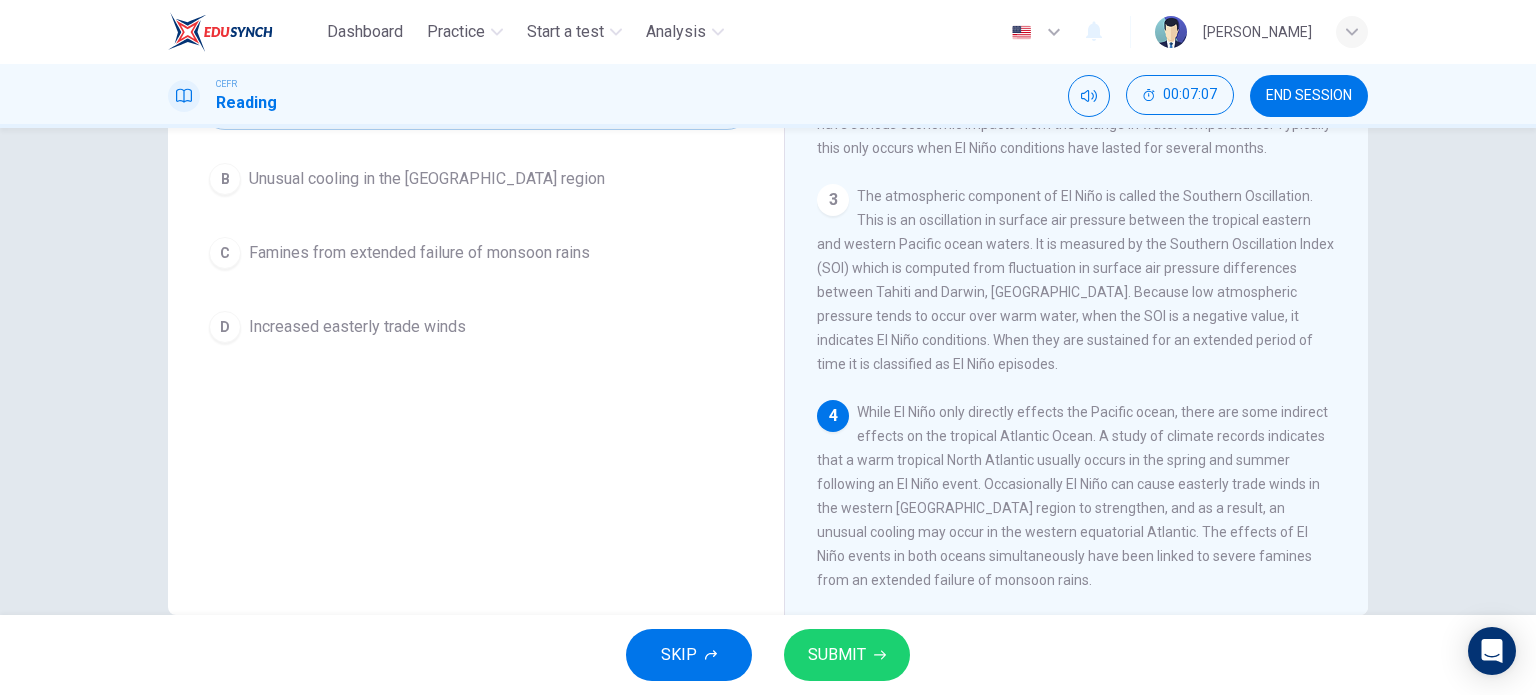 scroll, scrollTop: 188, scrollLeft: 0, axis: vertical 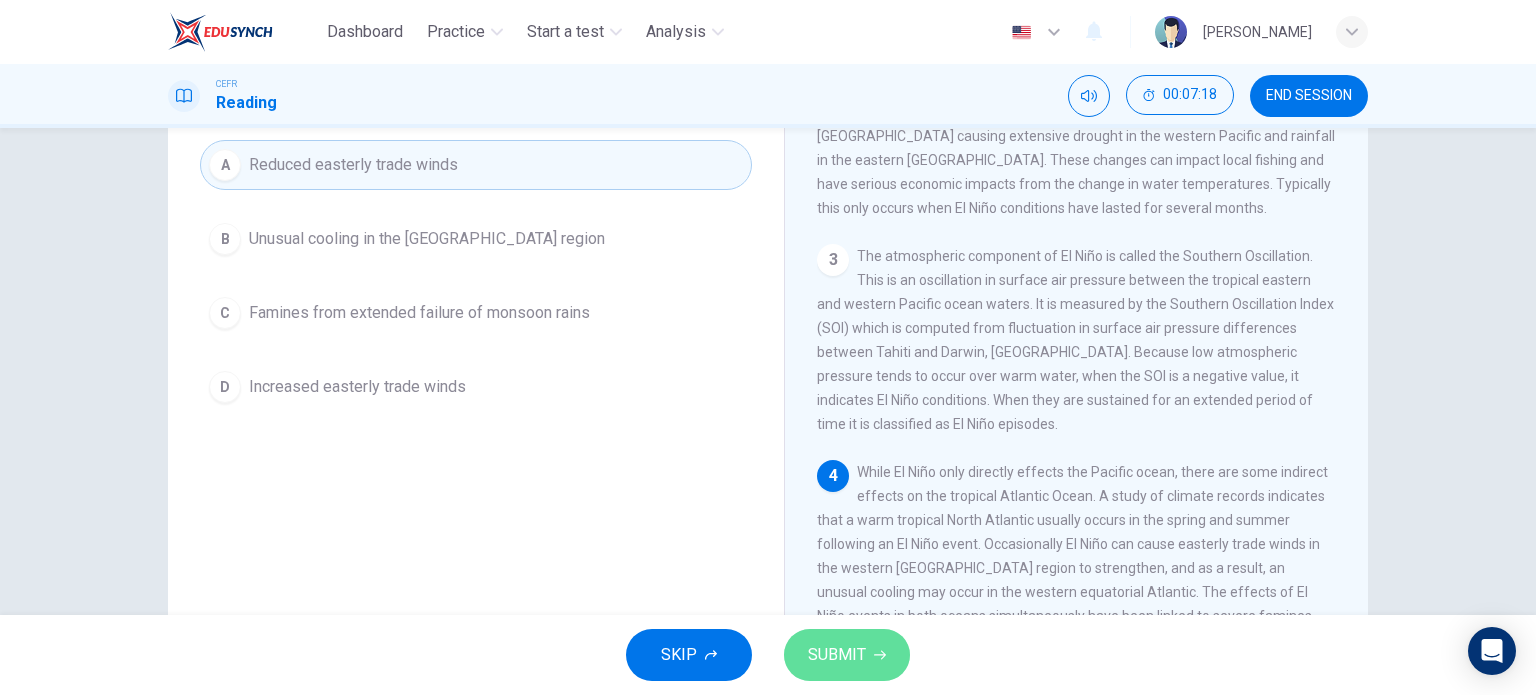 click on "SUBMIT" at bounding box center (847, 655) 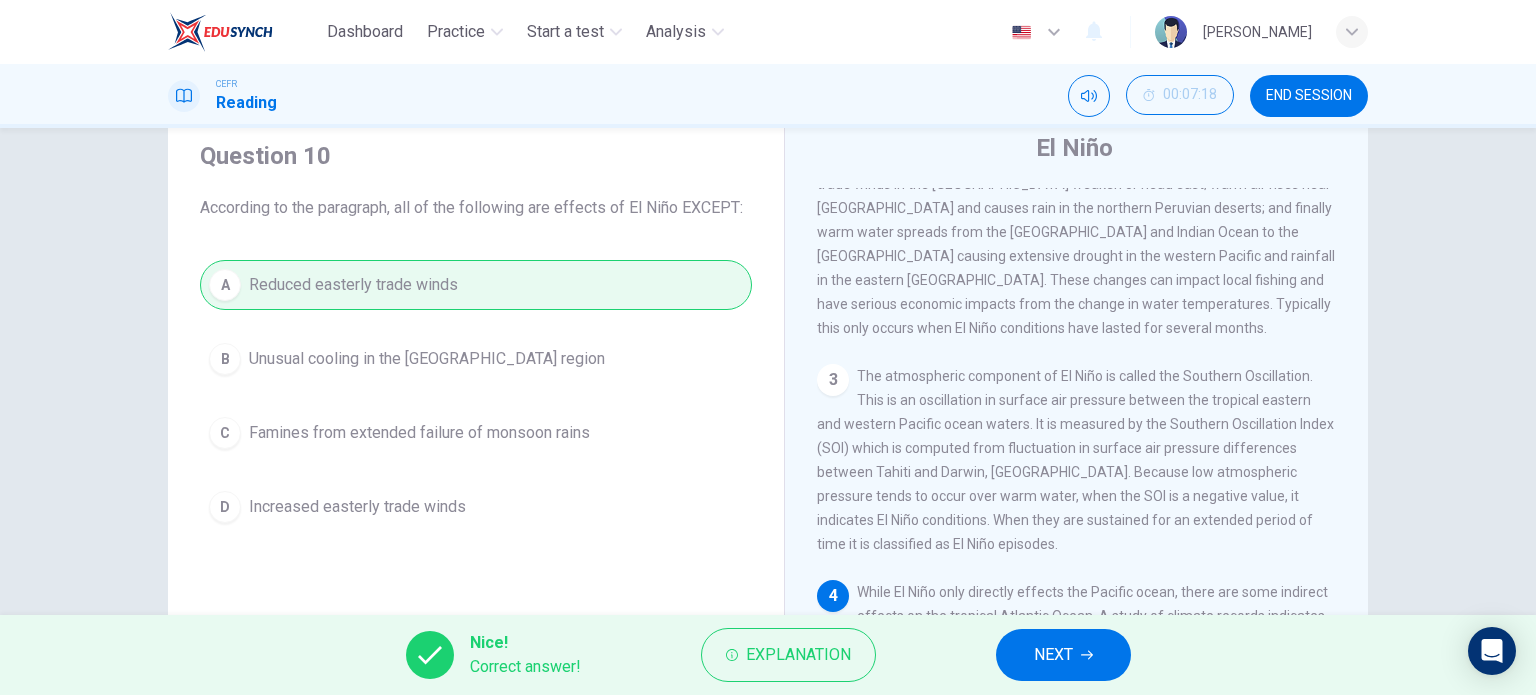 scroll, scrollTop: 100, scrollLeft: 0, axis: vertical 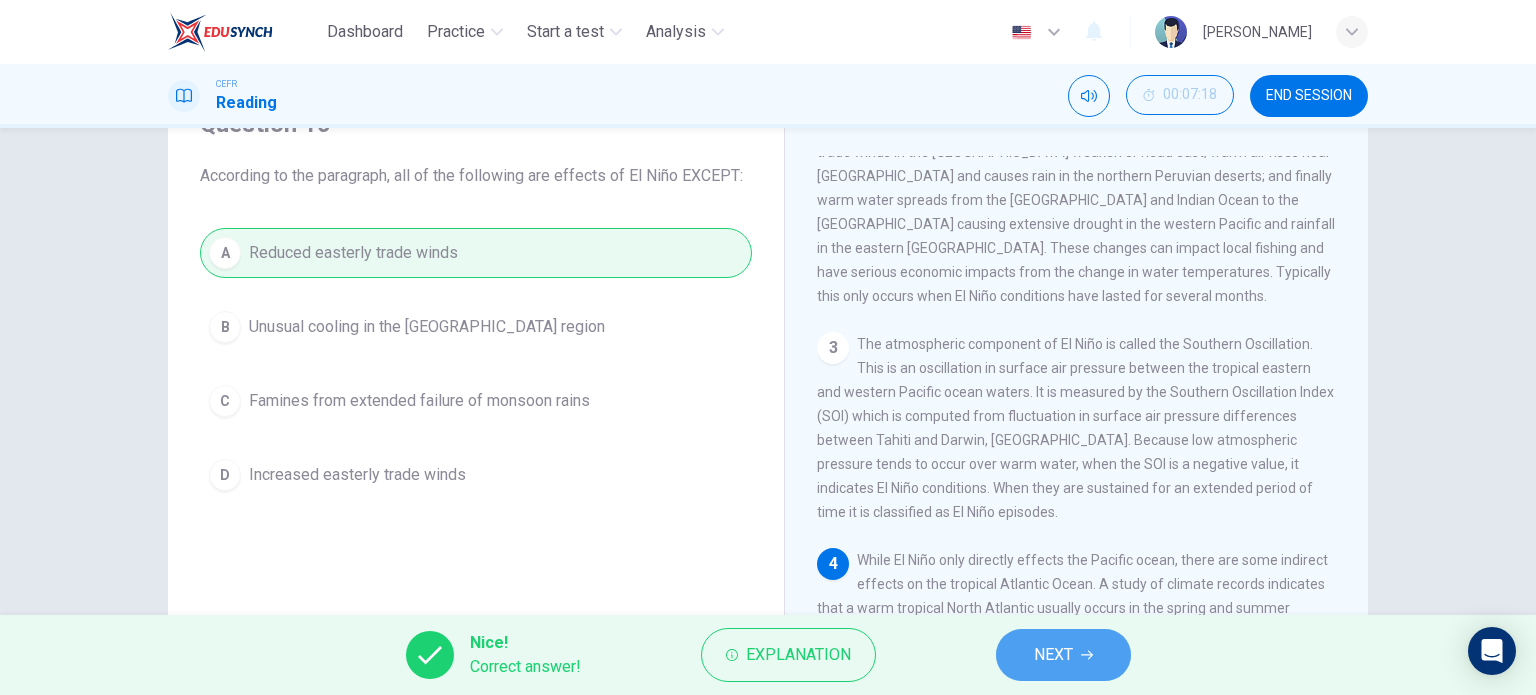 click 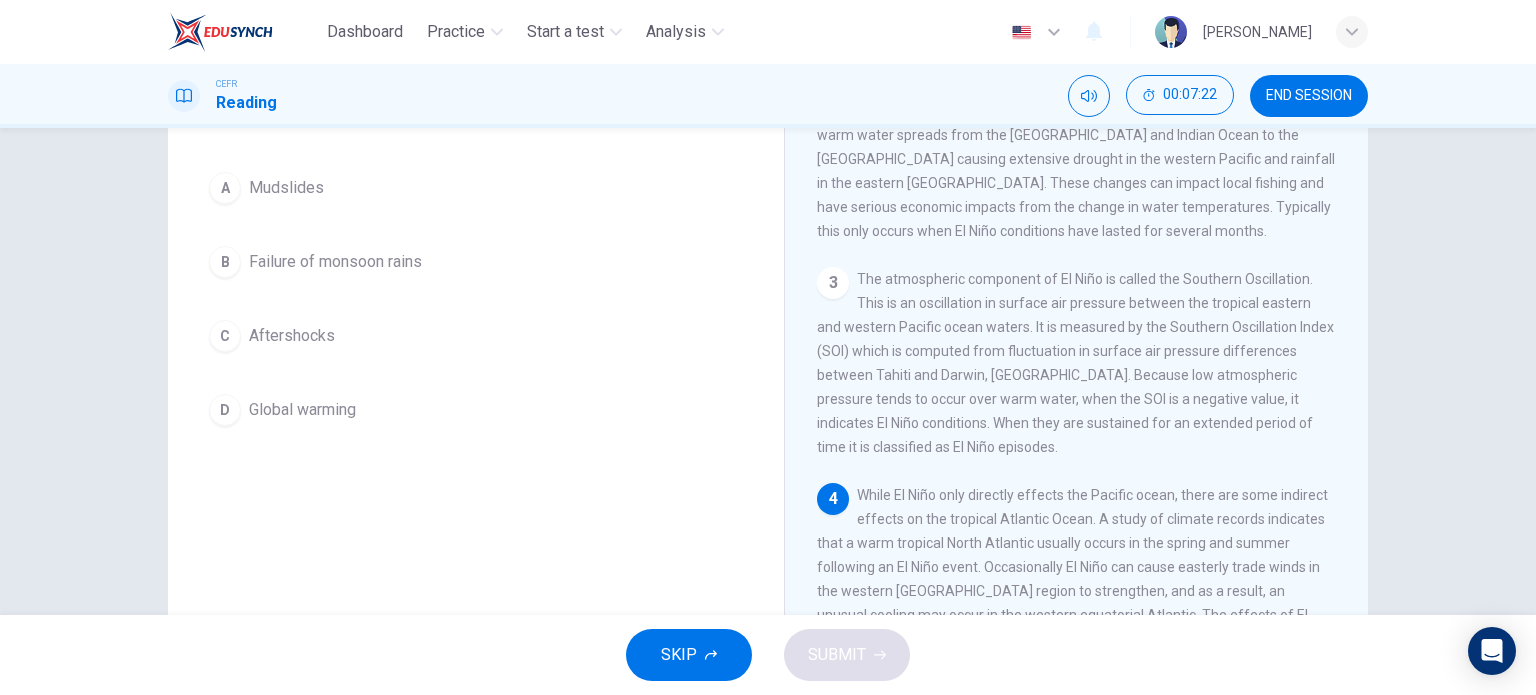 scroll, scrollTop: 200, scrollLeft: 0, axis: vertical 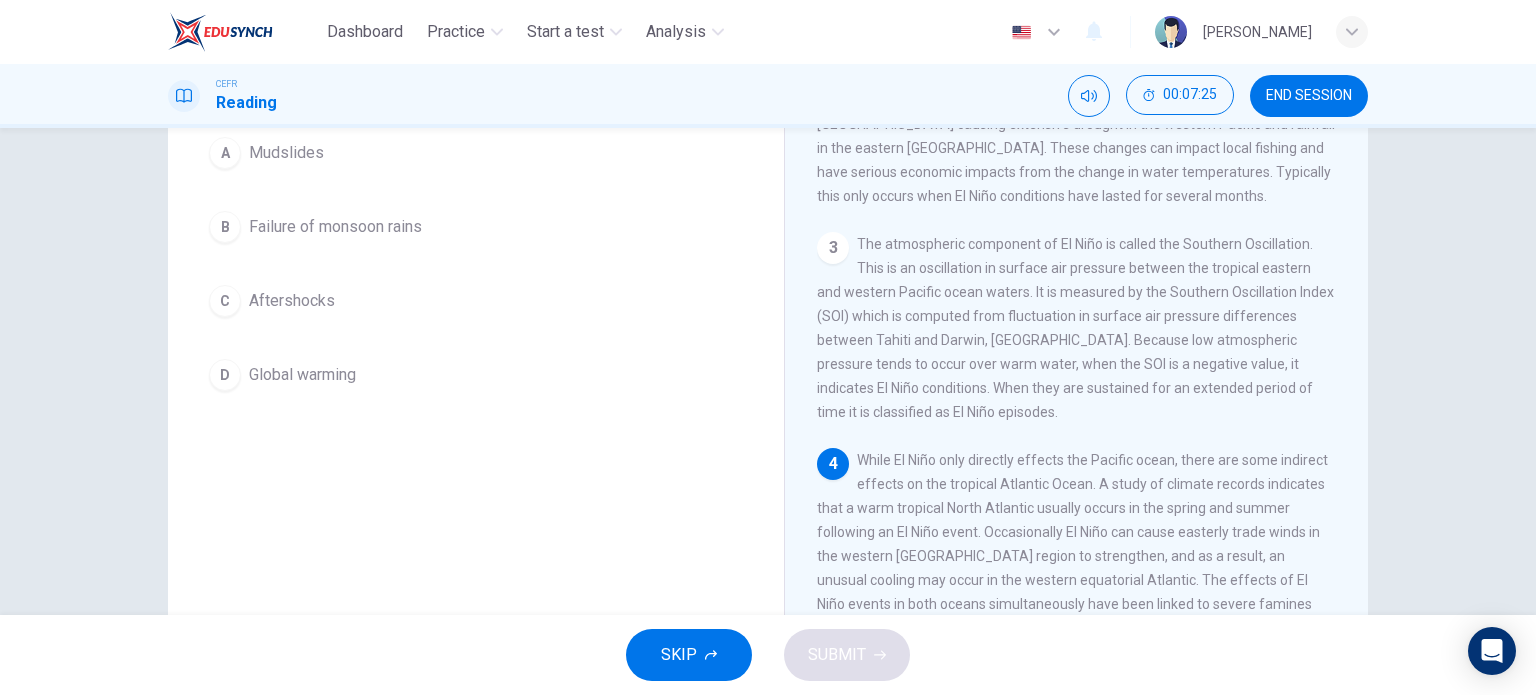 click on "Failure of monsoon rains" at bounding box center [335, 227] 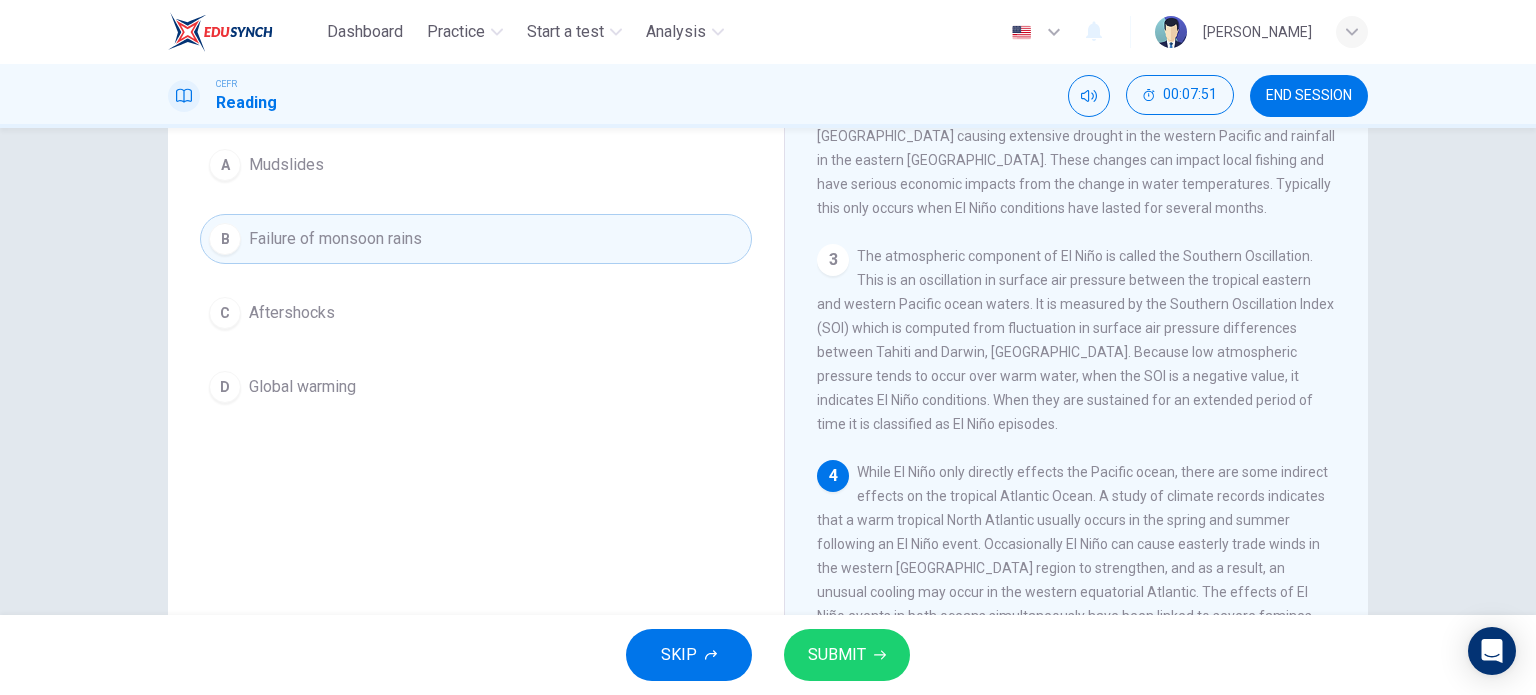 scroll, scrollTop: 0, scrollLeft: 0, axis: both 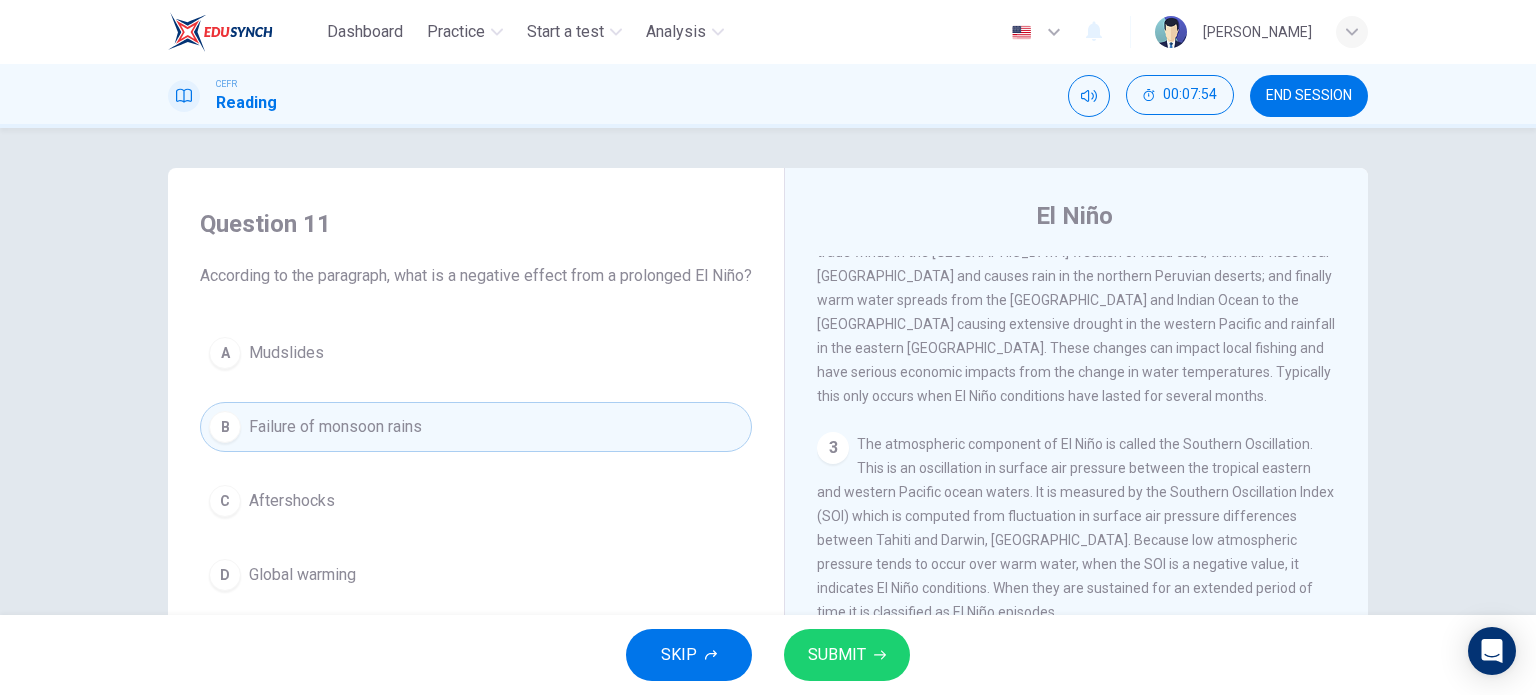 click on "SUBMIT" at bounding box center [837, 655] 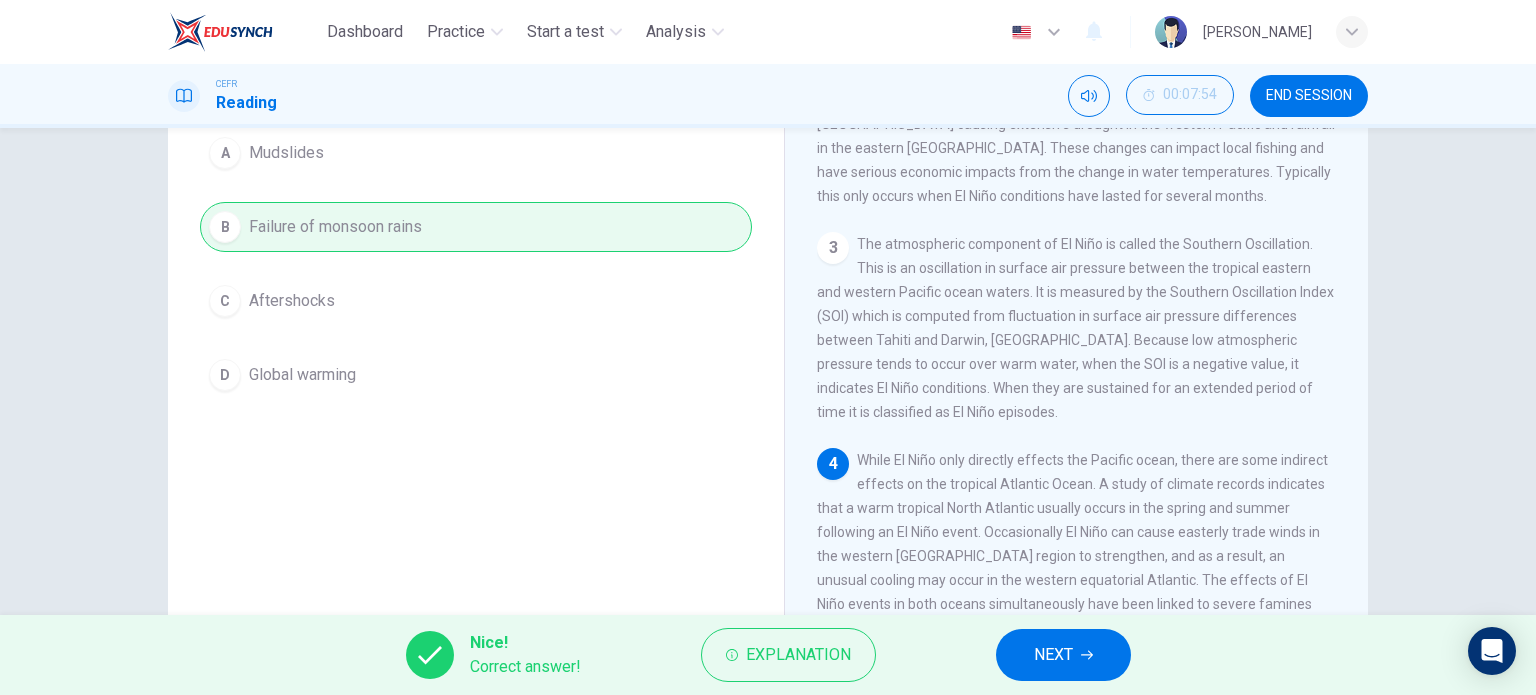 click on "NEXT" at bounding box center (1053, 655) 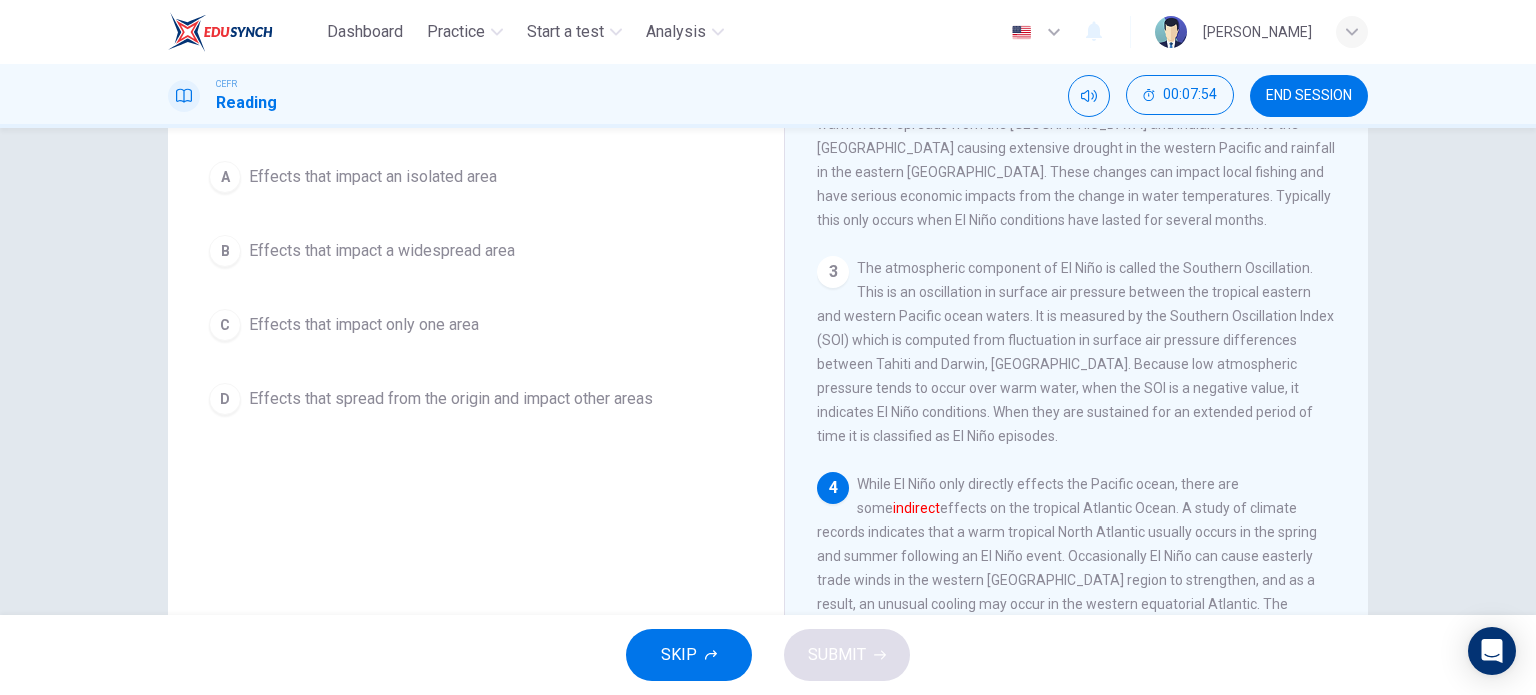 scroll, scrollTop: 76, scrollLeft: 0, axis: vertical 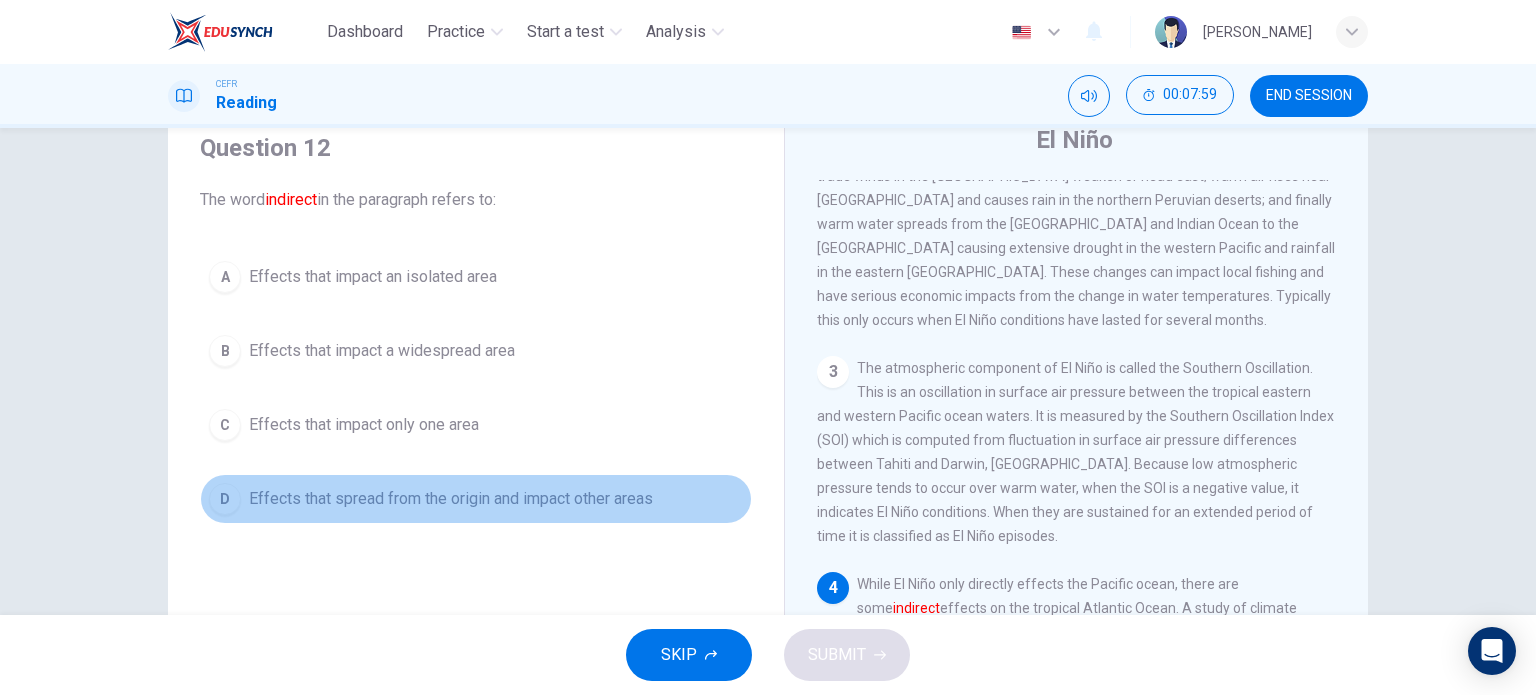 click on "D Effects that spread from the origin and impact other areas" at bounding box center (476, 499) 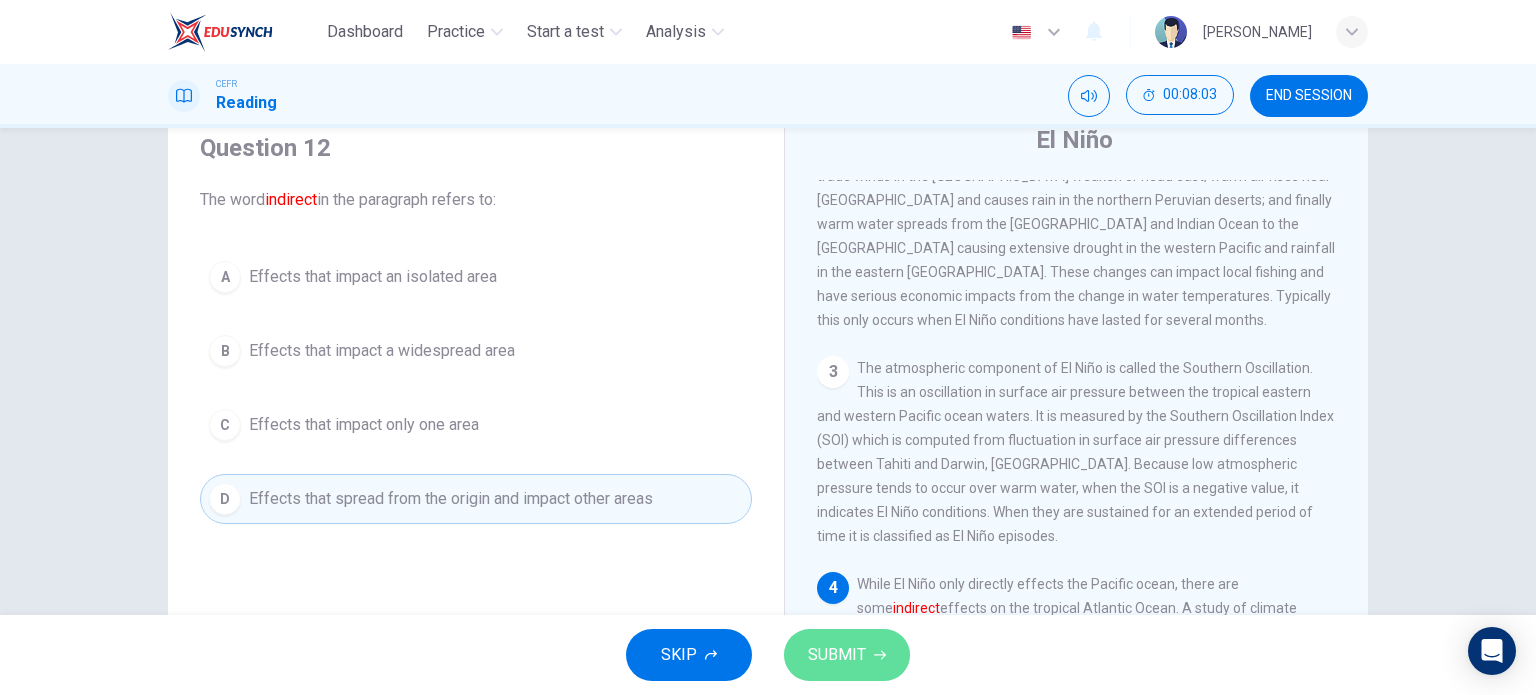 drag, startPoint x: 861, startPoint y: 662, endPoint x: 848, endPoint y: 640, distance: 25.553865 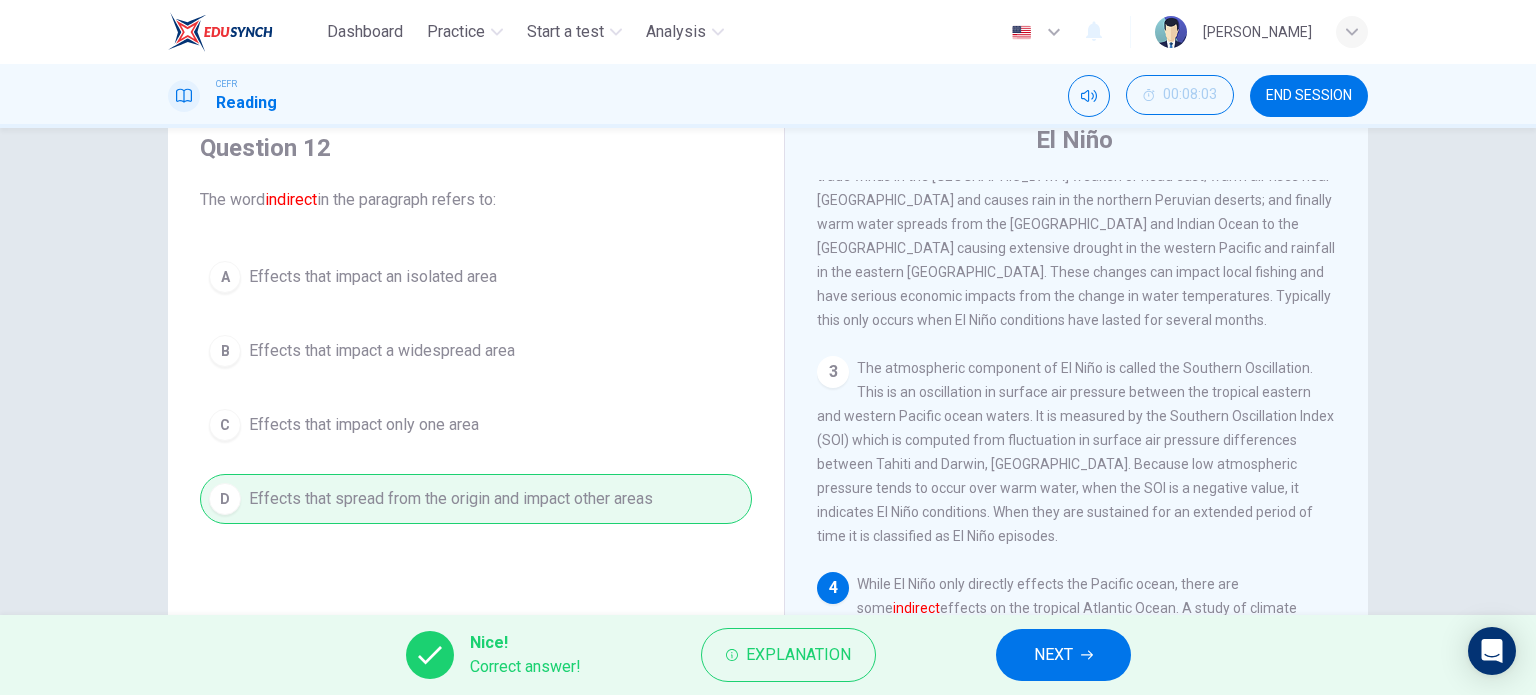 click on "NEXT" at bounding box center (1063, 655) 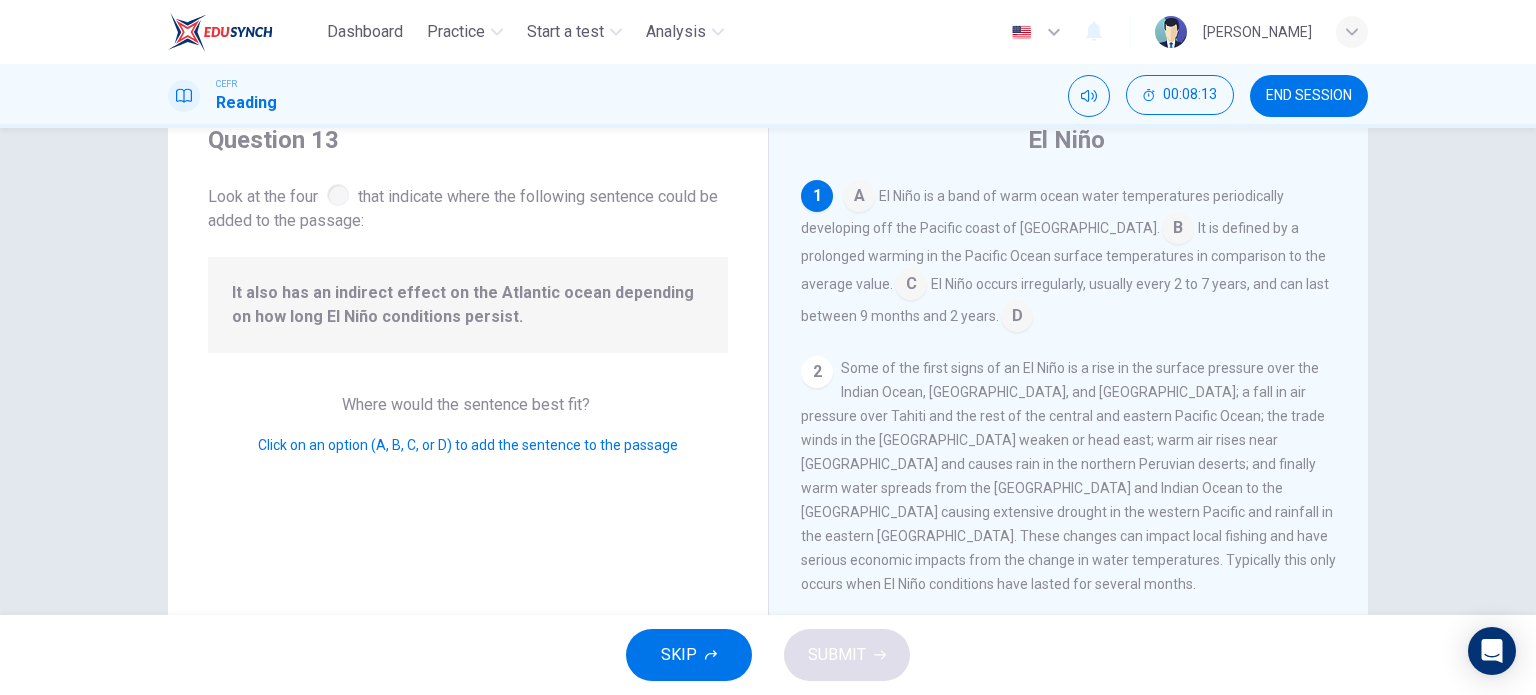 click at bounding box center (911, 286) 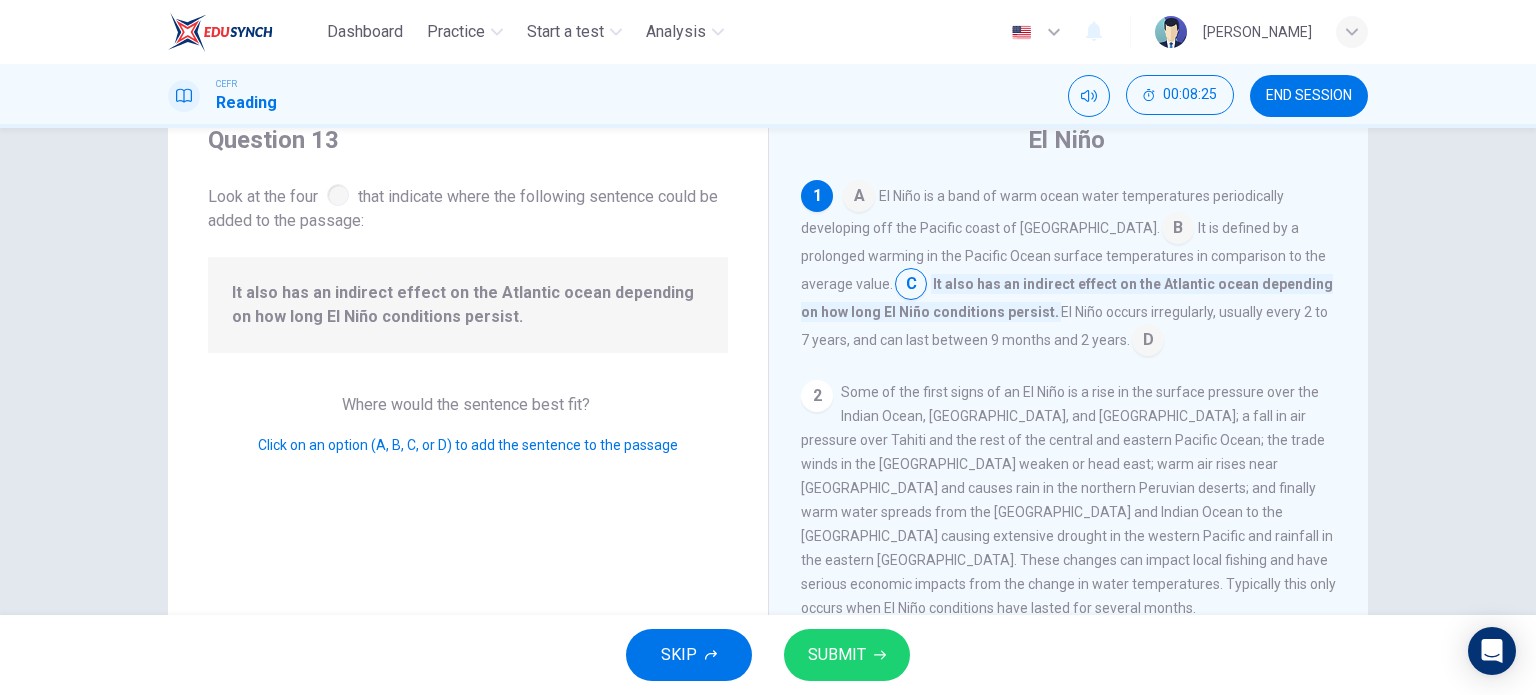 click on "SUBMIT" at bounding box center [837, 655] 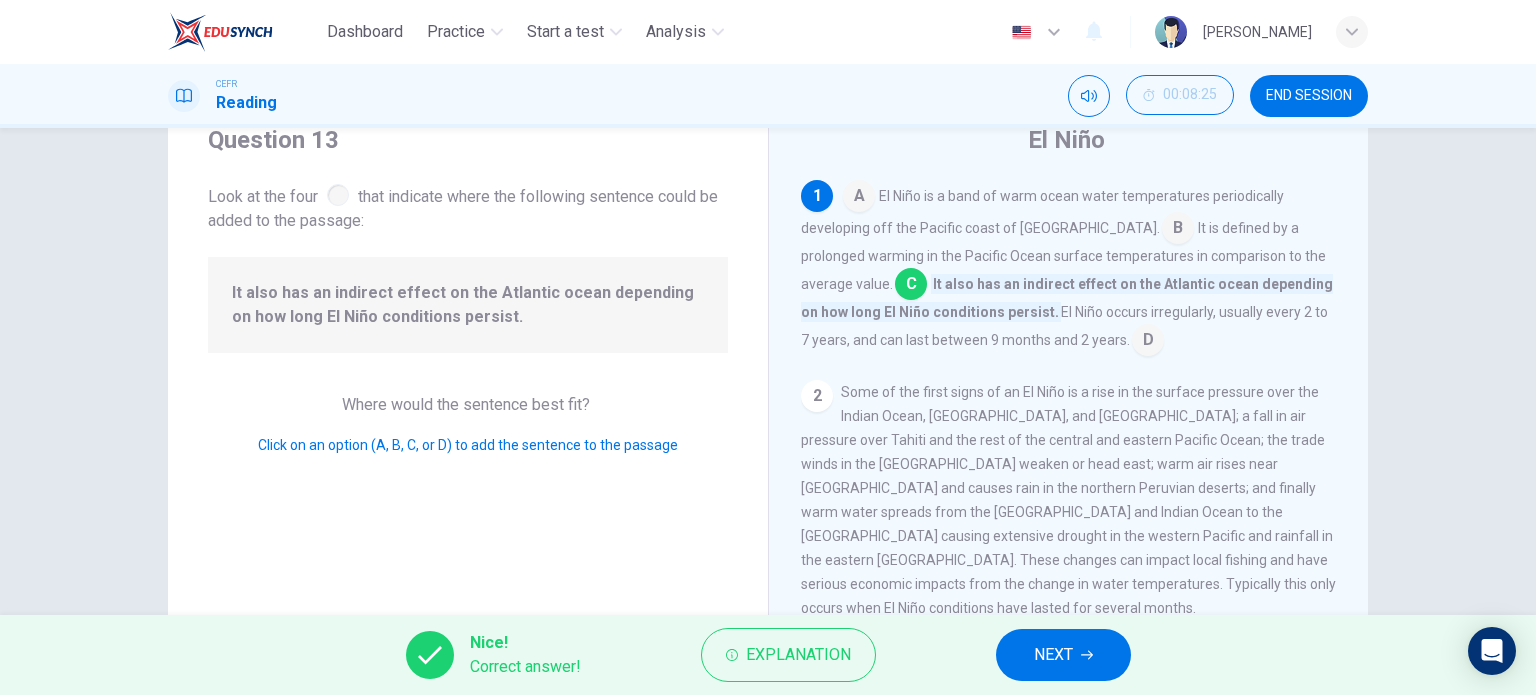 click on "NEXT" at bounding box center [1053, 655] 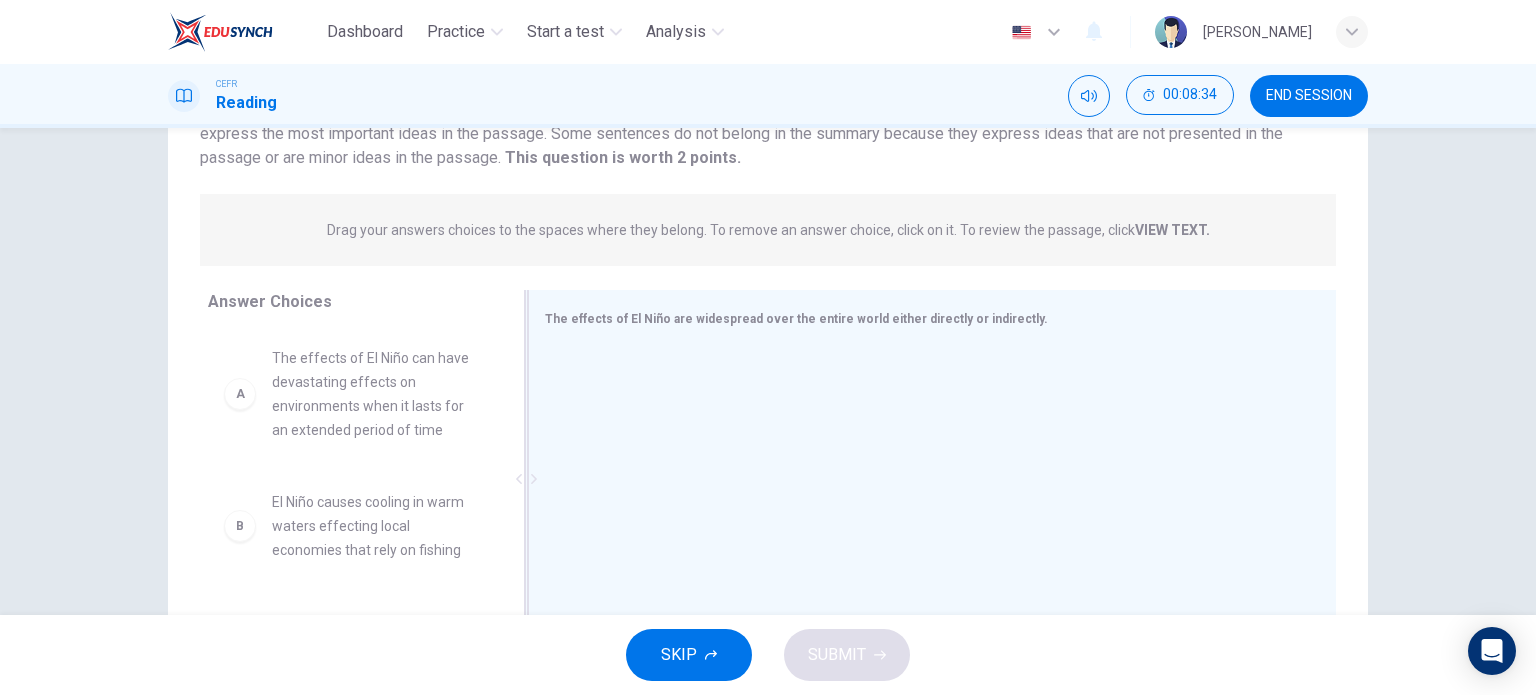 scroll, scrollTop: 200, scrollLeft: 0, axis: vertical 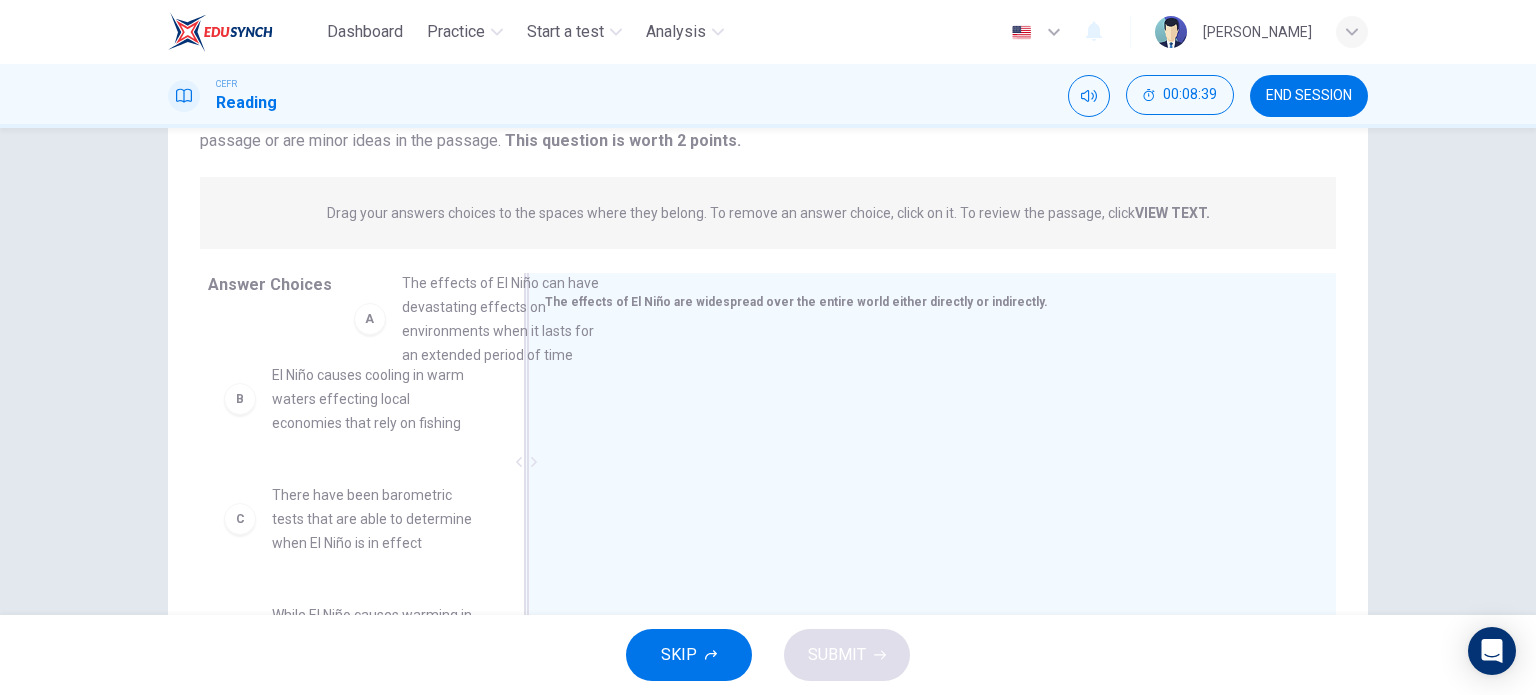 drag, startPoint x: 397, startPoint y: 328, endPoint x: 602, endPoint y: 381, distance: 211.7404 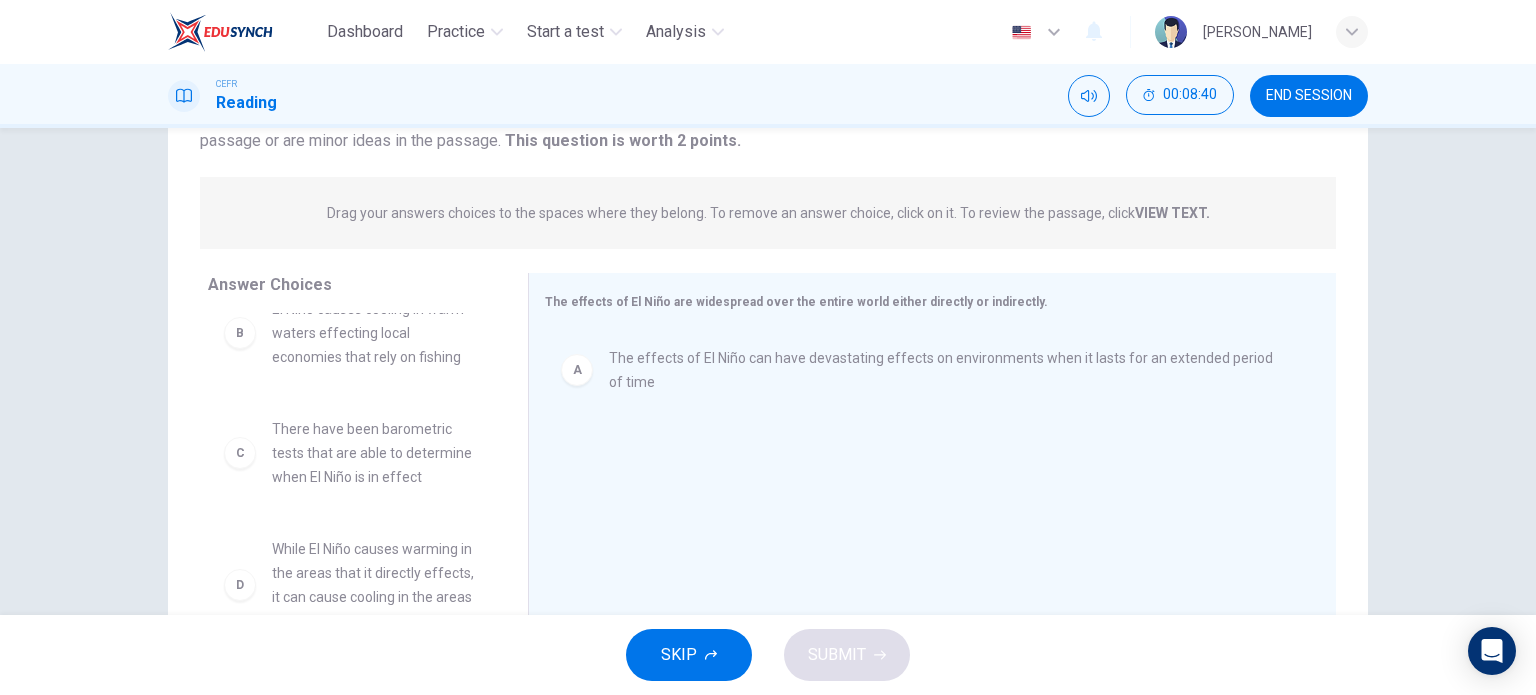 scroll, scrollTop: 0, scrollLeft: 0, axis: both 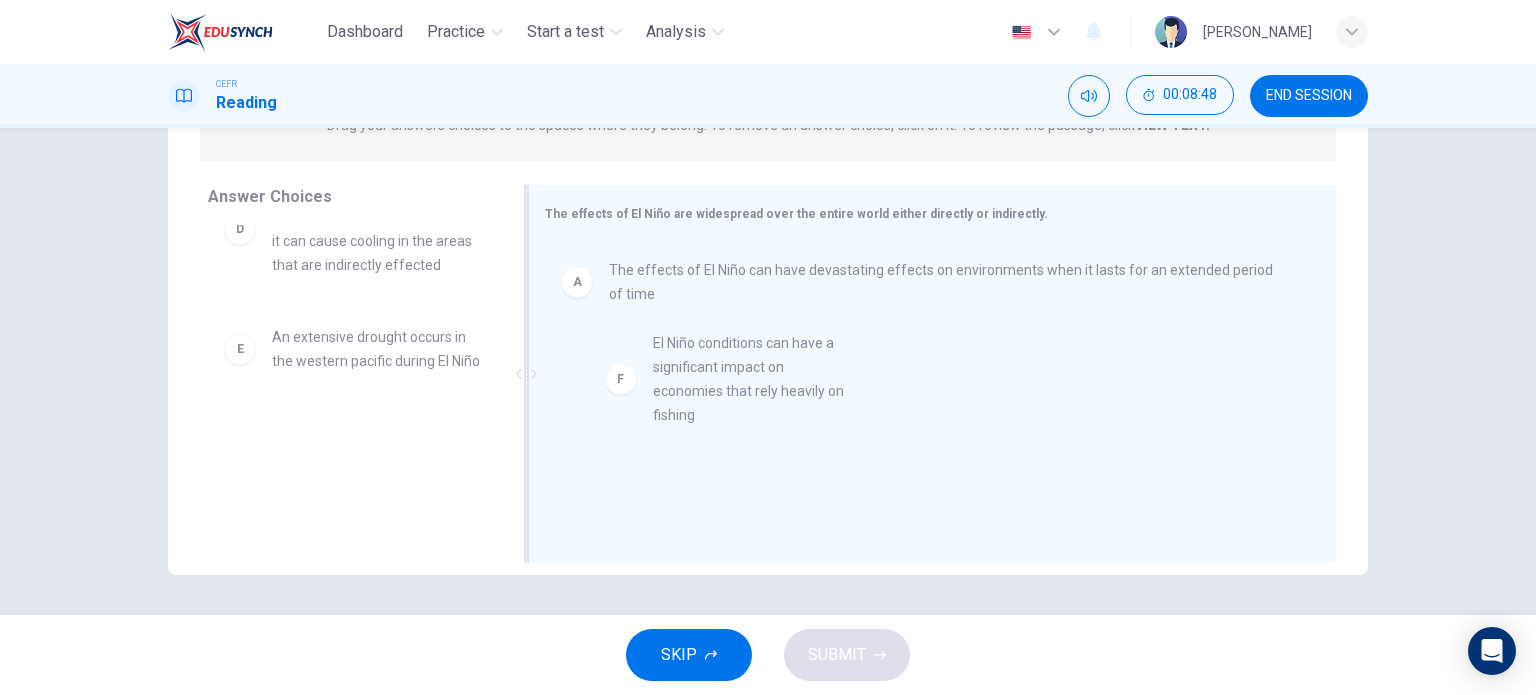 drag, startPoint x: 356, startPoint y: 490, endPoint x: 747, endPoint y: 398, distance: 401.67773 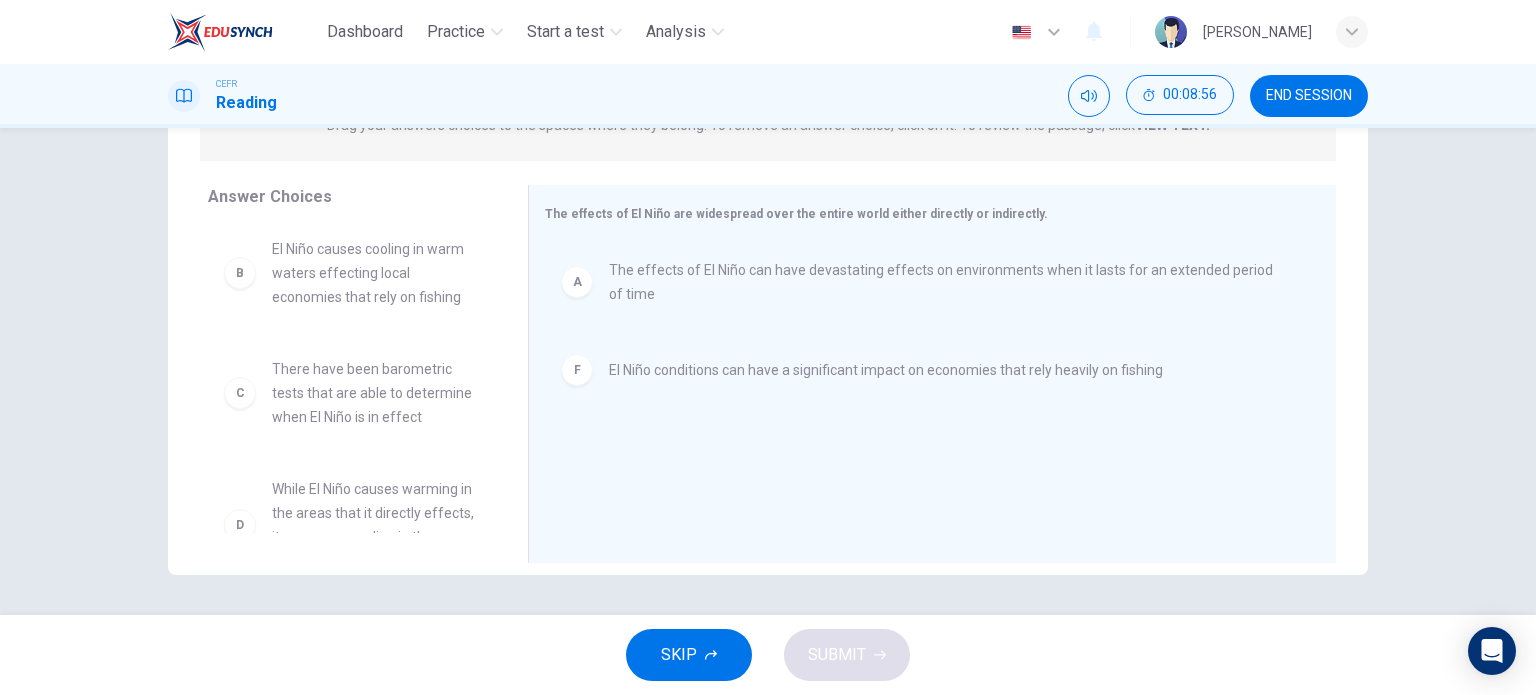 scroll, scrollTop: 0, scrollLeft: 0, axis: both 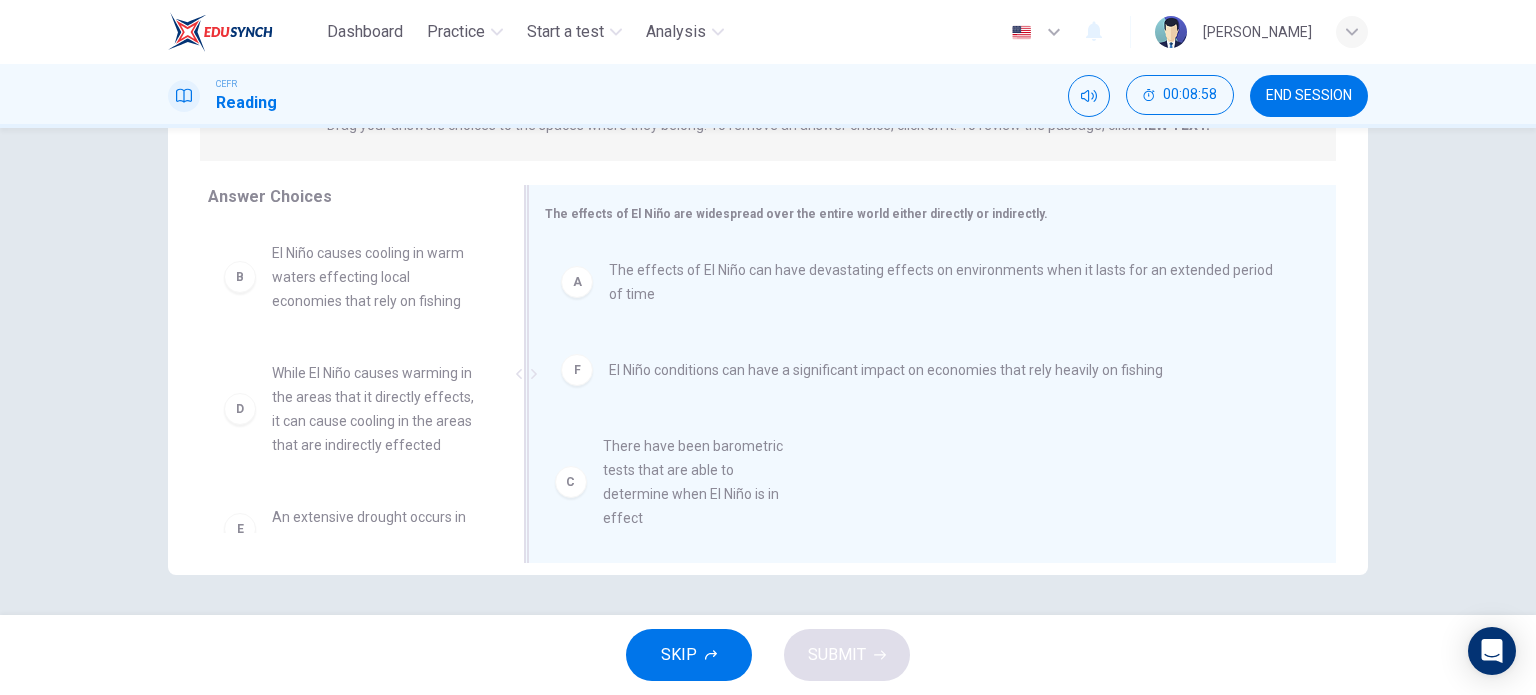 drag, startPoint x: 400, startPoint y: 432, endPoint x: 709, endPoint y: 488, distance: 314.03345 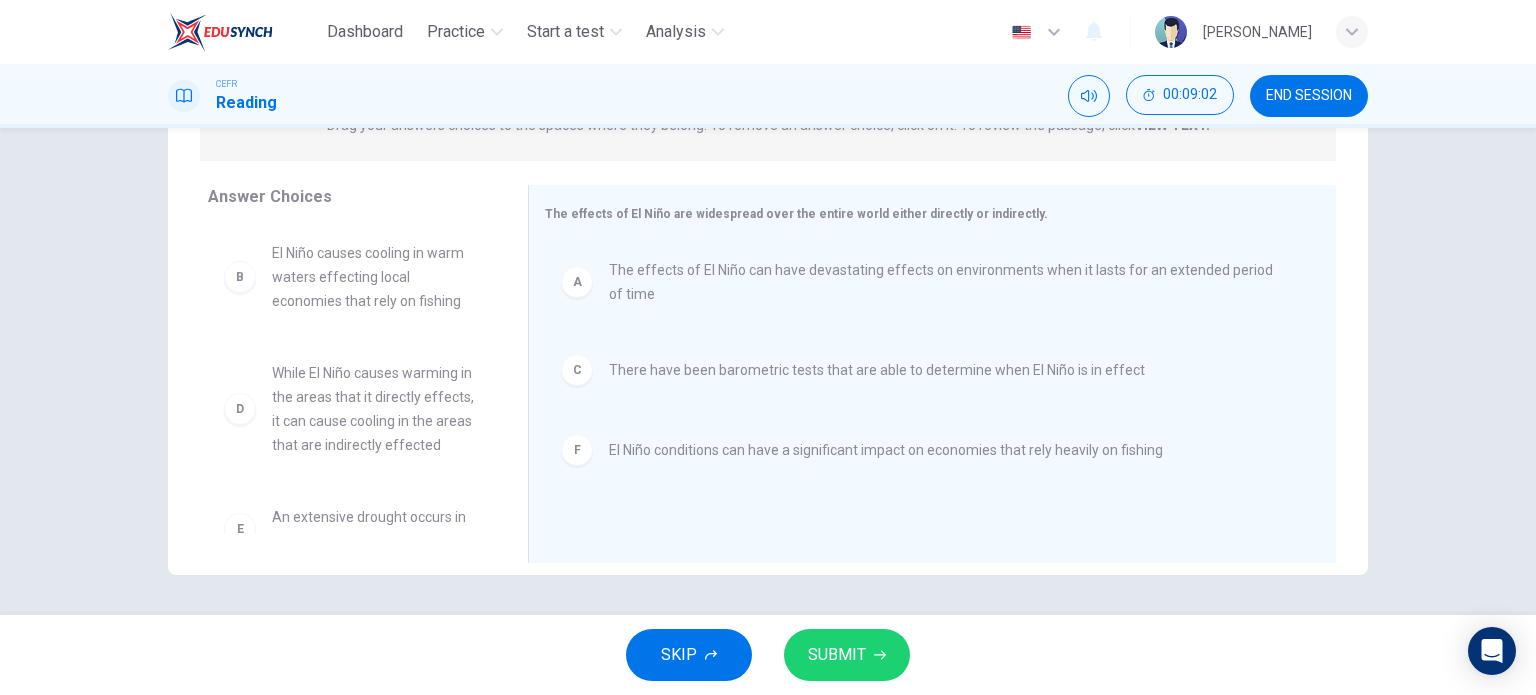 scroll, scrollTop: 0, scrollLeft: 0, axis: both 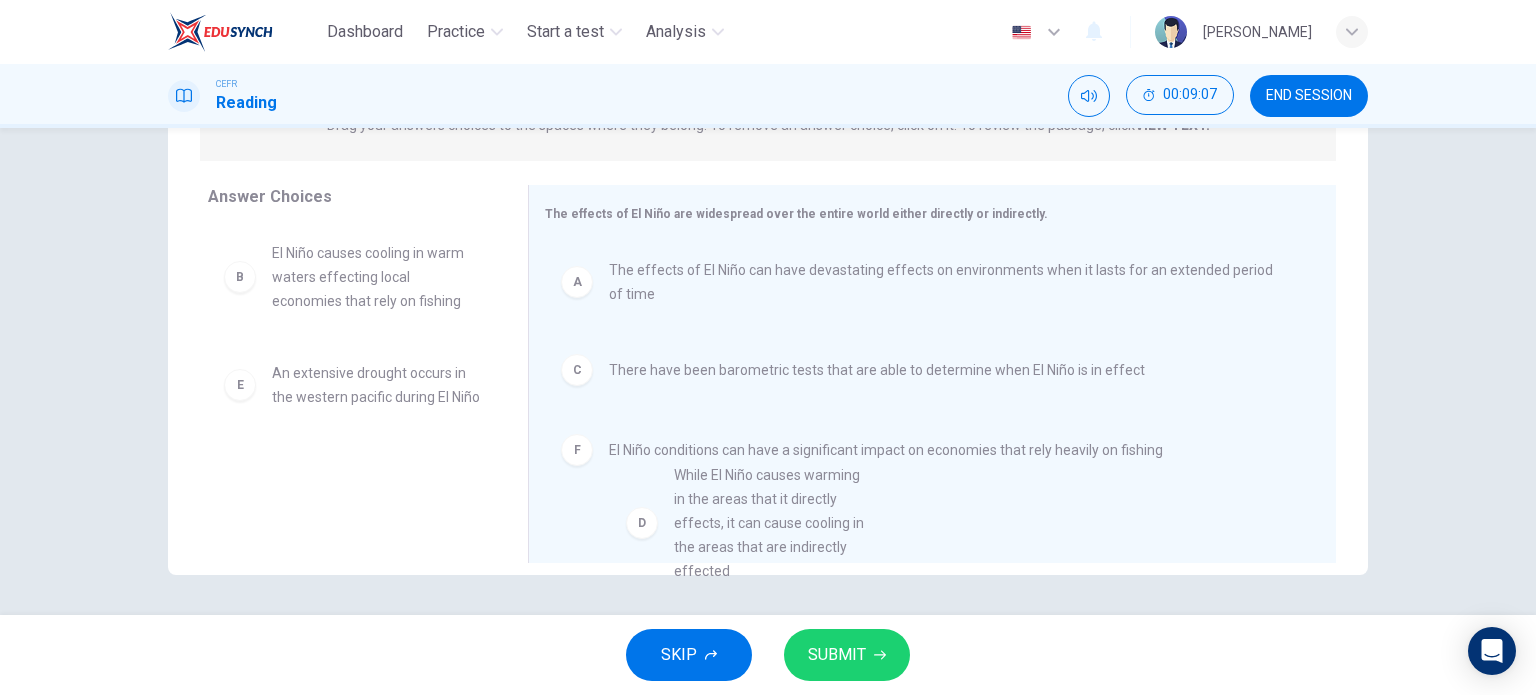 drag, startPoint x: 354, startPoint y: 435, endPoint x: 879, endPoint y: 564, distance: 540.61633 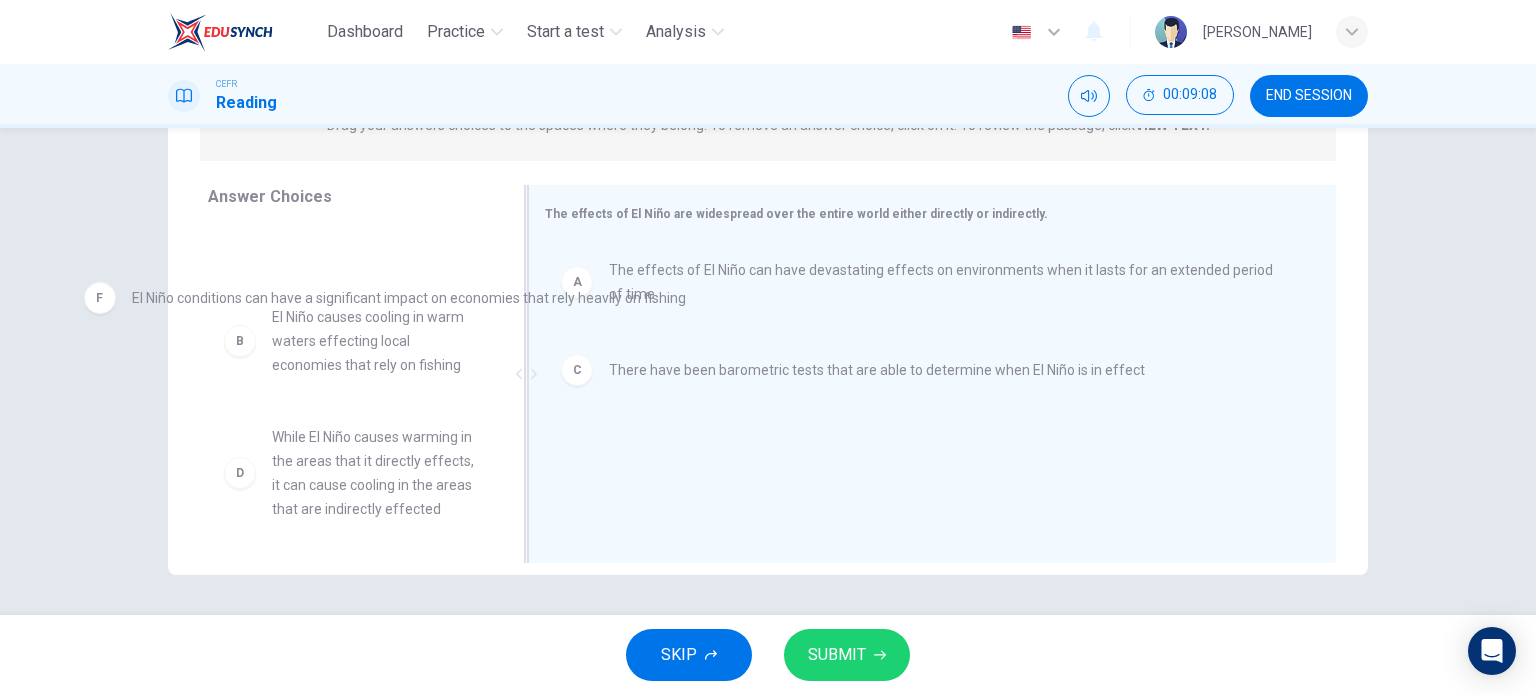 drag, startPoint x: 800, startPoint y: 463, endPoint x: 321, endPoint y: 311, distance: 502.53854 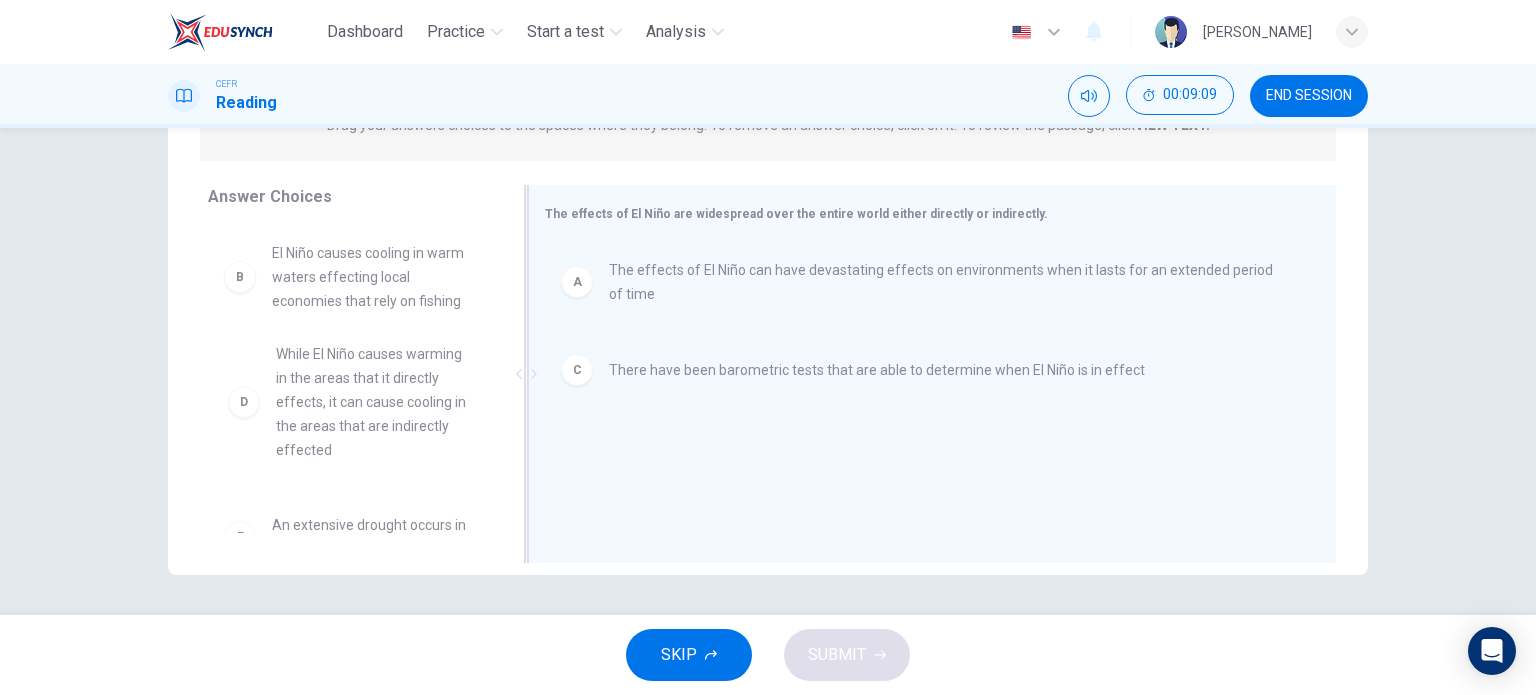 scroll, scrollTop: 0, scrollLeft: 0, axis: both 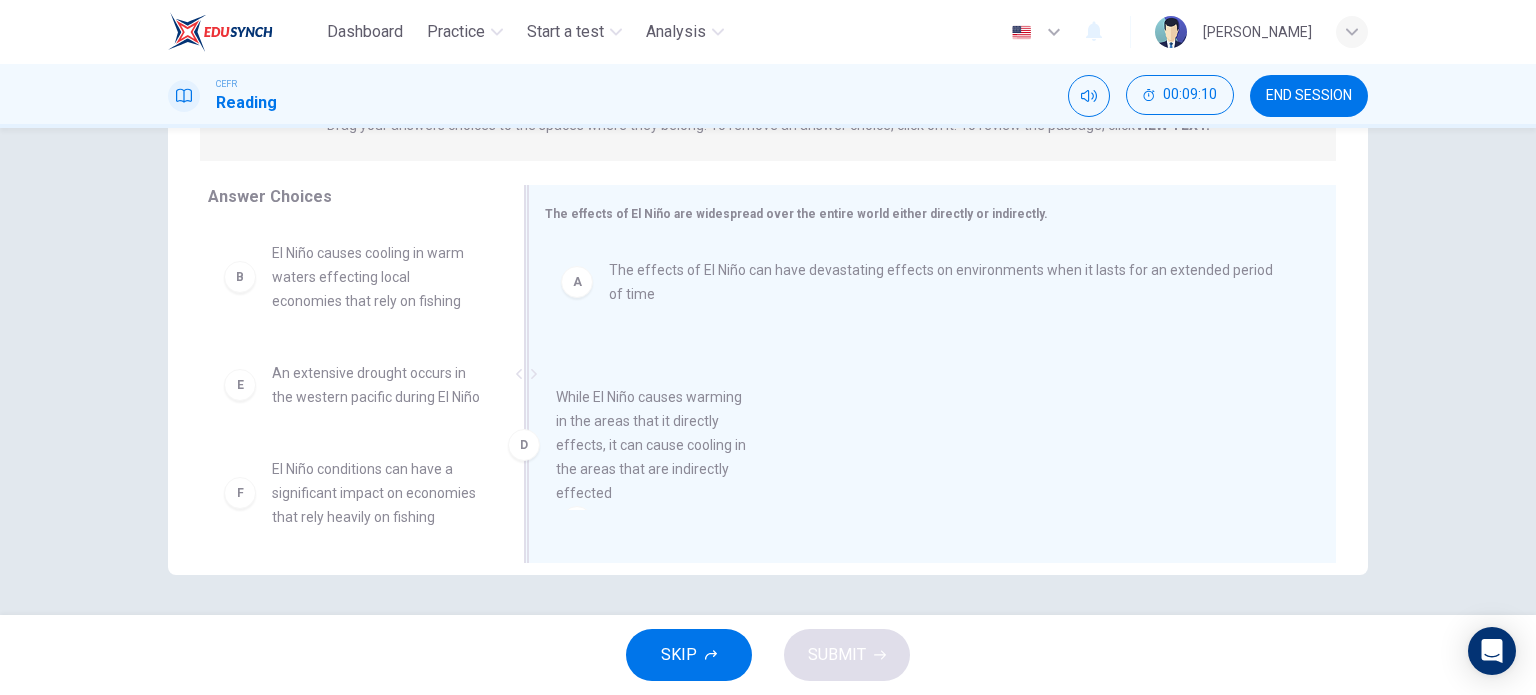 drag, startPoint x: 354, startPoint y: 468, endPoint x: 644, endPoint y: 486, distance: 290.55807 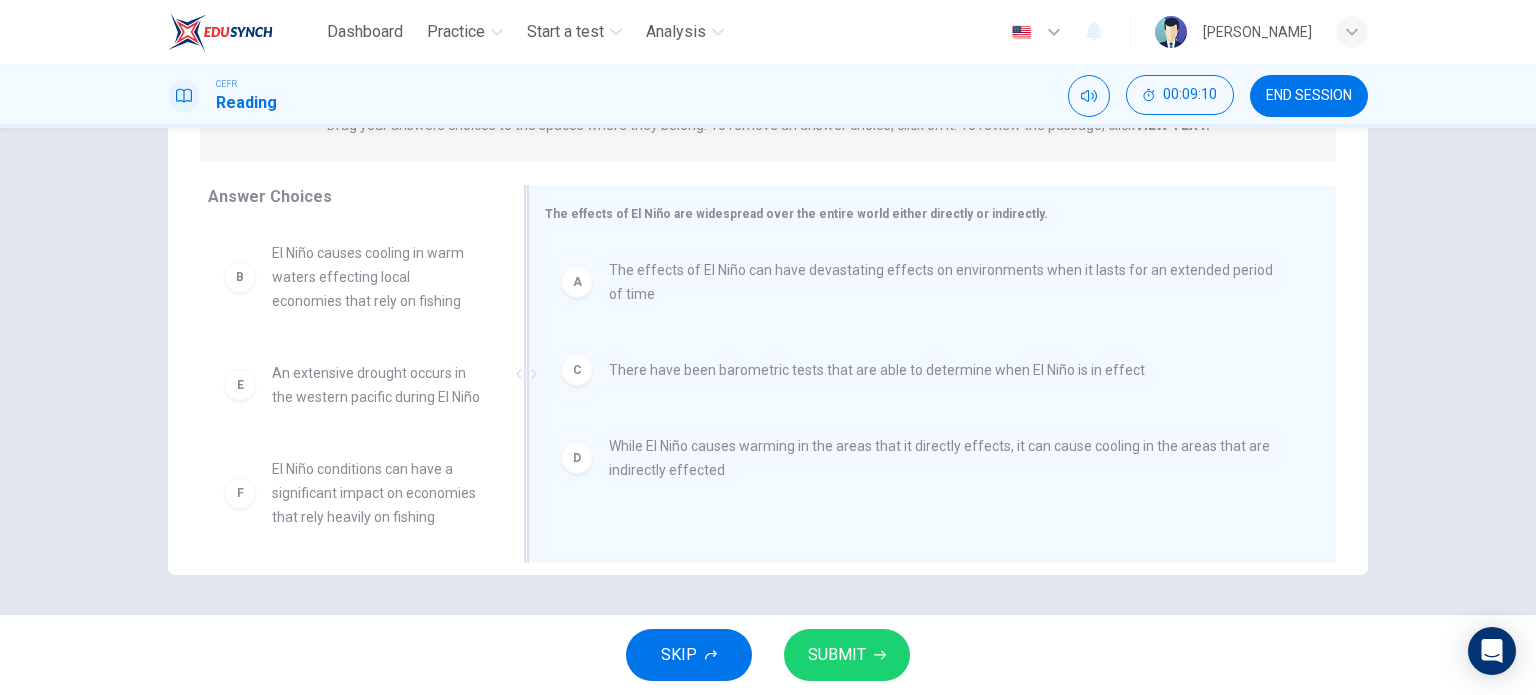scroll, scrollTop: 0, scrollLeft: 0, axis: both 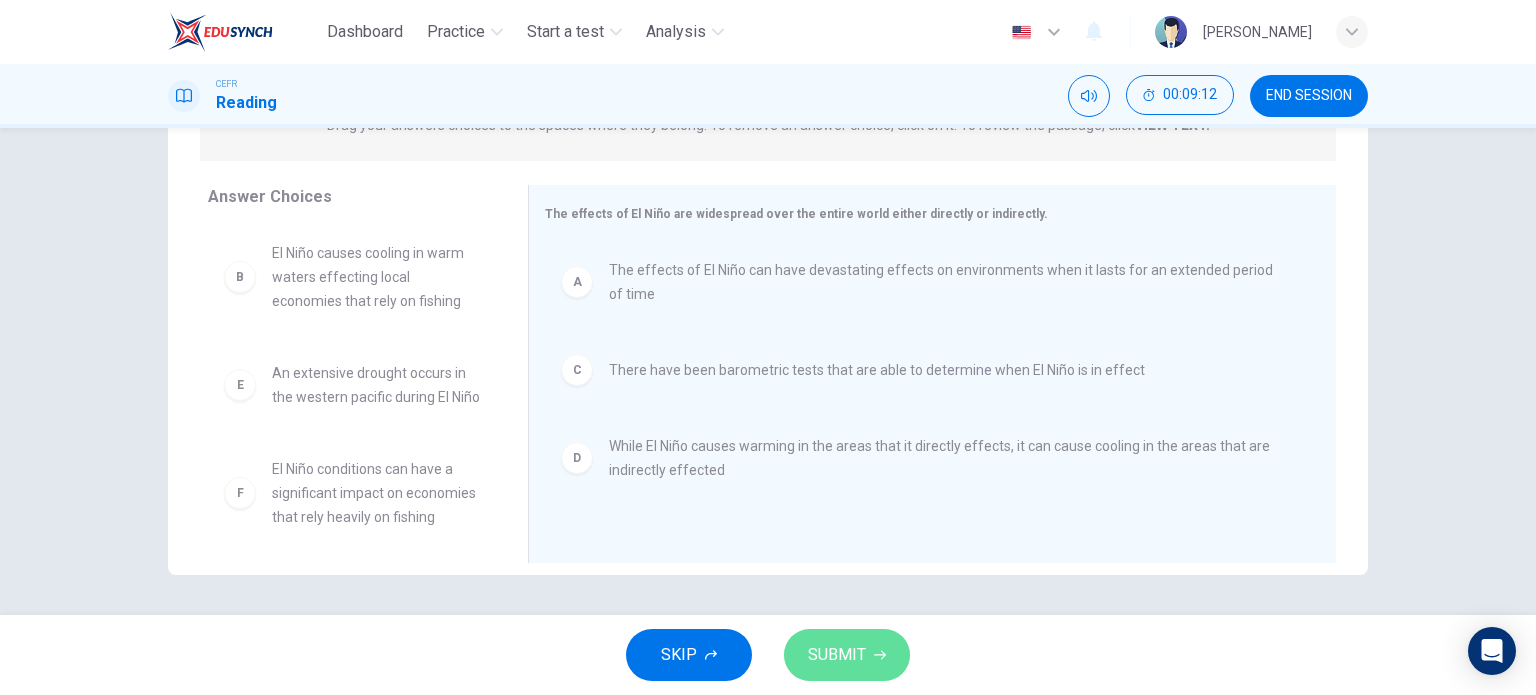 click on "SUBMIT" at bounding box center [847, 655] 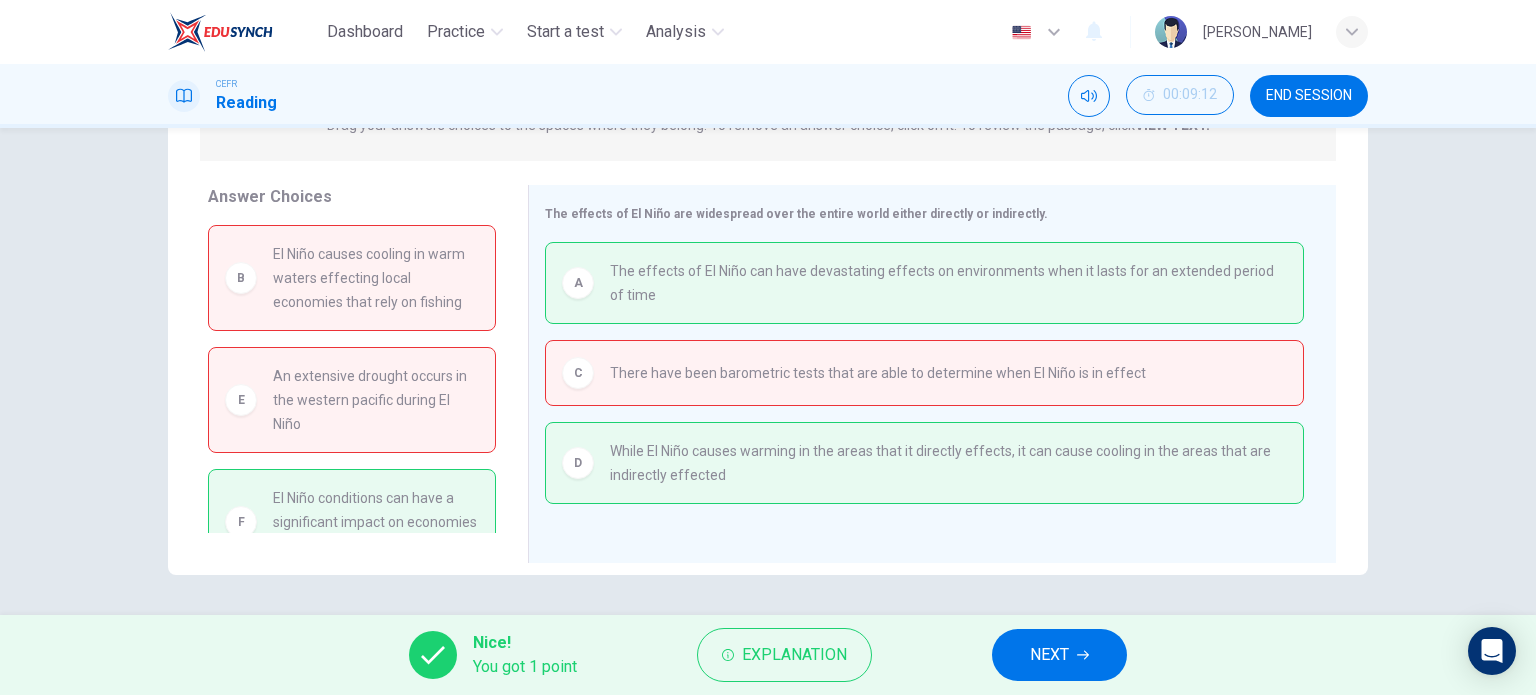scroll, scrollTop: 64, scrollLeft: 0, axis: vertical 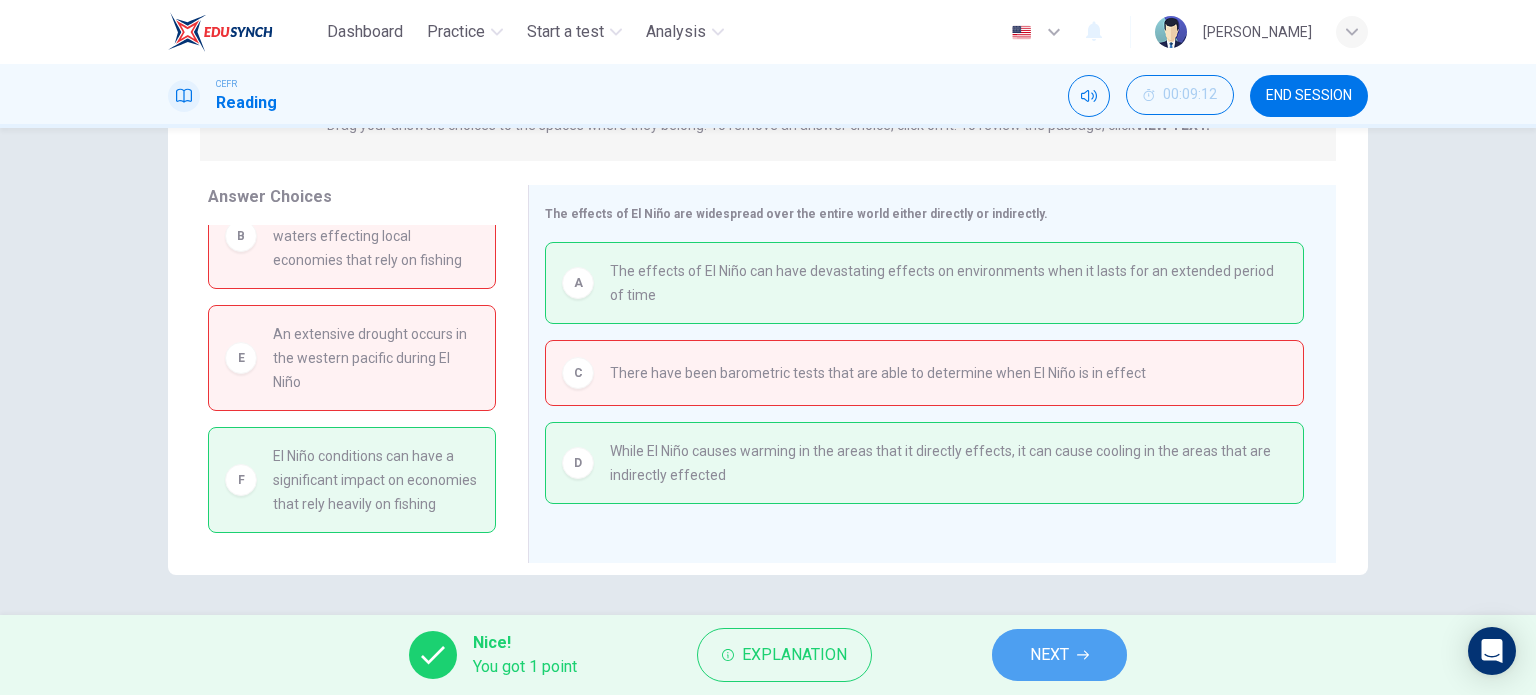 click on "NEXT" at bounding box center [1059, 655] 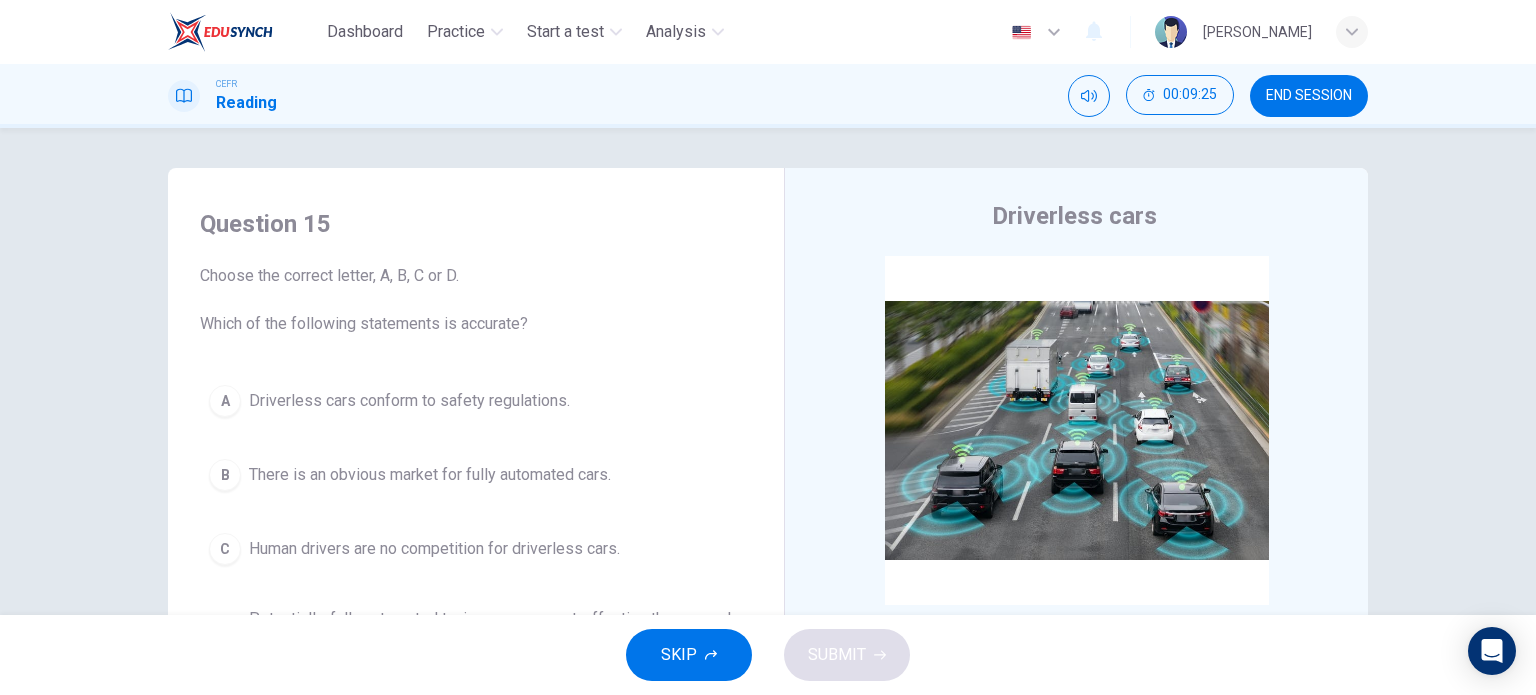 click on "Driverless cars conform to safety regulations." at bounding box center (409, 401) 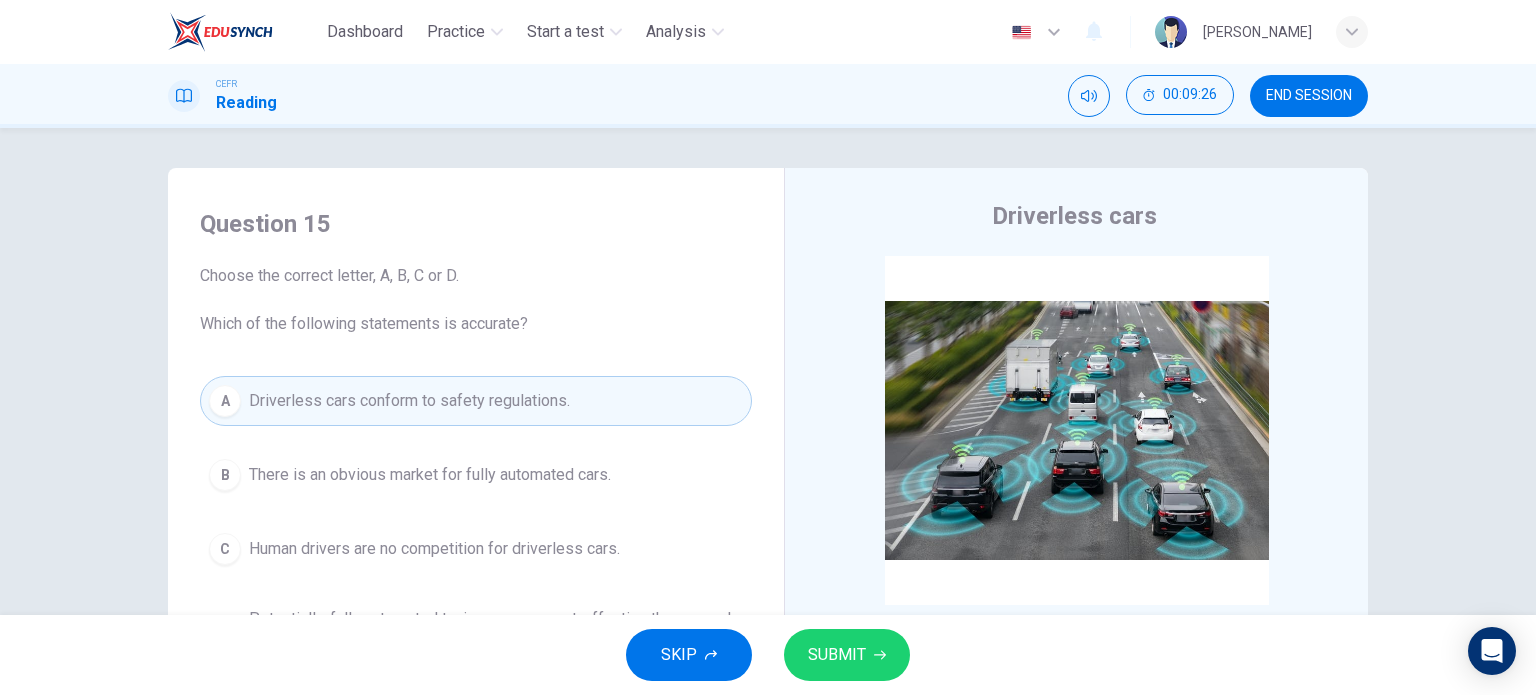 click on "SUBMIT" at bounding box center (837, 655) 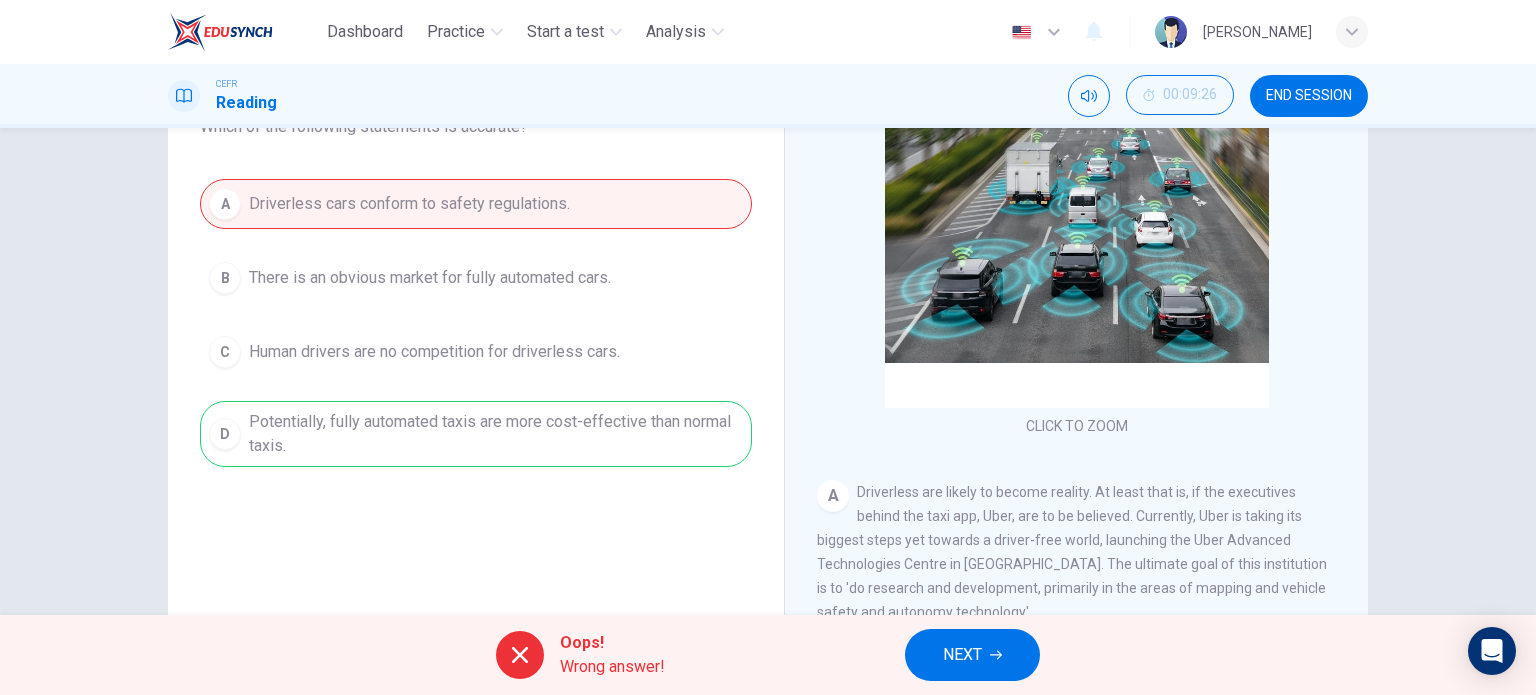 scroll, scrollTop: 200, scrollLeft: 0, axis: vertical 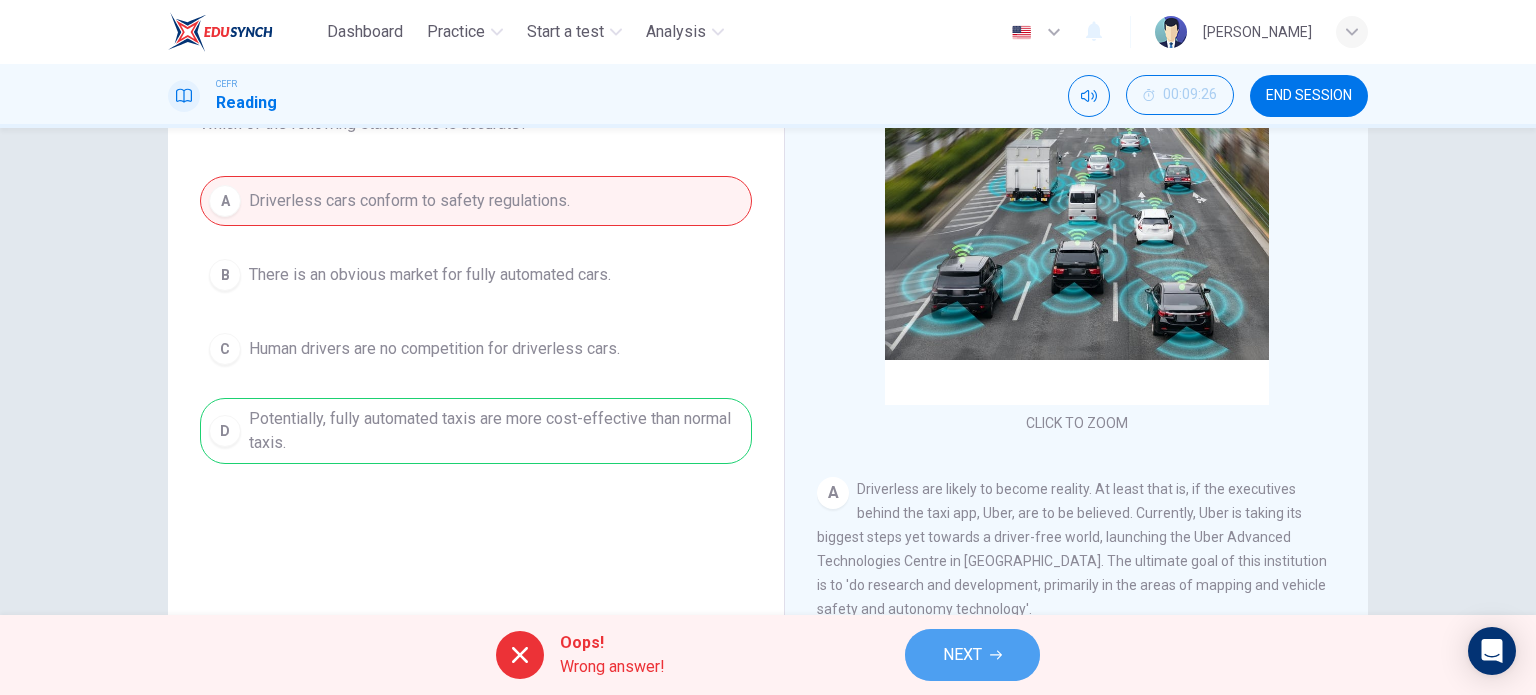 click on "NEXT" at bounding box center [962, 655] 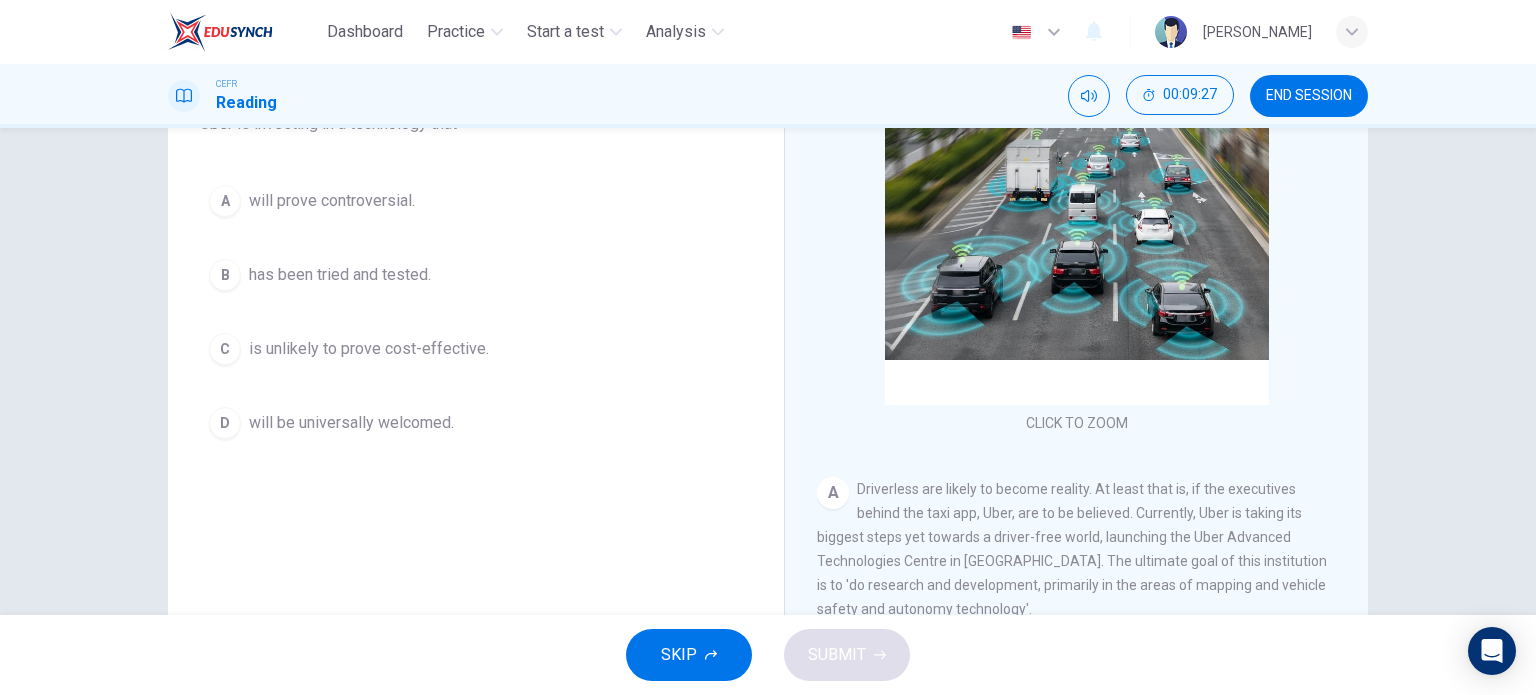 click on "A will prove controversial." at bounding box center [476, 201] 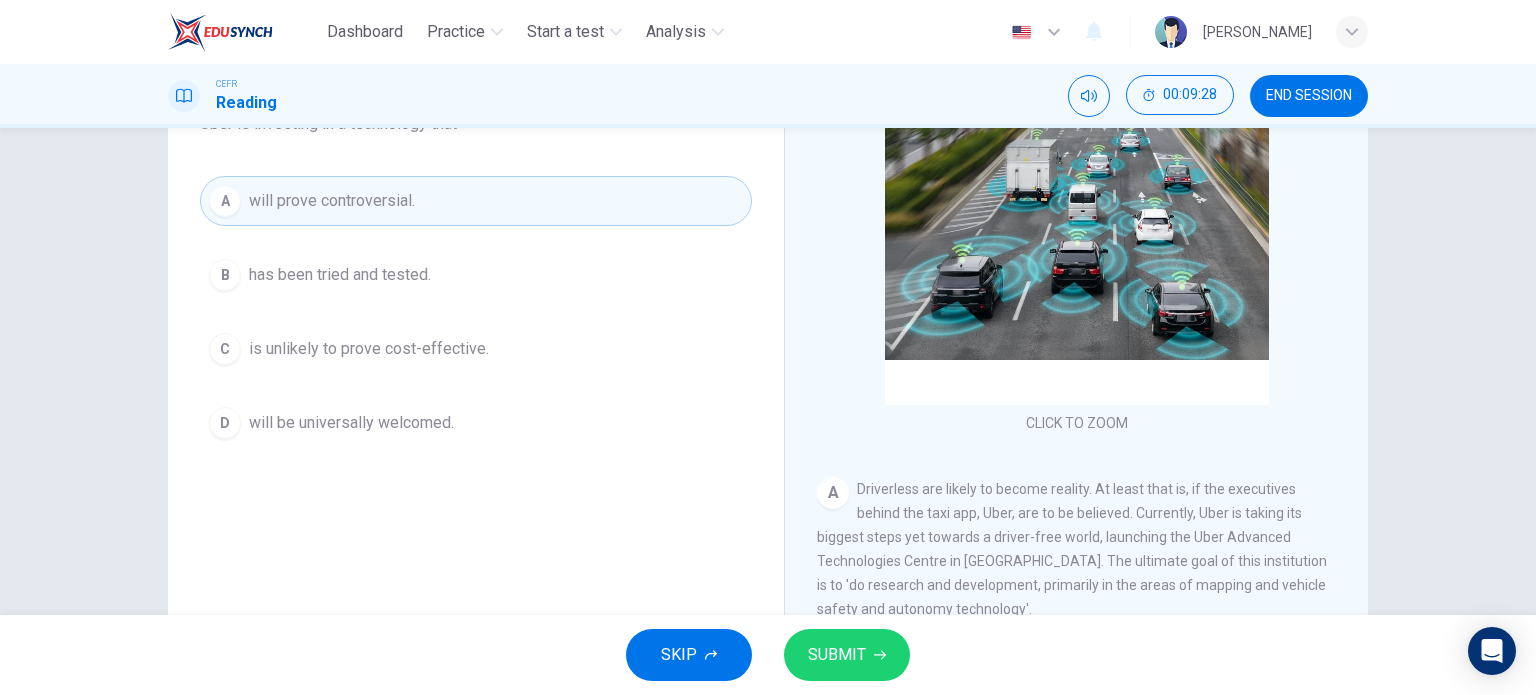 click on "SUBMIT" at bounding box center [837, 655] 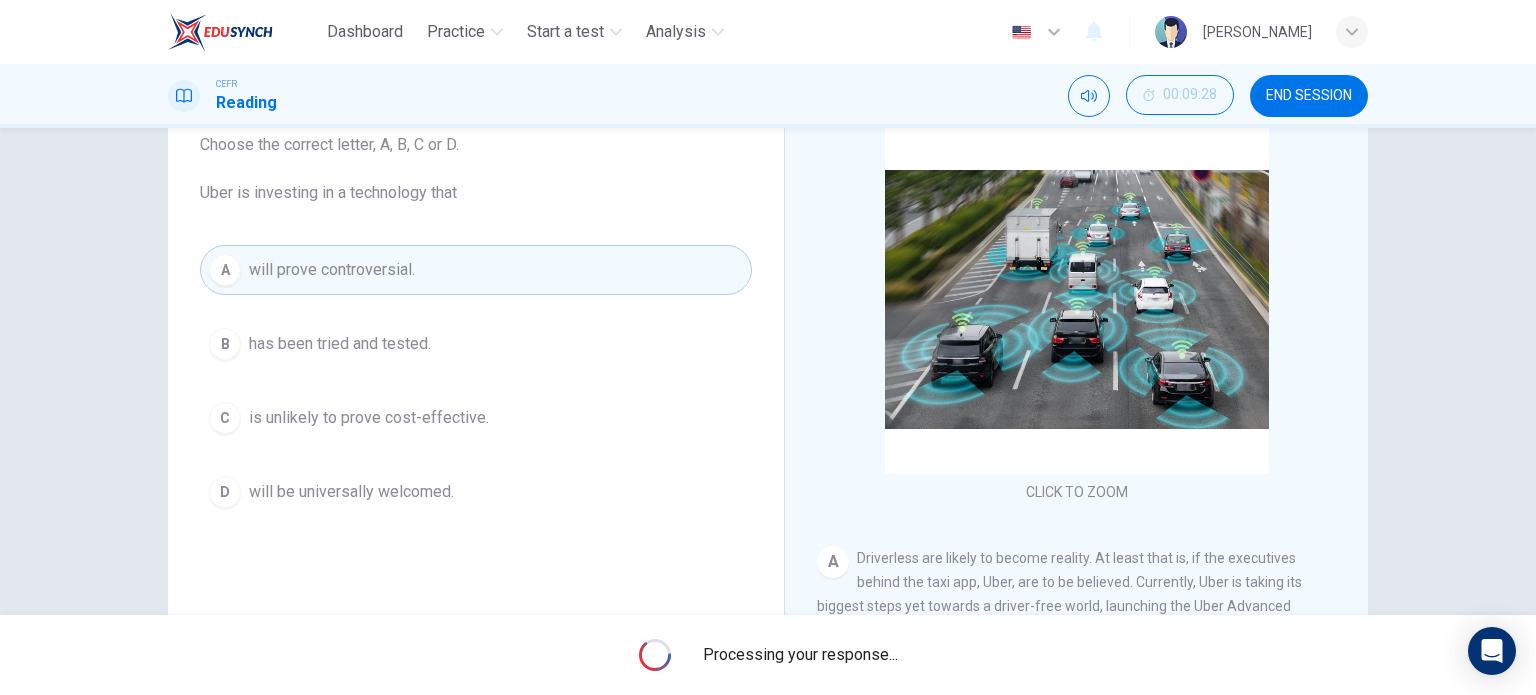 scroll, scrollTop: 100, scrollLeft: 0, axis: vertical 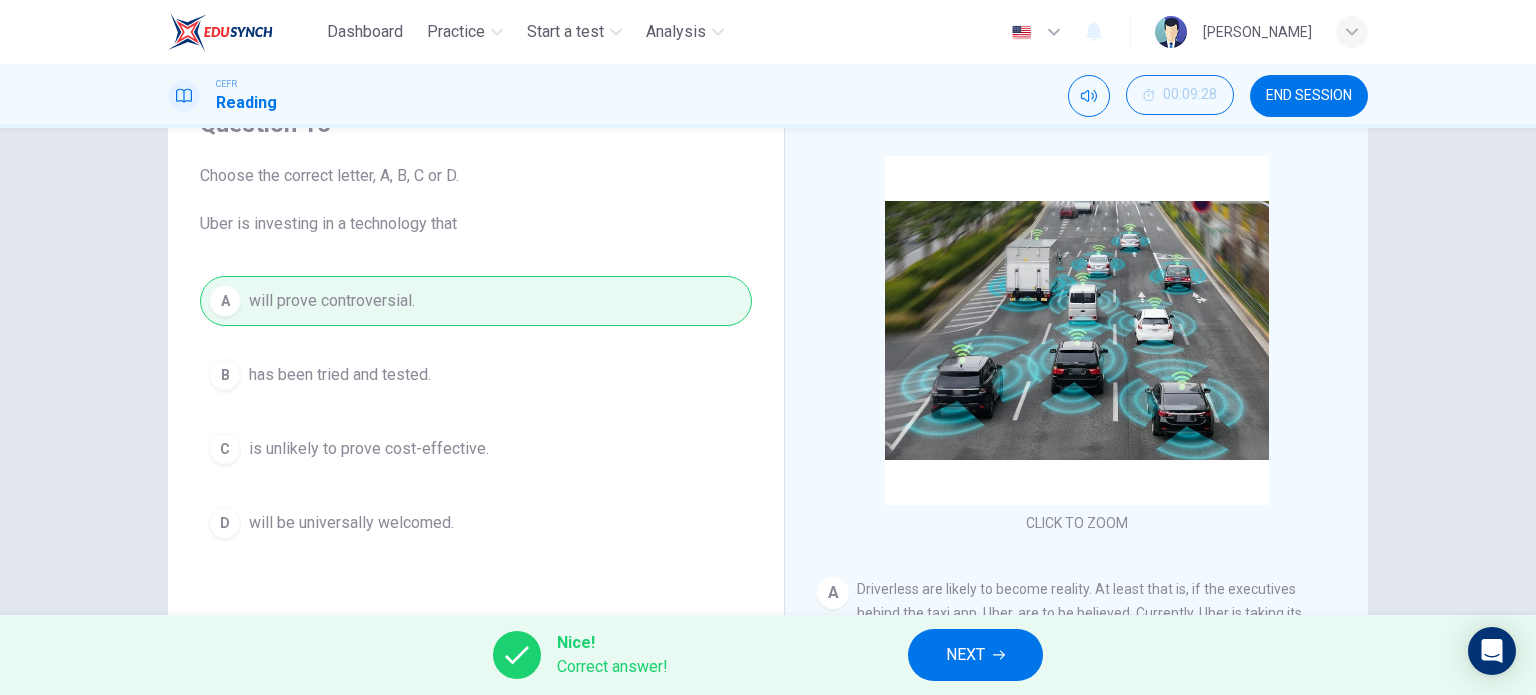 click on "NEXT" at bounding box center (975, 655) 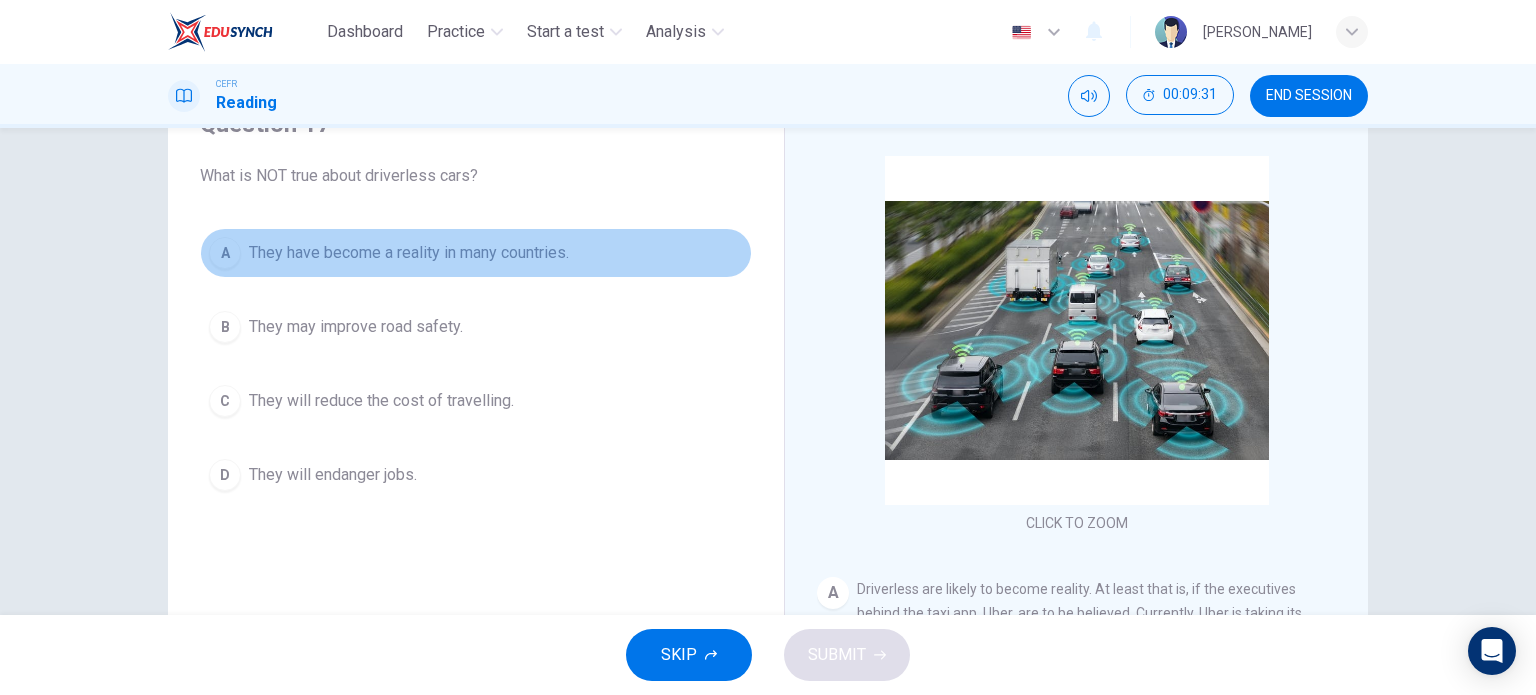 drag, startPoint x: 406, startPoint y: 264, endPoint x: 587, endPoint y: 383, distance: 216.61487 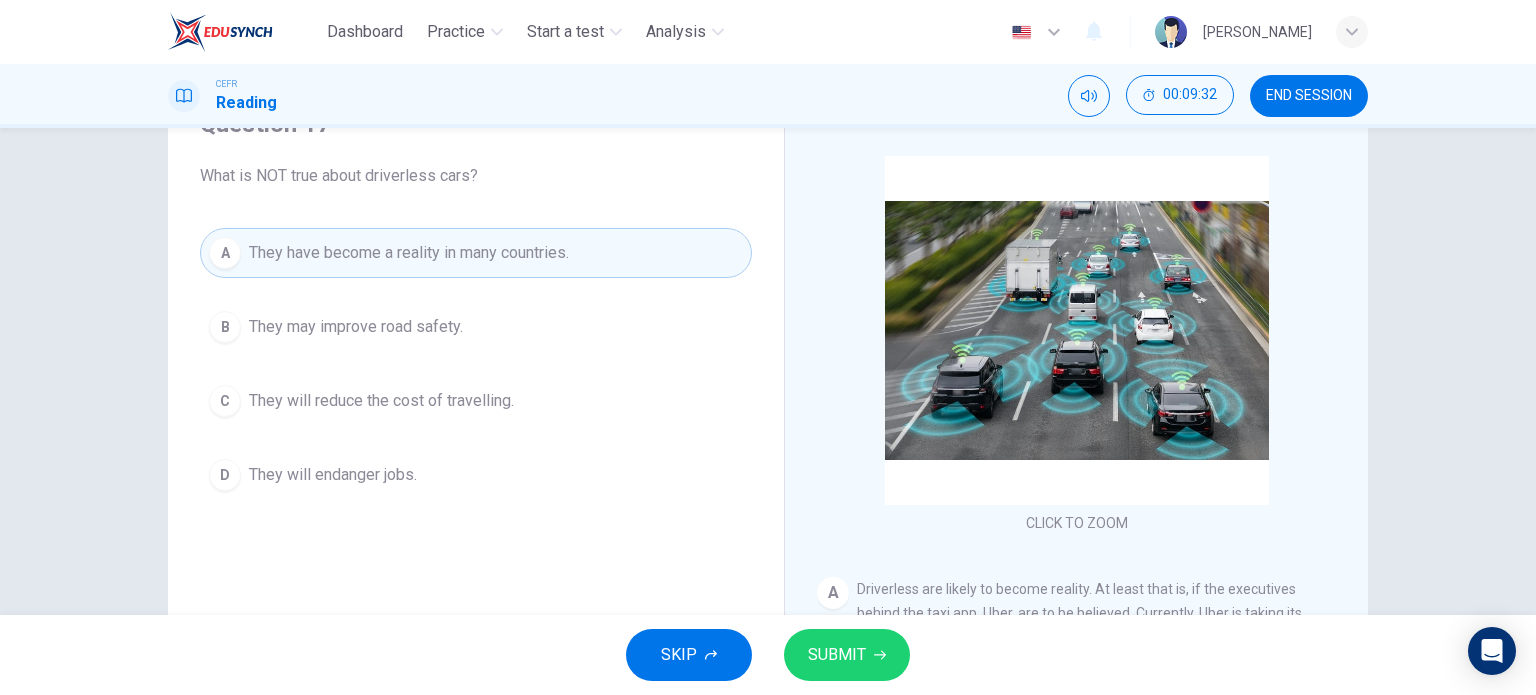 click on "SUBMIT" at bounding box center [837, 655] 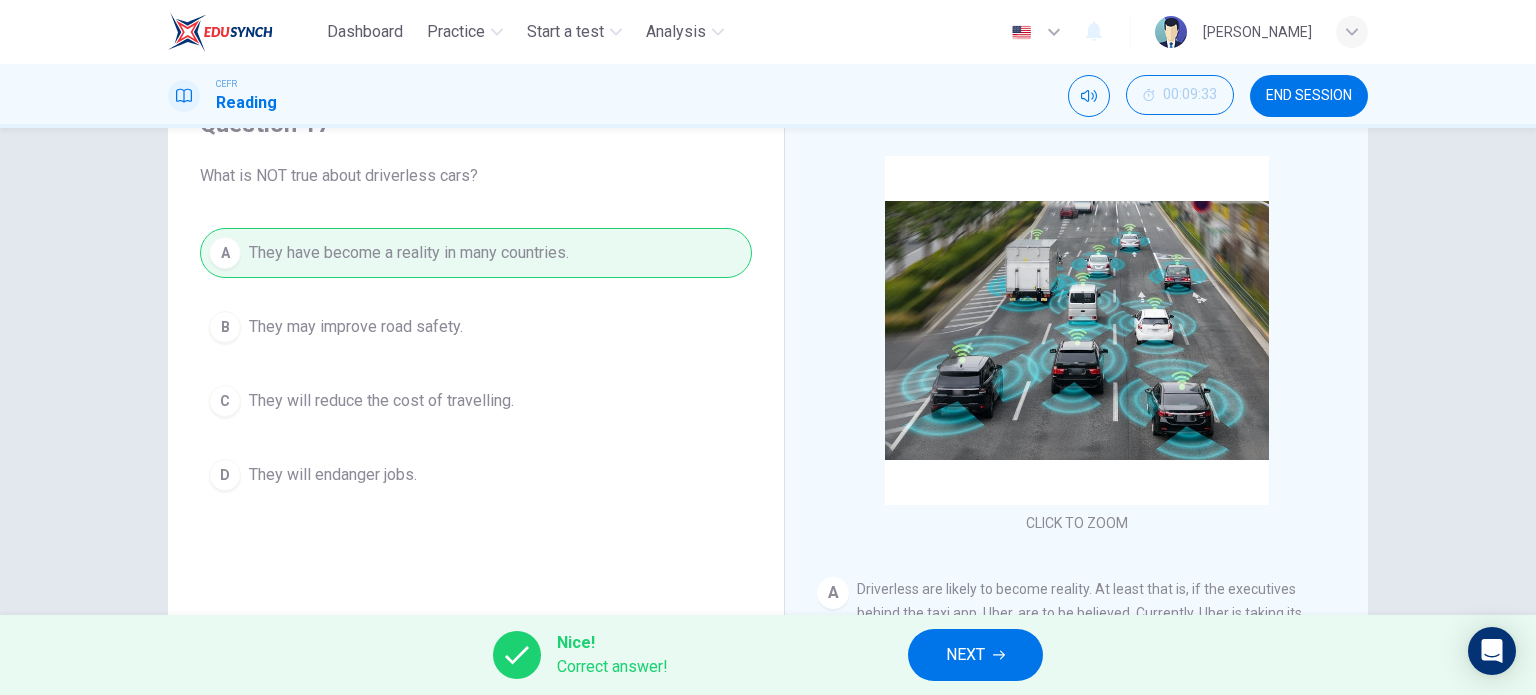 click on "NEXT" at bounding box center (965, 655) 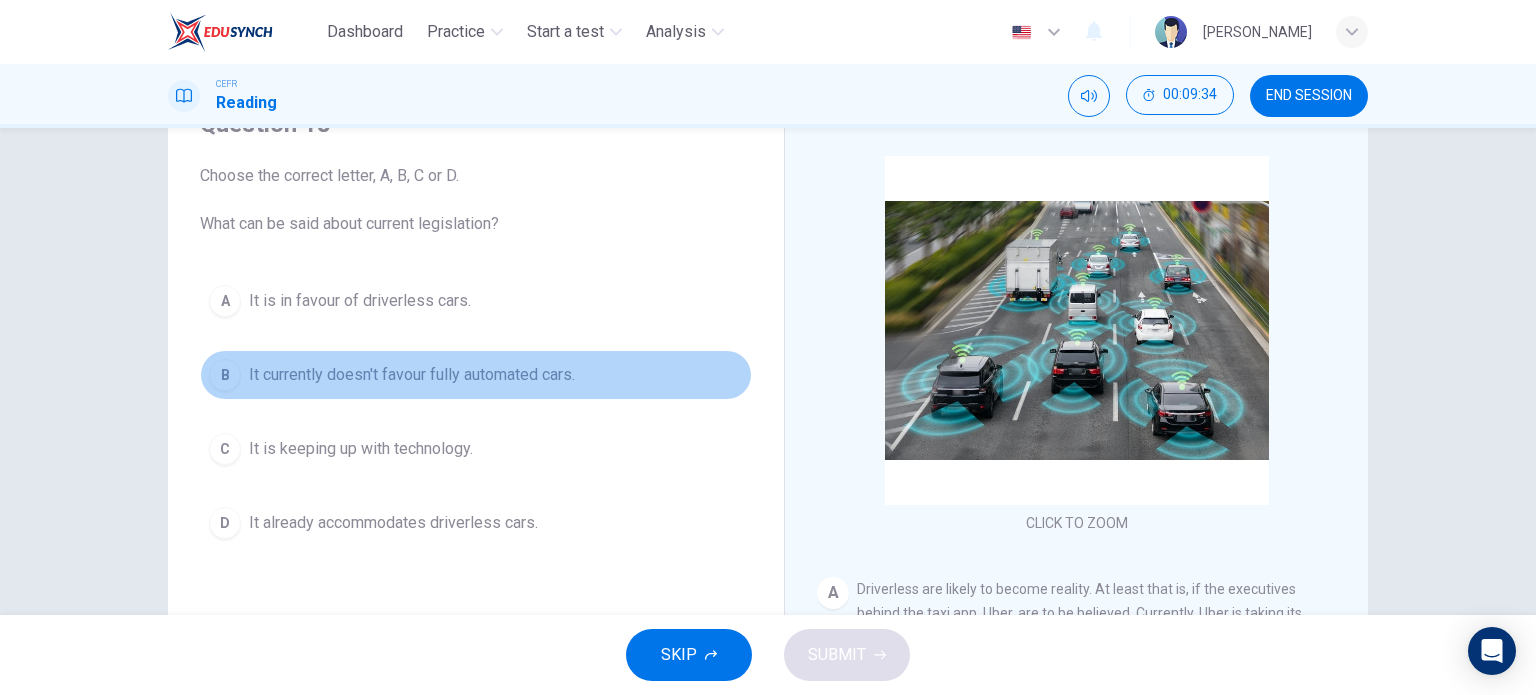 drag, startPoint x: 380, startPoint y: 379, endPoint x: 640, endPoint y: 491, distance: 283.09717 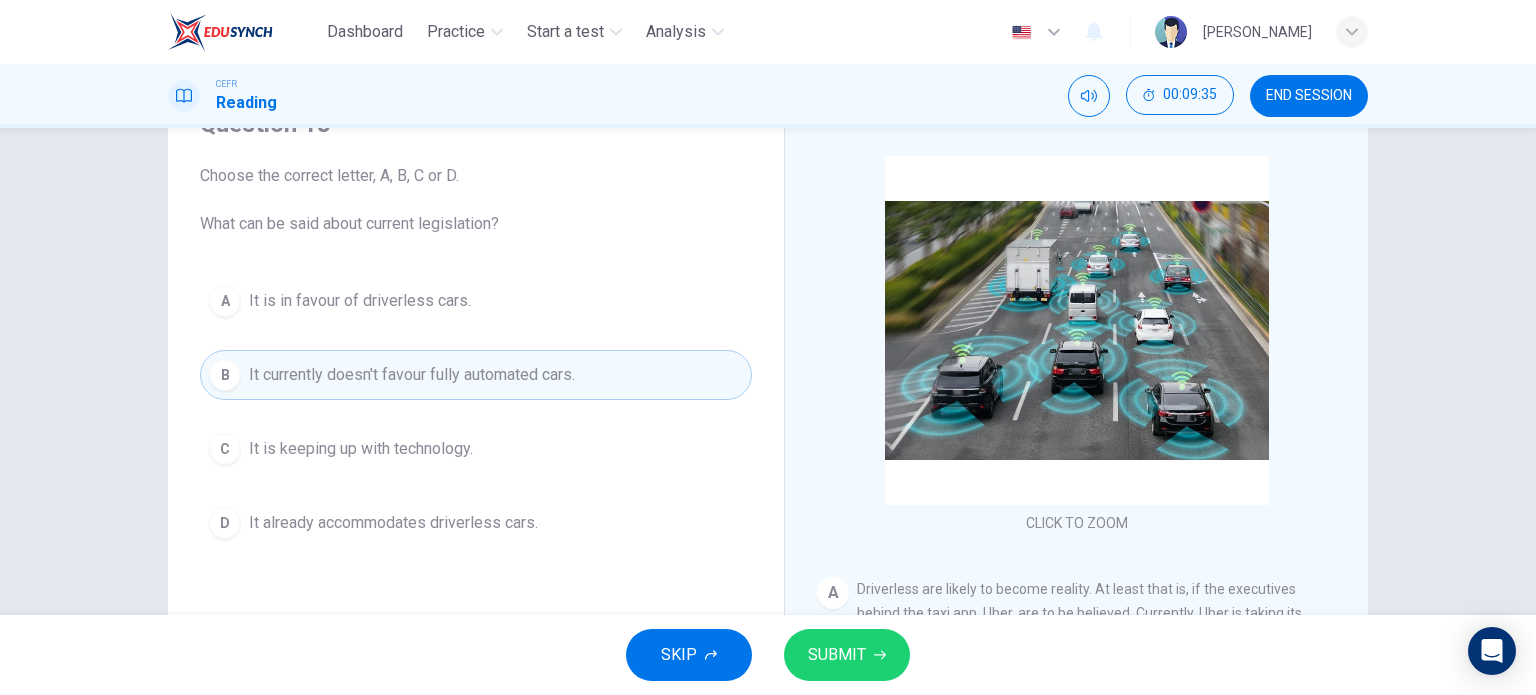 click on "SUBMIT" at bounding box center [837, 655] 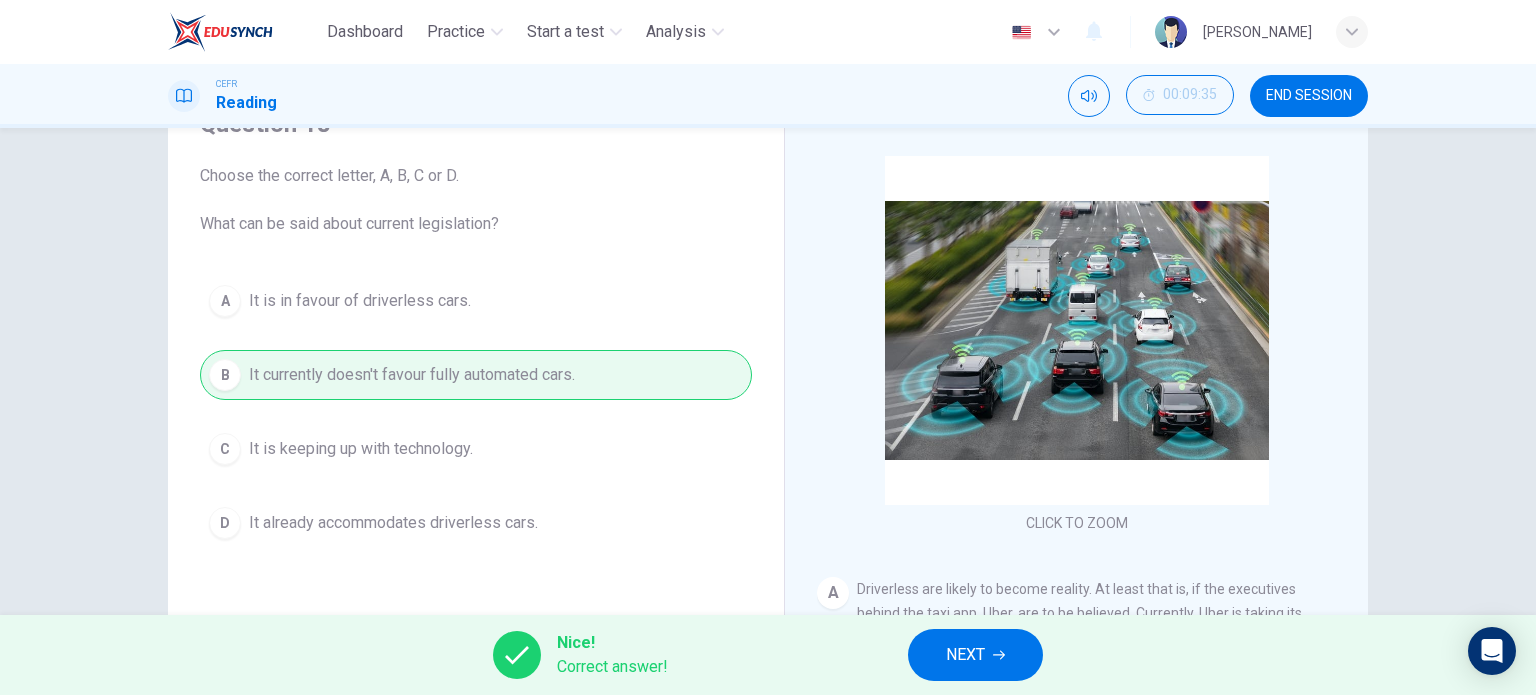 click on "NEXT" at bounding box center (975, 655) 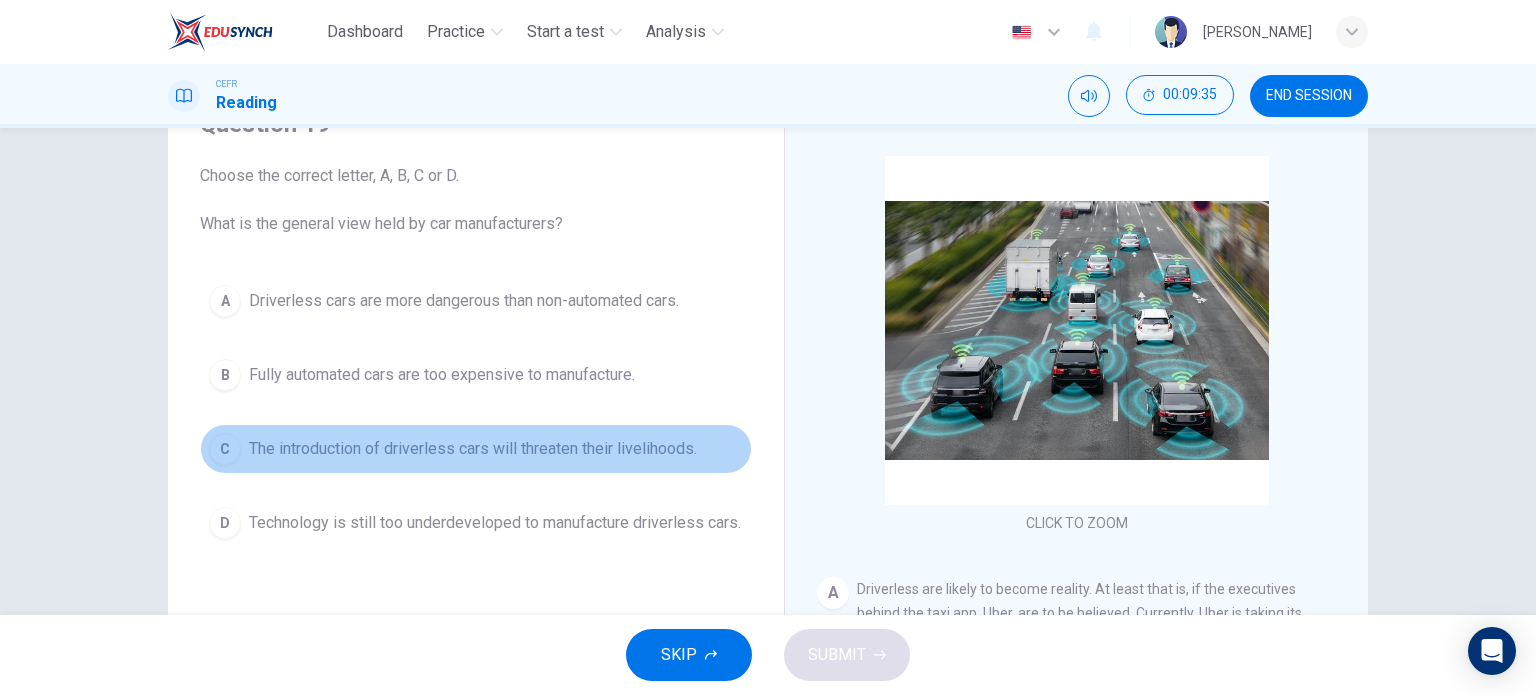 drag, startPoint x: 590, startPoint y: 444, endPoint x: 741, endPoint y: 534, distance: 175.7868 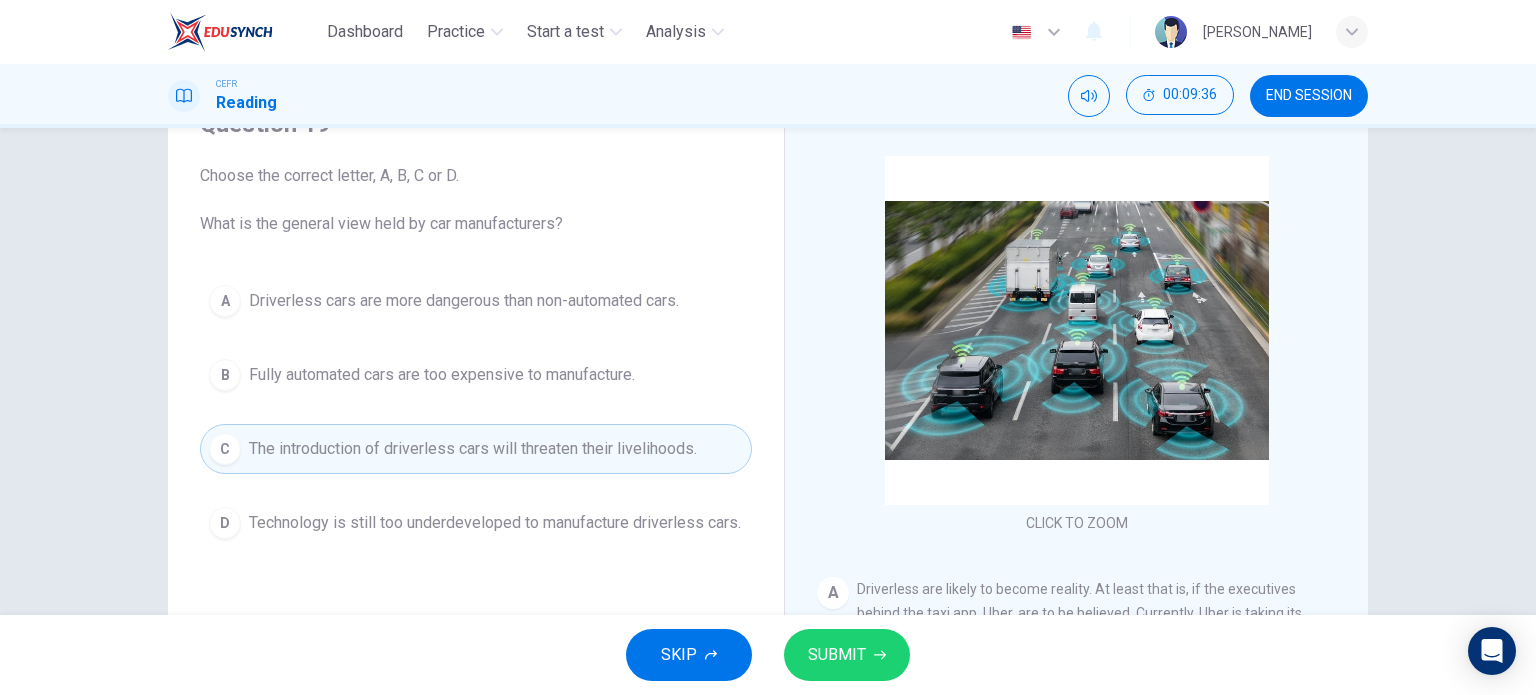 click on "SUBMIT" at bounding box center (837, 655) 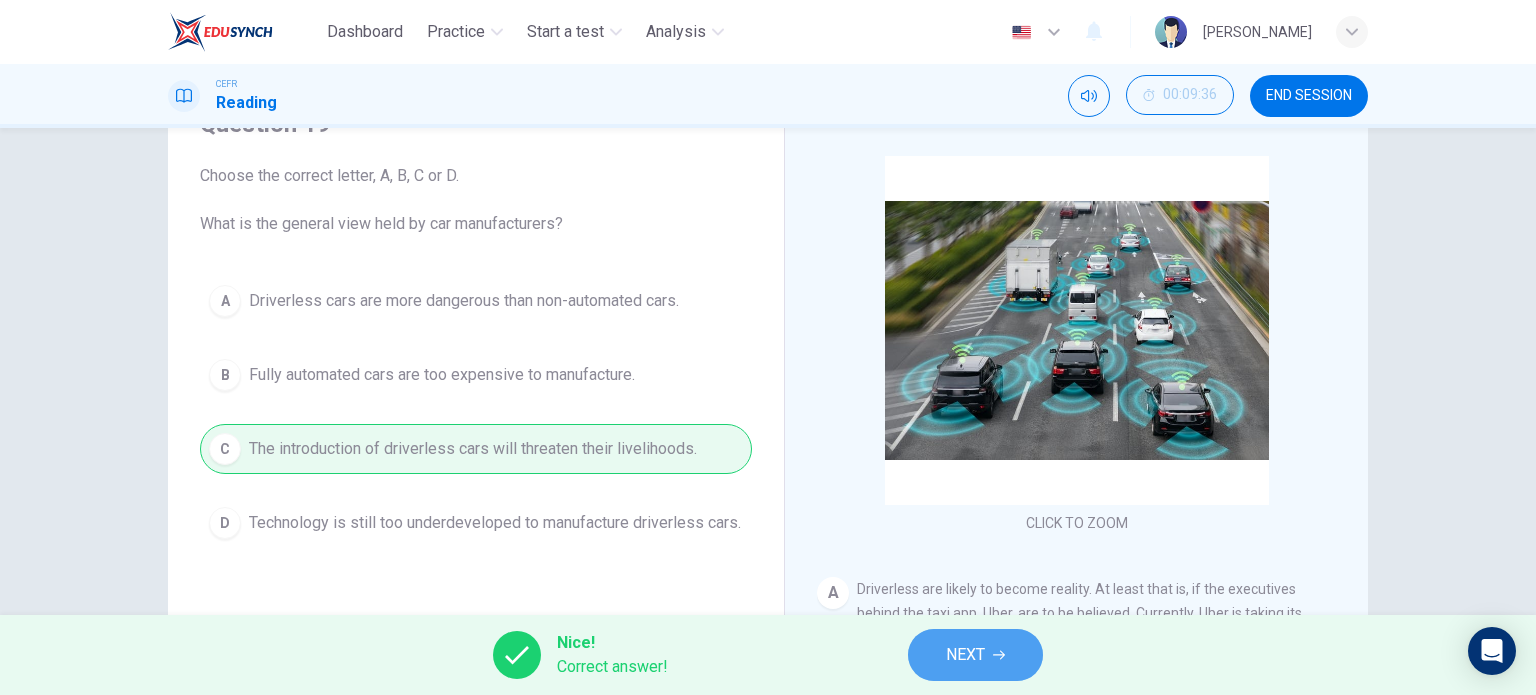 click on "NEXT" at bounding box center (975, 655) 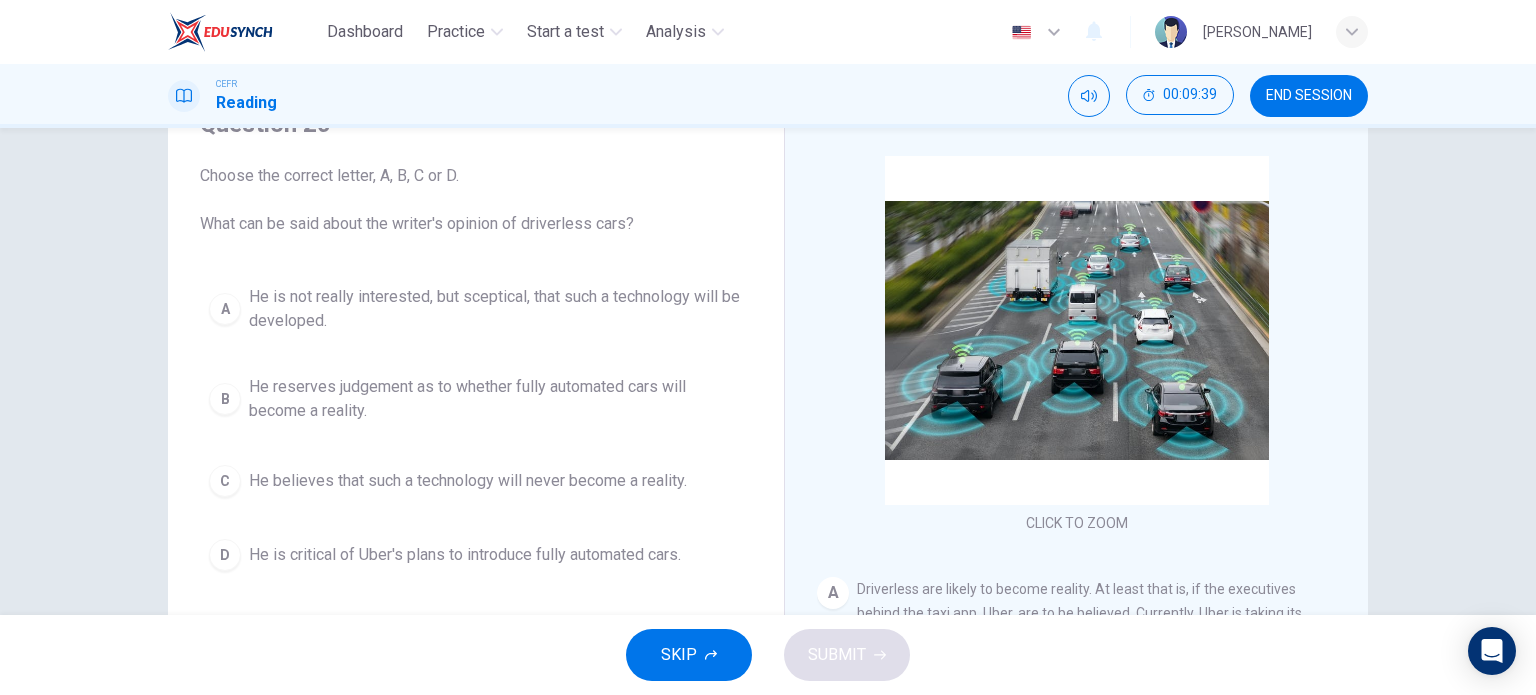 scroll, scrollTop: 200, scrollLeft: 0, axis: vertical 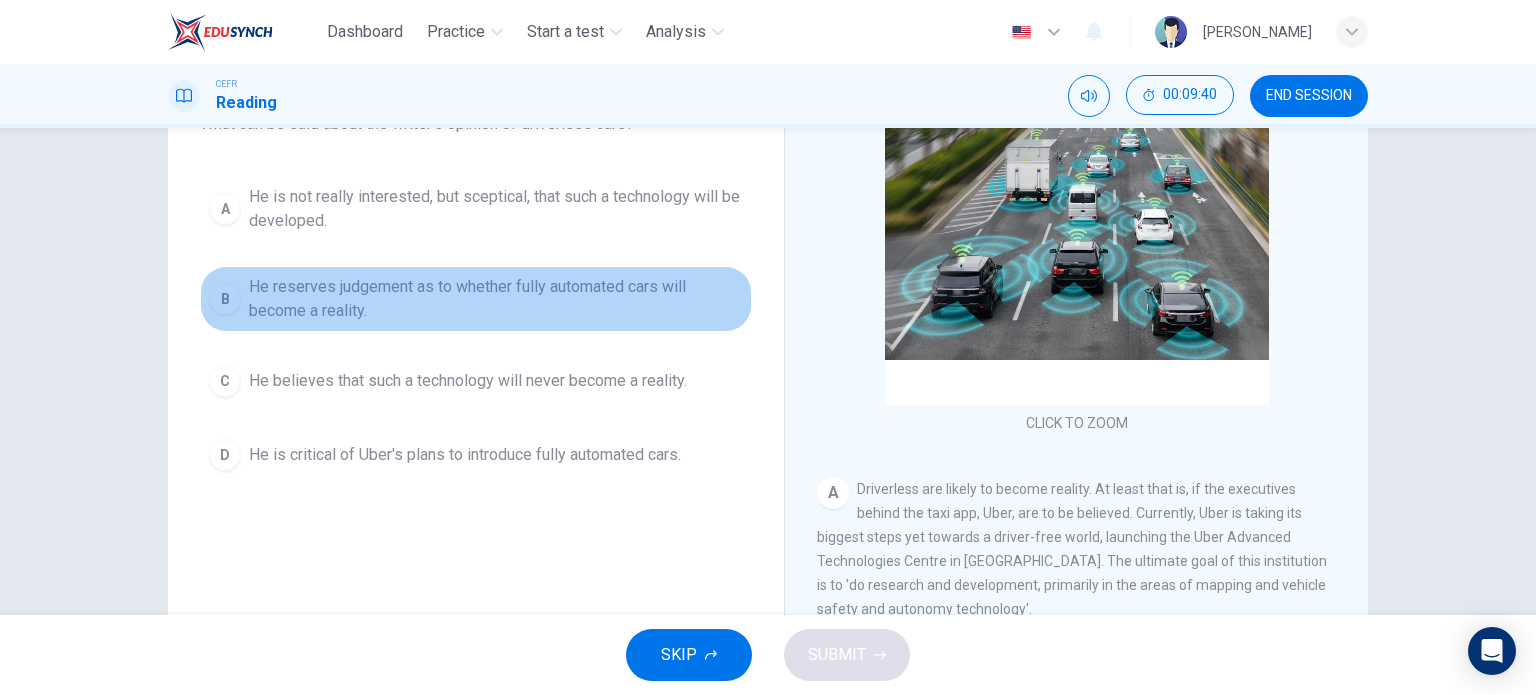 drag, startPoint x: 378, startPoint y: 312, endPoint x: 422, endPoint y: 341, distance: 52.69725 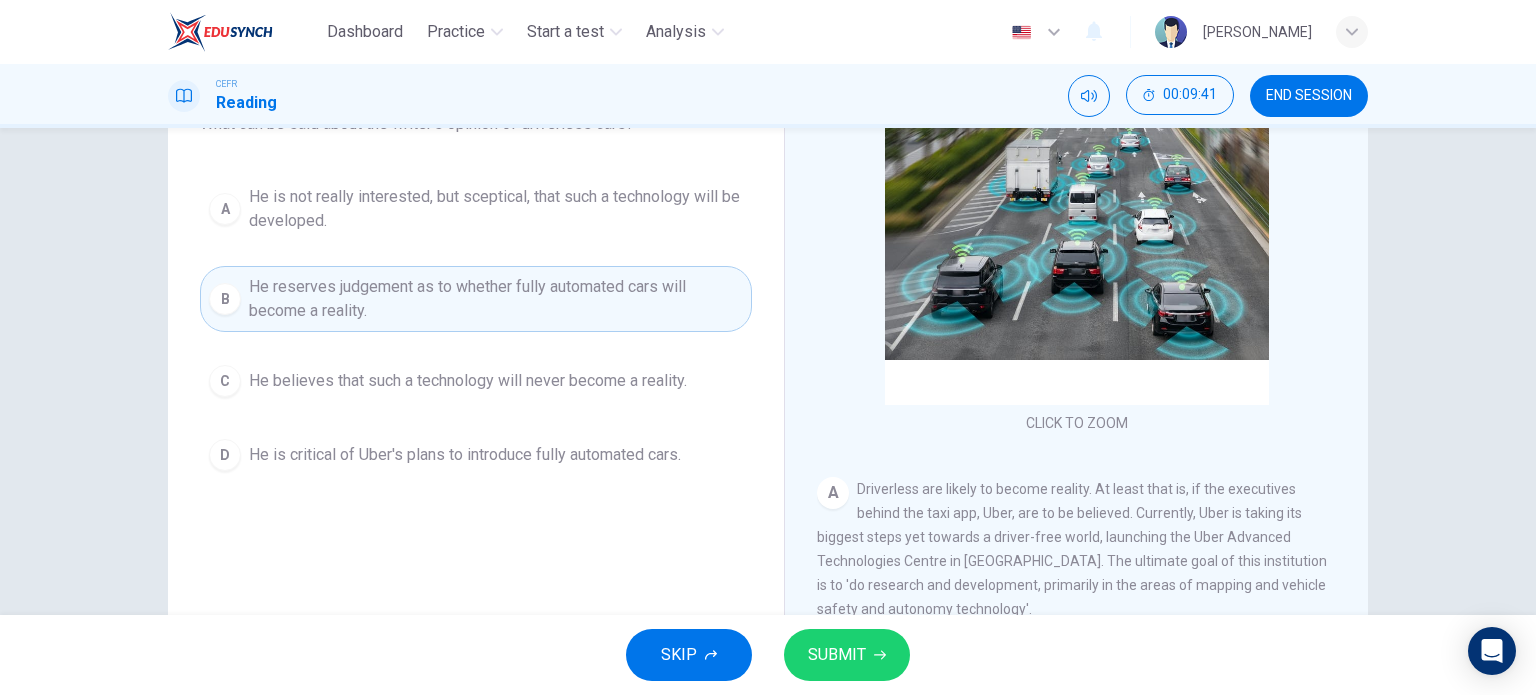 click on "SUBMIT" at bounding box center (837, 655) 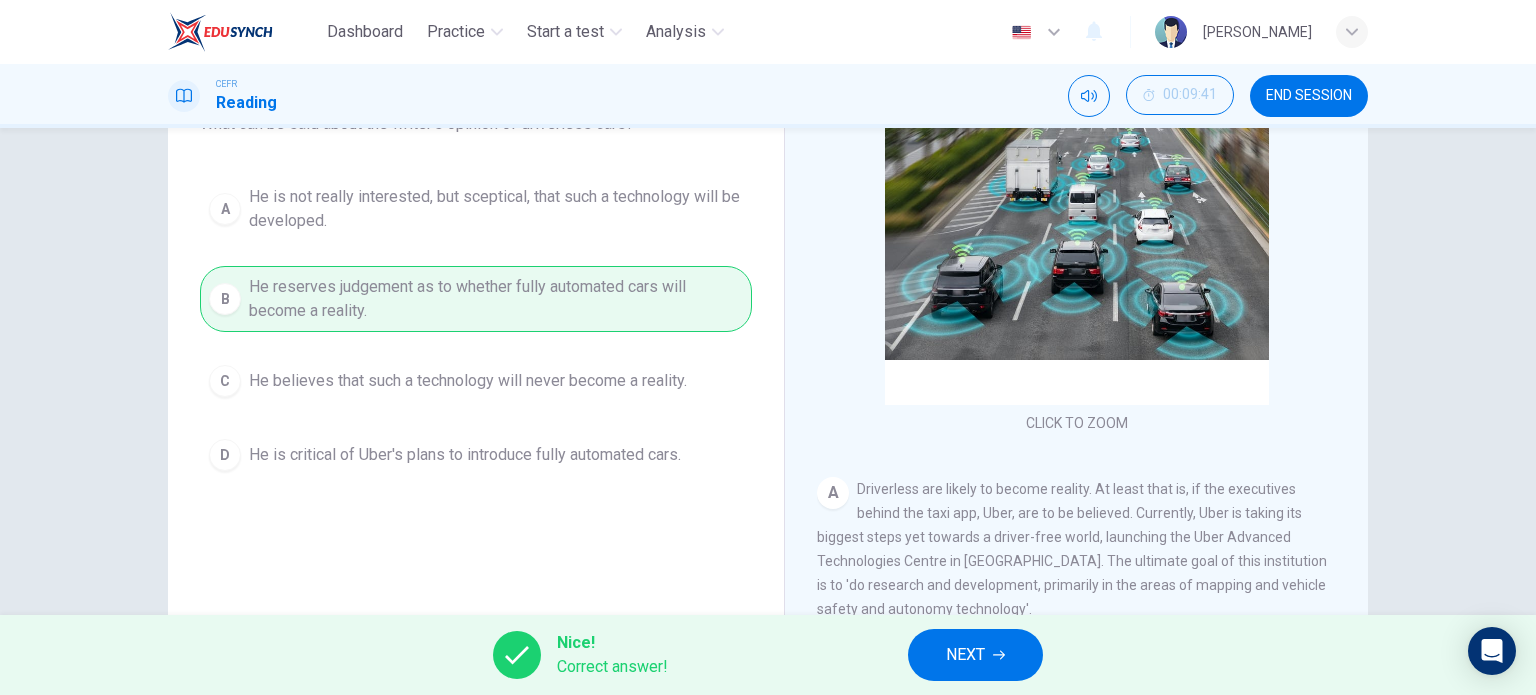 click on "NEXT" at bounding box center [975, 655] 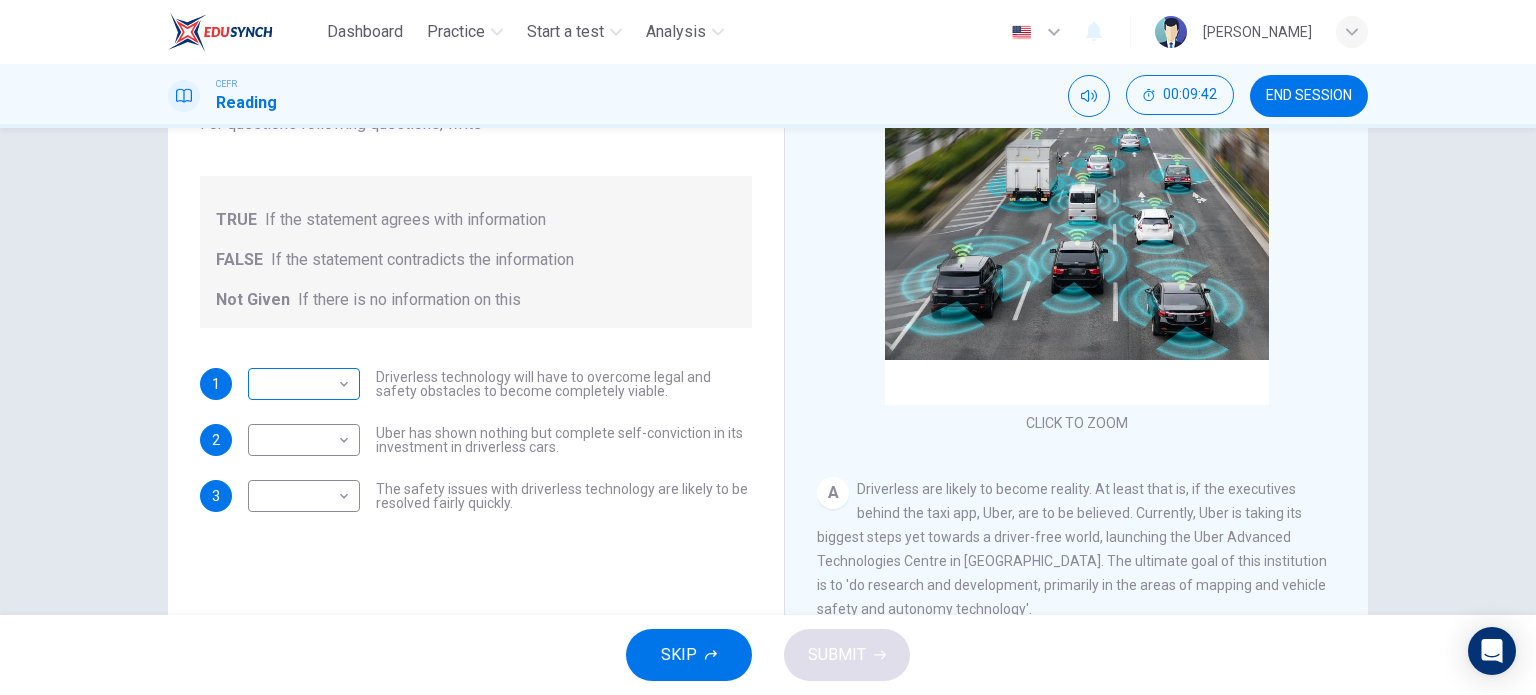 click on "Dashboard Practice Start a test Analysis English en ​ NURHAINA BINTI AMRAN CEFR Reading 00:09:42 END SESSION Question 21 Do the following statements agree with the information given in the text? For questions following questions, write TRUE If the statement agrees with information FALSE If the statement contradicts the information Not Given If there is no information on this 1 ​ ​ Driverless technology will have to overcome legal and safety obstacles to become completely viable. 2 ​ ​ Uber has shown nothing but complete self-conviction in its investment in driverless cars. 3 ​ ​ The safety issues with driverless technology are likely to be resolved fairly quickly. Driverless cars CLICK TO ZOOM Click to Zoom A B C D E F G H SKIP SUBMIT EduSynch - Online Language Proficiency Testing
Dashboard Practice Start a test Analysis Notifications © Copyright  2025" at bounding box center [768, 347] 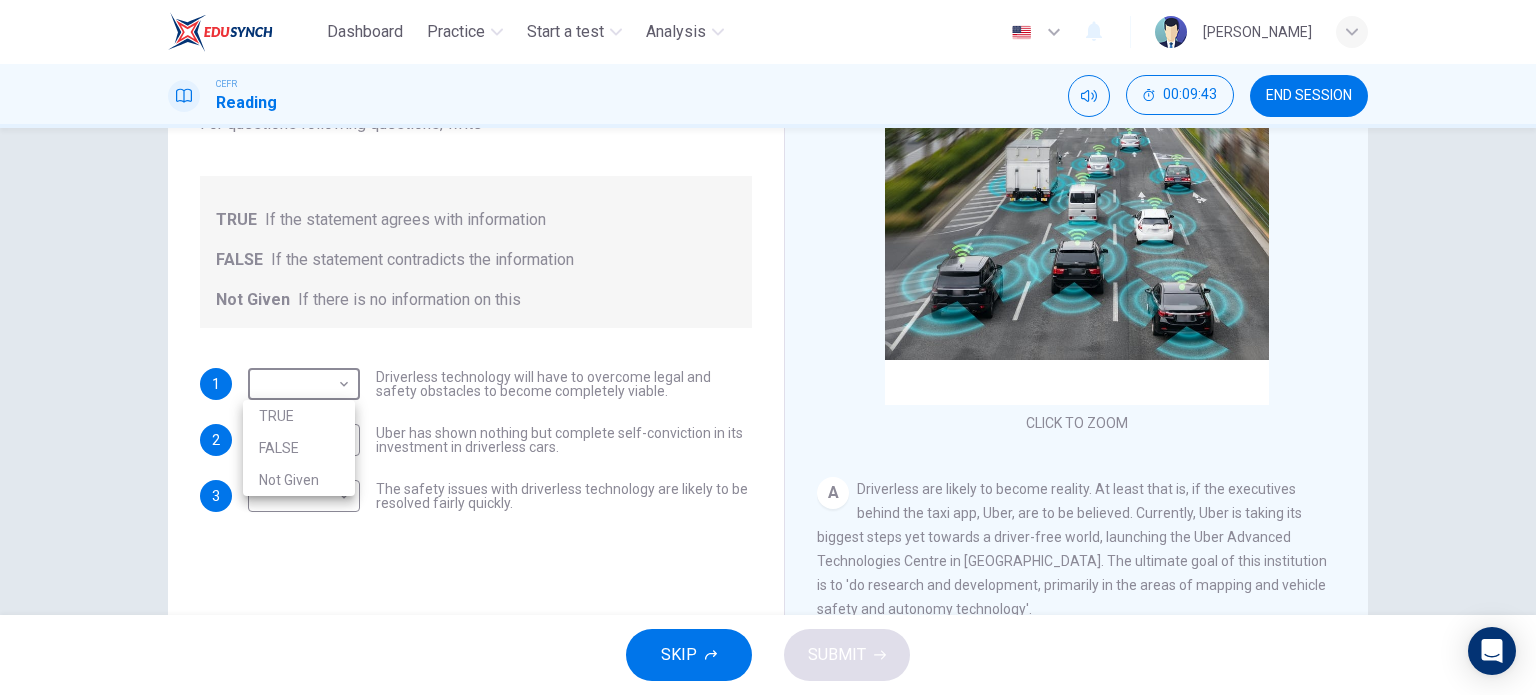 click on "TRUE" at bounding box center [299, 416] 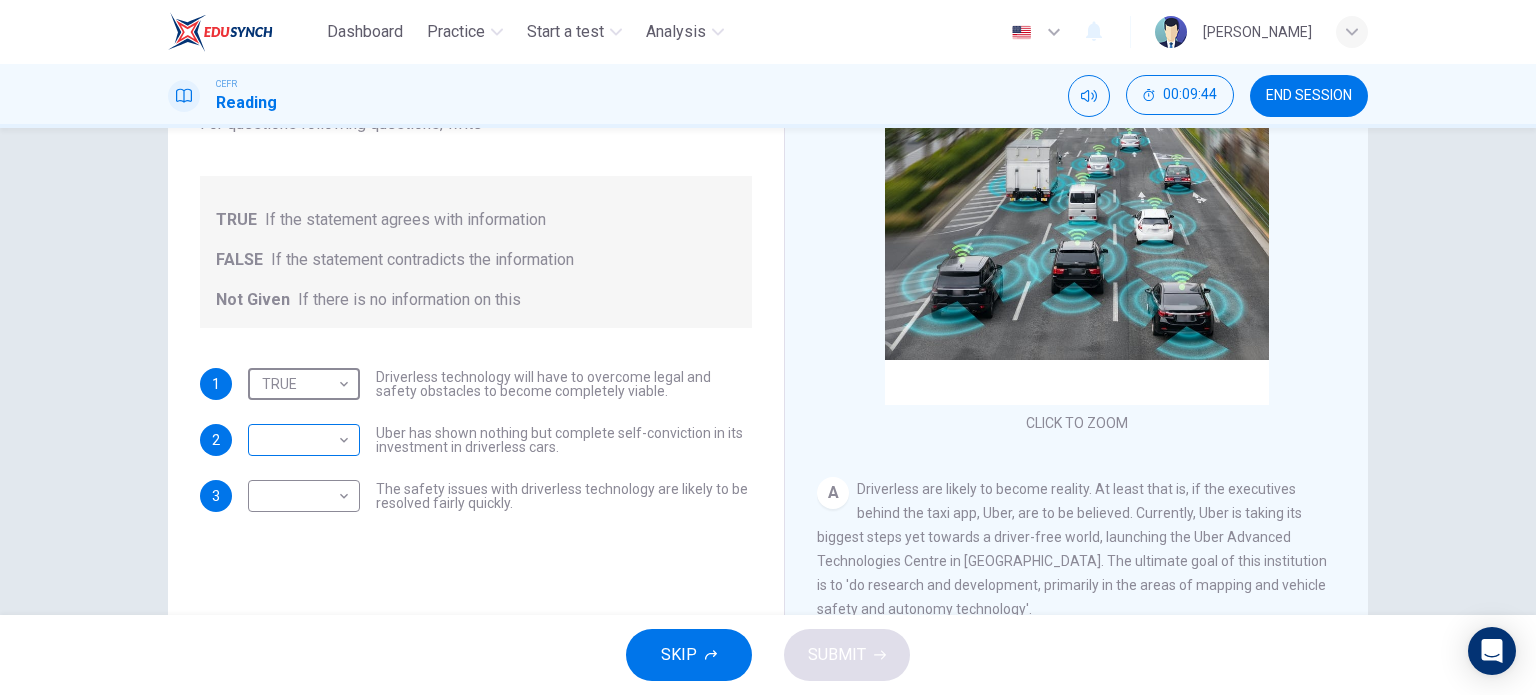 click on "Dashboard Practice Start a test Analysis English en ​ NURHAINA BINTI AMRAN CEFR Reading 00:09:44 END SESSION Question 21 Do the following statements agree with the information given in the text? For questions following questions, write TRUE If the statement agrees with information FALSE If the statement contradicts the information Not Given If there is no information on this 1 TRUE TRUE ​ Driverless technology will have to overcome legal and safety obstacles to become completely viable. 2 ​ ​ Uber has shown nothing but complete self-conviction in its investment in driverless cars. 3 ​ ​ The safety issues with driverless technology are likely to be resolved fairly quickly. Driverless cars CLICK TO ZOOM Click to Zoom A B C D E F G H SKIP SUBMIT EduSynch - Online Language Proficiency Testing
Dashboard Practice Start a test Analysis Notifications © Copyright  2025" at bounding box center [768, 347] 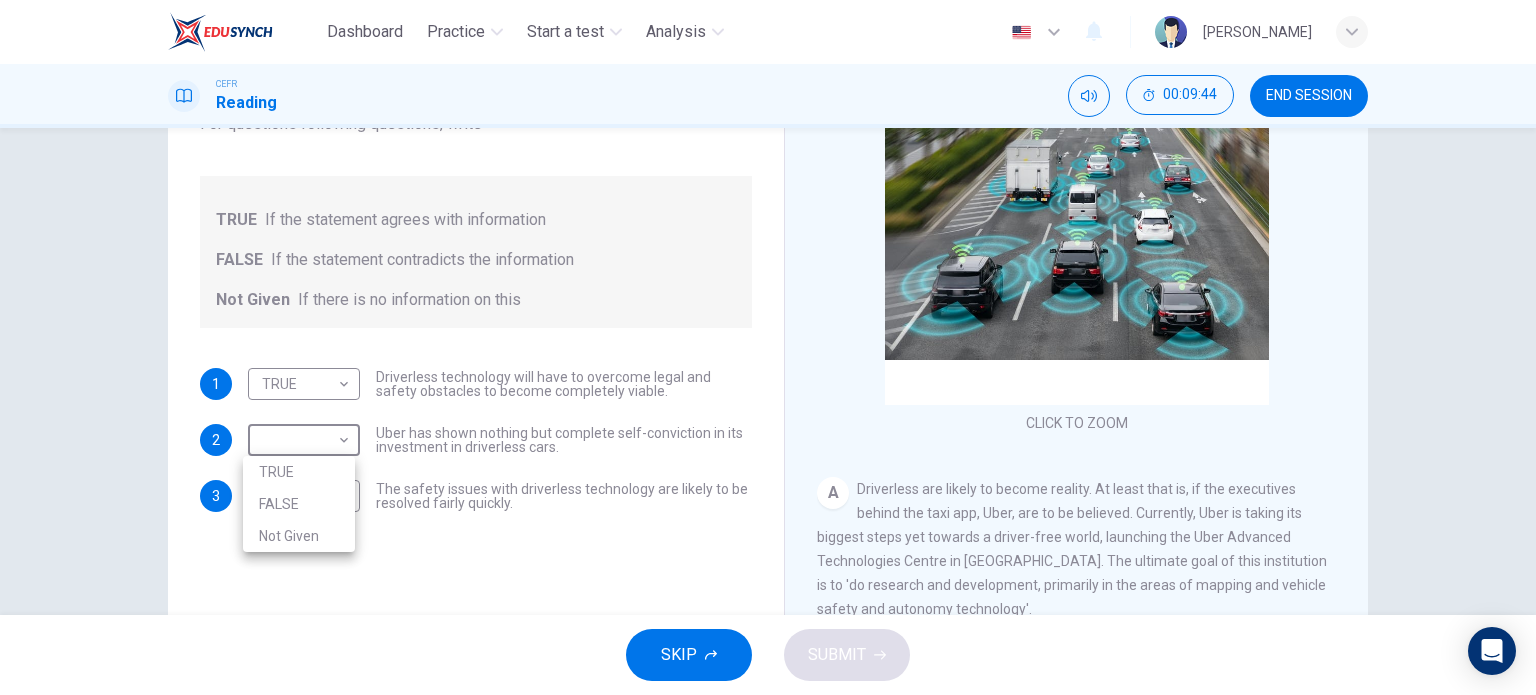 click on "FALSE" at bounding box center (299, 504) 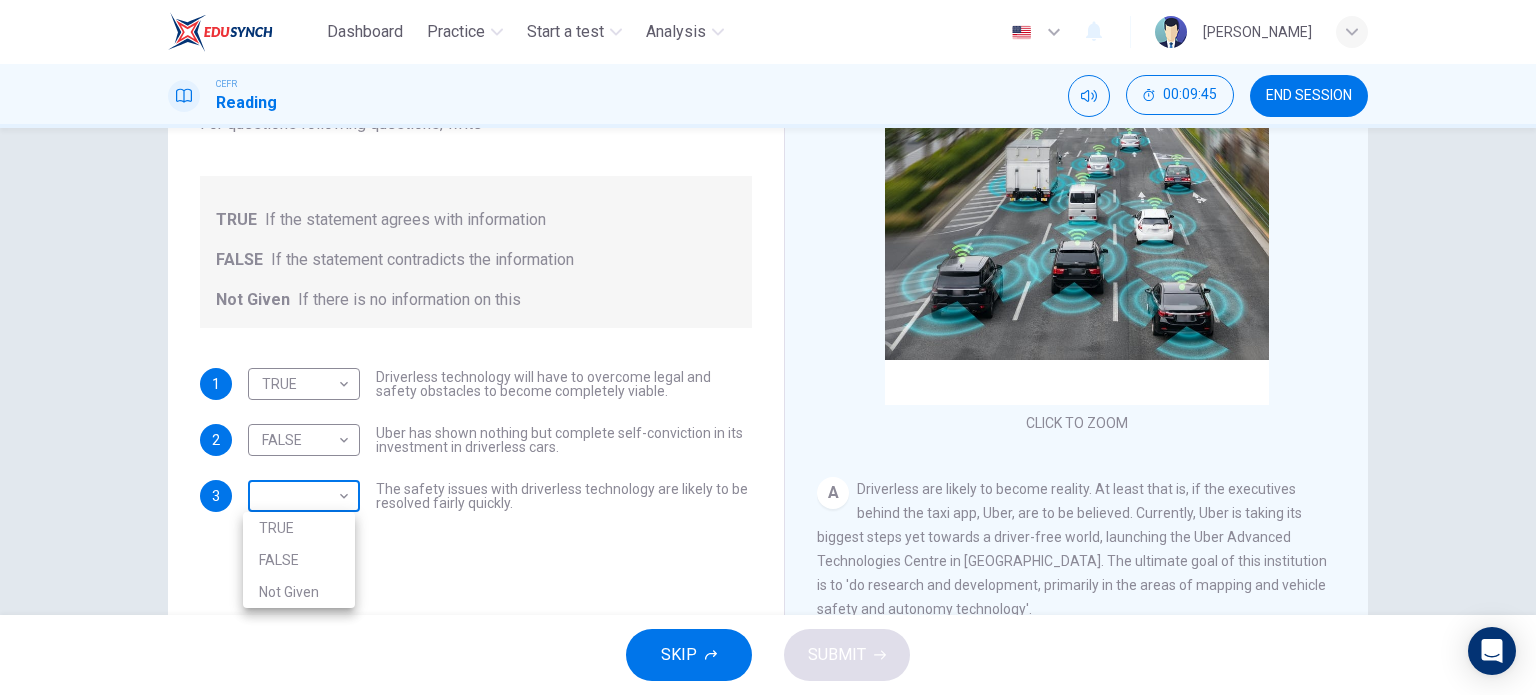 click on "Dashboard Practice Start a test Analysis English en ​ NURHAINA BINTI AMRAN CEFR Reading 00:09:45 END SESSION Question 21 Do the following statements agree with the information given in the text? For questions following questions, write TRUE If the statement agrees with information FALSE If the statement contradicts the information Not Given If there is no information on this 1 TRUE TRUE ​ Driverless technology will have to overcome legal and safety obstacles to become completely viable. 2 FALSE FALSE ​ Uber has shown nothing but complete self-conviction in its investment in driverless cars. 3 ​ ​ The safety issues with driverless technology are likely to be resolved fairly quickly. Driverless cars CLICK TO ZOOM Click to Zoom A B C D E F G H SKIP SUBMIT EduSynch - Online Language Proficiency Testing
Dashboard Practice Start a test Analysis Notifications © Copyright  2025 TRUE FALSE Not Given" at bounding box center [768, 347] 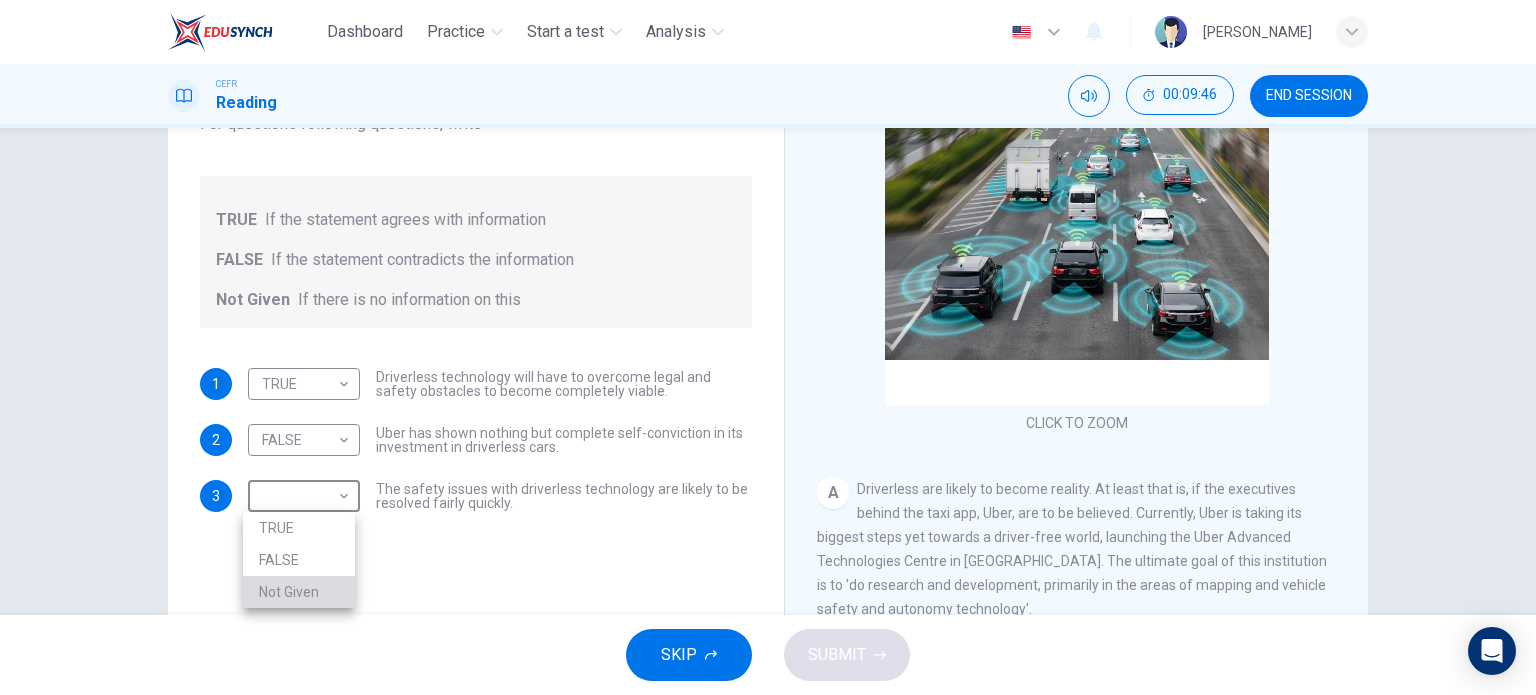 drag, startPoint x: 322, startPoint y: 589, endPoint x: 480, endPoint y: 599, distance: 158.31615 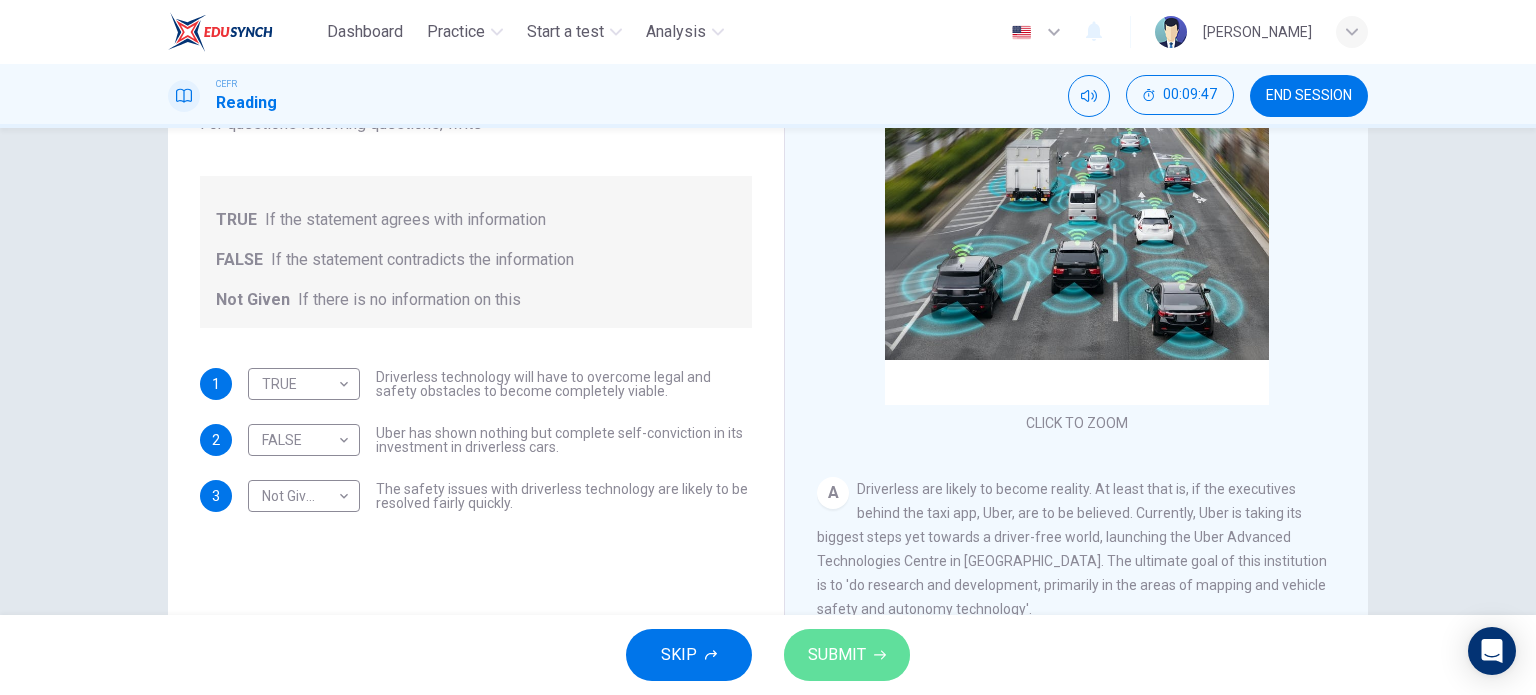 click on "SUBMIT" at bounding box center (837, 655) 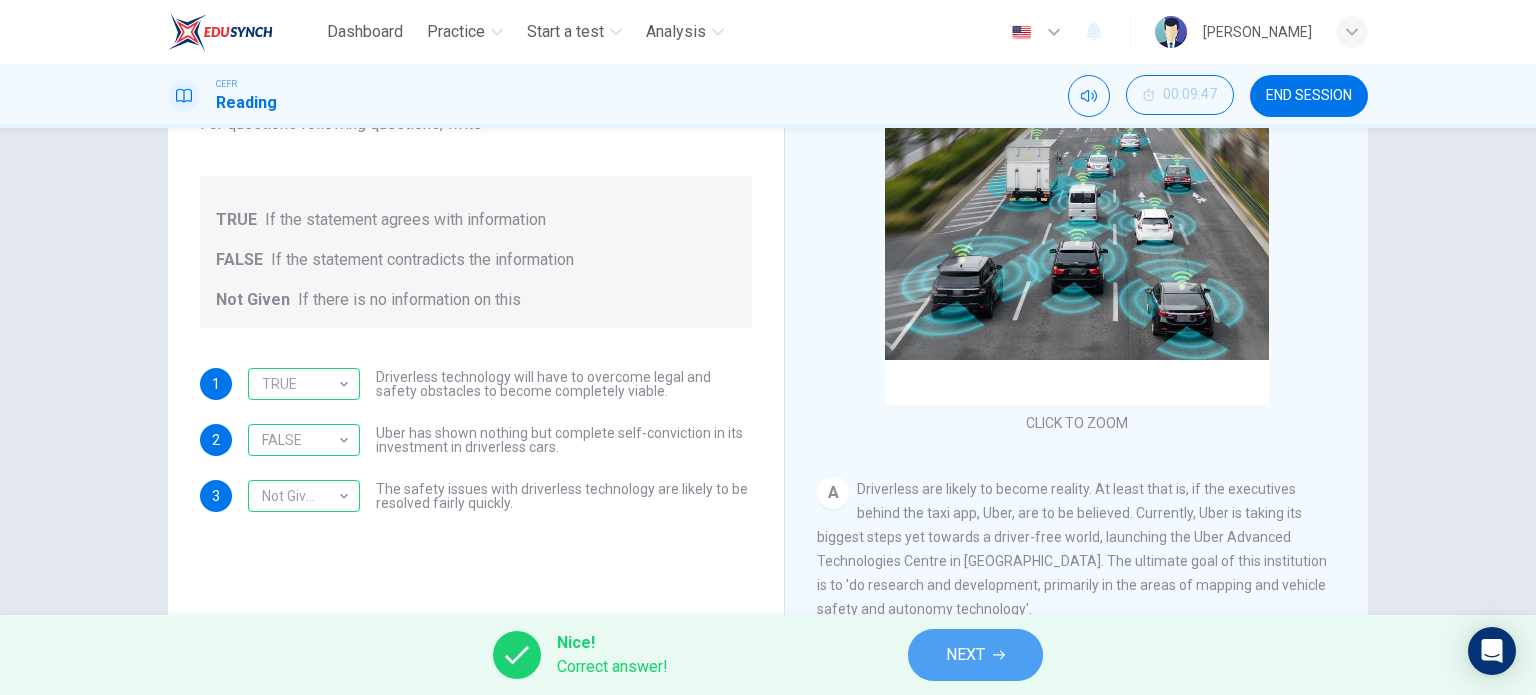 drag, startPoint x: 1000, startPoint y: 659, endPoint x: 888, endPoint y: 625, distance: 117.047 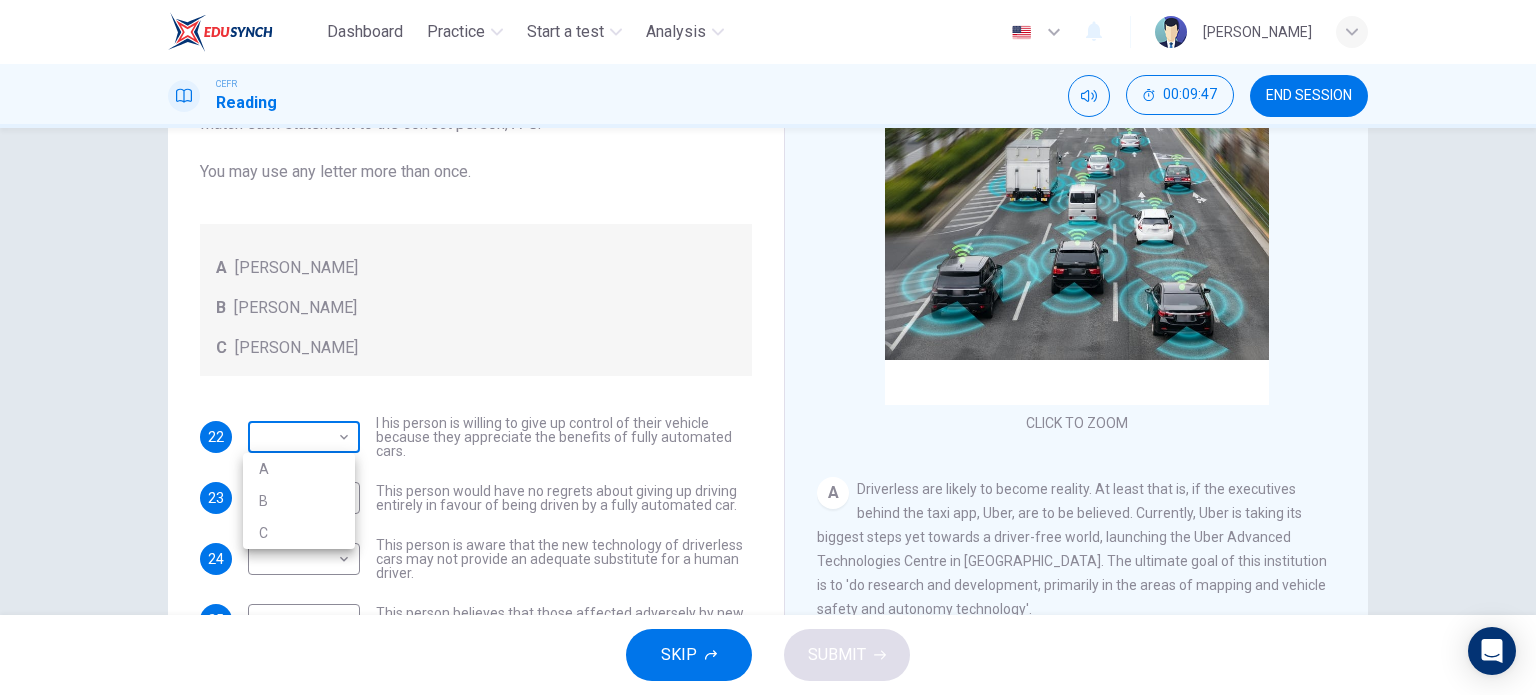 click on "Dashboard Practice Start a test Analysis English en ​ NURHAINA BINTI AMRAN CEFR Reading 00:09:47 END SESSION Questions 22 - 26 Look at the following statements, and the list of people. Match each statement to the correct person, A-C. You may use any letter more than once.
A John Reynolds B Susie Greenacre C Jason Steiner 22 ​ ​ I his person is willing to give up control of their vehicle because they appreciate the benefits of fully automated cars. 23 ​ ​ This person would have no regrets about giving up driving entirely in favour of being driven by a fully automated car. 24 ​ ​ This person is aware that the new technology of driverless cars may not provide an adequate substitute for a human driver. 25 ​ ​ This person believes that those affected adversely by new technology should be protected from its effects. 26 ​ ​ This person enjoys driving but only under favourable conditions. Driverless cars CLICK TO ZOOM Click to Zoom A B C D E F G H SKIP SUBMIT
Dashboard Practice Analysis" at bounding box center [768, 347] 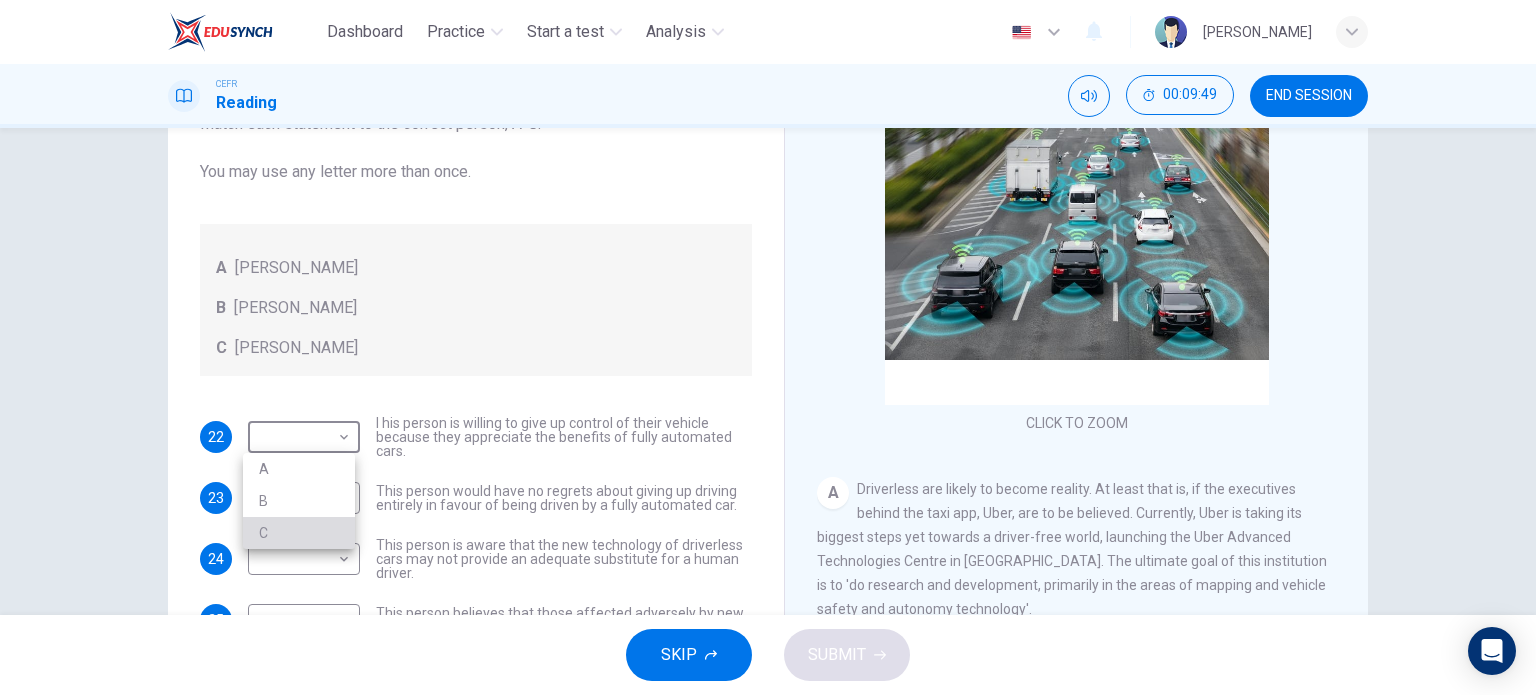 click on "C" at bounding box center [299, 533] 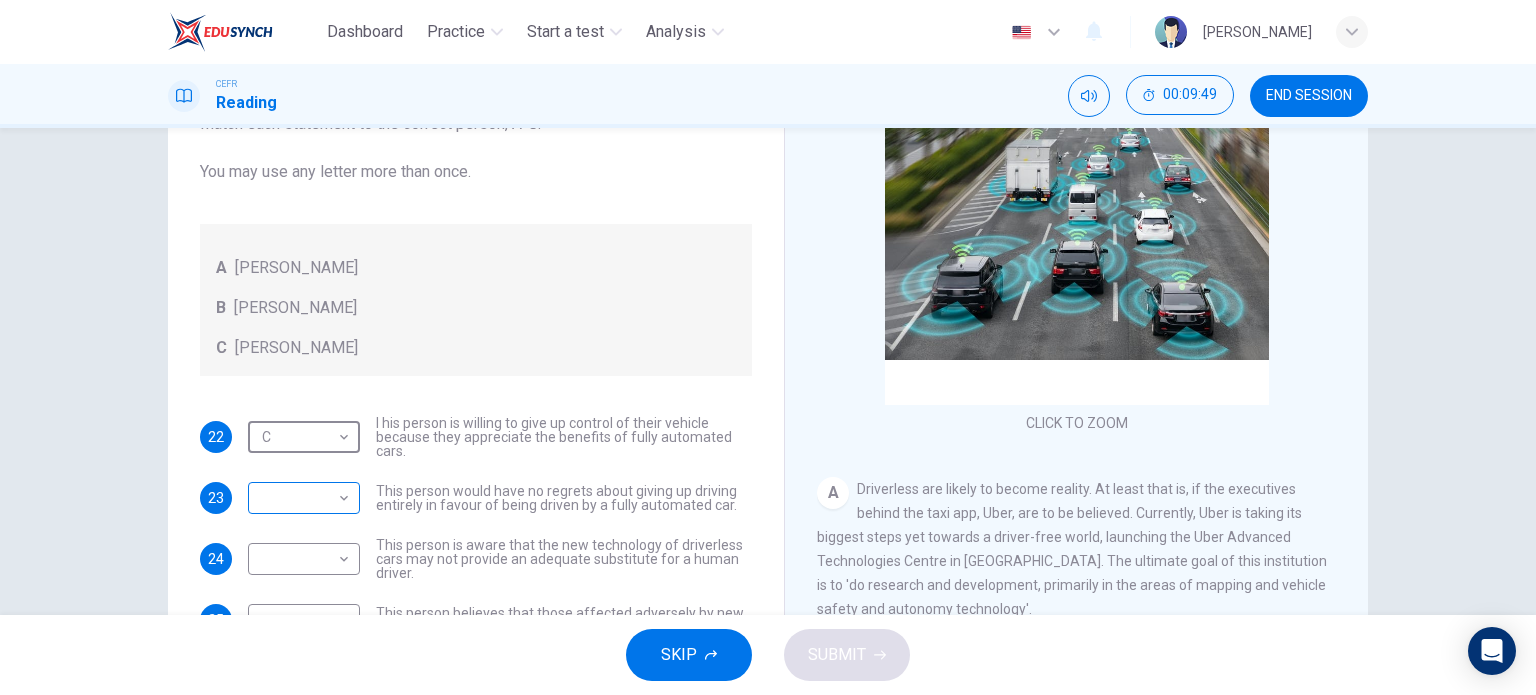 click on "Dashboard Practice Start a test Analysis English en ​ NURHAINA BINTI AMRAN CEFR Reading 00:09:49 END SESSION Questions 22 - 26 Look at the following statements, and the list of people. Match each statement to the correct person, A-C. You may use any letter more than once.
A John Reynolds B Susie Greenacre C Jason Steiner 22 C C ​ I his person is willing to give up control of their vehicle because they appreciate the benefits of fully automated cars. 23 ​ ​ This person would have no regrets about giving up driving entirely in favour of being driven by a fully automated car. 24 ​ ​ This person is aware that the new technology of driverless cars may not provide an adequate substitute for a human driver. 25 ​ ​ This person believes that those affected adversely by new technology should be protected from its effects. 26 ​ ​ This person enjoys driving but only under favourable conditions. Driverless cars CLICK TO ZOOM Click to Zoom A B C D E F G H SKIP SUBMIT
Dashboard Practice Analysis" at bounding box center (768, 347) 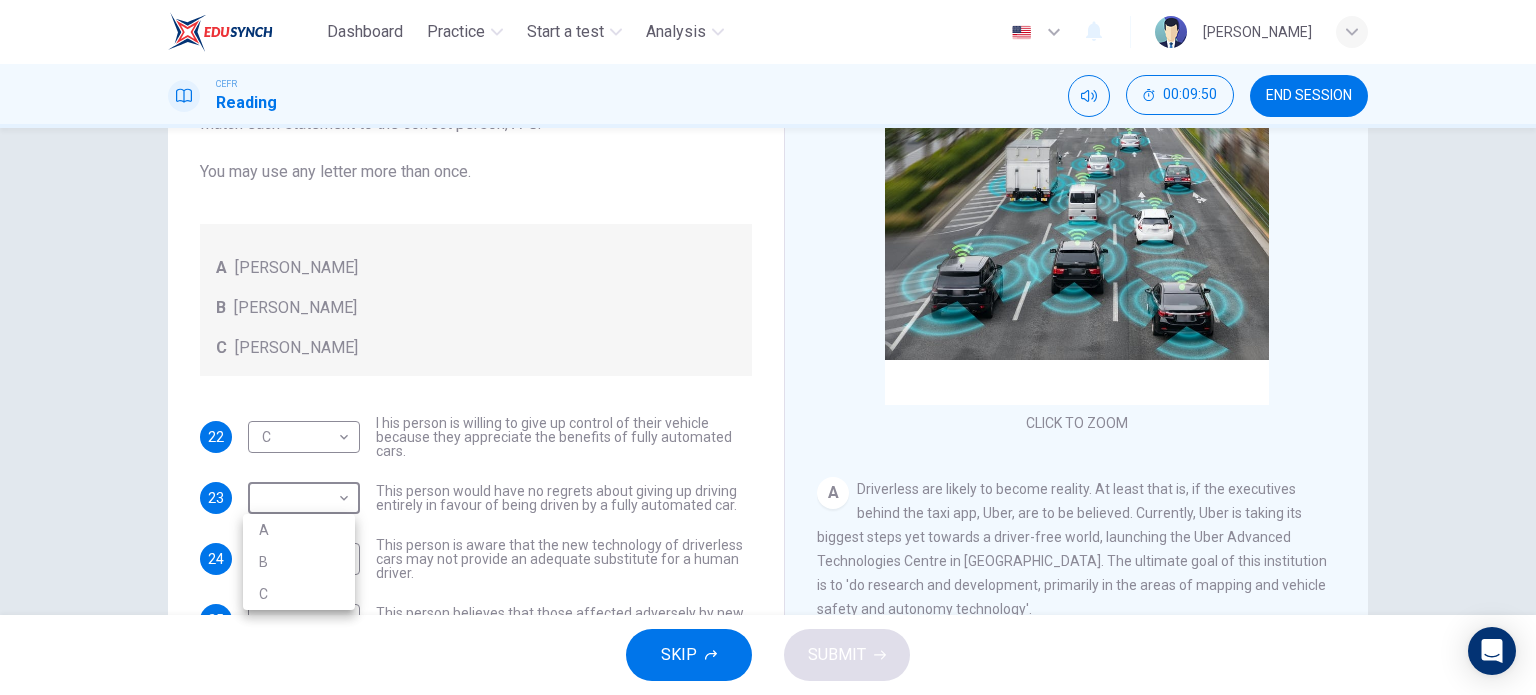 click on "B" at bounding box center [299, 562] 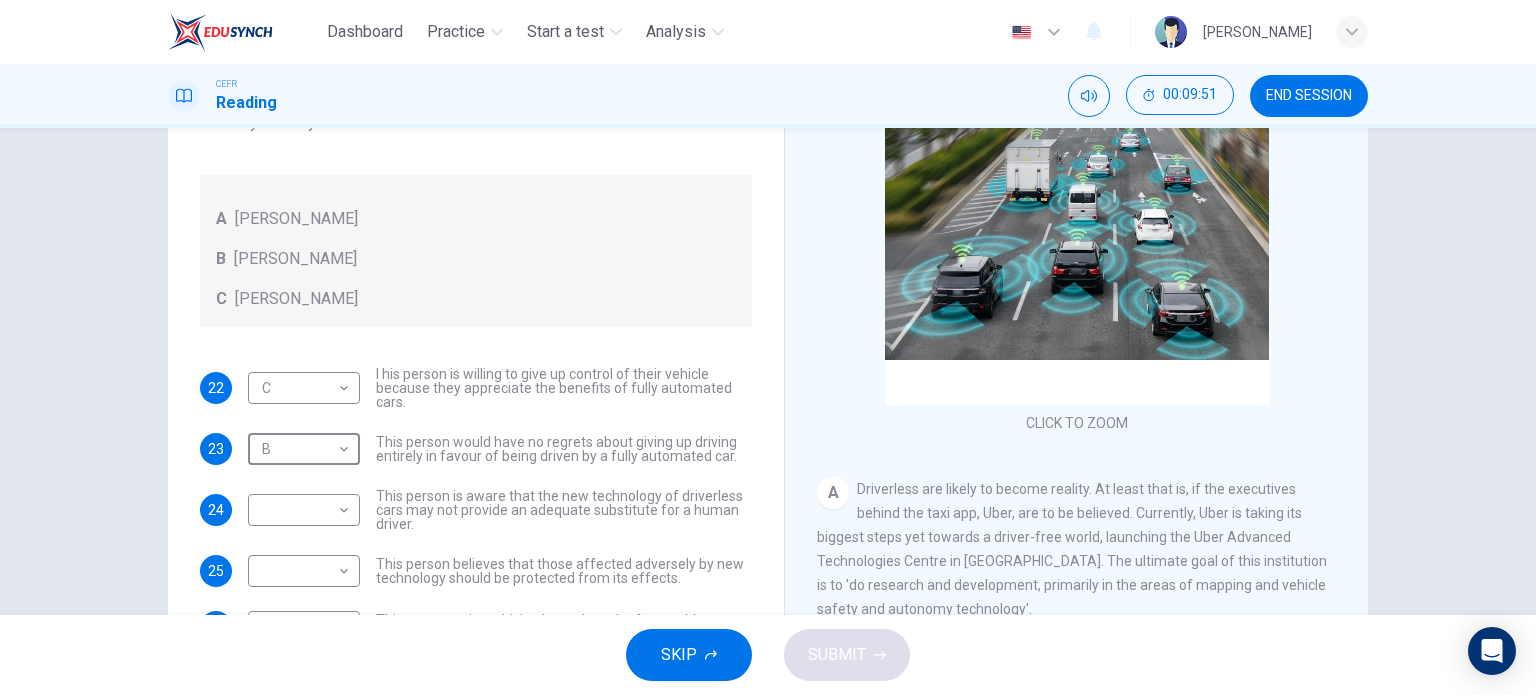 scroll, scrollTop: 68, scrollLeft: 0, axis: vertical 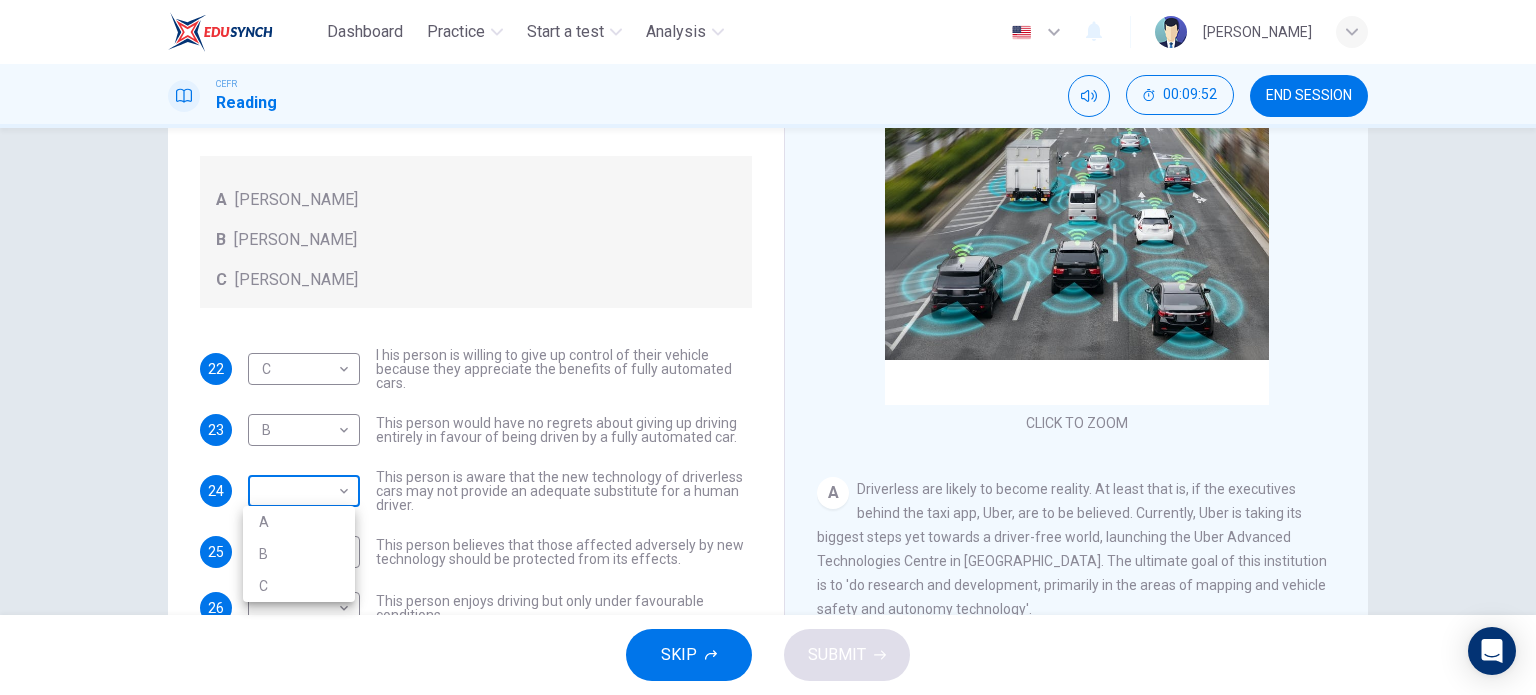 click on "Dashboard Practice Start a test Analysis English en ​ NURHAINA BINTI AMRAN CEFR Reading 00:09:52 END SESSION Questions 22 - 26 Look at the following statements, and the list of people. Match each statement to the correct person, A-C. You may use any letter more than once.
A John Reynolds B Susie Greenacre C Jason Steiner 22 C C ​ I his person is willing to give up control of their vehicle because they appreciate the benefits of fully automated cars. 23 B B ​ This person would have no regrets about giving up driving entirely in favour of being driven by a fully automated car. 24 ​ ​ This person is aware that the new technology of driverless cars may not provide an adequate substitute for a human driver. 25 ​ ​ This person believes that those affected adversely by new technology should be protected from its effects. 26 ​ ​ This person enjoys driving but only under favourable conditions. Driverless cars CLICK TO ZOOM Click to Zoom A B C D E F G H SKIP SUBMIT
Dashboard Practice Analysis" at bounding box center (768, 347) 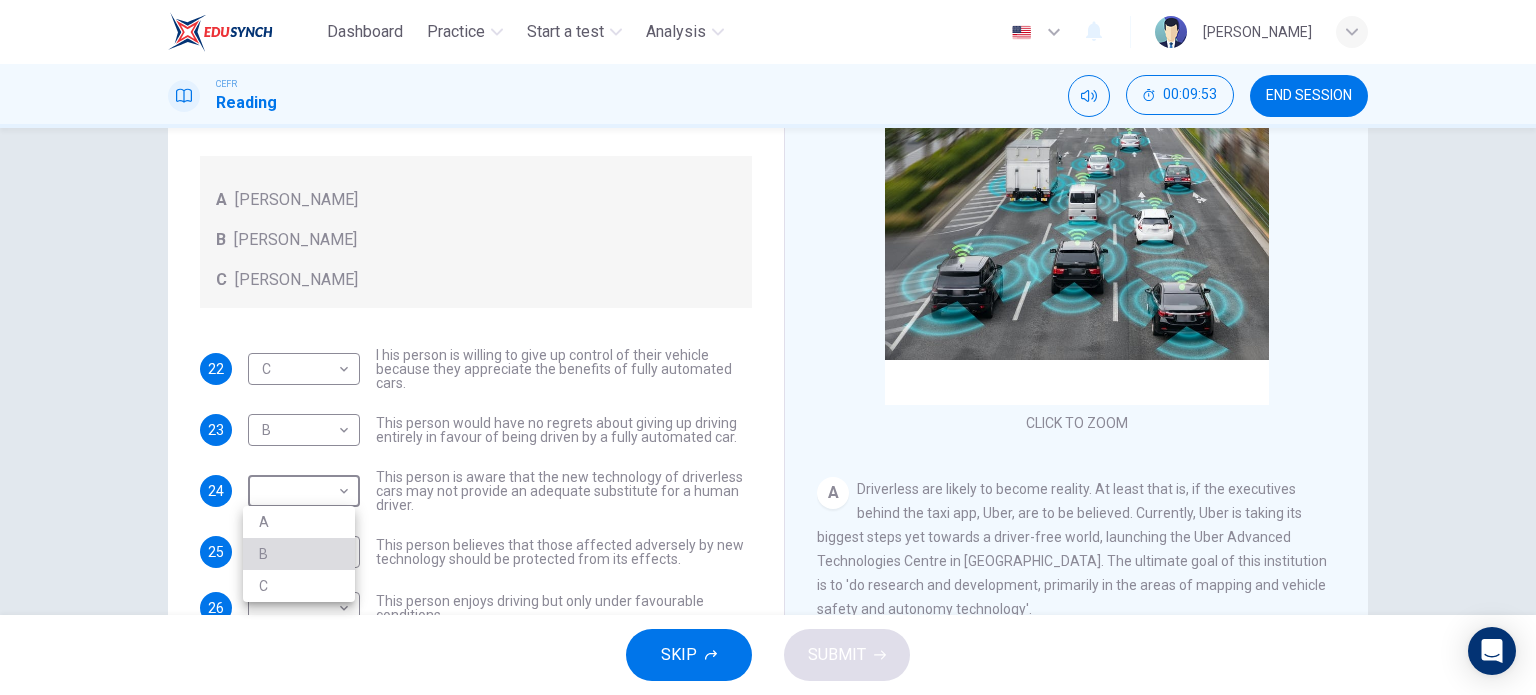 click on "B" at bounding box center (299, 554) 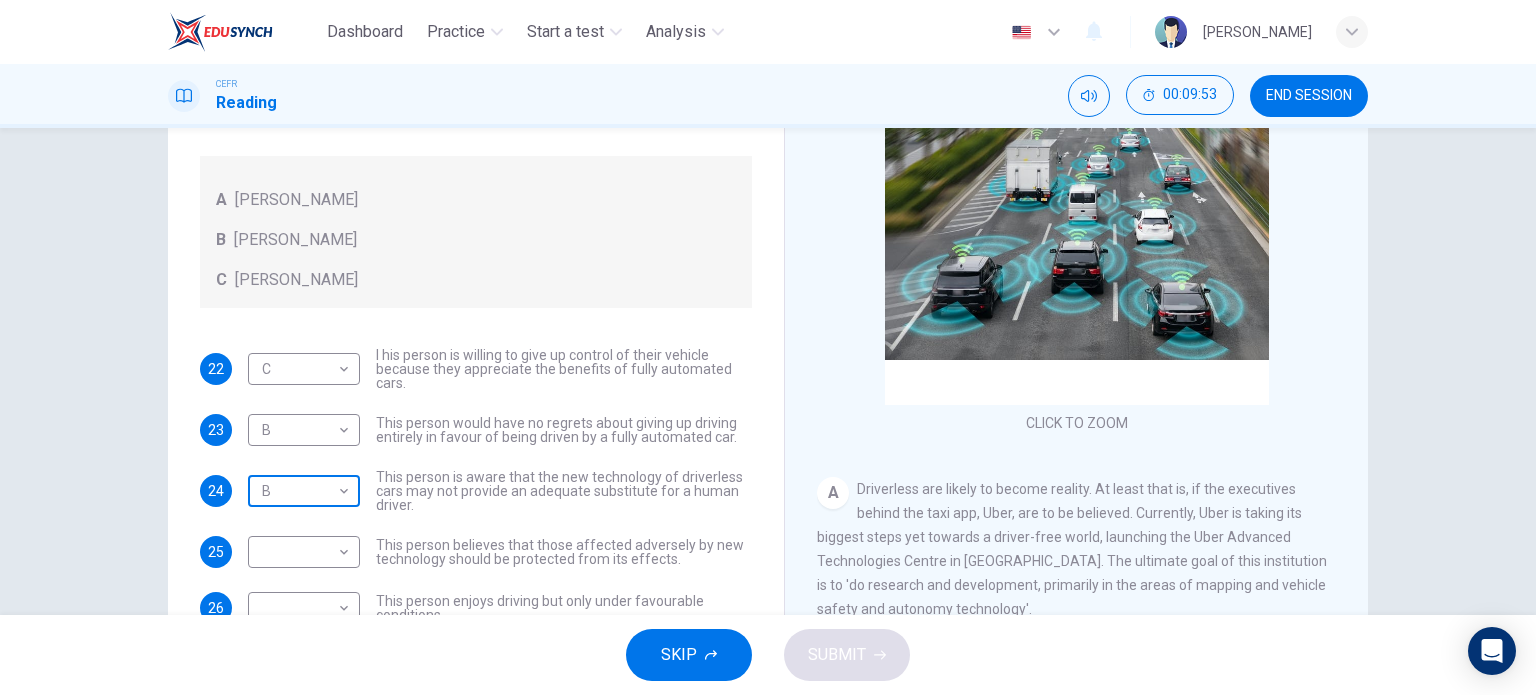 click on "Dashboard Practice Start a test Analysis English en ​ NURHAINA BINTI AMRAN CEFR Reading 00:09:53 END SESSION Questions 22 - 26 Look at the following statements, and the list of people. Match each statement to the correct person, A-C. You may use any letter more than once.
A John Reynolds B Susie Greenacre C Jason Steiner 22 C C ​ I his person is willing to give up control of their vehicle because they appreciate the benefits of fully automated cars. 23 B B ​ This person would have no regrets about giving up driving entirely in favour of being driven by a fully automated car. 24 B B ​ This person is aware that the new technology of driverless cars may not provide an adequate substitute for a human driver. 25 ​ ​ This person believes that those affected adversely by new technology should be protected from its effects. 26 ​ ​ This person enjoys driving but only under favourable conditions. Driverless cars CLICK TO ZOOM Click to Zoom A B C D E F G H SKIP SUBMIT
Dashboard Practice Analysis" at bounding box center [768, 347] 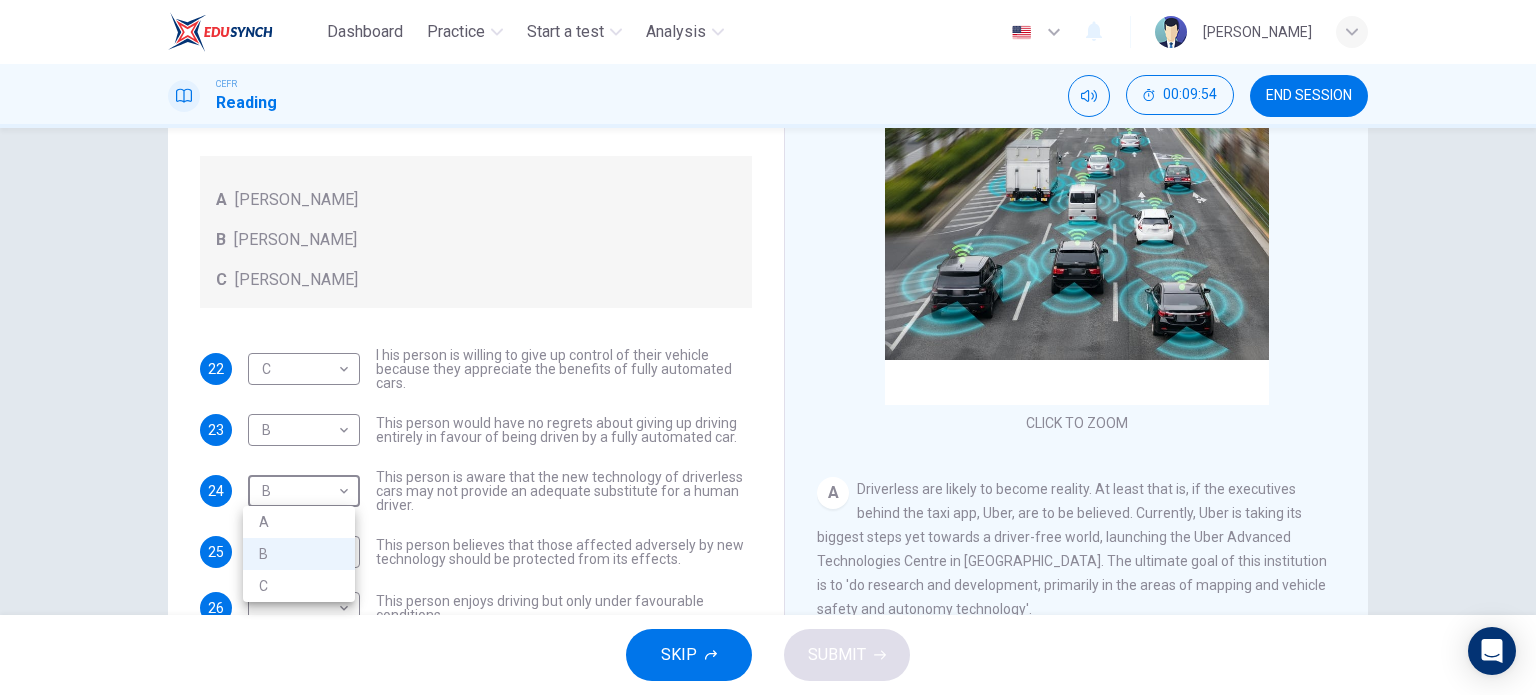 drag, startPoint x: 324, startPoint y: 587, endPoint x: 324, endPoint y: 572, distance: 15 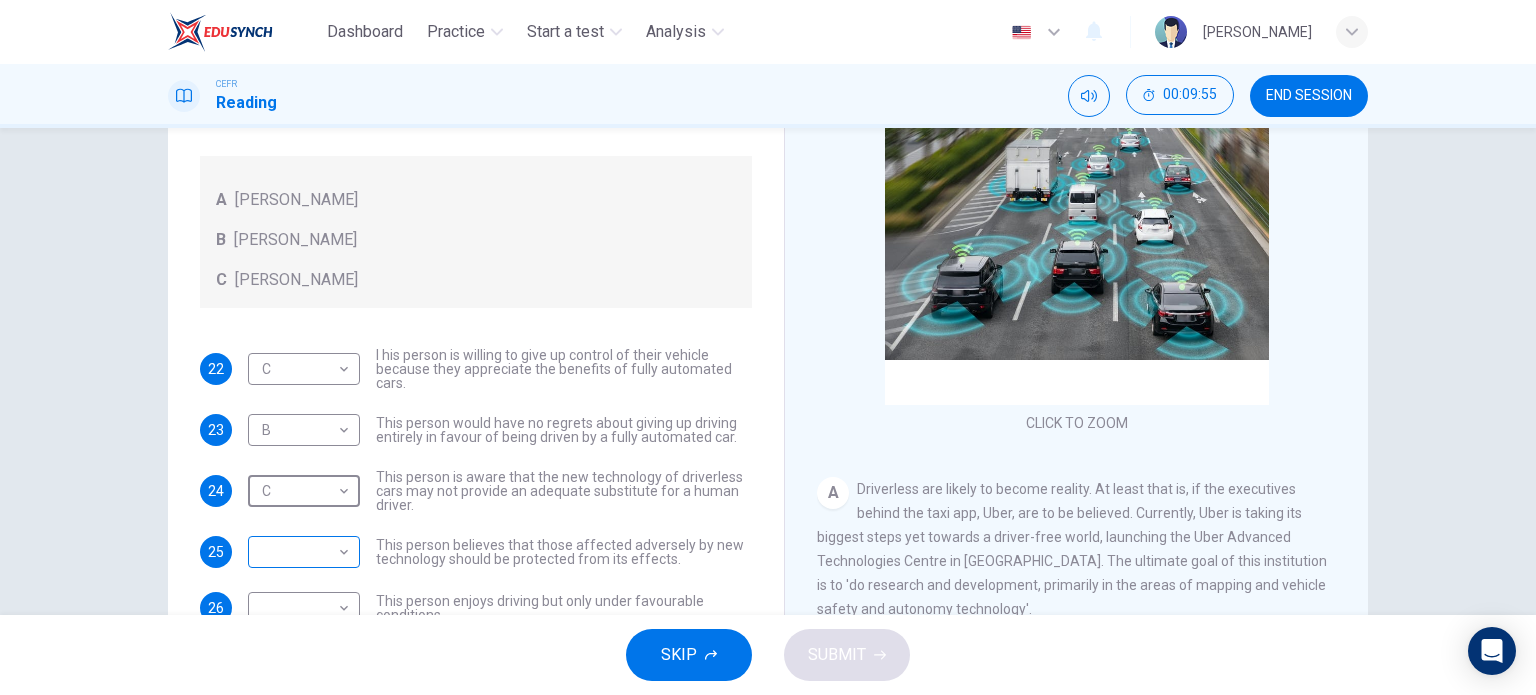 click on "​ ​" at bounding box center [304, 552] 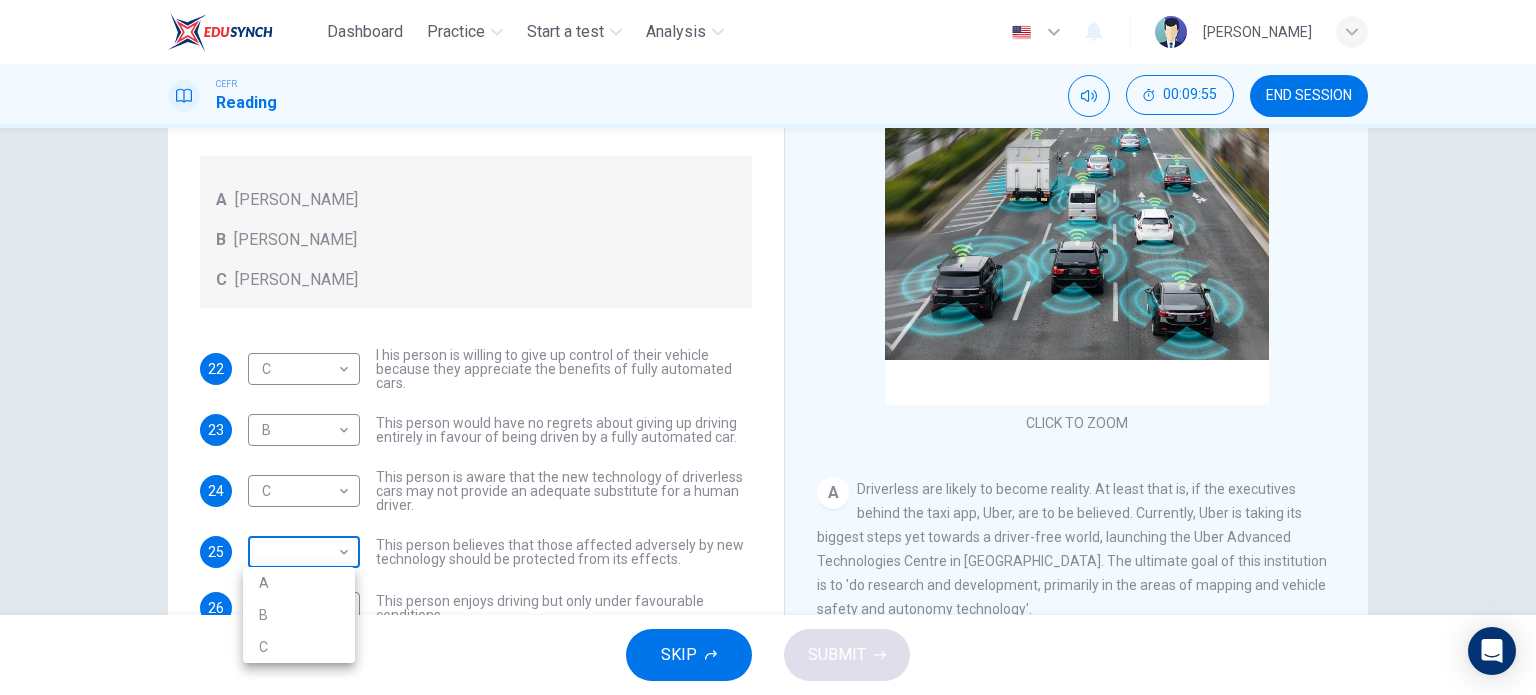click on "Dashboard Practice Start a test Analysis English en ​ NURHAINA BINTI AMRAN CEFR Reading 00:09:55 END SESSION Questions 22 - 26 Look at the following statements, and the list of people. Match each statement to the correct person, A-C. You may use any letter more than once.
A John Reynolds B Susie Greenacre C Jason Steiner 22 C C ​ I his person is willing to give up control of their vehicle because they appreciate the benefits of fully automated cars. 23 B B ​ This person would have no regrets about giving up driving entirely in favour of being driven by a fully automated car. 24 C C ​ This person is aware that the new technology of driverless cars may not provide an adequate substitute for a human driver. 25 ​ ​ This person believes that those affected adversely by new technology should be protected from its effects. 26 ​ ​ This person enjoys driving but only under favourable conditions. Driverless cars CLICK TO ZOOM Click to Zoom A B C D E F G H SKIP SUBMIT
Dashboard Practice Analysis" at bounding box center (768, 347) 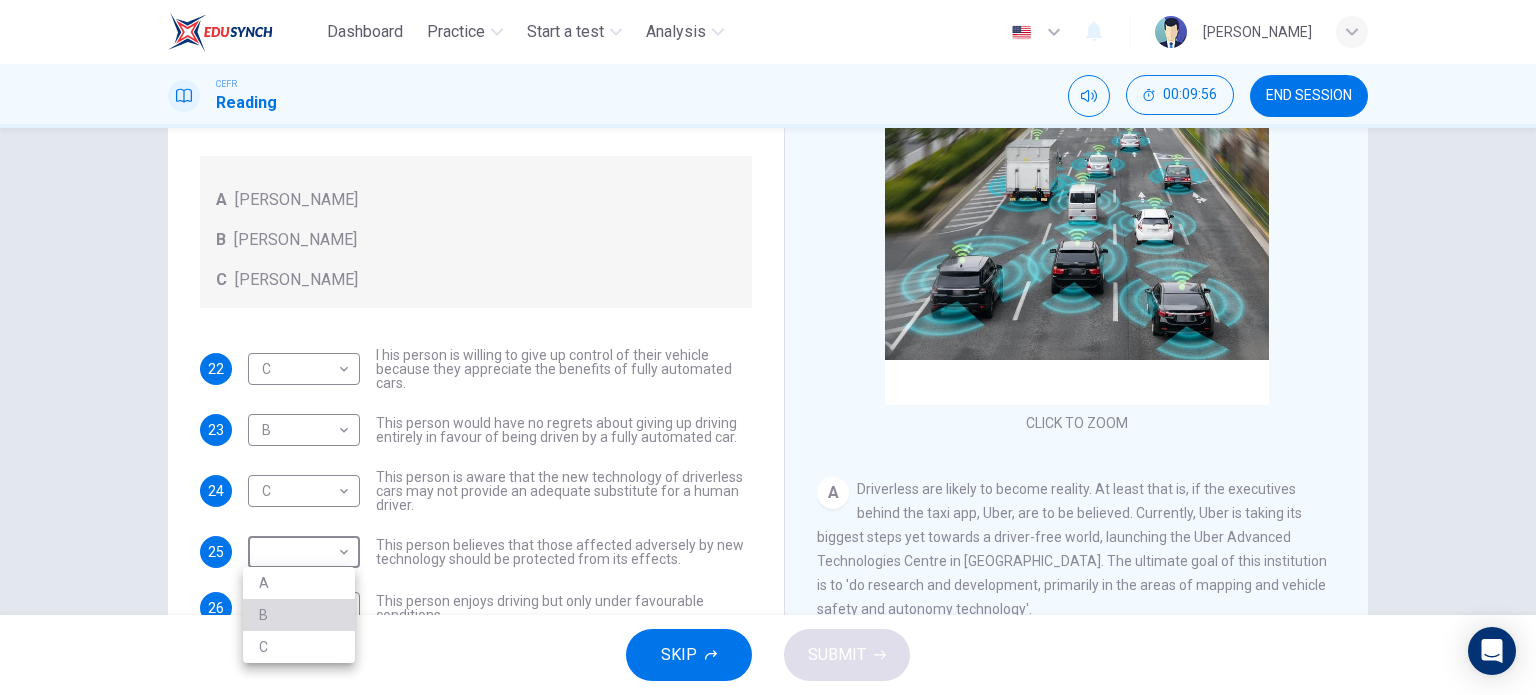 click on "B" at bounding box center (299, 615) 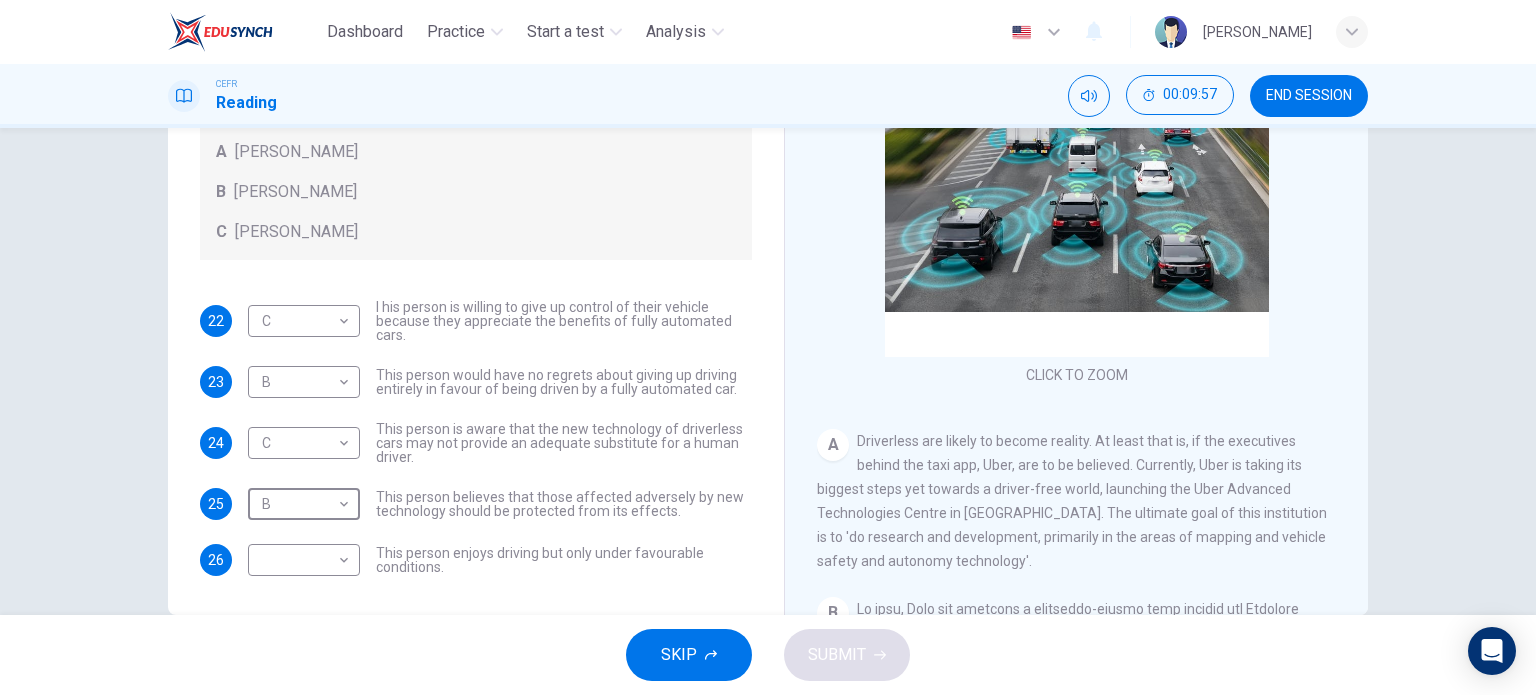 scroll, scrollTop: 288, scrollLeft: 0, axis: vertical 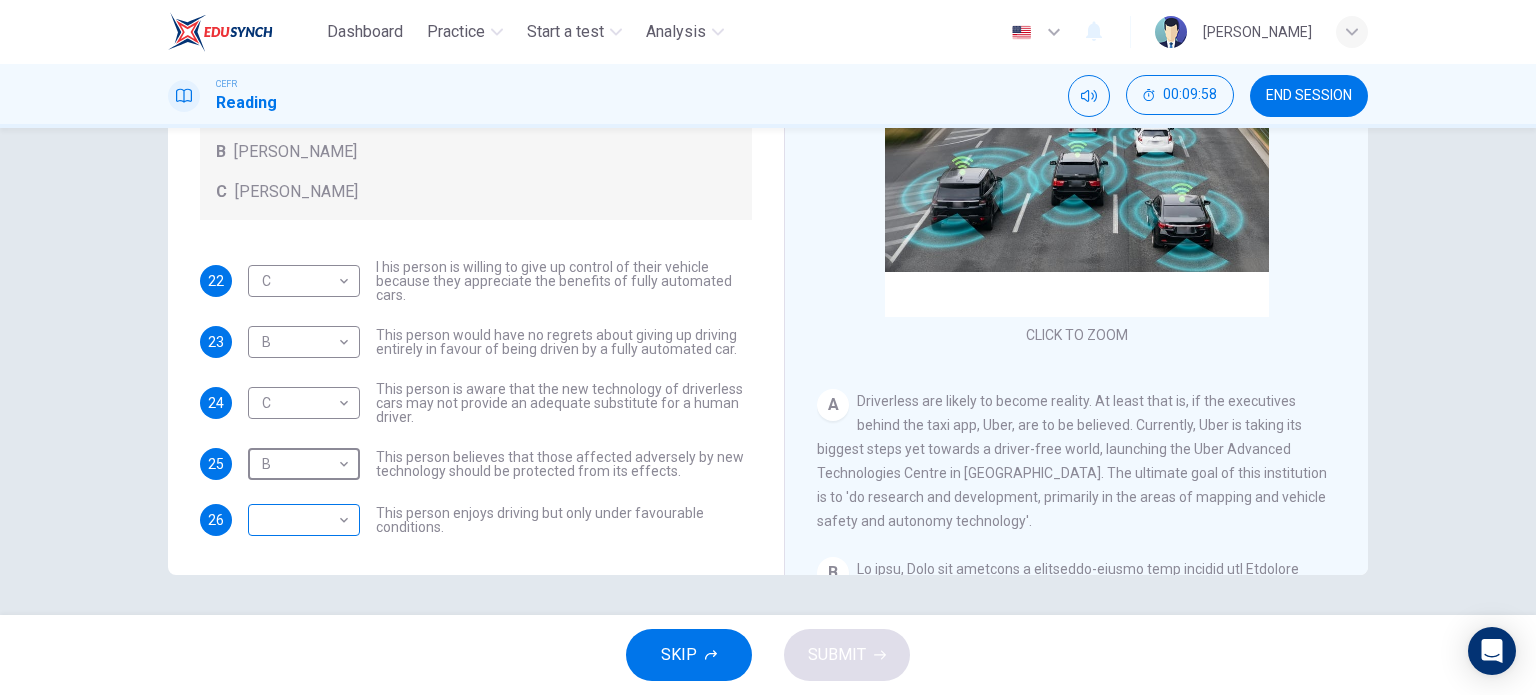 click on "Dashboard Practice Start a test Analysis English en ​ NURHAINA BINTI AMRAN CEFR Reading 00:09:58 END SESSION Questions 22 - 26 Look at the following statements, and the list of people. Match each statement to the correct person, A-C. You may use any letter more than once.
A John Reynolds B Susie Greenacre C Jason Steiner 22 C C ​ I his person is willing to give up control of their vehicle because they appreciate the benefits of fully automated cars. 23 B B ​ This person would have no regrets about giving up driving entirely in favour of being driven by a fully automated car. 24 C C ​ This person is aware that the new technology of driverless cars may not provide an adequate substitute for a human driver. 25 B B ​ This person believes that those affected adversely by new technology should be protected from its effects. 26 ​ ​ This person enjoys driving but only under favourable conditions. Driverless cars CLICK TO ZOOM Click to Zoom A B C D E F G H SKIP SUBMIT
Dashboard Practice Analysis" at bounding box center [768, 347] 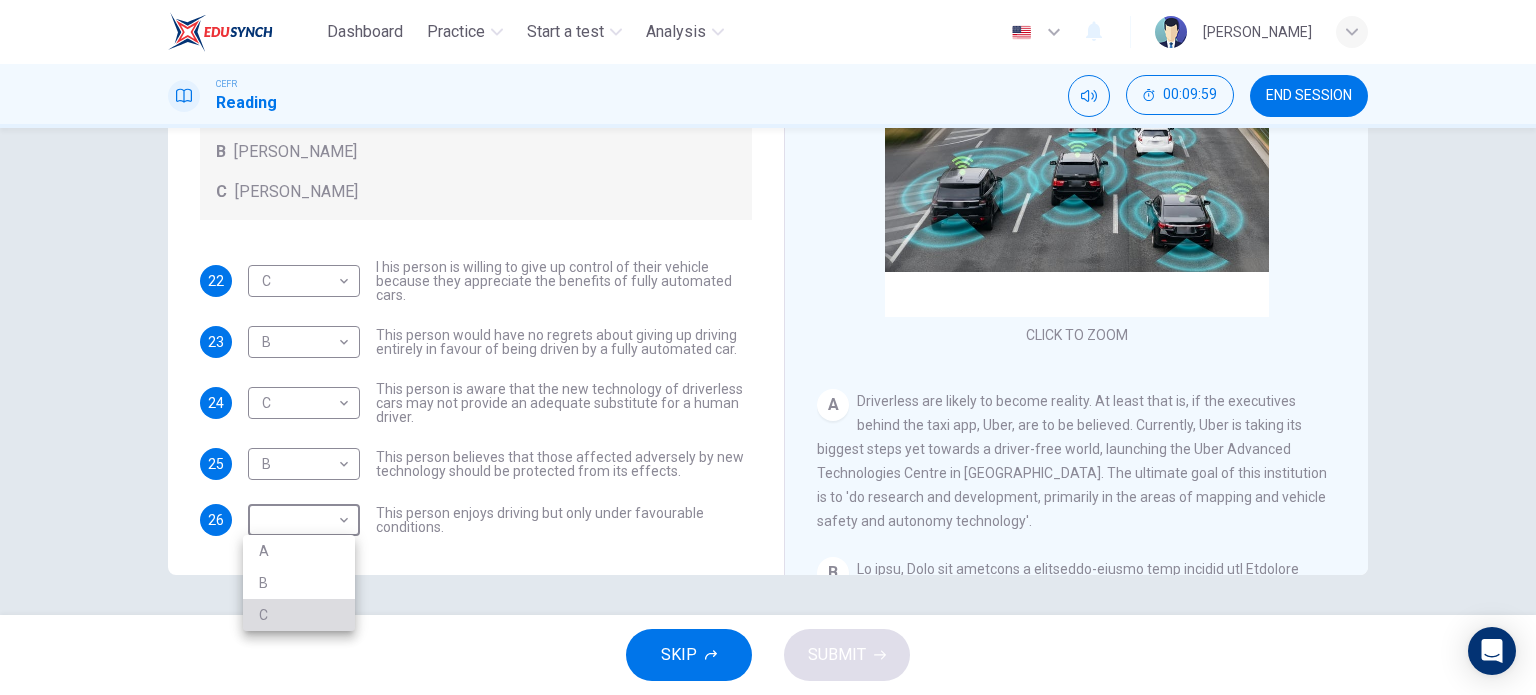 click on "C" at bounding box center (299, 615) 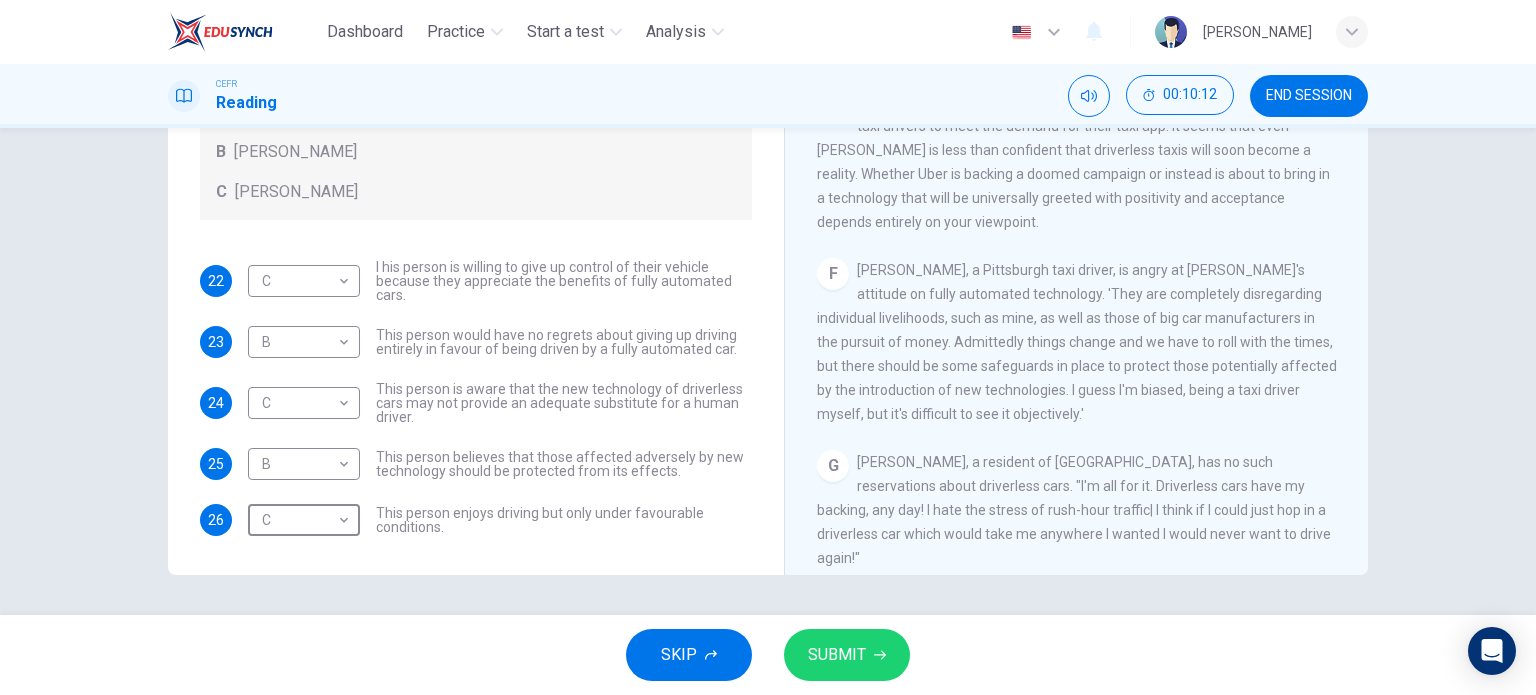 scroll, scrollTop: 1468, scrollLeft: 0, axis: vertical 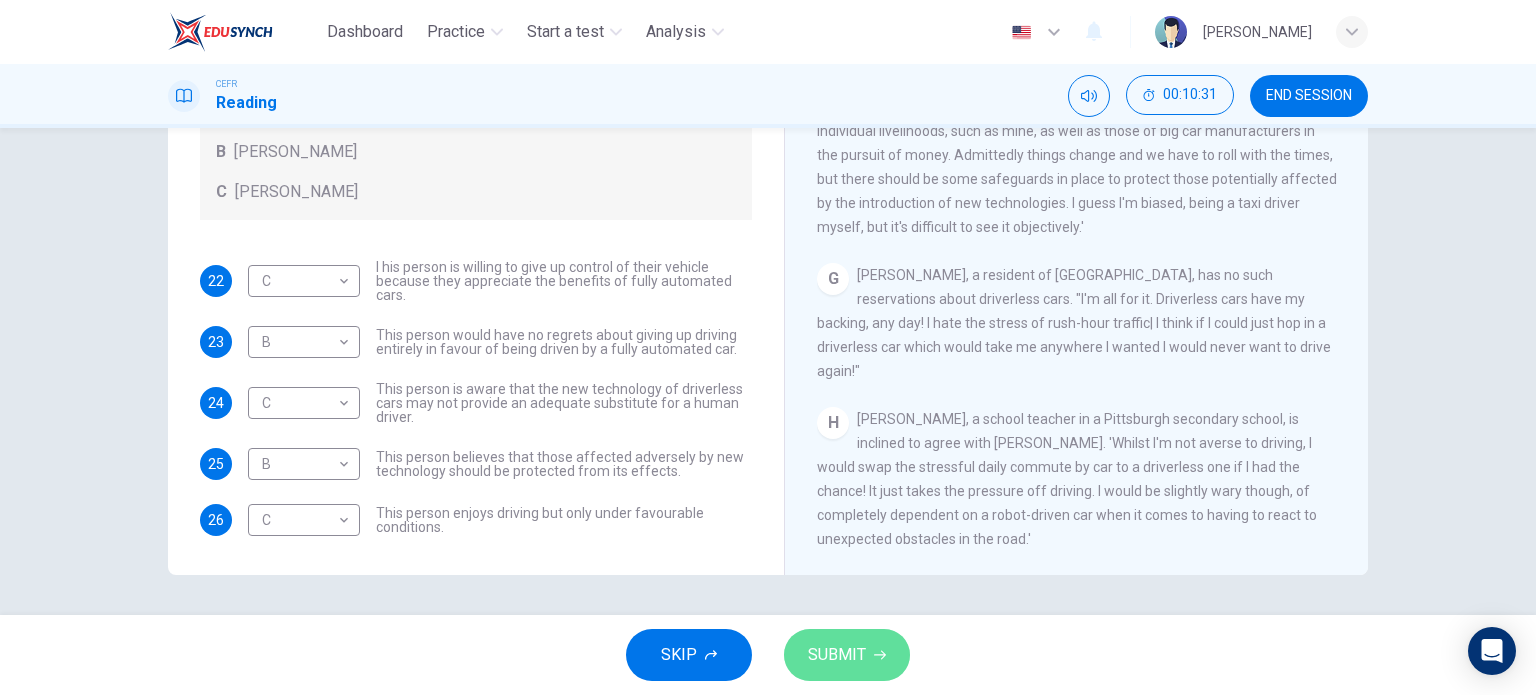 click on "SUBMIT" at bounding box center [837, 655] 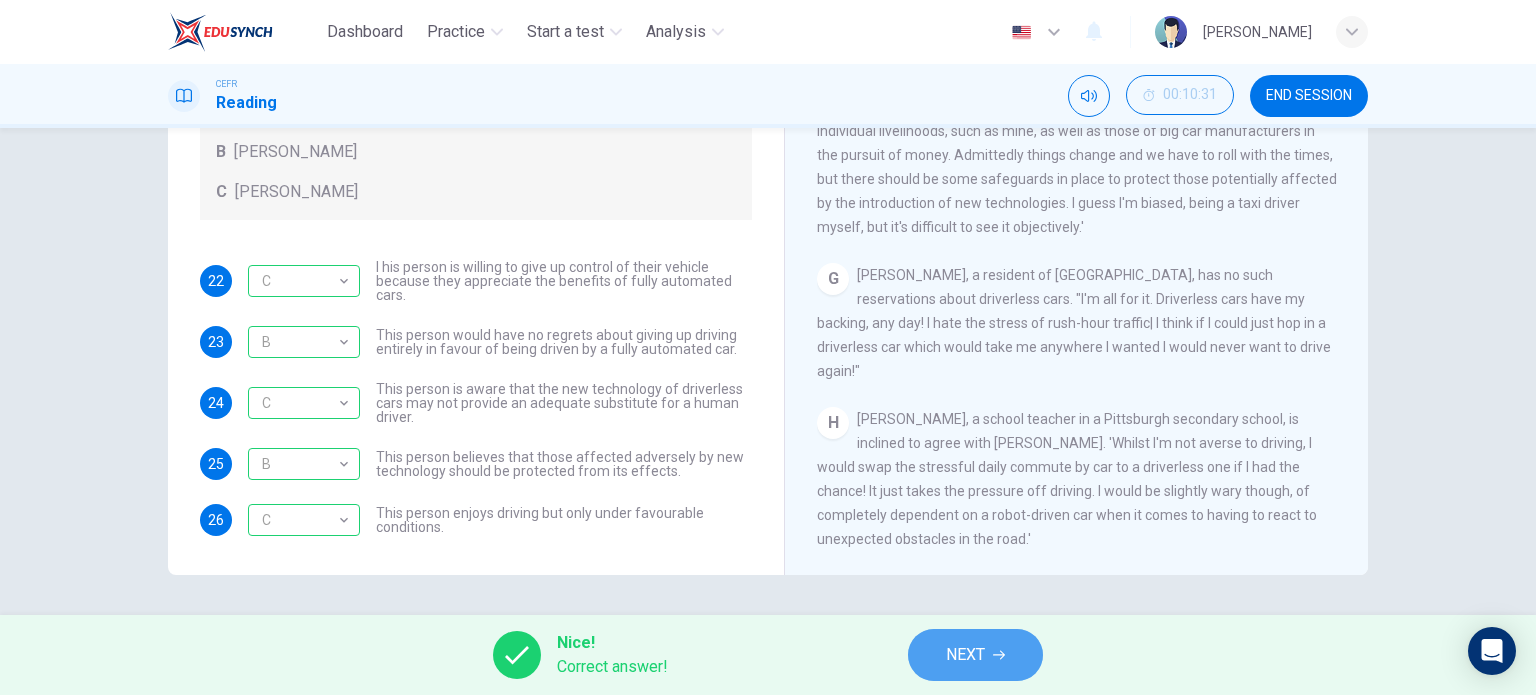 click on "NEXT" at bounding box center (965, 655) 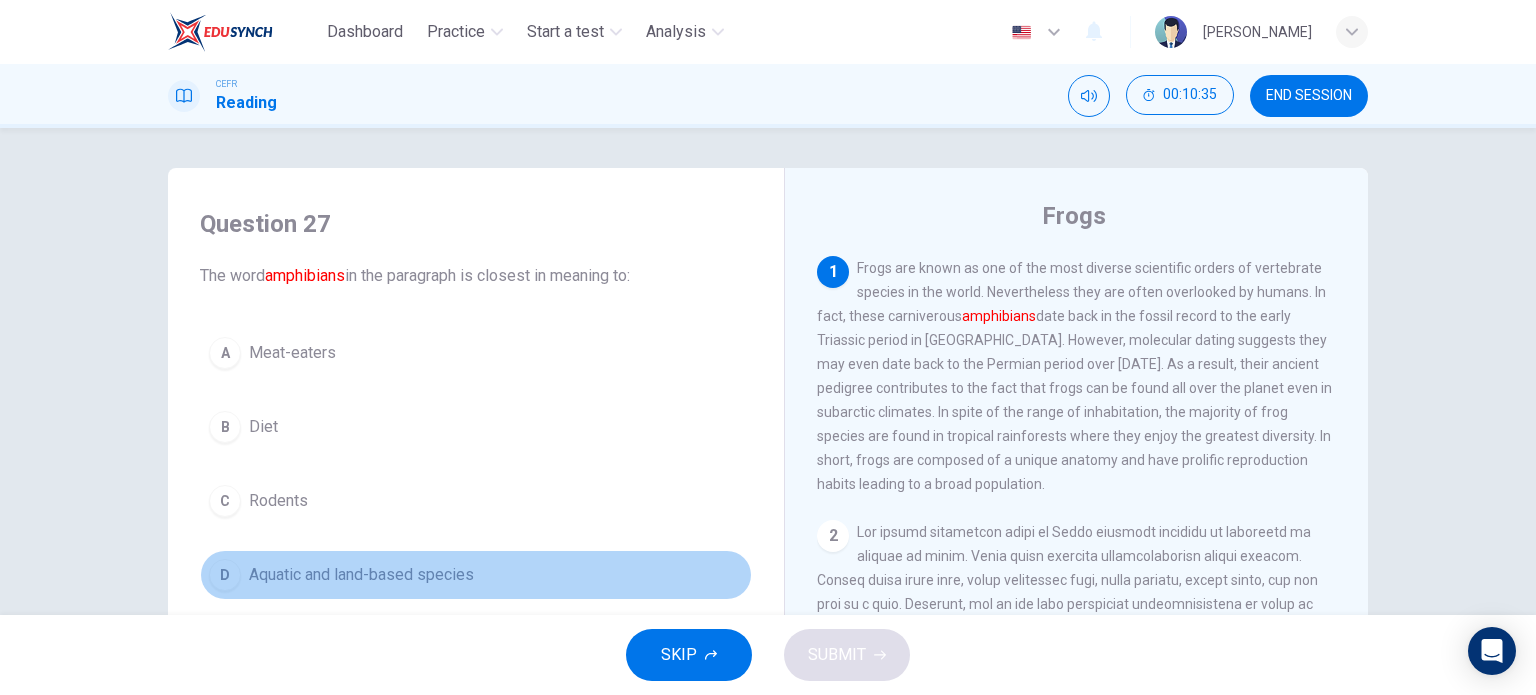click on "Aquatic and land-based species" at bounding box center [361, 575] 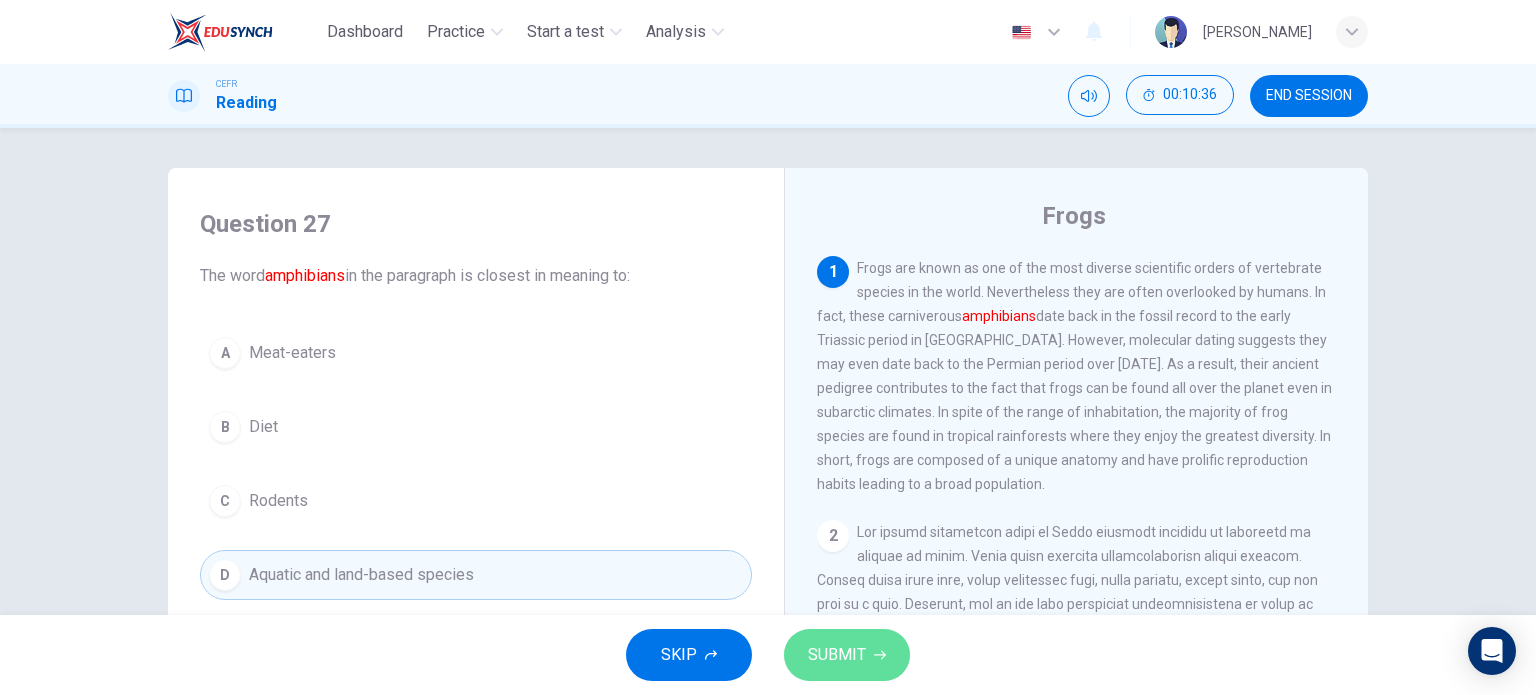 click on "SUBMIT" at bounding box center (847, 655) 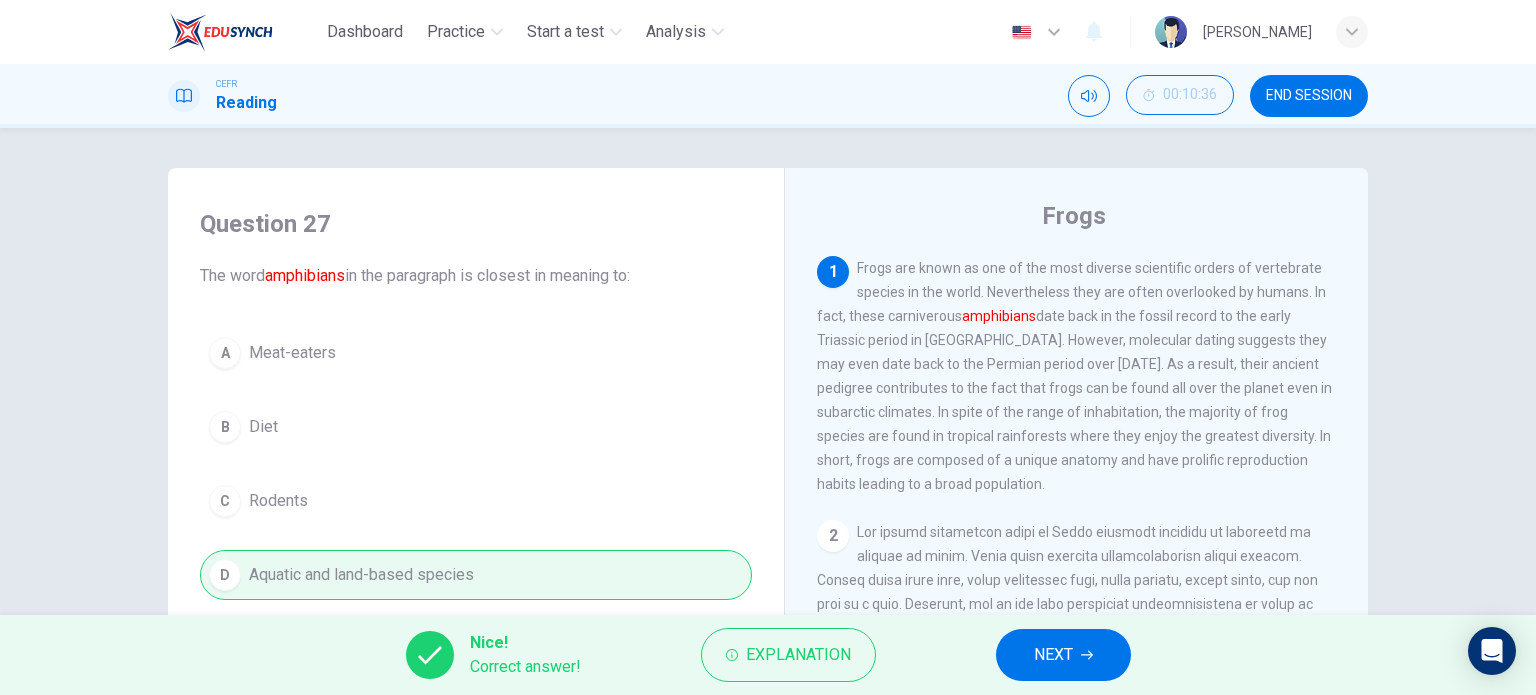 click on "NEXT" at bounding box center [1063, 655] 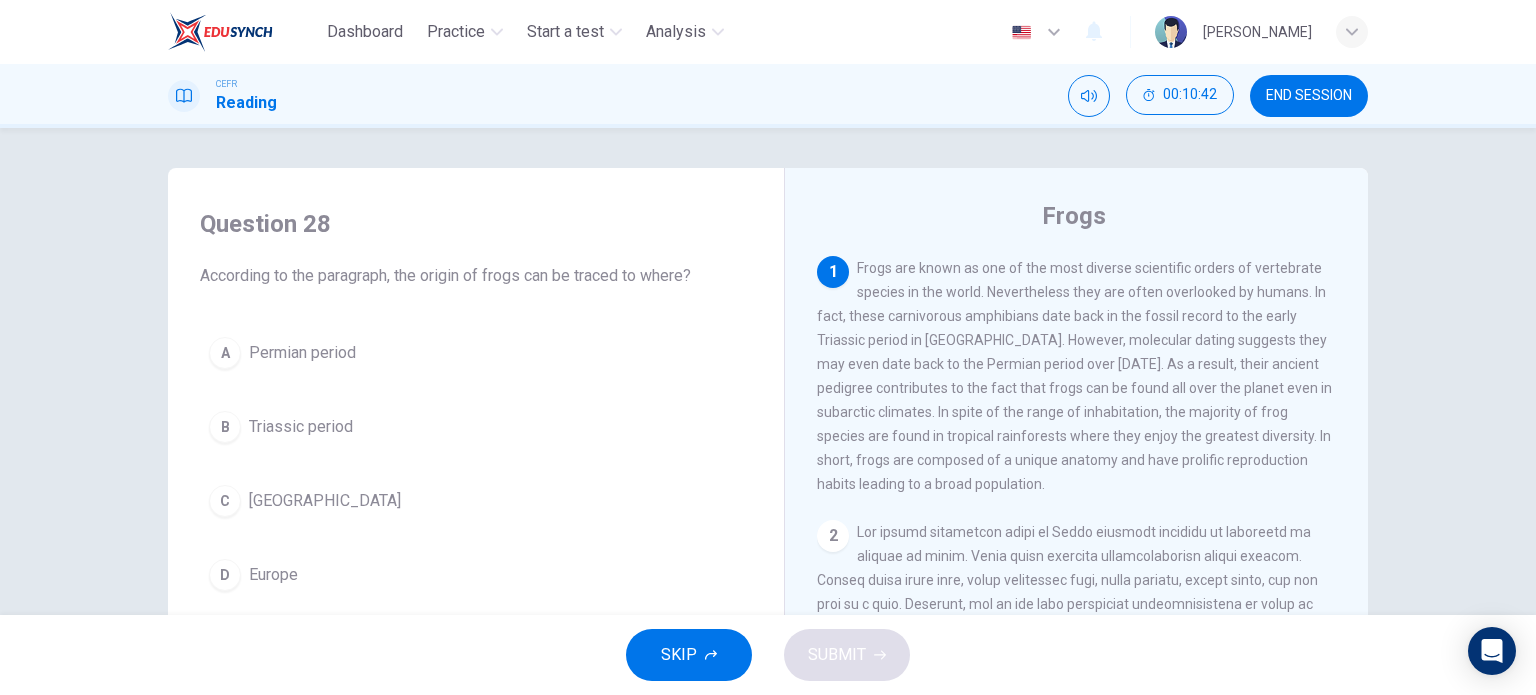 click on "Madagascar" at bounding box center [325, 501] 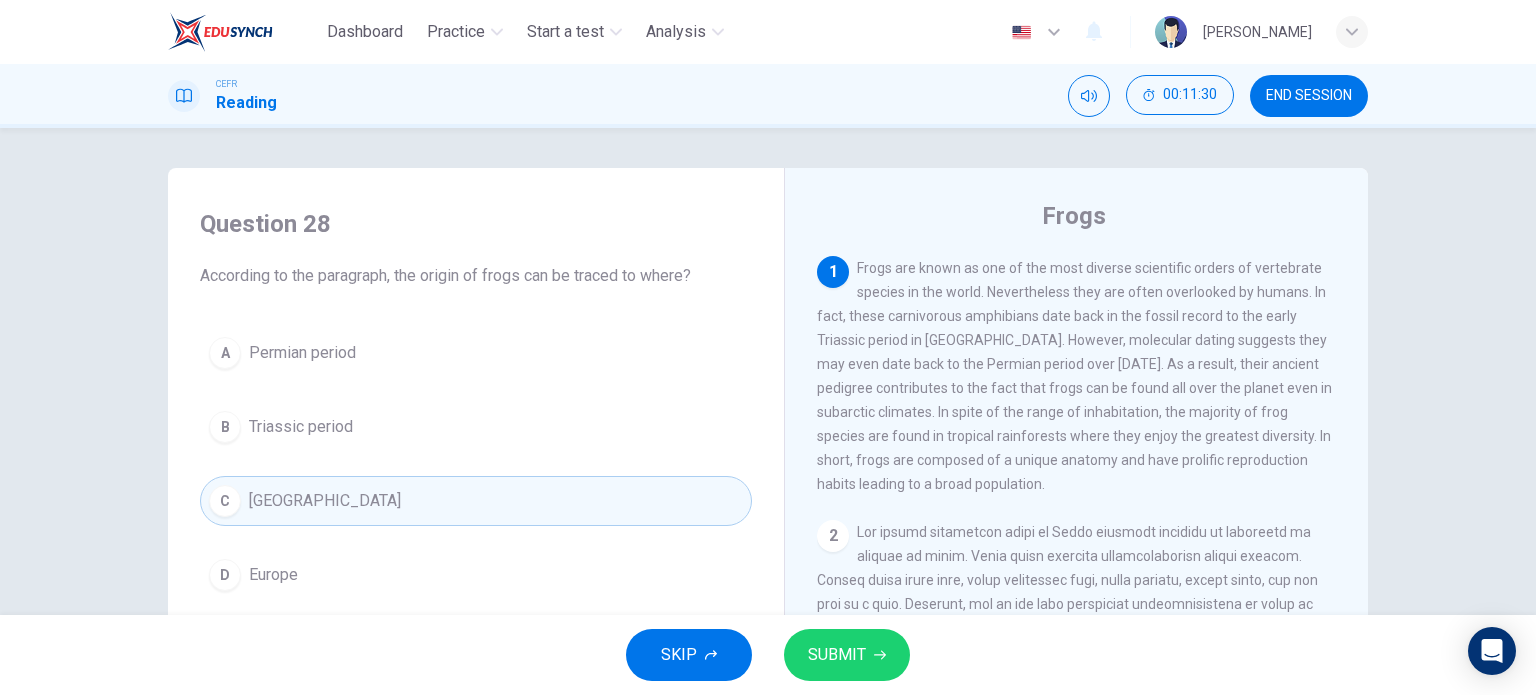 click on "SUBMIT" at bounding box center (837, 655) 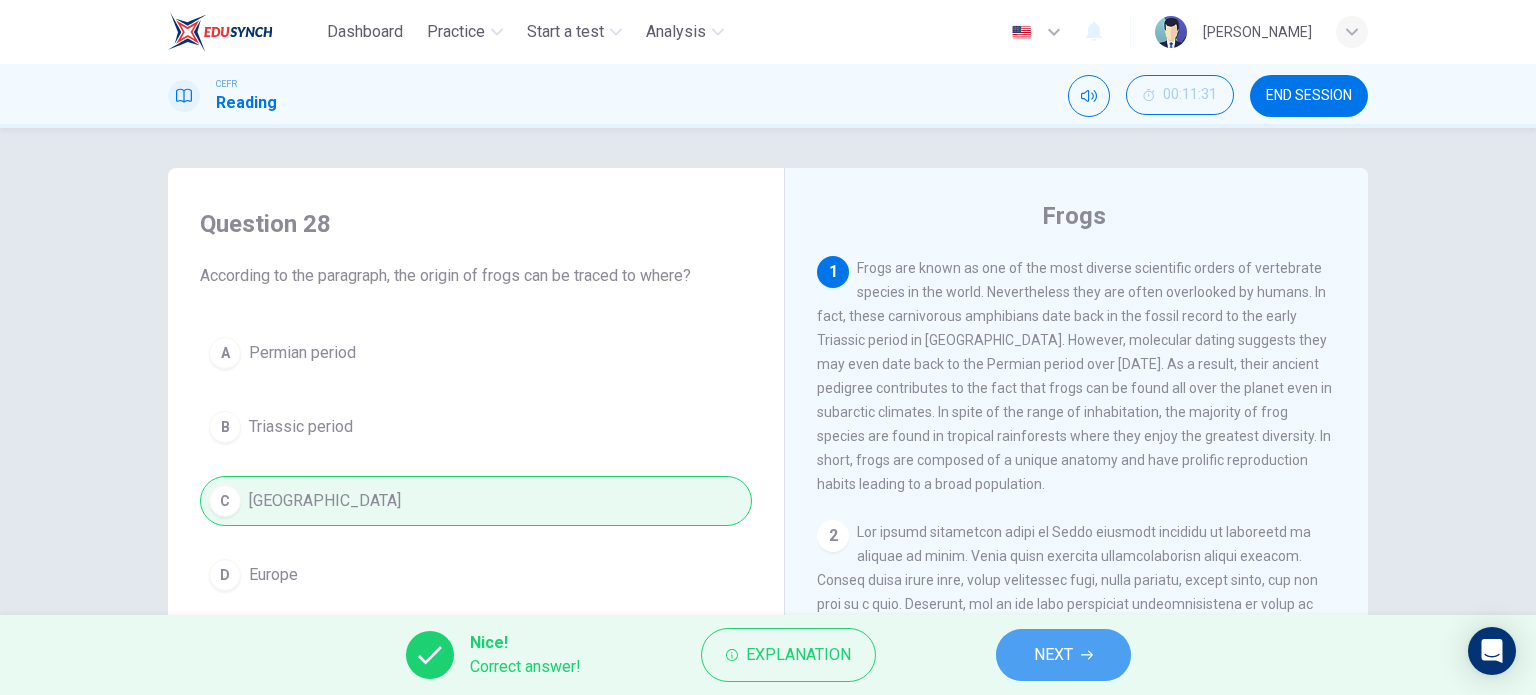 click on "NEXT" at bounding box center [1063, 655] 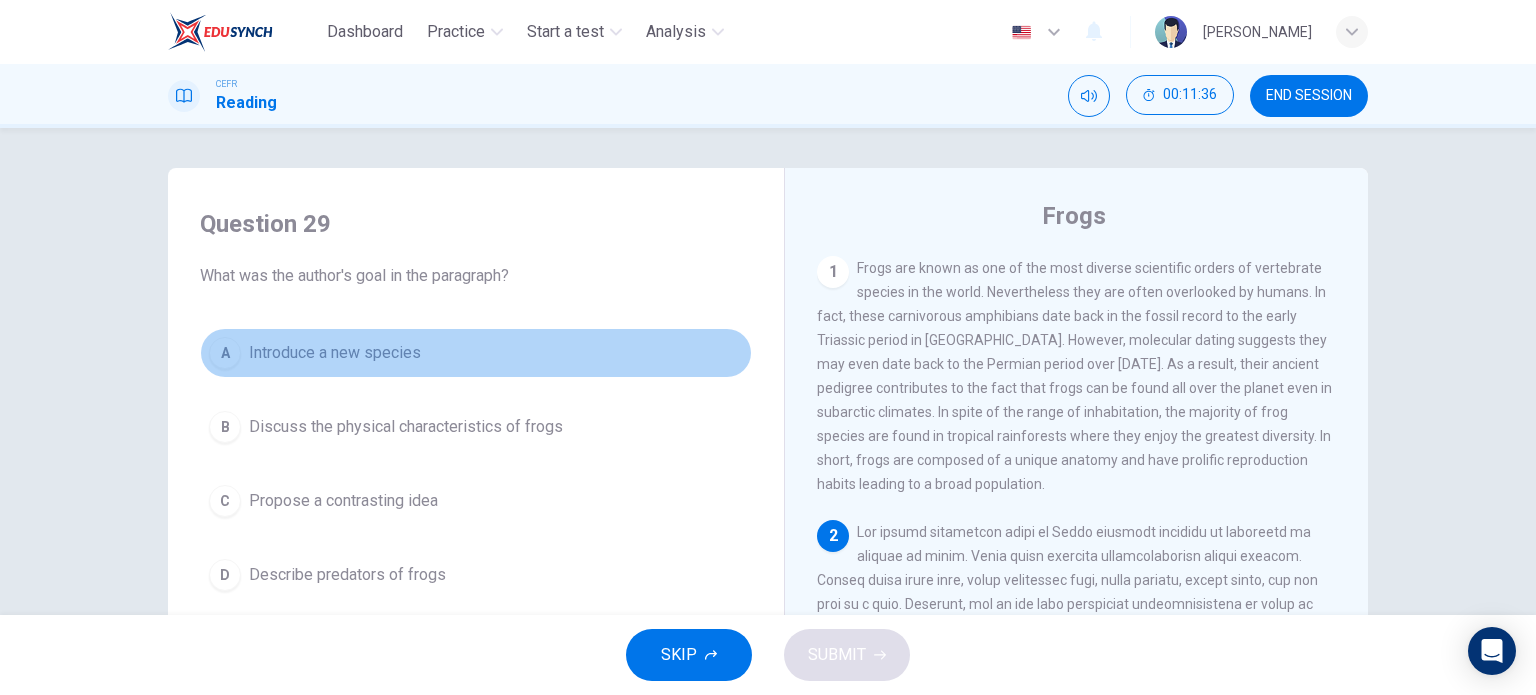 click on "Introduce a new species" at bounding box center (335, 353) 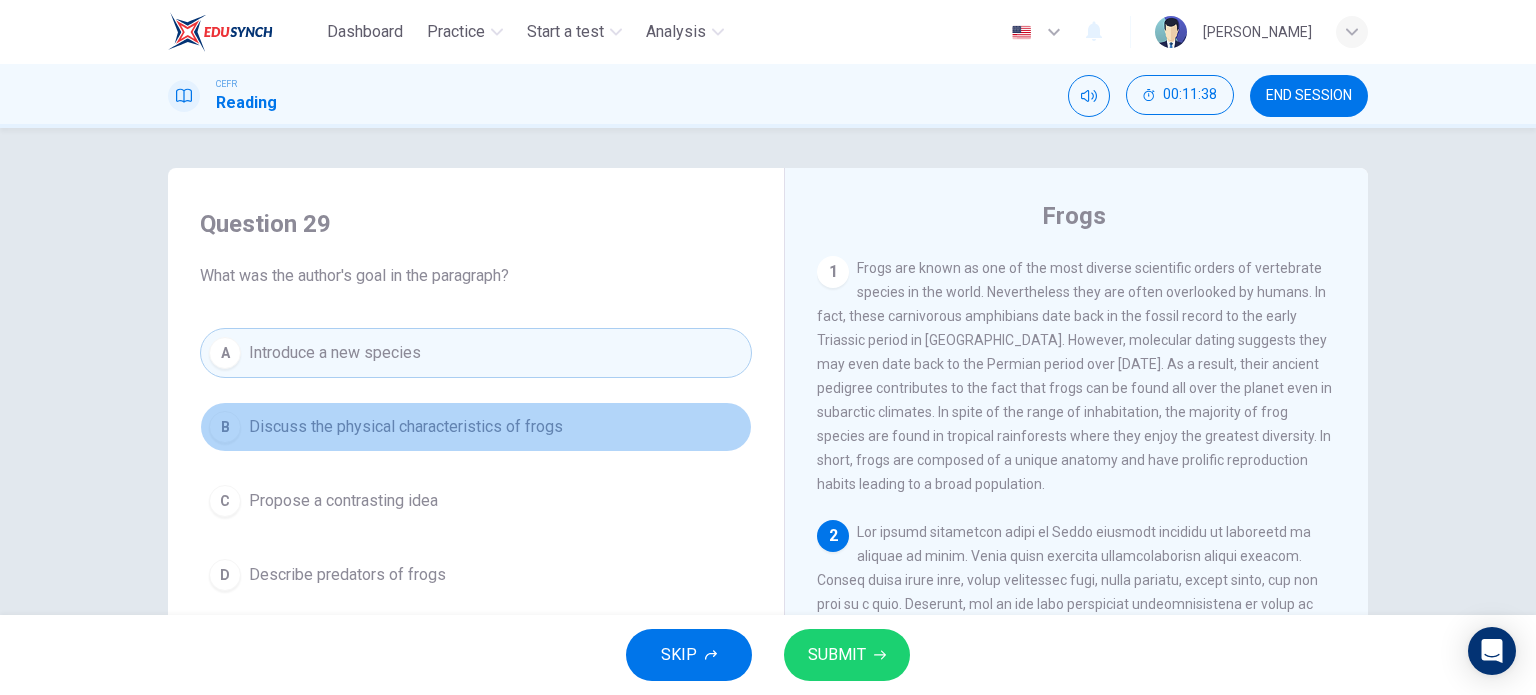drag, startPoint x: 491, startPoint y: 448, endPoint x: 596, endPoint y: 470, distance: 107.28001 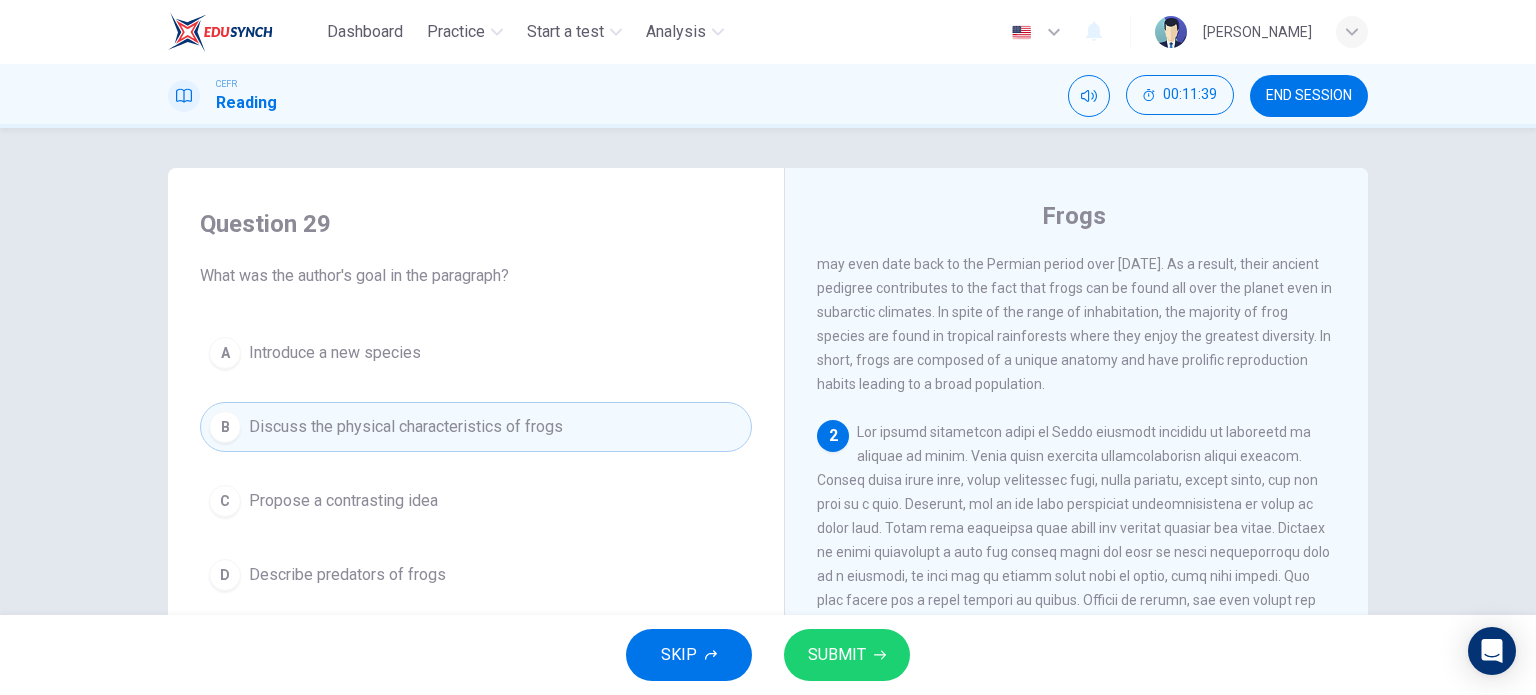 scroll, scrollTop: 200, scrollLeft: 0, axis: vertical 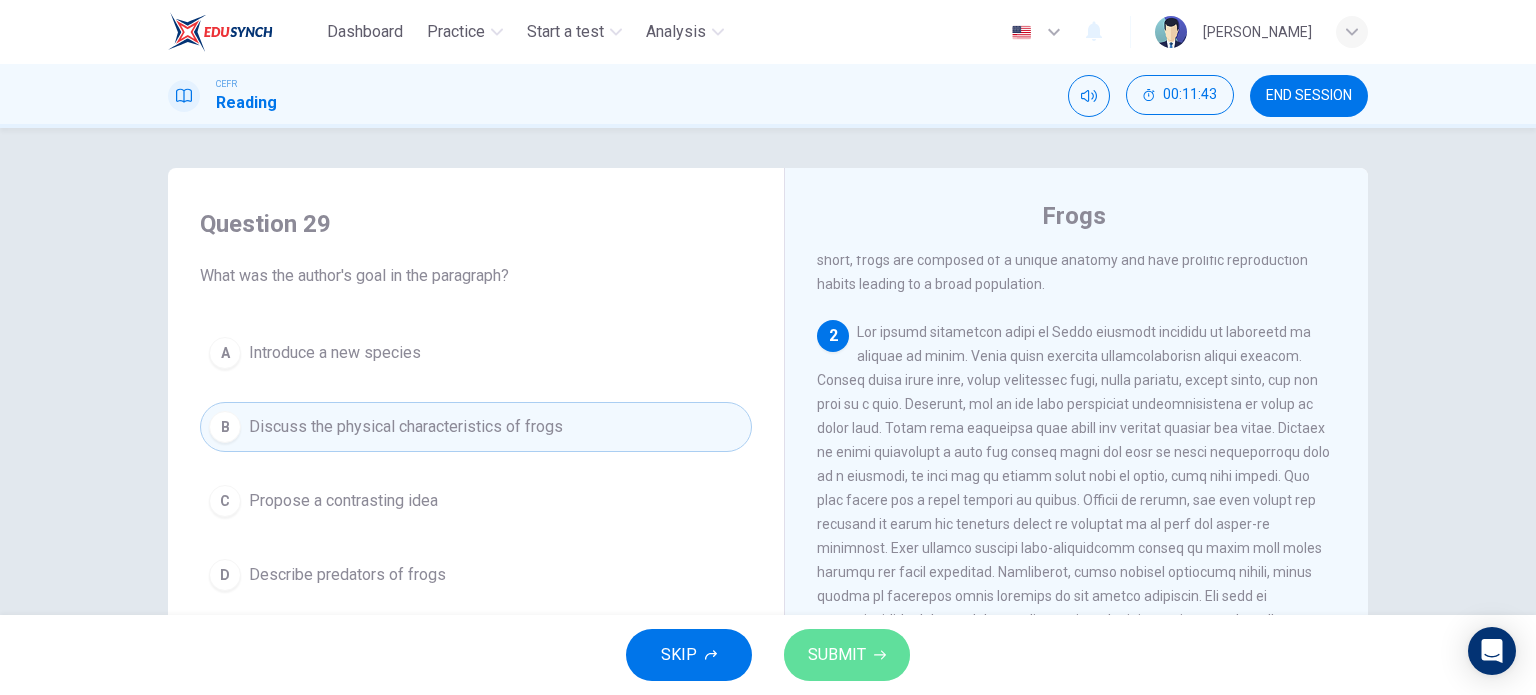 click on "SUBMIT" at bounding box center [837, 655] 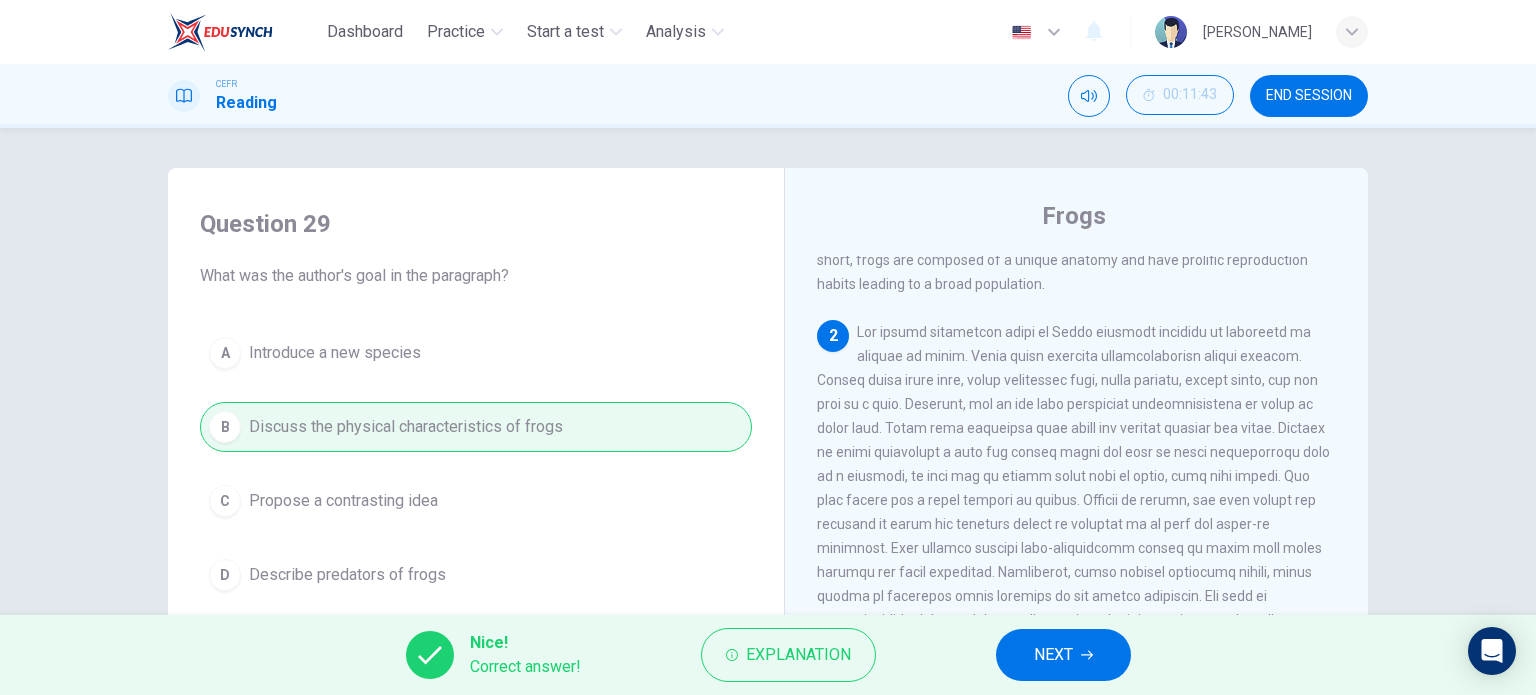 click on "NEXT" at bounding box center (1063, 655) 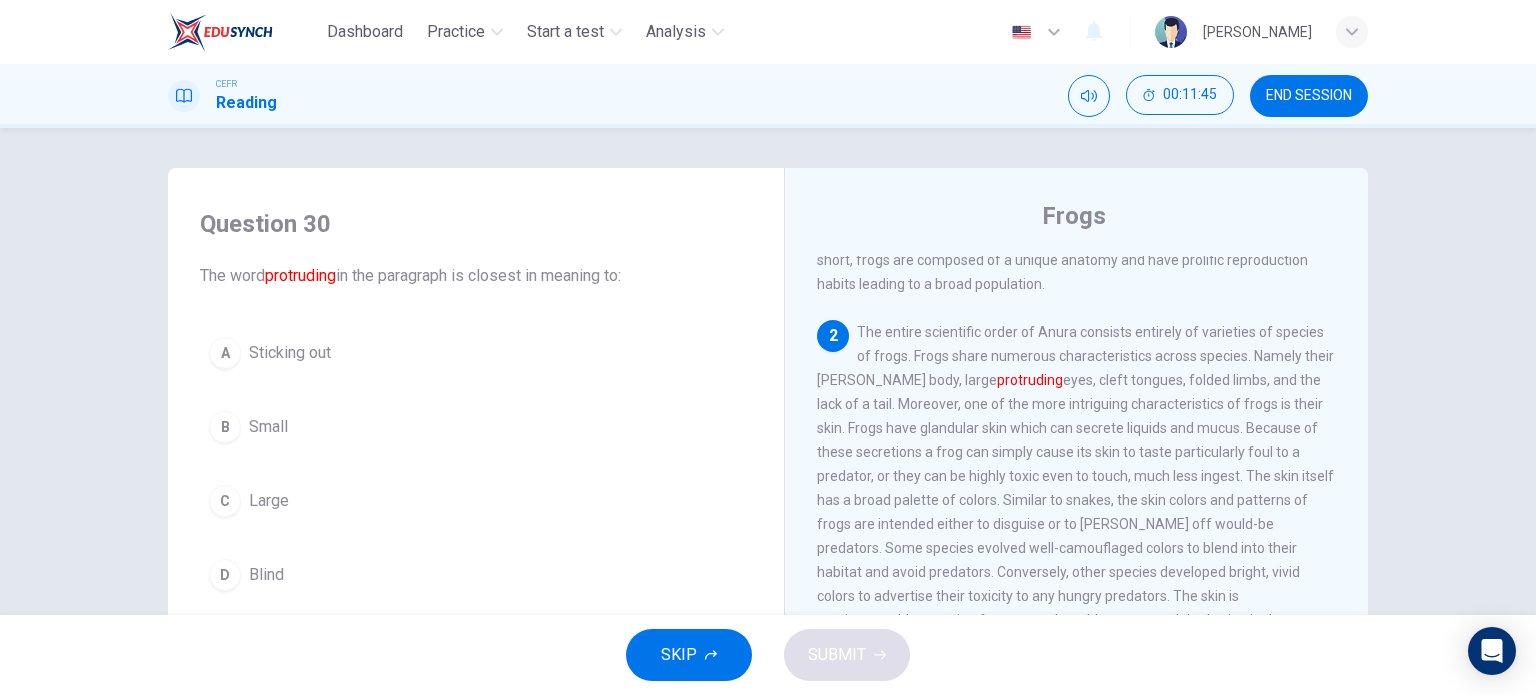 click on "Sticking out" at bounding box center (290, 353) 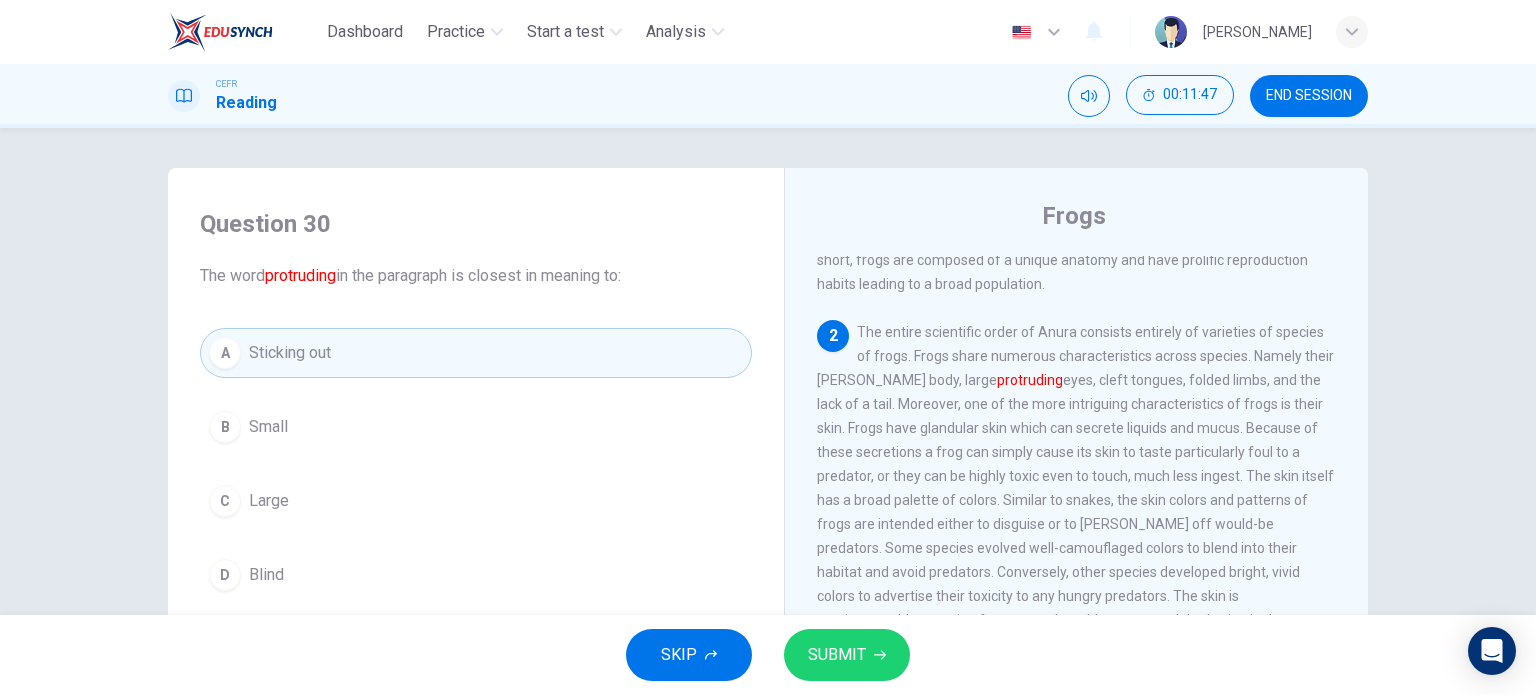 click on "SUBMIT" at bounding box center [837, 655] 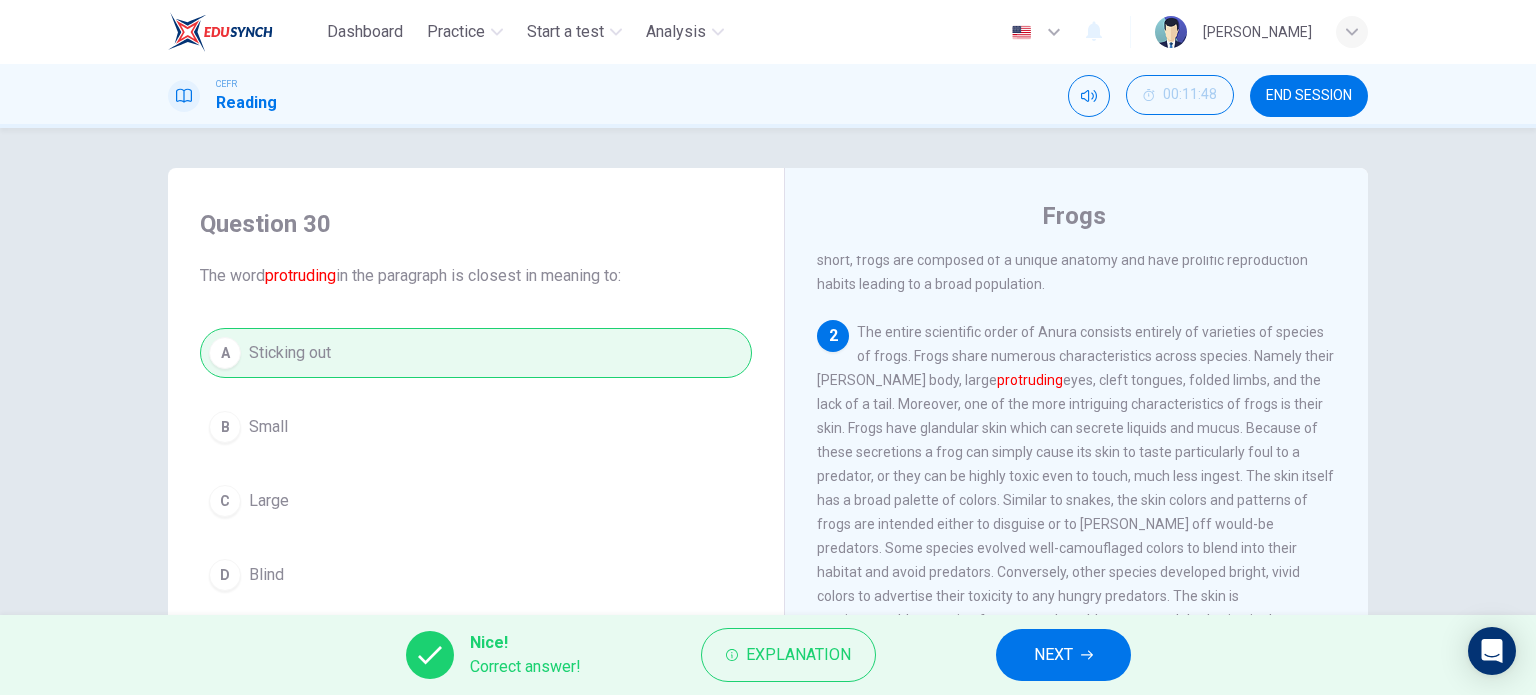 click on "NEXT" at bounding box center [1053, 655] 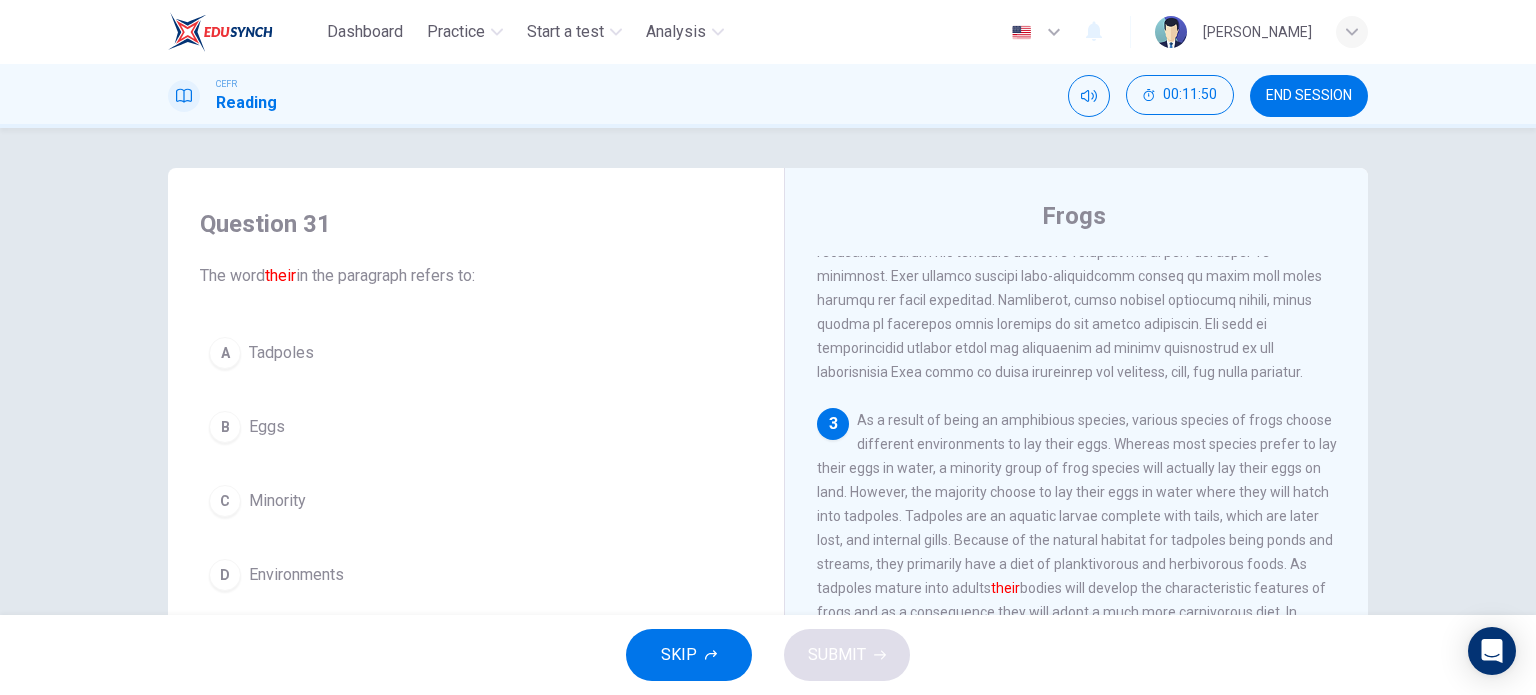 scroll, scrollTop: 600, scrollLeft: 0, axis: vertical 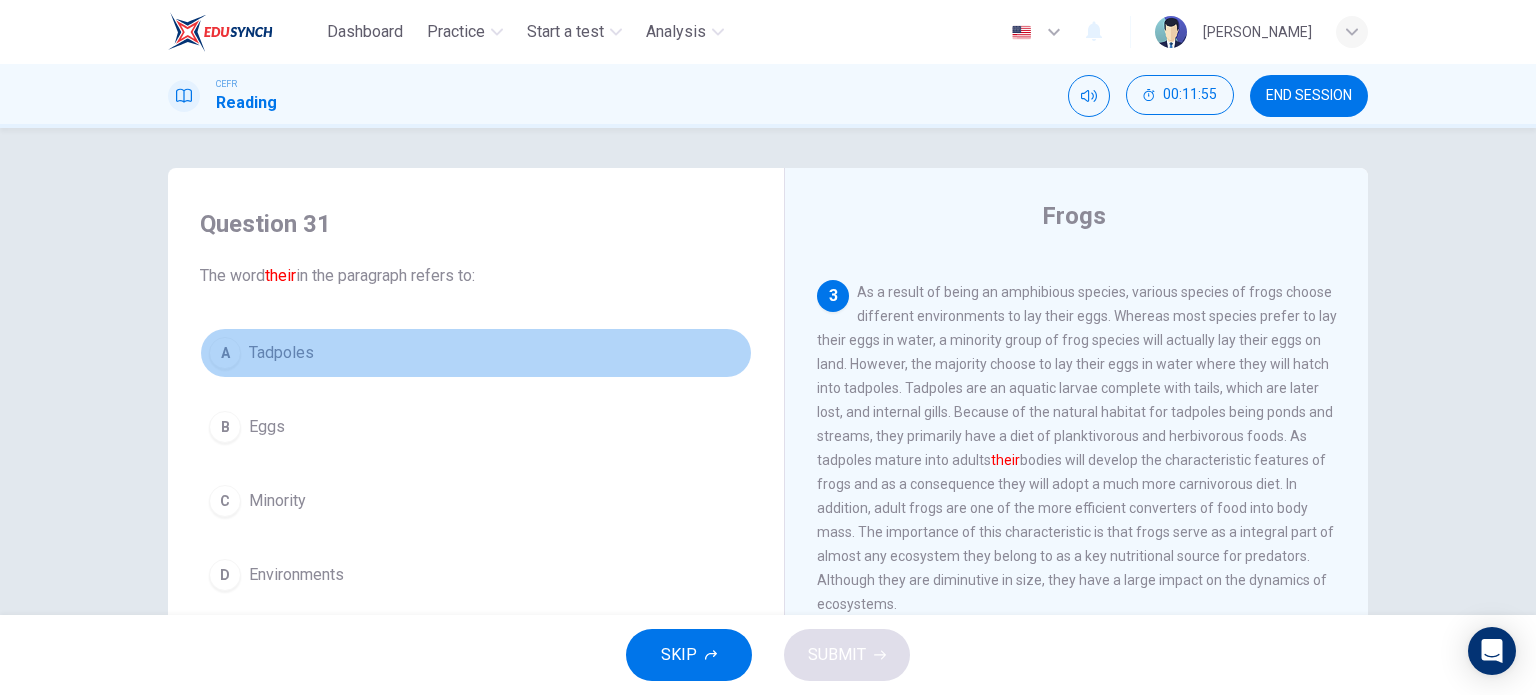 click on "Tadpoles" at bounding box center (281, 353) 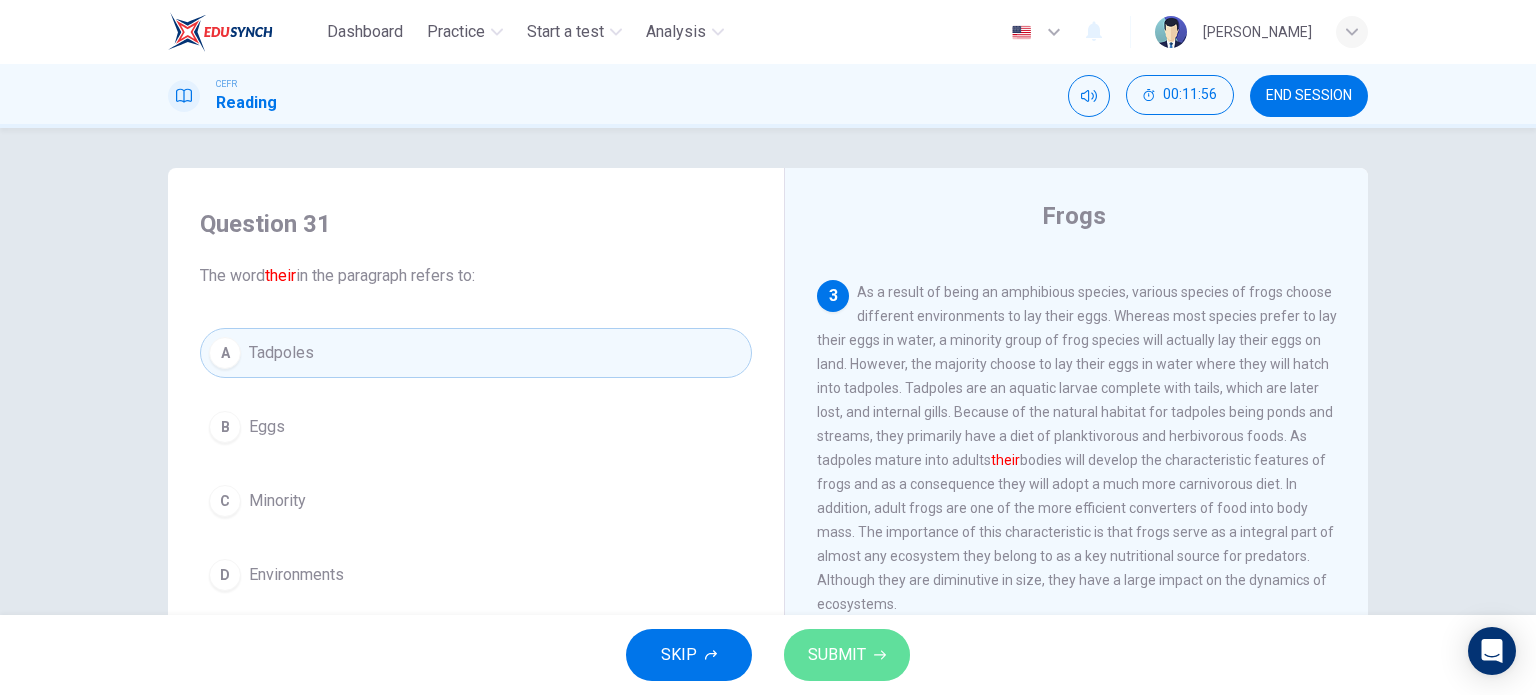 click on "SUBMIT" at bounding box center [837, 655] 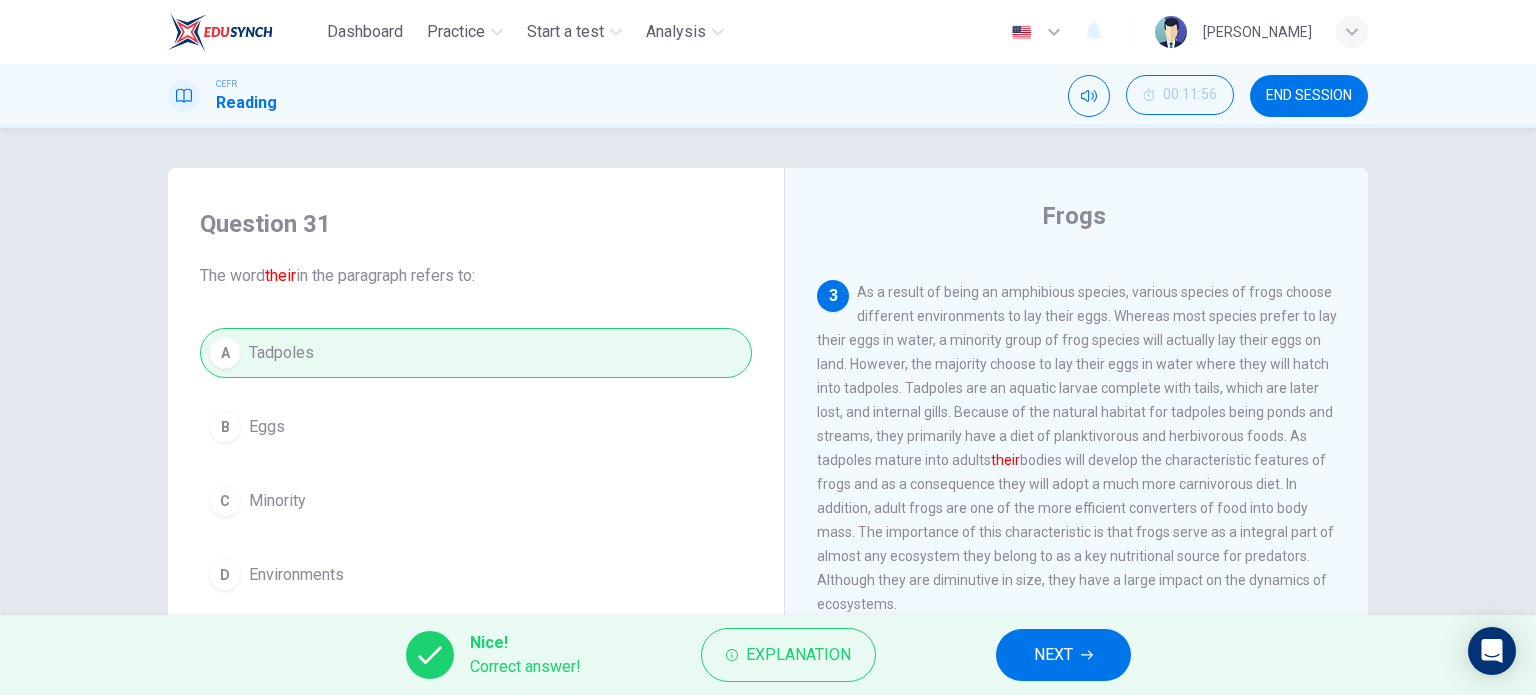 click on "NEXT" at bounding box center (1063, 655) 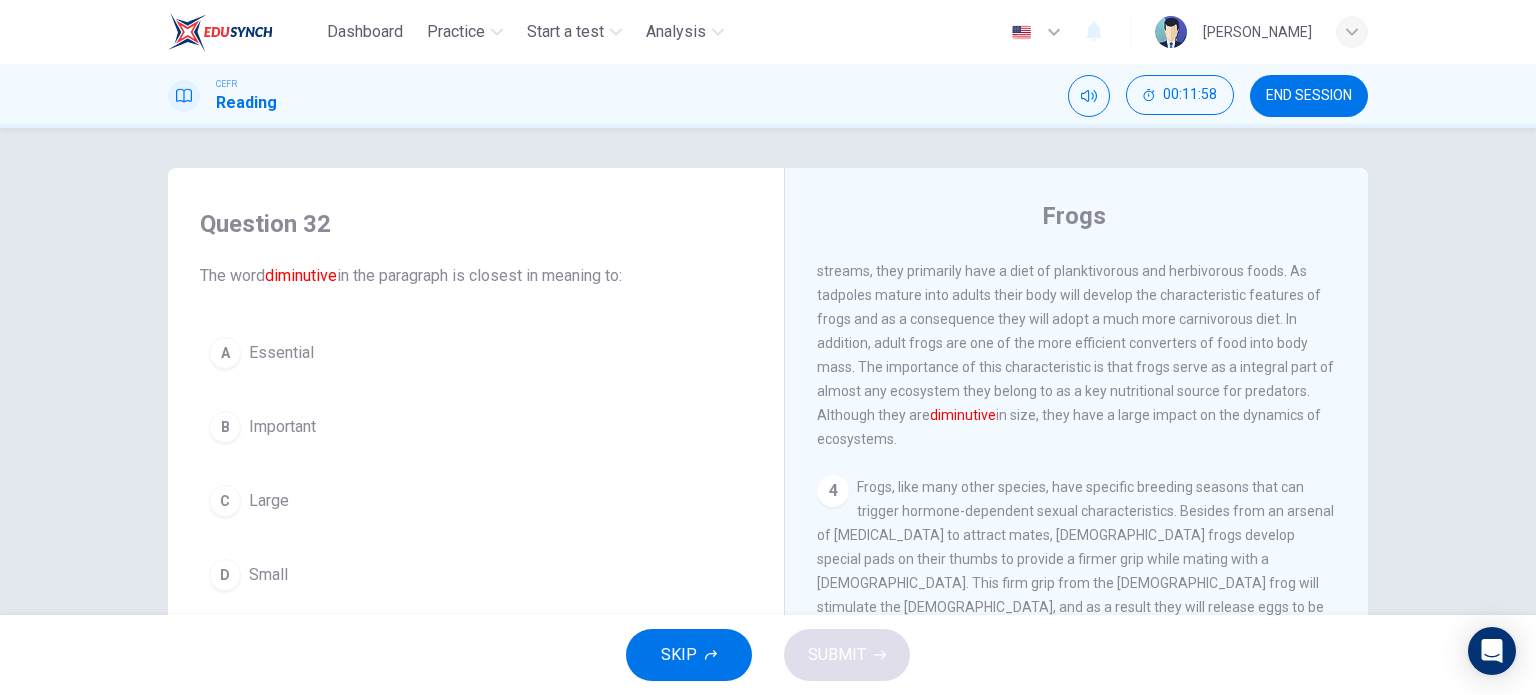 scroll, scrollTop: 800, scrollLeft: 0, axis: vertical 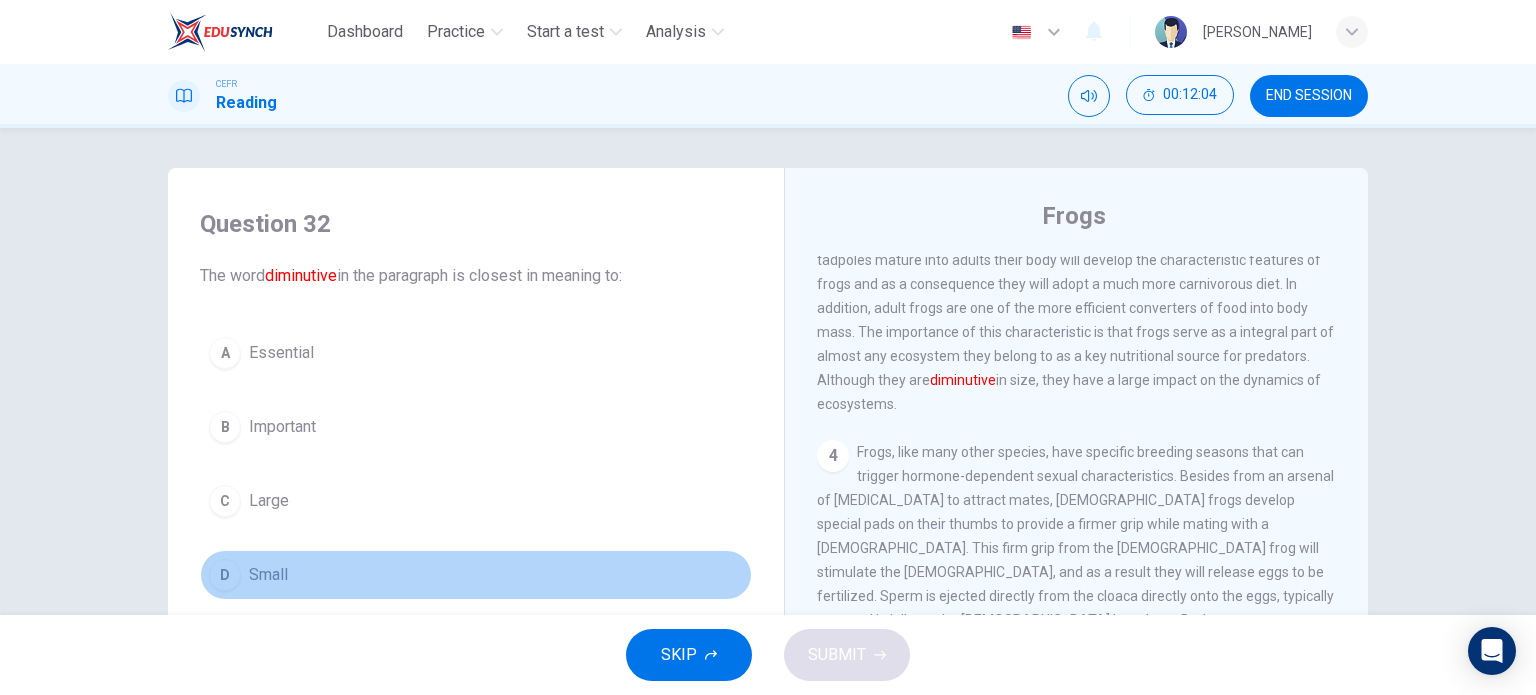 click on "Small" at bounding box center (268, 575) 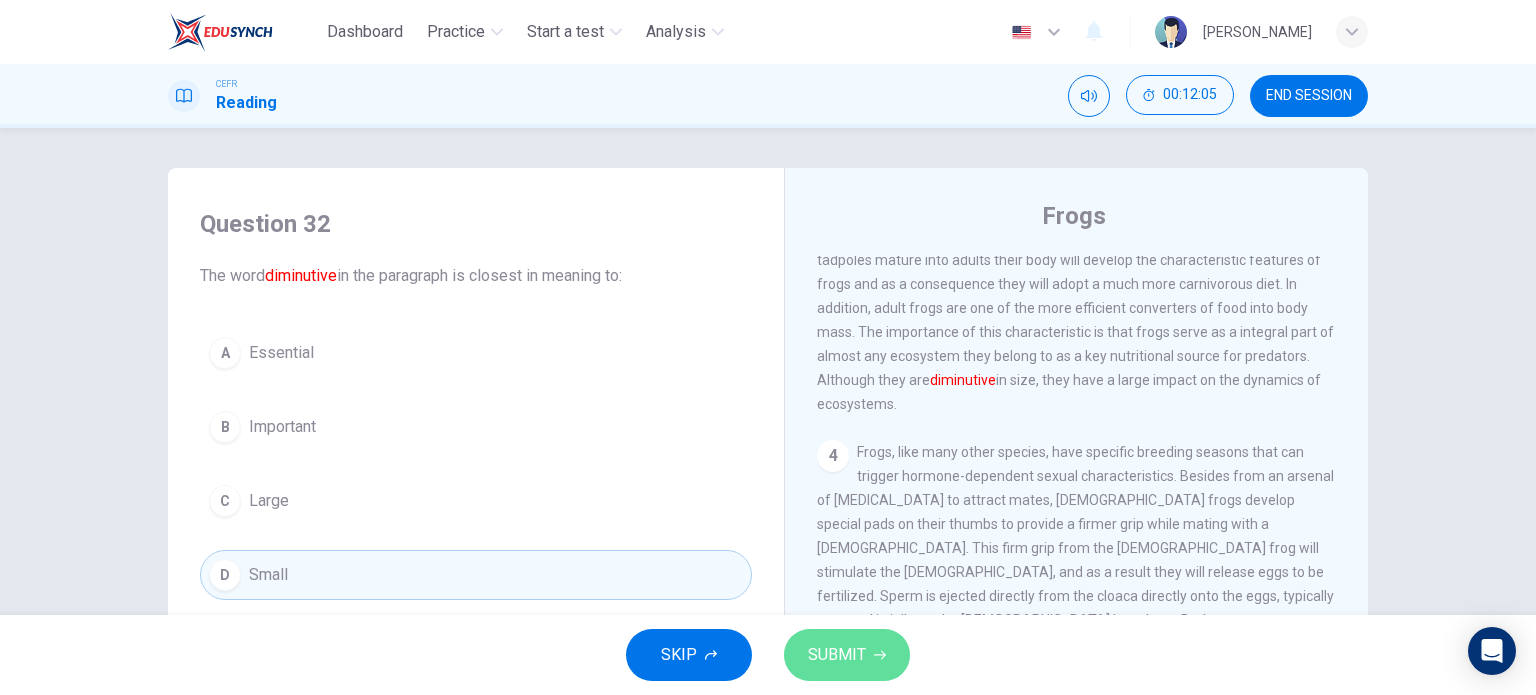 click on "SUBMIT" at bounding box center (837, 655) 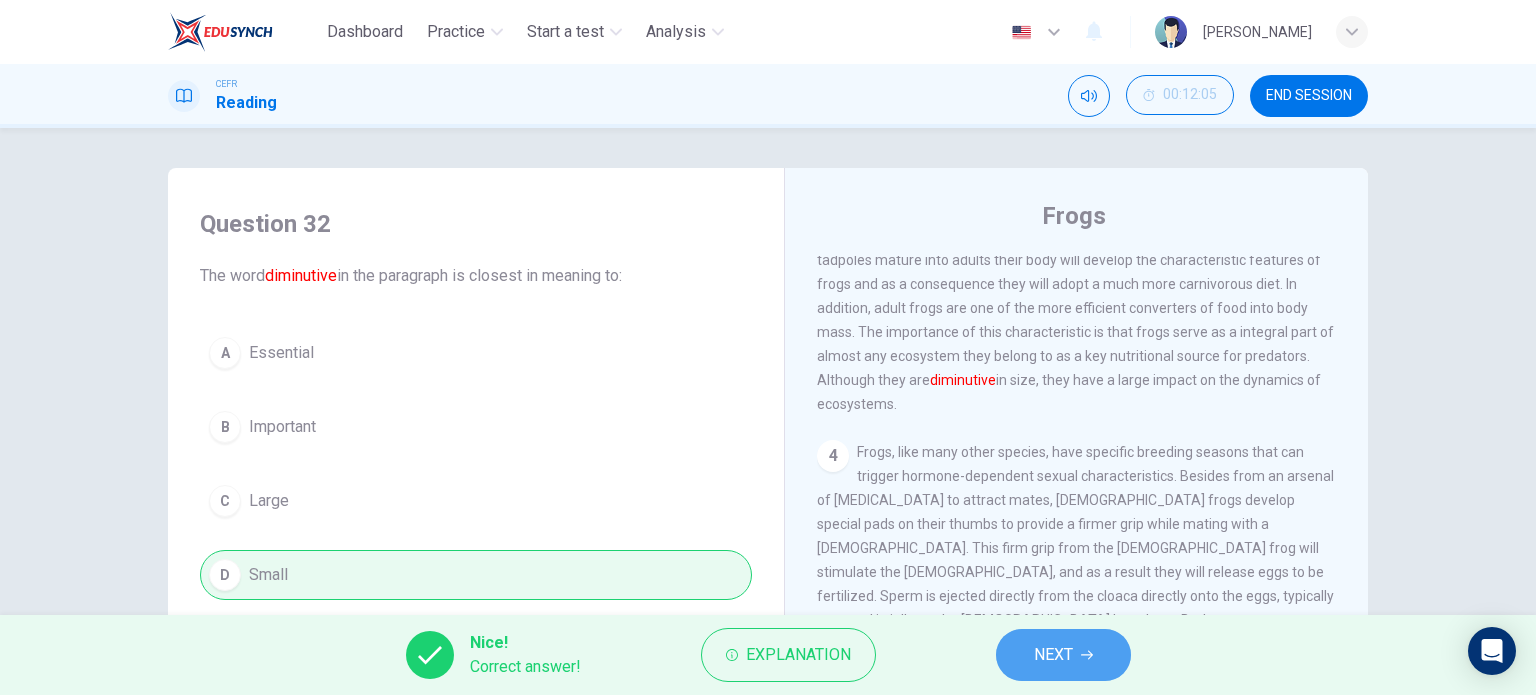 click on "NEXT" at bounding box center [1063, 655] 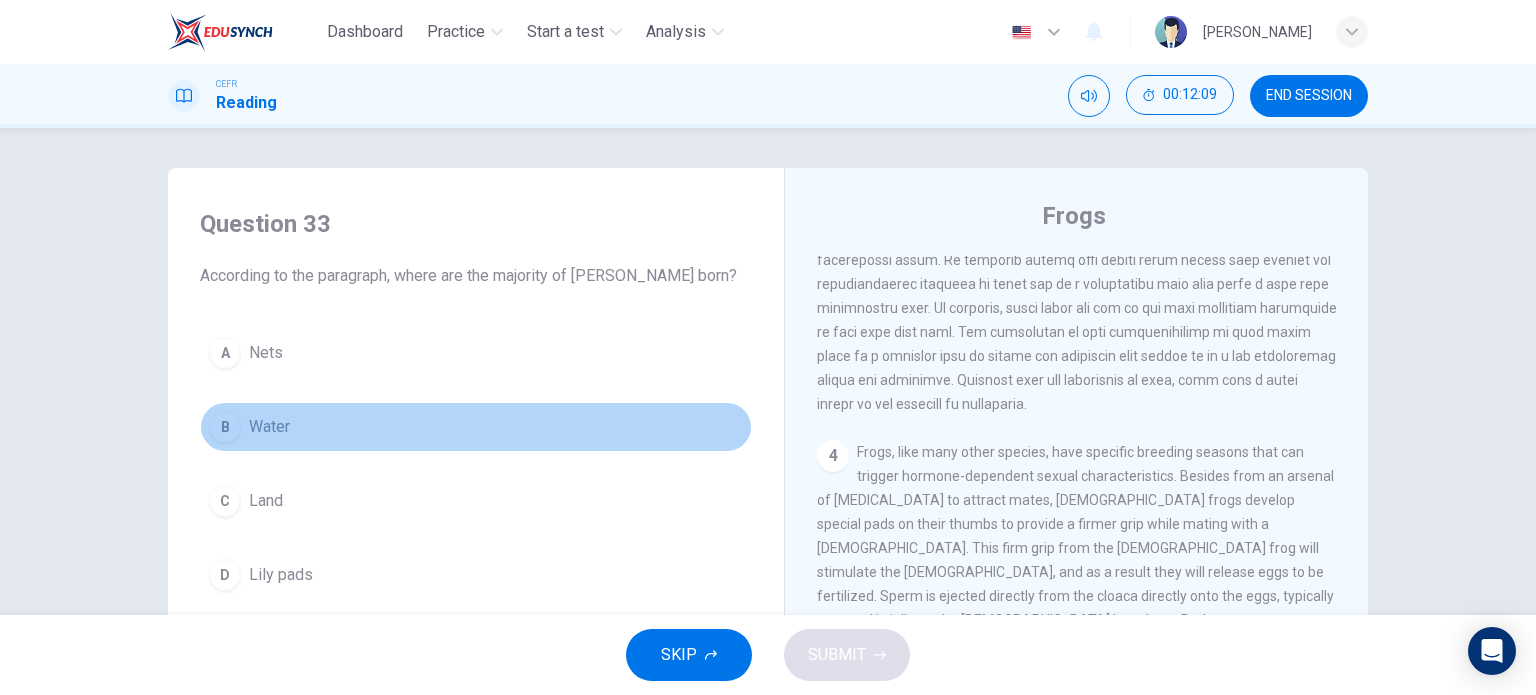 click on "B Water" at bounding box center [476, 427] 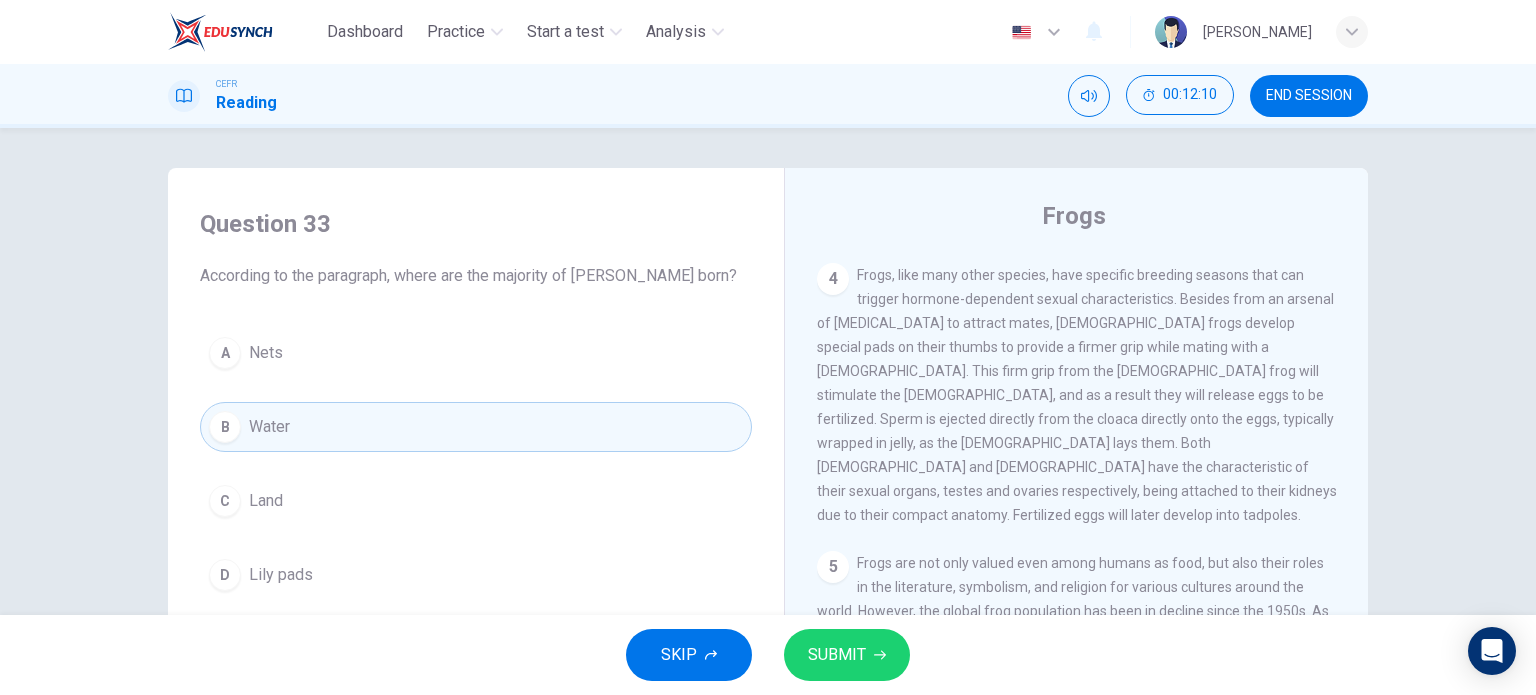scroll, scrollTop: 1000, scrollLeft: 0, axis: vertical 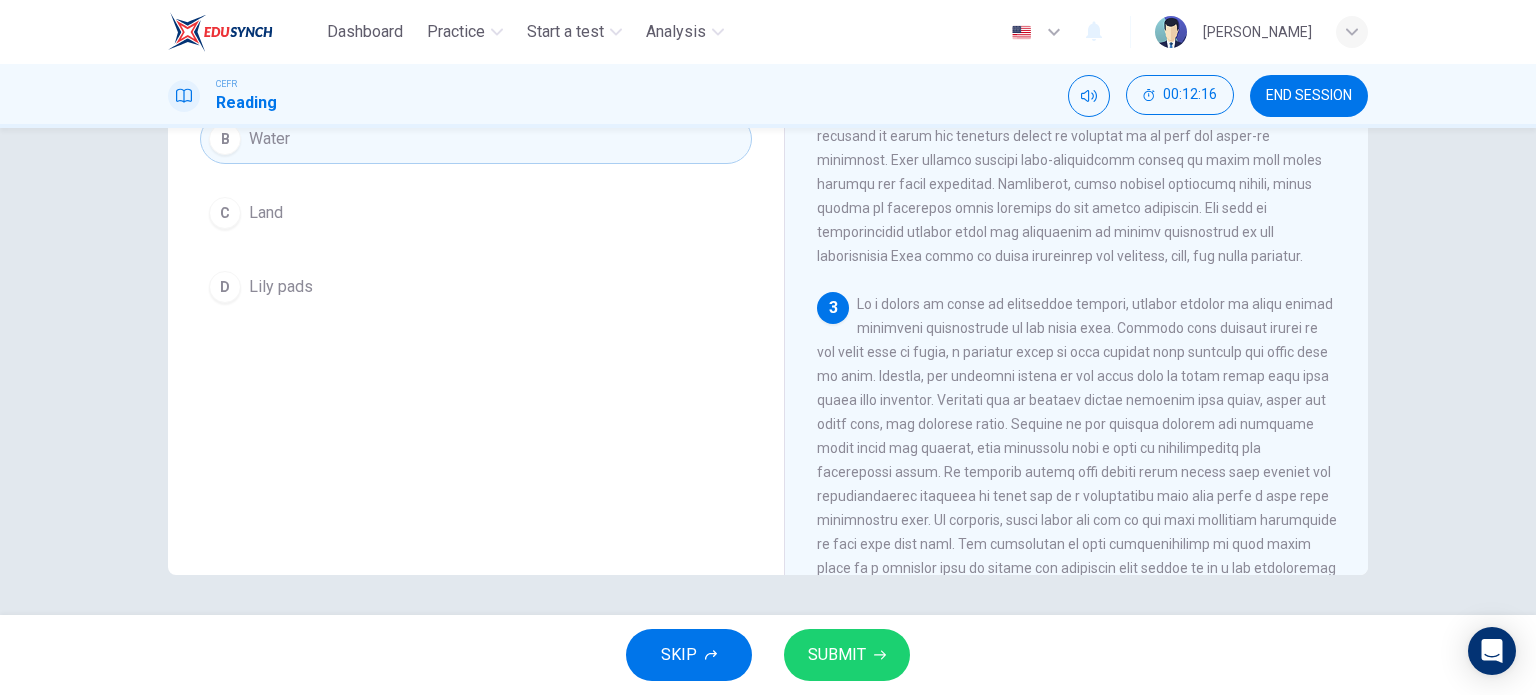 click on "SUBMIT" at bounding box center (837, 655) 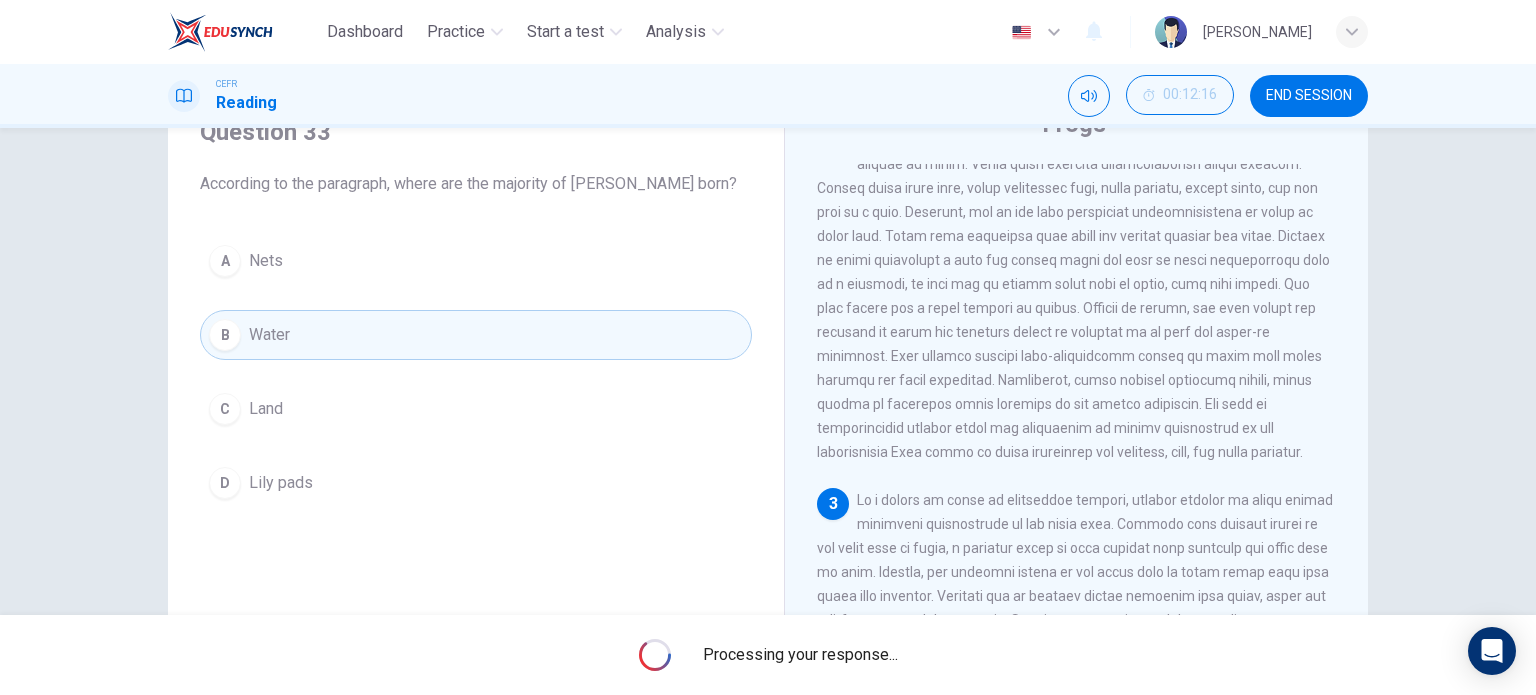 scroll, scrollTop: 88, scrollLeft: 0, axis: vertical 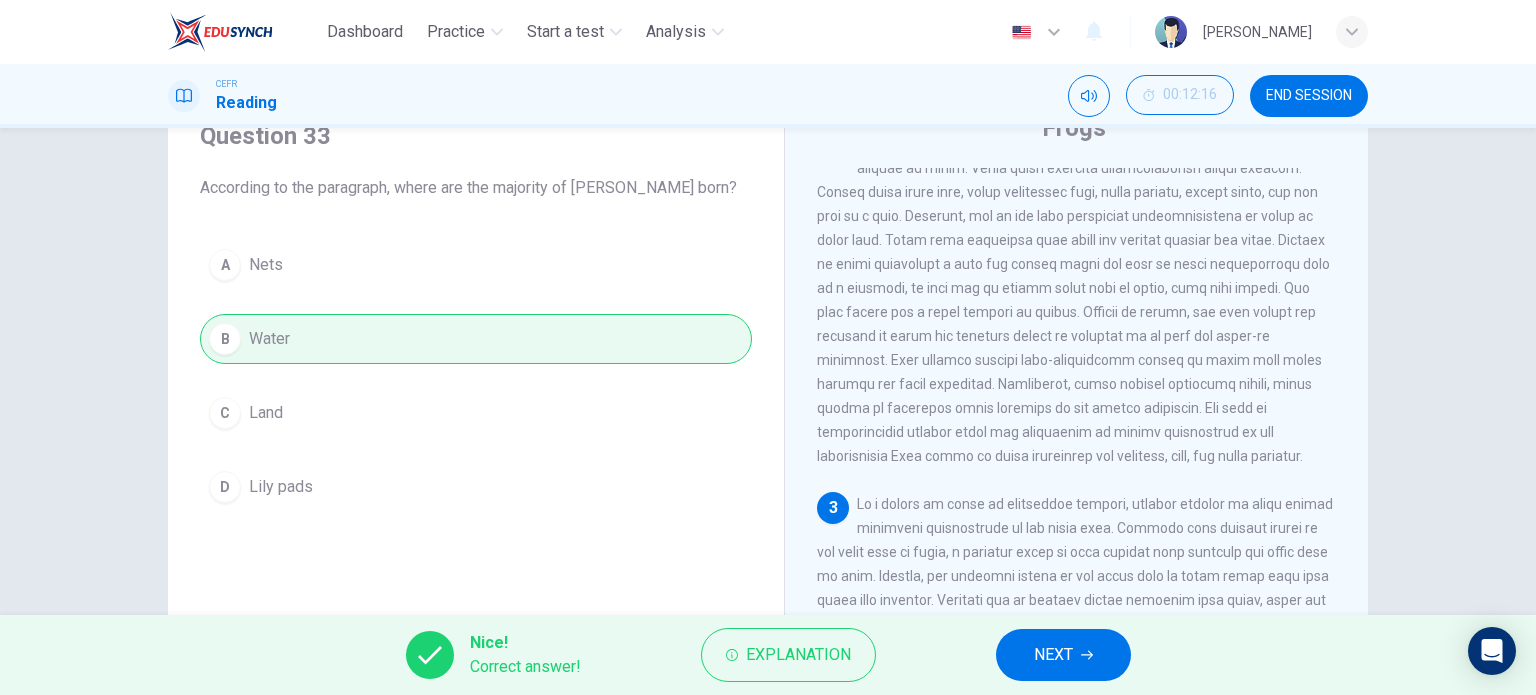 click on "NEXT" at bounding box center [1063, 655] 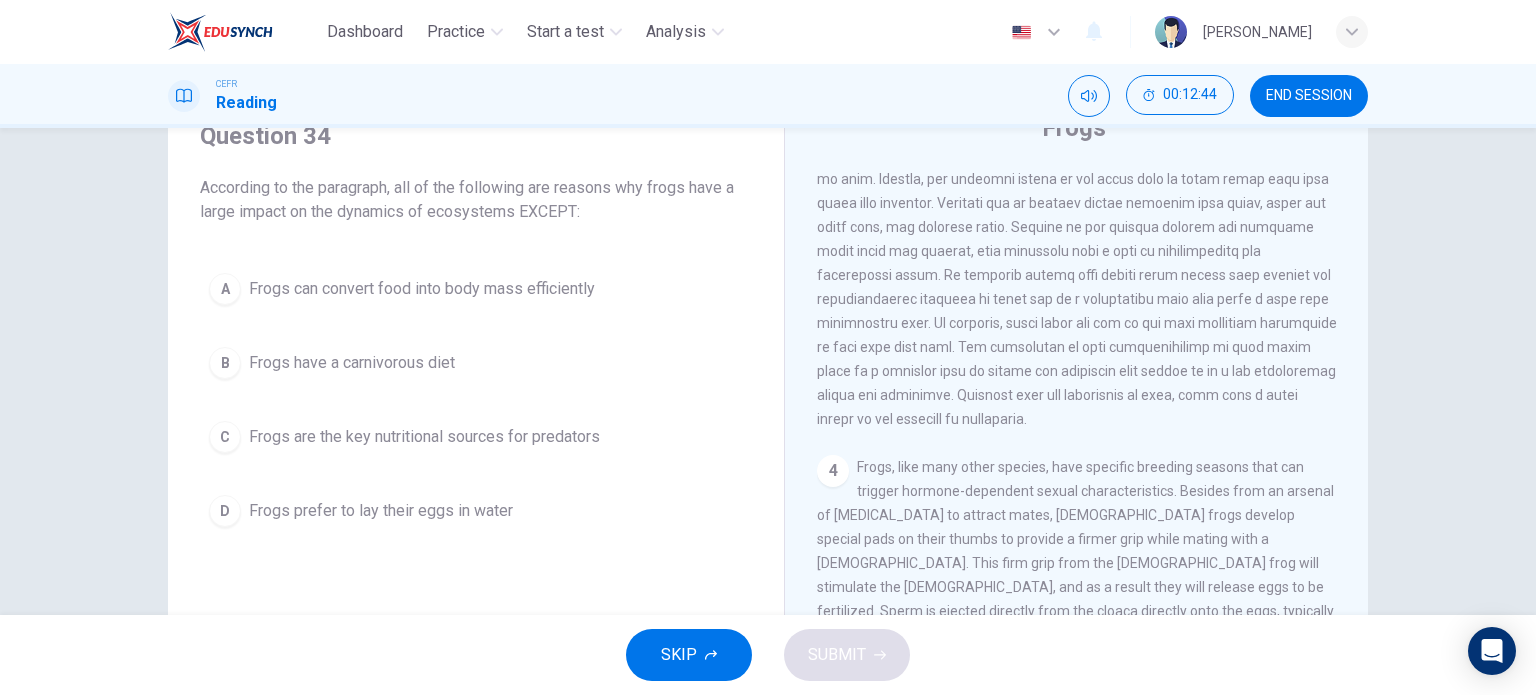 scroll, scrollTop: 700, scrollLeft: 0, axis: vertical 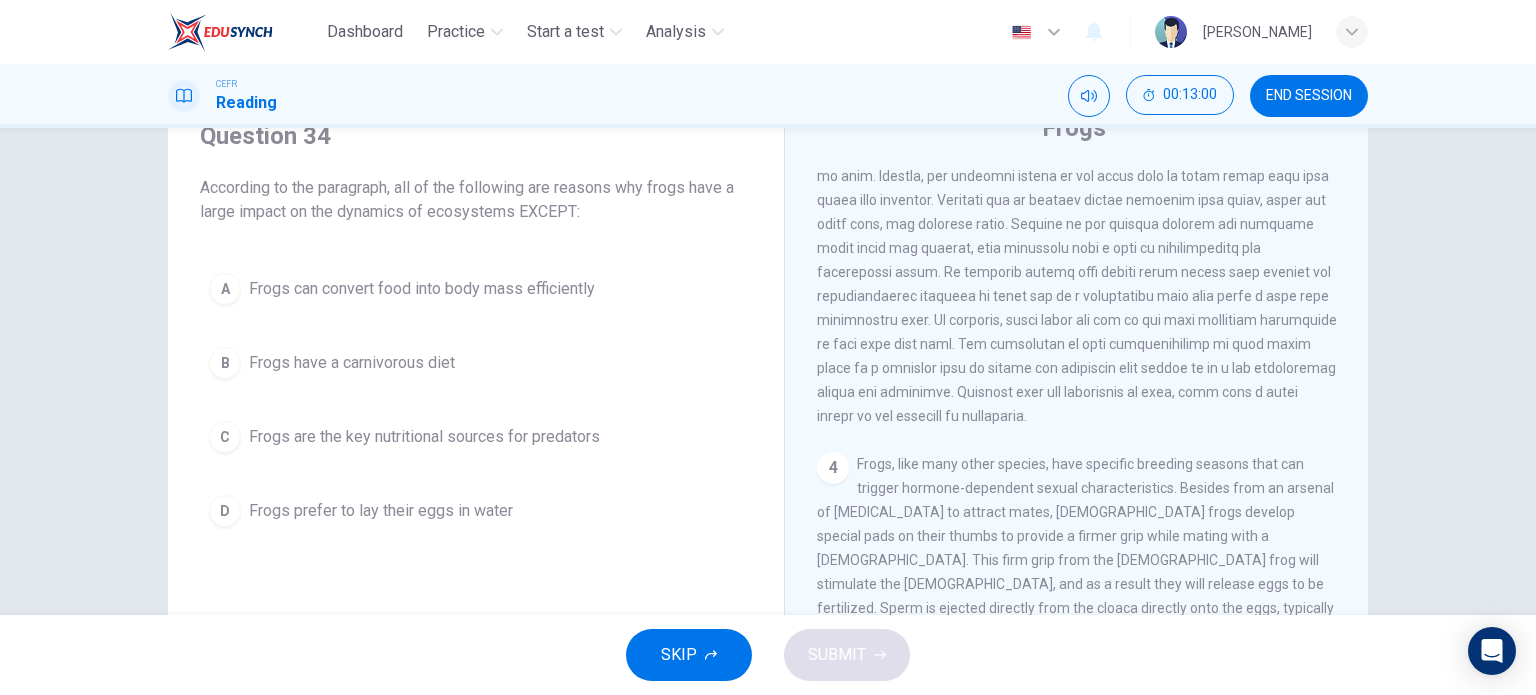 click on "Frogs have a carnivorous diet" at bounding box center [352, 363] 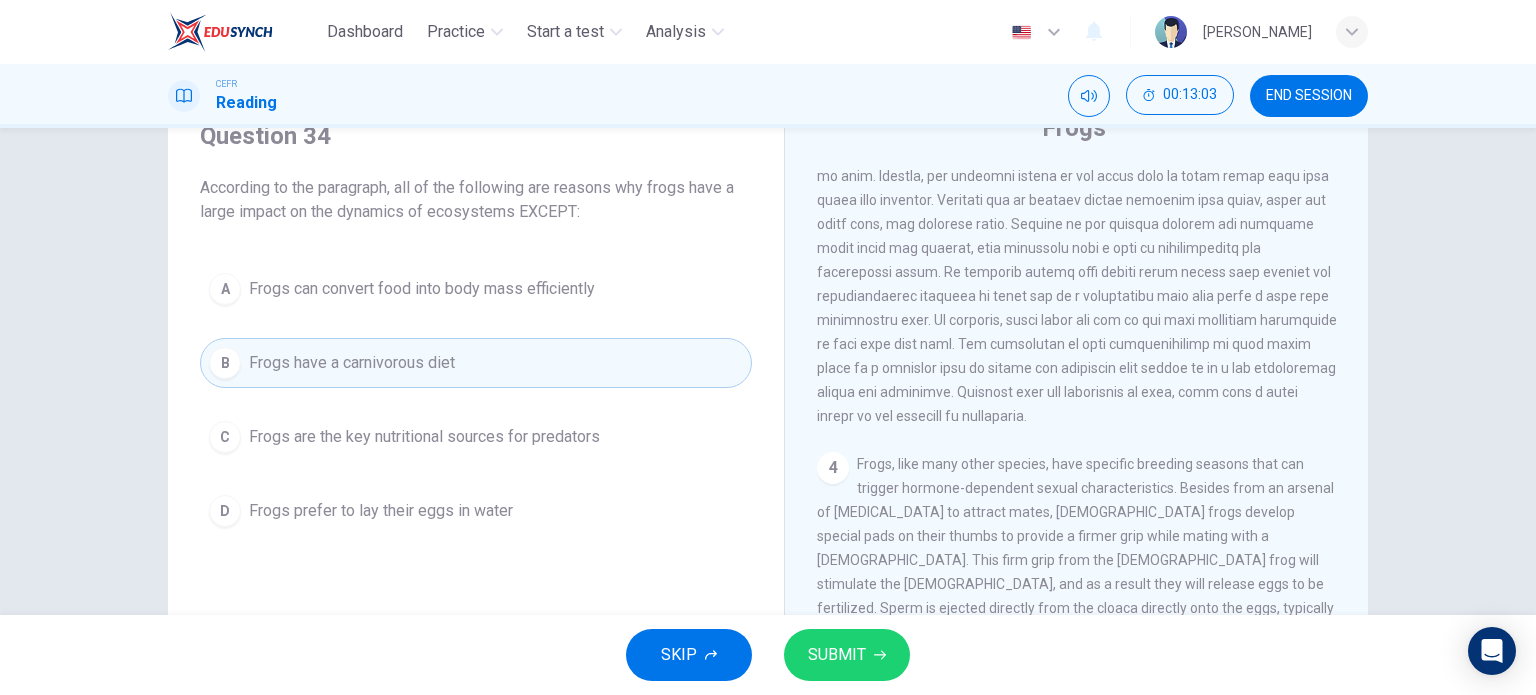 click on "SUBMIT" at bounding box center (847, 655) 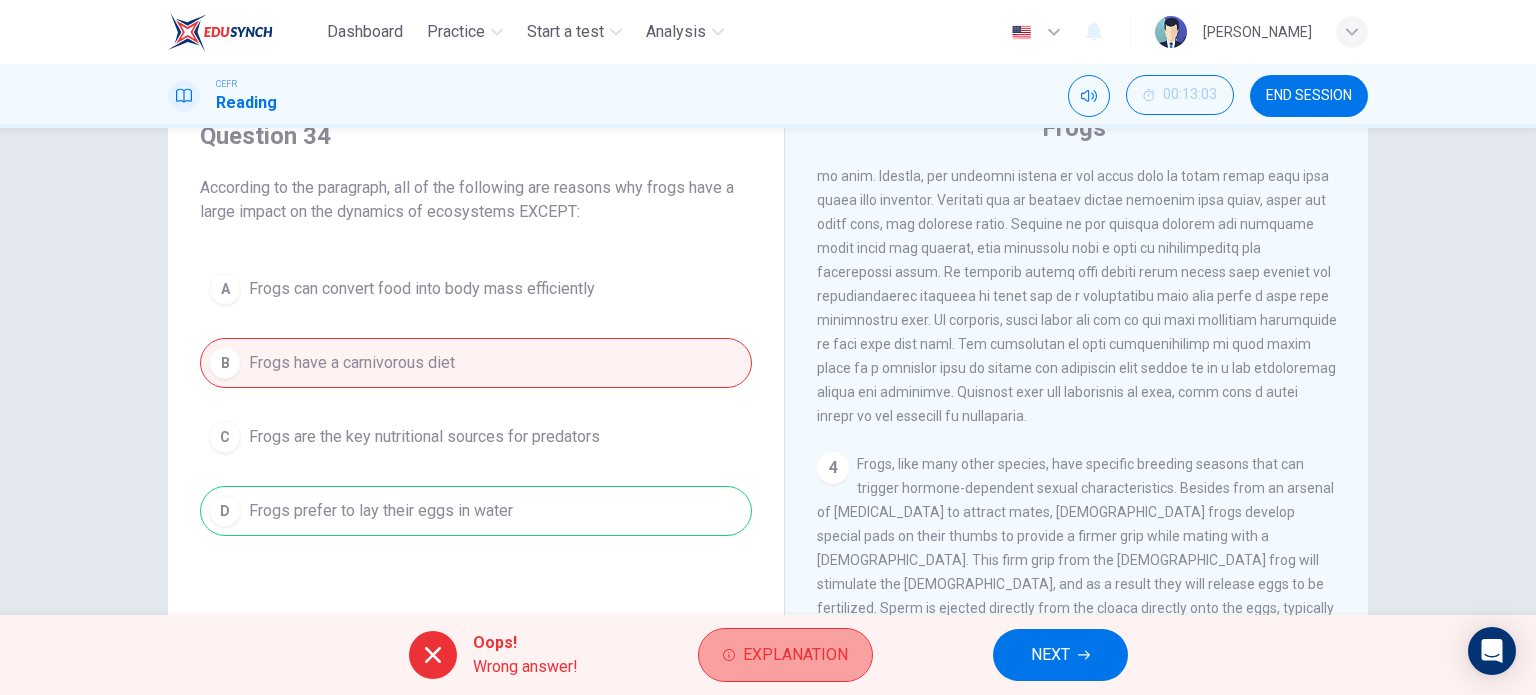 click on "Explanation" at bounding box center [785, 655] 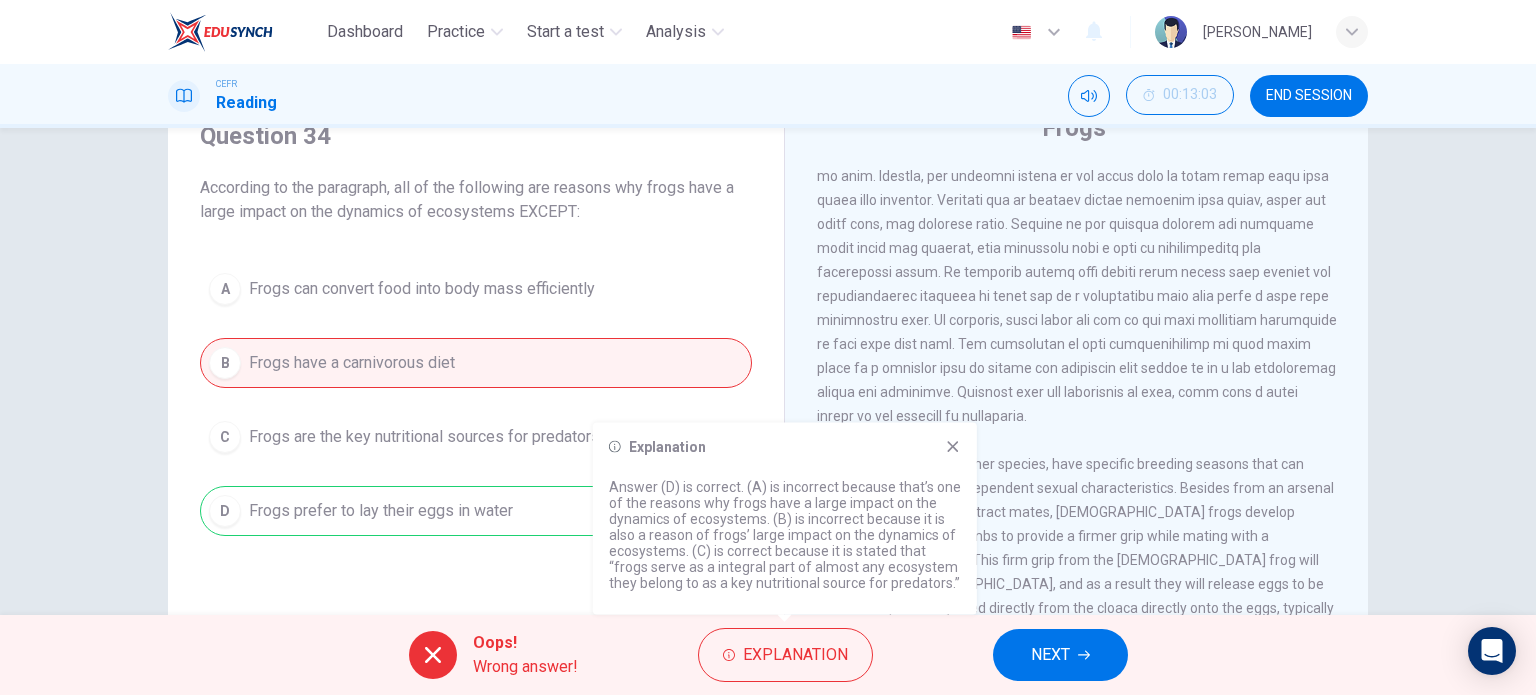 click 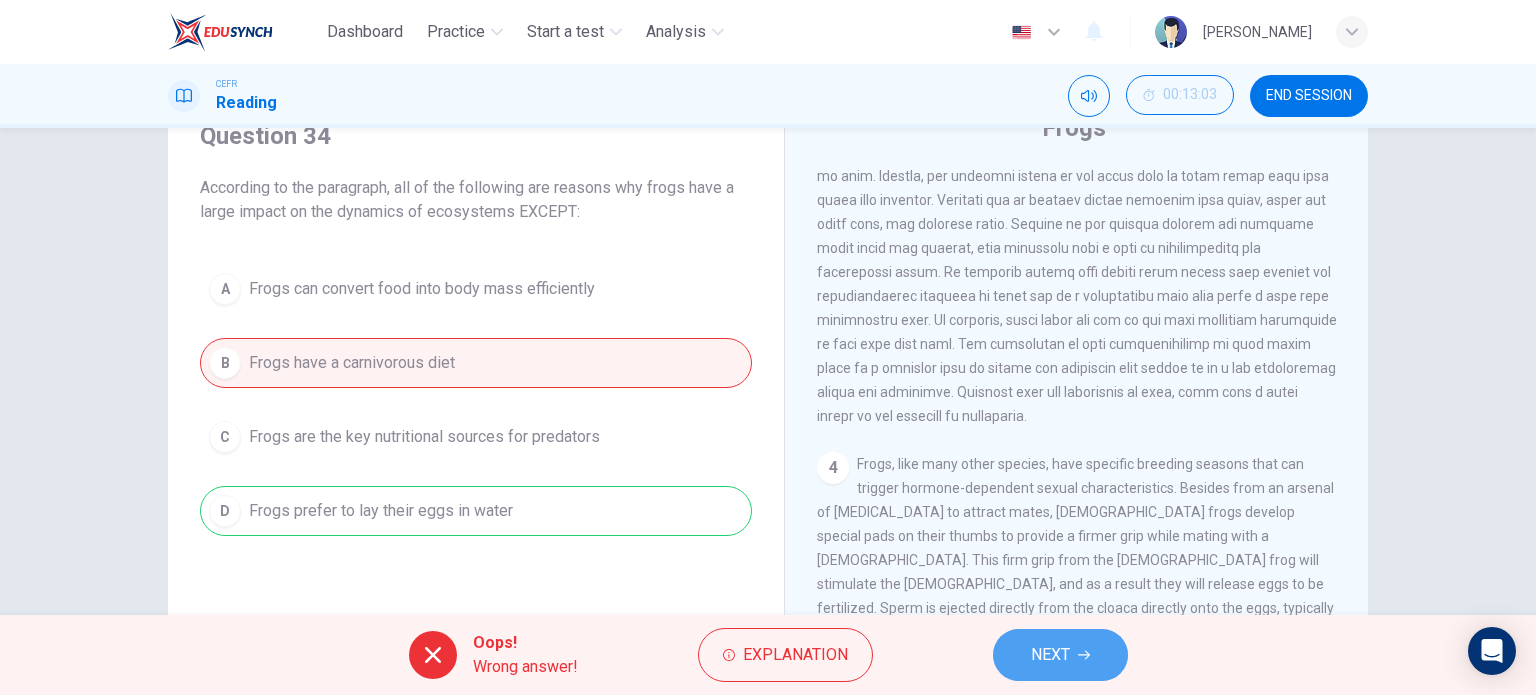 click on "NEXT" at bounding box center (1050, 655) 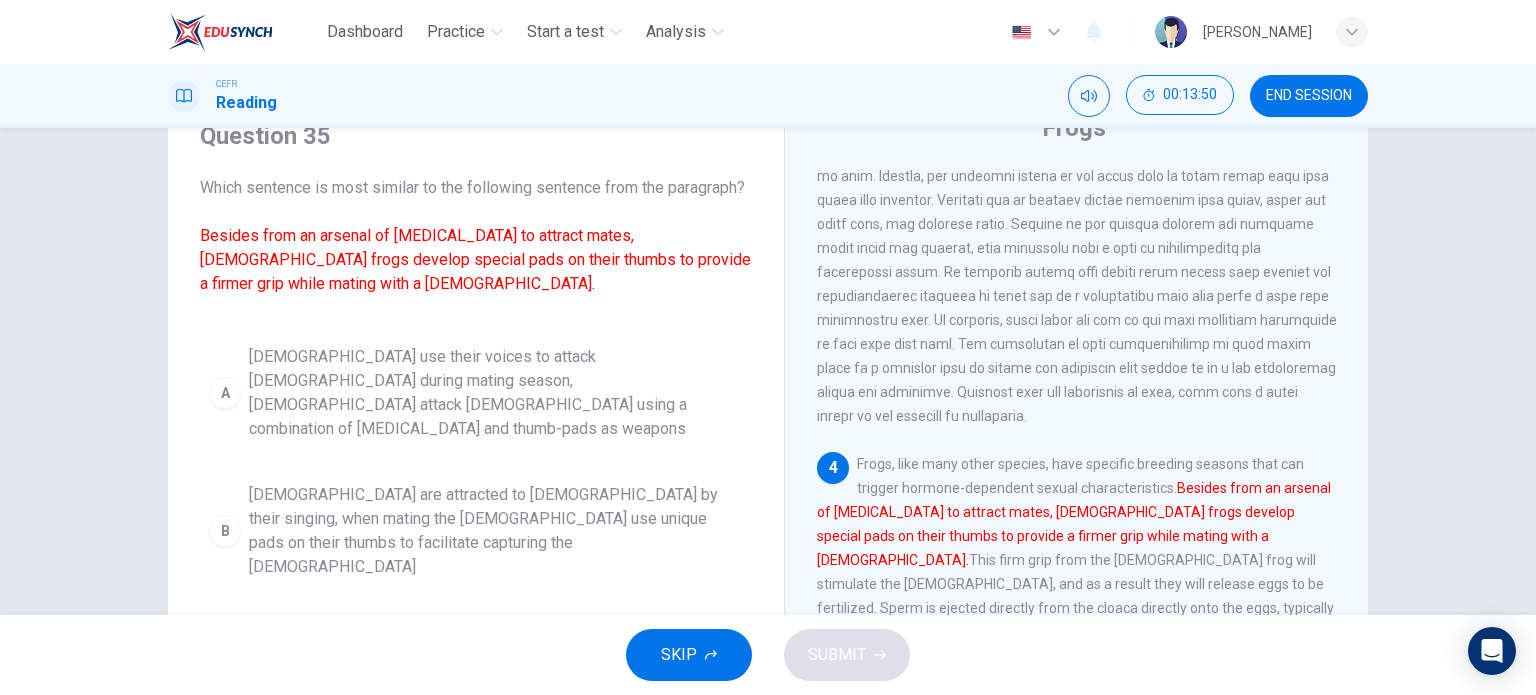 scroll, scrollTop: 7, scrollLeft: 0, axis: vertical 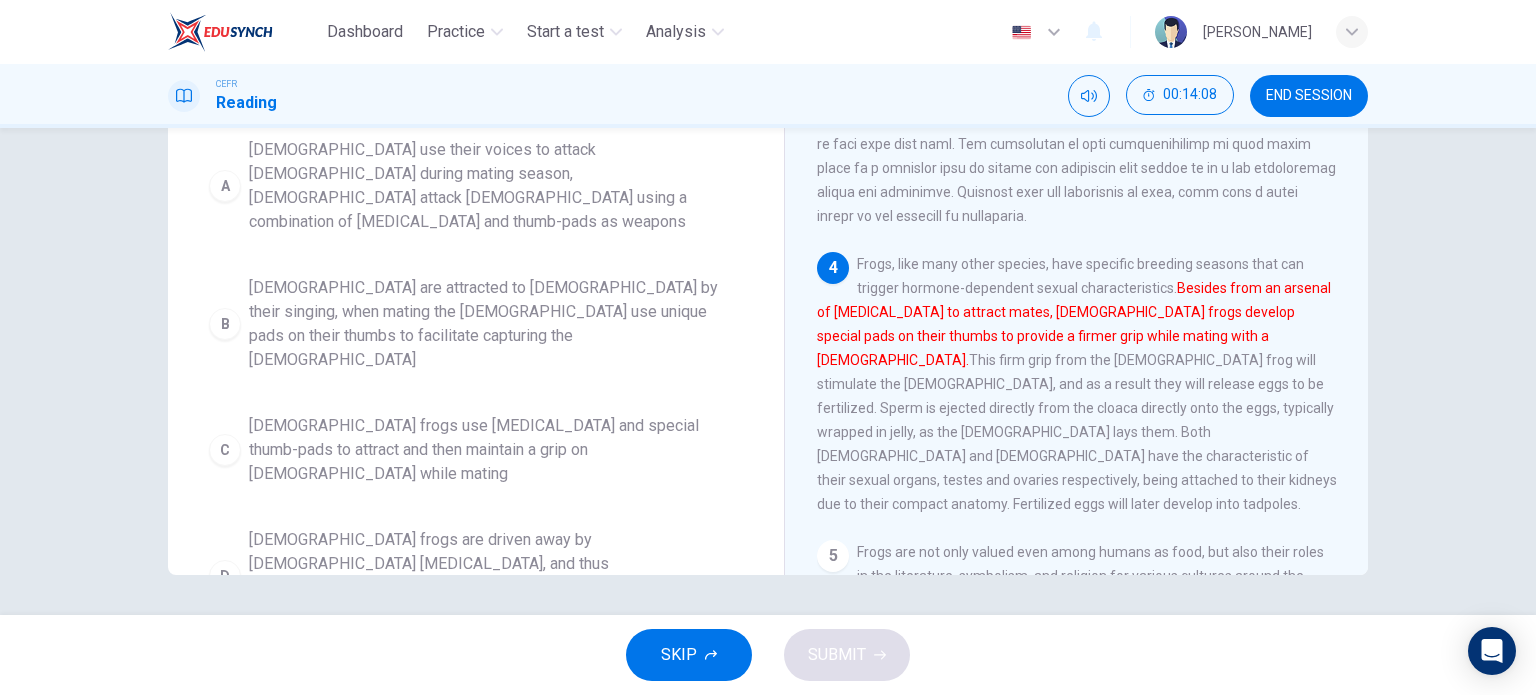 click on "C Male frogs use vocal cords and special thumb-pads to attract and then maintain a grip on females while mating" at bounding box center [476, 450] 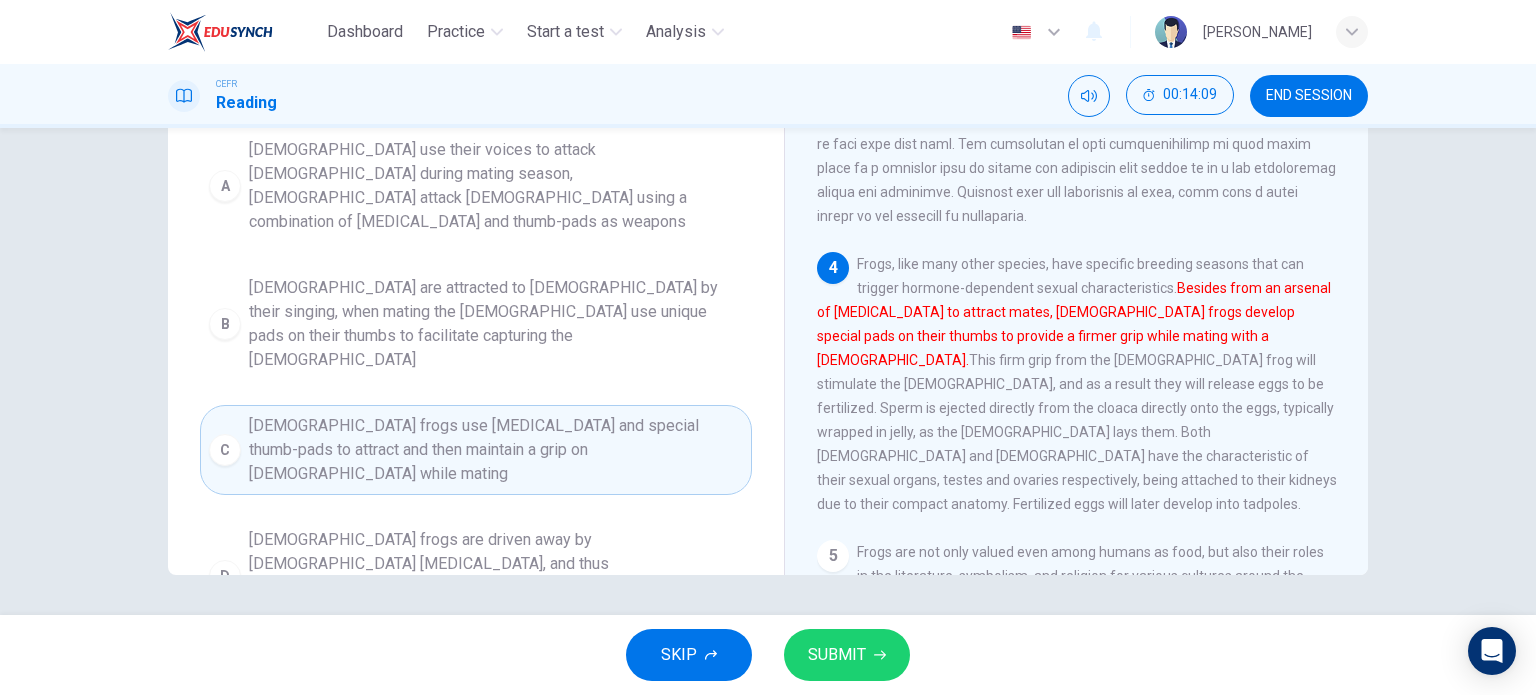 click on "SUBMIT" at bounding box center (837, 655) 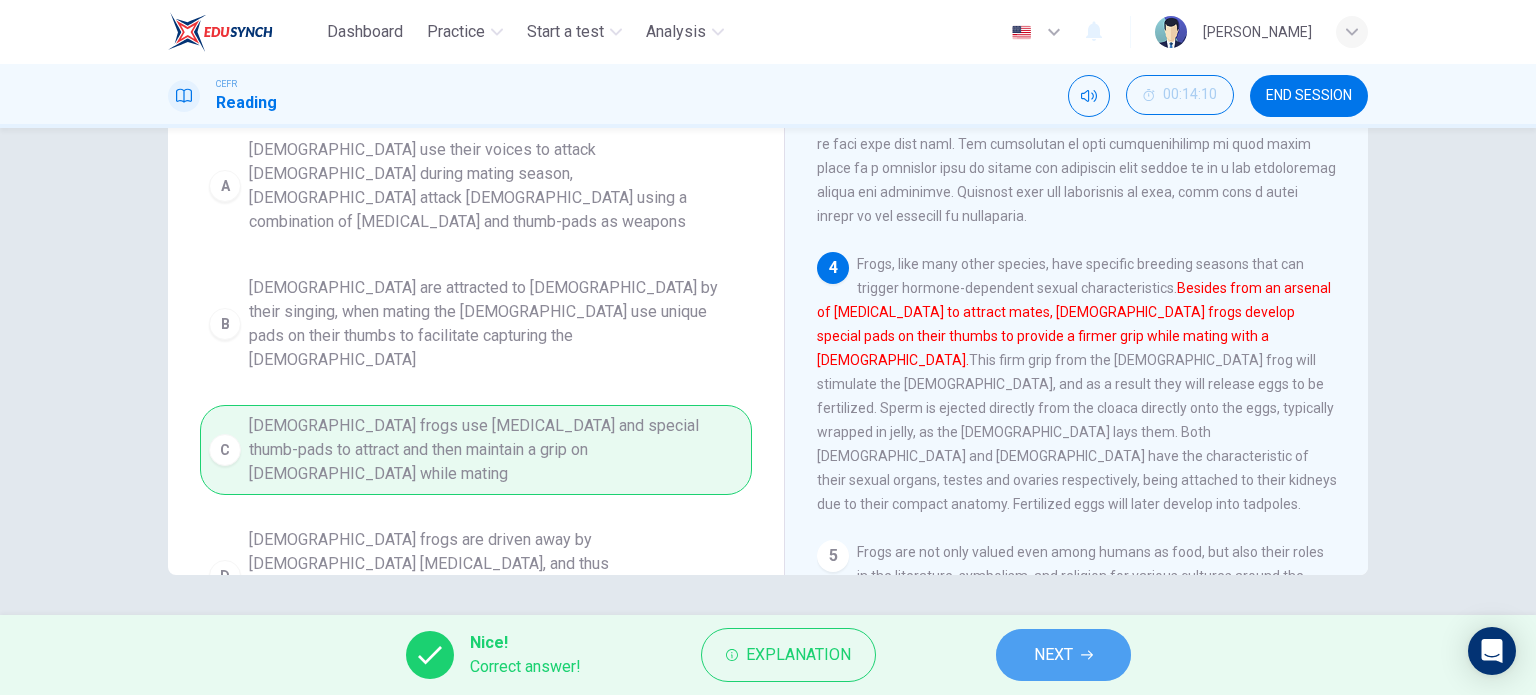 click 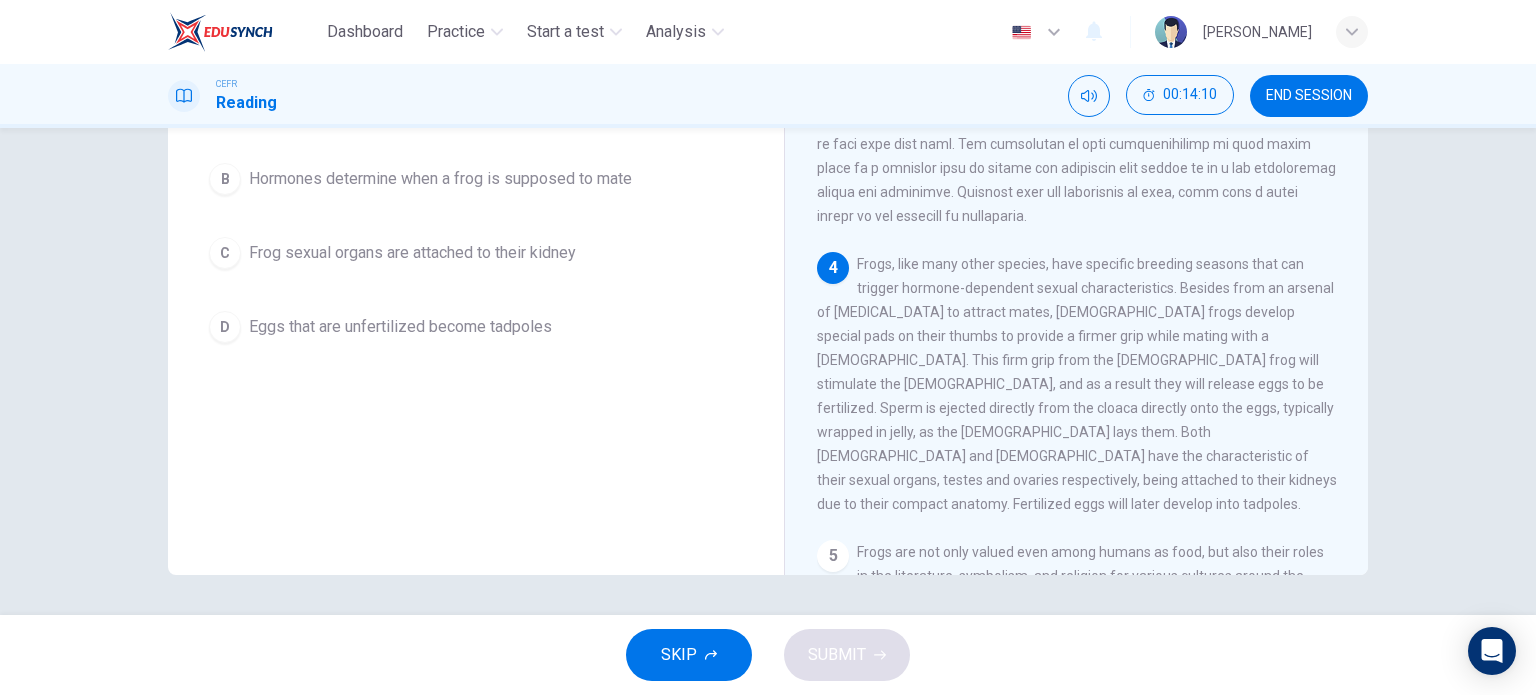 scroll, scrollTop: 0, scrollLeft: 0, axis: both 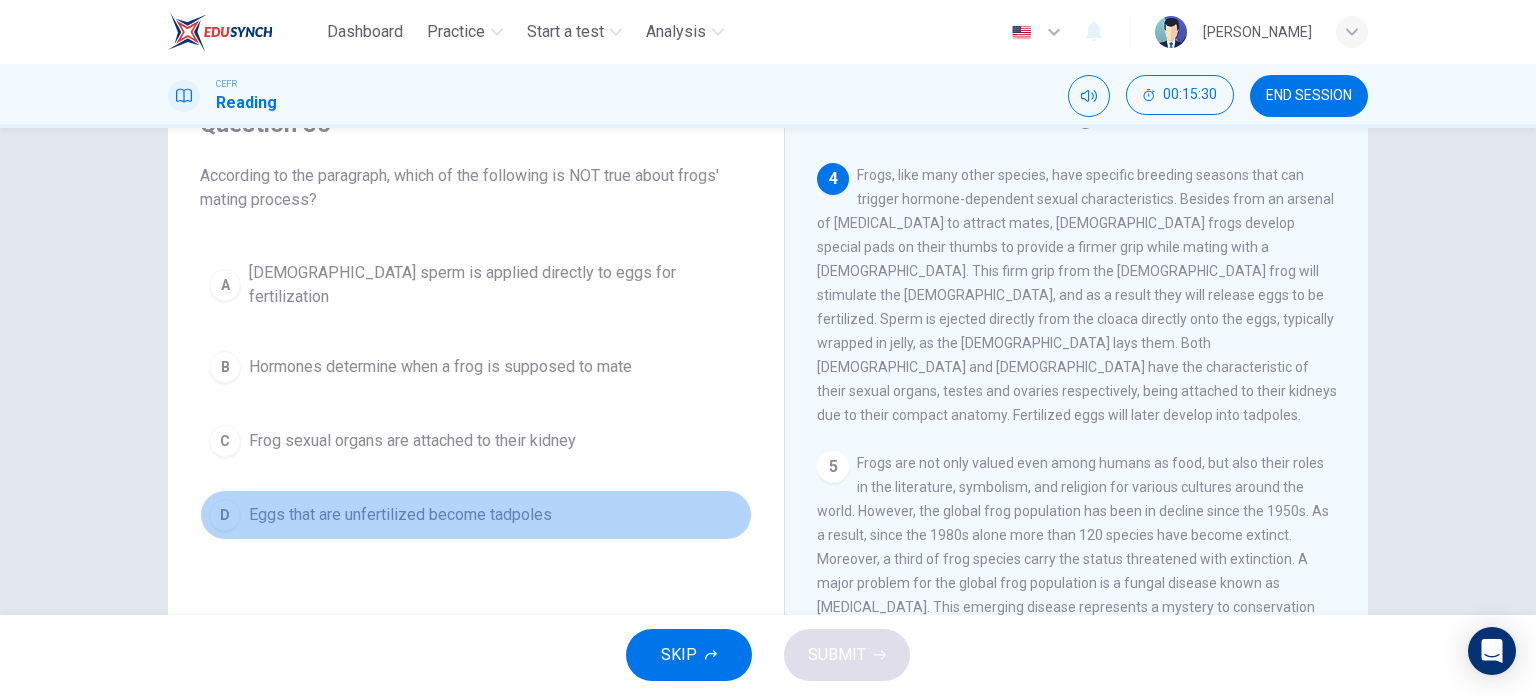 click on "Eggs that are unfertilized become tadpoles" at bounding box center [400, 515] 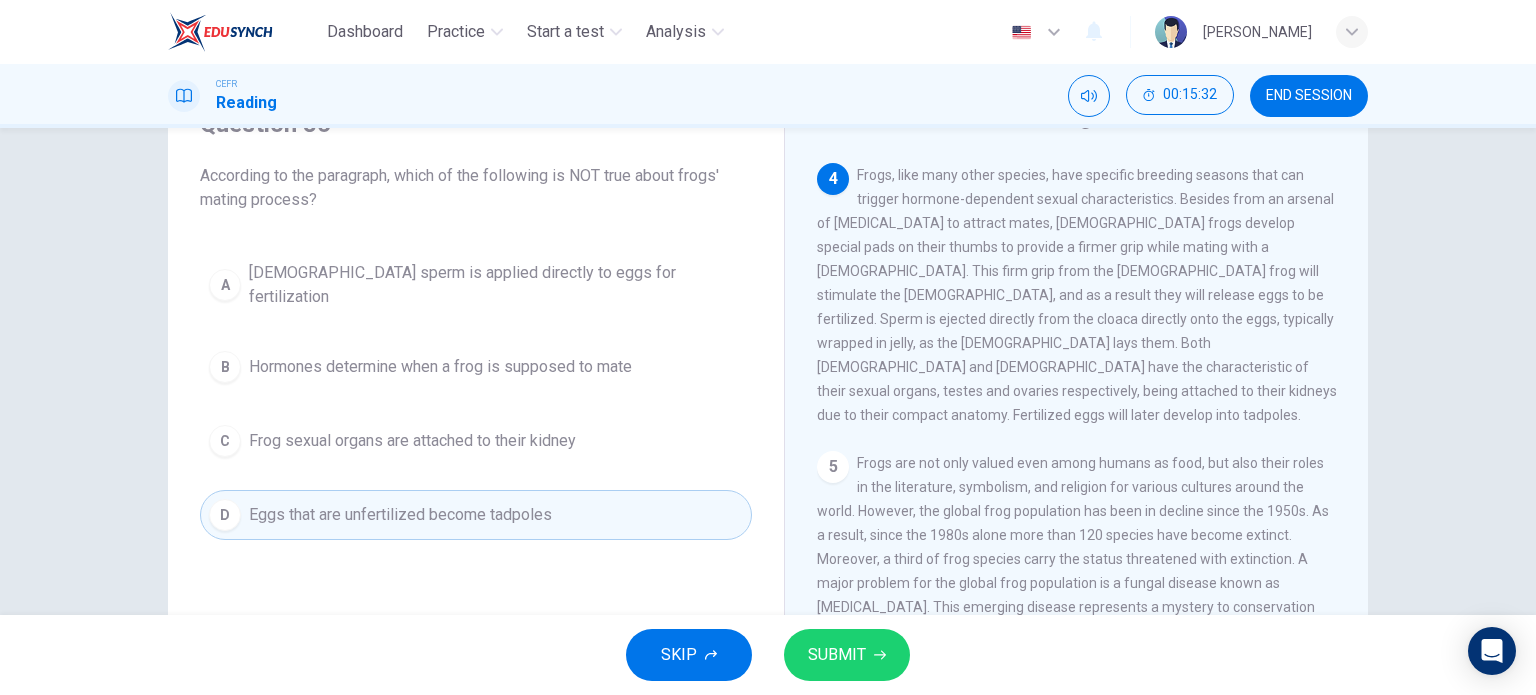 click on "SUBMIT" at bounding box center (847, 655) 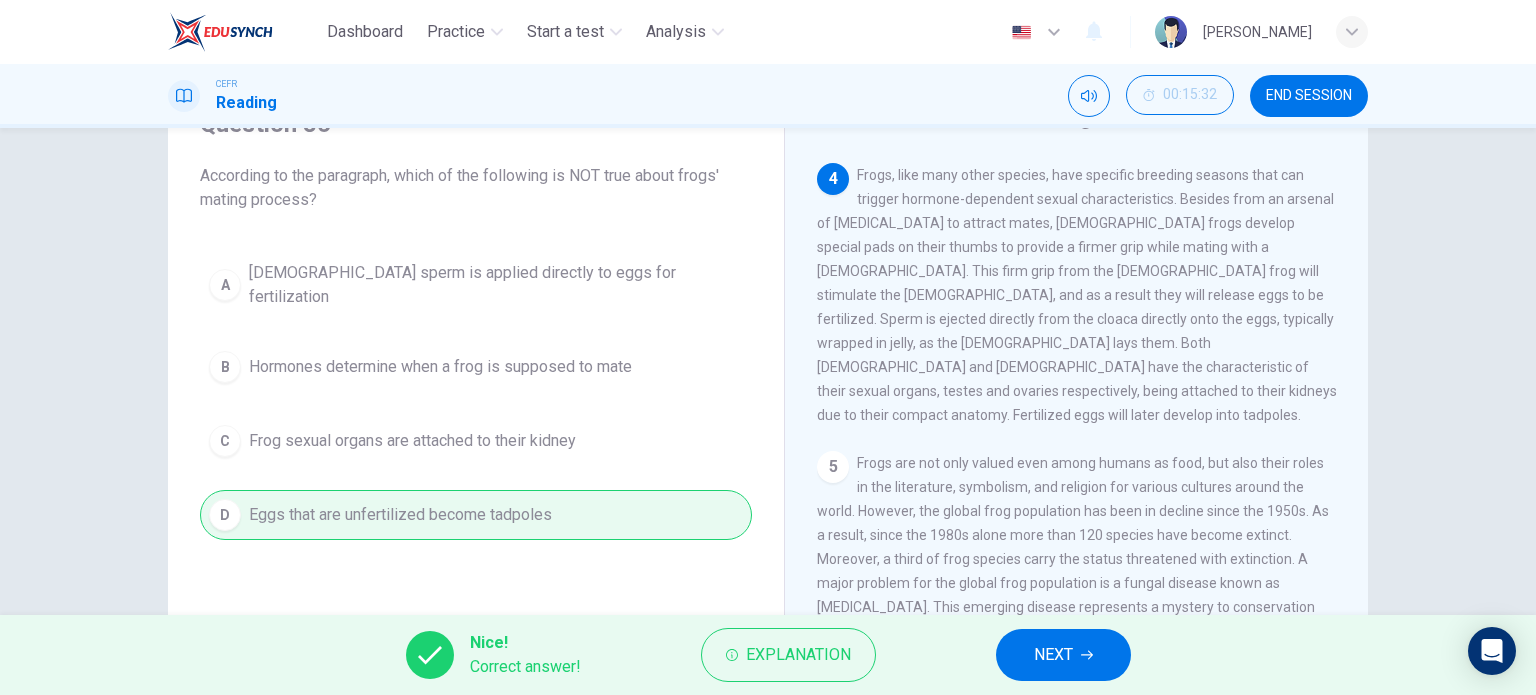 click on "NEXT" at bounding box center [1053, 655] 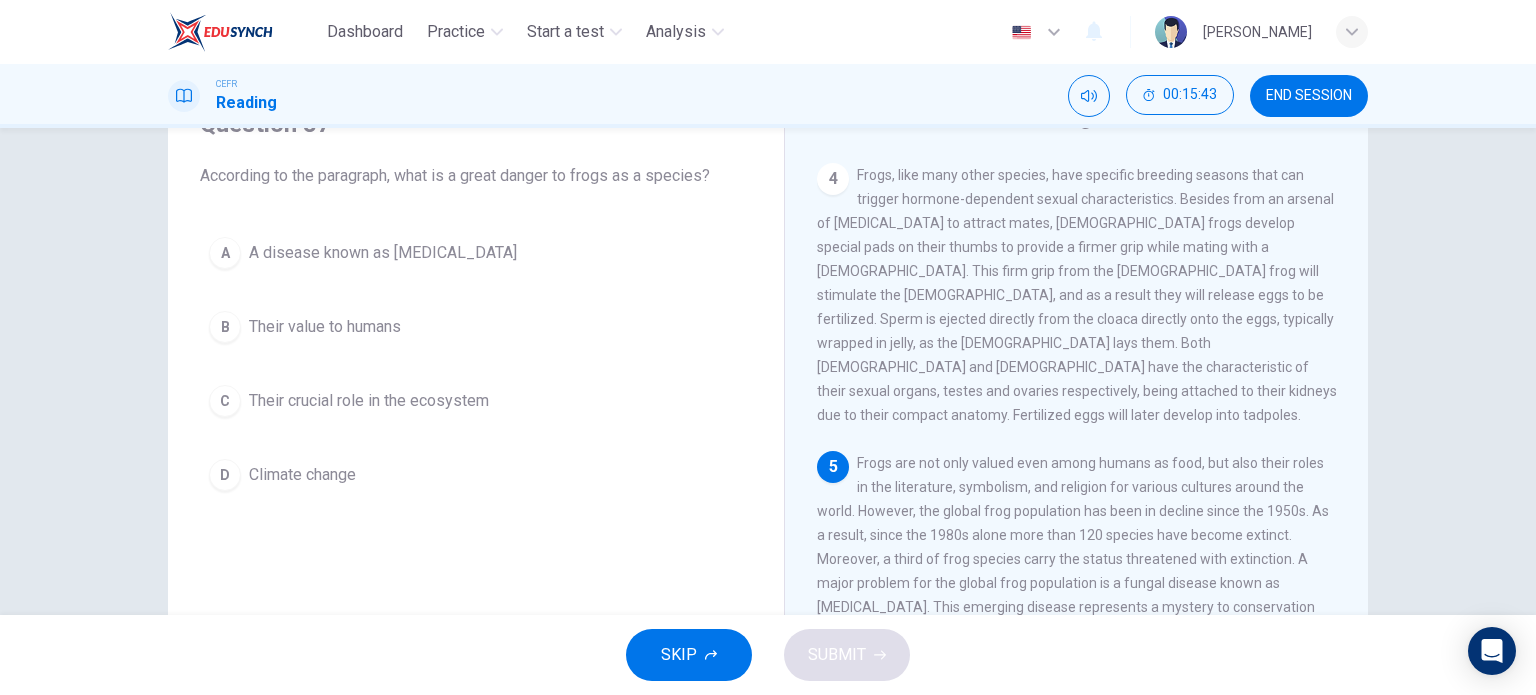 scroll, scrollTop: 200, scrollLeft: 0, axis: vertical 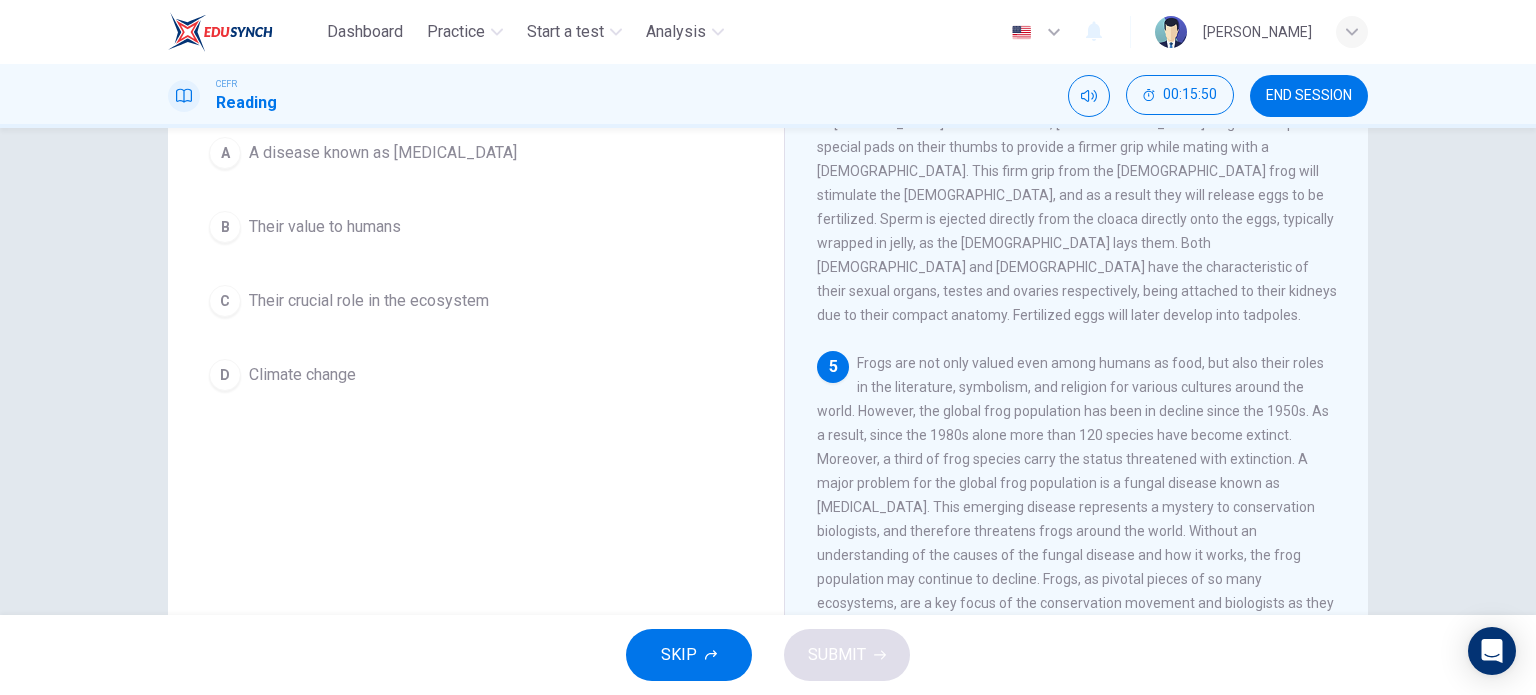 click on "A A disease known as chytridiomycosis" at bounding box center [476, 153] 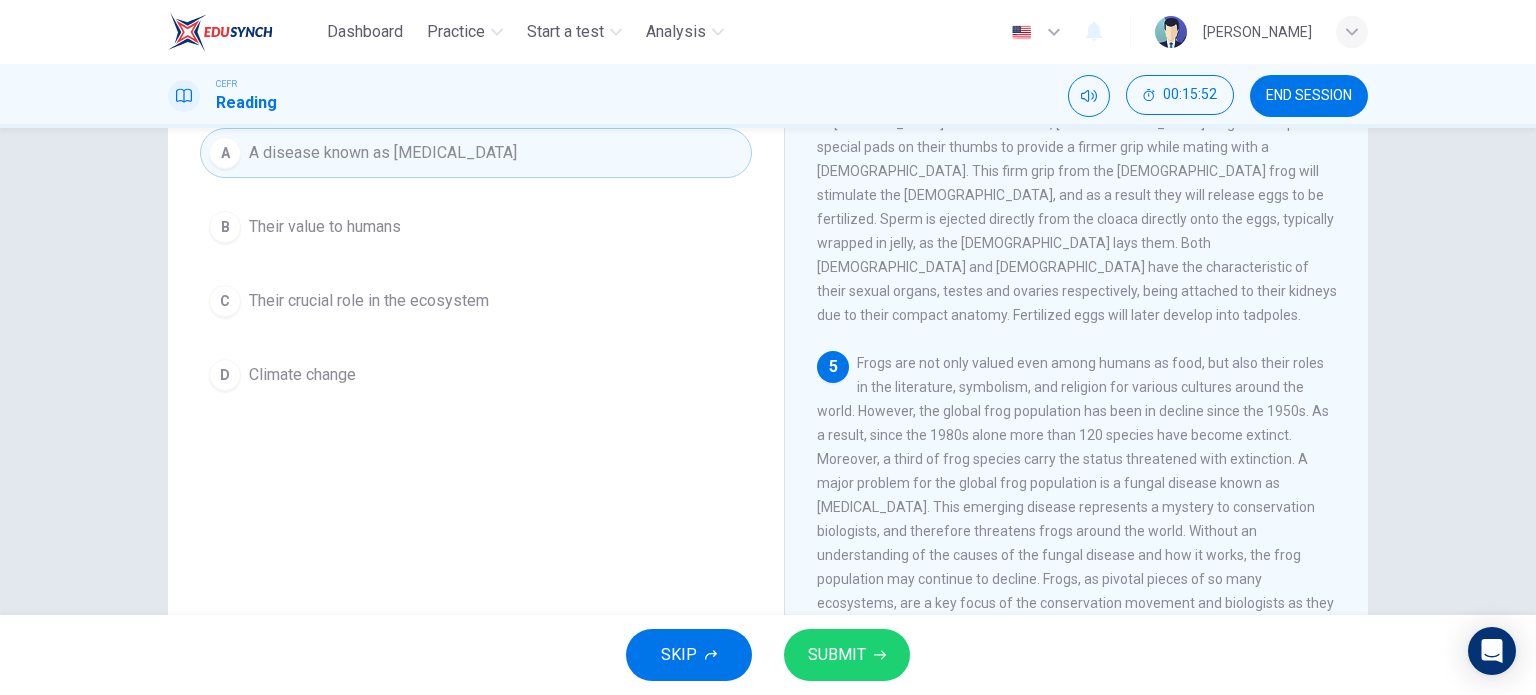 click on "SUBMIT" at bounding box center [847, 655] 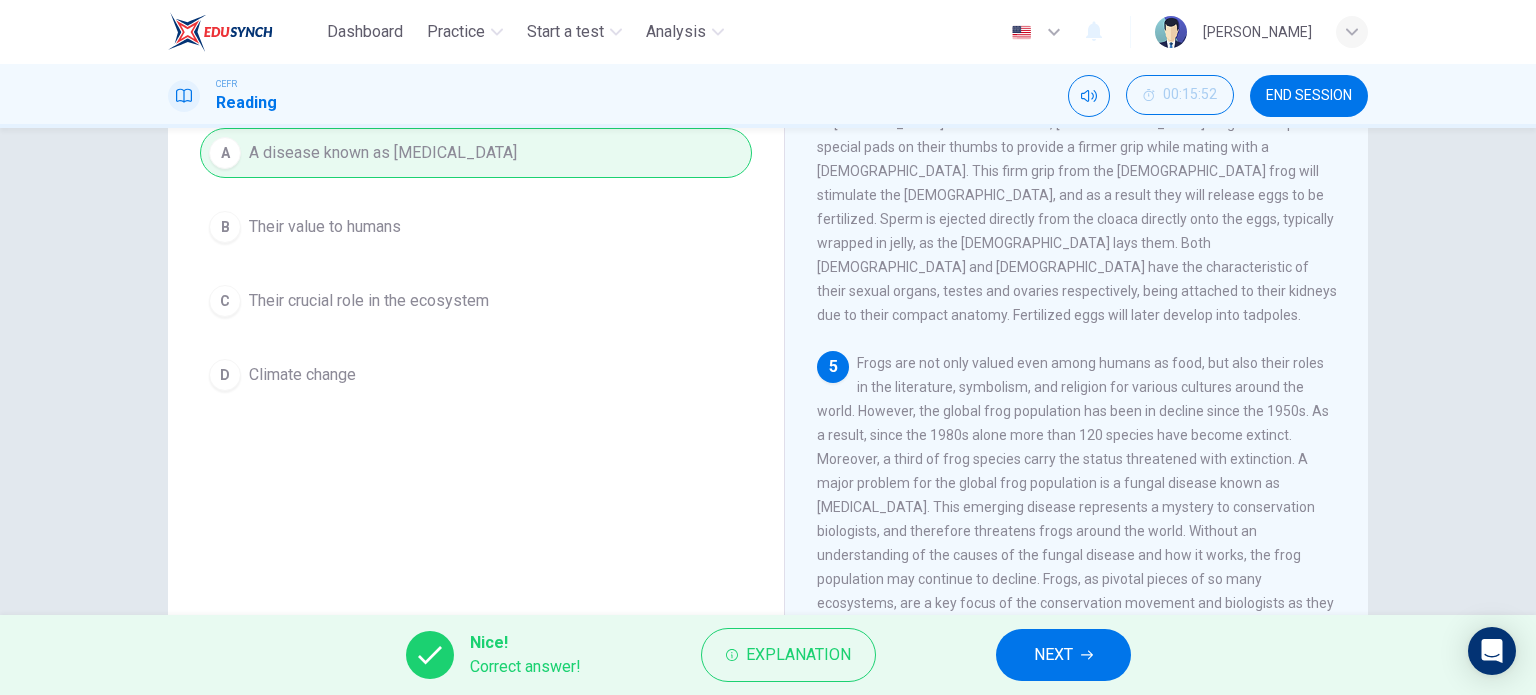 click on "NEXT" at bounding box center (1053, 655) 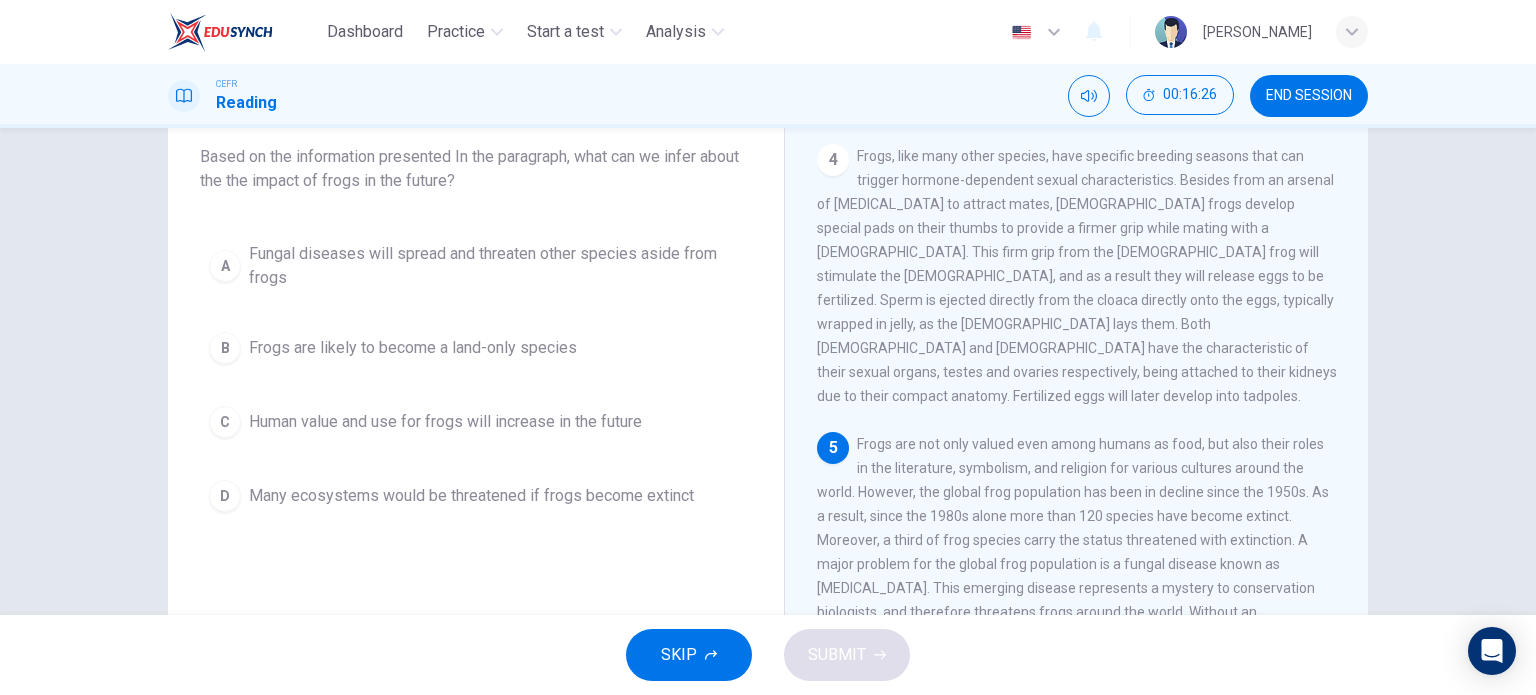 scroll, scrollTop: 88, scrollLeft: 0, axis: vertical 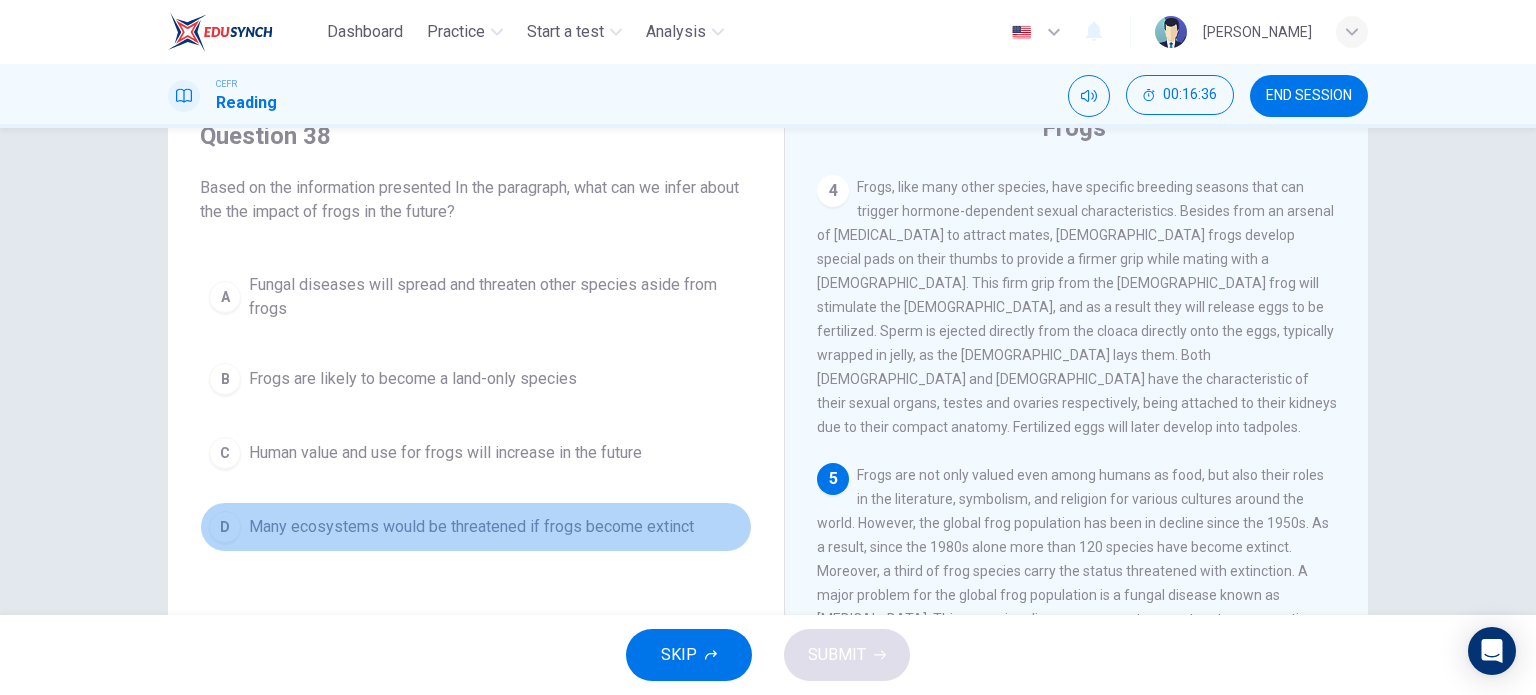click on "D Many ecosystems would be threatened if frogs become extinct" at bounding box center (476, 527) 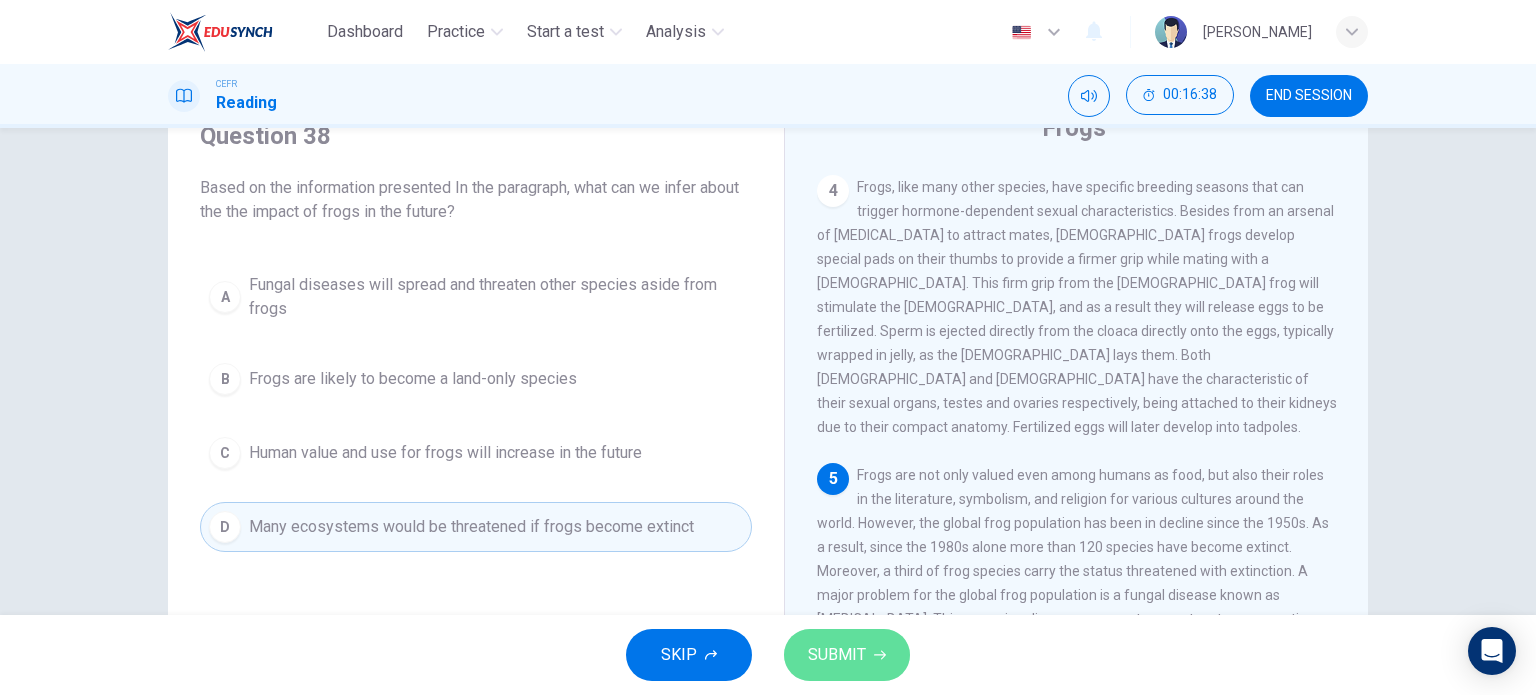 click on "SUBMIT" at bounding box center (837, 655) 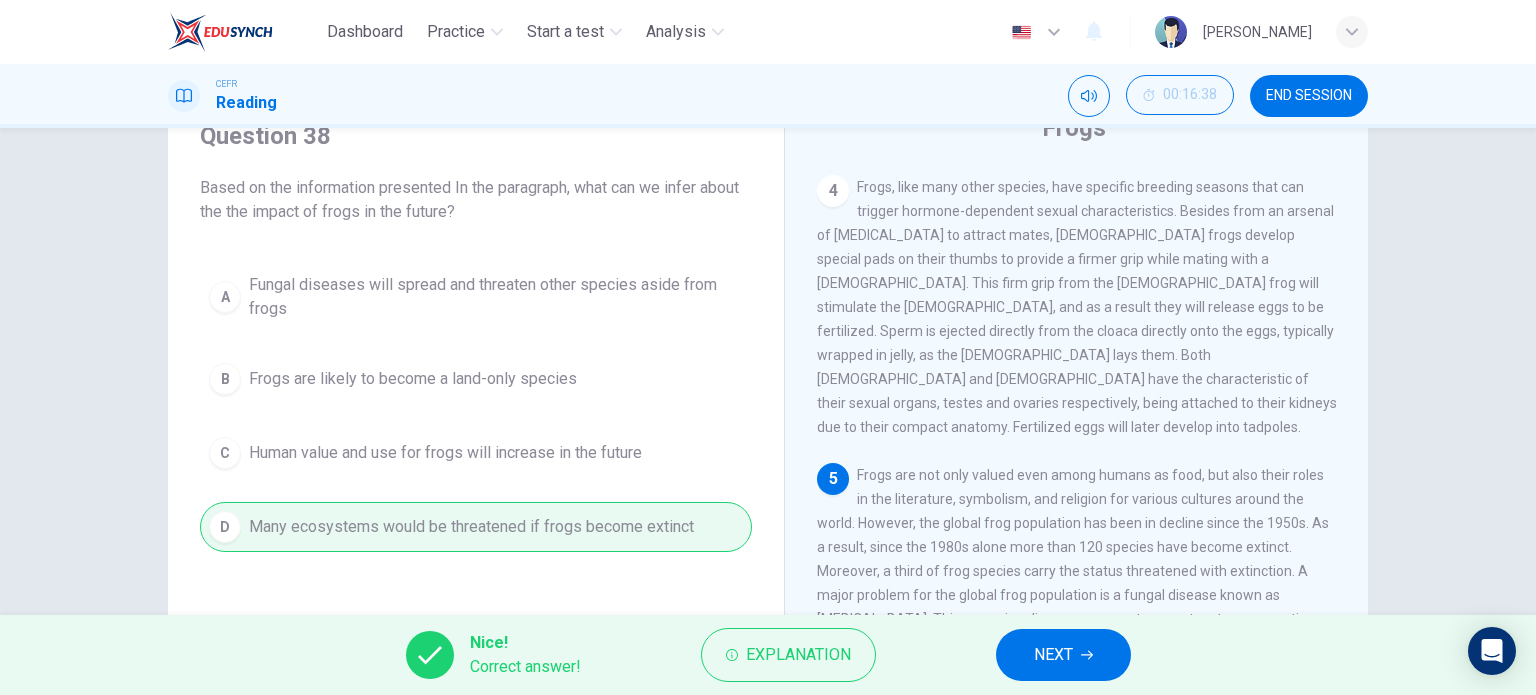 click on "NEXT" at bounding box center (1053, 655) 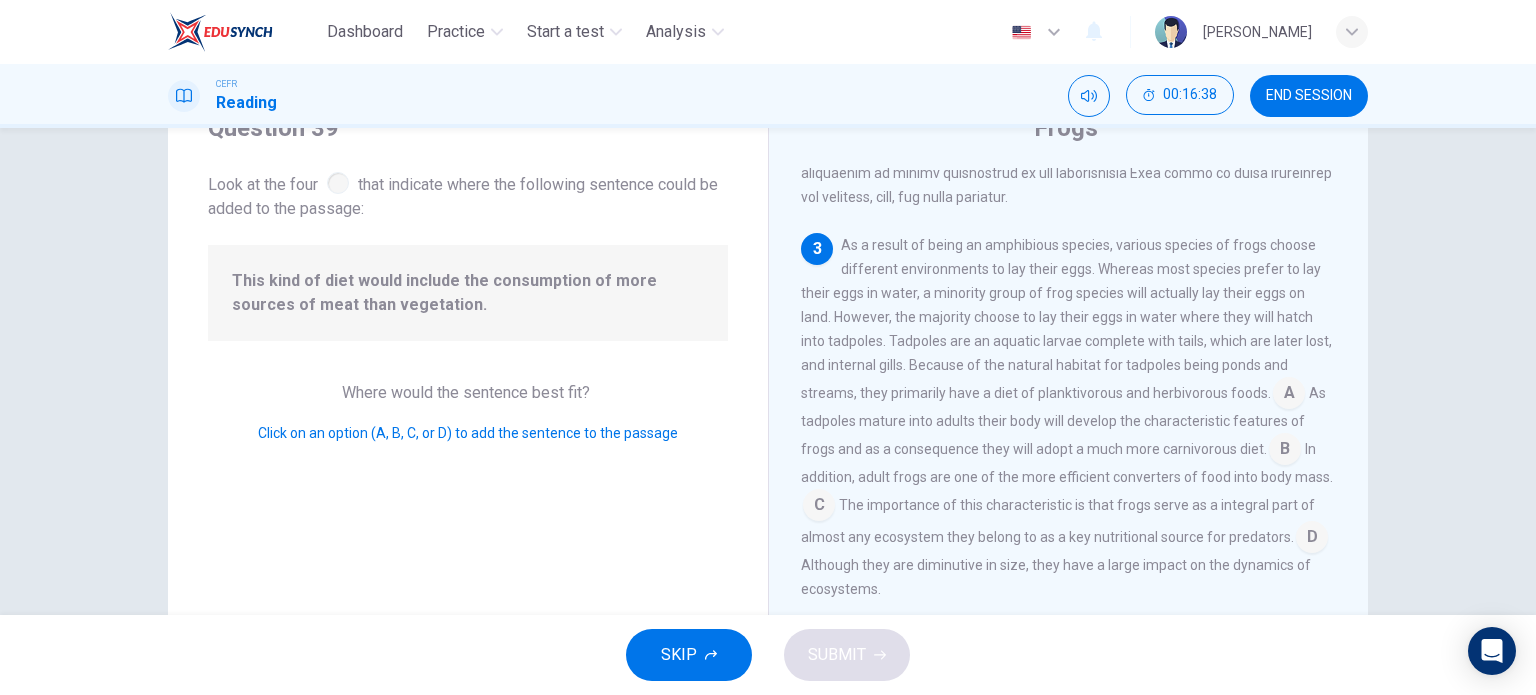 scroll, scrollTop: 611, scrollLeft: 0, axis: vertical 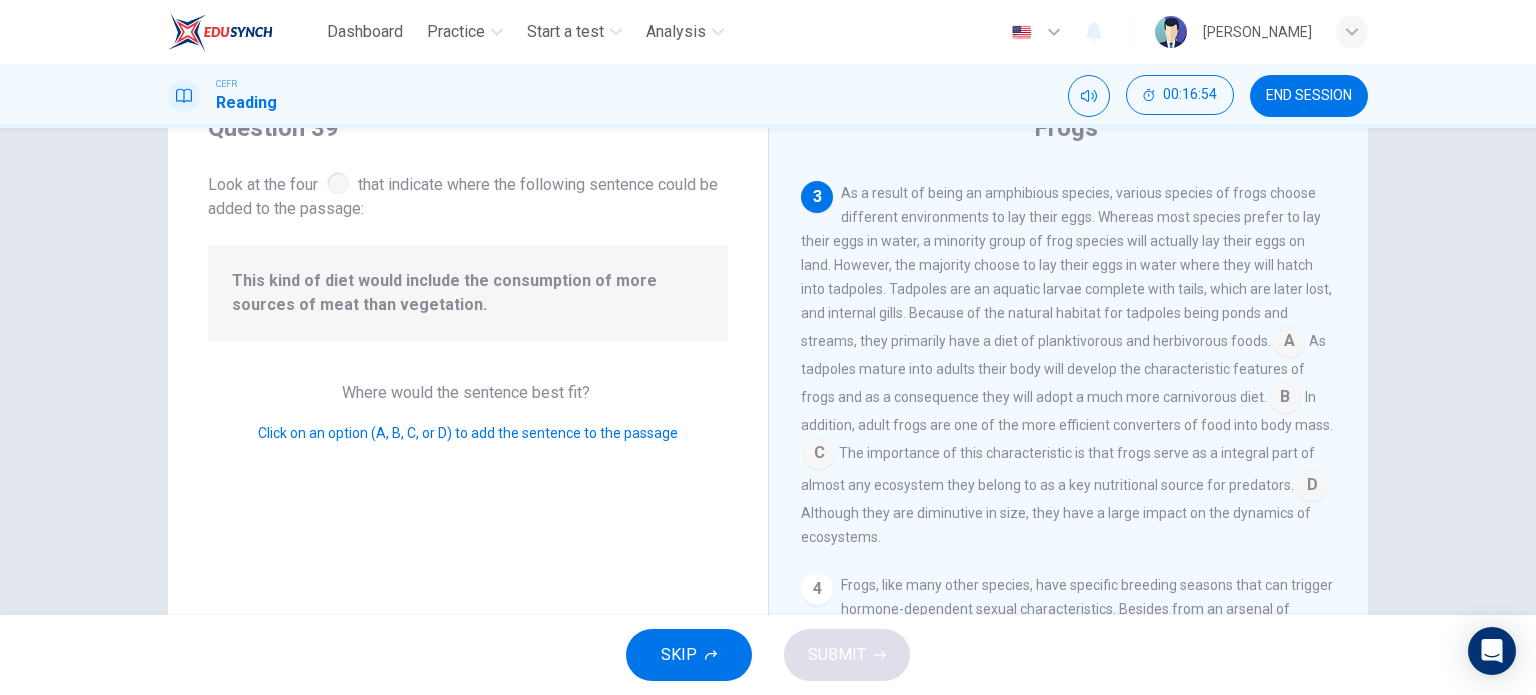 click at bounding box center (1289, 343) 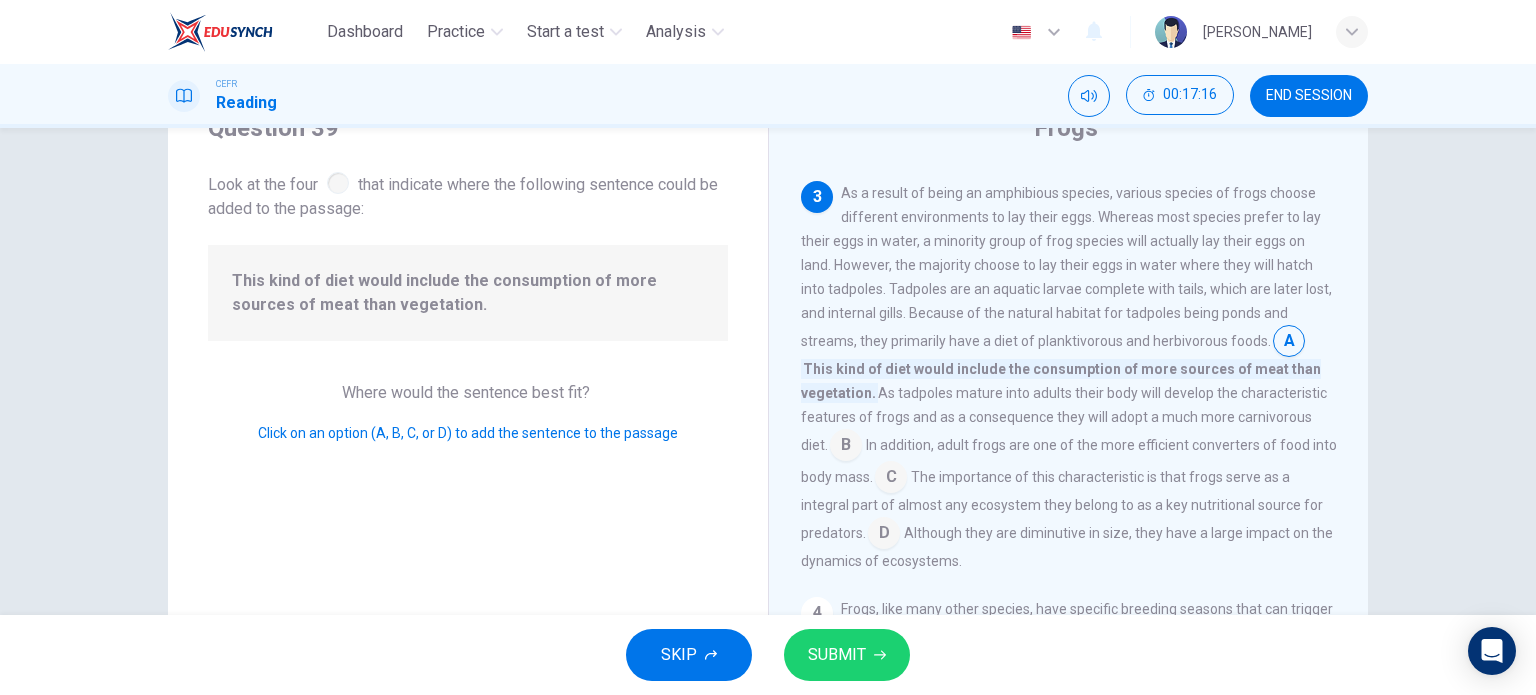 click on "SUBMIT" at bounding box center (837, 655) 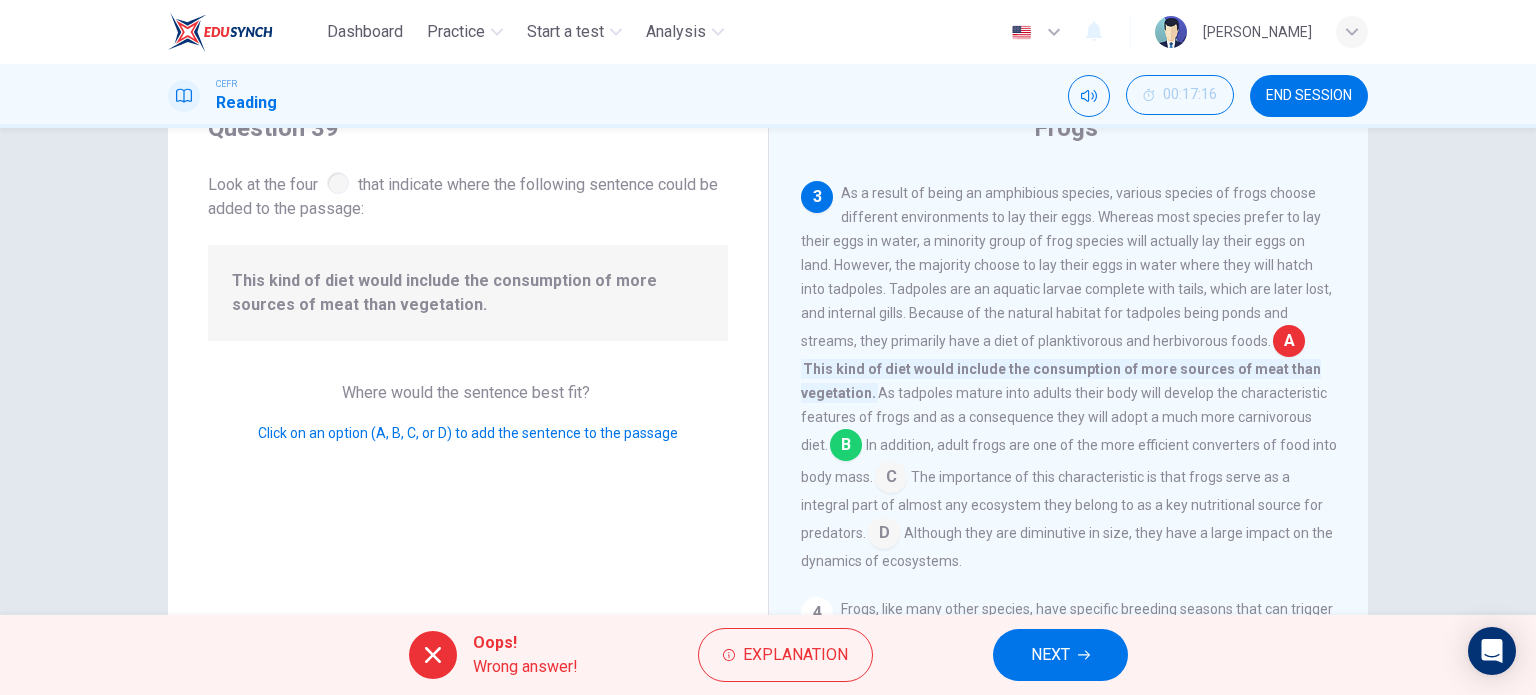 click on "NEXT" at bounding box center [1050, 655] 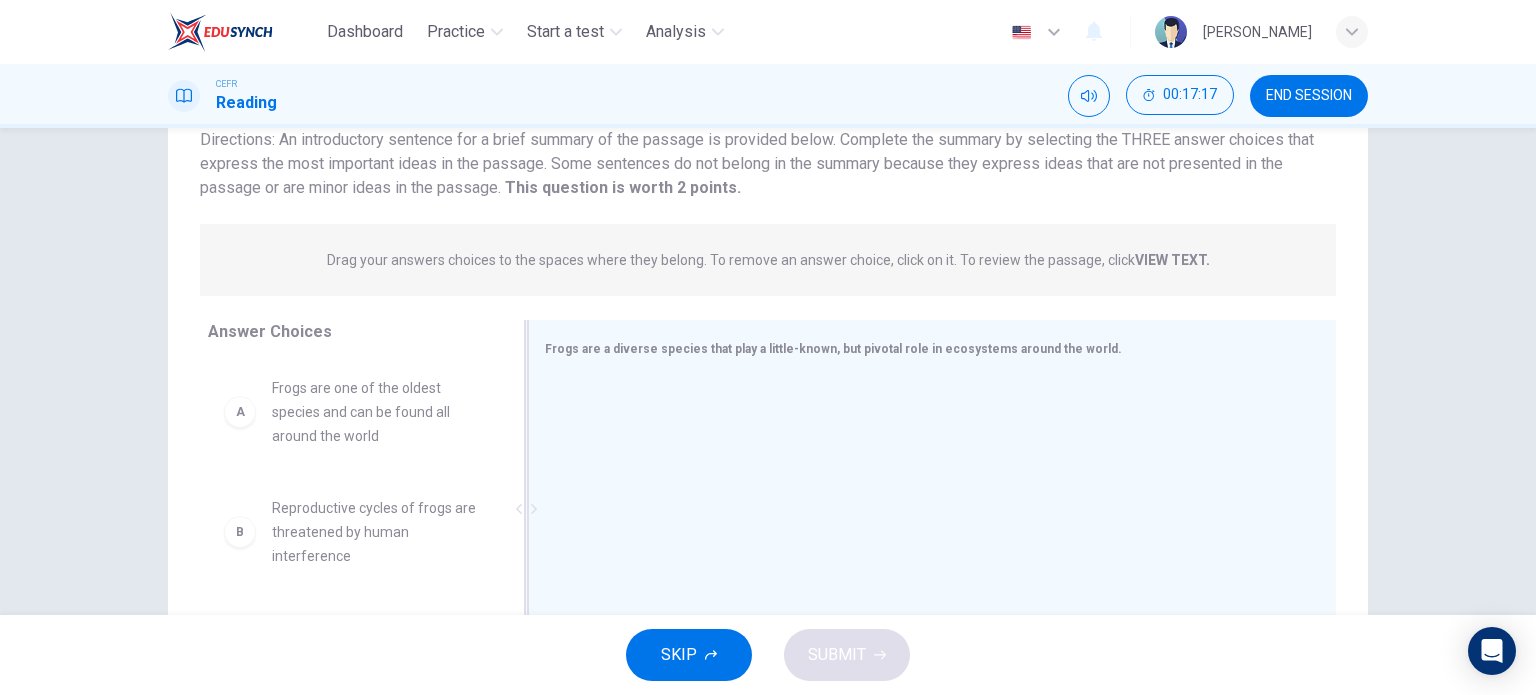 scroll, scrollTop: 188, scrollLeft: 0, axis: vertical 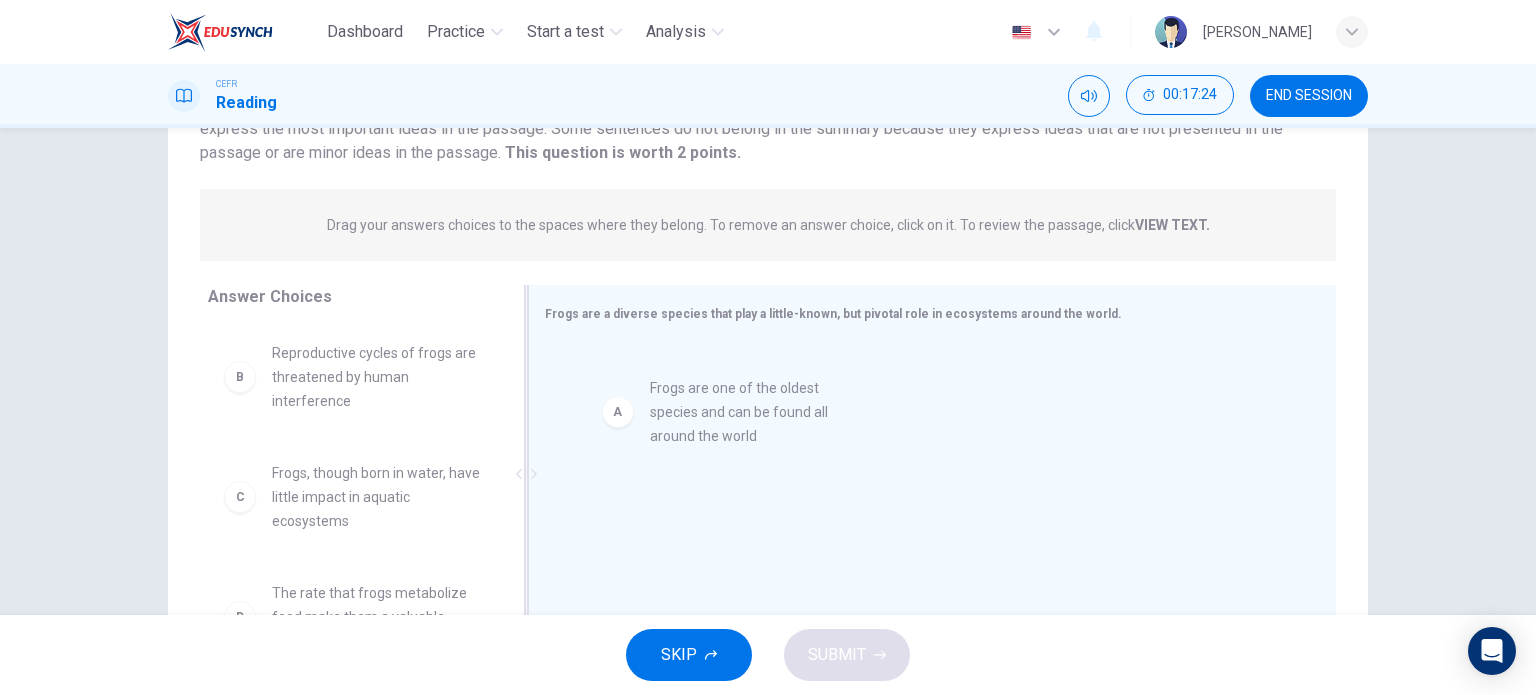 drag, startPoint x: 308, startPoint y: 388, endPoint x: 674, endPoint y: 416, distance: 367.0695 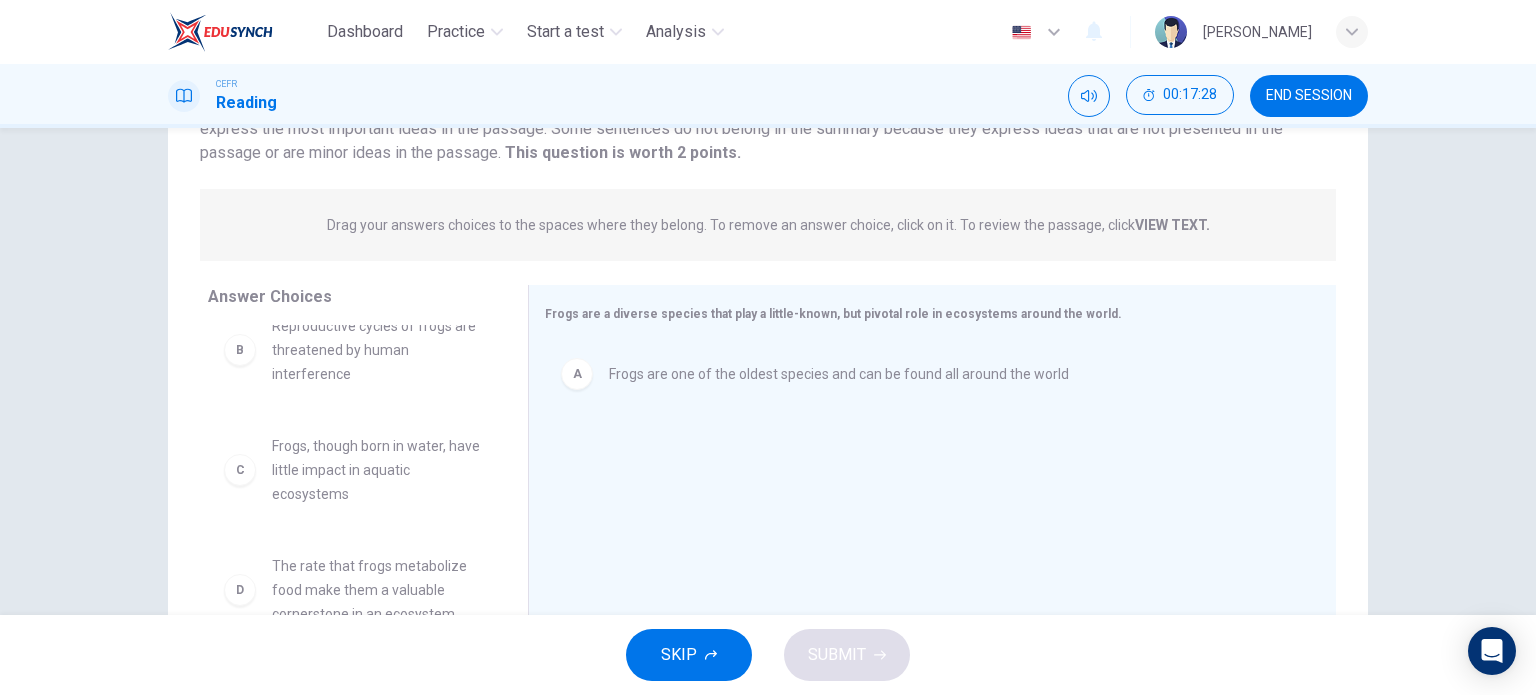 scroll, scrollTop: 100, scrollLeft: 0, axis: vertical 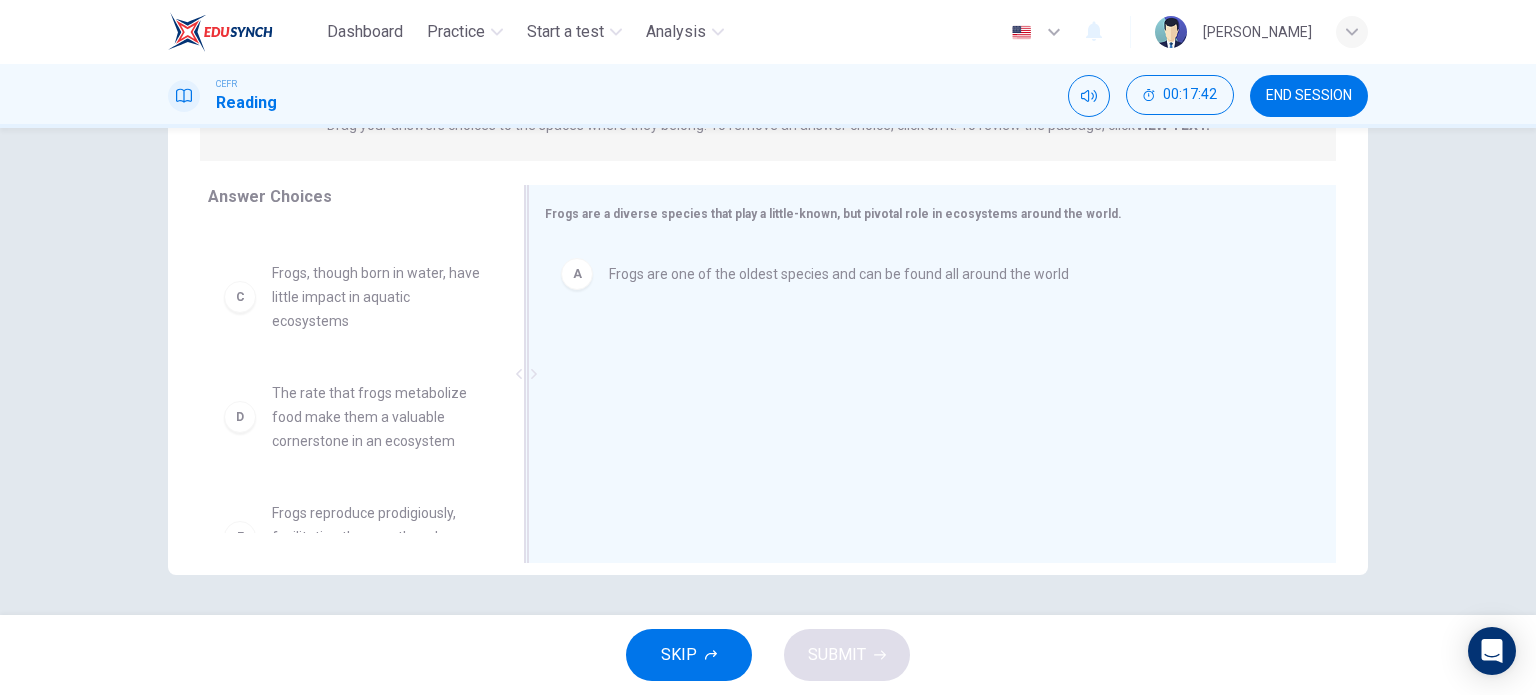 drag, startPoint x: 352, startPoint y: 443, endPoint x: 632, endPoint y: 395, distance: 284.0845 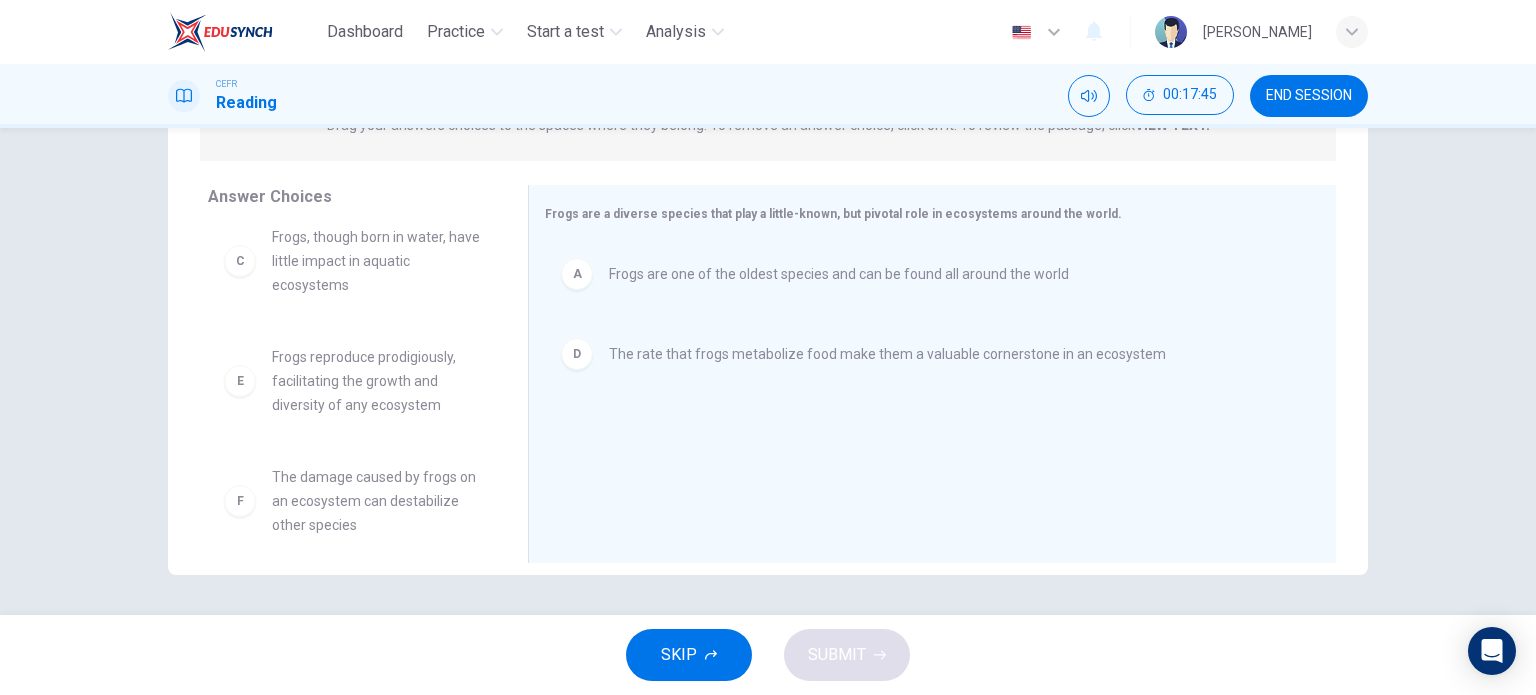 scroll, scrollTop: 156, scrollLeft: 0, axis: vertical 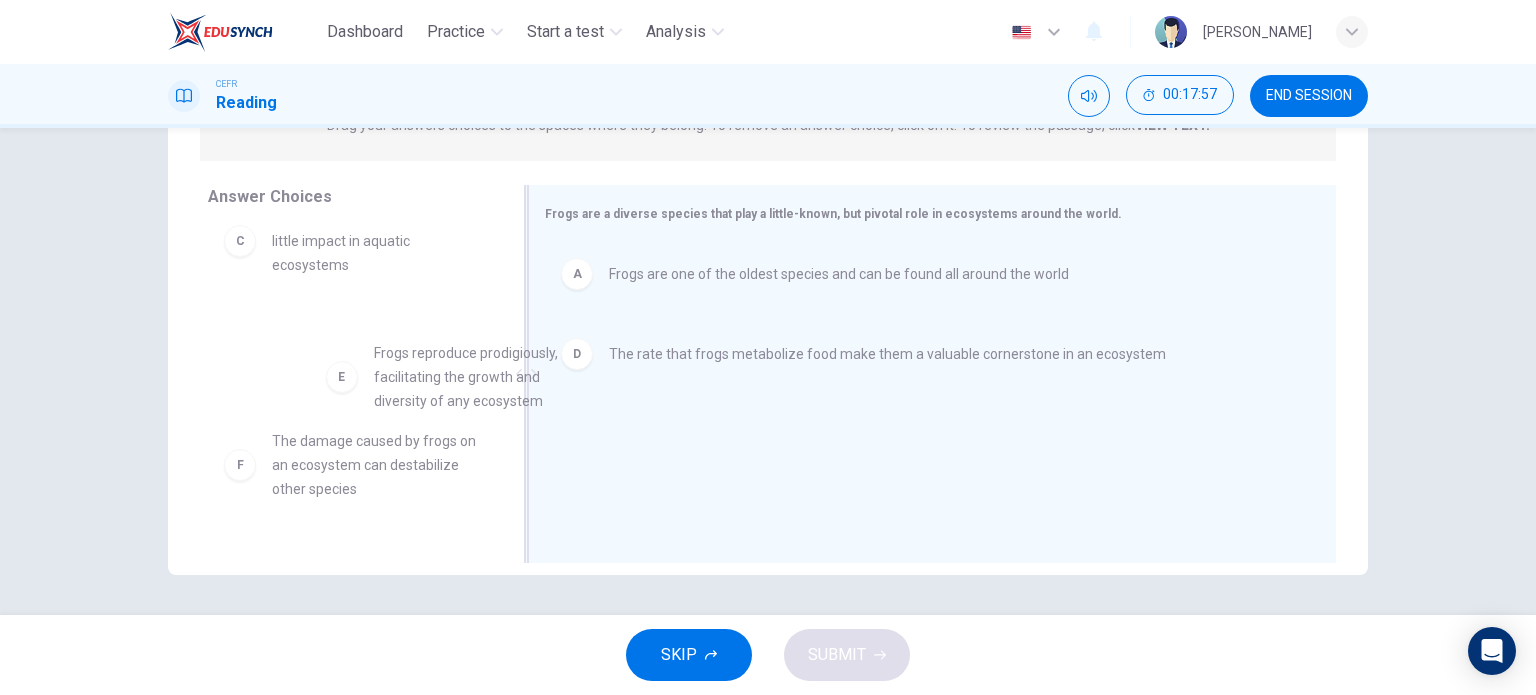 drag, startPoint x: 354, startPoint y: 359, endPoint x: 555, endPoint y: 396, distance: 204.3771 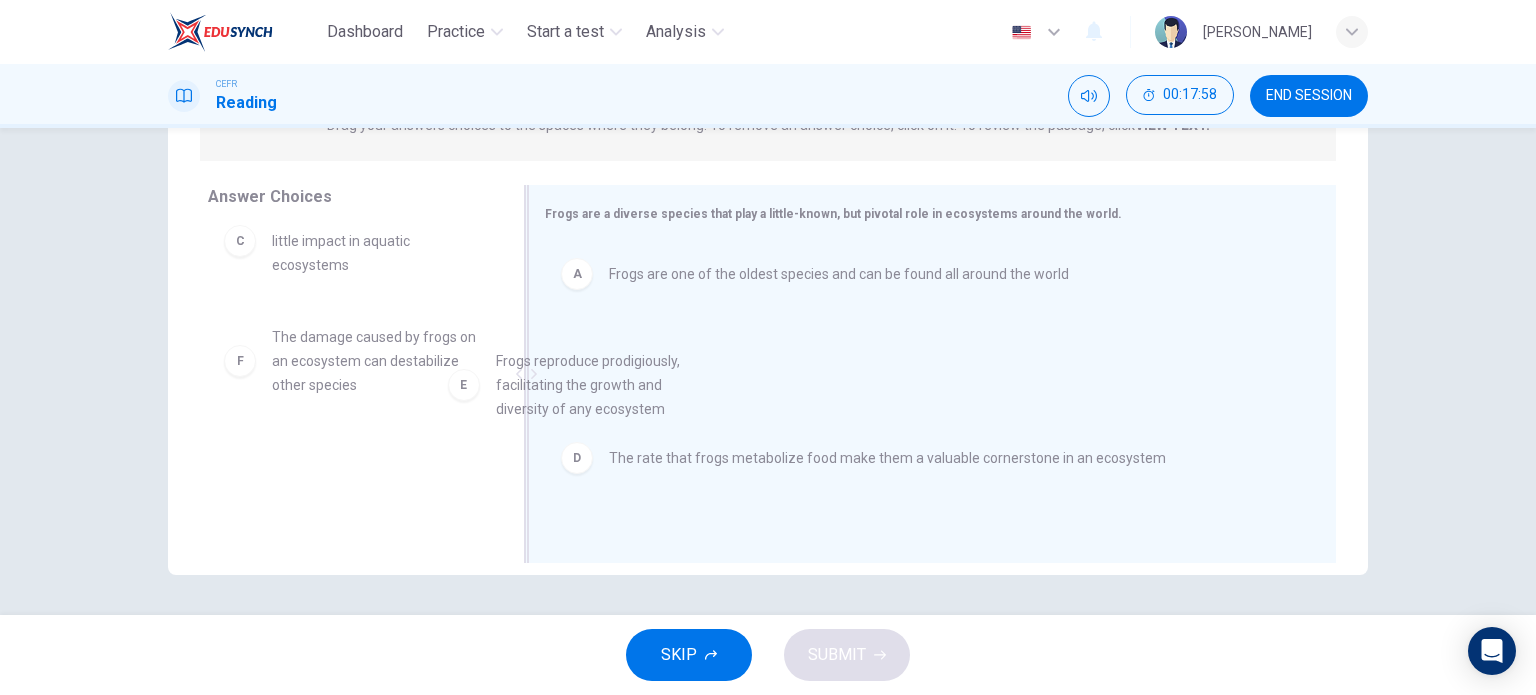 drag, startPoint x: 447, startPoint y: 393, endPoint x: 697, endPoint y: 423, distance: 251.79356 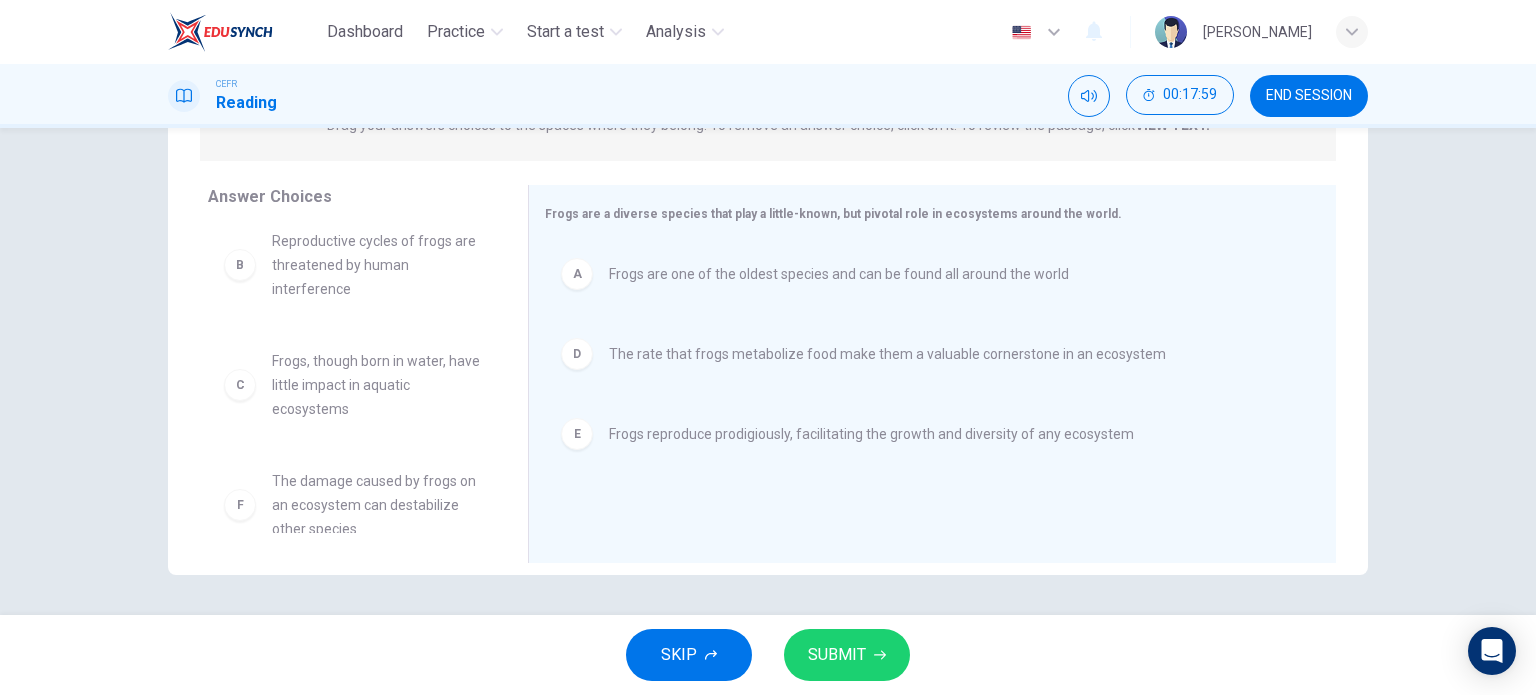 scroll, scrollTop: 0, scrollLeft: 0, axis: both 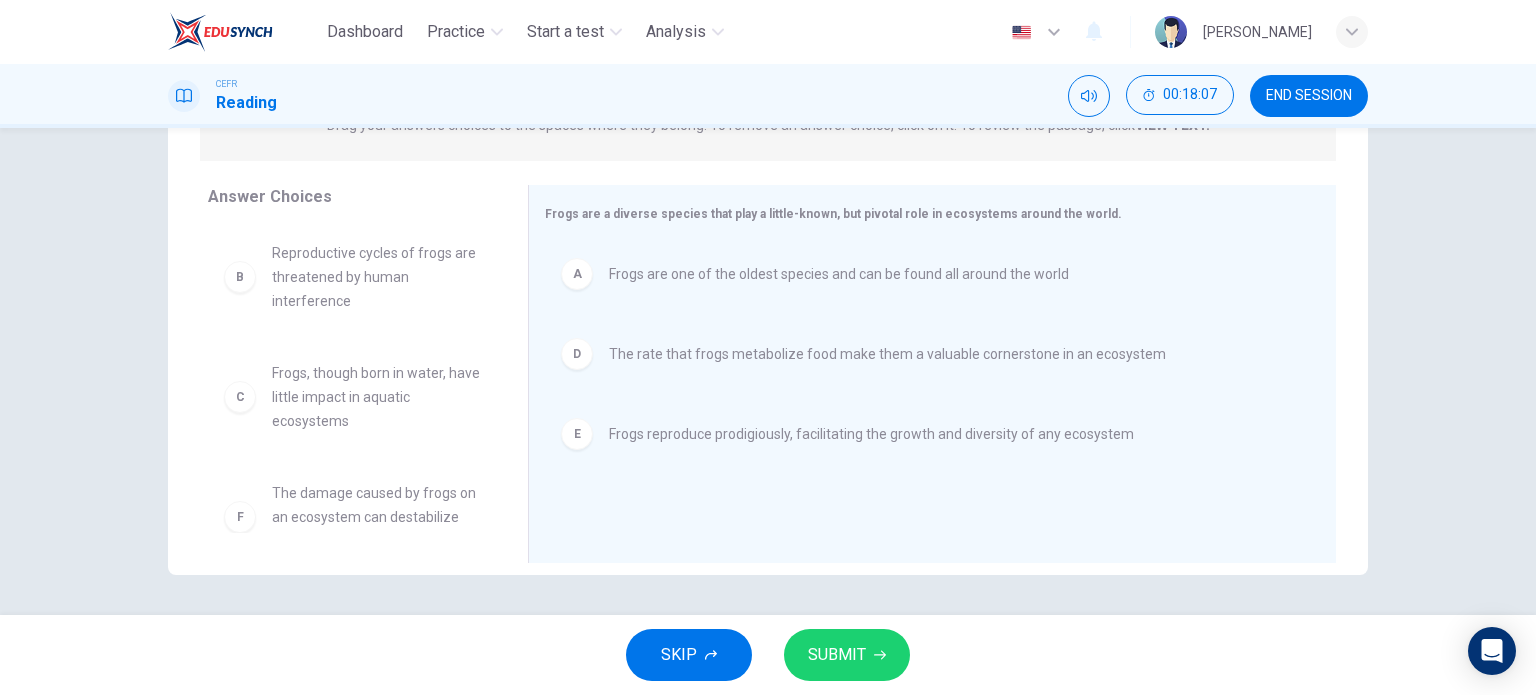 click on "SUBMIT" at bounding box center (837, 655) 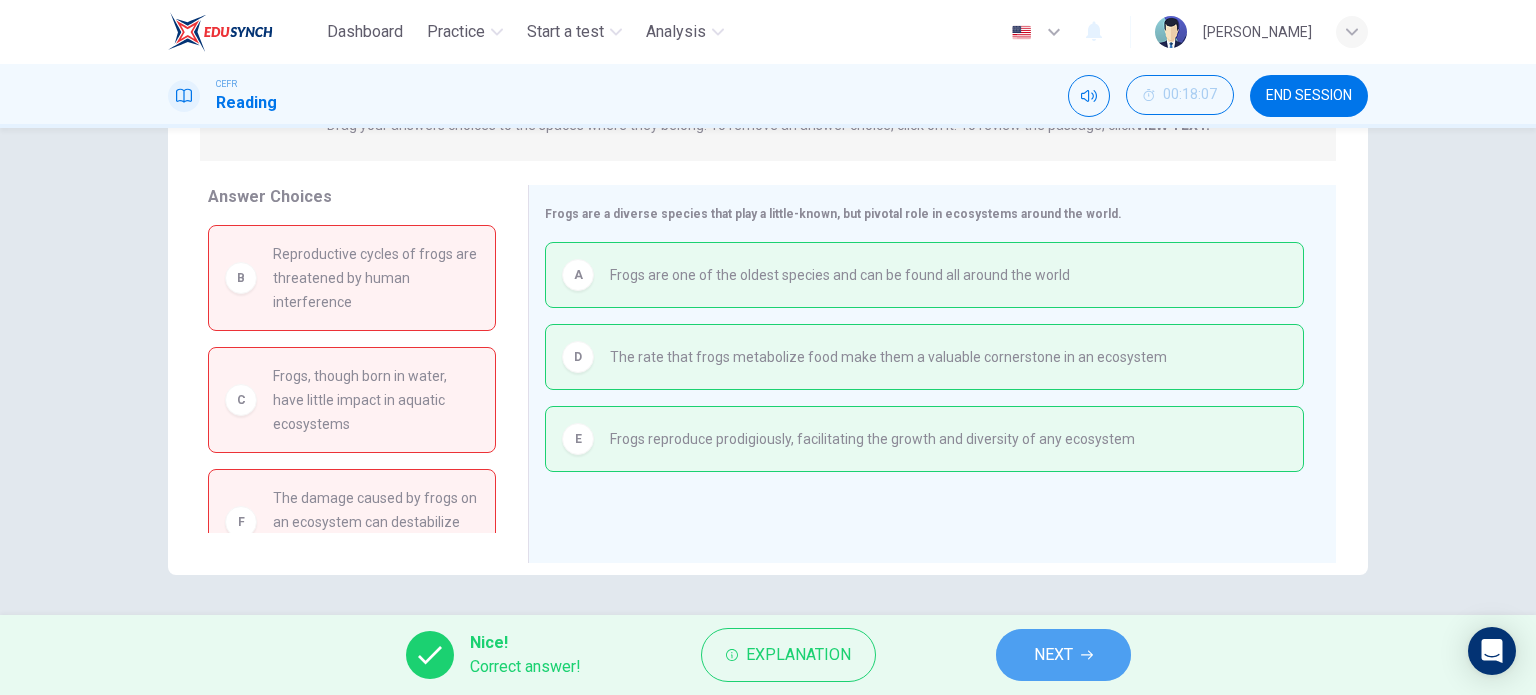 click on "NEXT" at bounding box center [1063, 655] 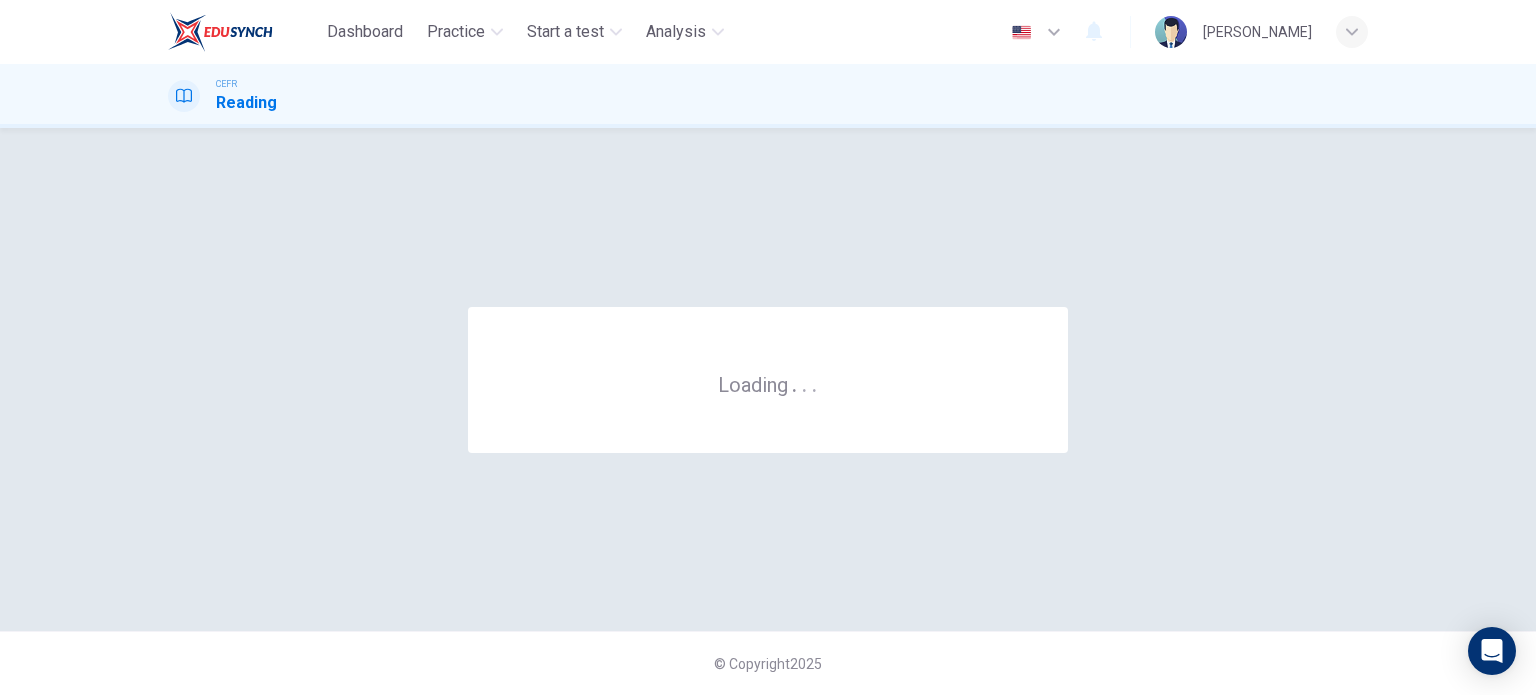 scroll, scrollTop: 0, scrollLeft: 0, axis: both 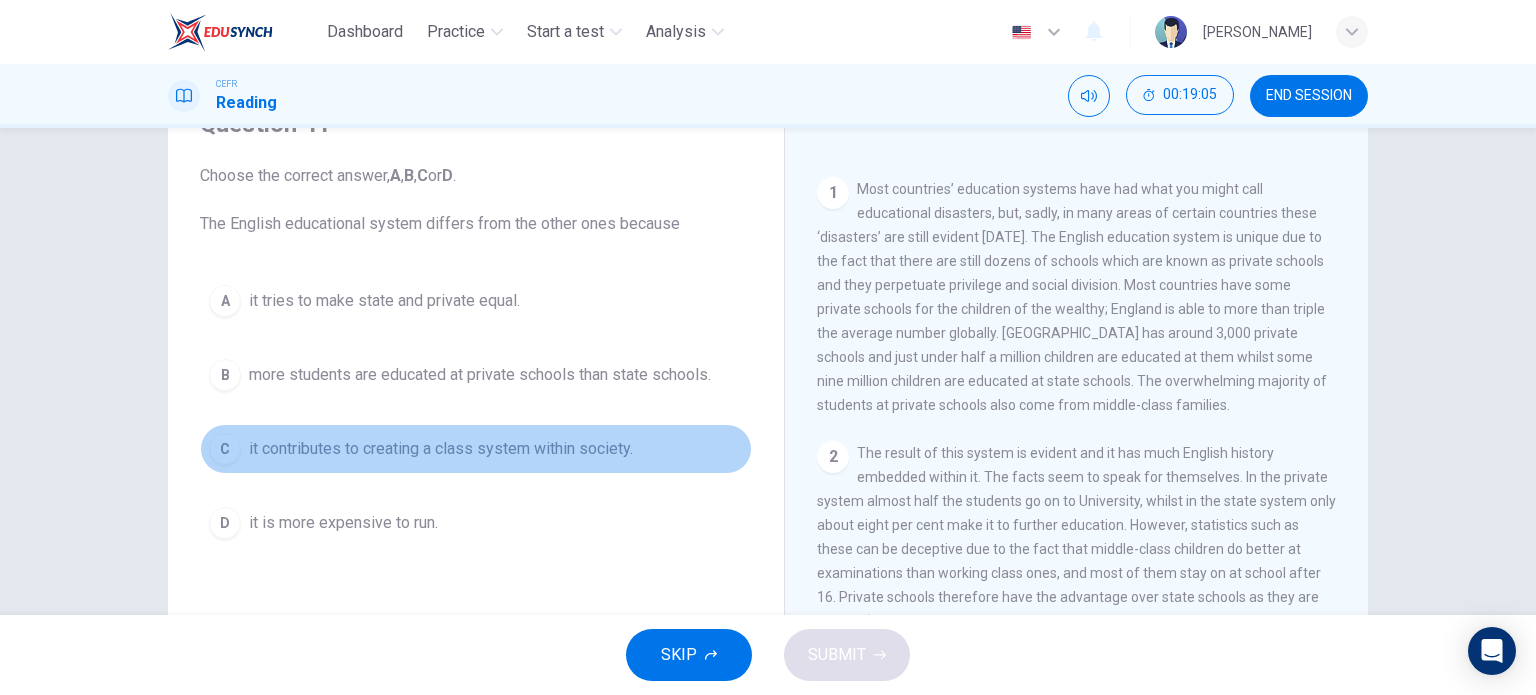 click on "C it contributes to creating a class system within society." at bounding box center [476, 449] 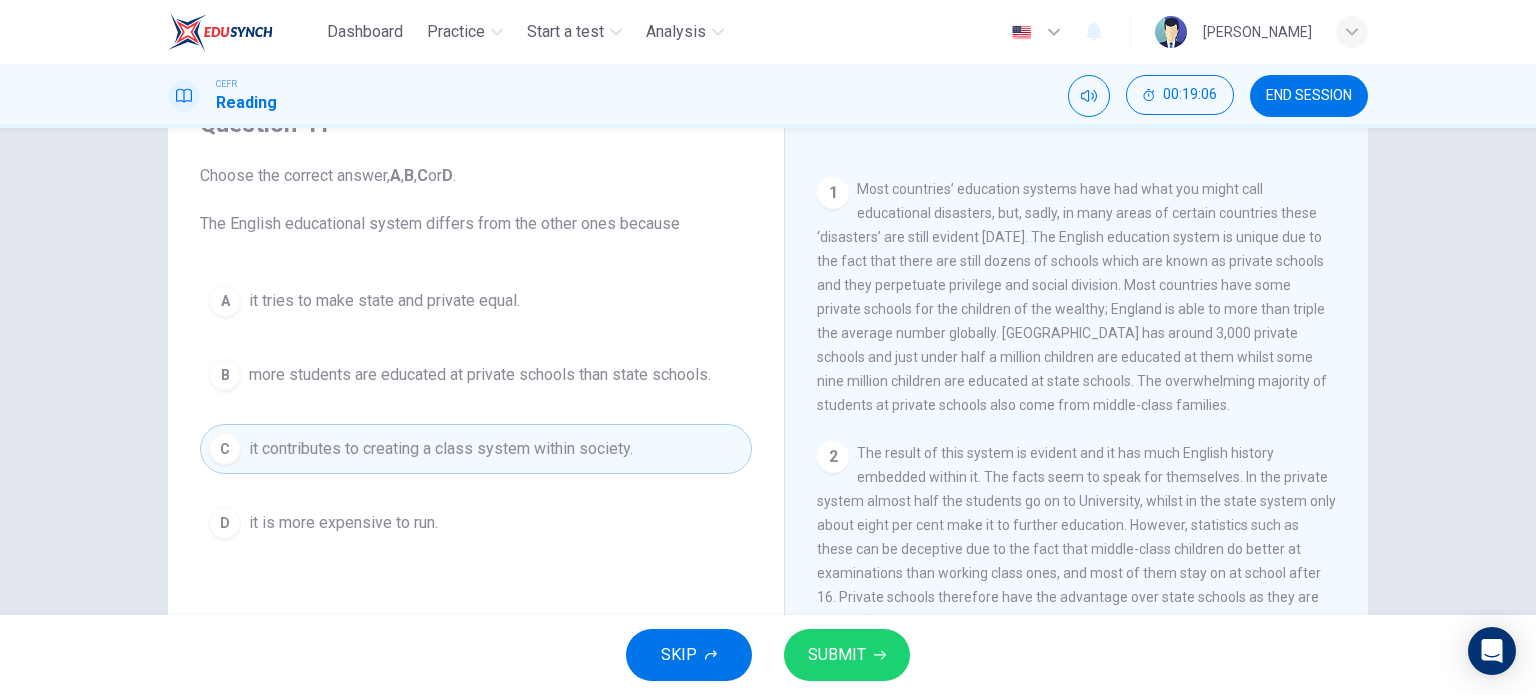 click on "SUBMIT" at bounding box center (837, 655) 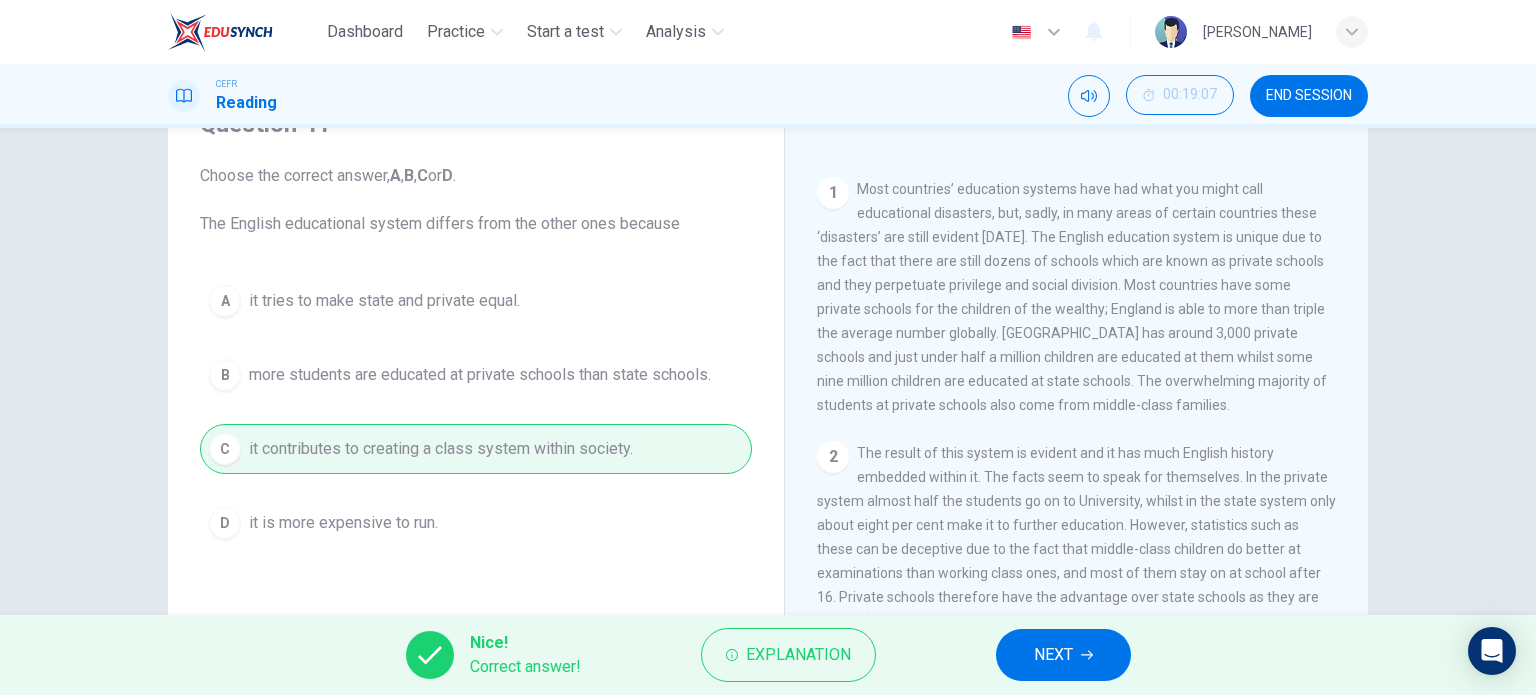 click on "NEXT" at bounding box center [1053, 655] 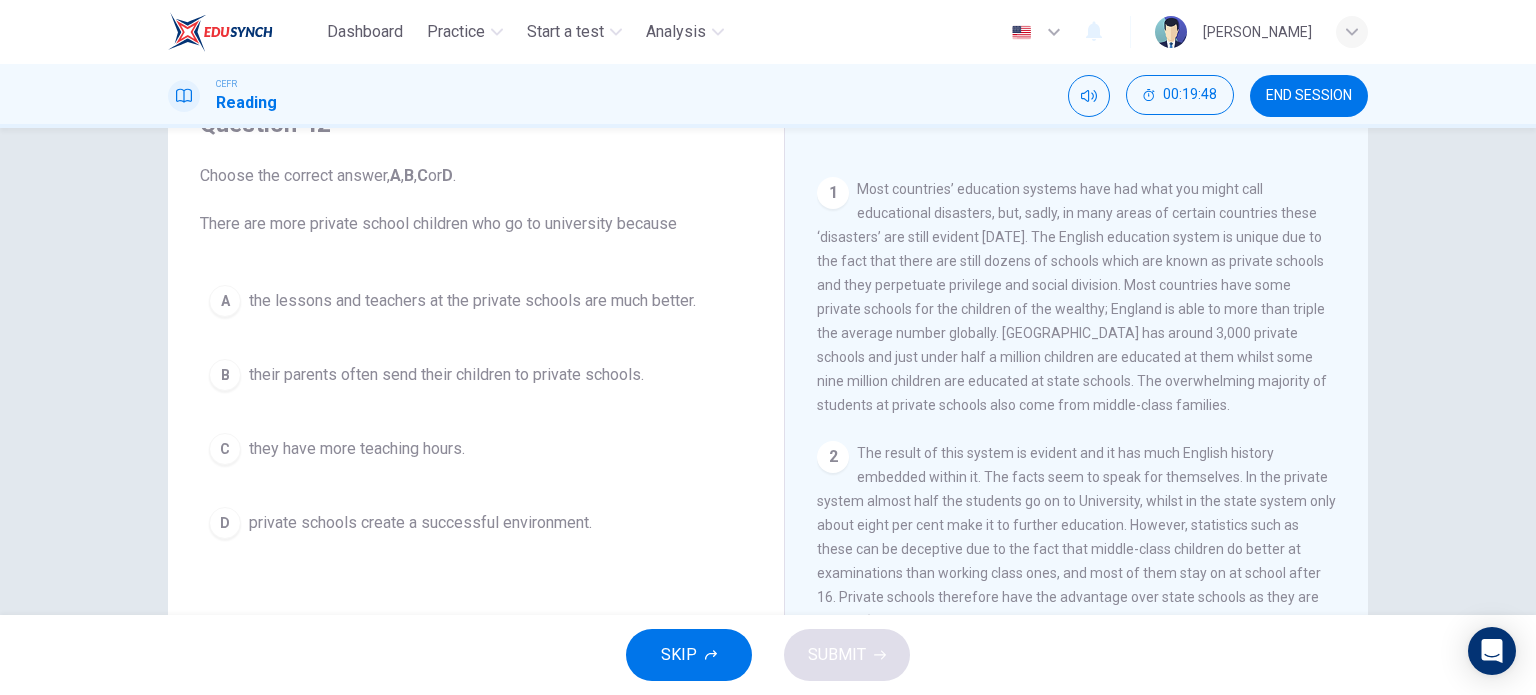 scroll, scrollTop: 500, scrollLeft: 0, axis: vertical 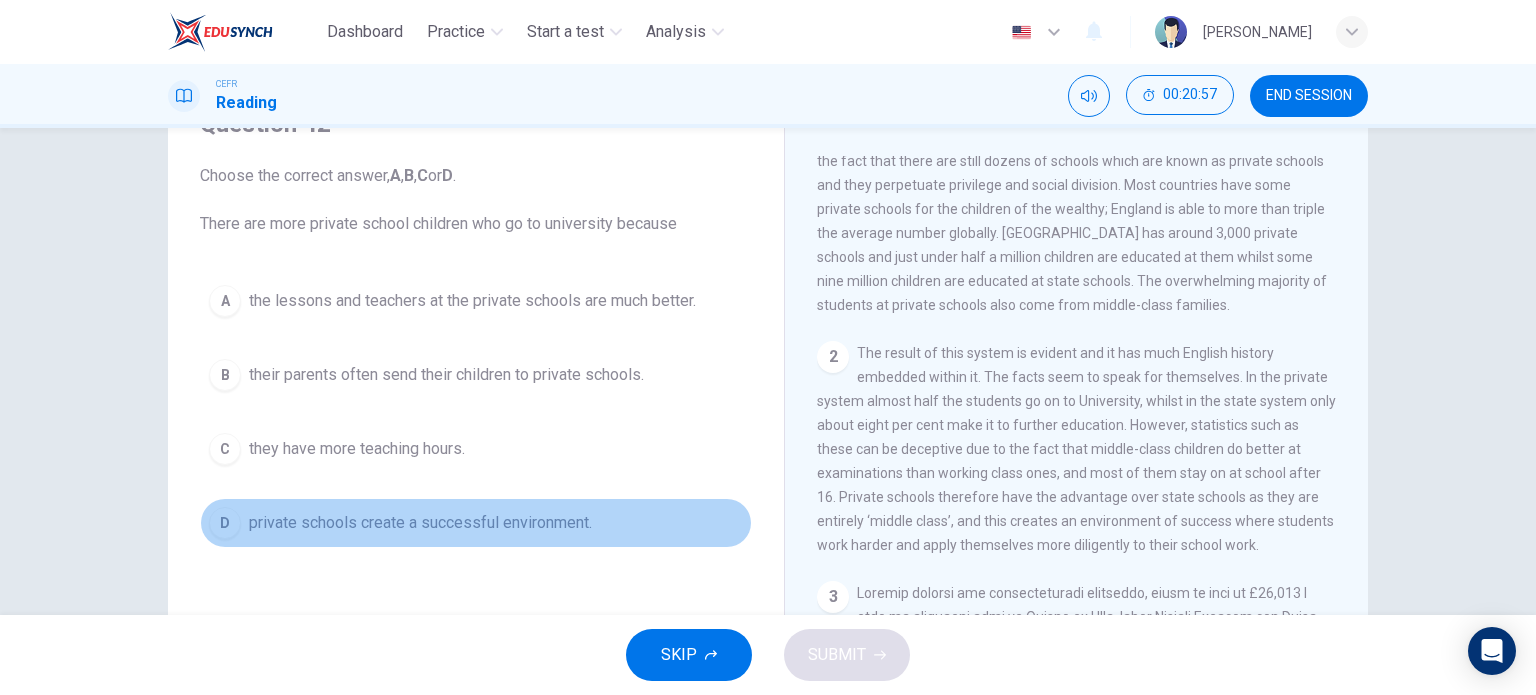click on "private schools create a successful environment." at bounding box center (420, 523) 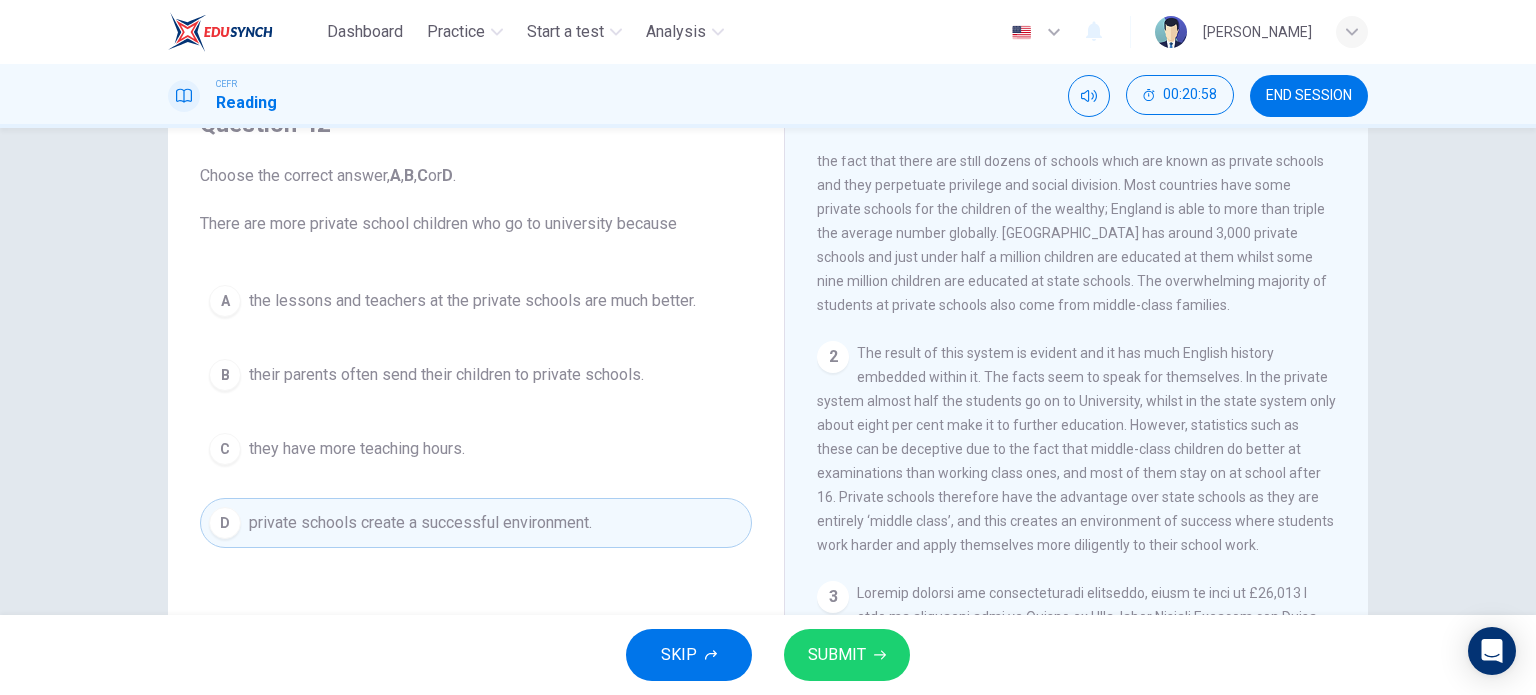 click on "SUBMIT" at bounding box center (837, 655) 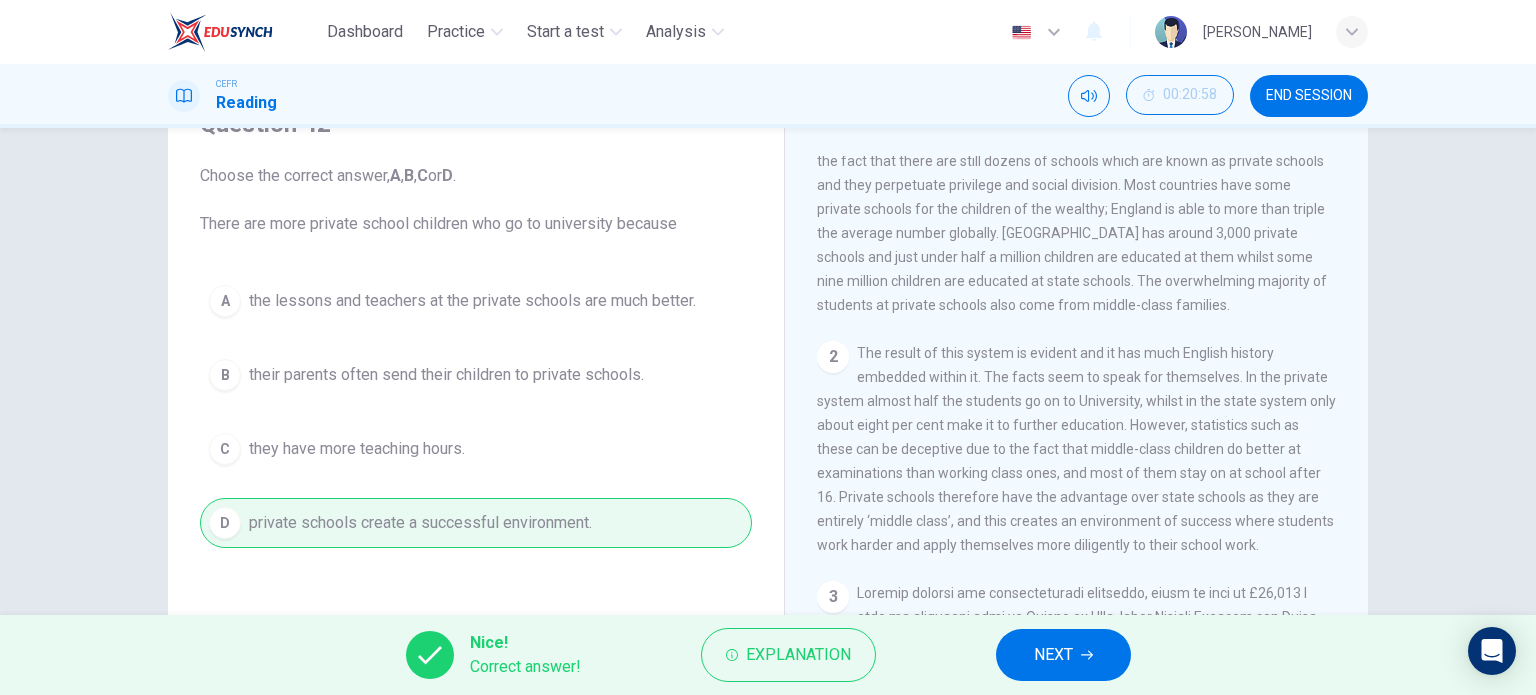 click on "NEXT" at bounding box center [1063, 655] 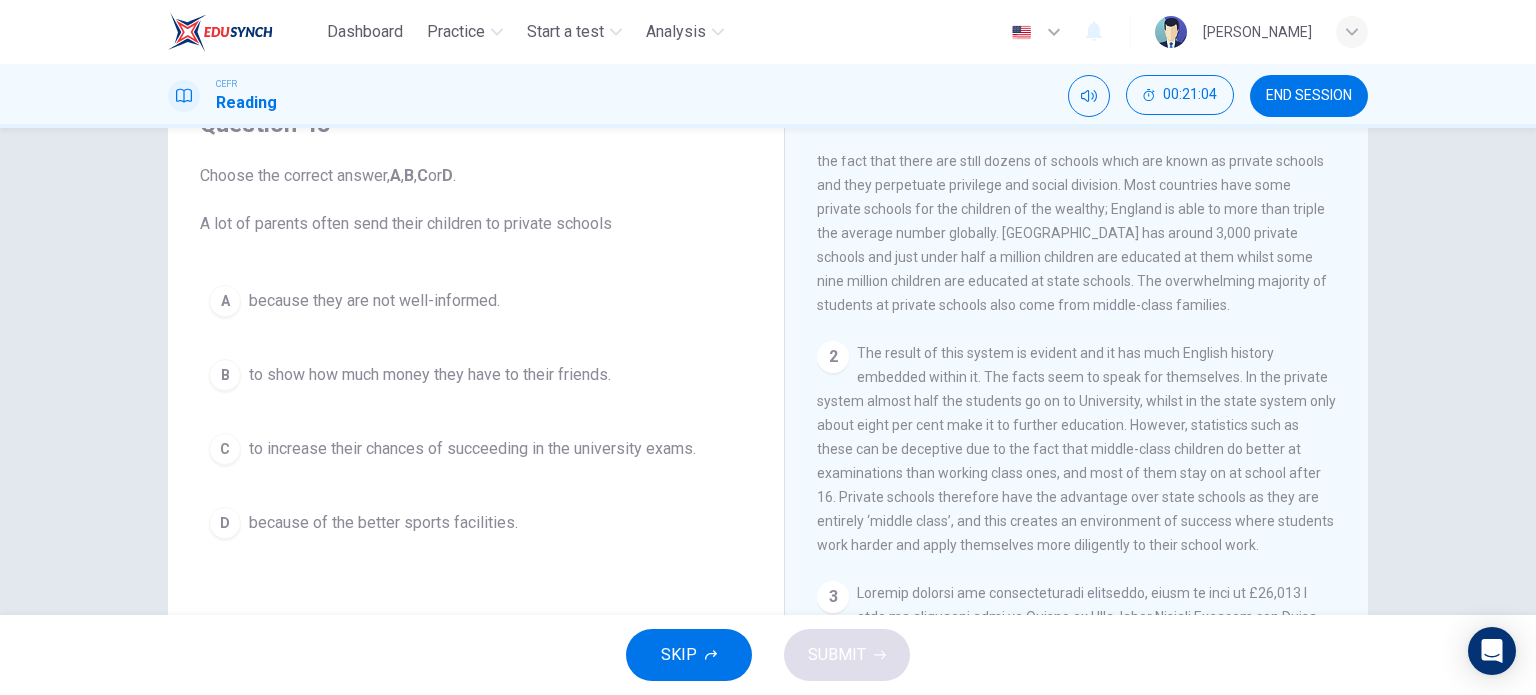 click on "to increase their chances of succeeding in the university exams." at bounding box center (472, 449) 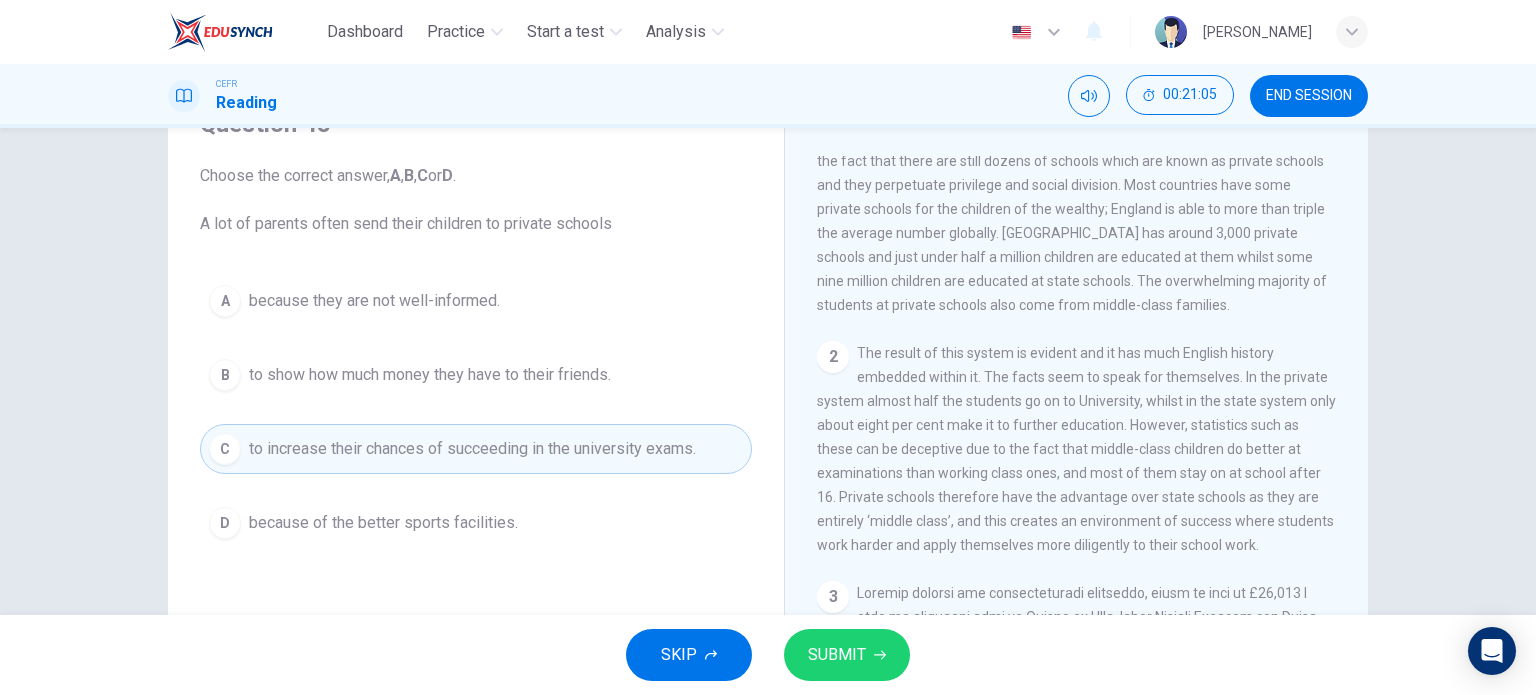 click on "SUBMIT" at bounding box center (837, 655) 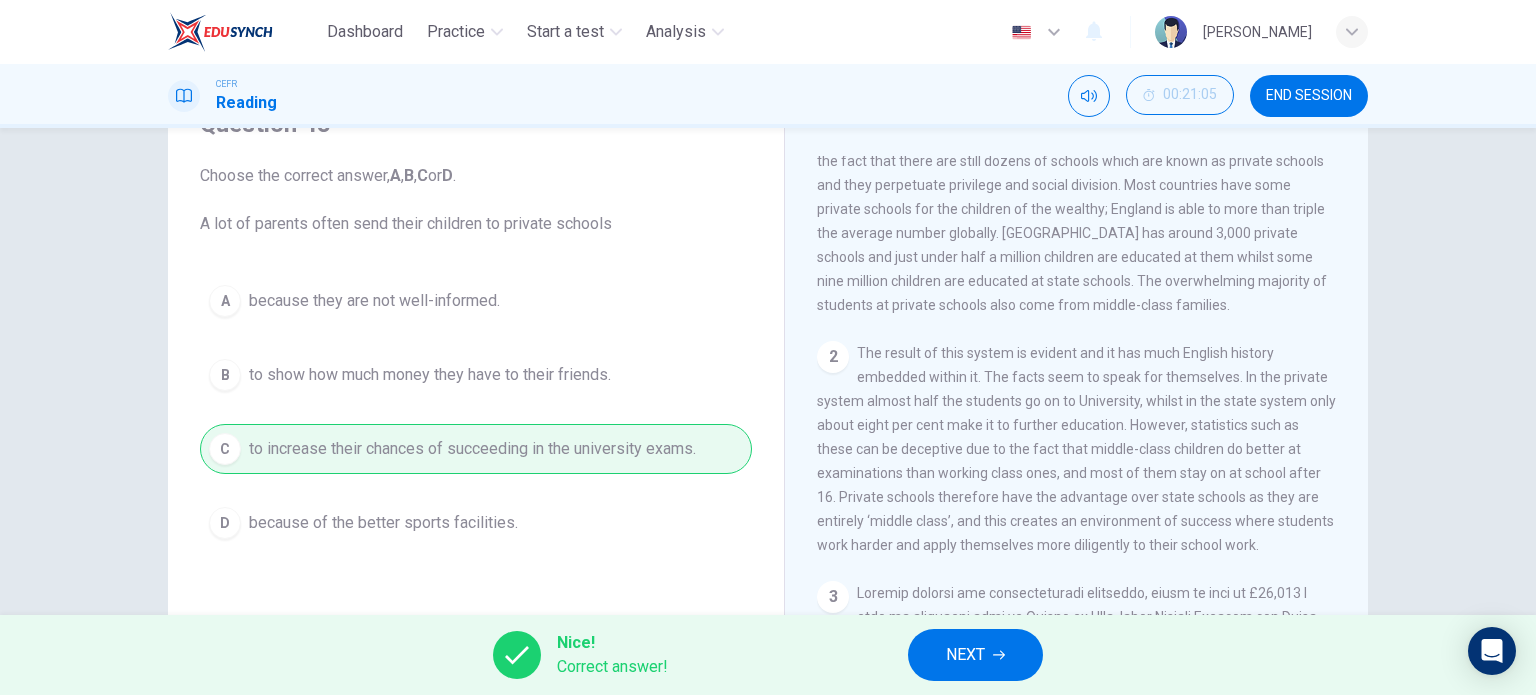 click on "NEXT" at bounding box center (975, 655) 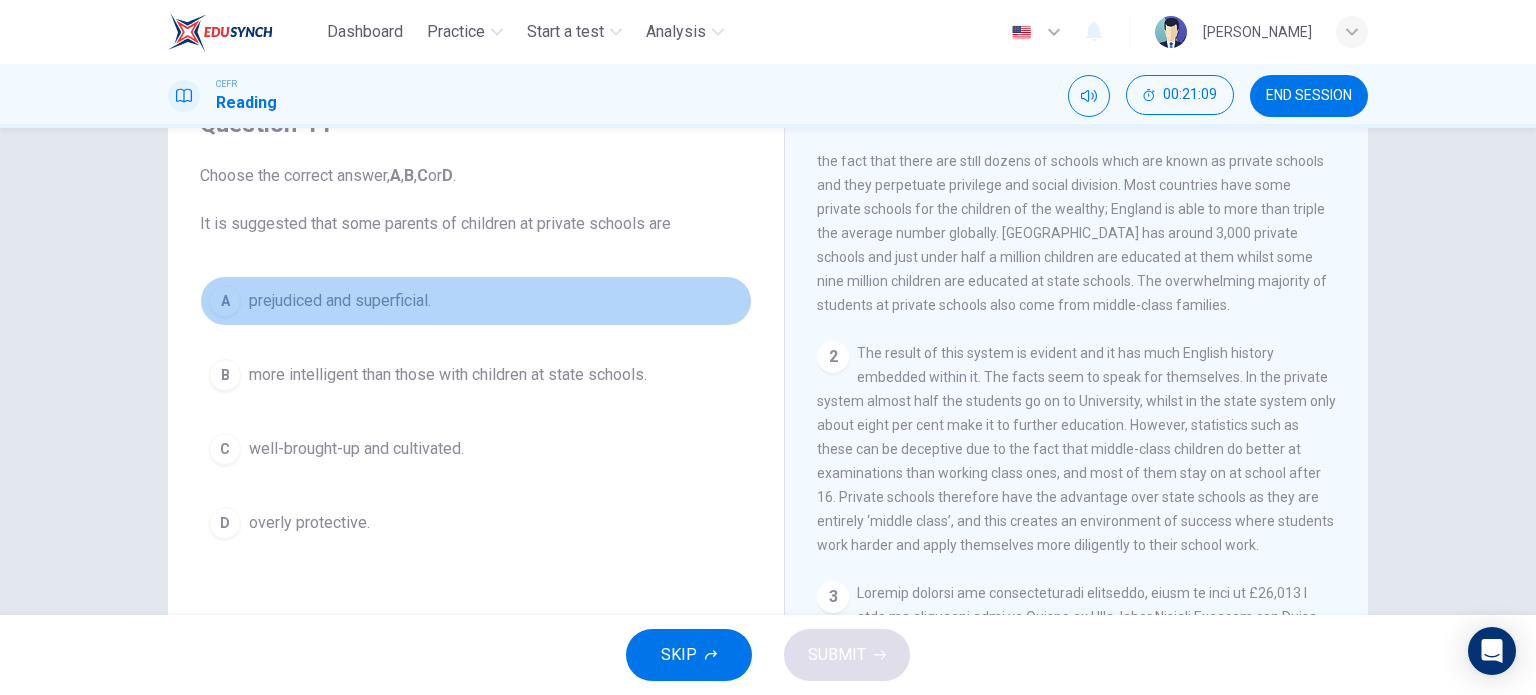 drag, startPoint x: 371, startPoint y: 307, endPoint x: 408, endPoint y: 303, distance: 37.215588 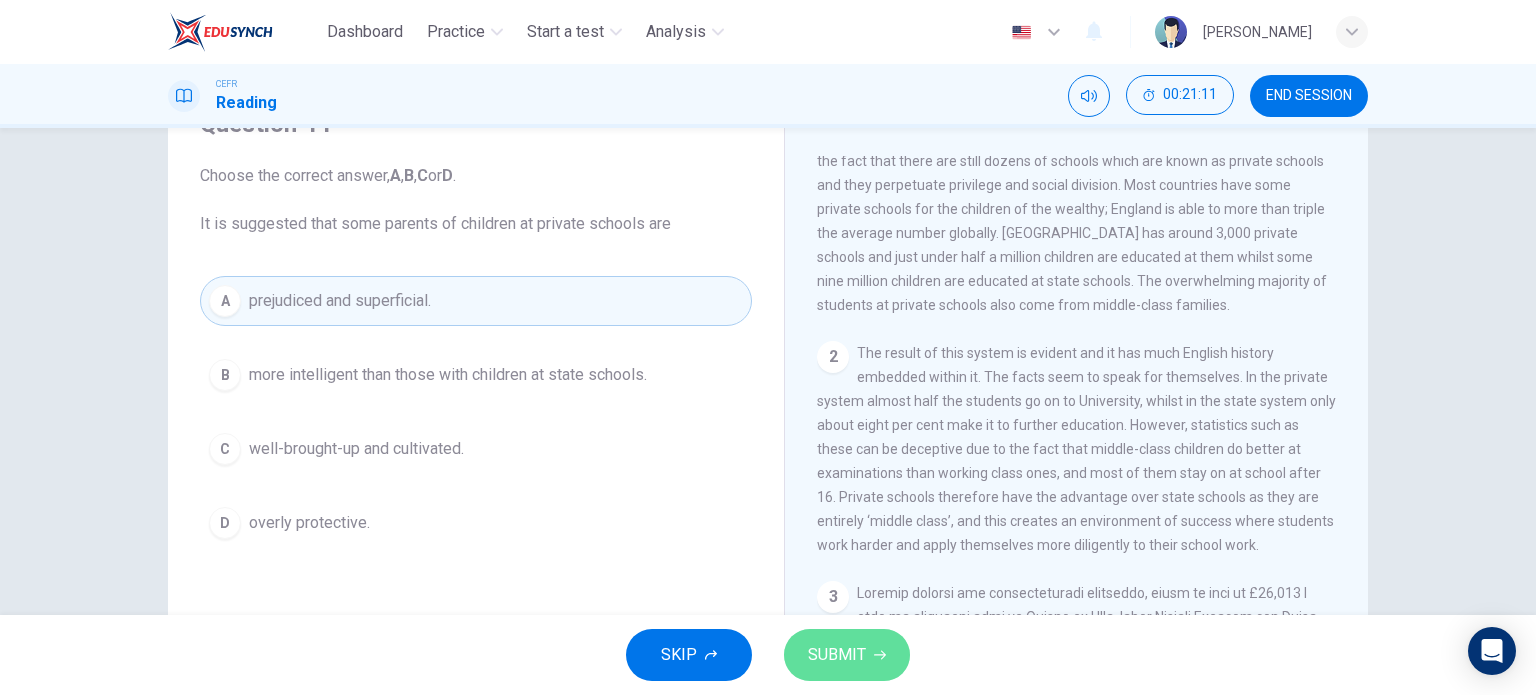 click on "SUBMIT" at bounding box center (837, 655) 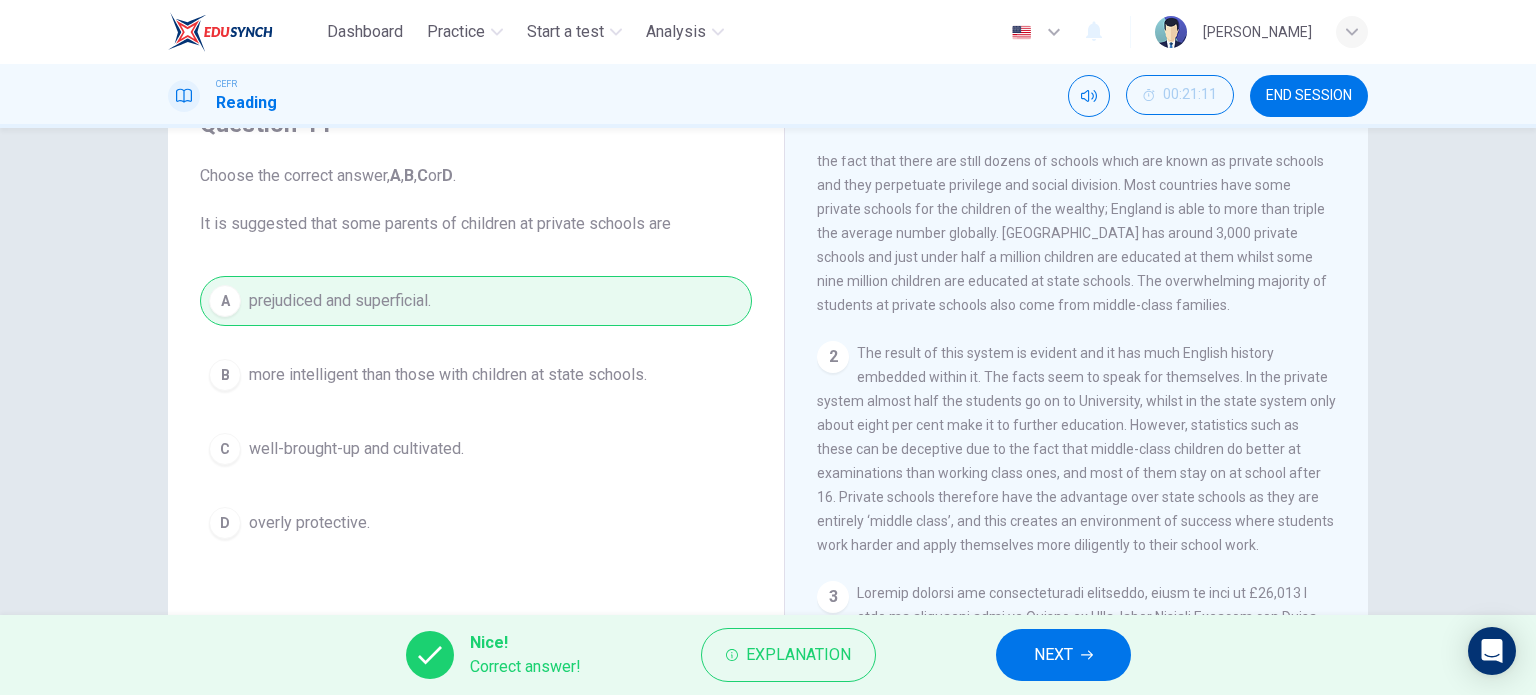 drag, startPoint x: 991, startPoint y: 646, endPoint x: 1027, endPoint y: 656, distance: 37.363083 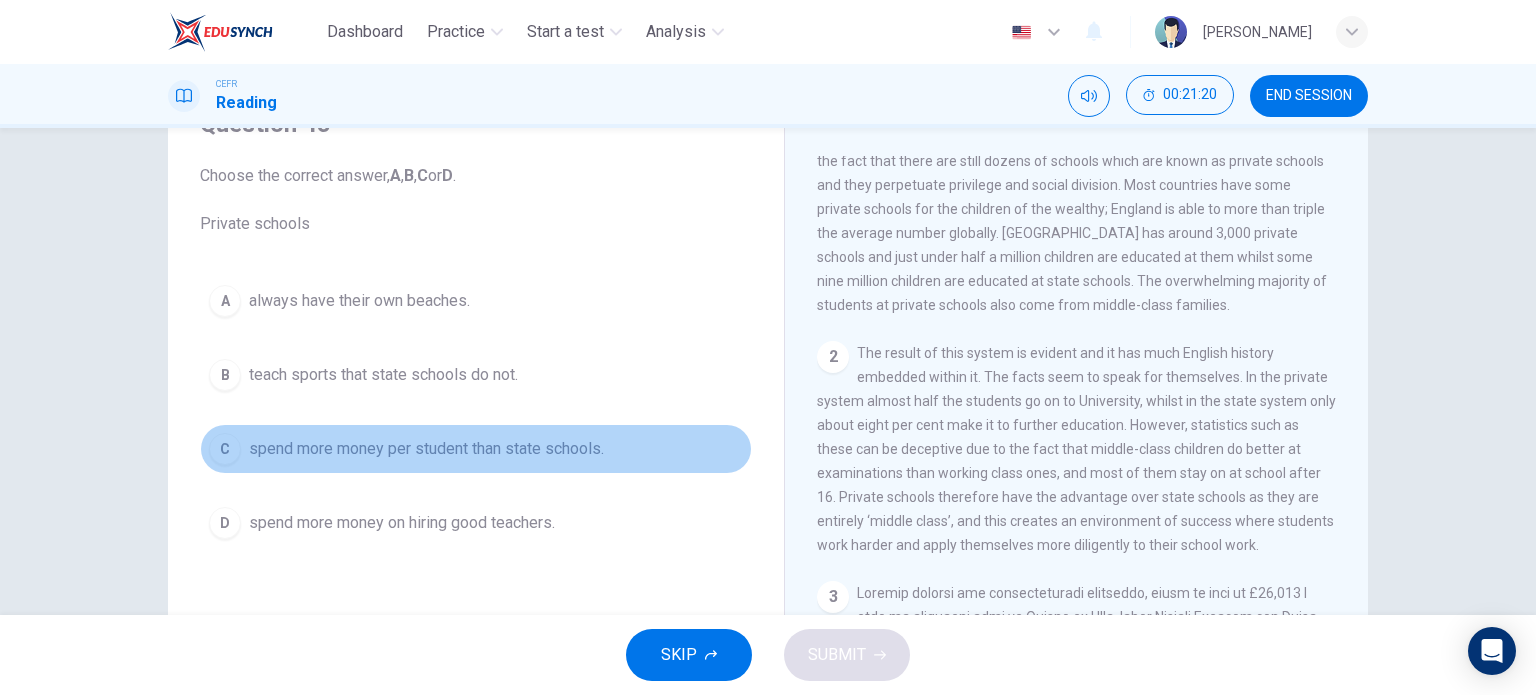 click on "spend more money per student than state schools." at bounding box center (426, 449) 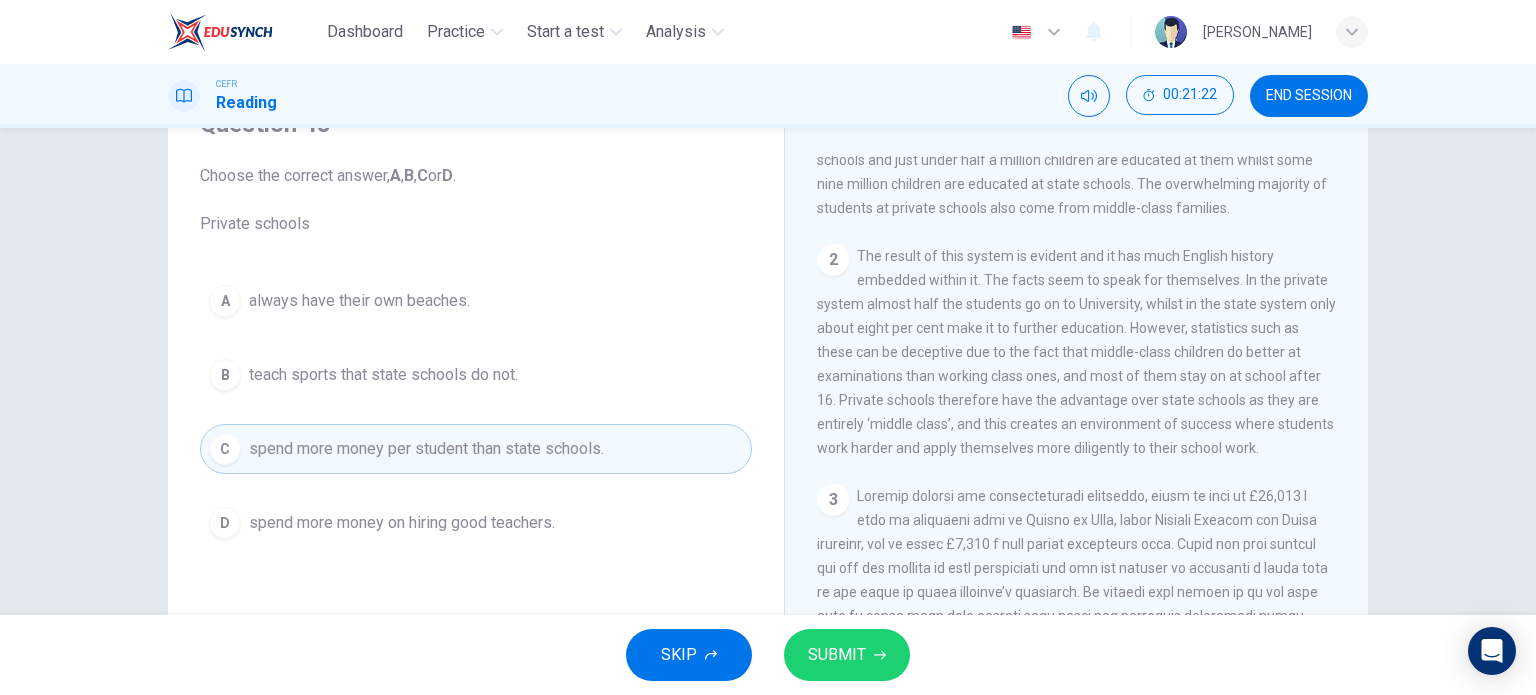 scroll, scrollTop: 600, scrollLeft: 0, axis: vertical 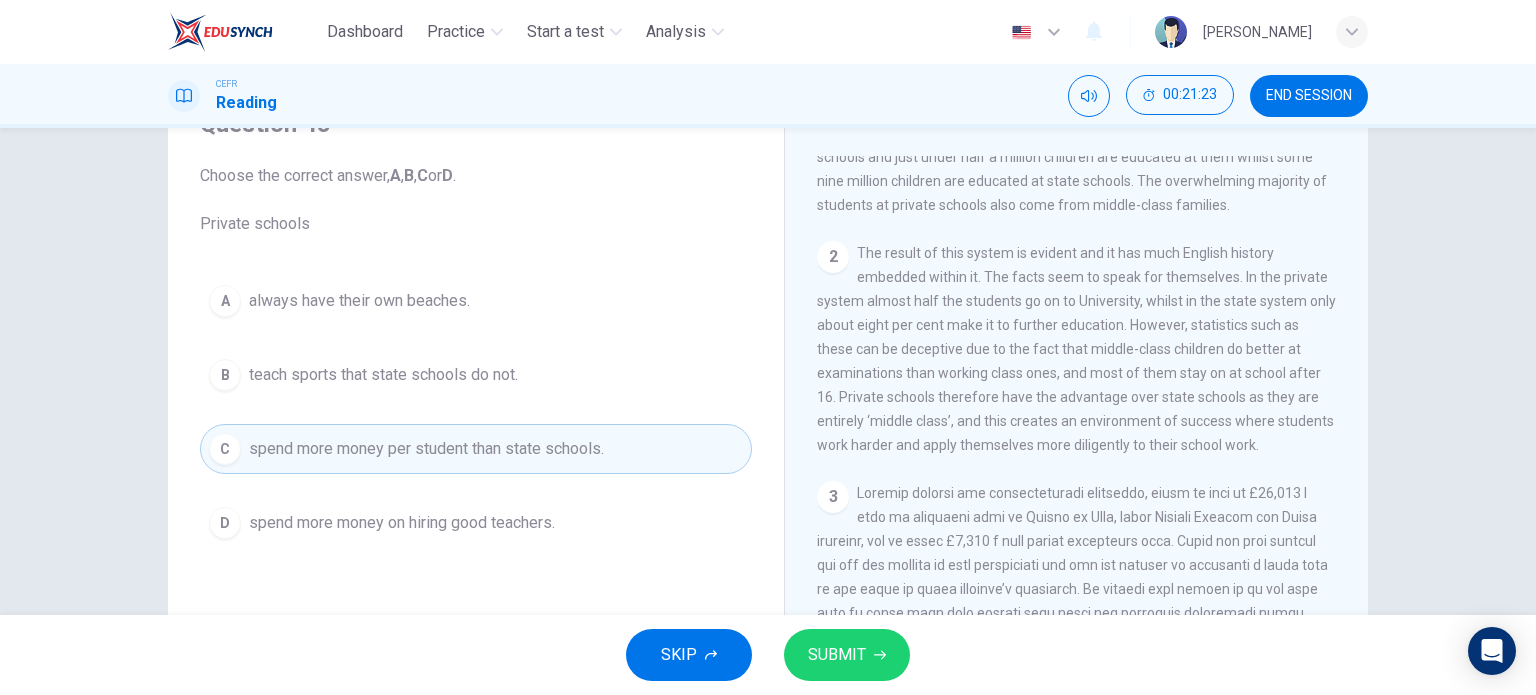 click on "SUBMIT" at bounding box center [847, 655] 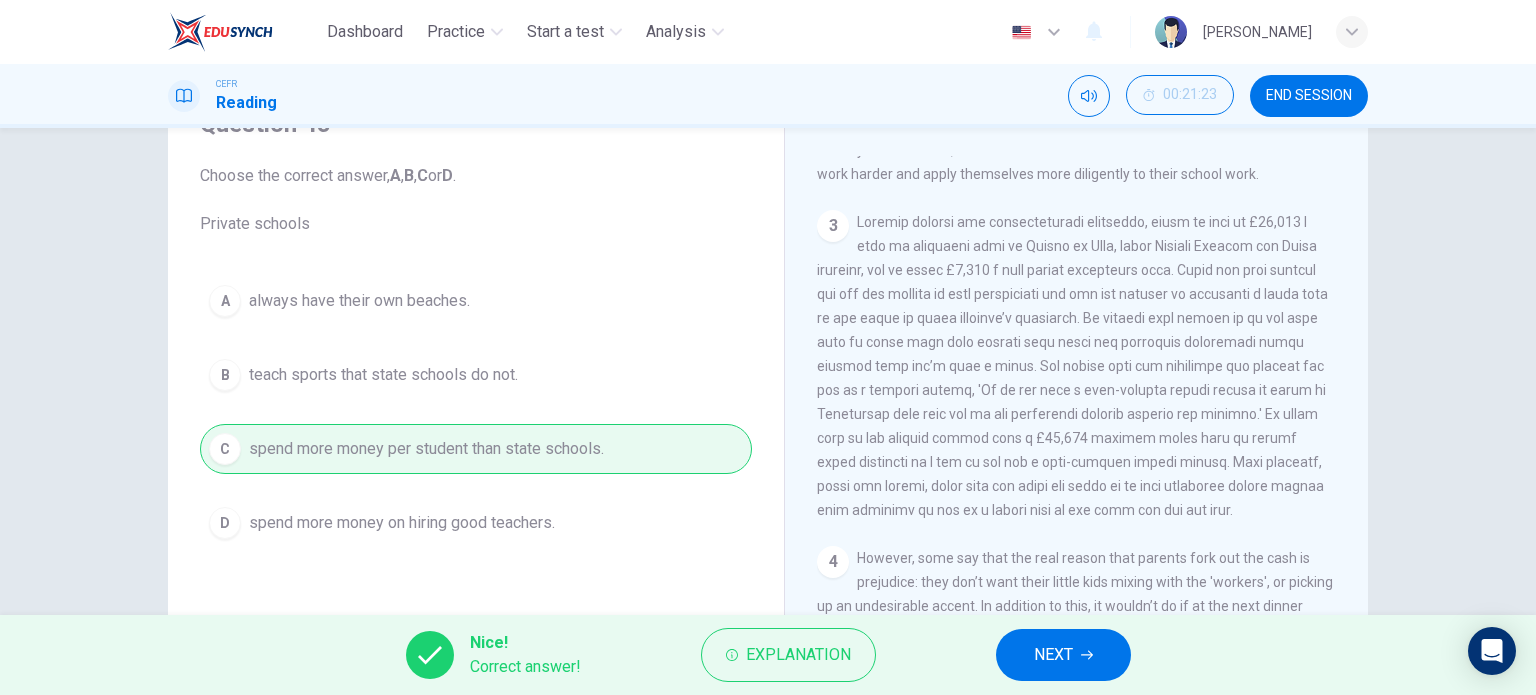 scroll, scrollTop: 900, scrollLeft: 0, axis: vertical 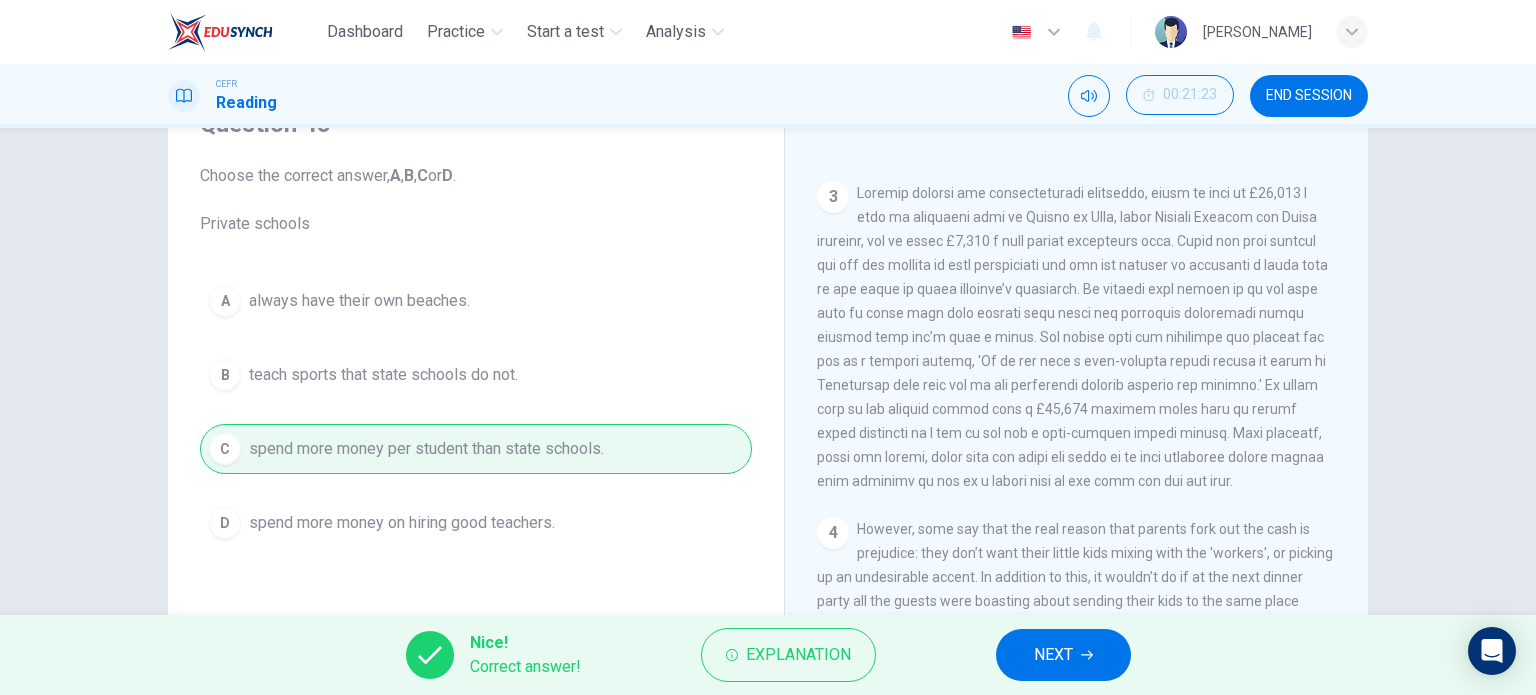 click on "NEXT" at bounding box center (1053, 655) 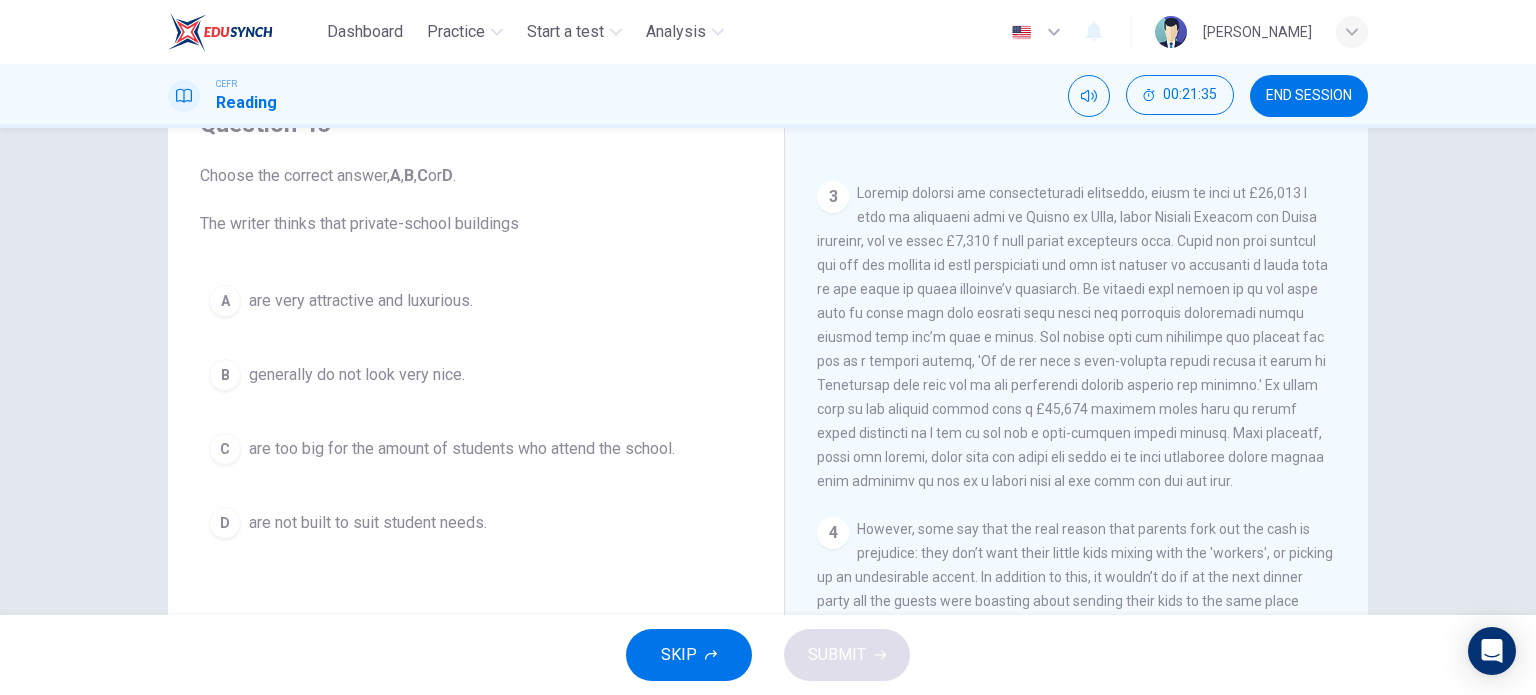 click on "A are very attractive and luxurious." at bounding box center (476, 301) 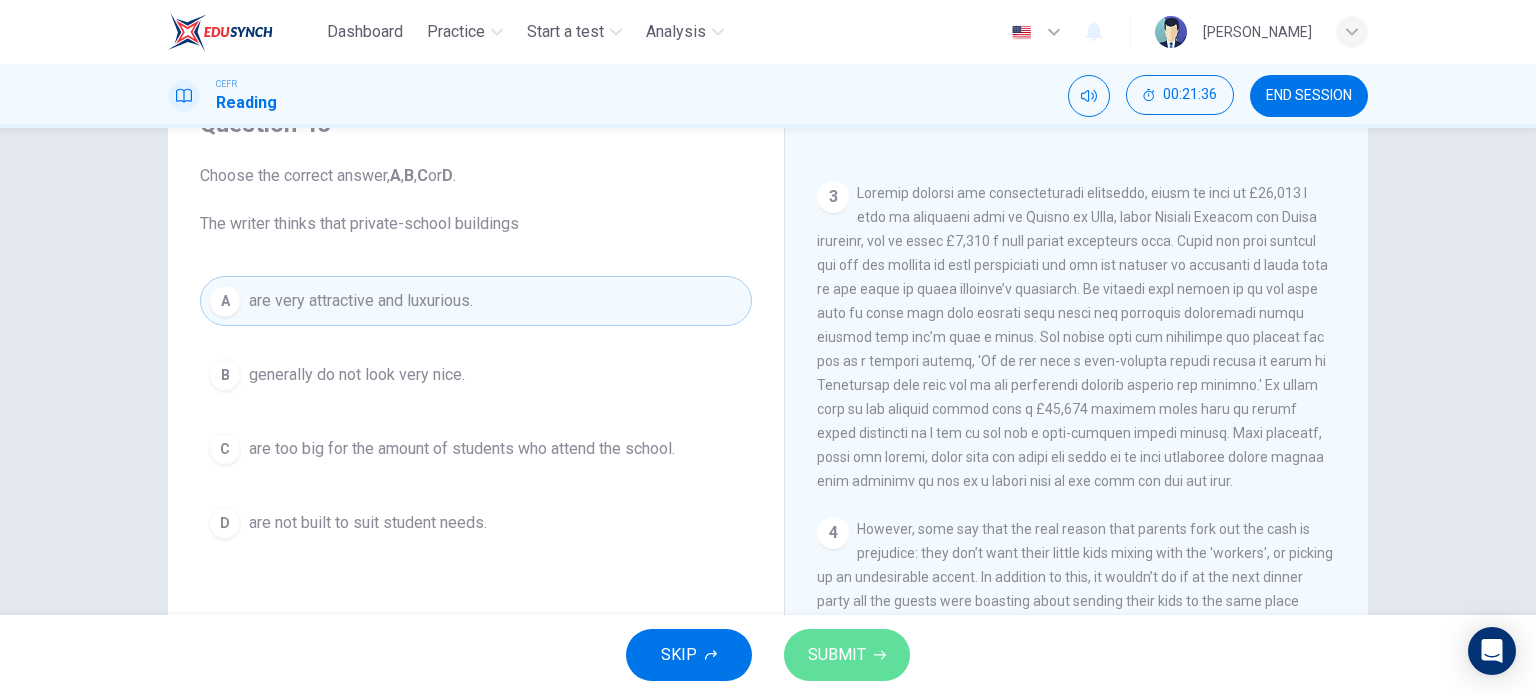 click on "SUBMIT" at bounding box center [837, 655] 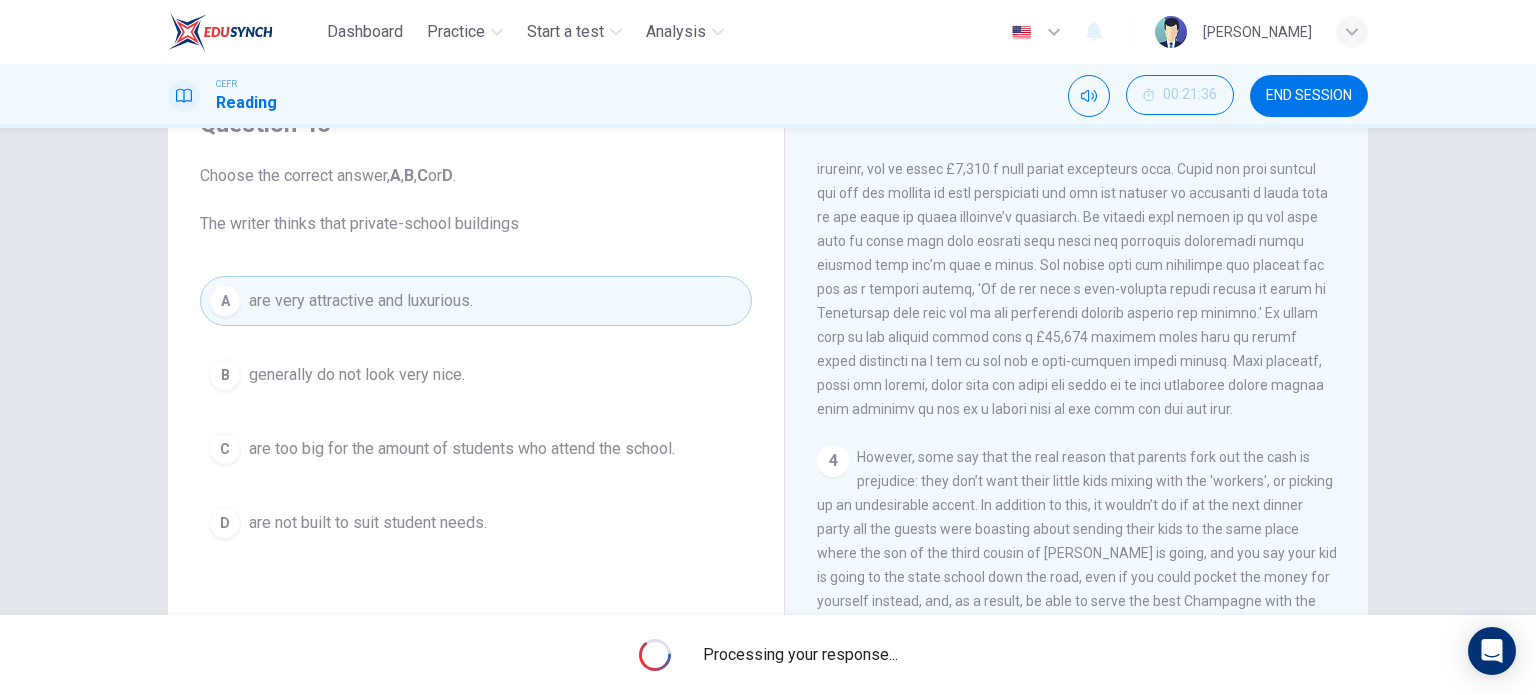 scroll, scrollTop: 1000, scrollLeft: 0, axis: vertical 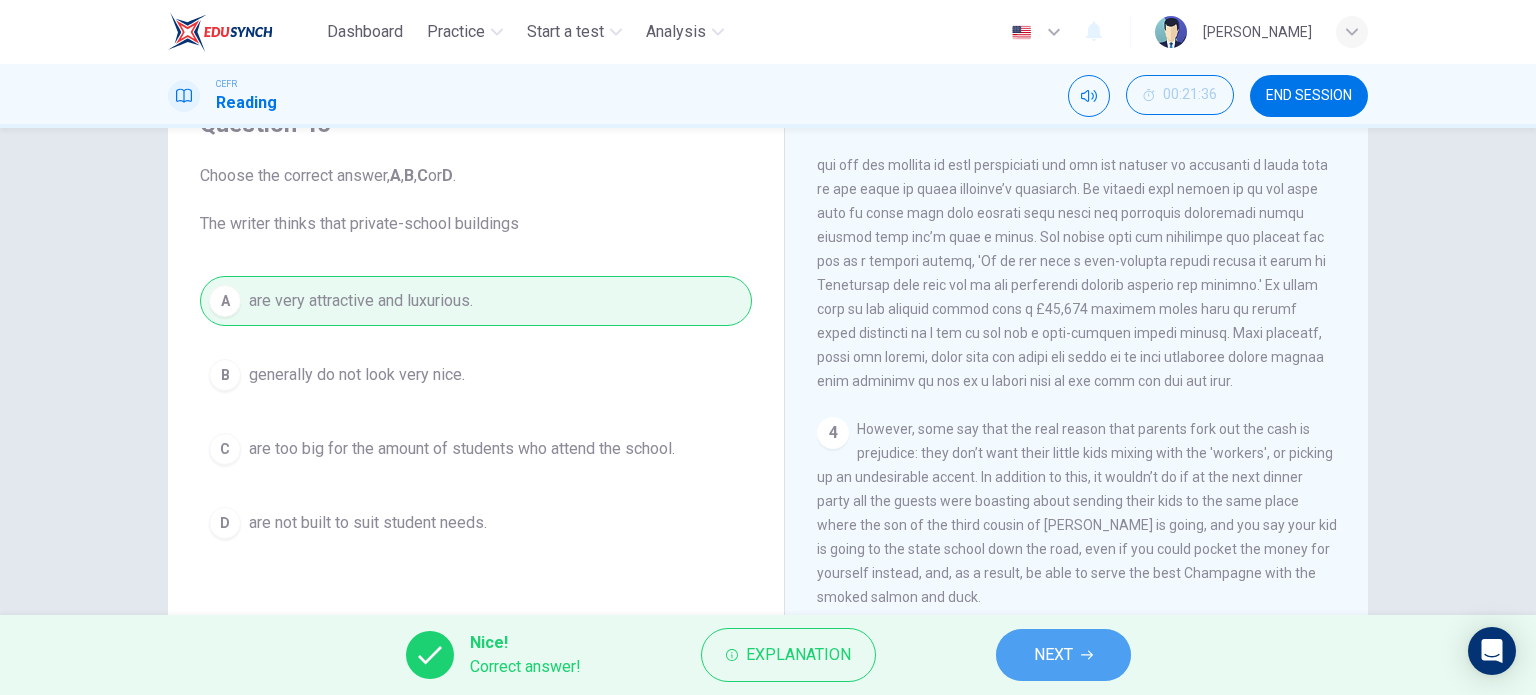 click on "NEXT" at bounding box center [1063, 655] 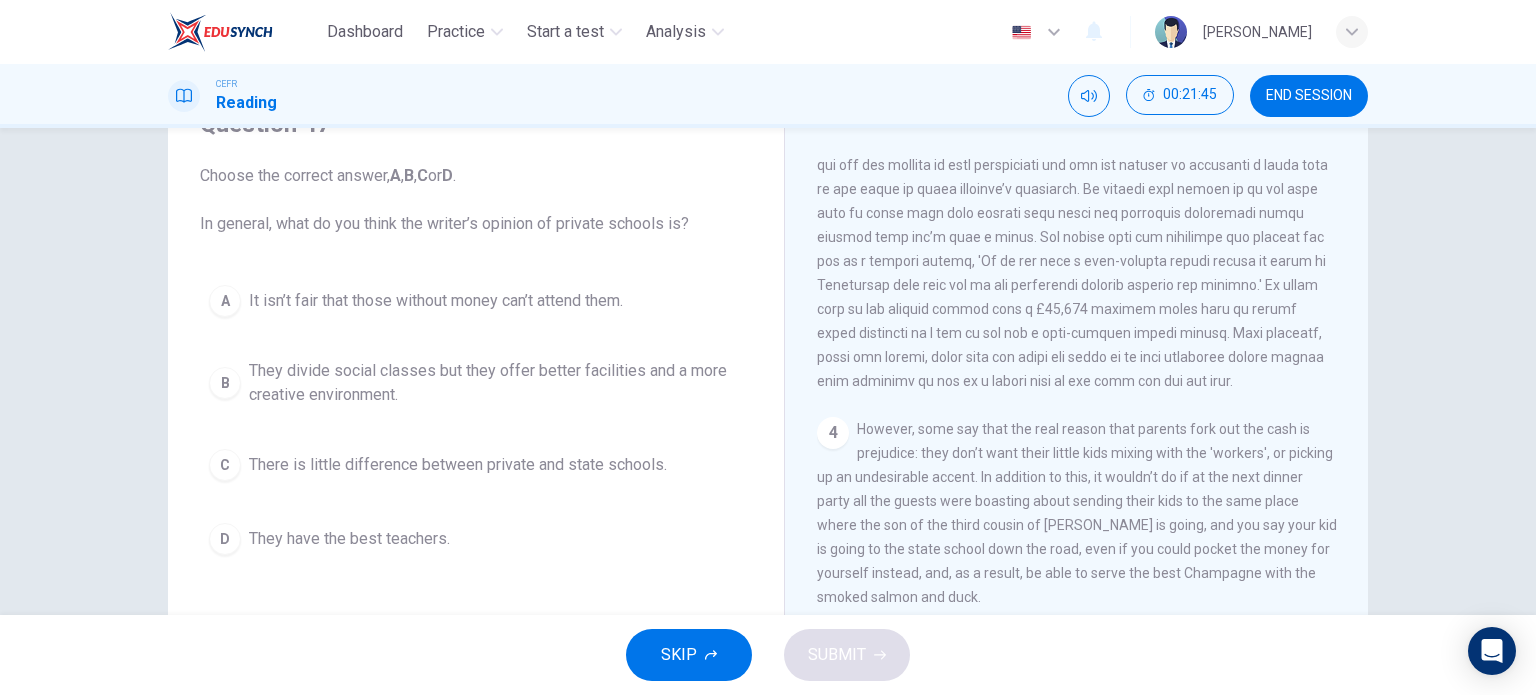 click on "B They divide social classes but they offer better facilities and a more
creative environment." at bounding box center [476, 383] 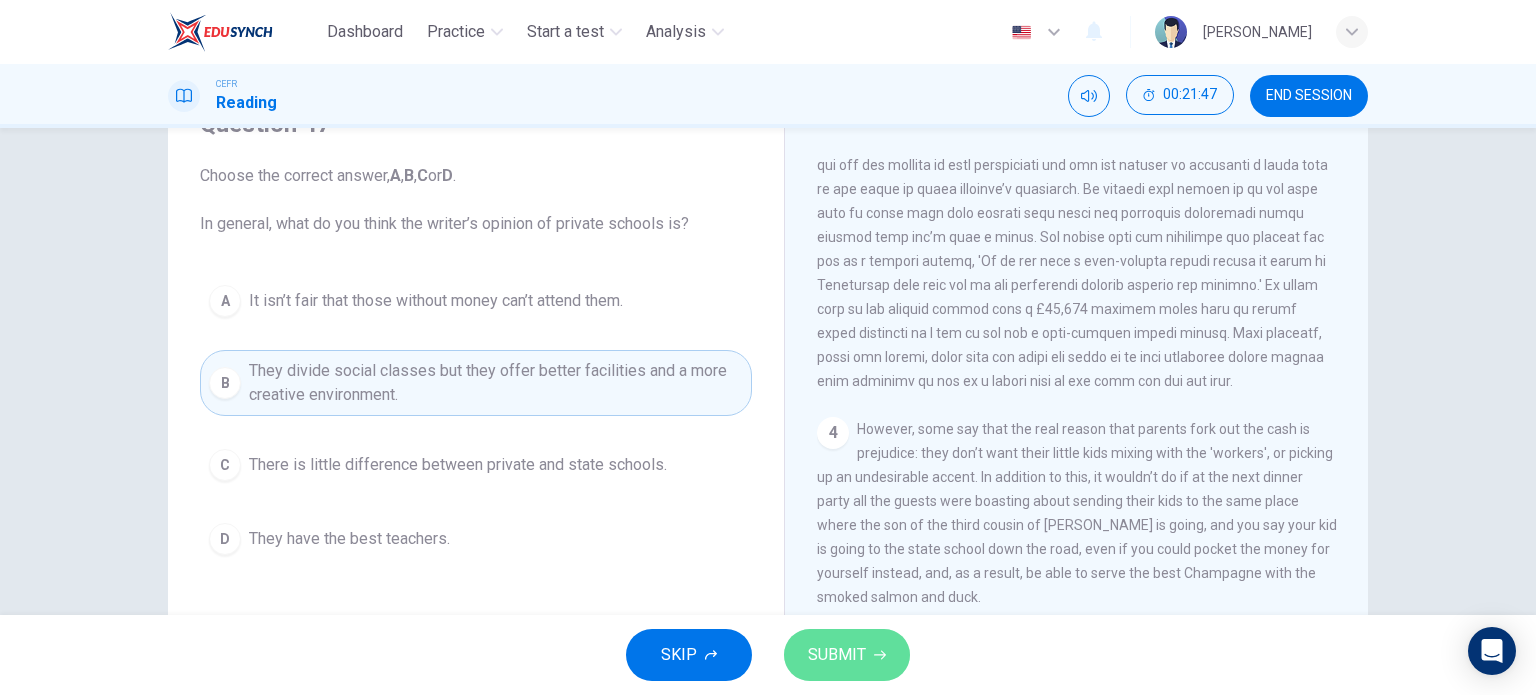 click on "SUBMIT" at bounding box center [837, 655] 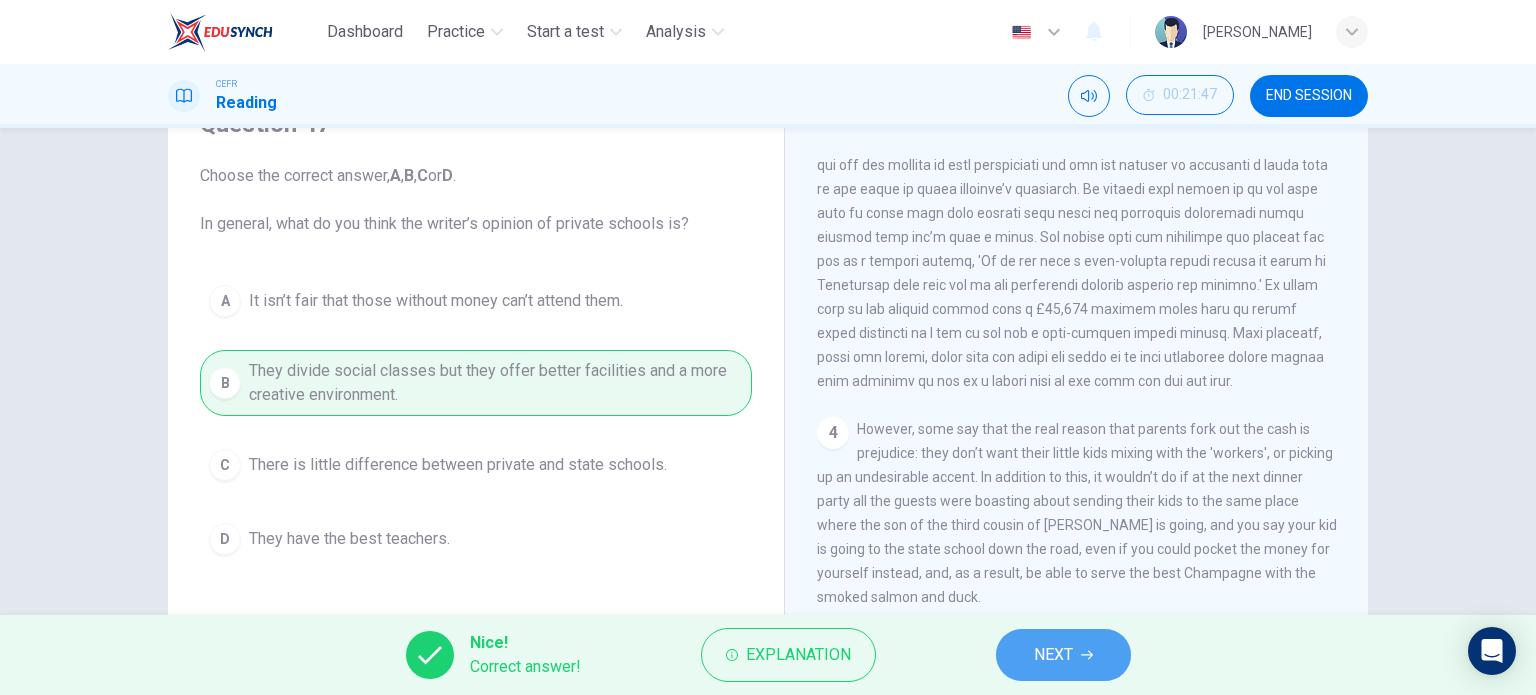 click on "NEXT" at bounding box center [1063, 655] 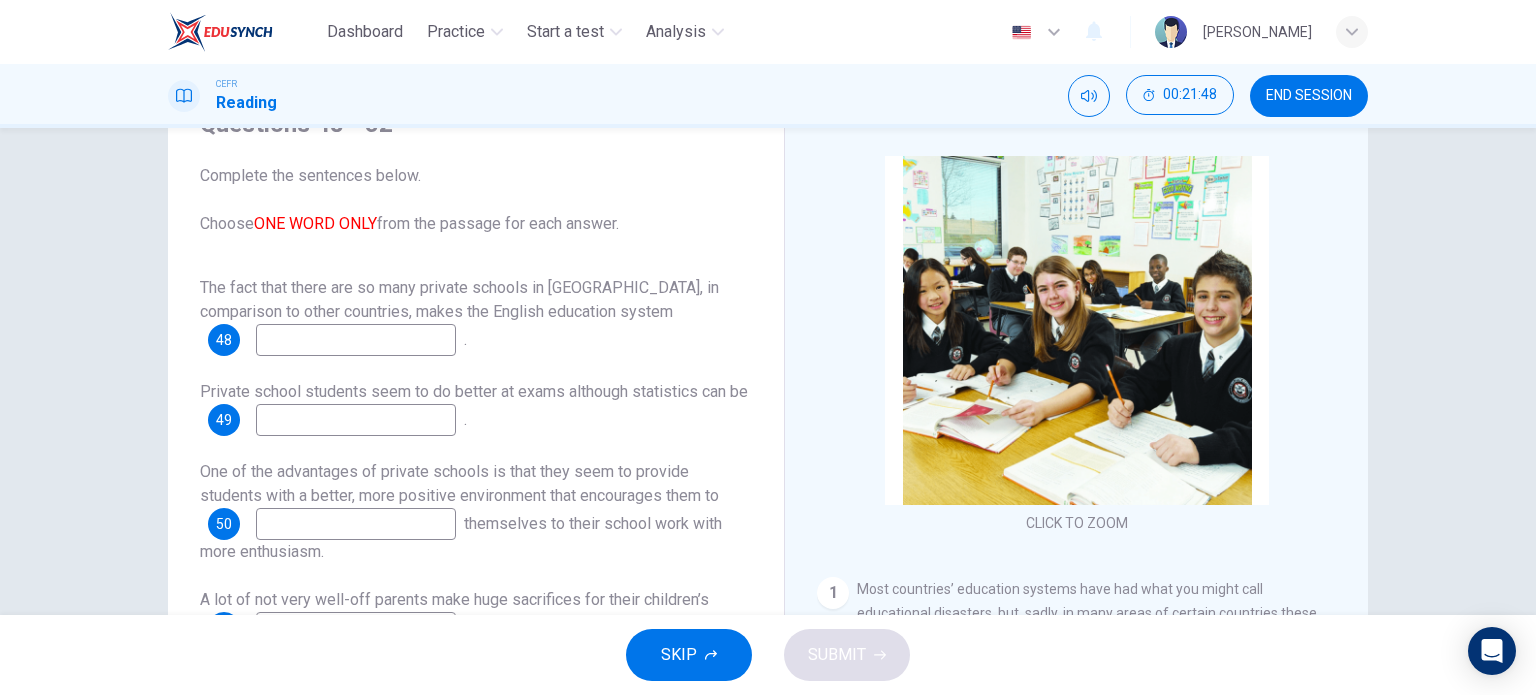 click at bounding box center (356, 340) 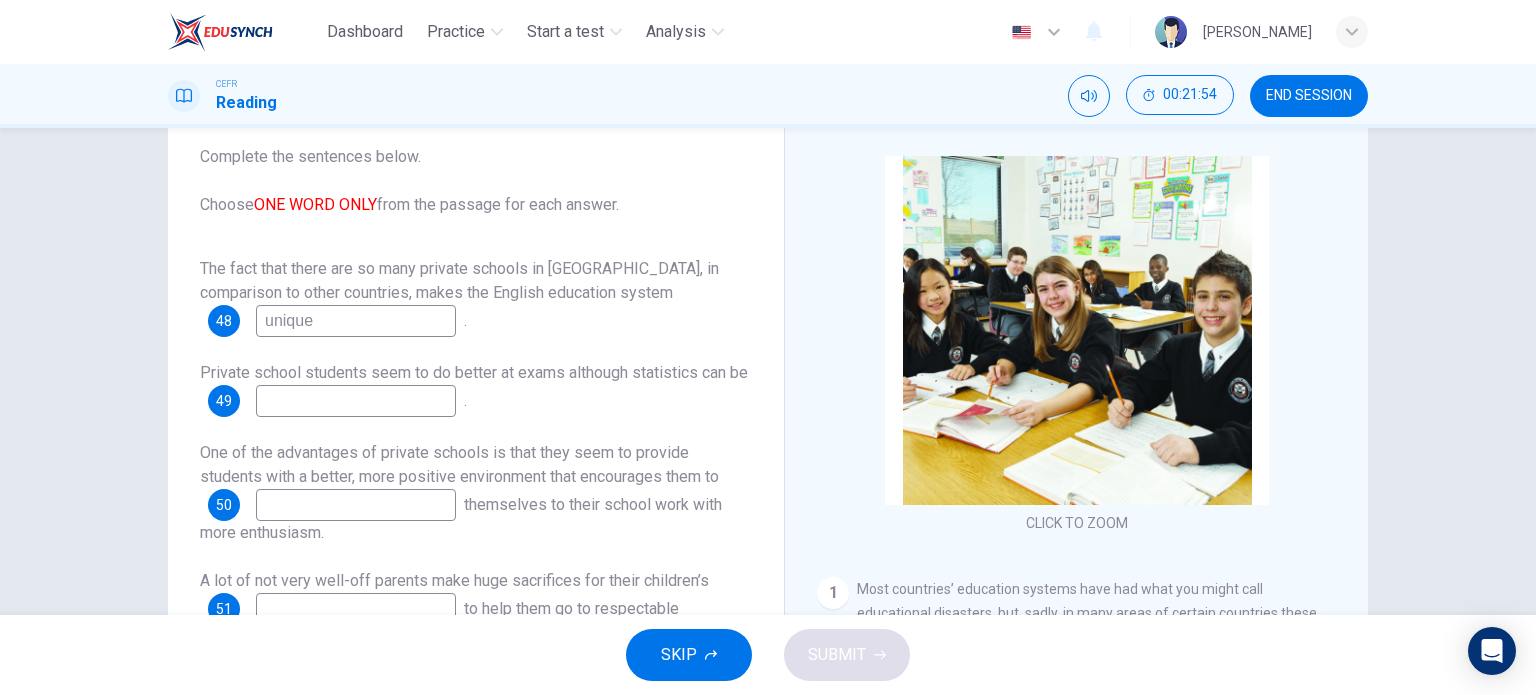scroll, scrollTop: 24, scrollLeft: 0, axis: vertical 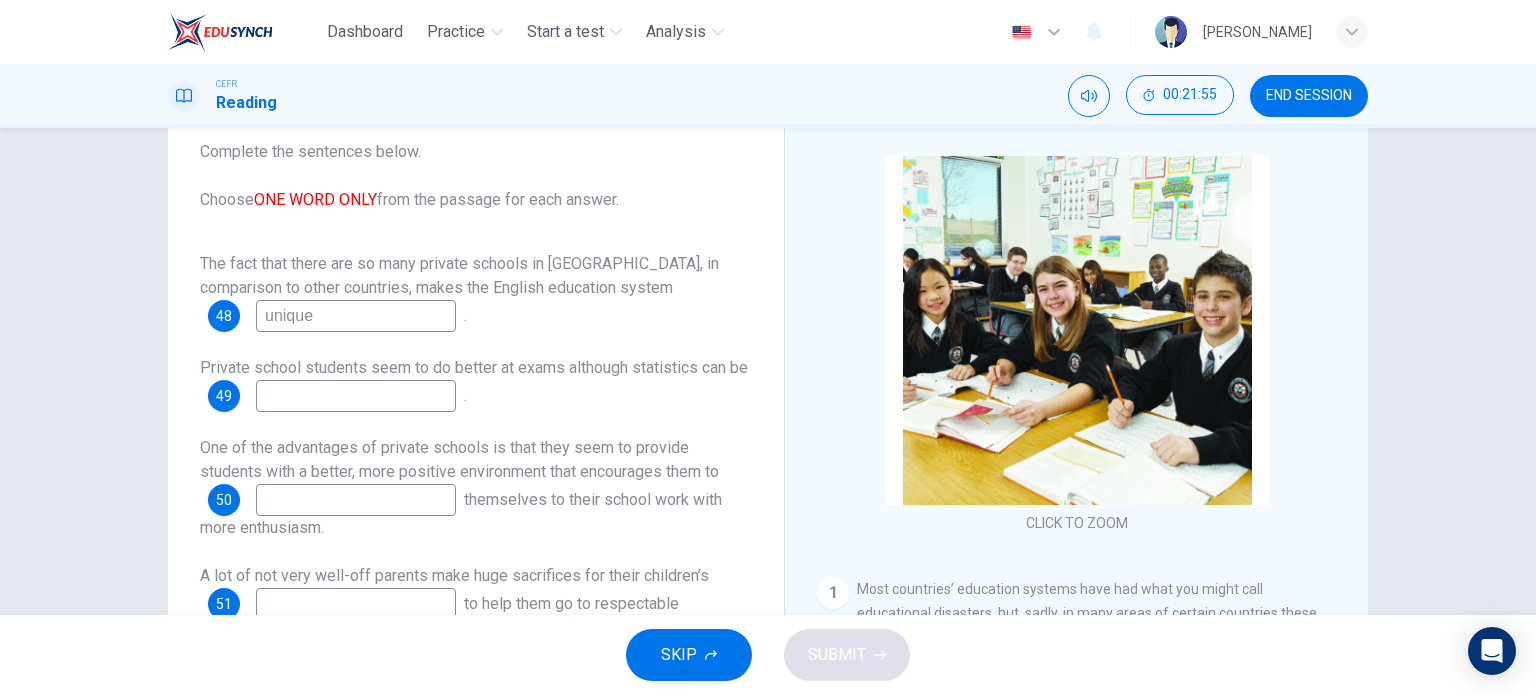 type on "unique" 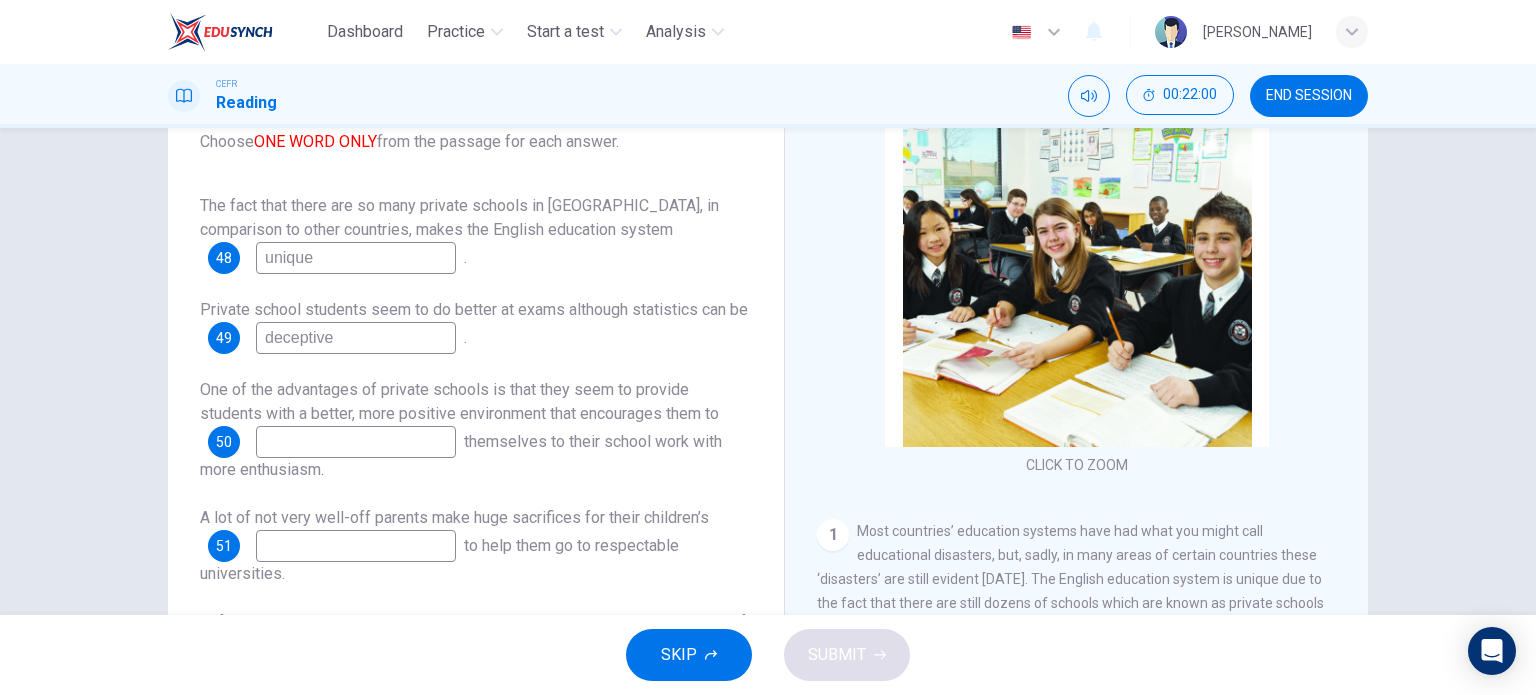 scroll, scrollTop: 200, scrollLeft: 0, axis: vertical 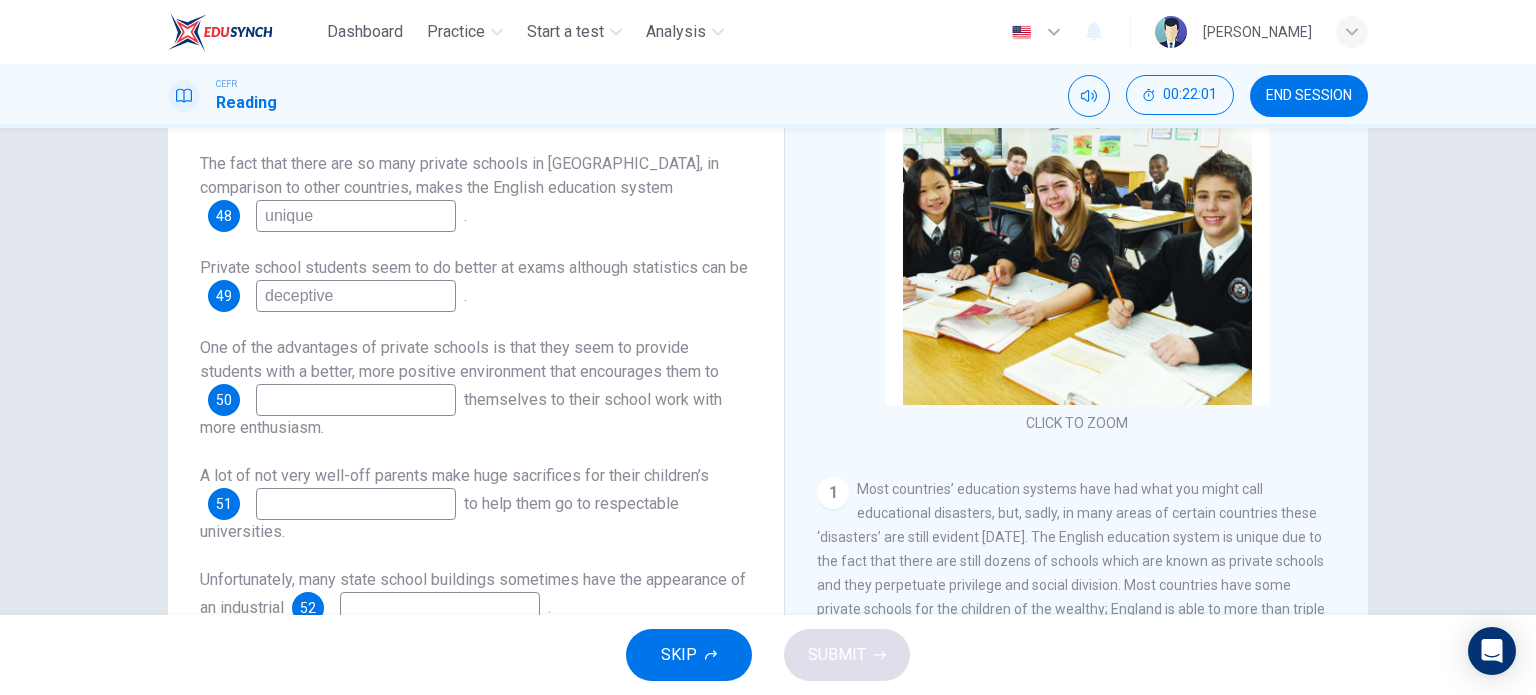 type on "deceptive" 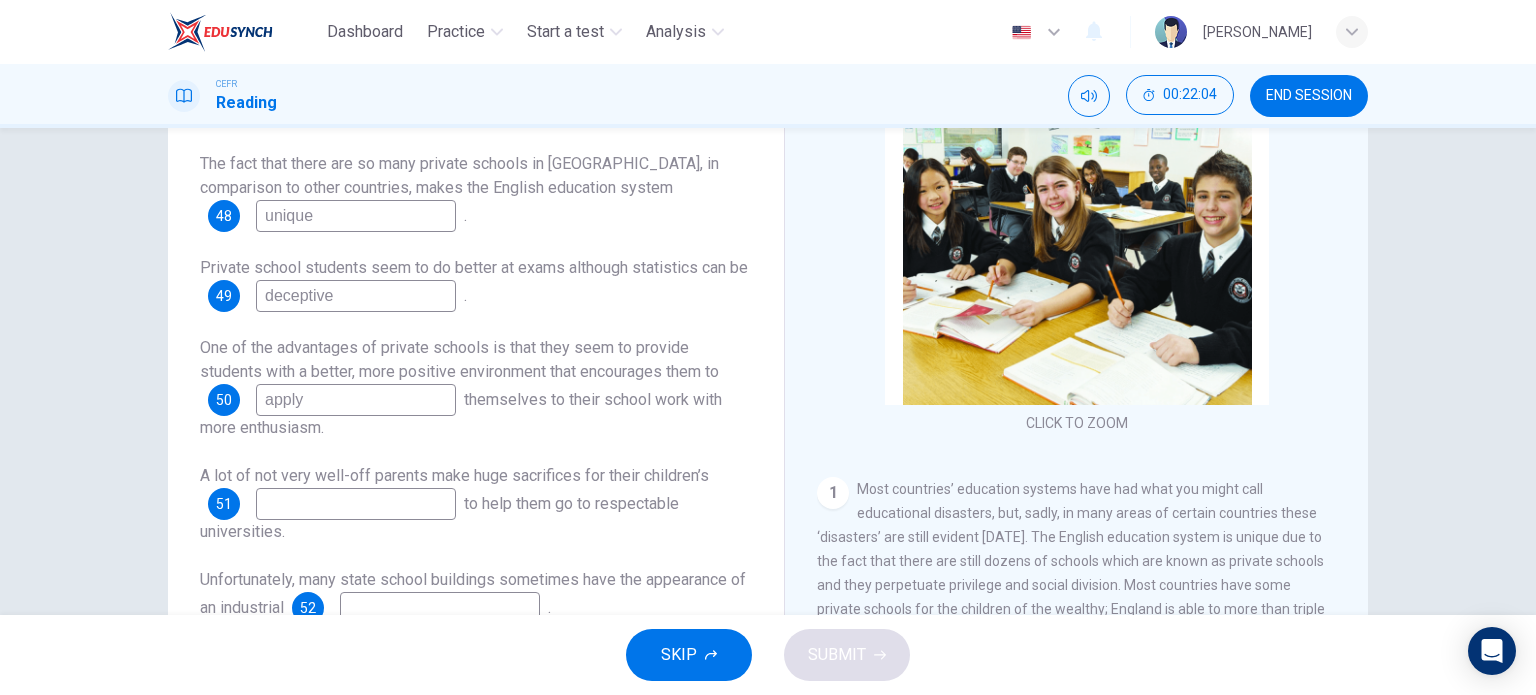 scroll, scrollTop: 288, scrollLeft: 0, axis: vertical 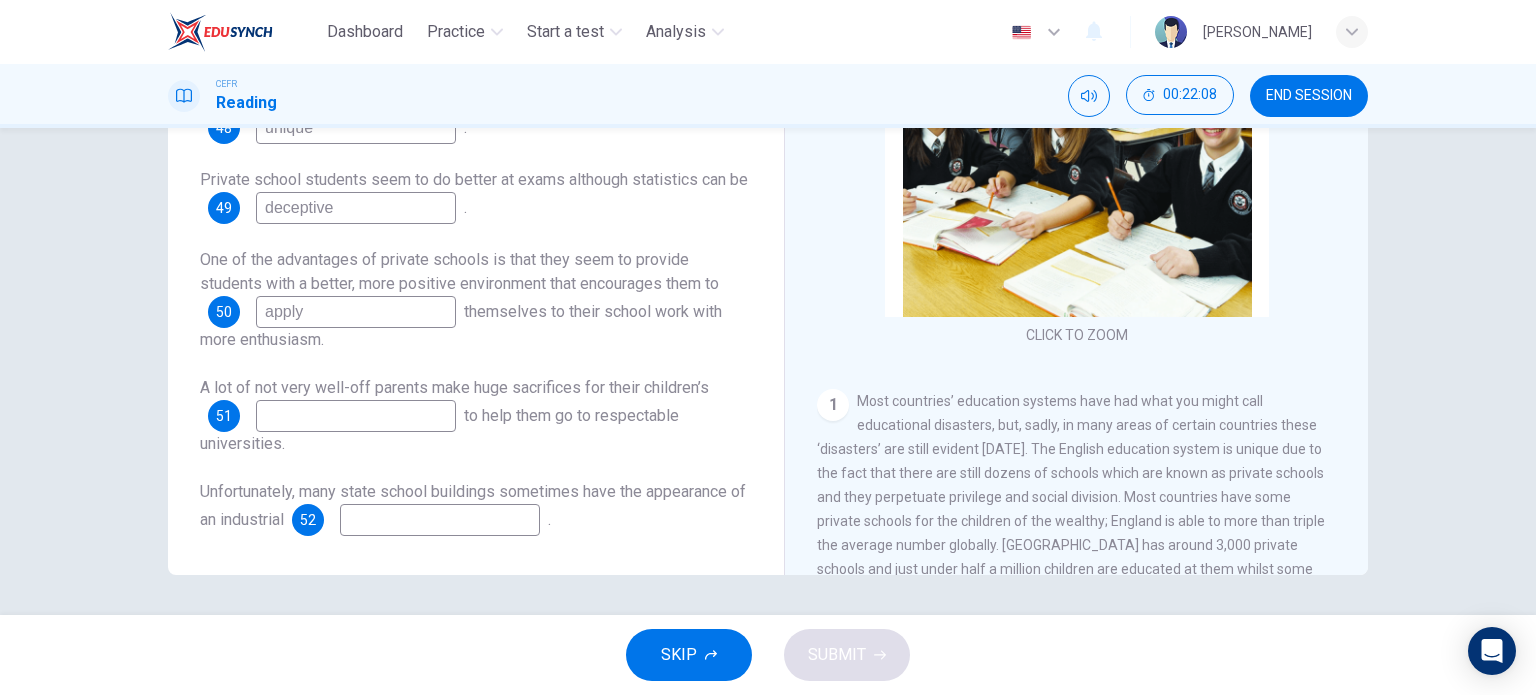 type on "apply" 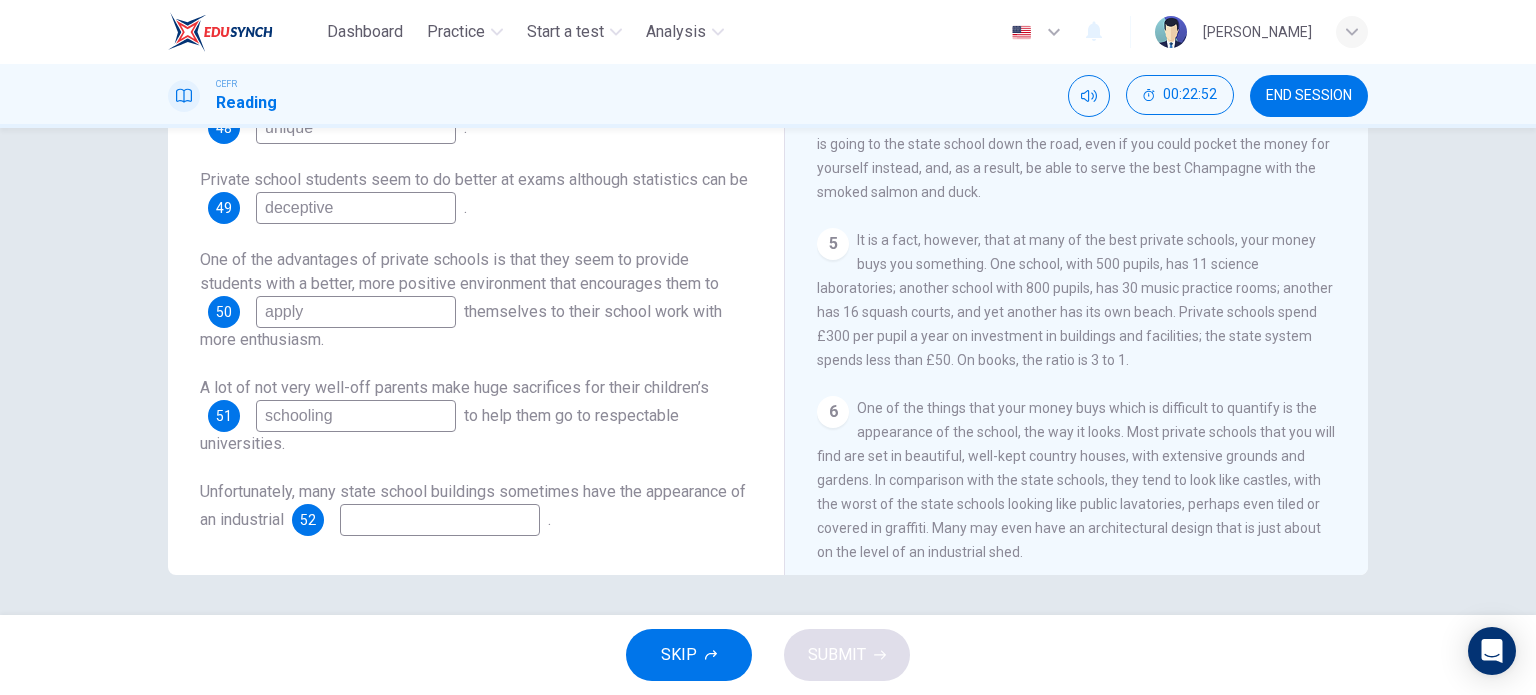 scroll, scrollTop: 1272, scrollLeft: 0, axis: vertical 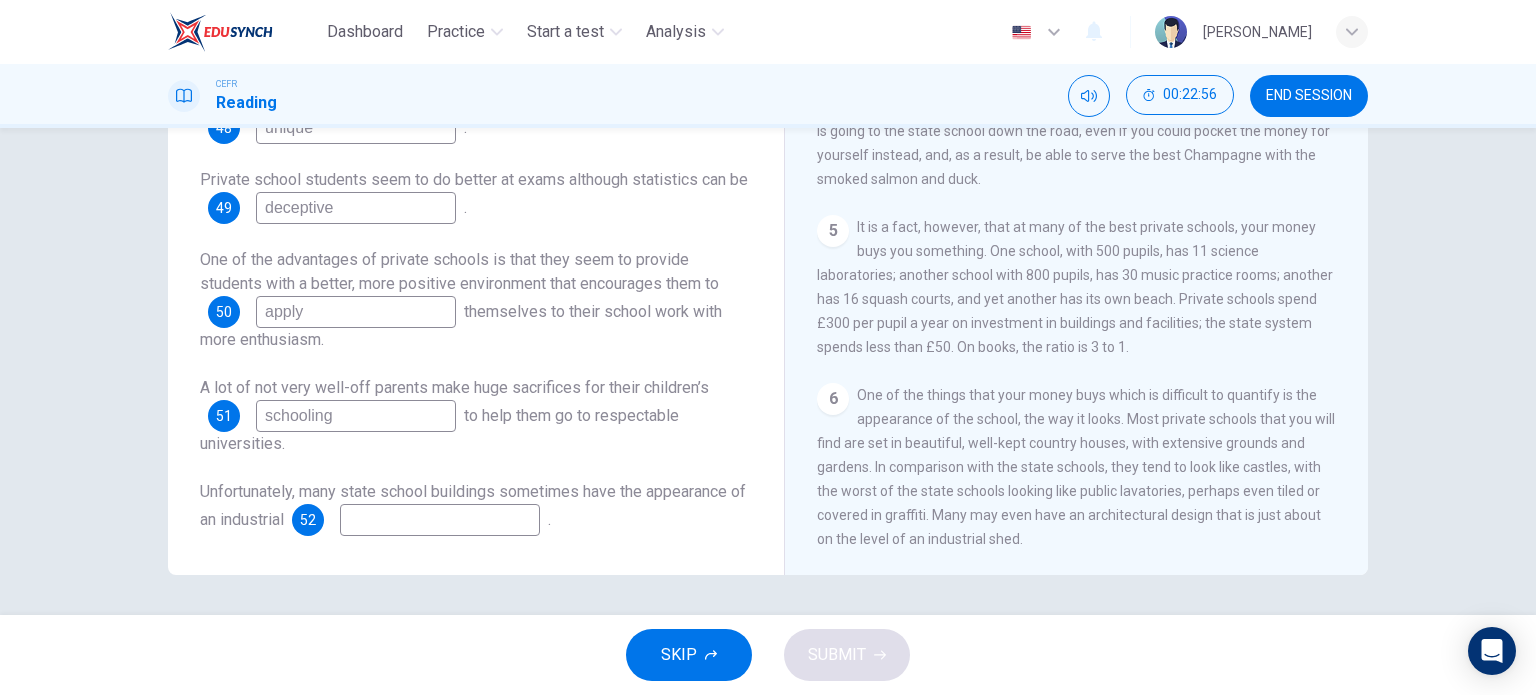 type on "schooling" 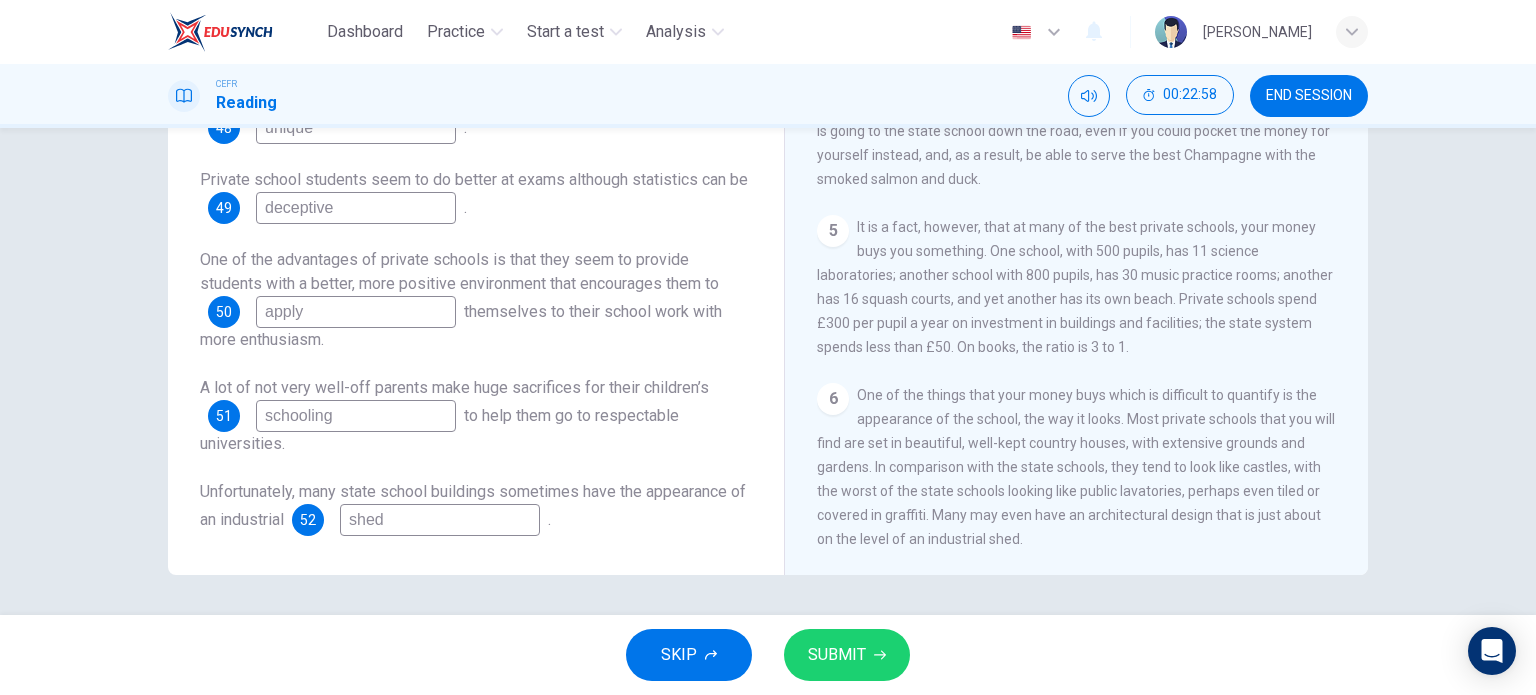 type on "shed" 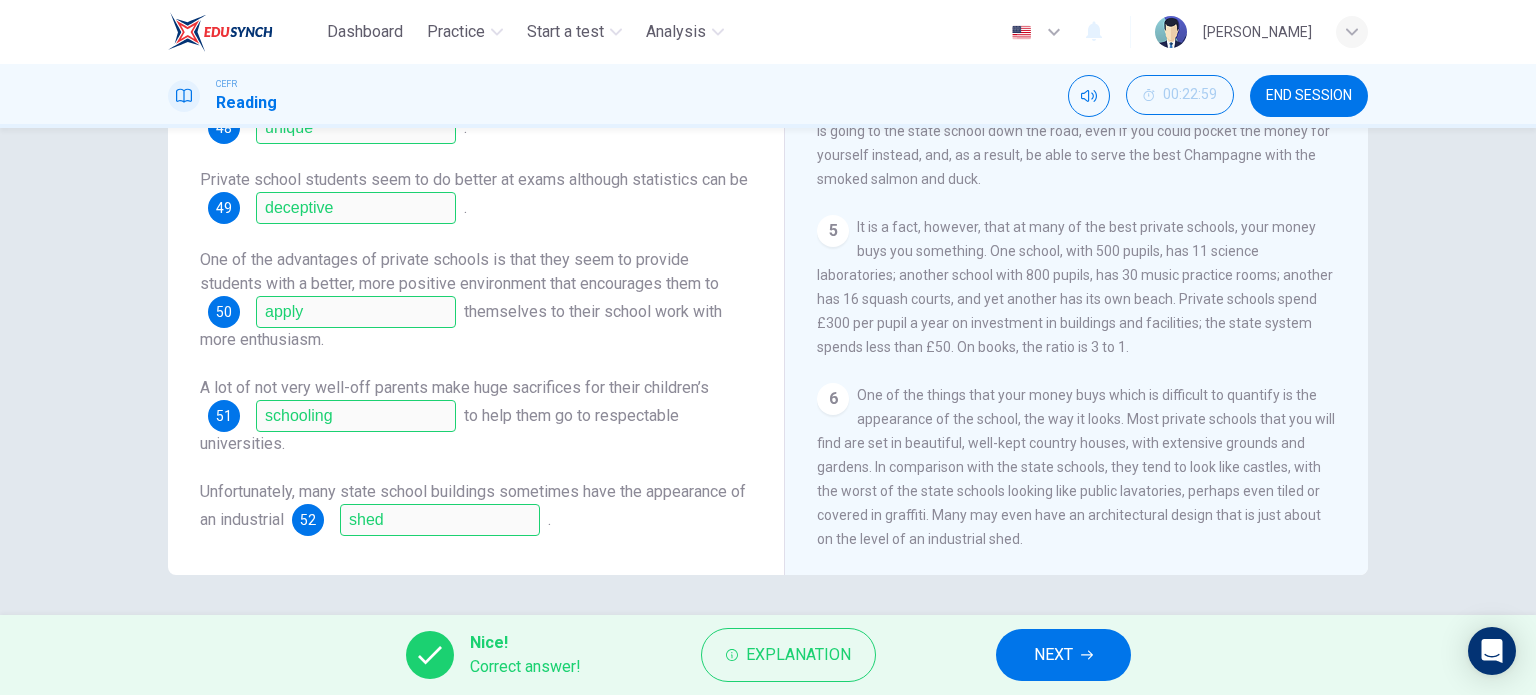 scroll, scrollTop: 1172, scrollLeft: 0, axis: vertical 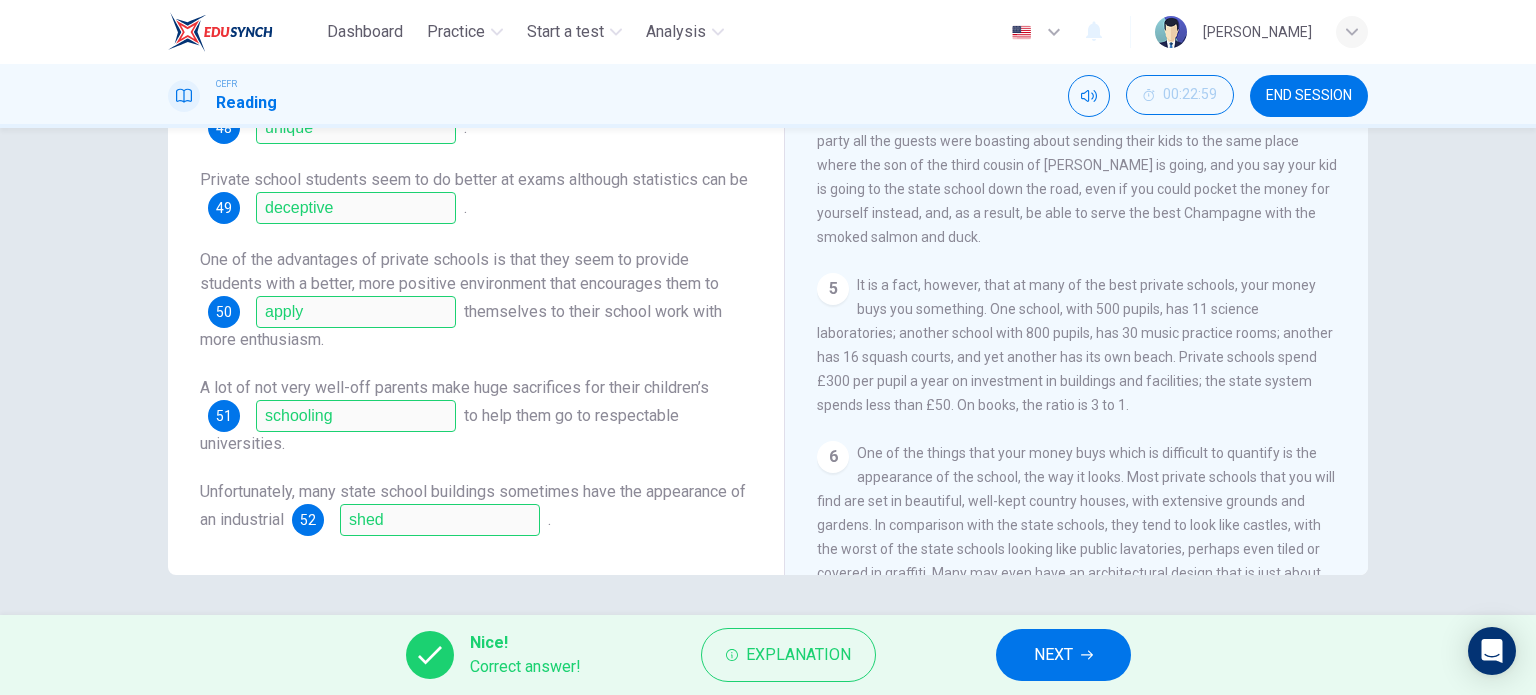 click on "NEXT" at bounding box center [1053, 655] 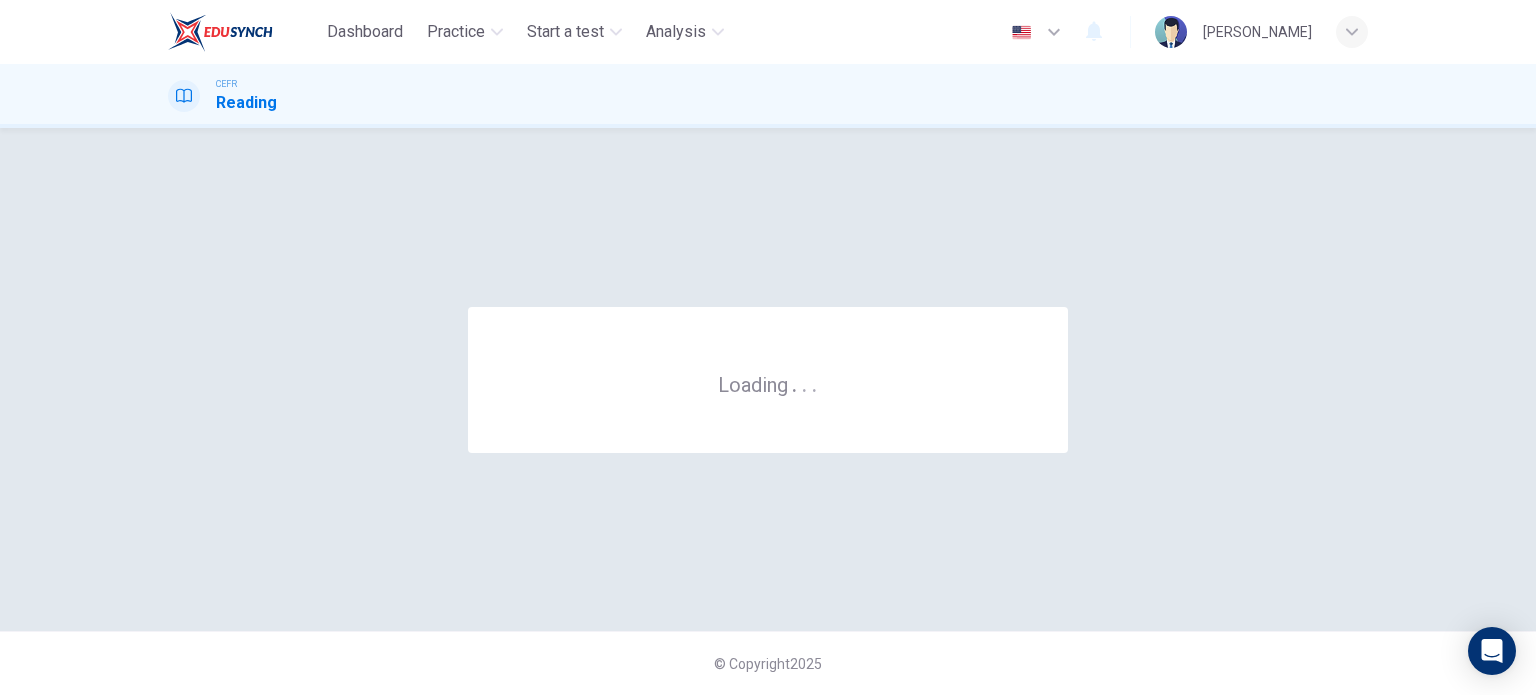 scroll, scrollTop: 0, scrollLeft: 0, axis: both 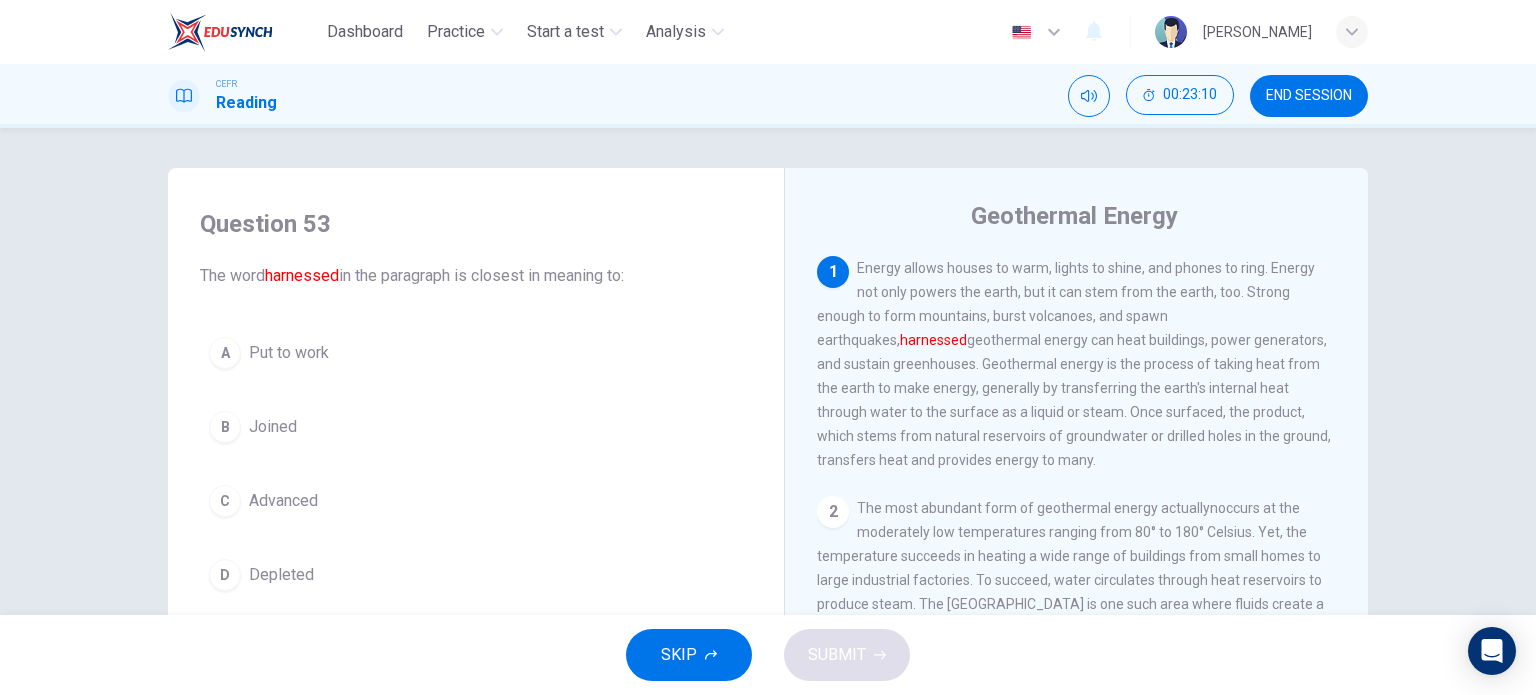 click on "A Put to work" at bounding box center [476, 353] 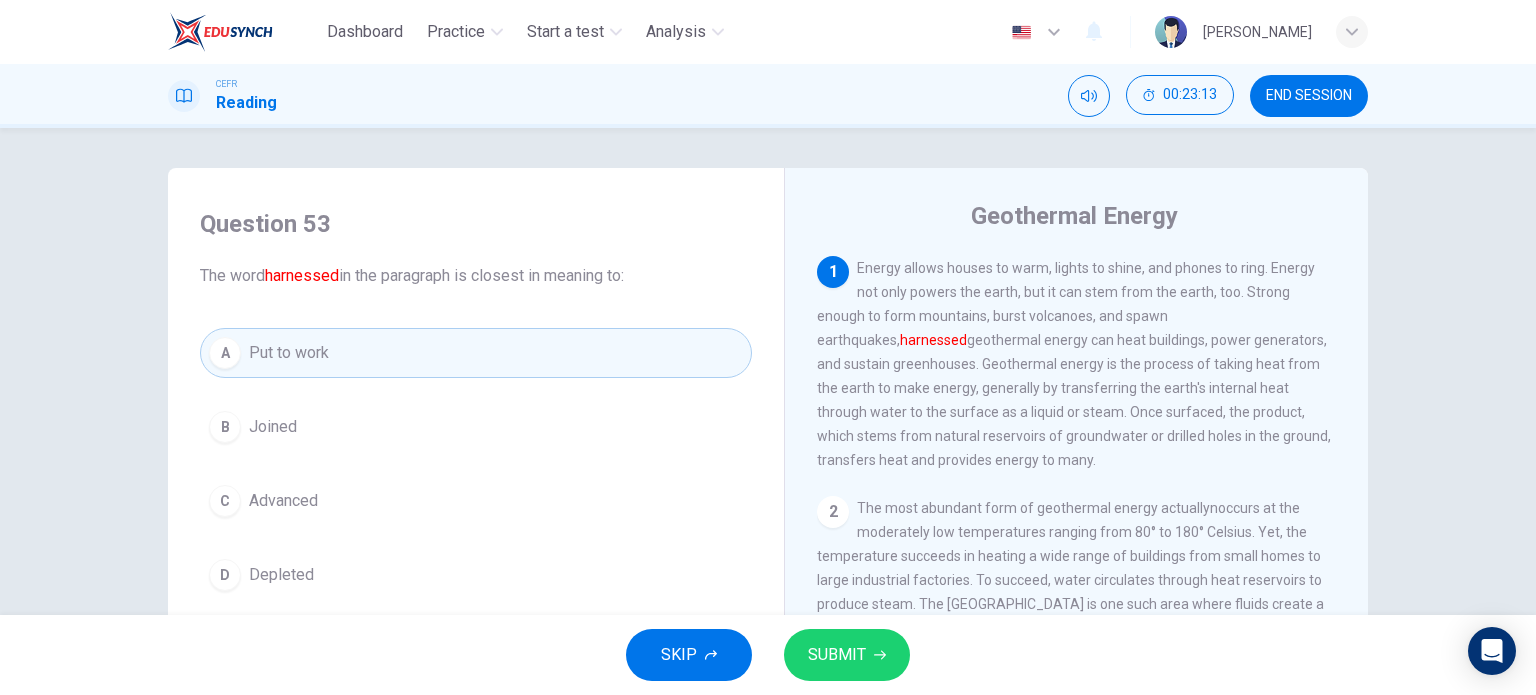click on "SUBMIT" at bounding box center (837, 655) 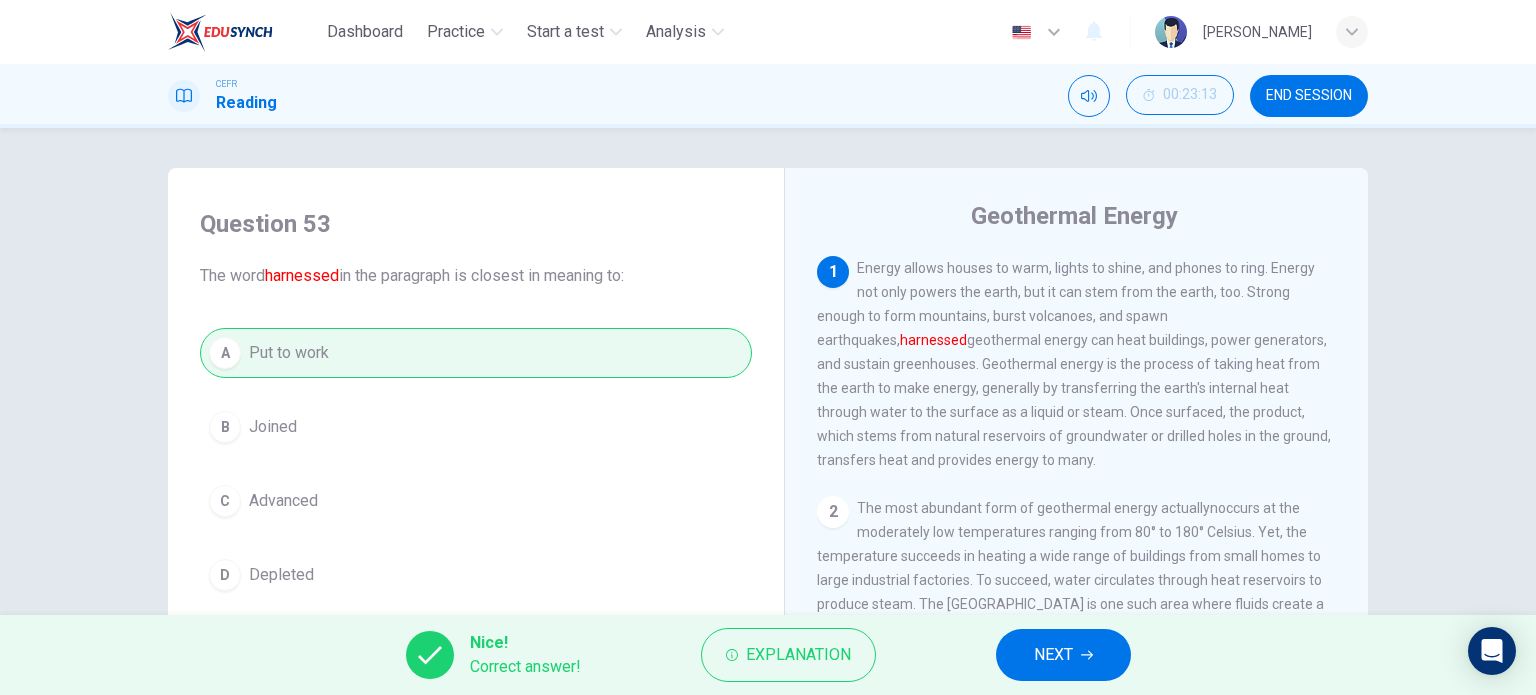 click on "NEXT" at bounding box center [1063, 655] 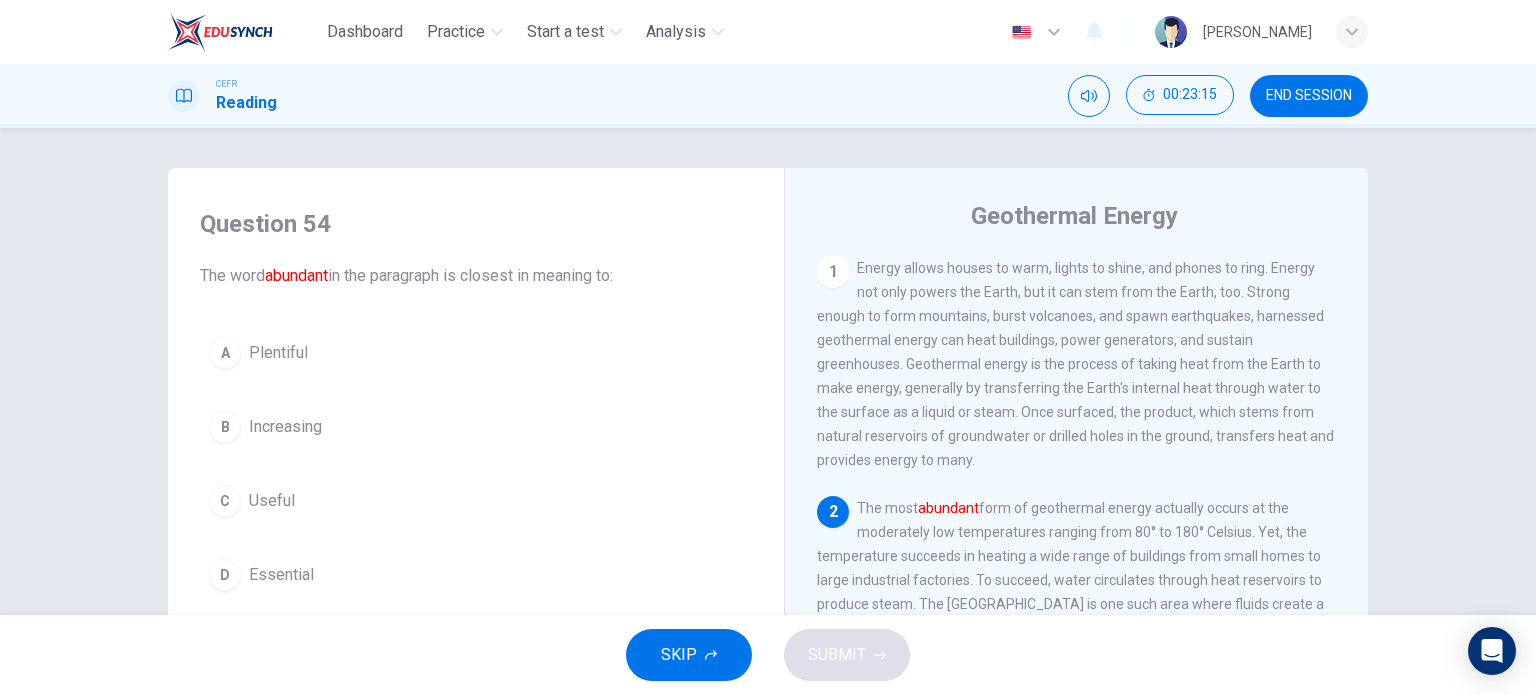 click on "A Plentiful" at bounding box center (476, 353) 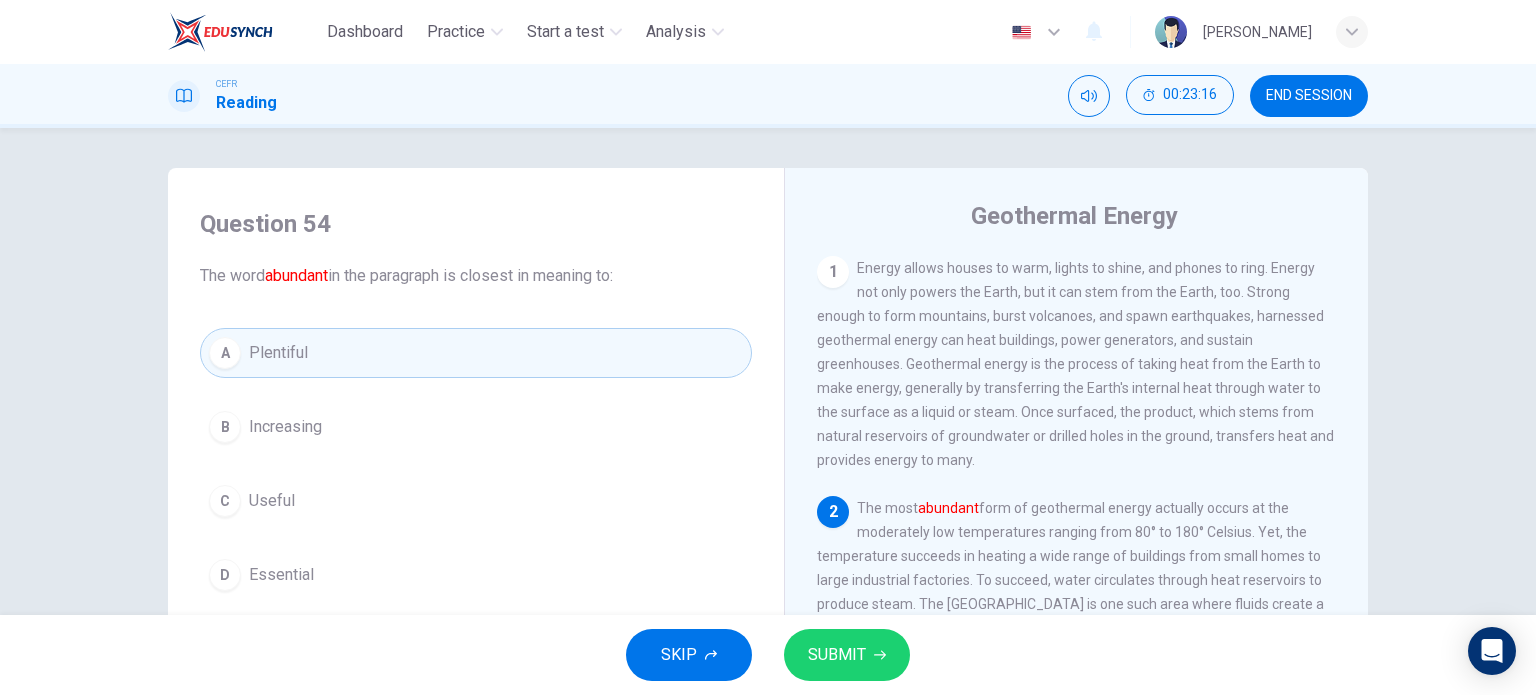 click on "SUBMIT" at bounding box center [847, 655] 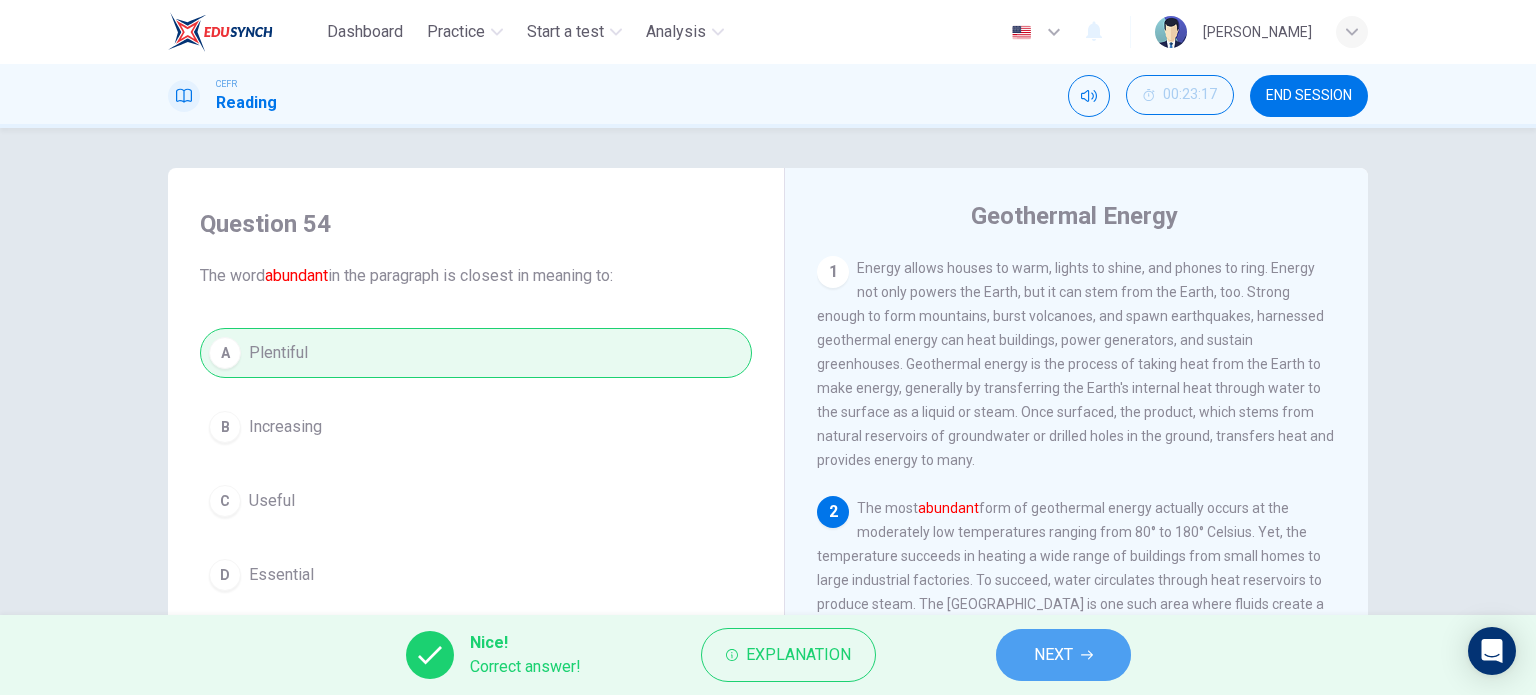 click on "NEXT" at bounding box center [1063, 655] 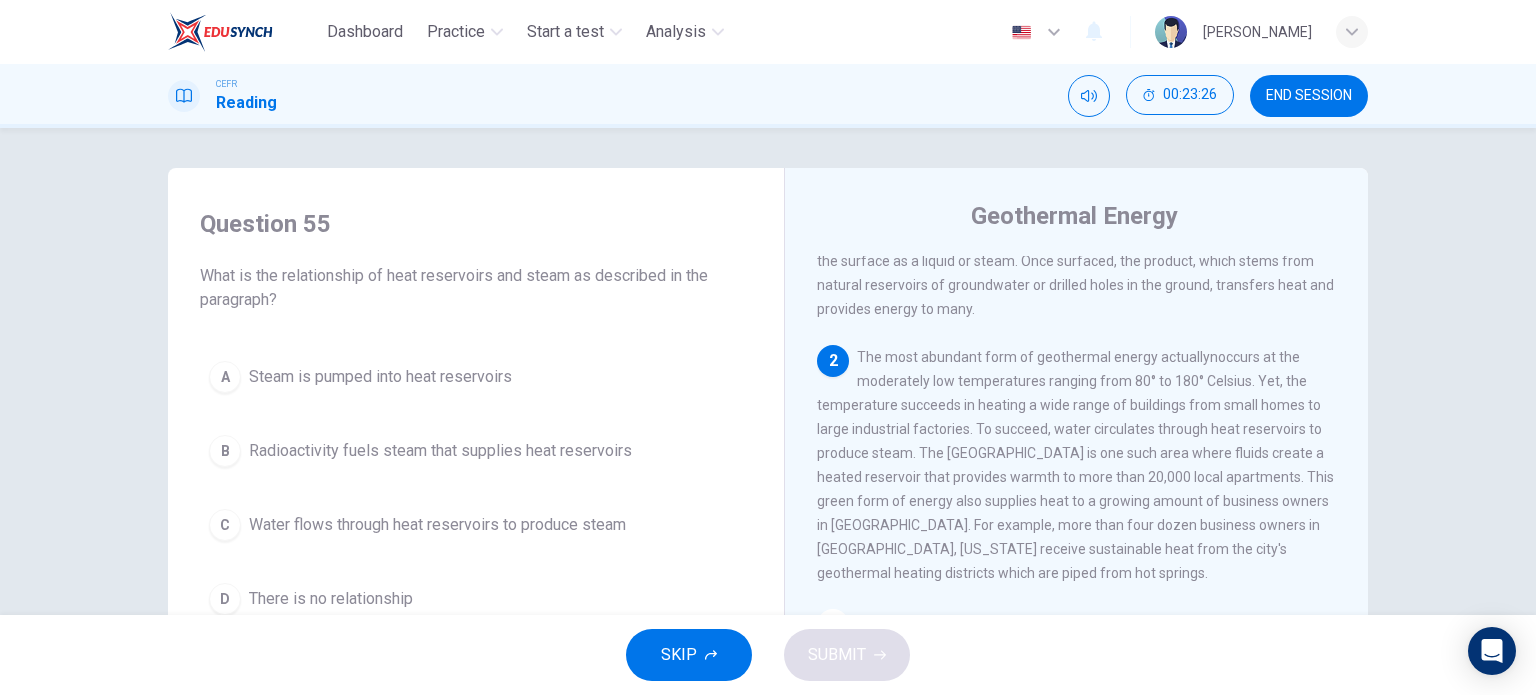 scroll, scrollTop: 200, scrollLeft: 0, axis: vertical 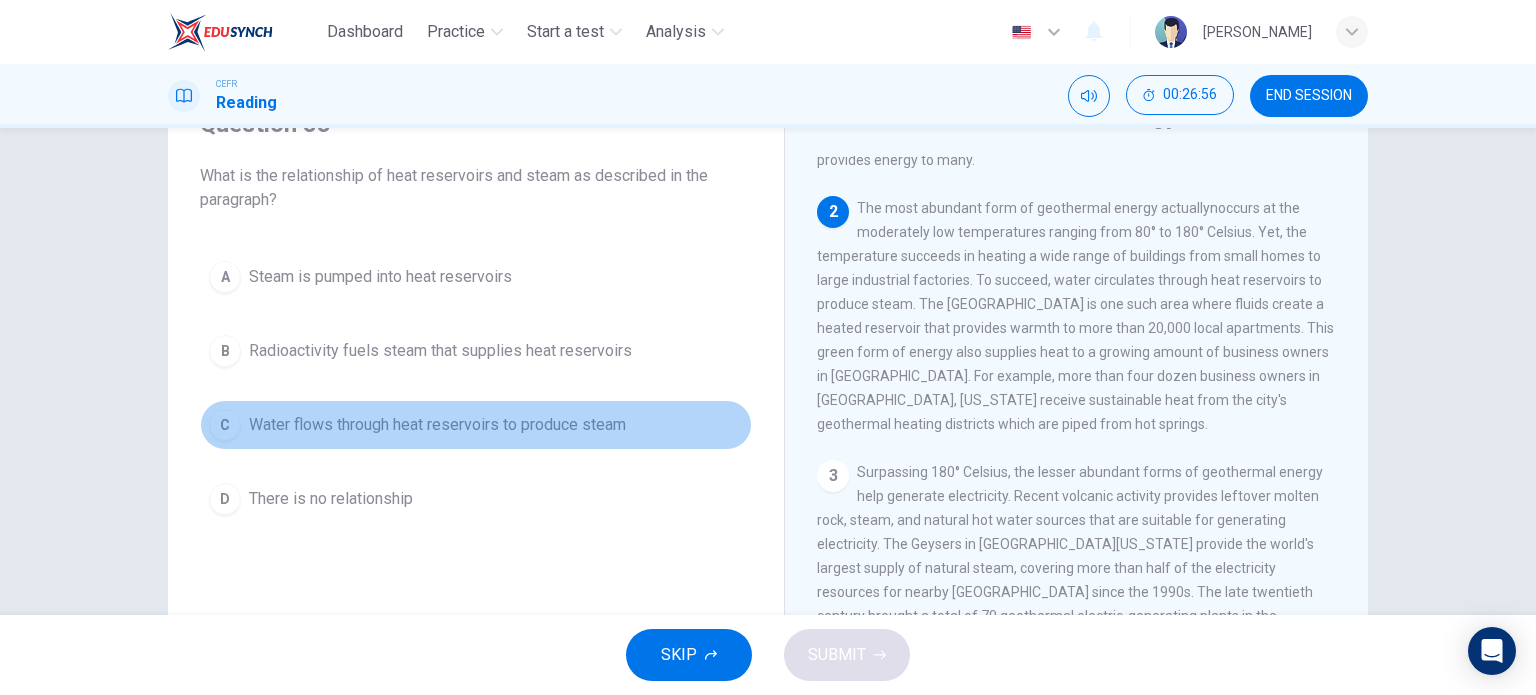 click on "C Water flows through heat reservoirs to produce steam" at bounding box center (476, 425) 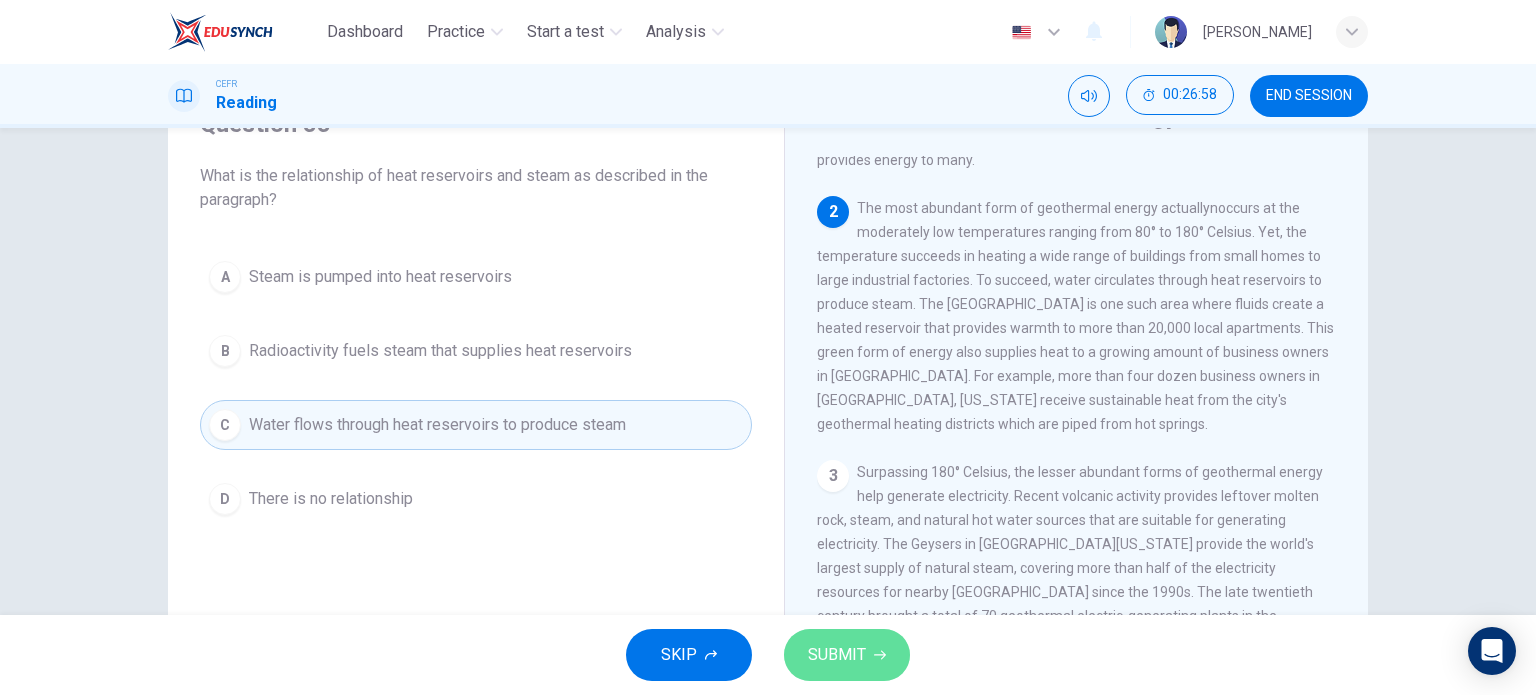 click on "SUBMIT" at bounding box center (837, 655) 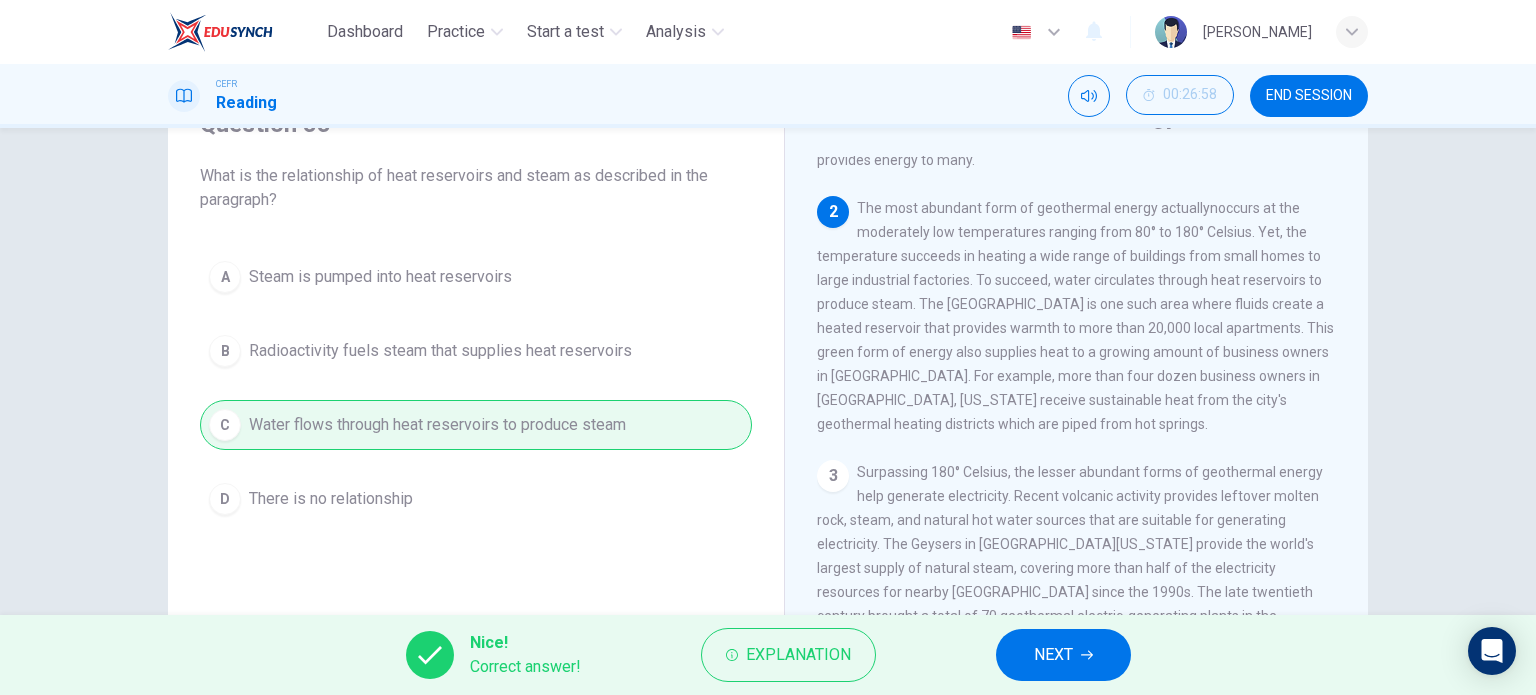 click on "NEXT" at bounding box center [1053, 655] 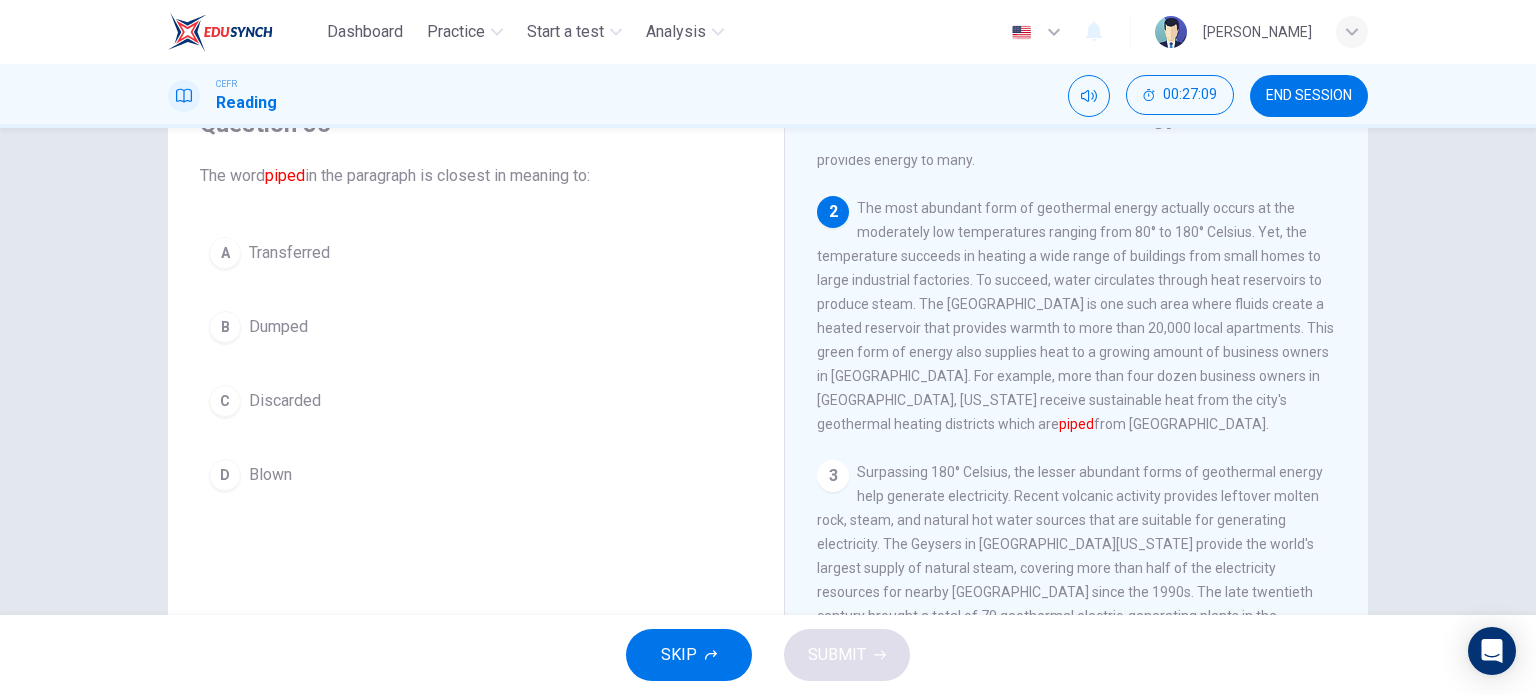 click on "Transferred" at bounding box center [289, 253] 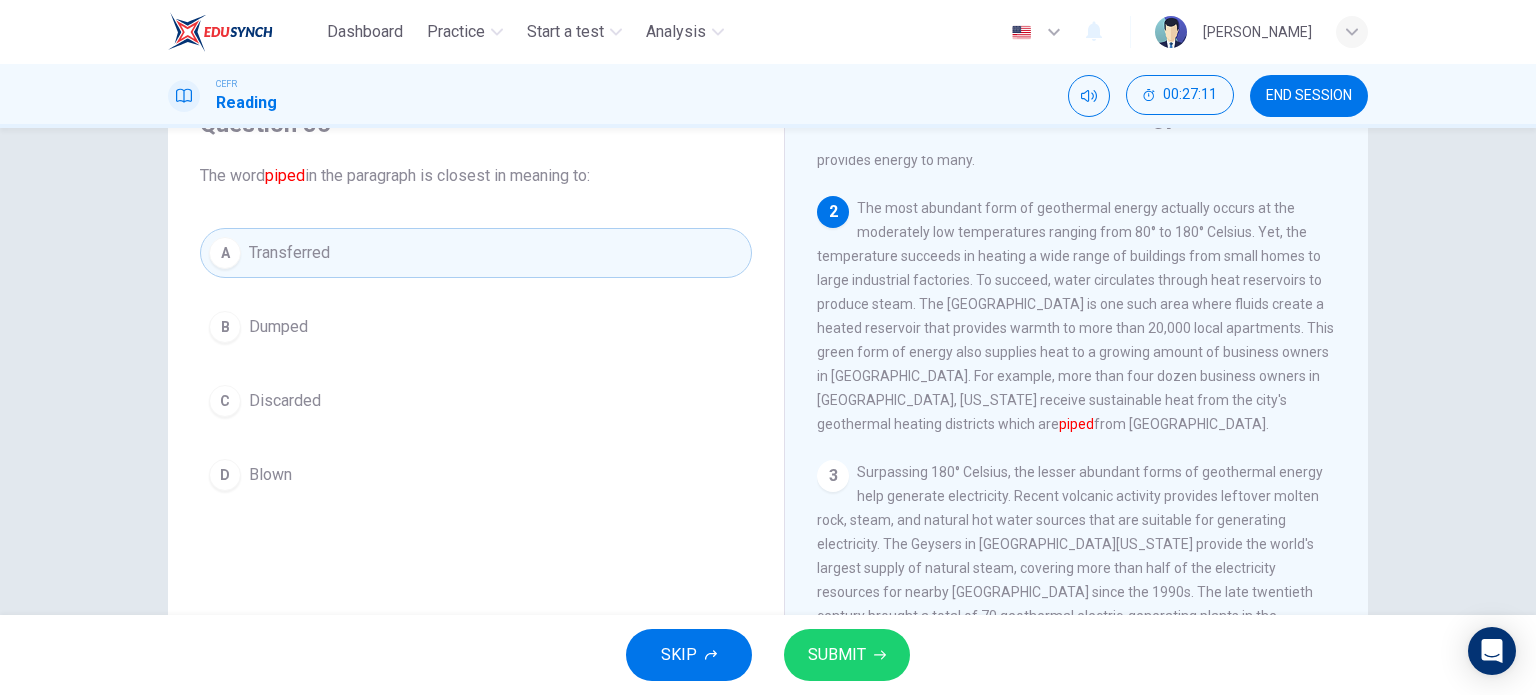 click on "SUBMIT" at bounding box center (847, 655) 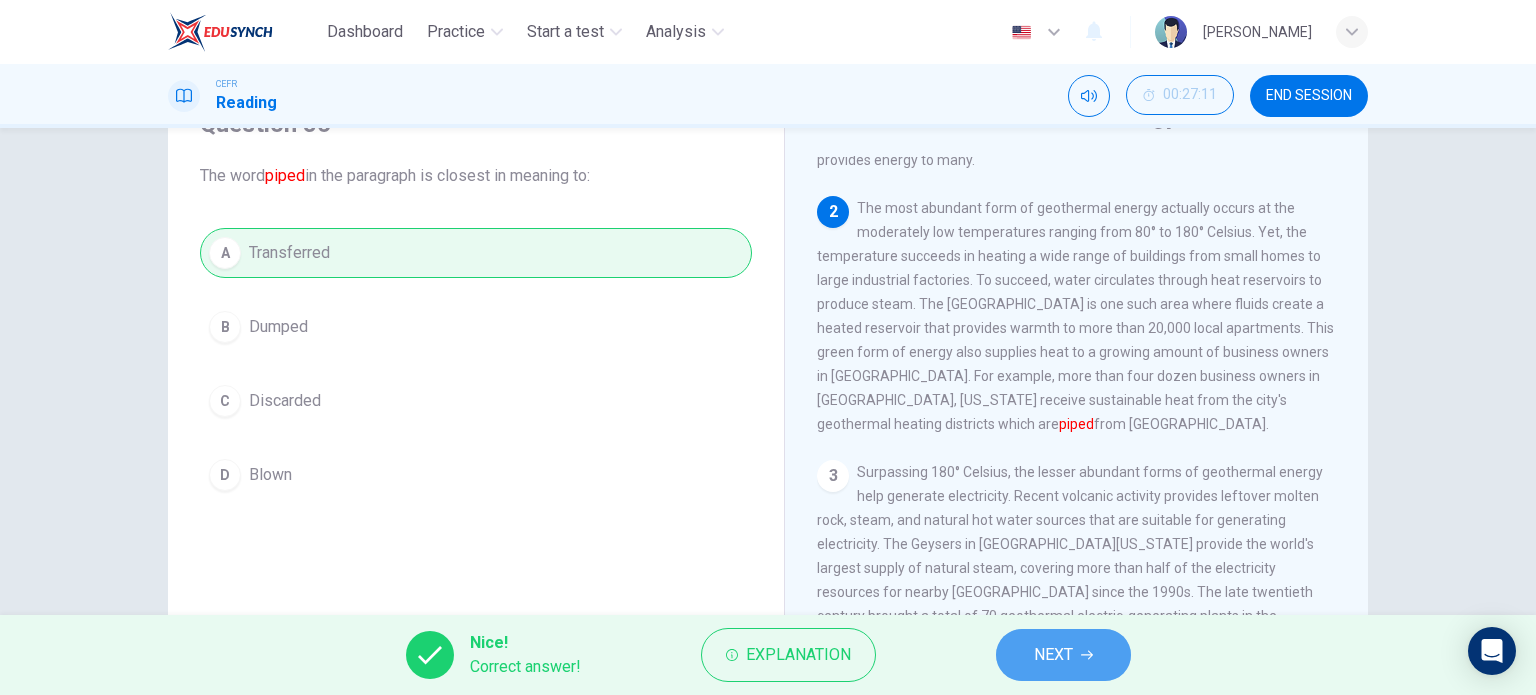 click on "NEXT" at bounding box center [1053, 655] 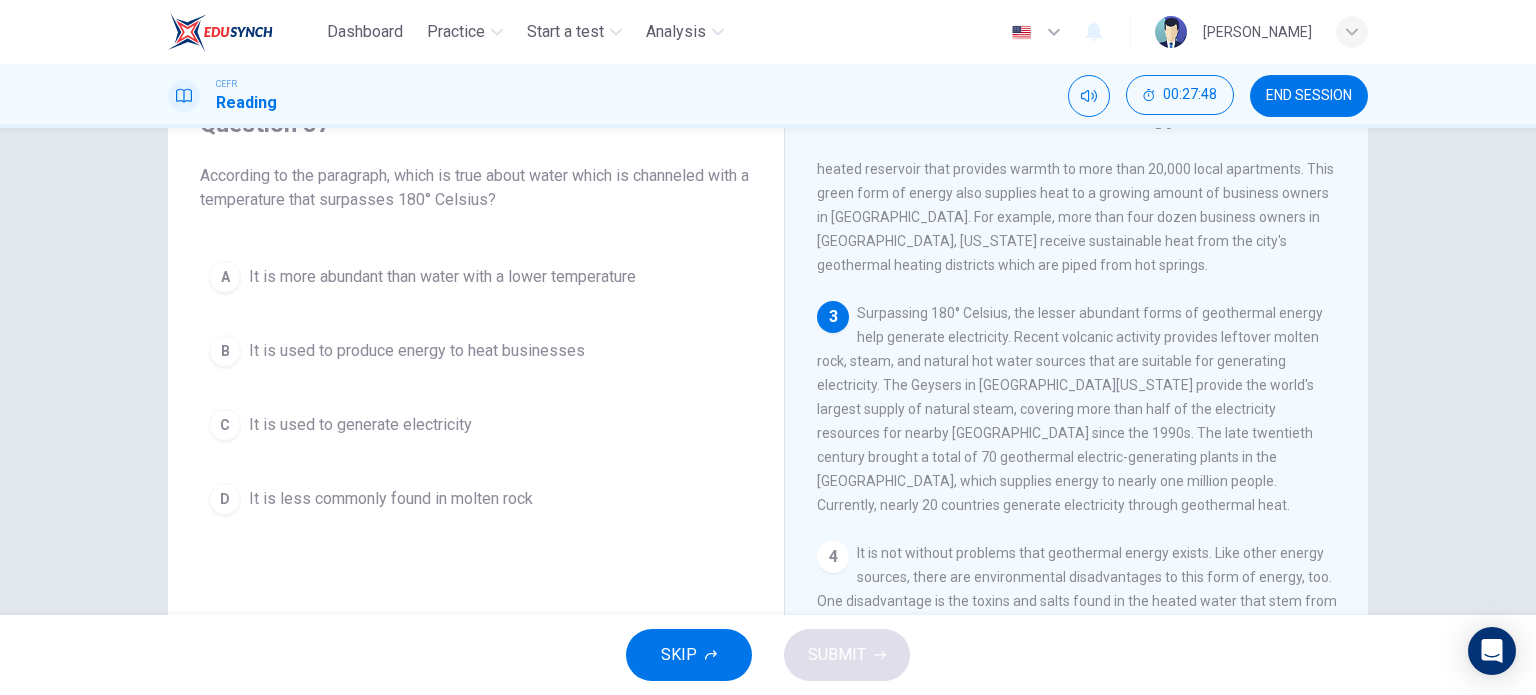 scroll, scrollTop: 400, scrollLeft: 0, axis: vertical 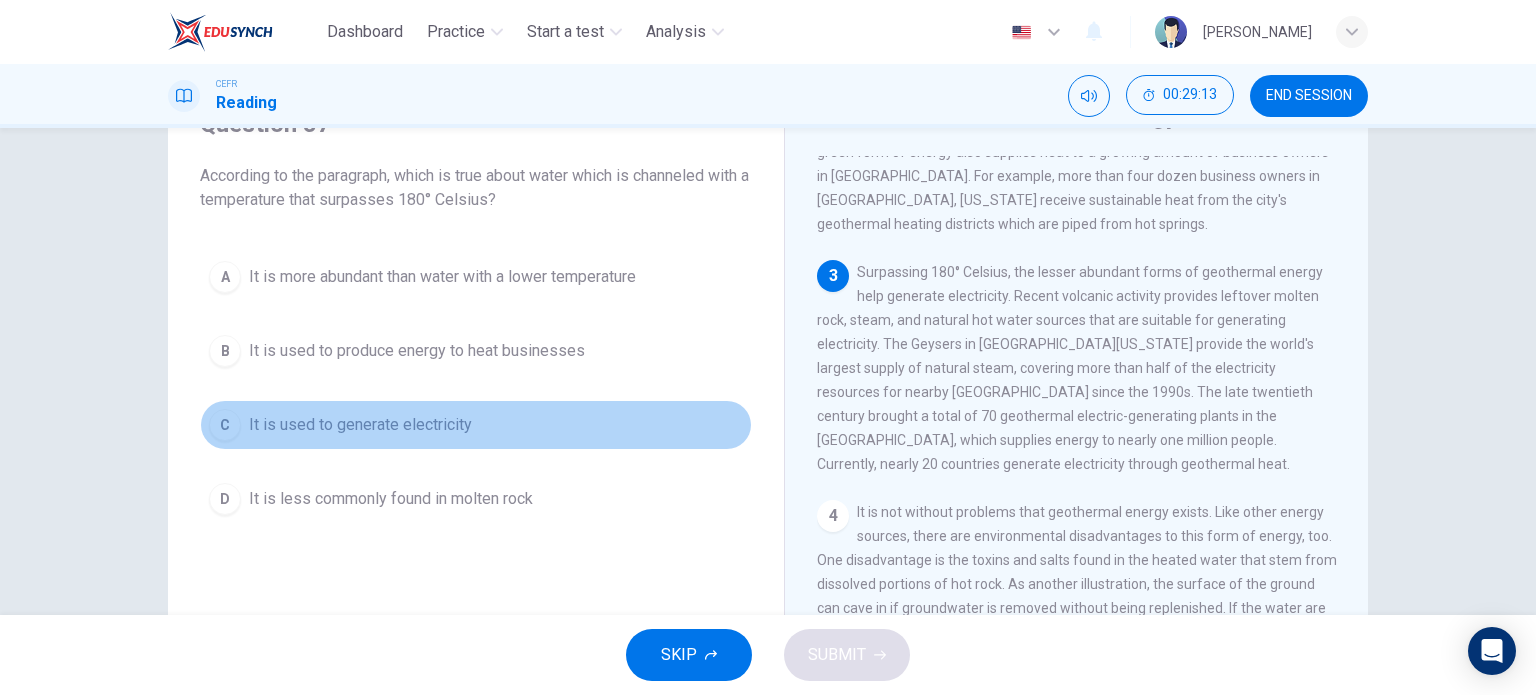 click on "It is used to generate electricity" at bounding box center (360, 425) 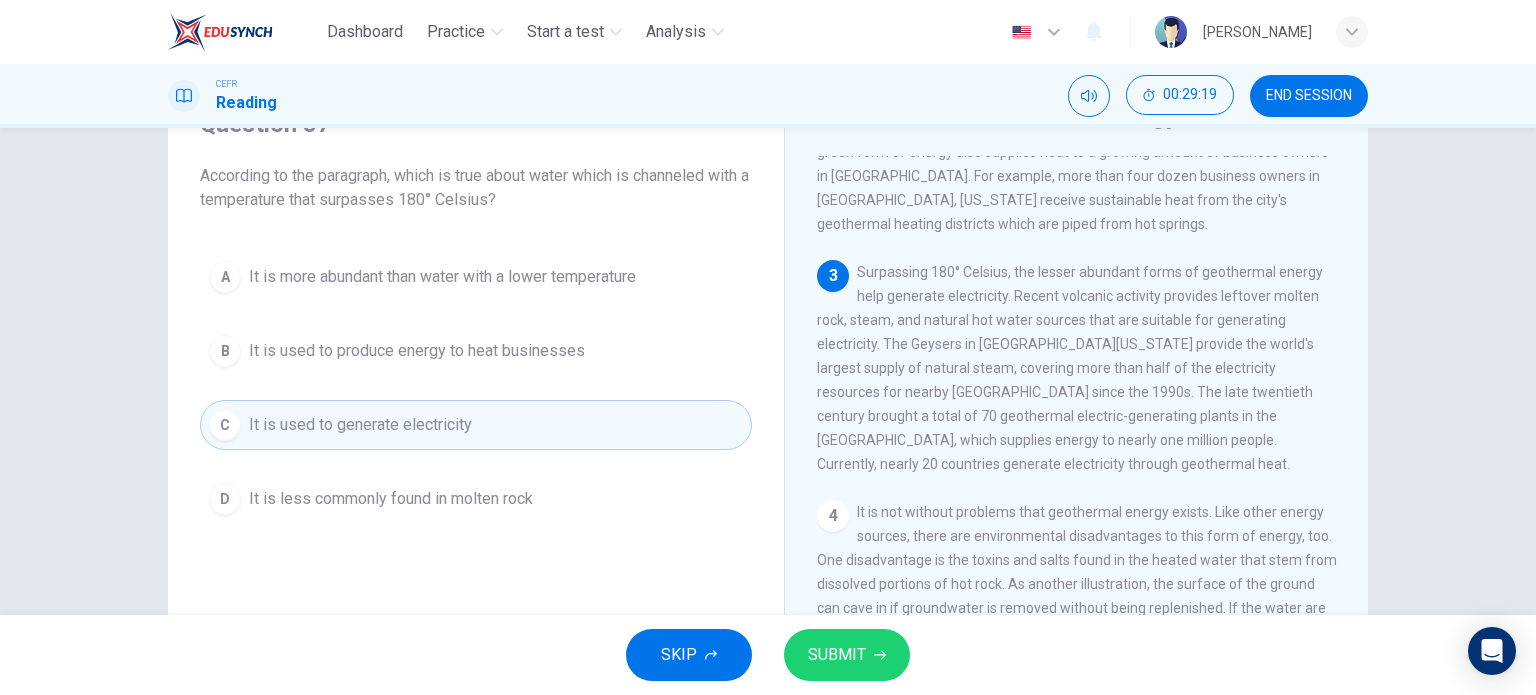 click on "SUBMIT" at bounding box center (837, 655) 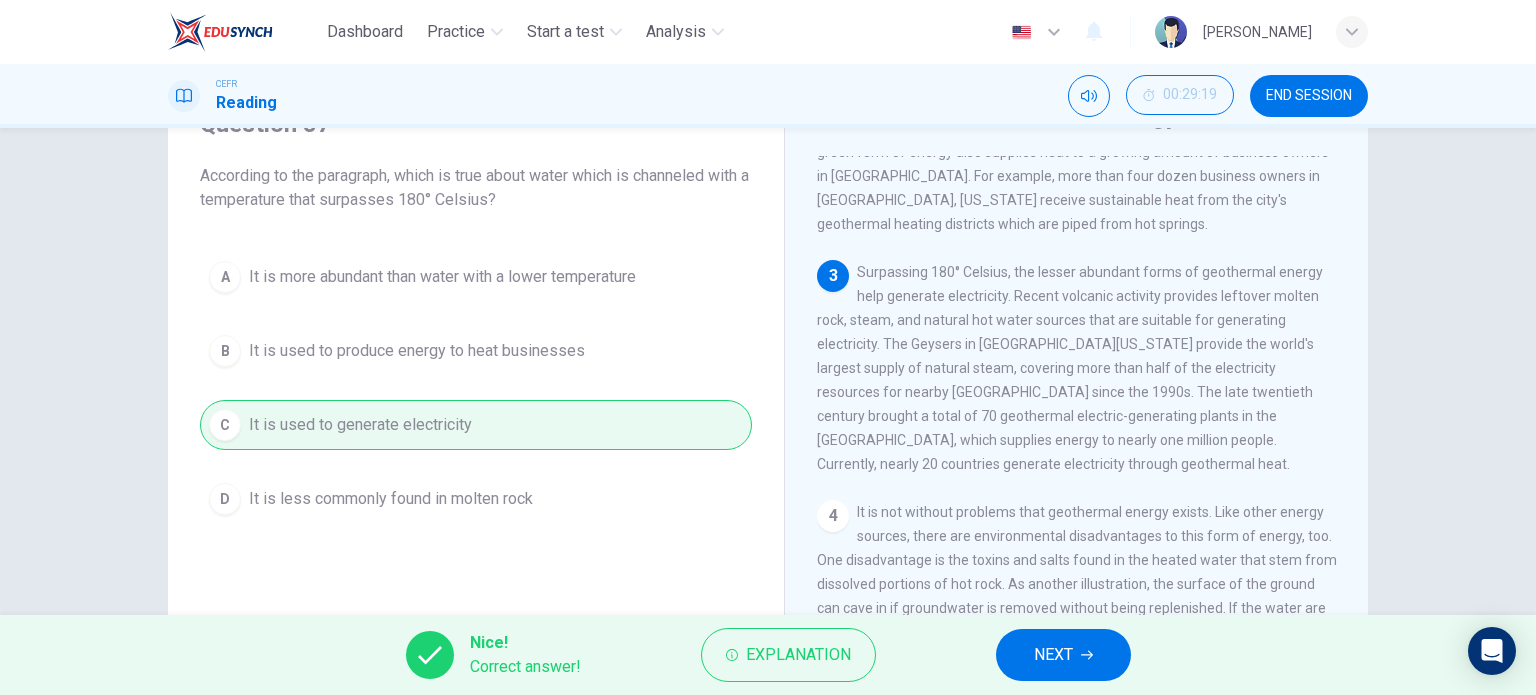 click on "NEXT" at bounding box center (1053, 655) 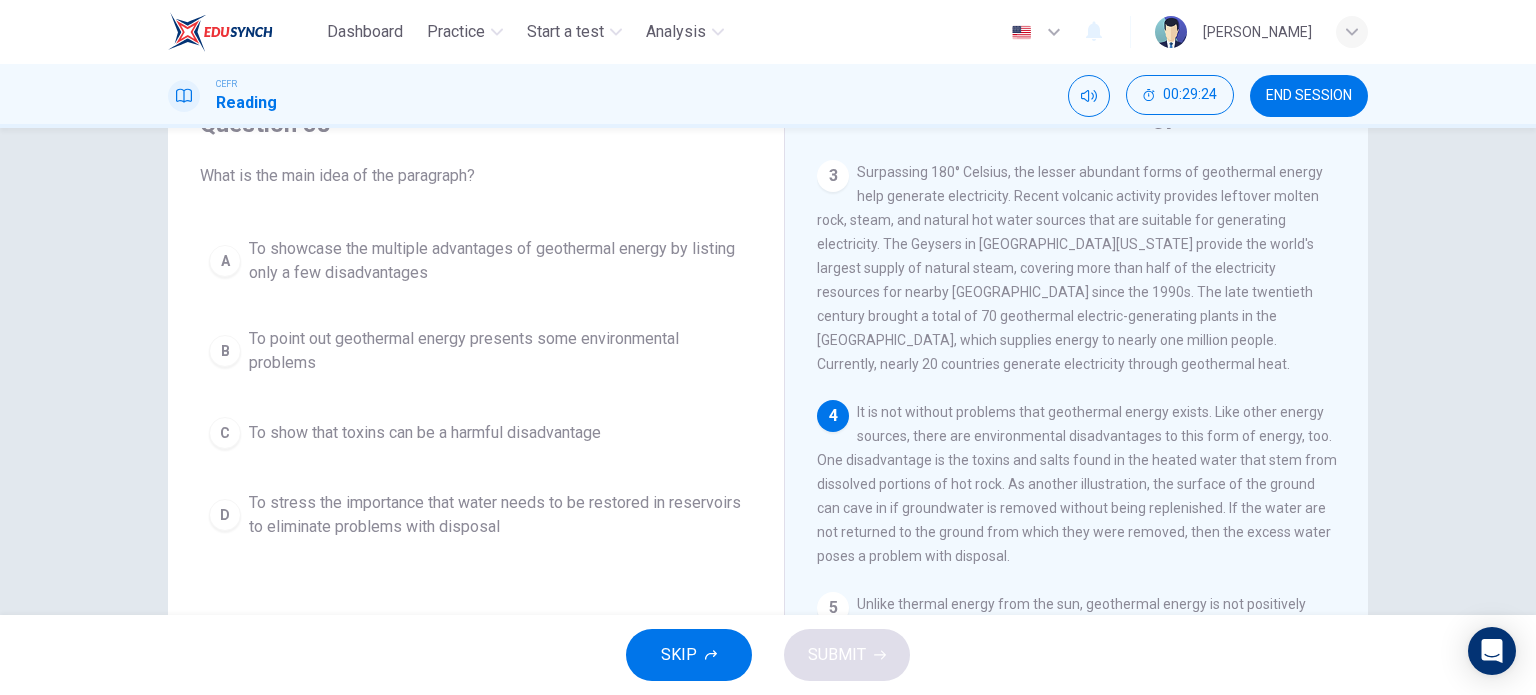 scroll, scrollTop: 600, scrollLeft: 0, axis: vertical 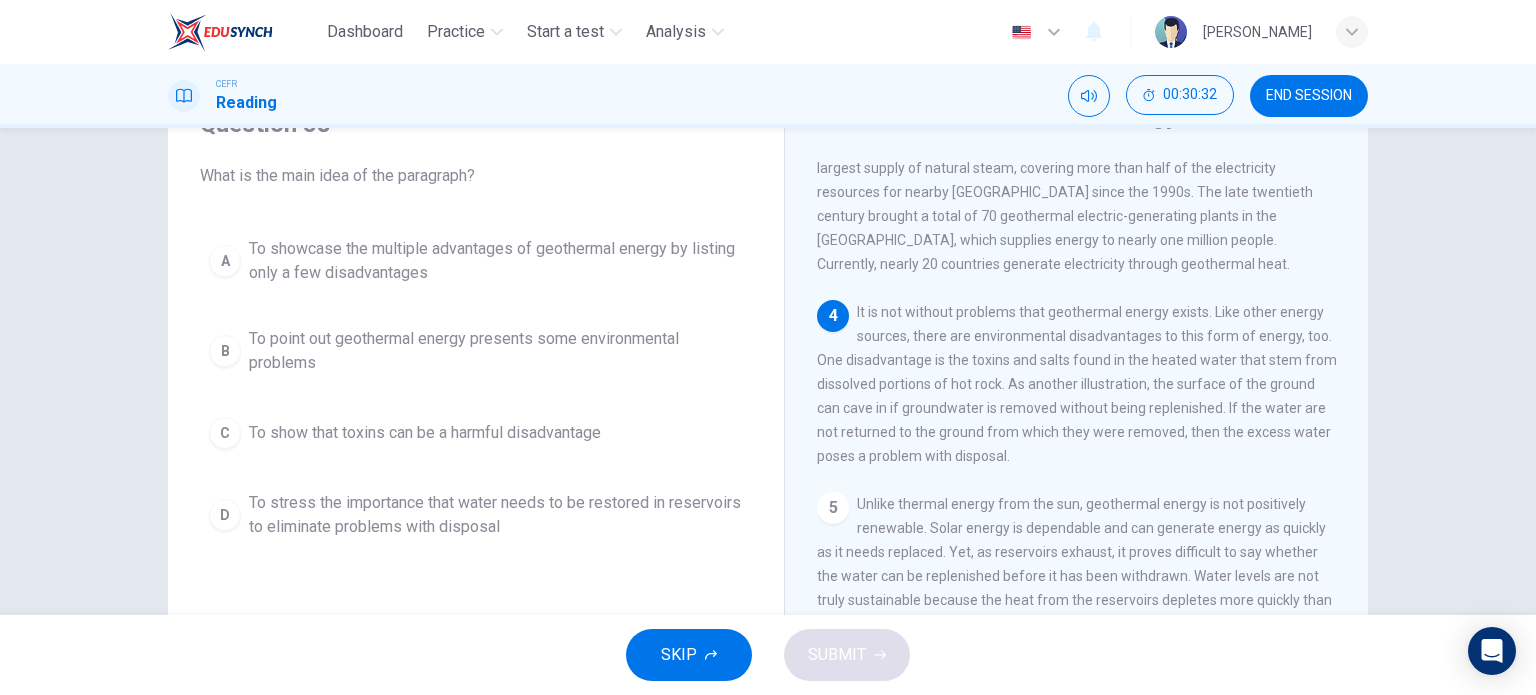 click on "To stress the importance that water needs to be restored in reservoirs to eliminate problems with disposal" at bounding box center (496, 515) 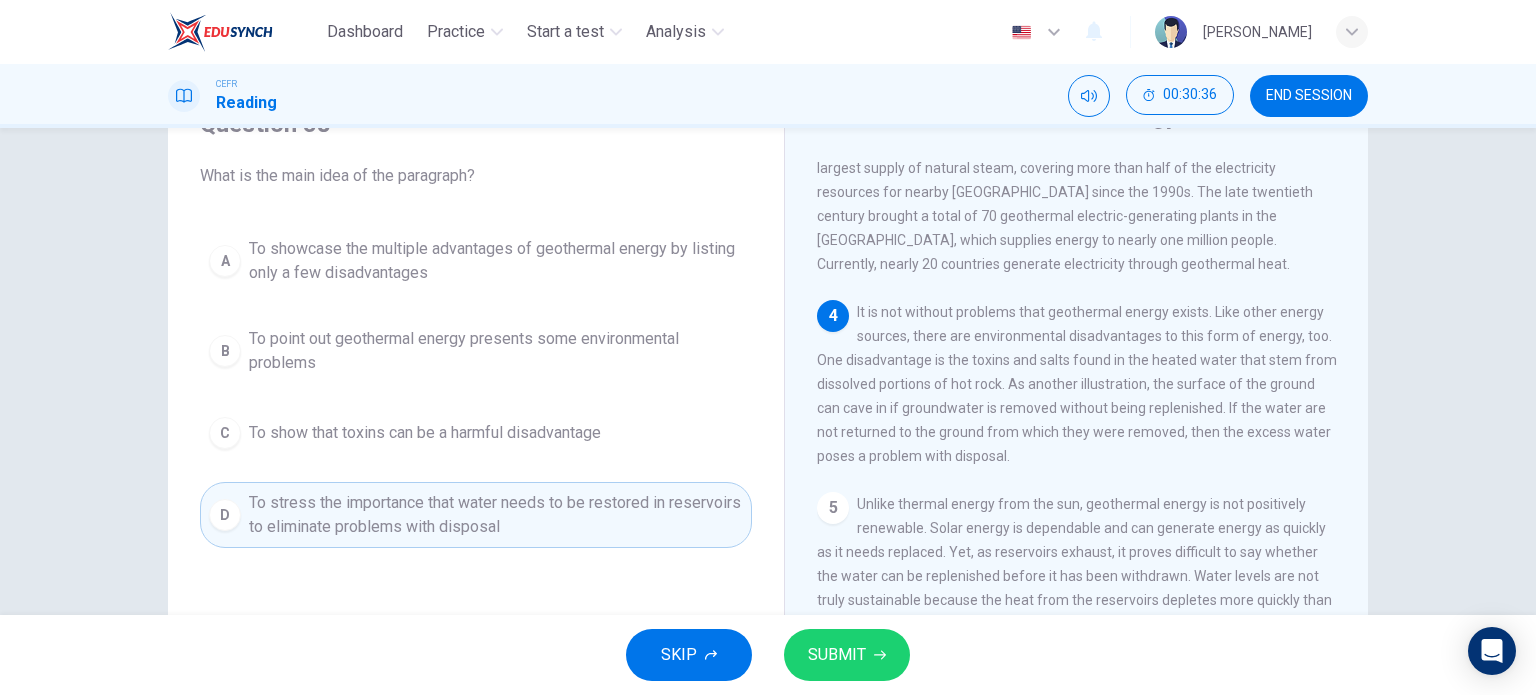 click on "SUBMIT" at bounding box center (837, 655) 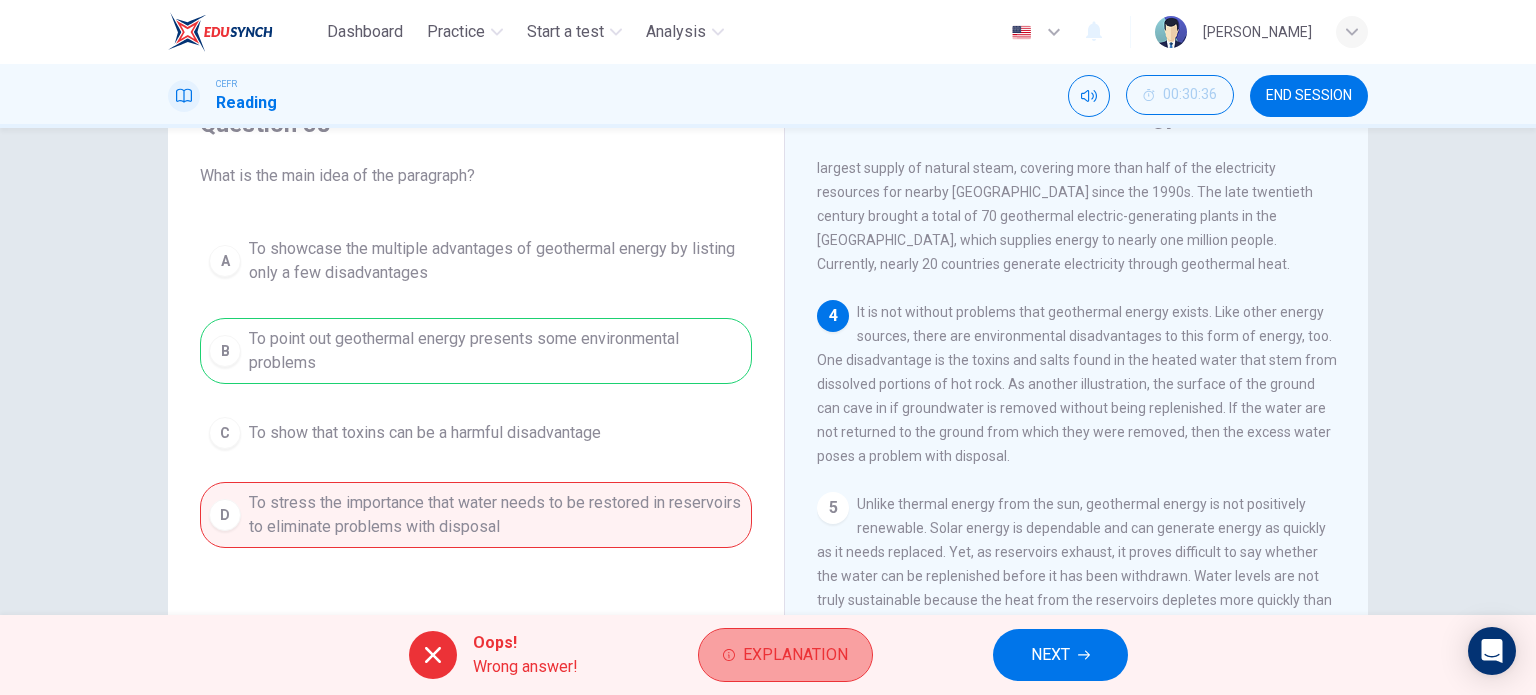 click on "Explanation" at bounding box center [795, 655] 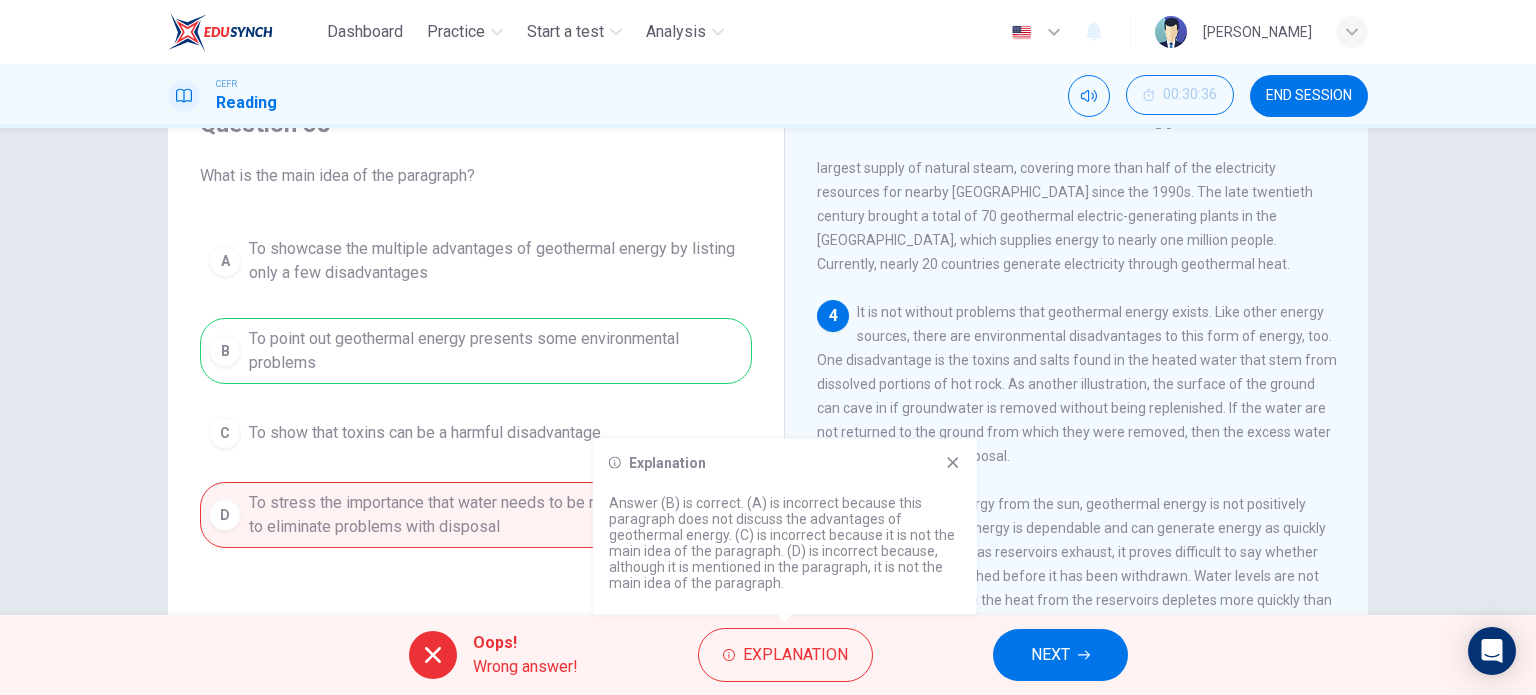 click 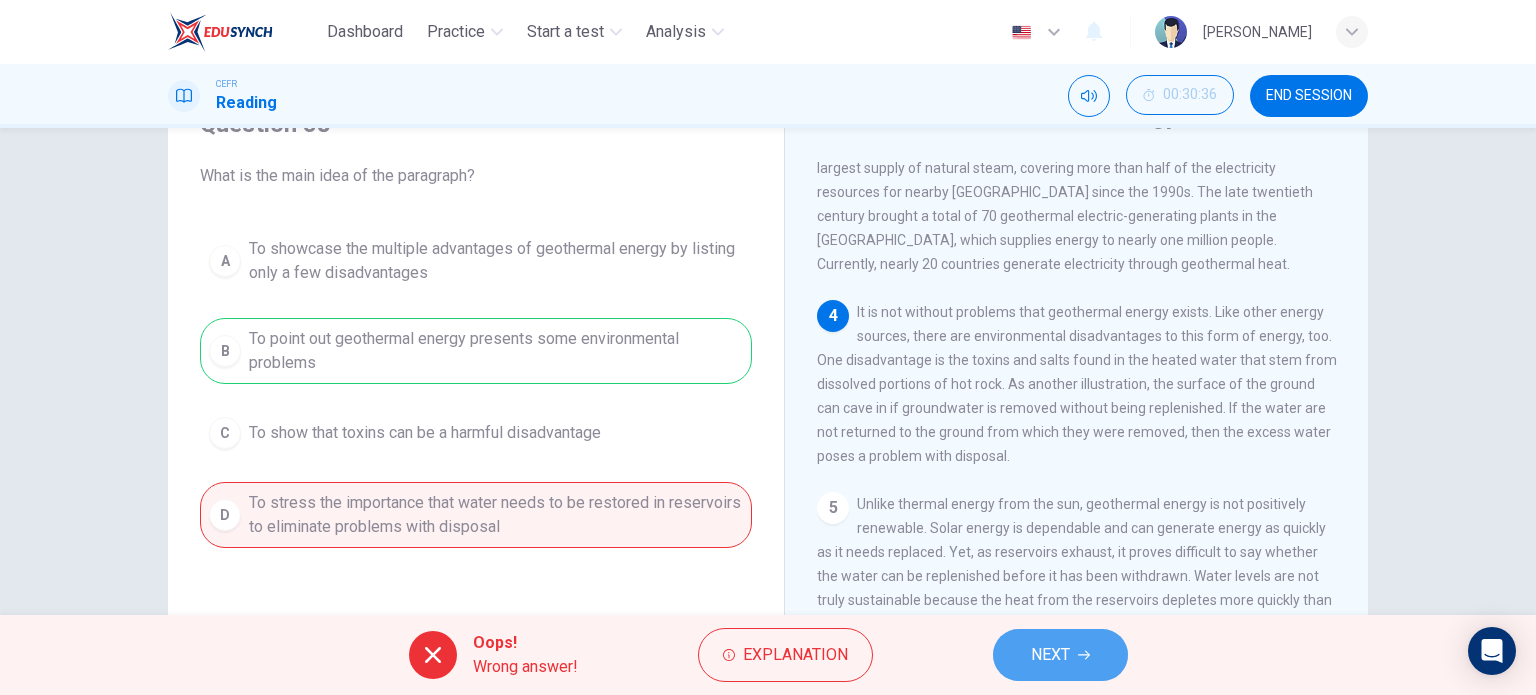 click on "NEXT" at bounding box center (1050, 655) 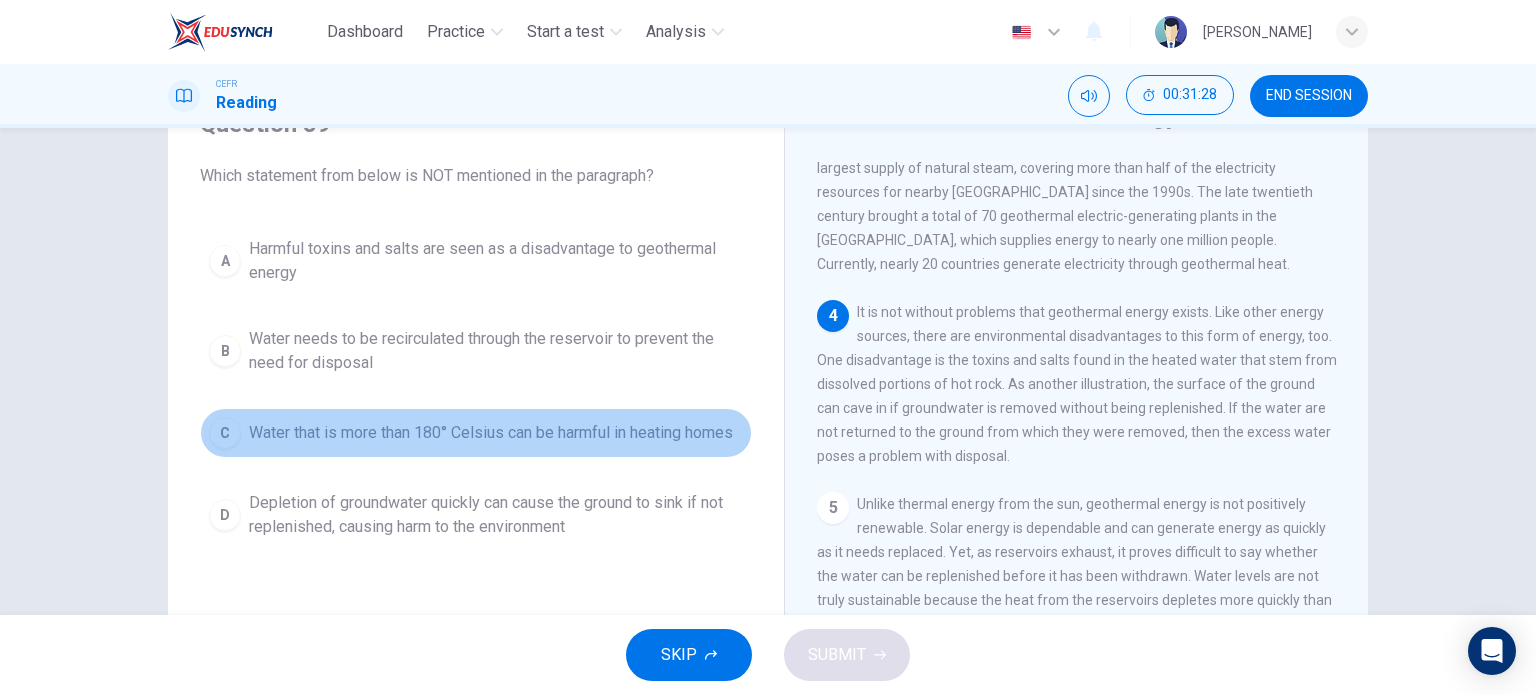 click on "Water that is more than 180° Celsius can be harmful in heating homes" at bounding box center (491, 433) 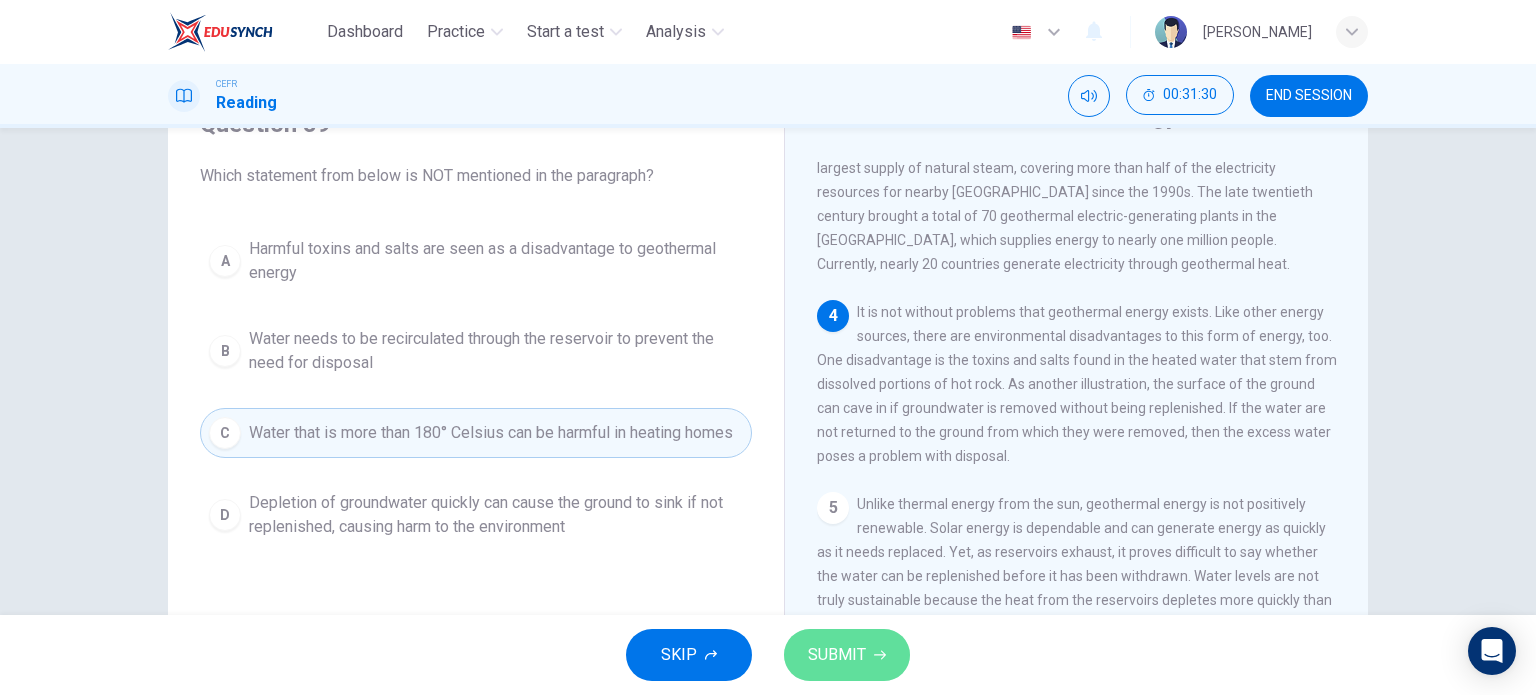 click on "SUBMIT" at bounding box center (837, 655) 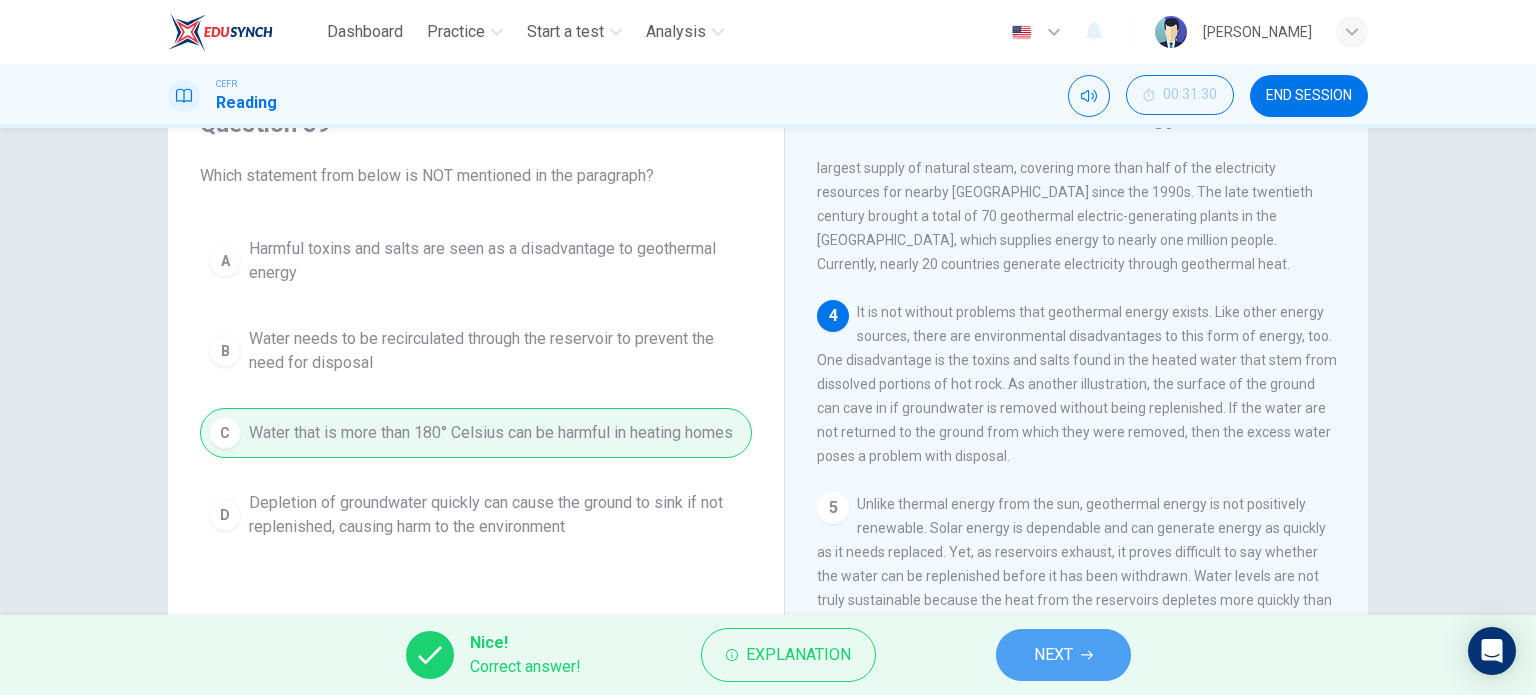 click on "NEXT" at bounding box center (1053, 655) 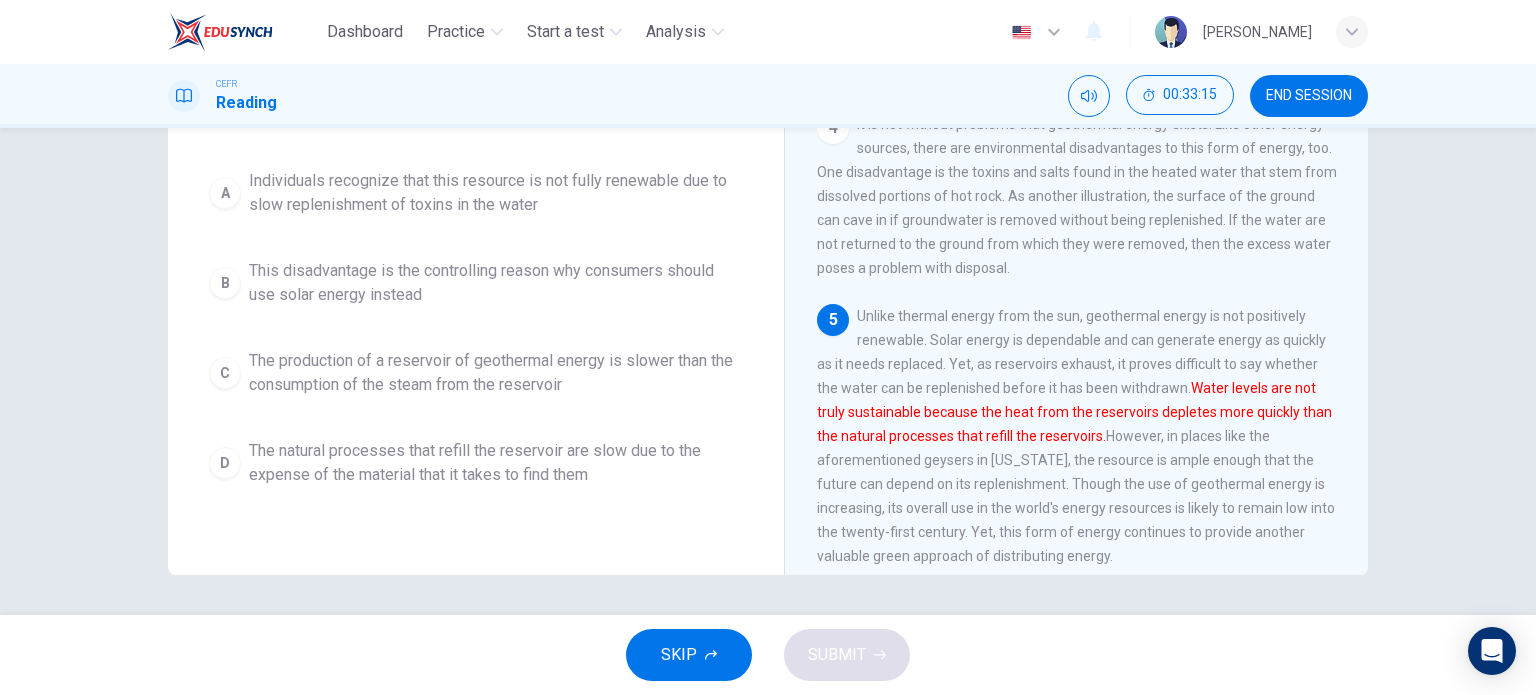 scroll, scrollTop: 88, scrollLeft: 0, axis: vertical 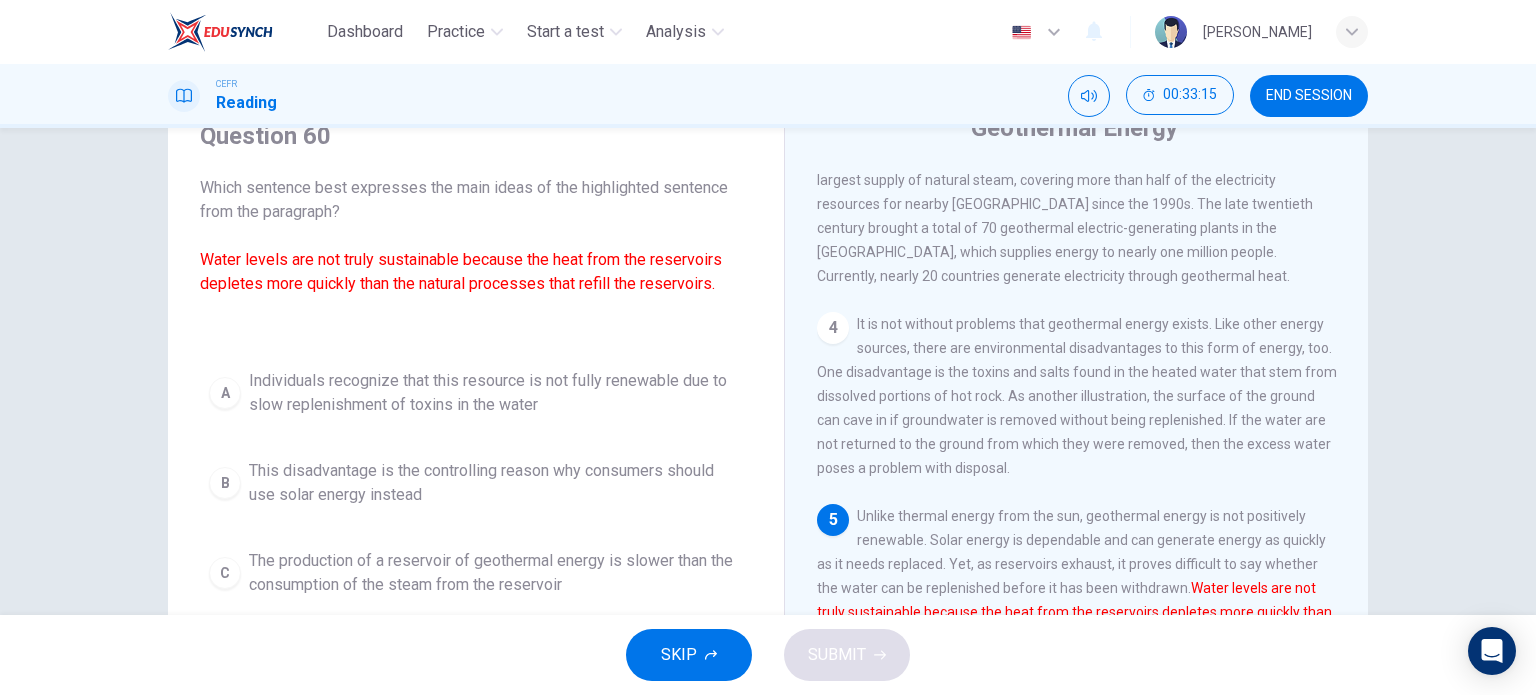 click on "A Individuals recognize that this resource is not fully renewable due to slow replenishment of toxins in the water B This disadvantage is the controlling reason why consumers should use solar energy instead C The production of a reservoir of geothermal energy is slower than the consumption of the steam from the reservoir D The natural processes that refill the reservoir are slow due to the expense of the material that it takes to find them" at bounding box center [476, 528] 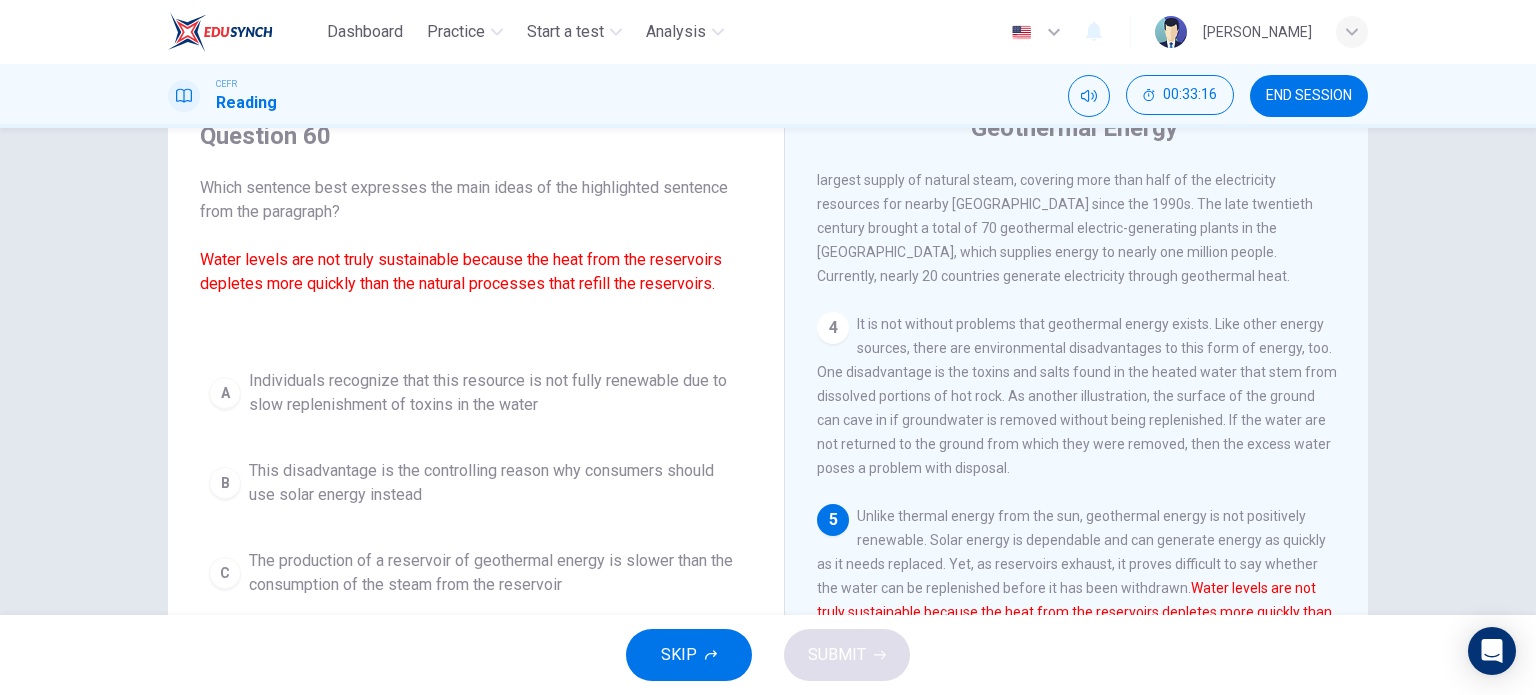 click on "Individuals recognize that this resource is not fully renewable due to slow replenishment of toxins in the water" at bounding box center (496, 393) 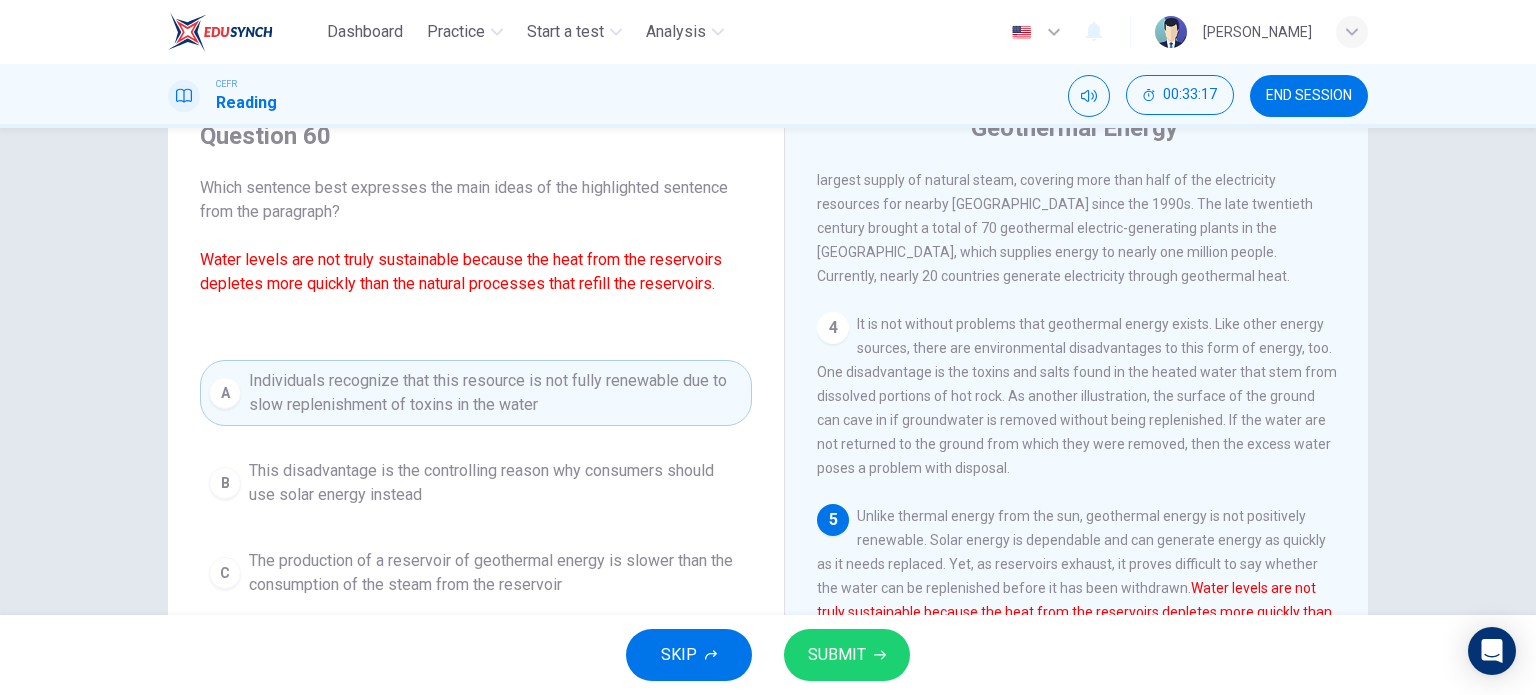 click on "SUBMIT" at bounding box center [837, 655] 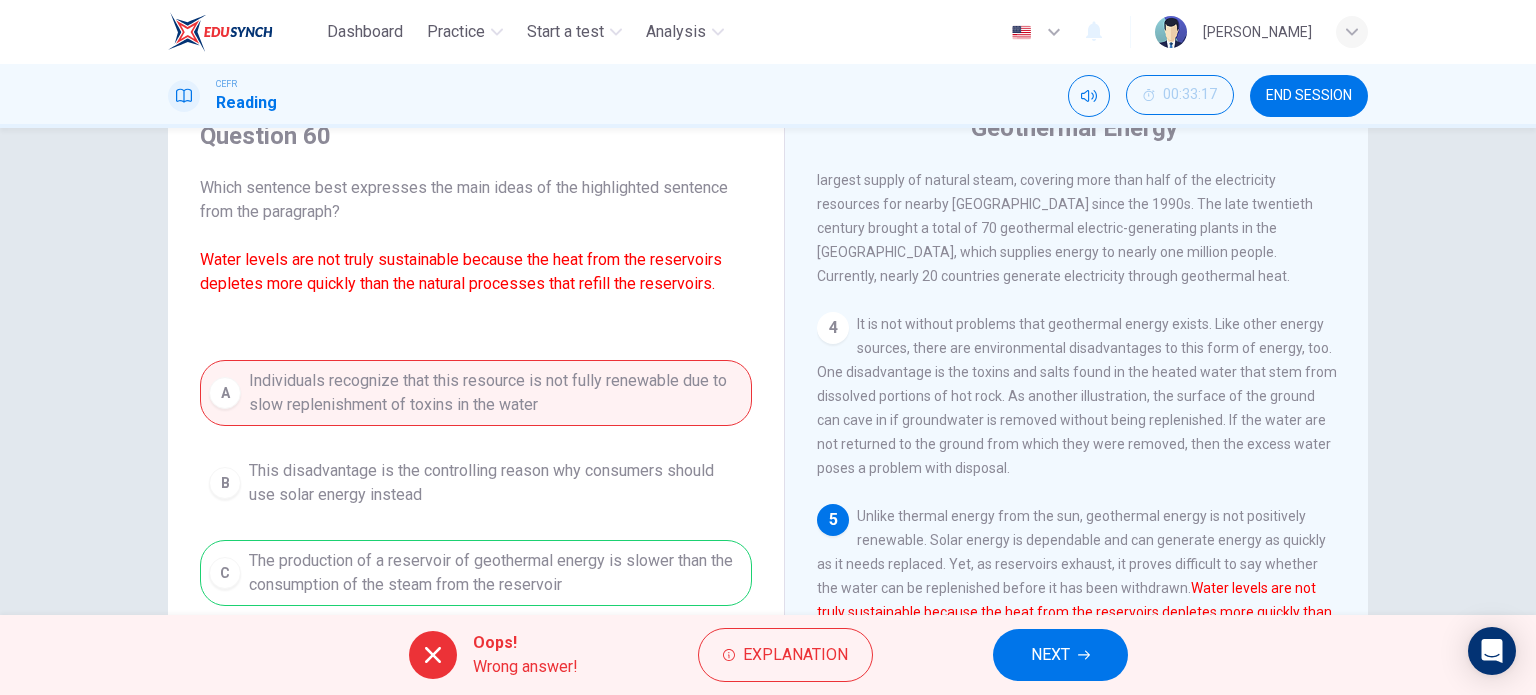 scroll, scrollTop: 653, scrollLeft: 0, axis: vertical 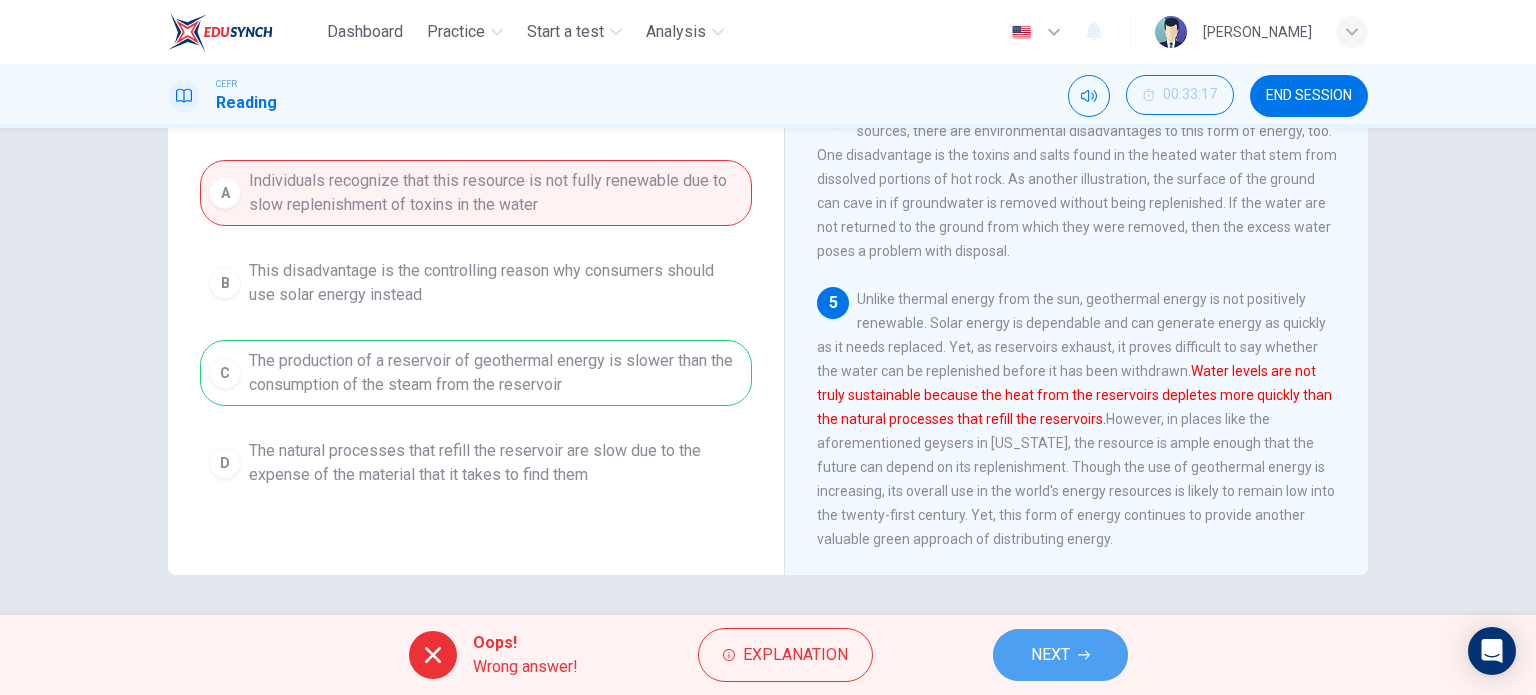 click on "NEXT" at bounding box center [1050, 655] 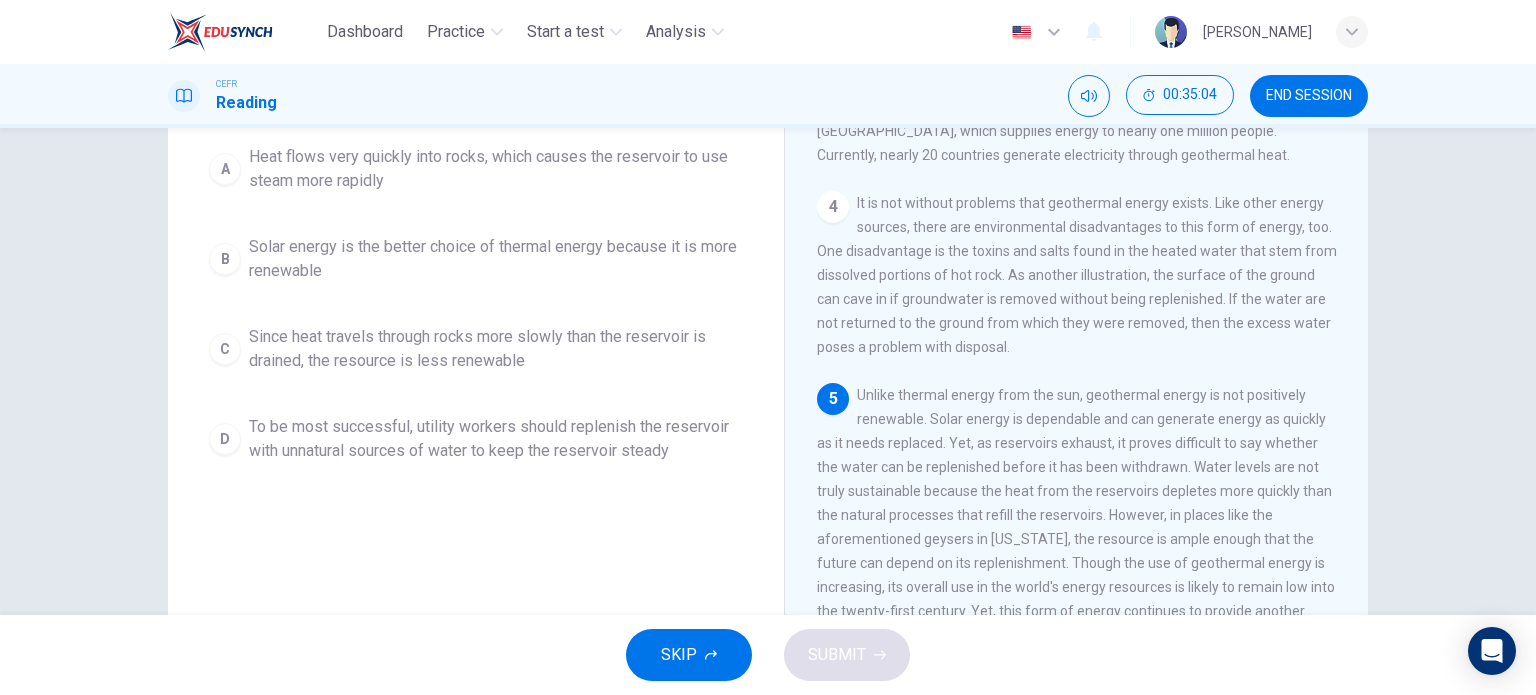 scroll, scrollTop: 200, scrollLeft: 0, axis: vertical 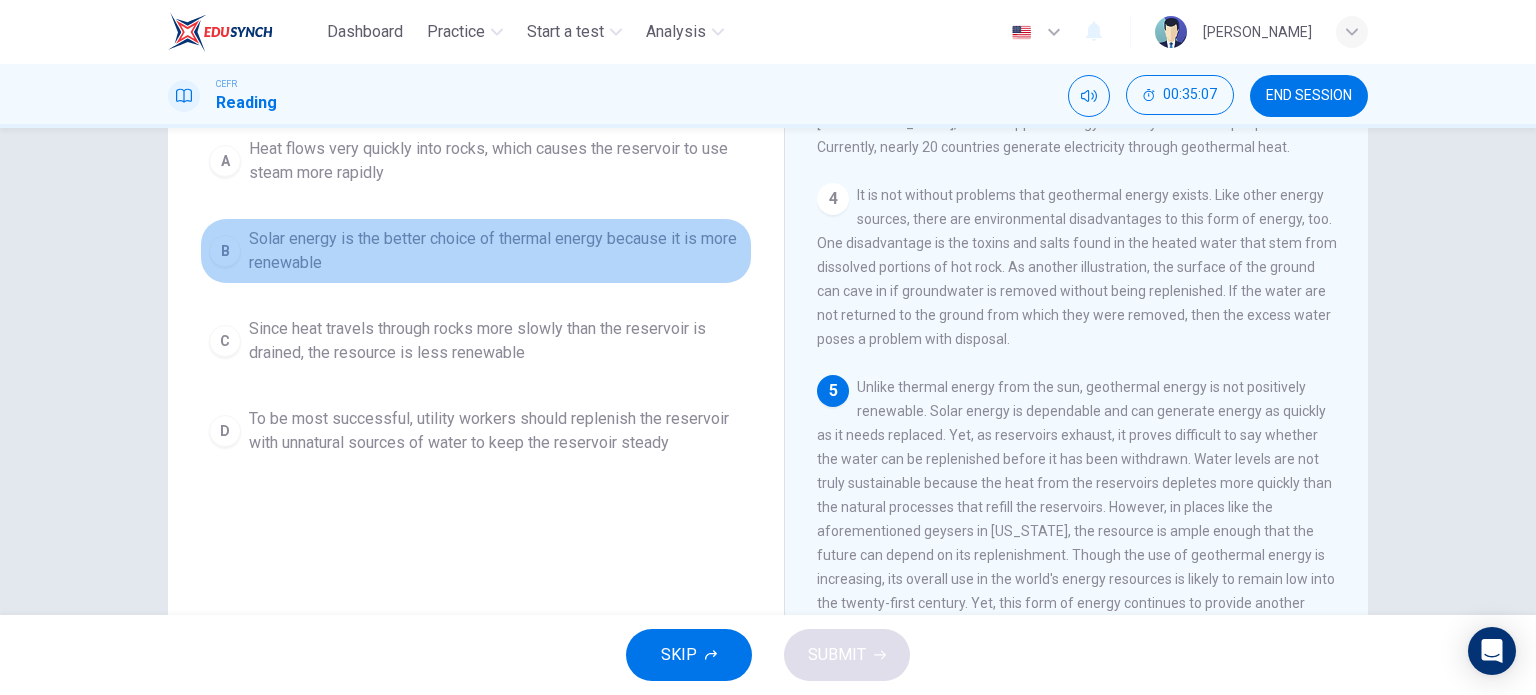 click on "Solar energy is the better choice of thermal energy because it is more renewable" at bounding box center [496, 251] 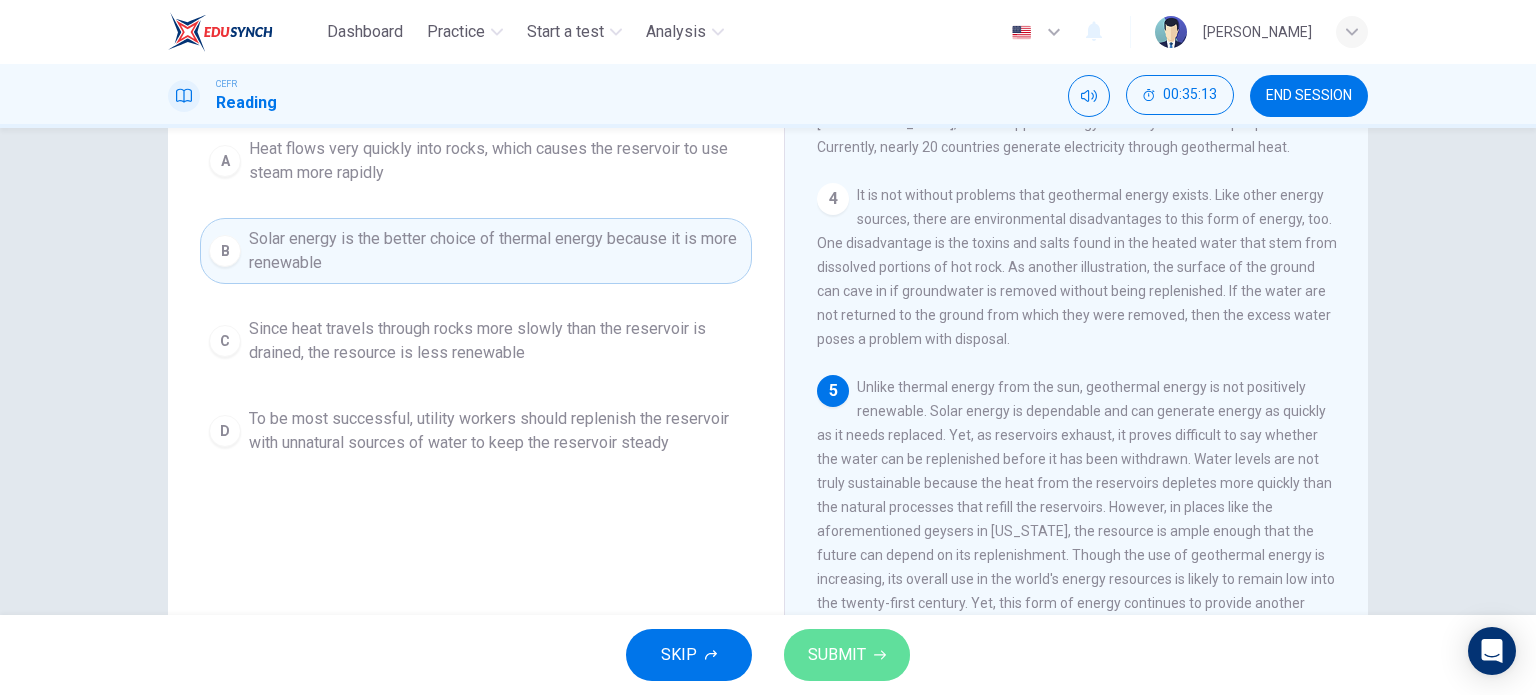 click on "SUBMIT" at bounding box center [837, 655] 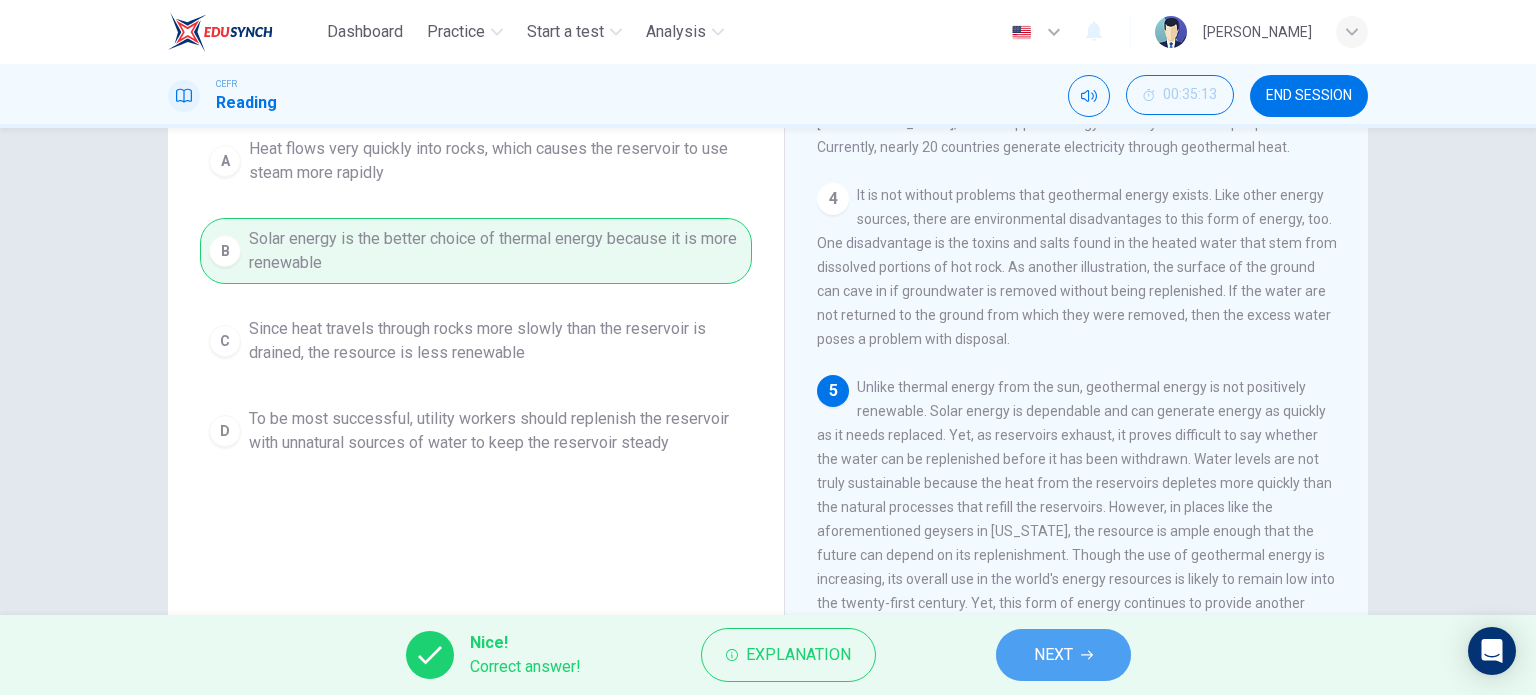 click on "NEXT" at bounding box center (1063, 655) 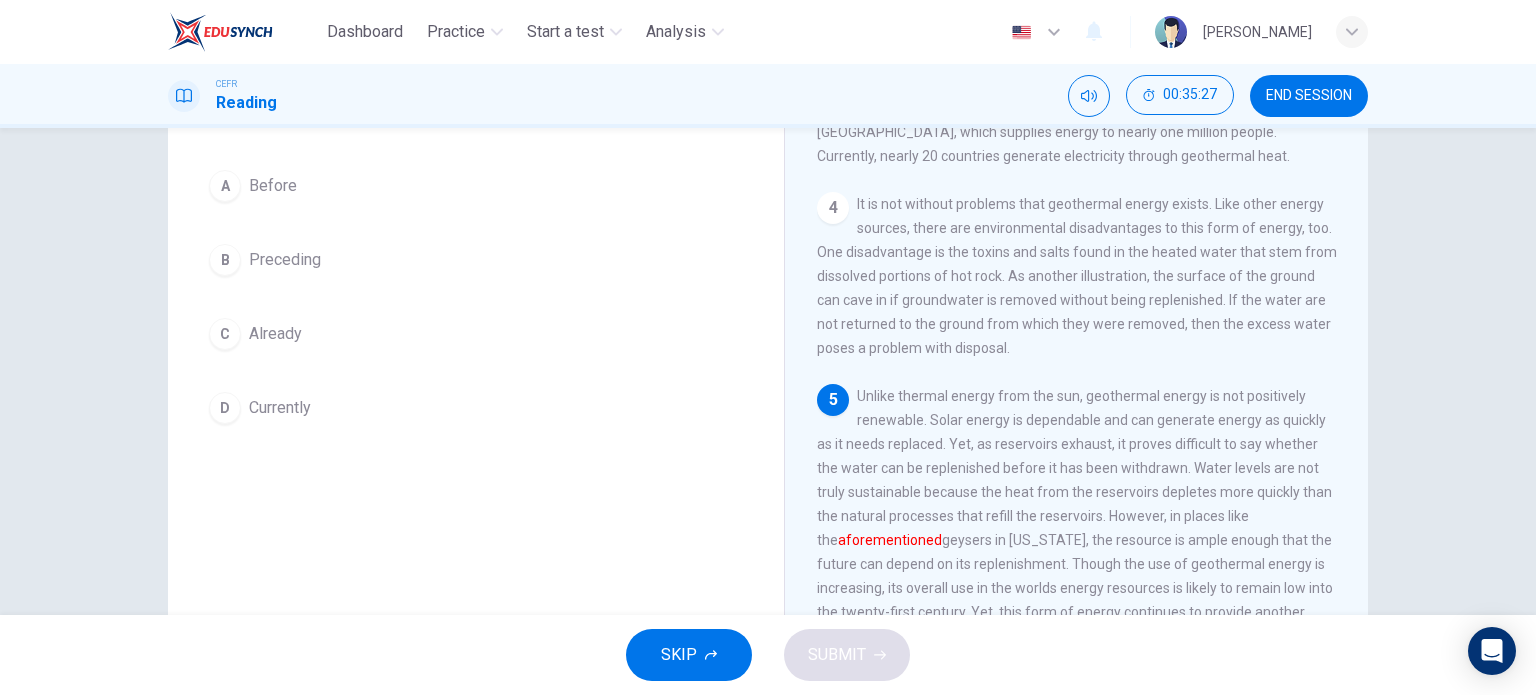 scroll, scrollTop: 224, scrollLeft: 0, axis: vertical 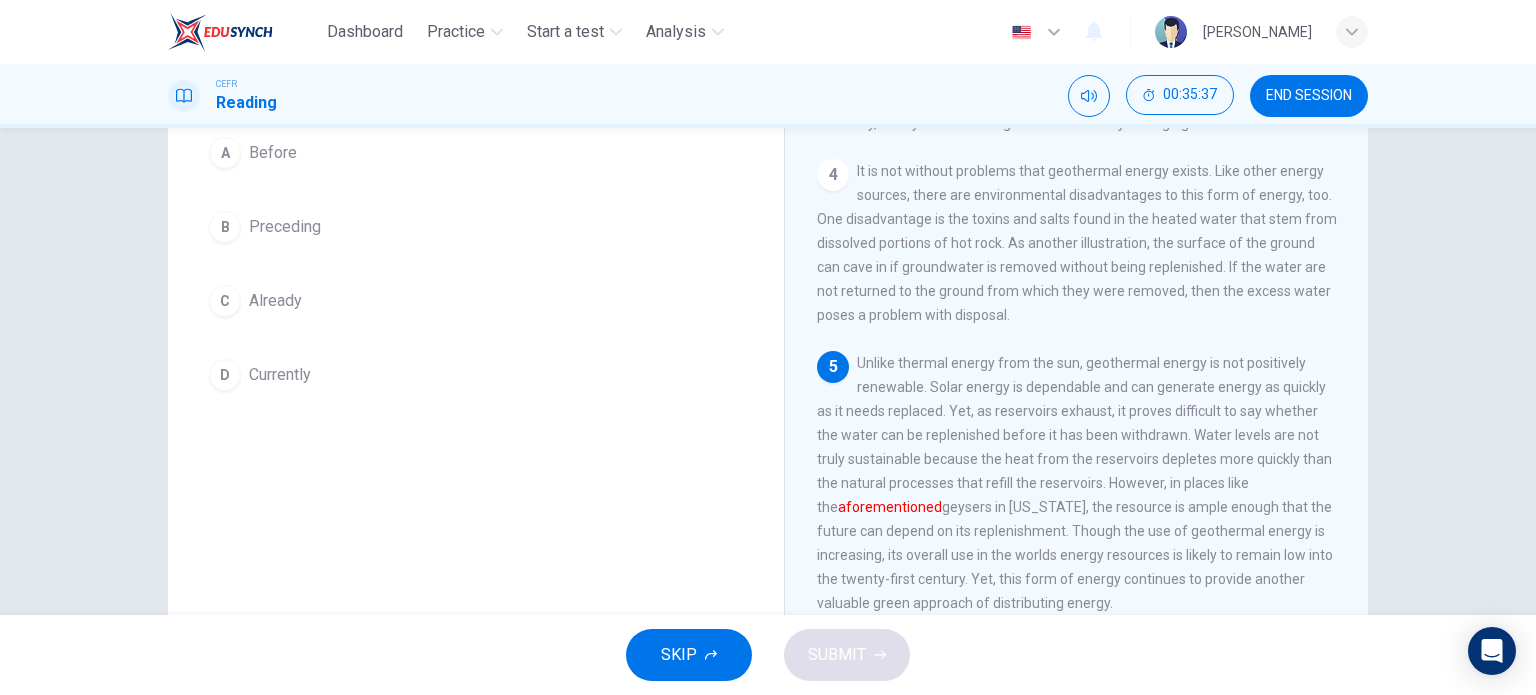 click on "Question 62 Which word is NOT similar to the meaning of the word  aforementioned  in the paragraph? A Before B Preceding C Already D Currently" at bounding box center [476, 192] 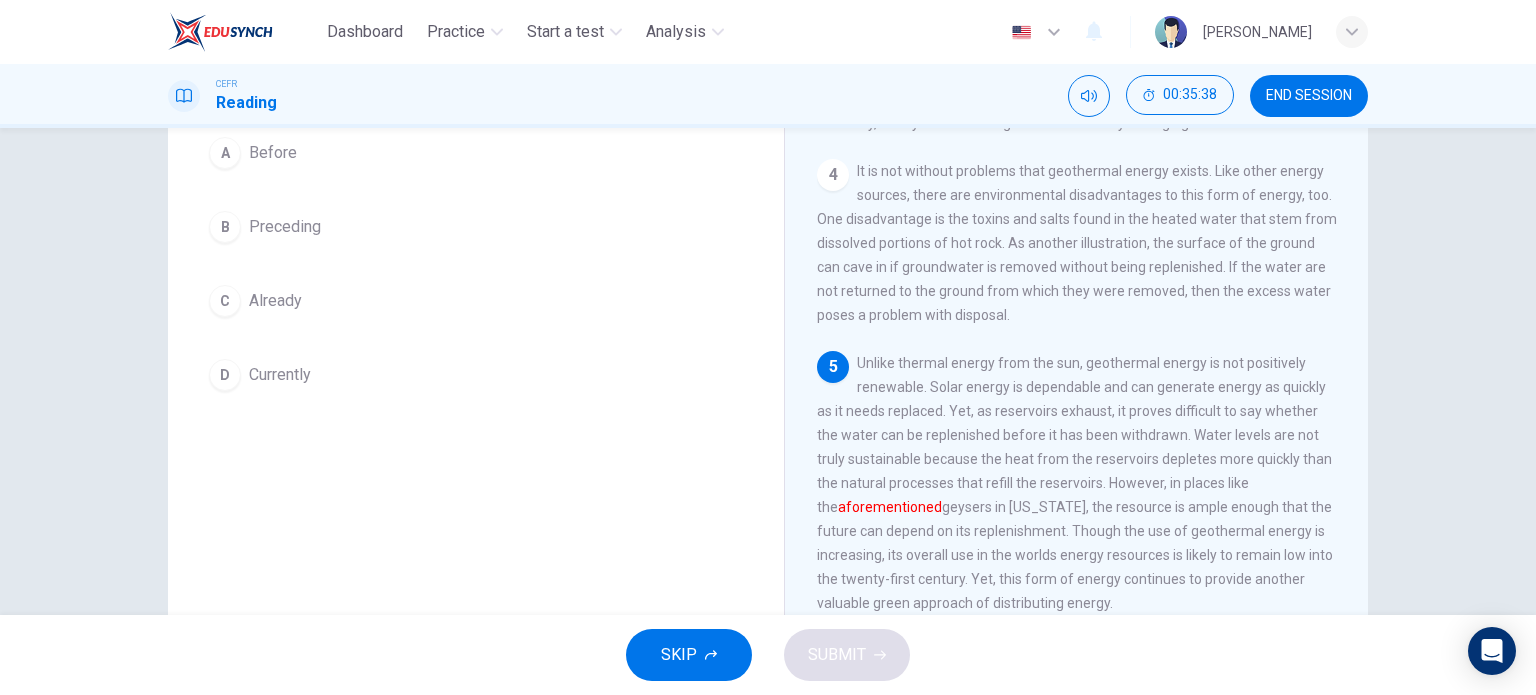 click on "Currently" at bounding box center [280, 375] 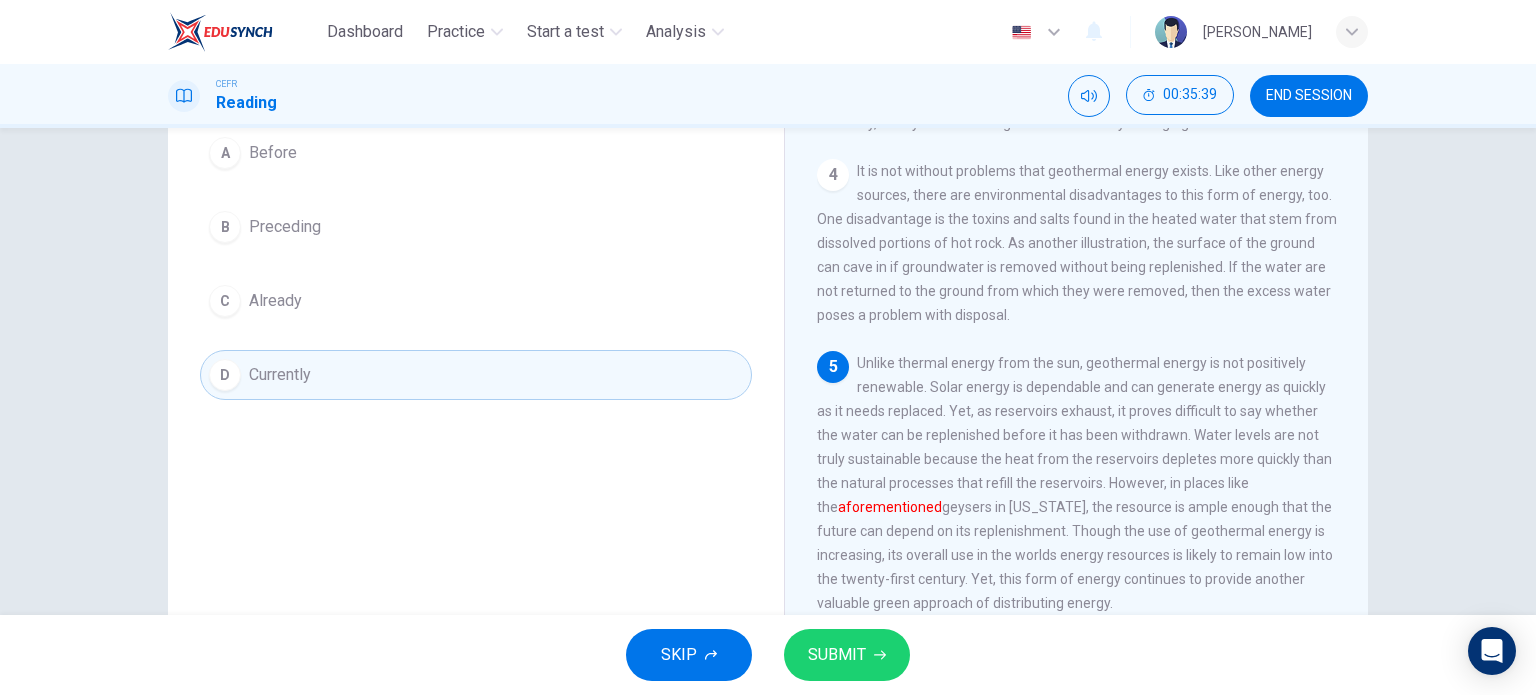 click on "SUBMIT" at bounding box center (837, 655) 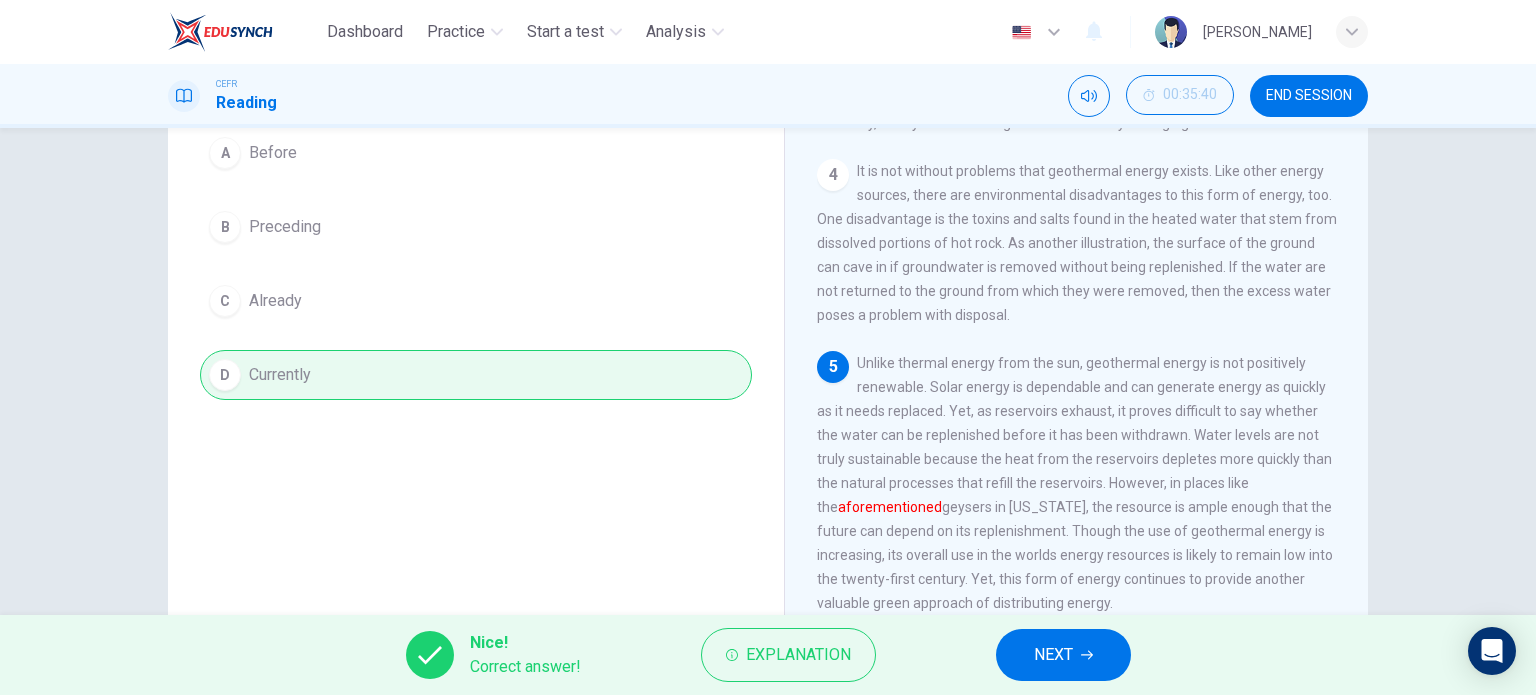 click on "NEXT" at bounding box center [1063, 655] 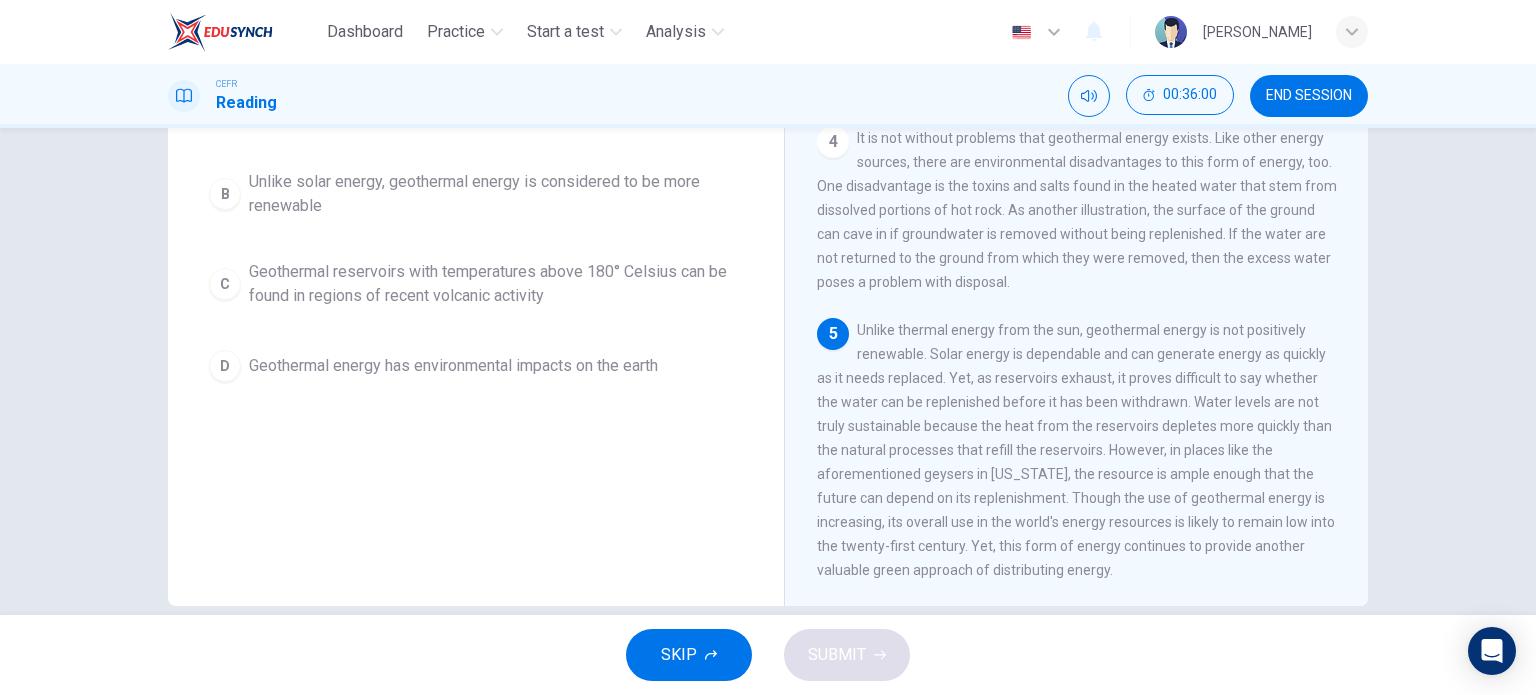 scroll, scrollTop: 288, scrollLeft: 0, axis: vertical 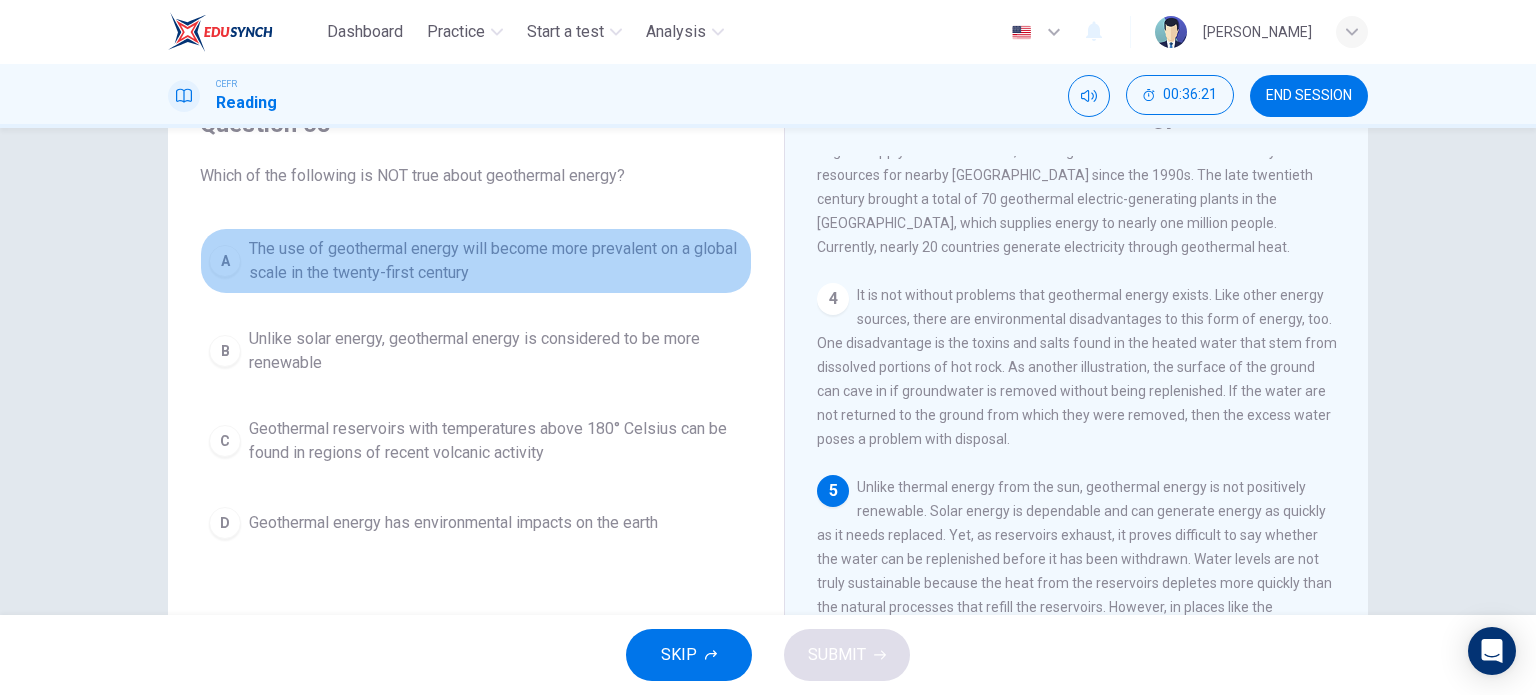 click on "The use of geothermal energy will become more prevalent on a global scale in the twenty-first century" at bounding box center (496, 261) 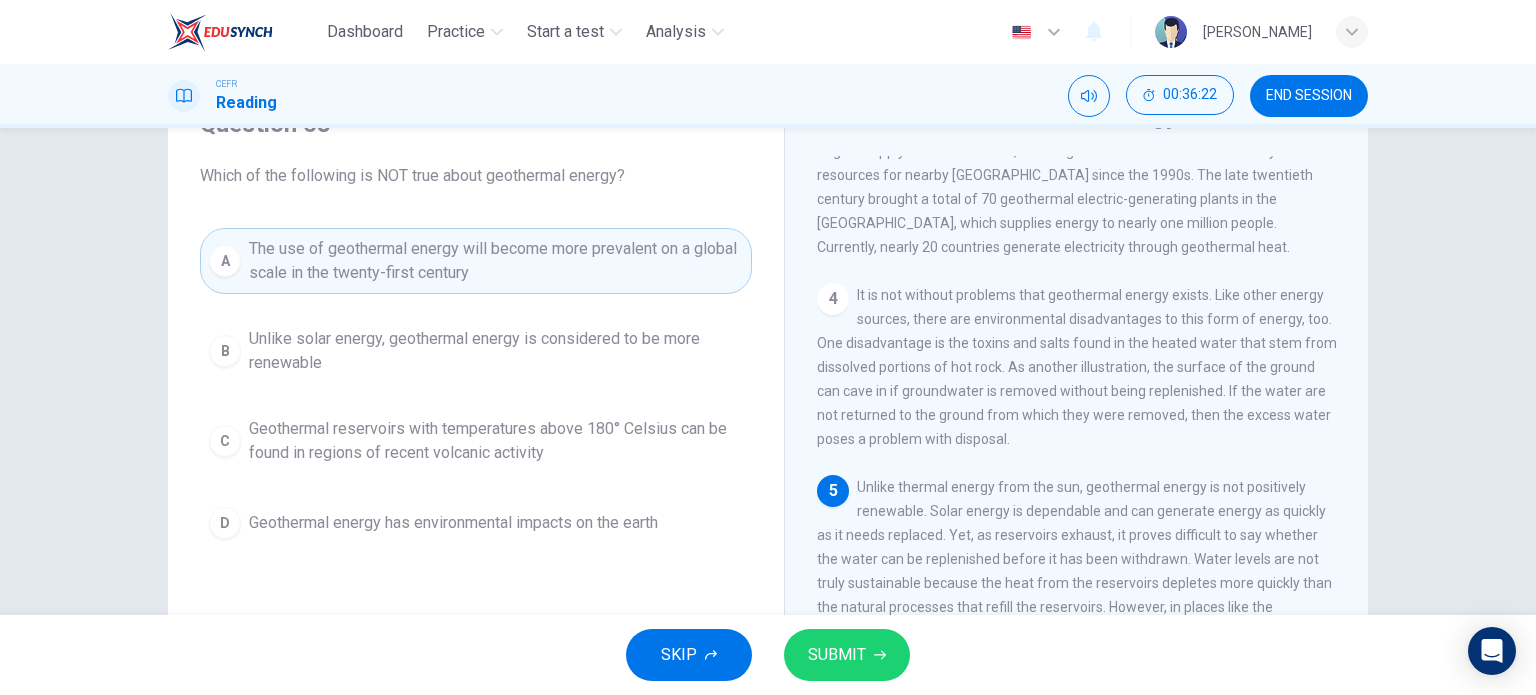 click on "SUBMIT" at bounding box center (837, 655) 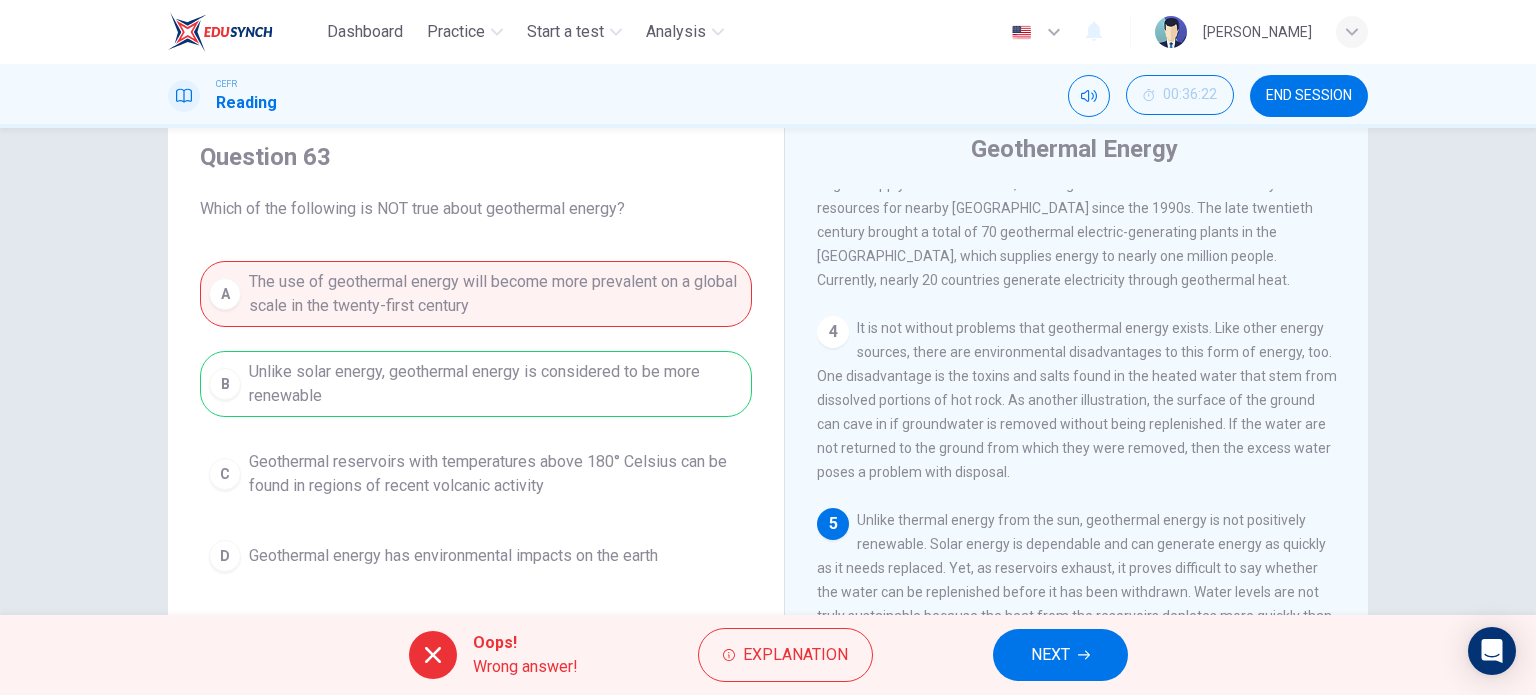 scroll, scrollTop: 100, scrollLeft: 0, axis: vertical 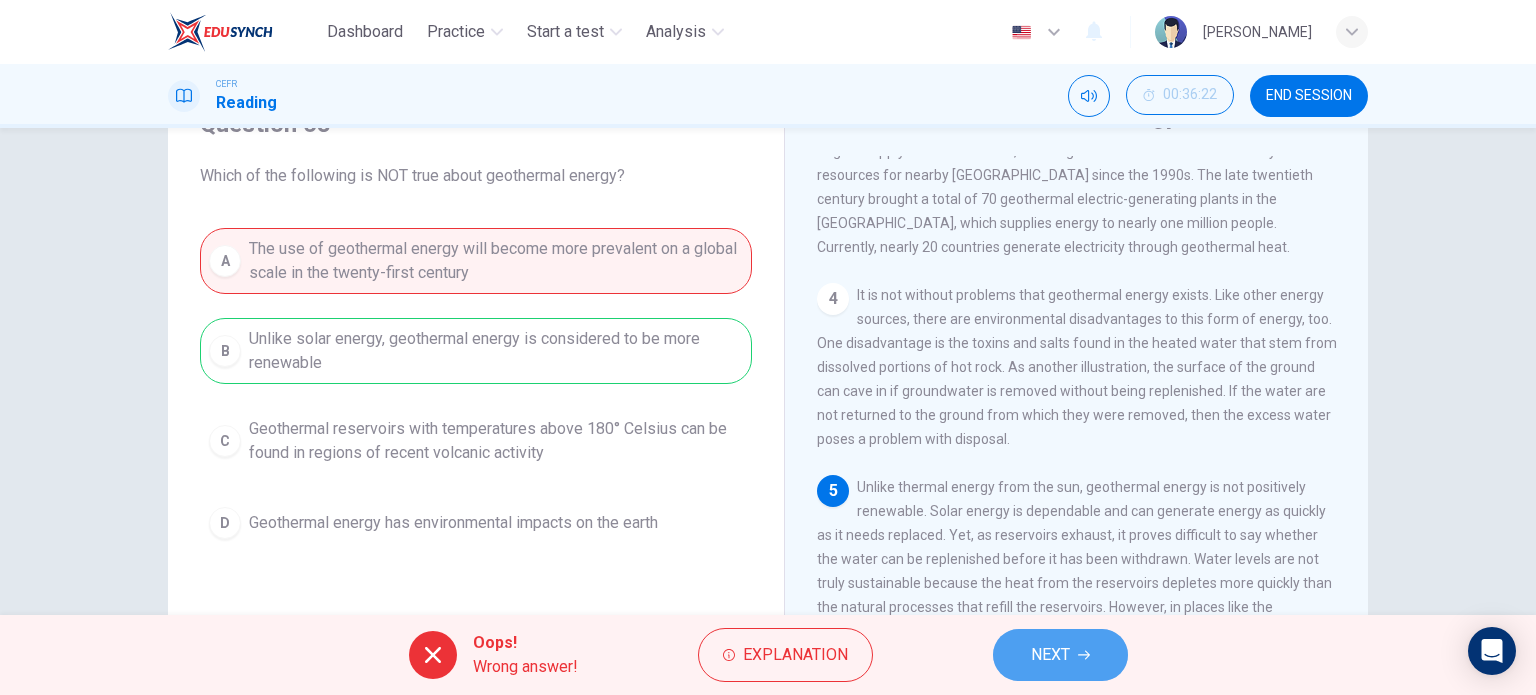 click on "NEXT" at bounding box center (1060, 655) 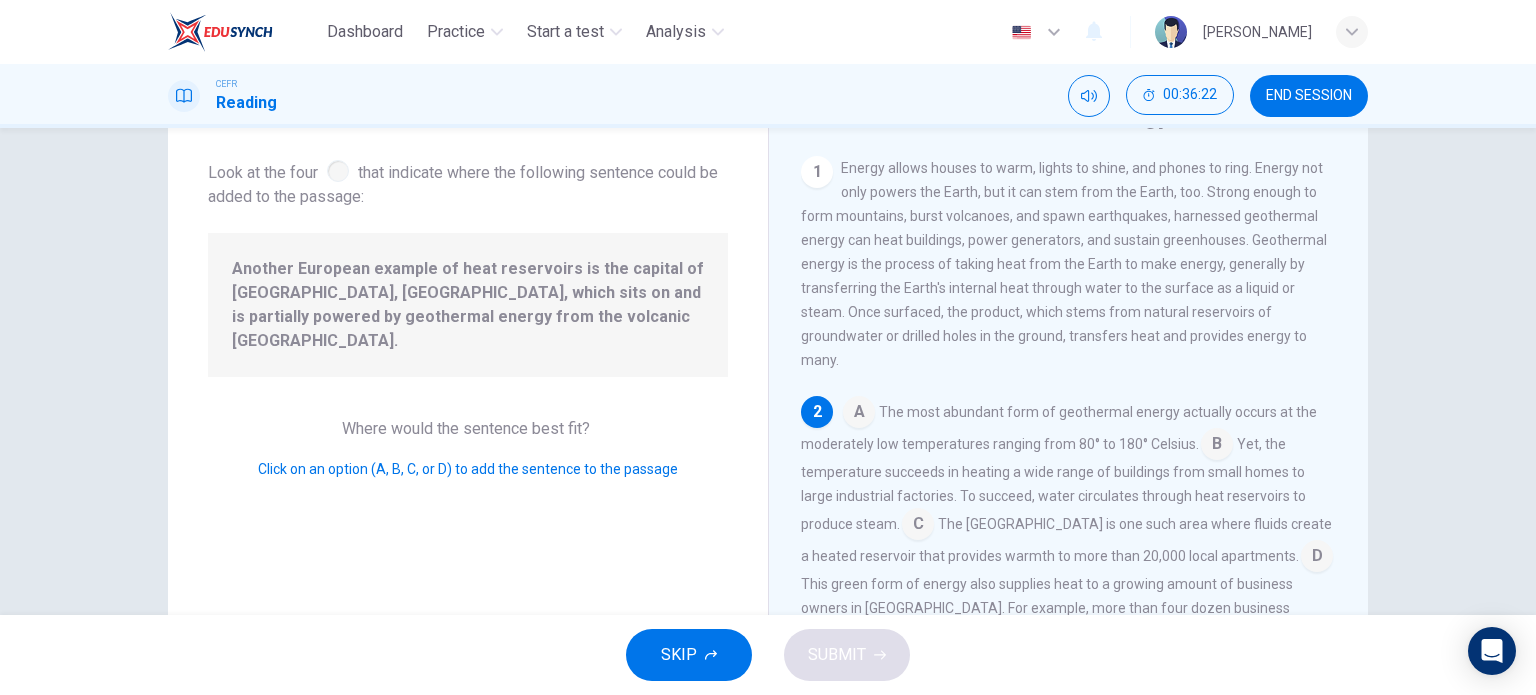 scroll, scrollTop: 144, scrollLeft: 0, axis: vertical 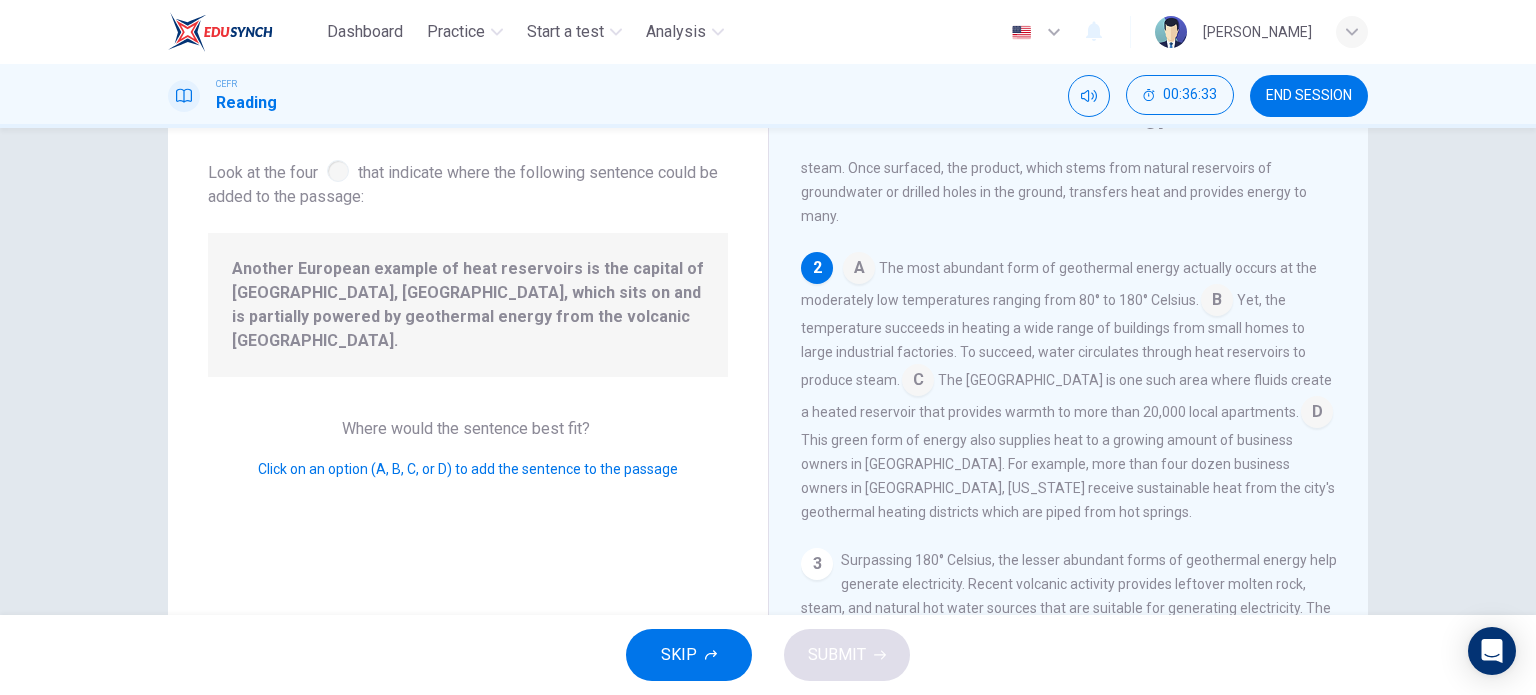 click at bounding box center (1317, 414) 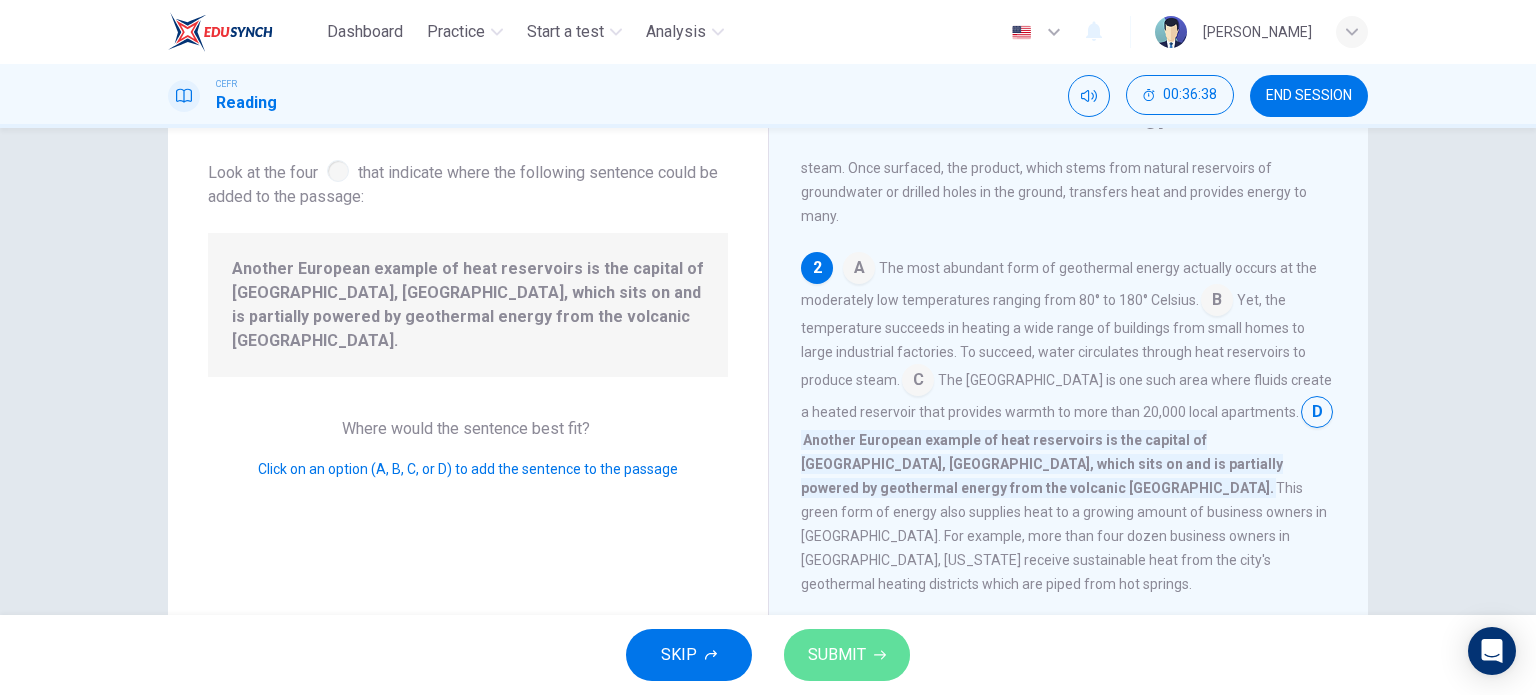 click on "SUBMIT" at bounding box center (837, 655) 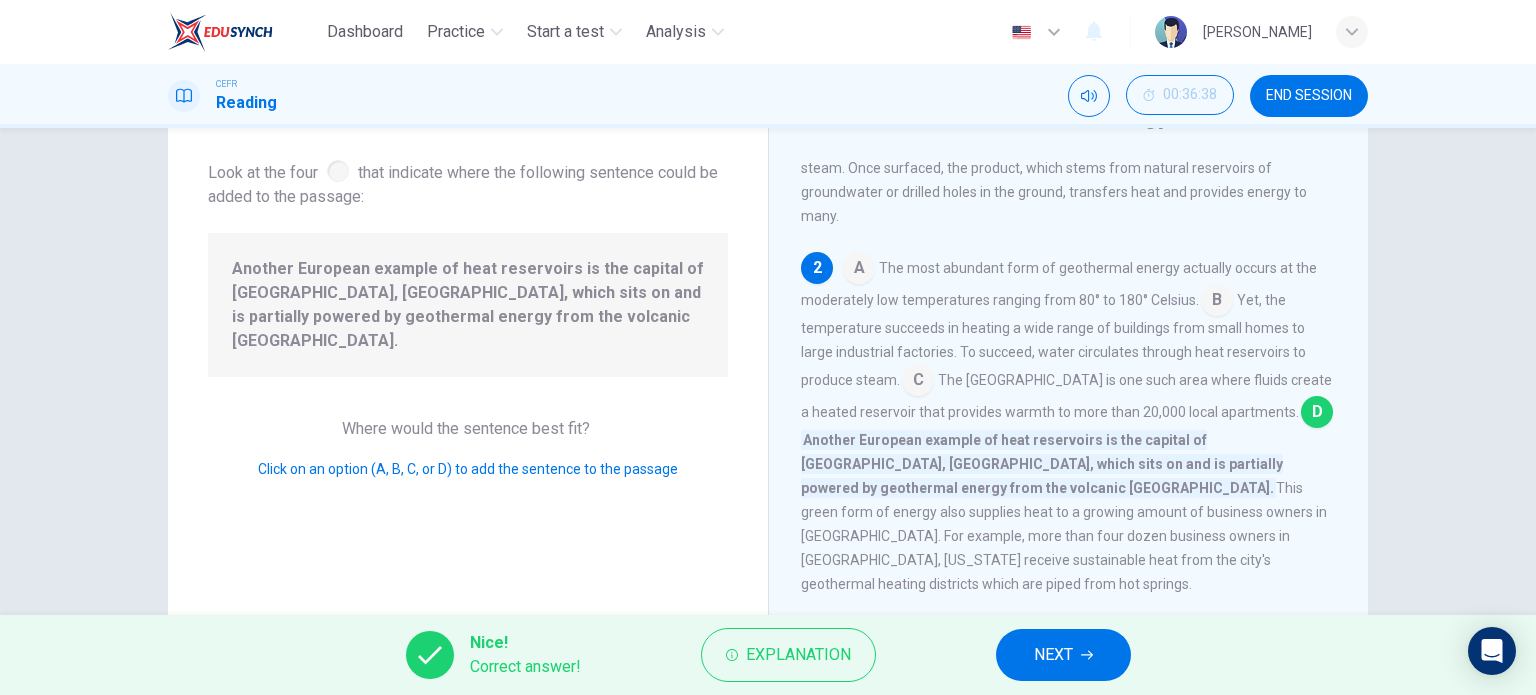 click on "NEXT" at bounding box center [1053, 655] 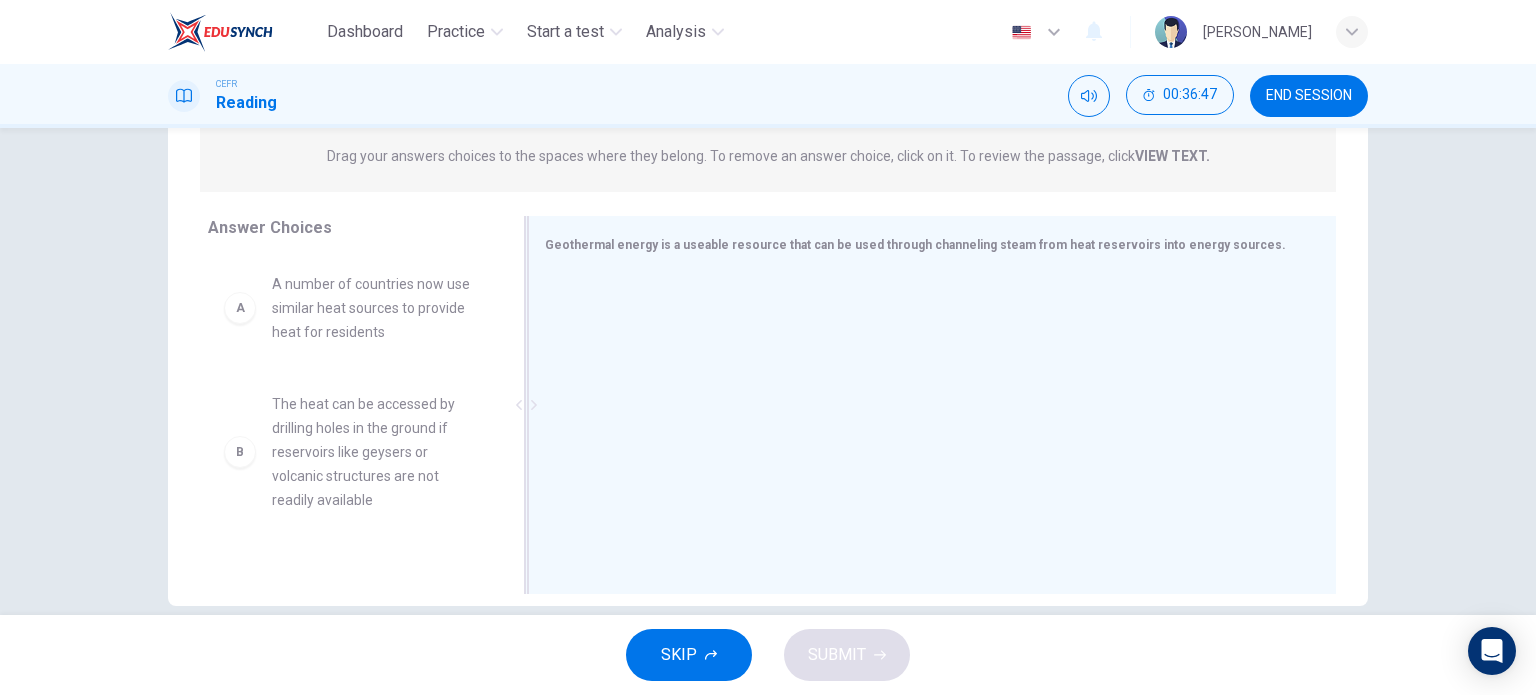 scroll, scrollTop: 288, scrollLeft: 0, axis: vertical 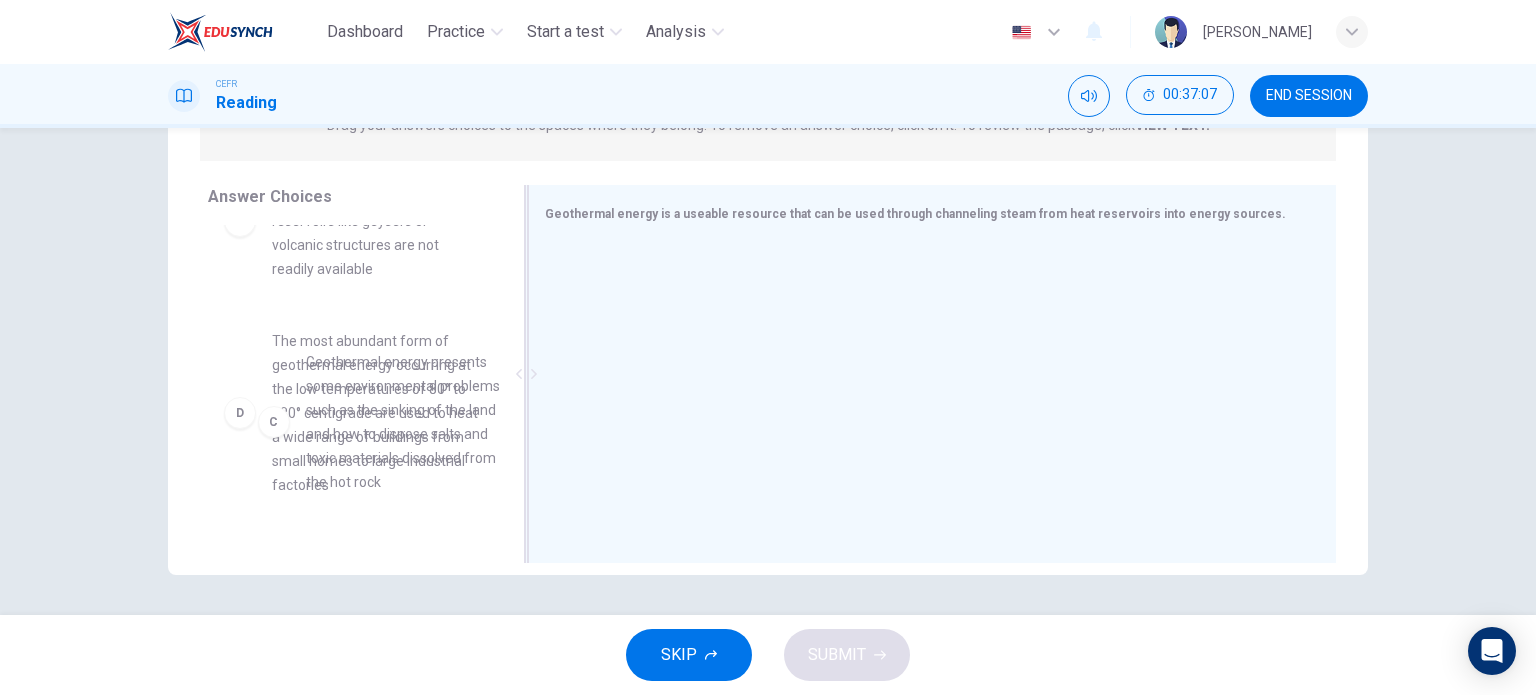 drag, startPoint x: 374, startPoint y: 452, endPoint x: 814, endPoint y: 387, distance: 444.77524 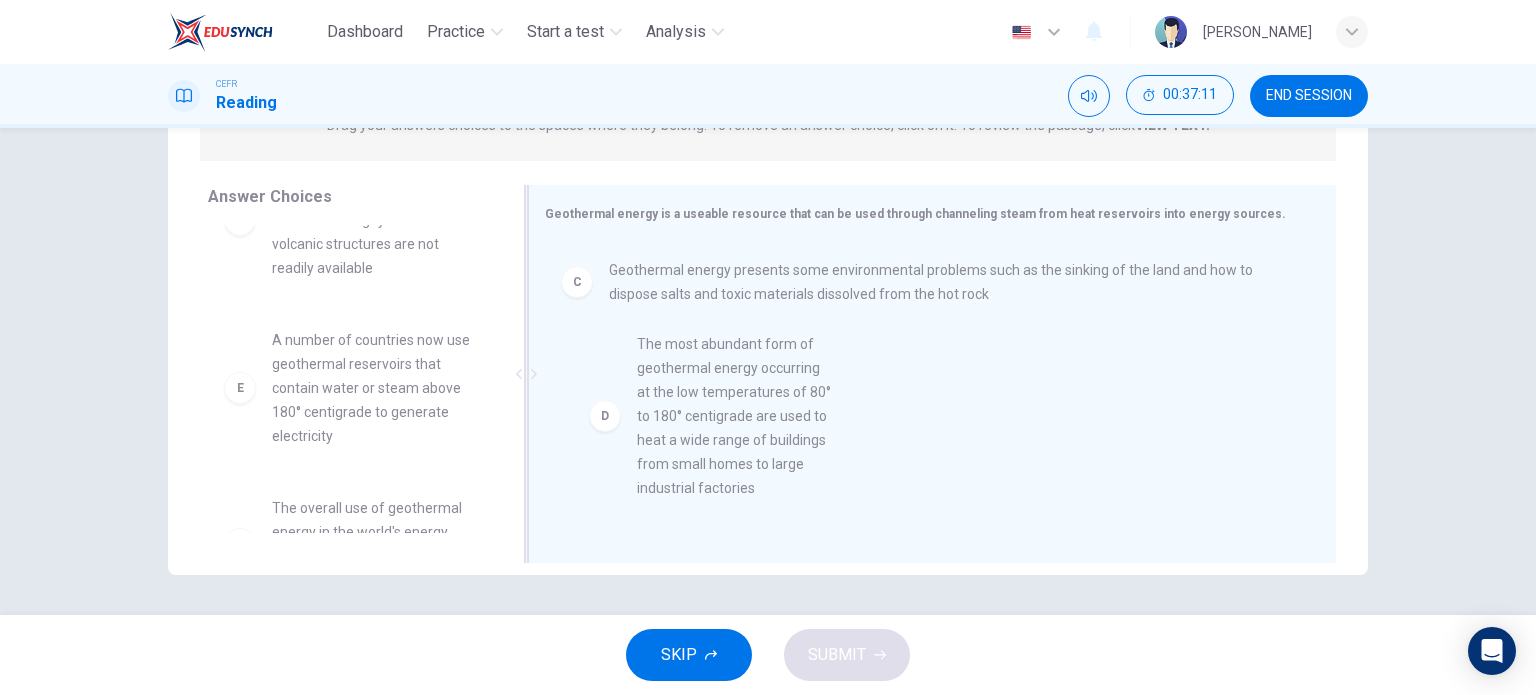 drag, startPoint x: 401, startPoint y: 460, endPoint x: 762, endPoint y: 458, distance: 361.00555 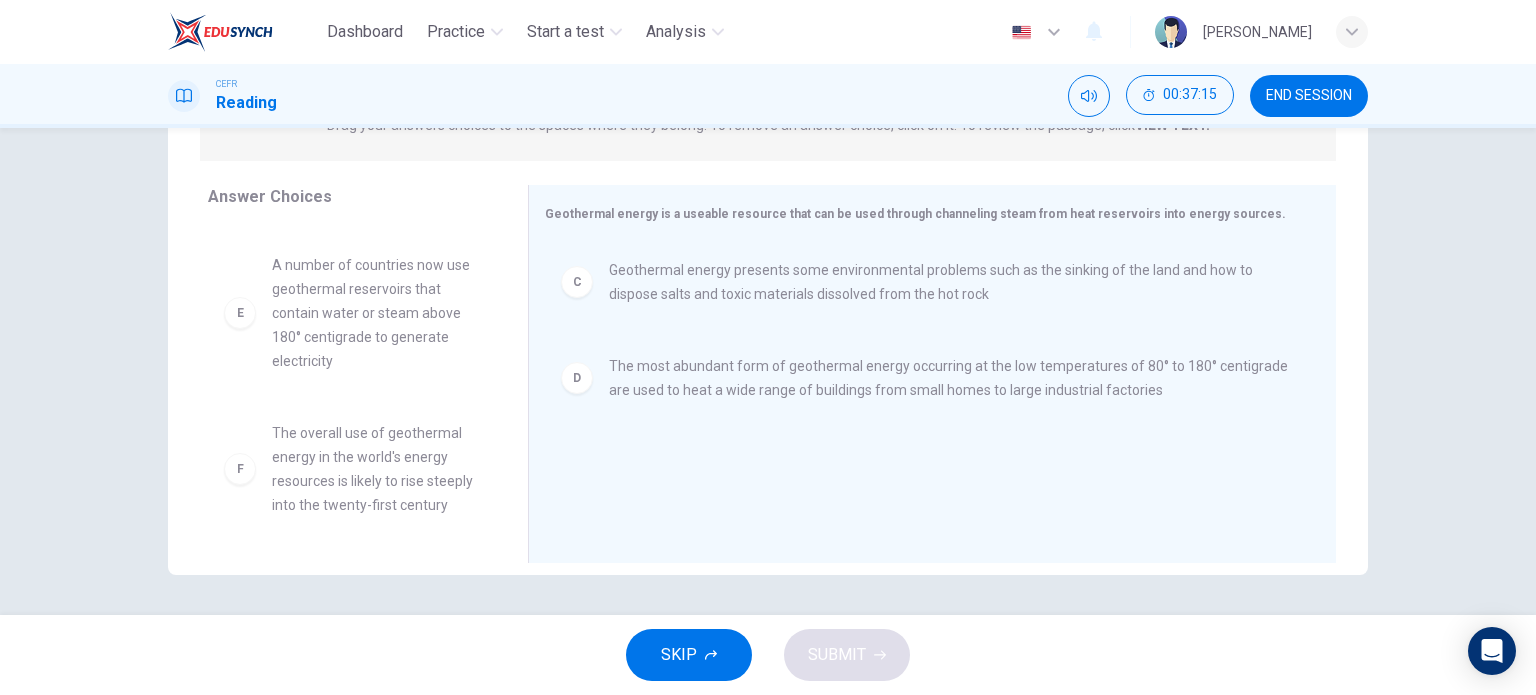 scroll, scrollTop: 200, scrollLeft: 0, axis: vertical 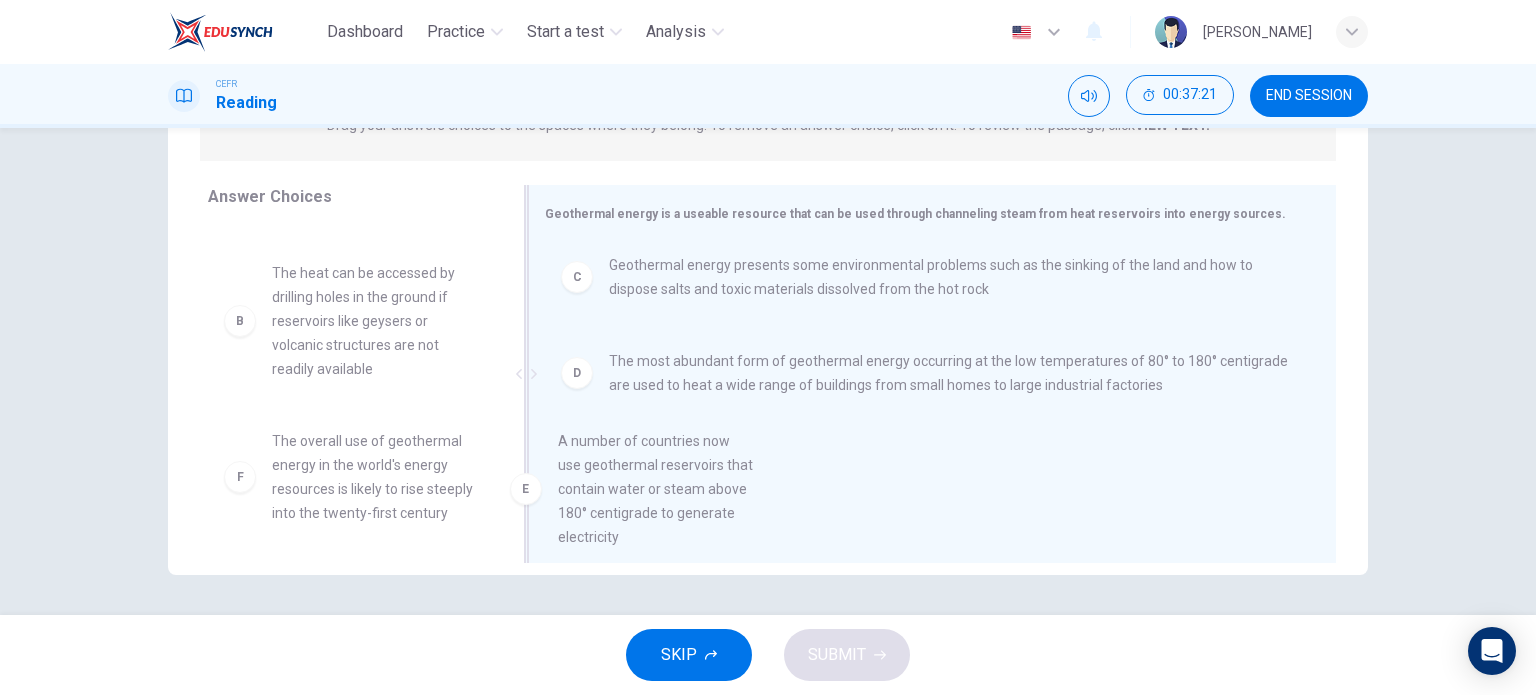 drag, startPoint x: 385, startPoint y: 506, endPoint x: 677, endPoint y: 499, distance: 292.0839 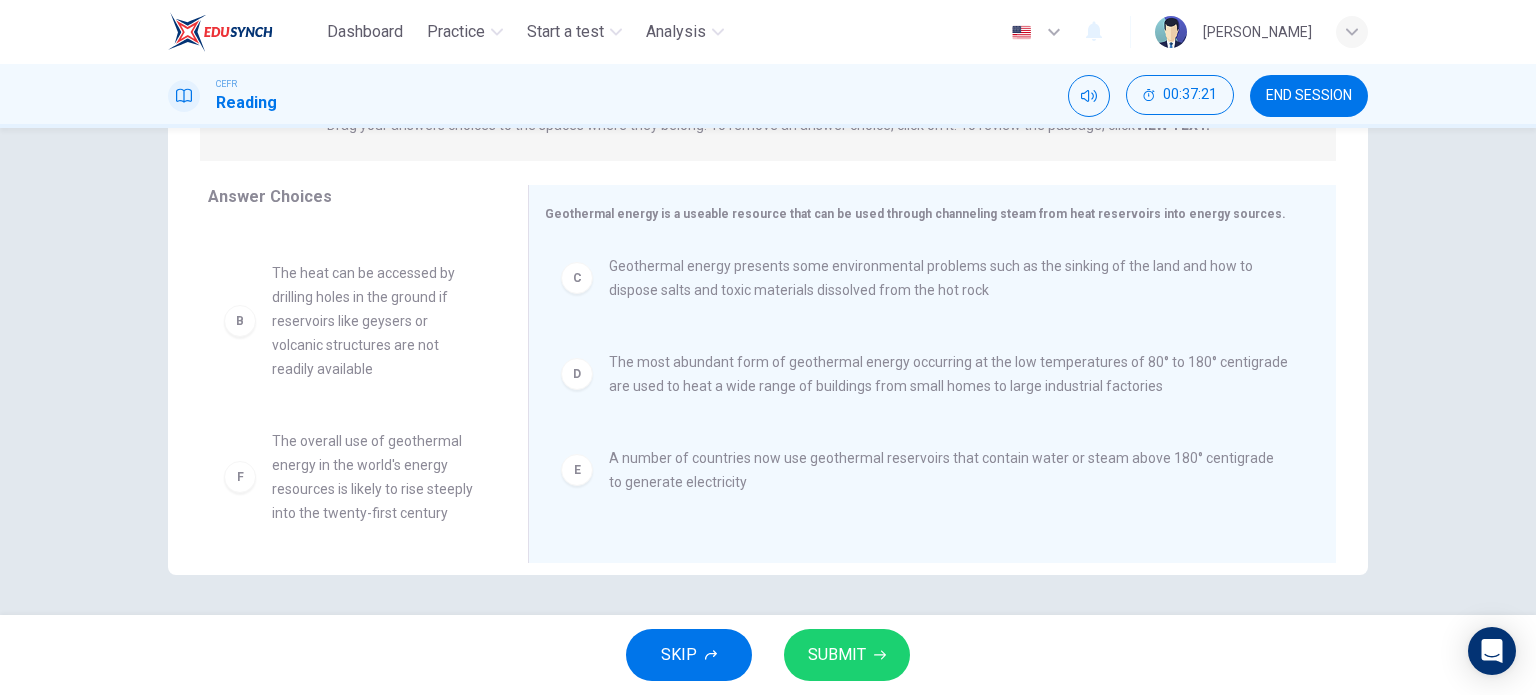 scroll, scrollTop: 4, scrollLeft: 0, axis: vertical 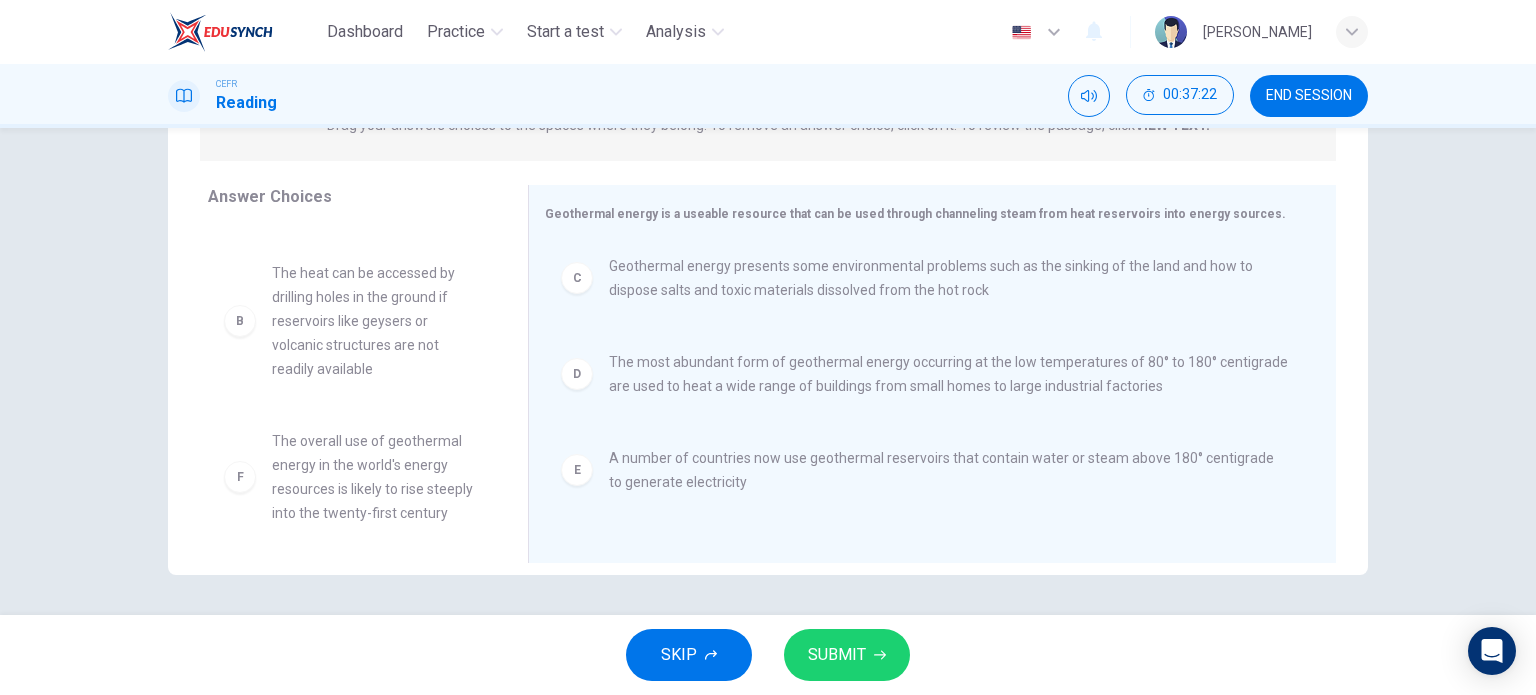 click on "SUBMIT" at bounding box center [837, 655] 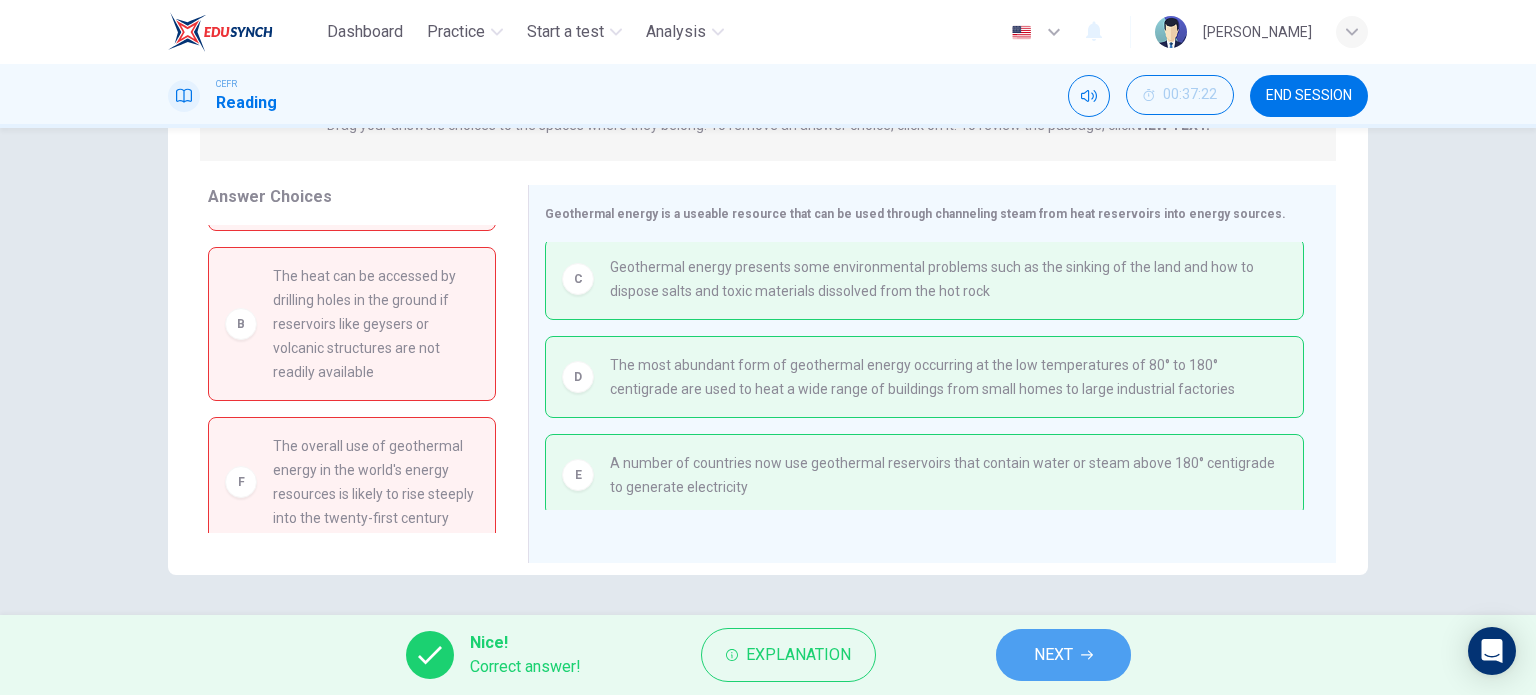 click on "NEXT" at bounding box center [1063, 655] 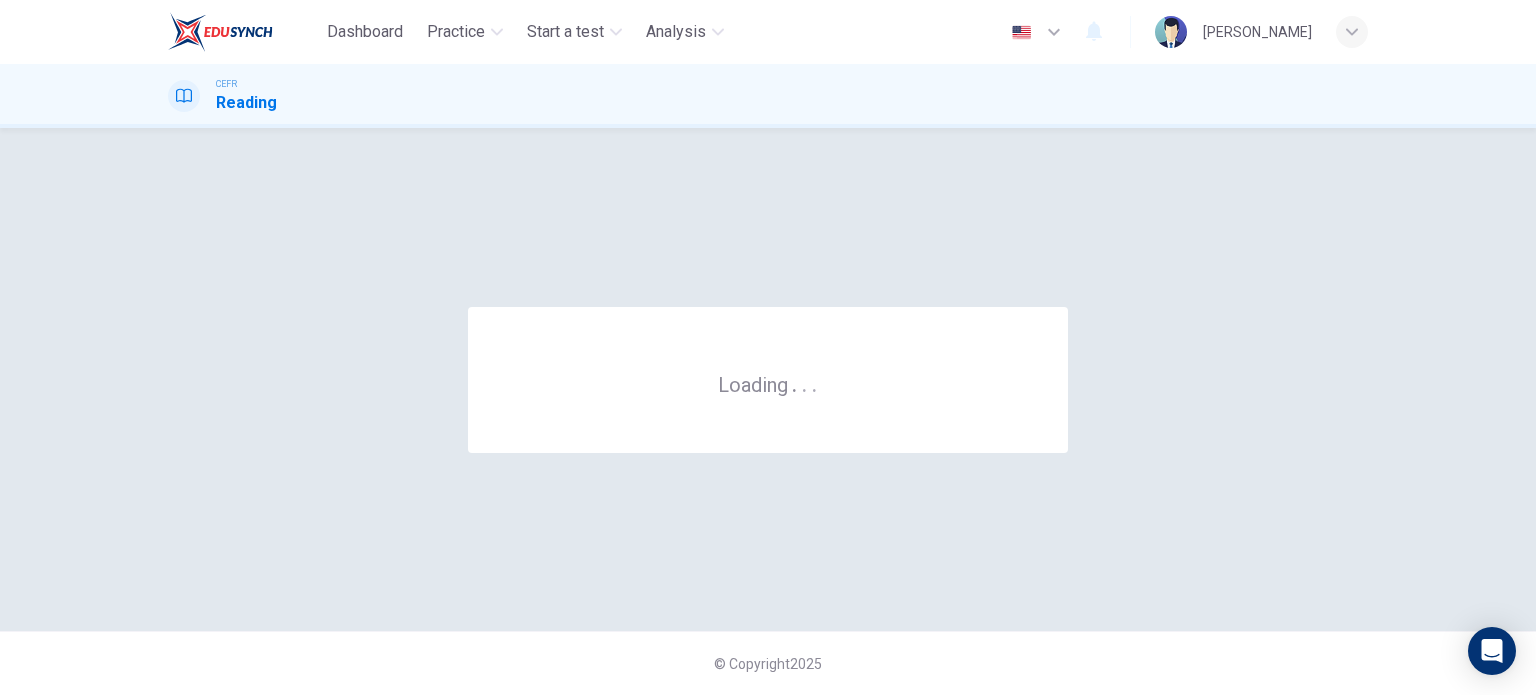 scroll, scrollTop: 0, scrollLeft: 0, axis: both 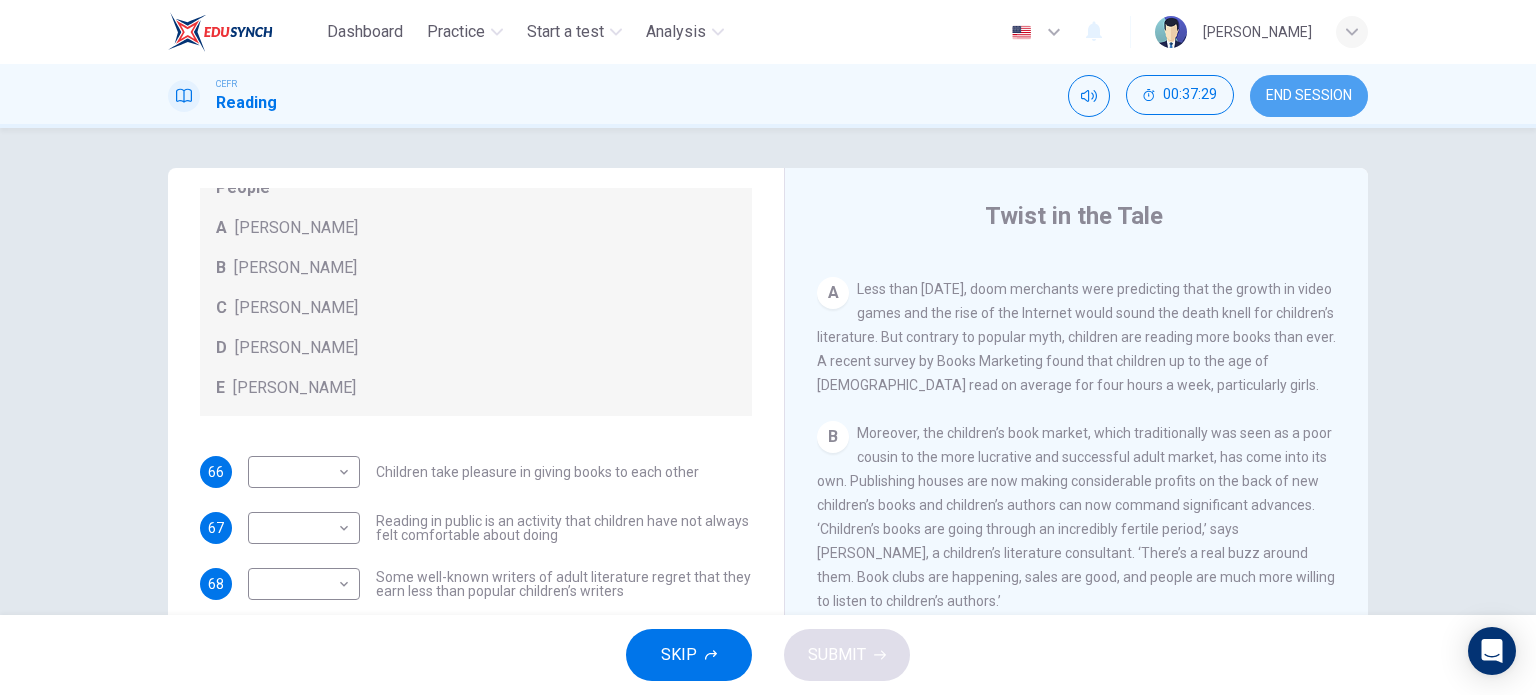 click on "END SESSION" at bounding box center (1309, 96) 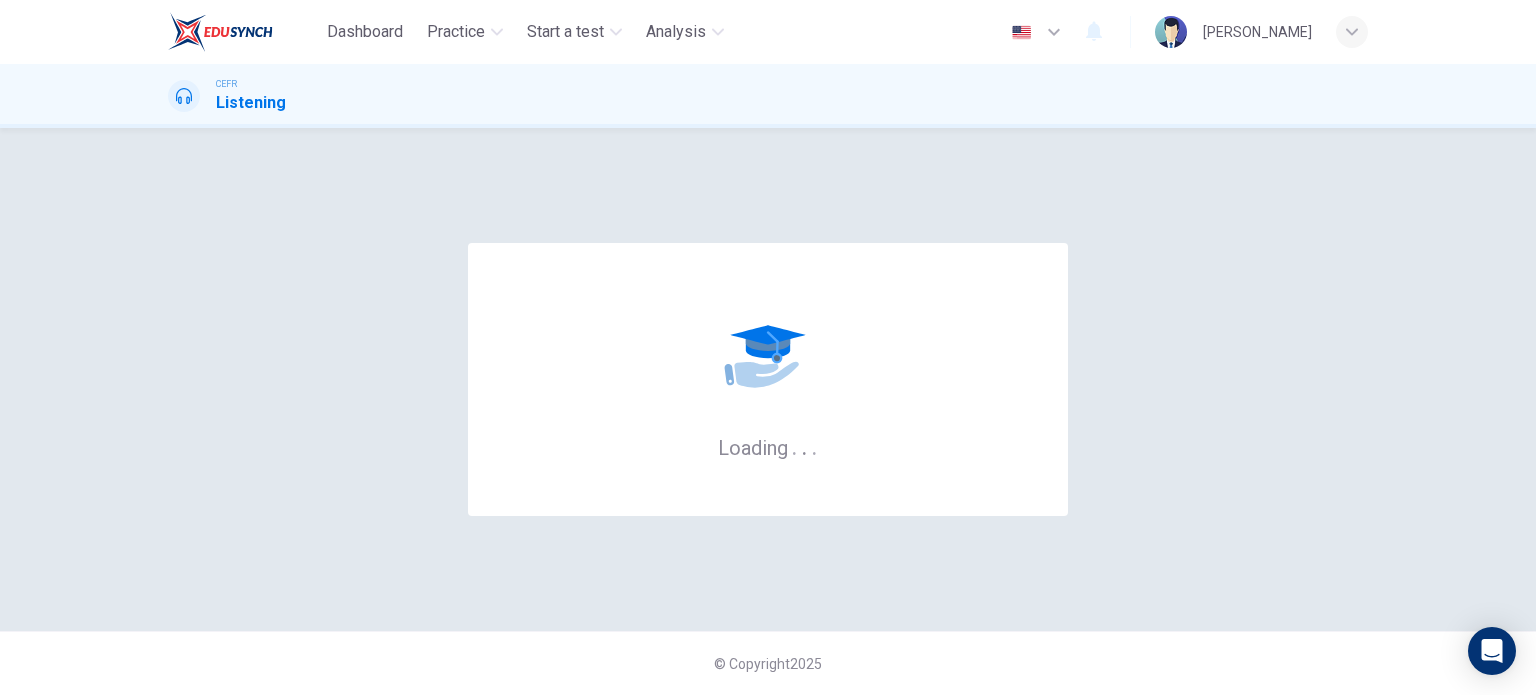 scroll, scrollTop: 0, scrollLeft: 0, axis: both 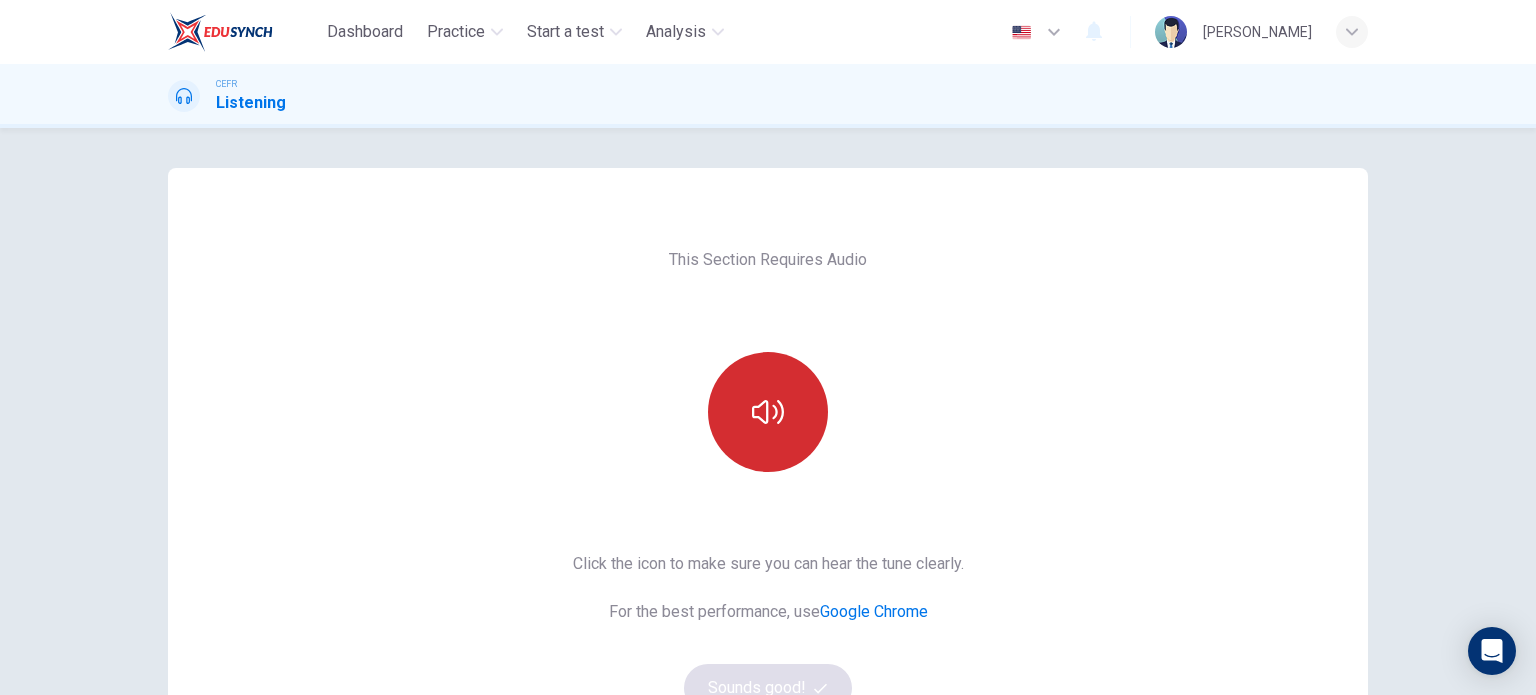 click 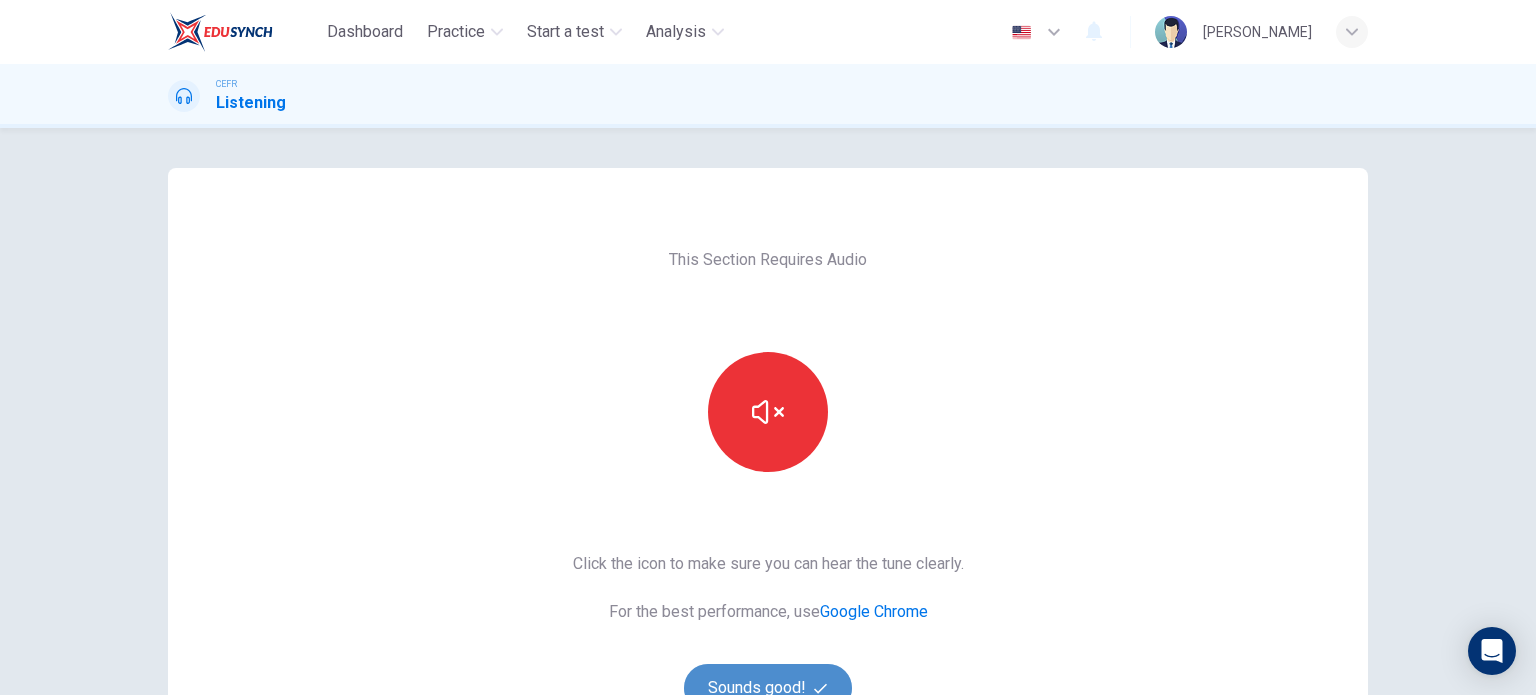 click on "Sounds good!" at bounding box center (768, 688) 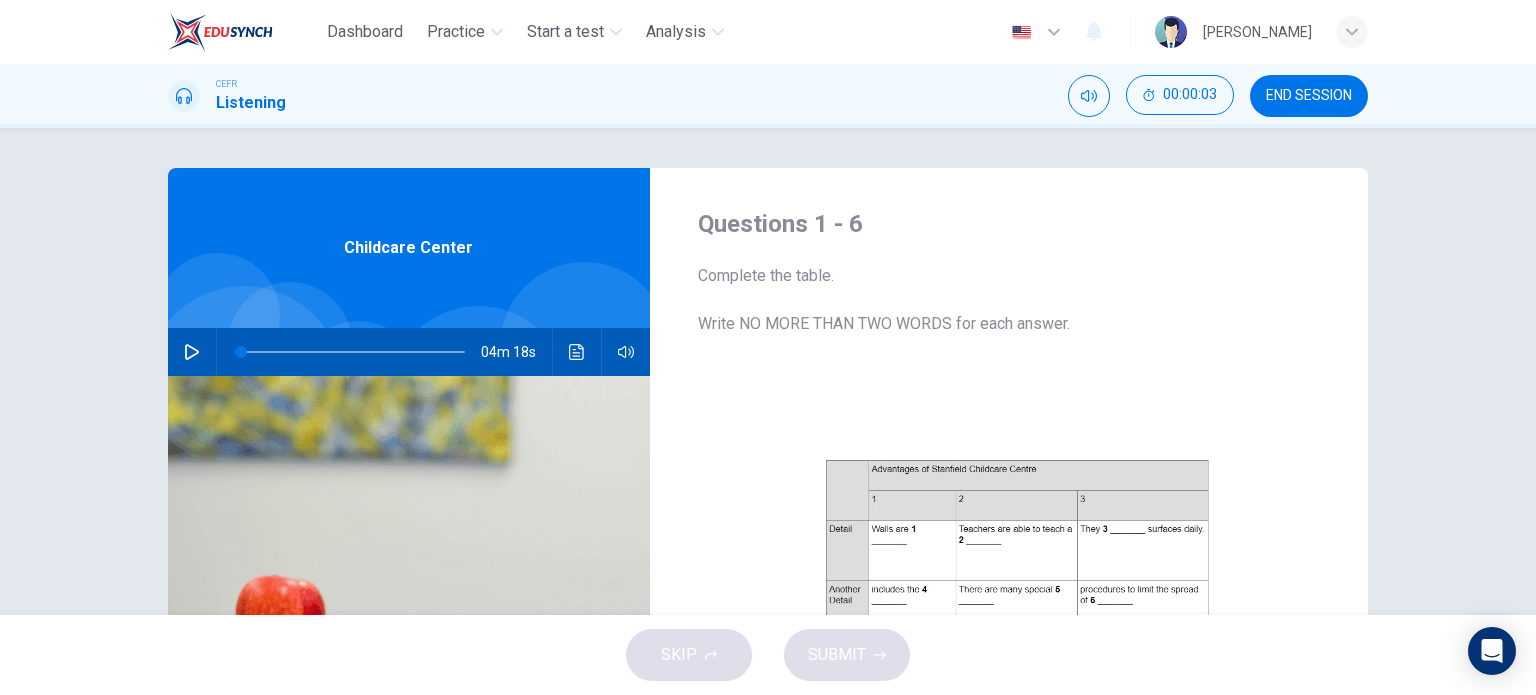 click on "END SESSION" at bounding box center (1309, 96) 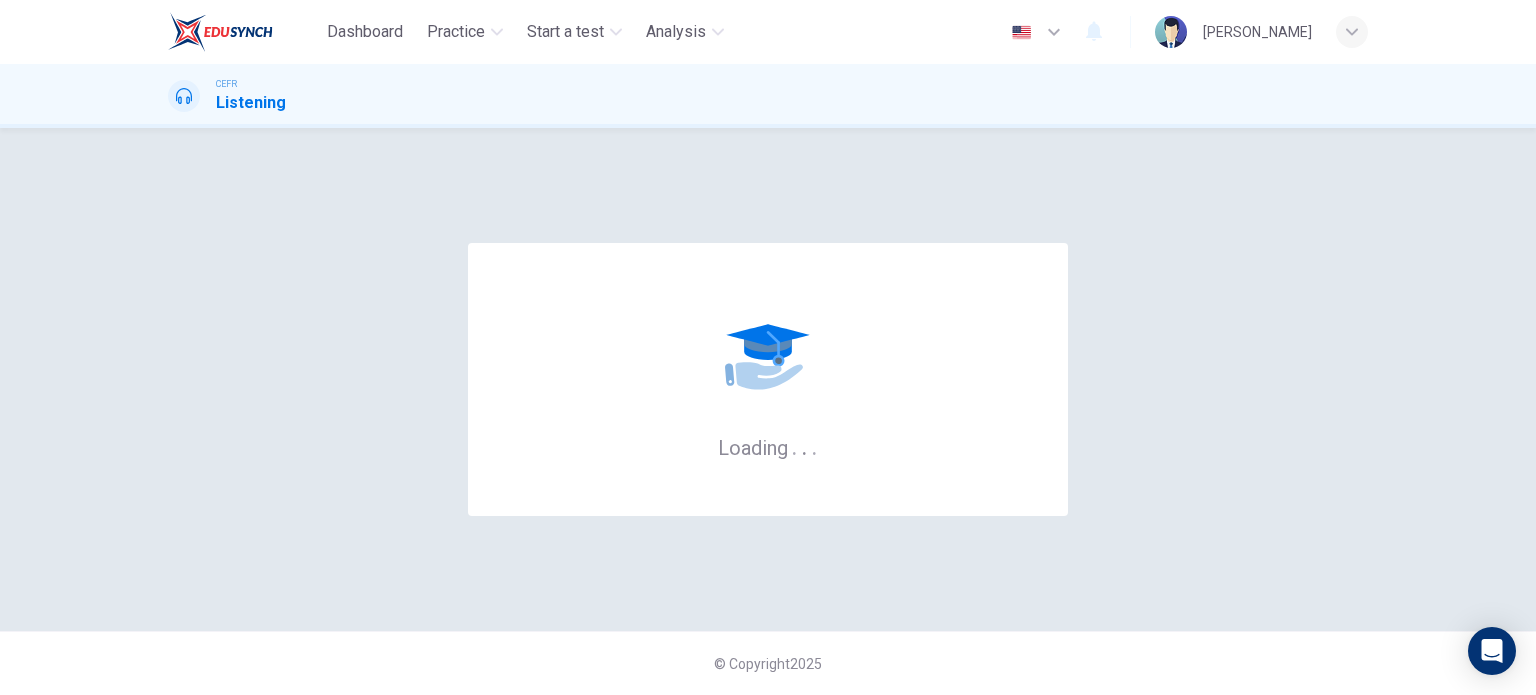 scroll, scrollTop: 0, scrollLeft: 0, axis: both 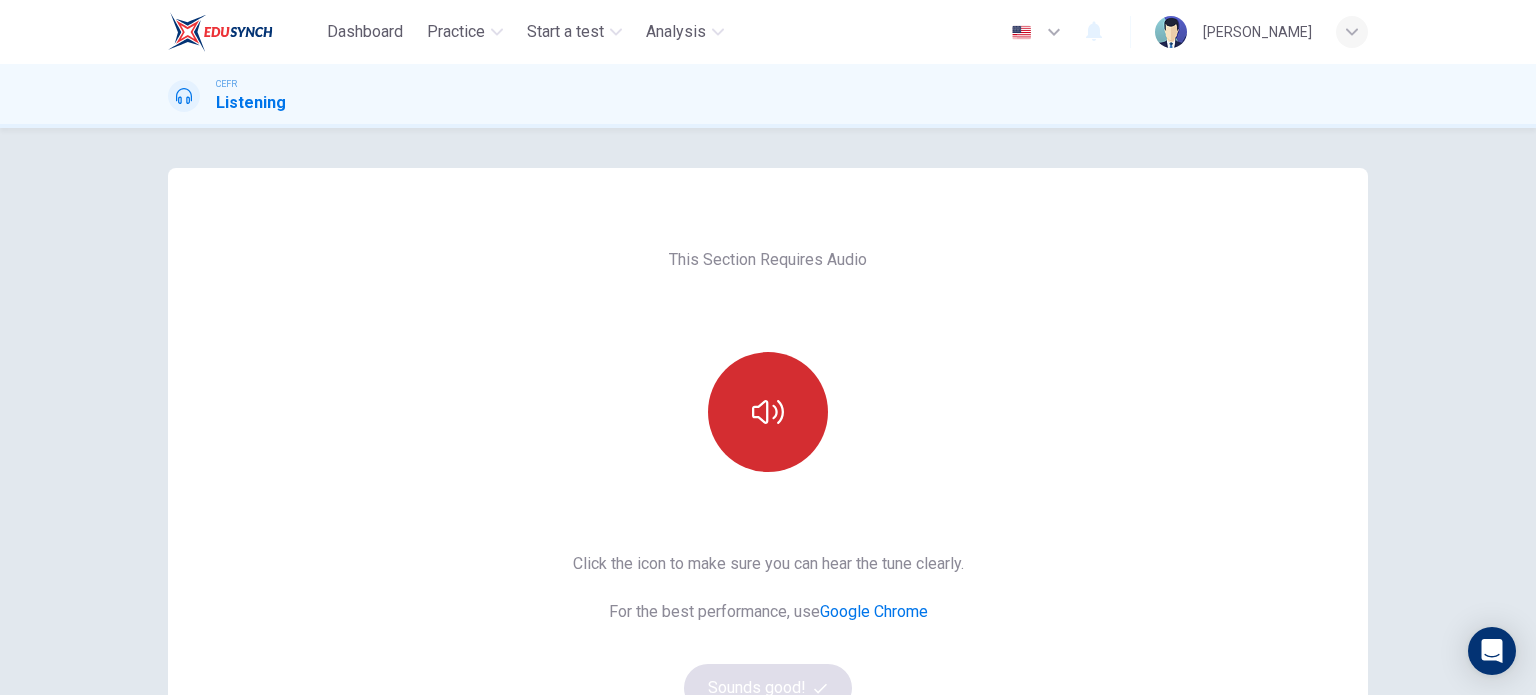 click at bounding box center [768, 412] 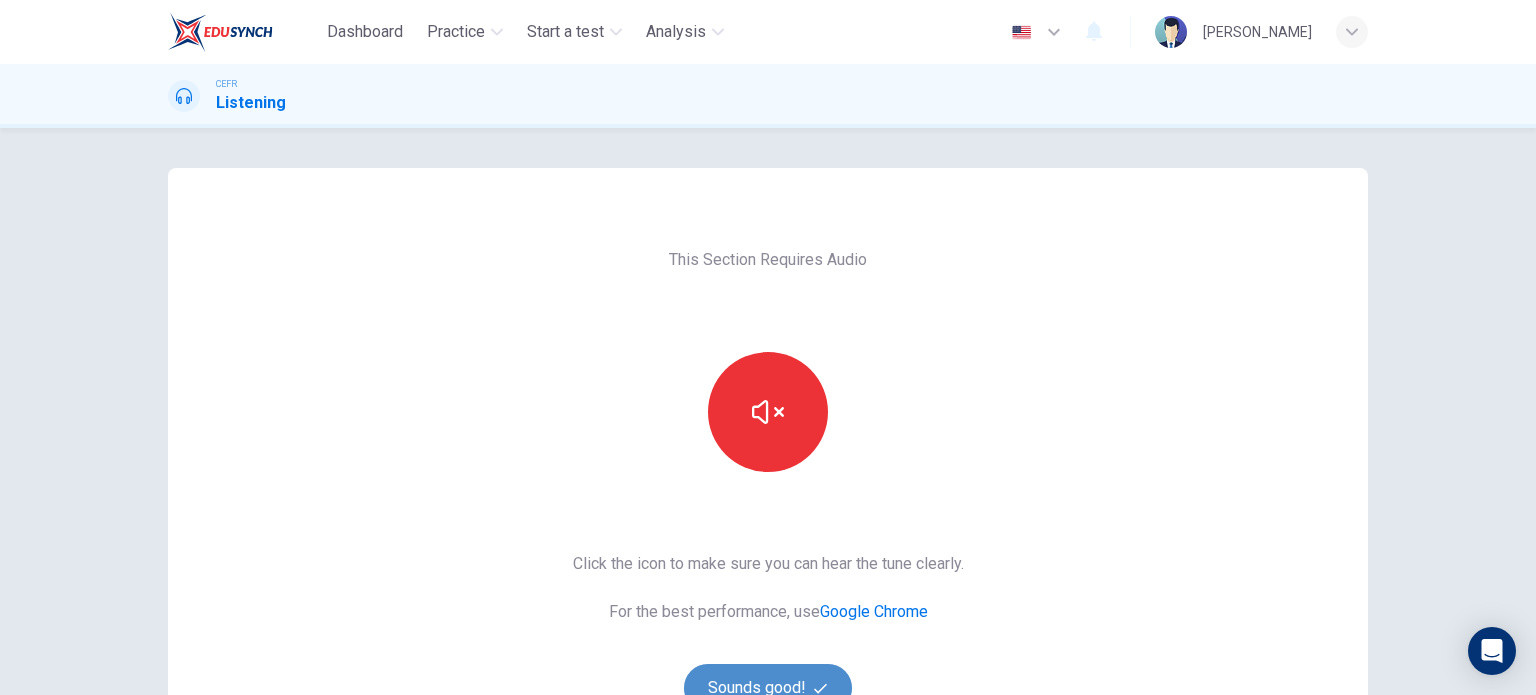 click on "Sounds good!" at bounding box center (768, 688) 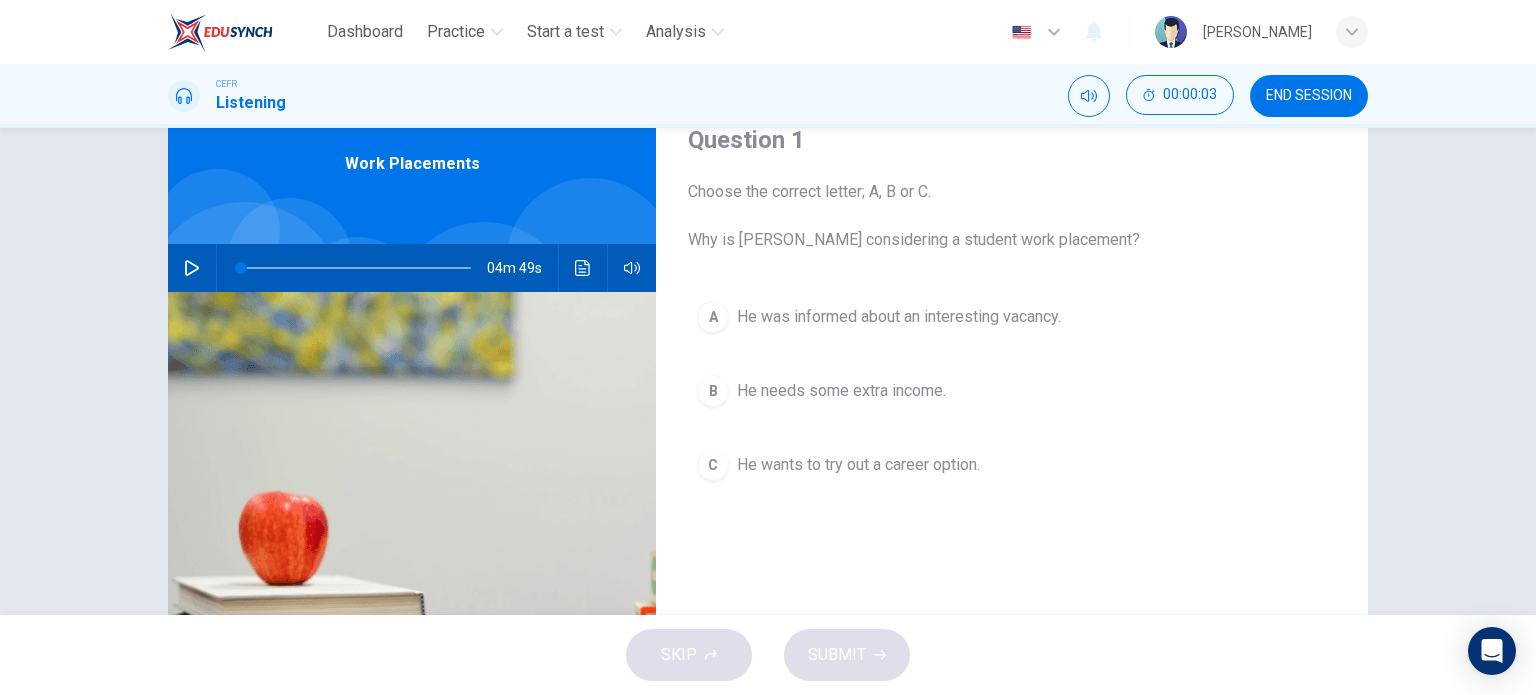 scroll, scrollTop: 100, scrollLeft: 0, axis: vertical 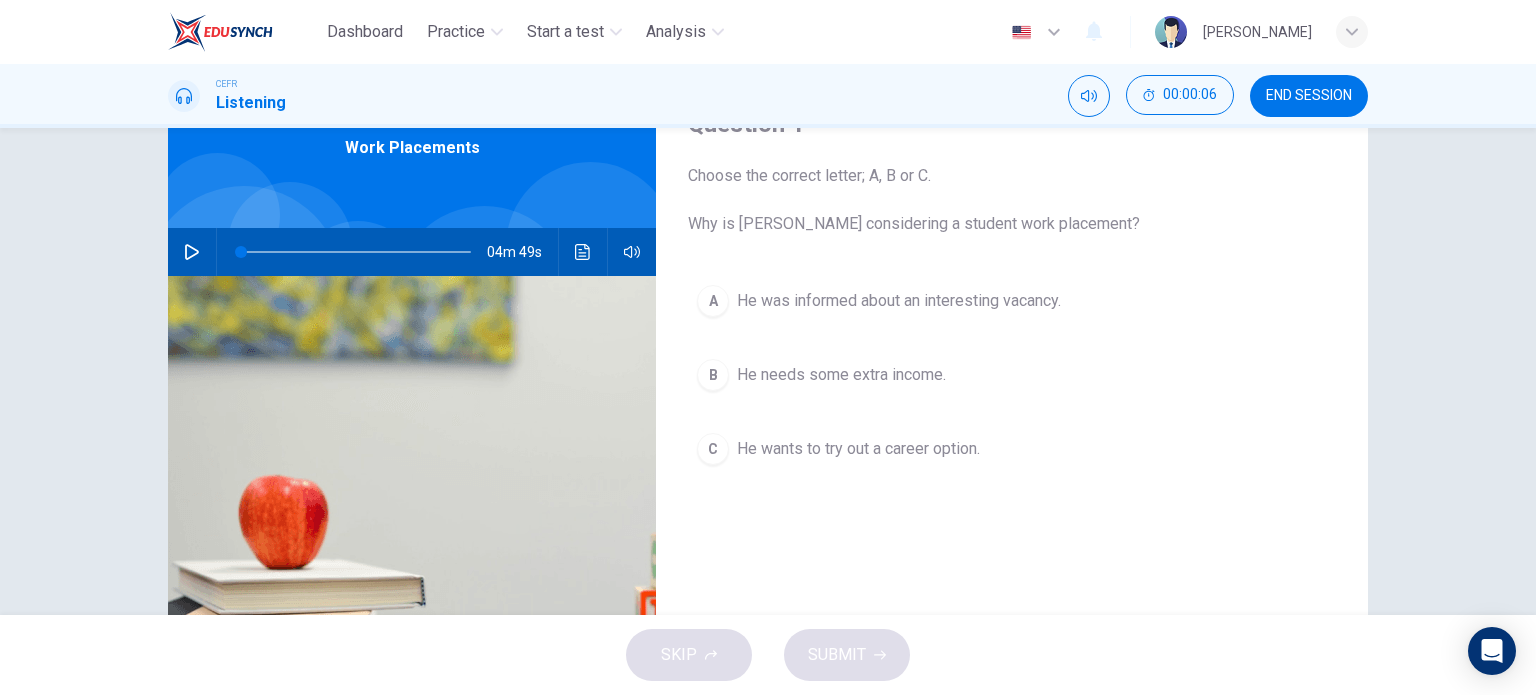 click on "END SESSION" at bounding box center (1309, 96) 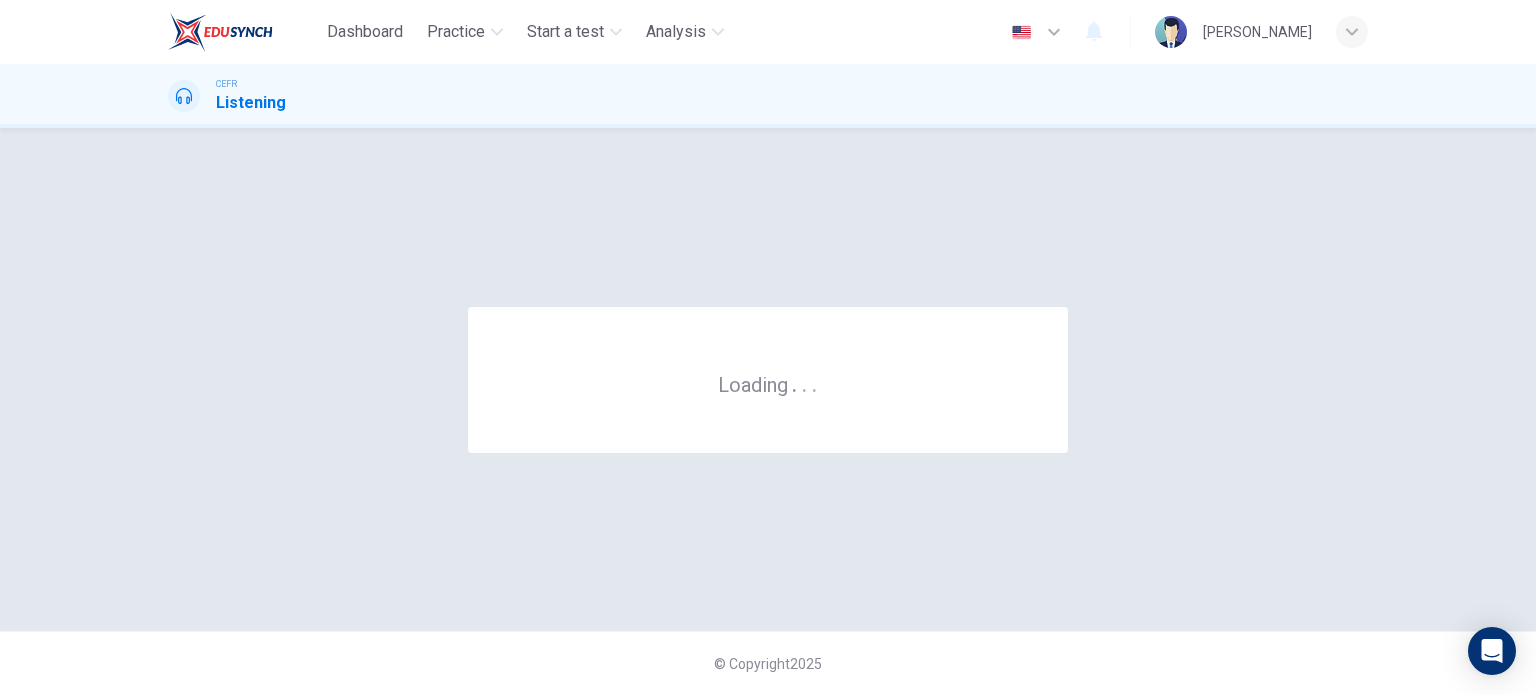 scroll, scrollTop: 0, scrollLeft: 0, axis: both 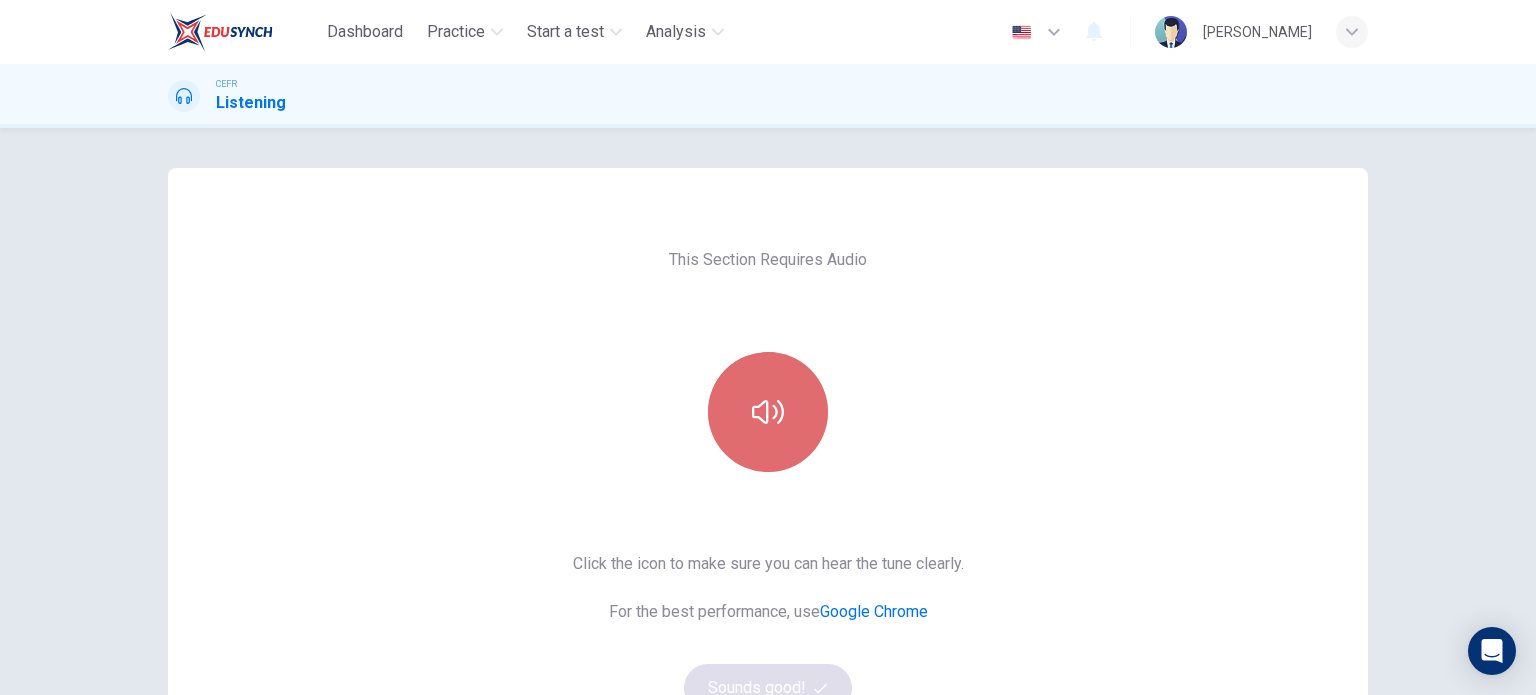 click at bounding box center (768, 412) 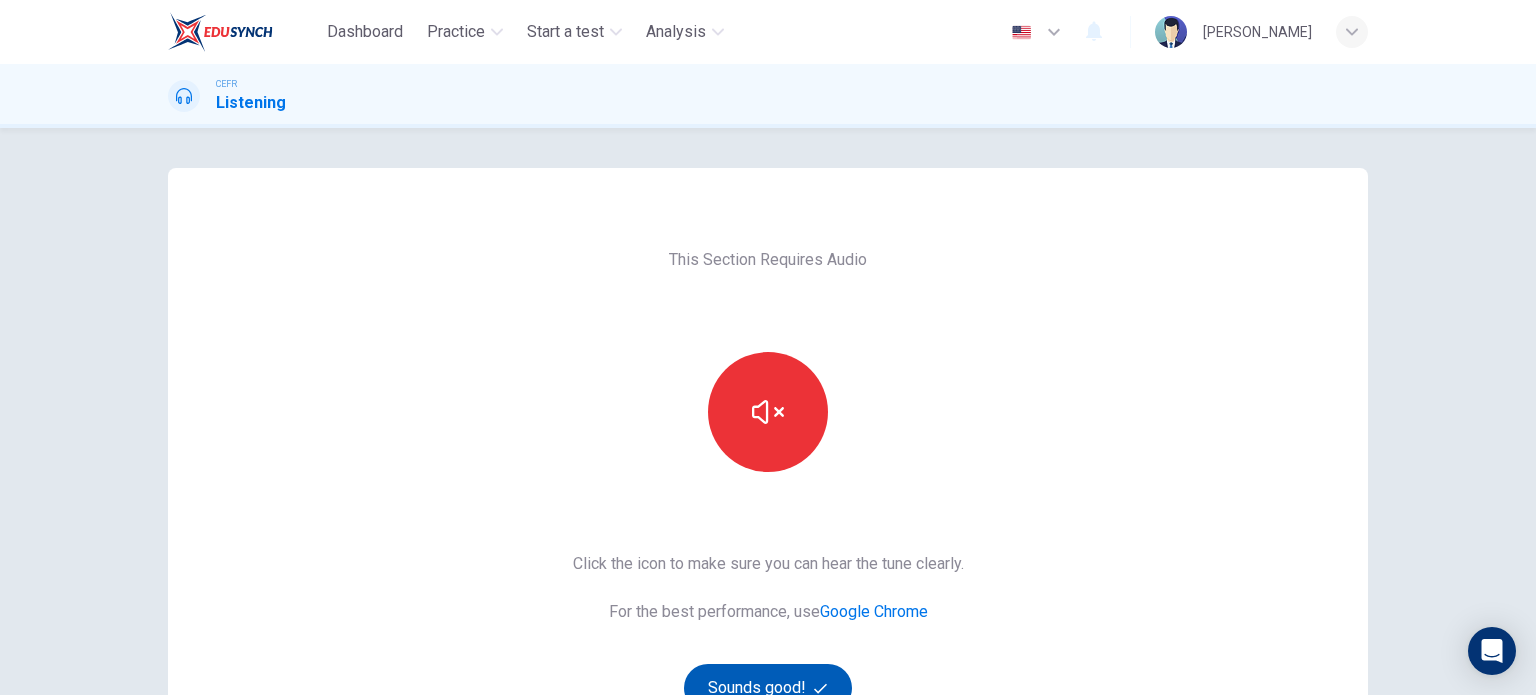 click on "Sounds good!" at bounding box center (768, 688) 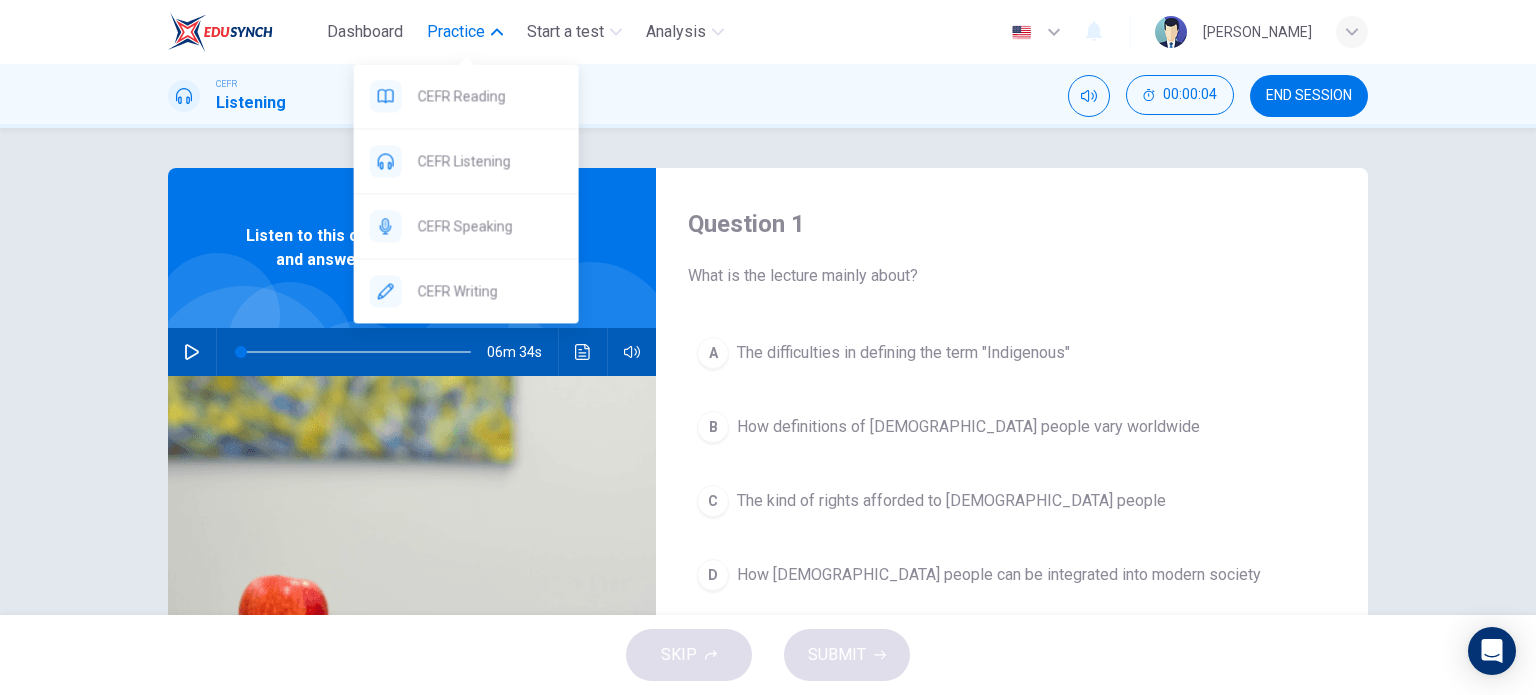 click on "Practice" at bounding box center [456, 32] 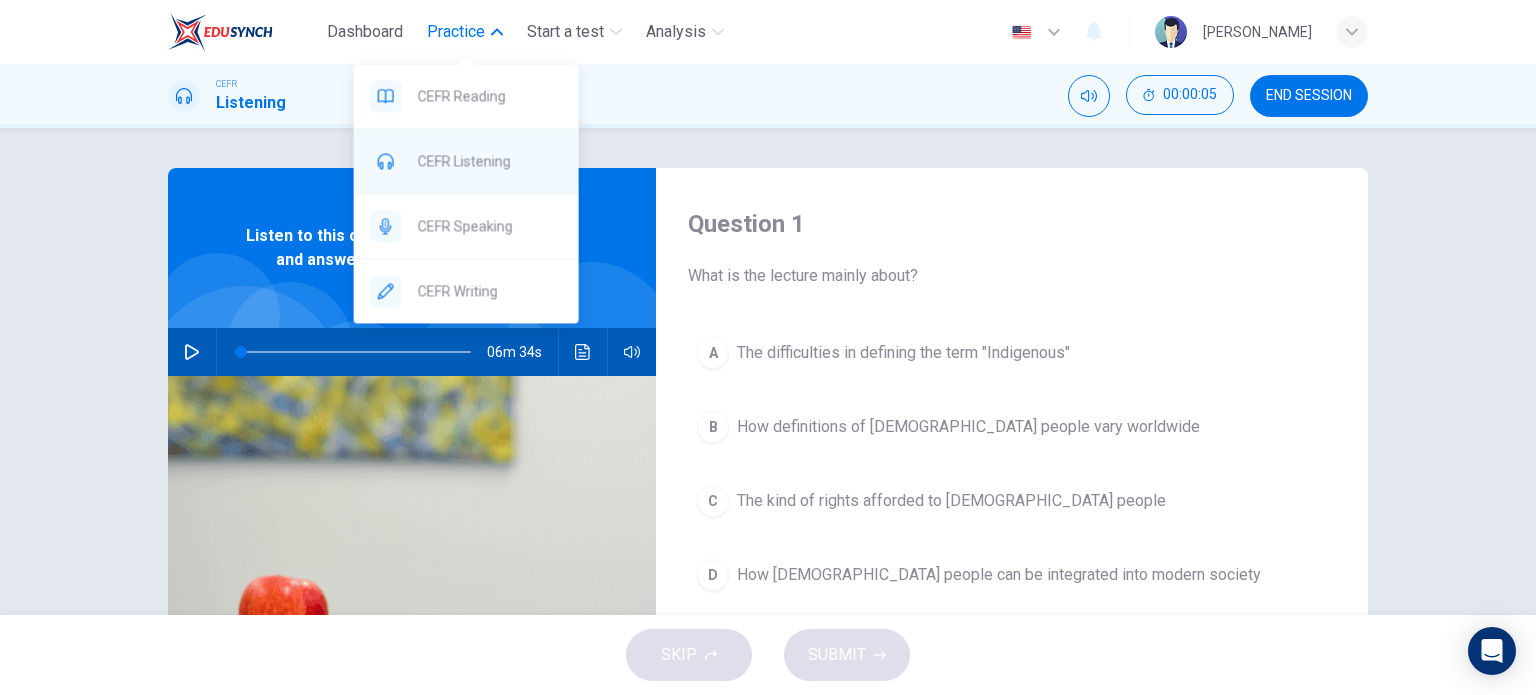 click on "CEFR Listening" at bounding box center (466, 161) 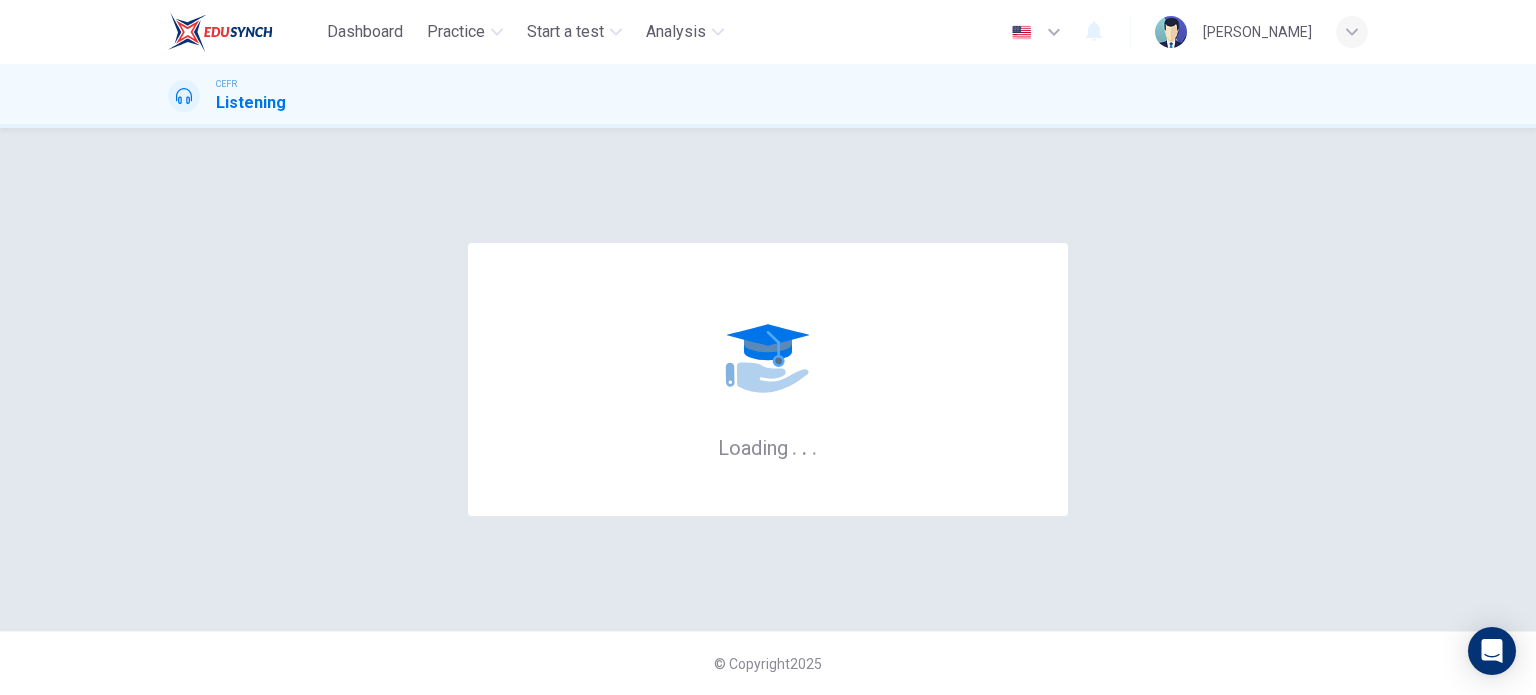 scroll, scrollTop: 0, scrollLeft: 0, axis: both 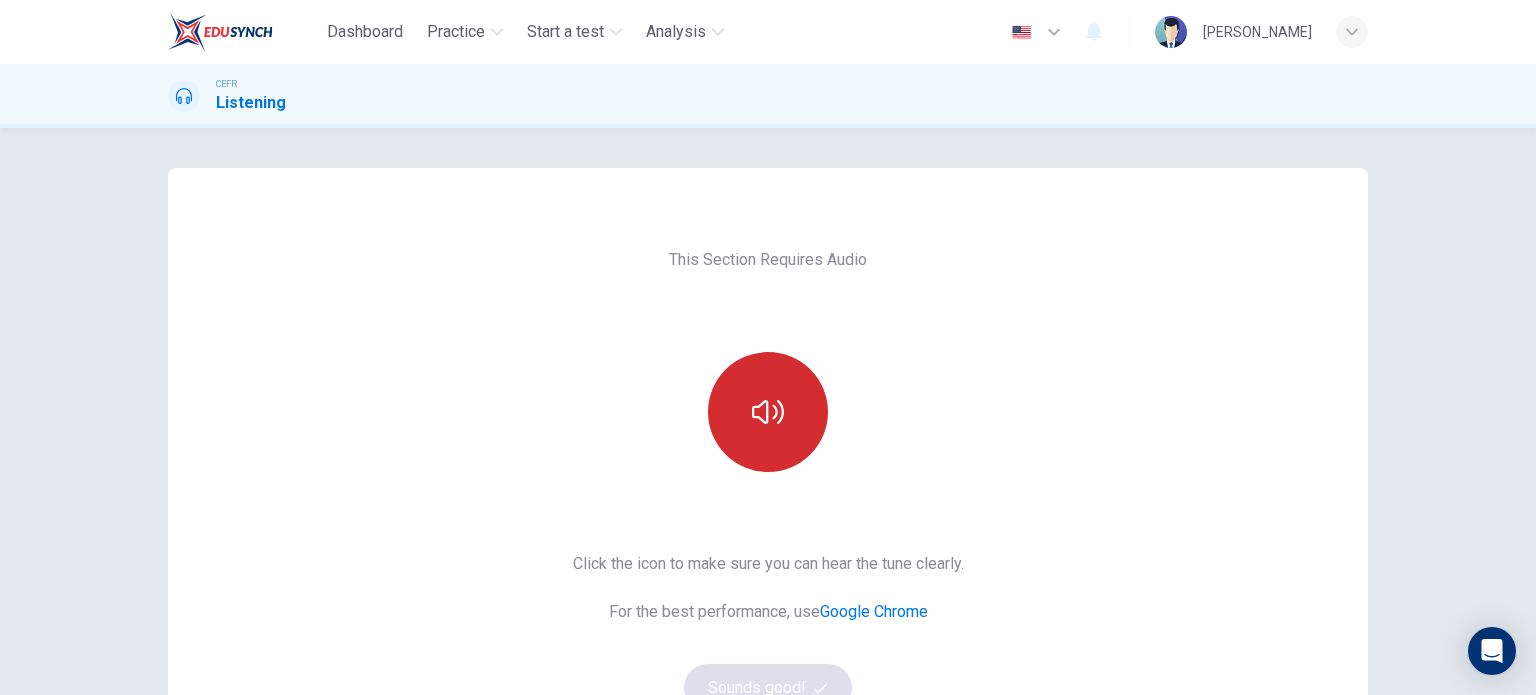 click at bounding box center [768, 412] 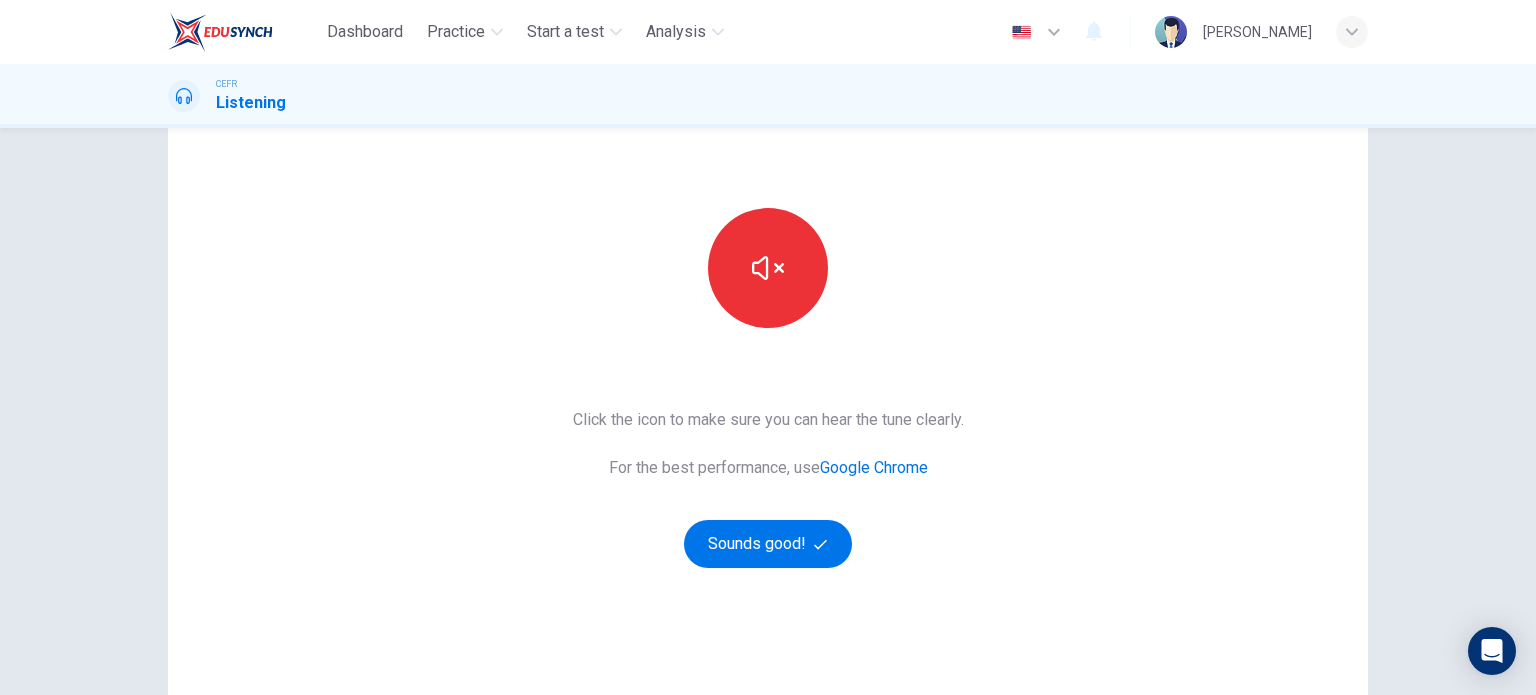 scroll, scrollTop: 200, scrollLeft: 0, axis: vertical 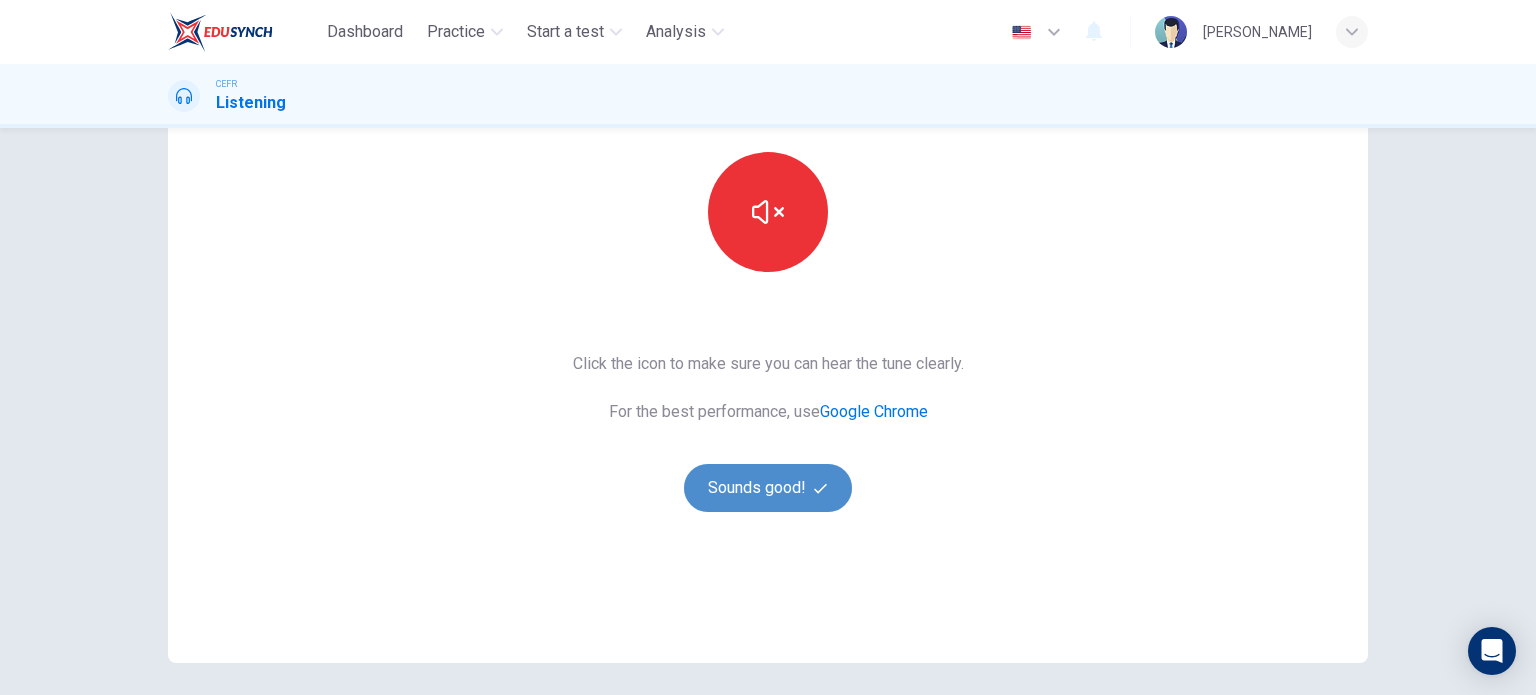 click on "Sounds good!" at bounding box center (768, 488) 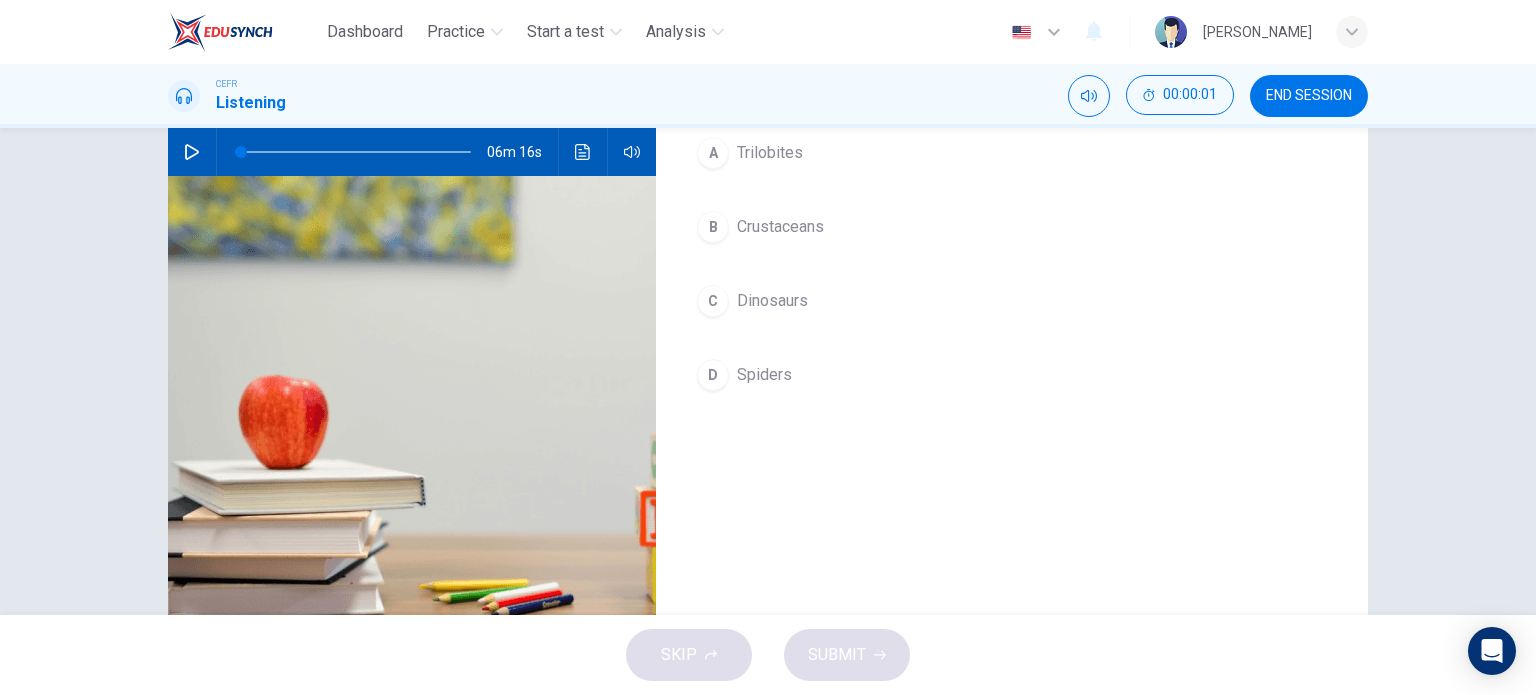 scroll, scrollTop: 0, scrollLeft: 0, axis: both 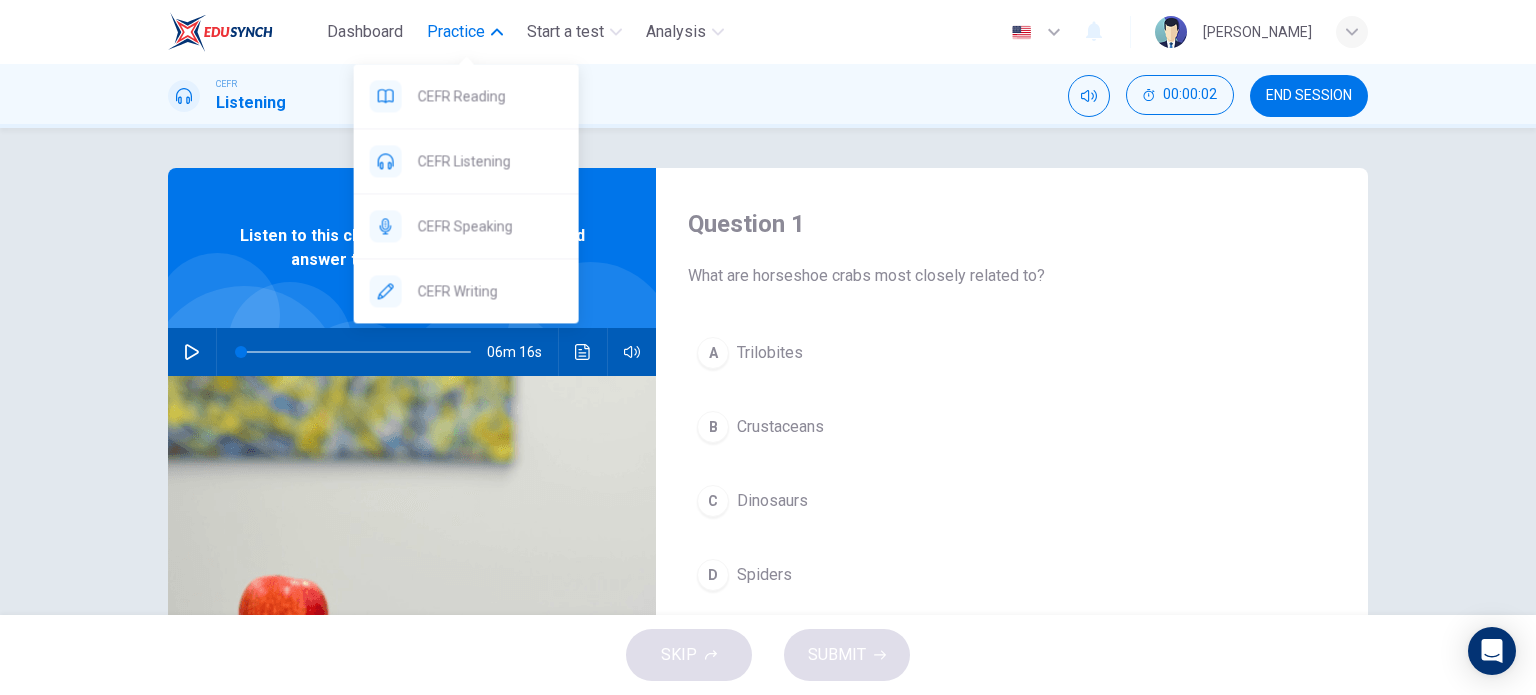 click on "Practice" at bounding box center [456, 32] 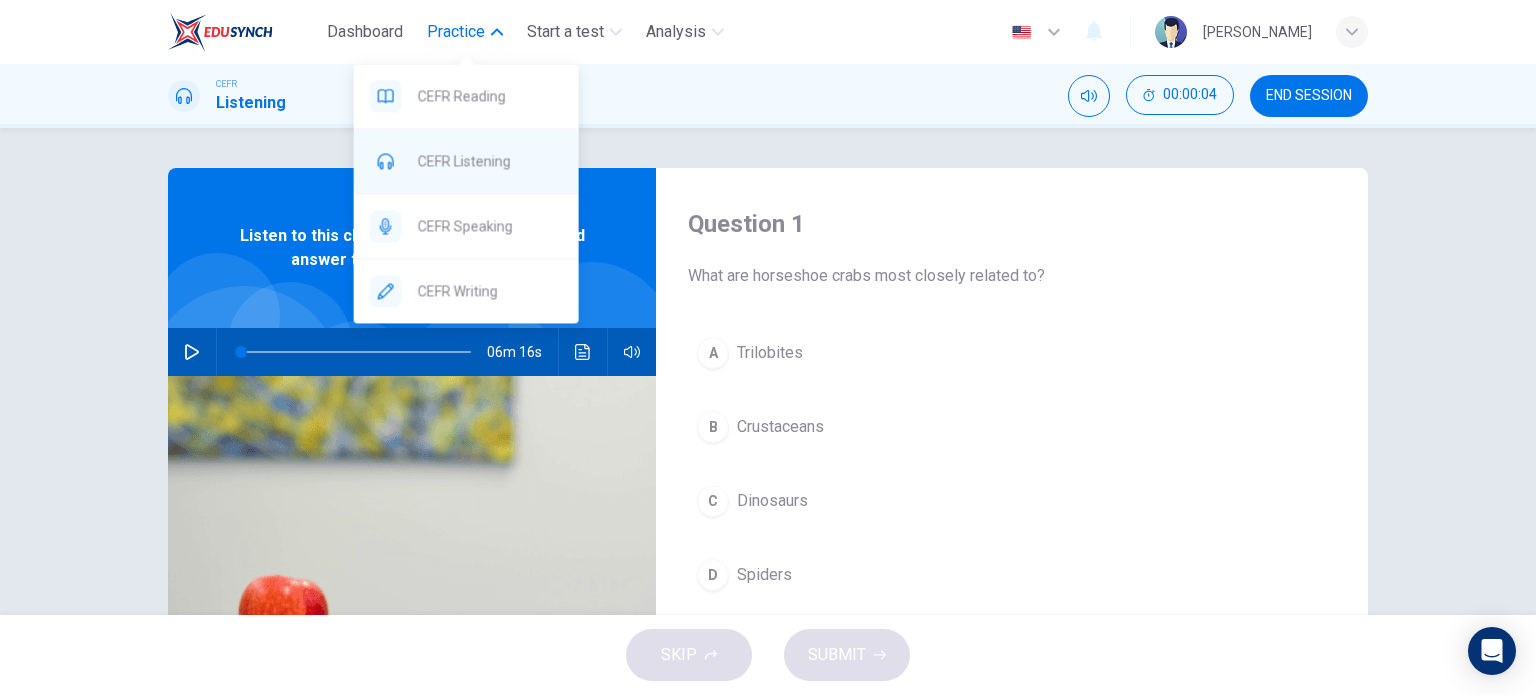 click on "CEFR Listening" at bounding box center (466, 161) 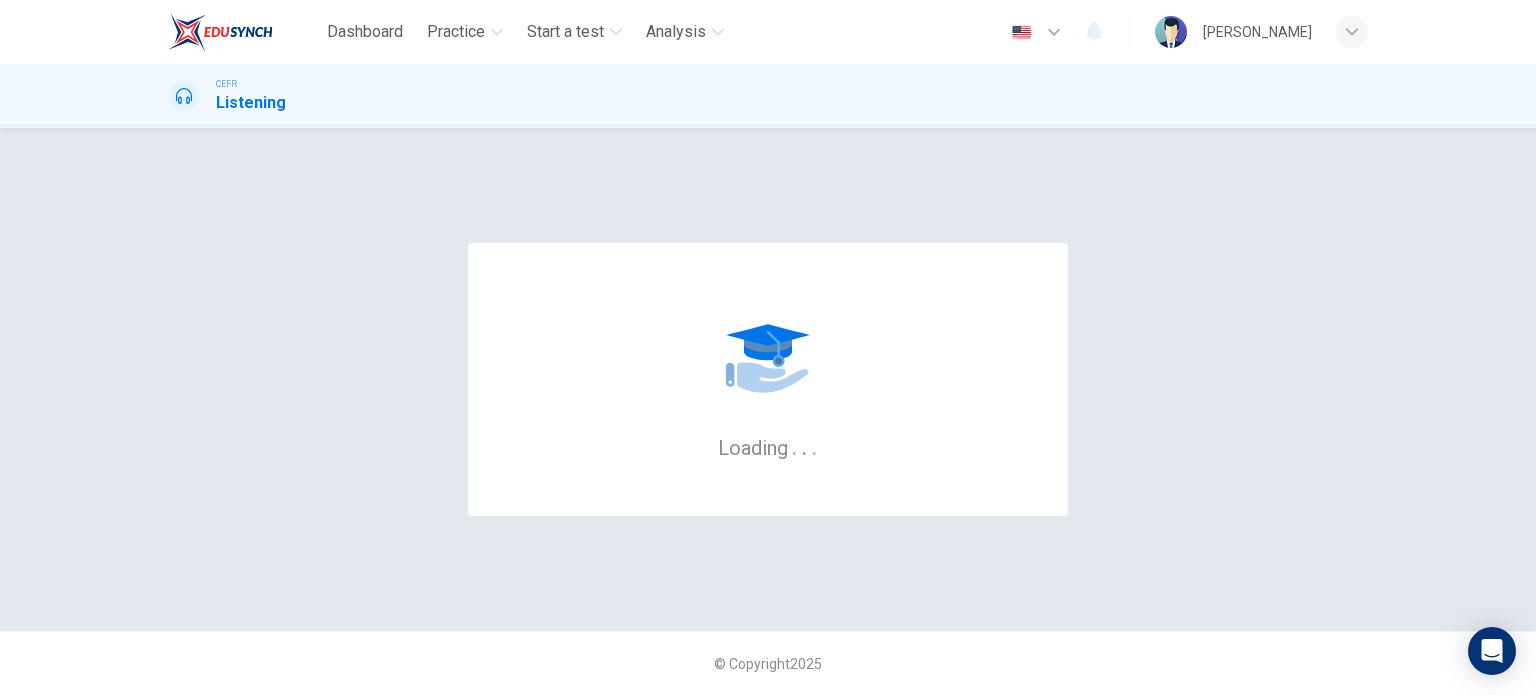 scroll, scrollTop: 0, scrollLeft: 0, axis: both 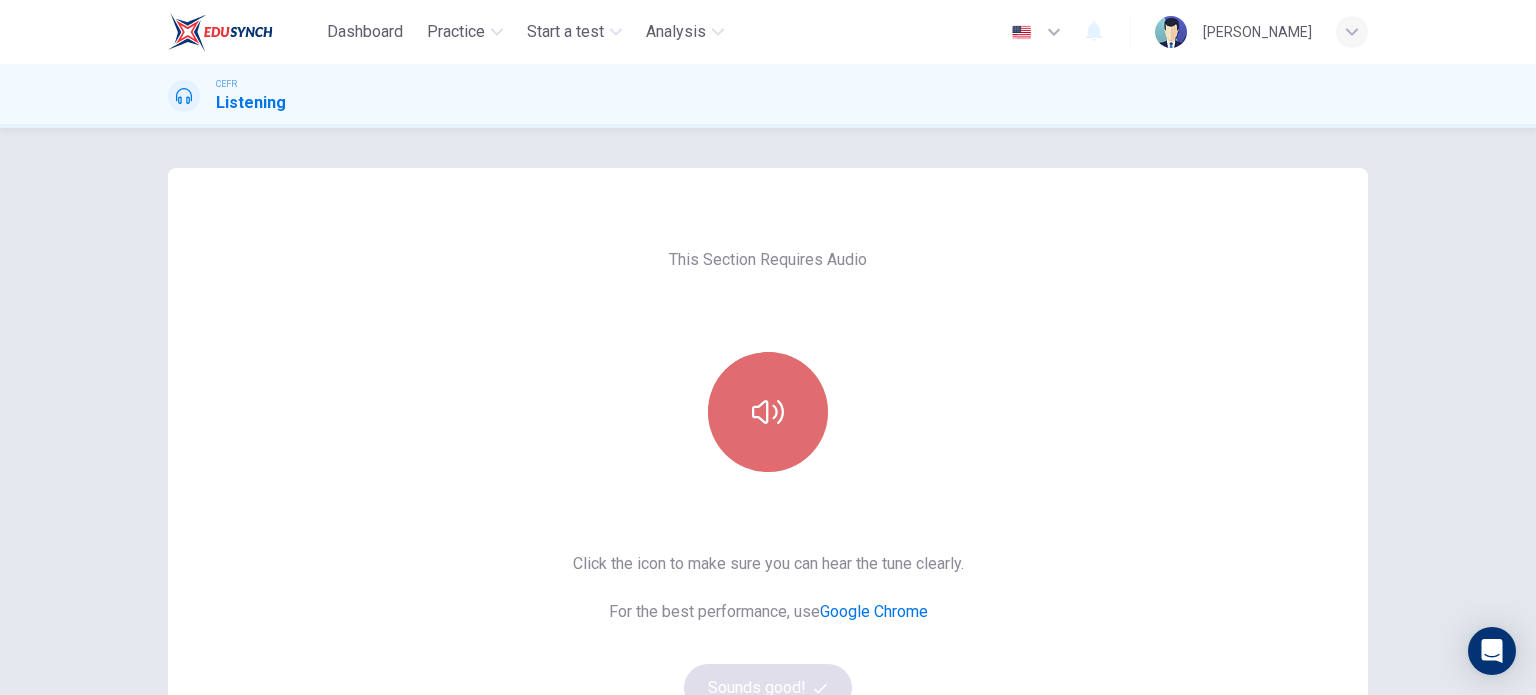 click at bounding box center [768, 412] 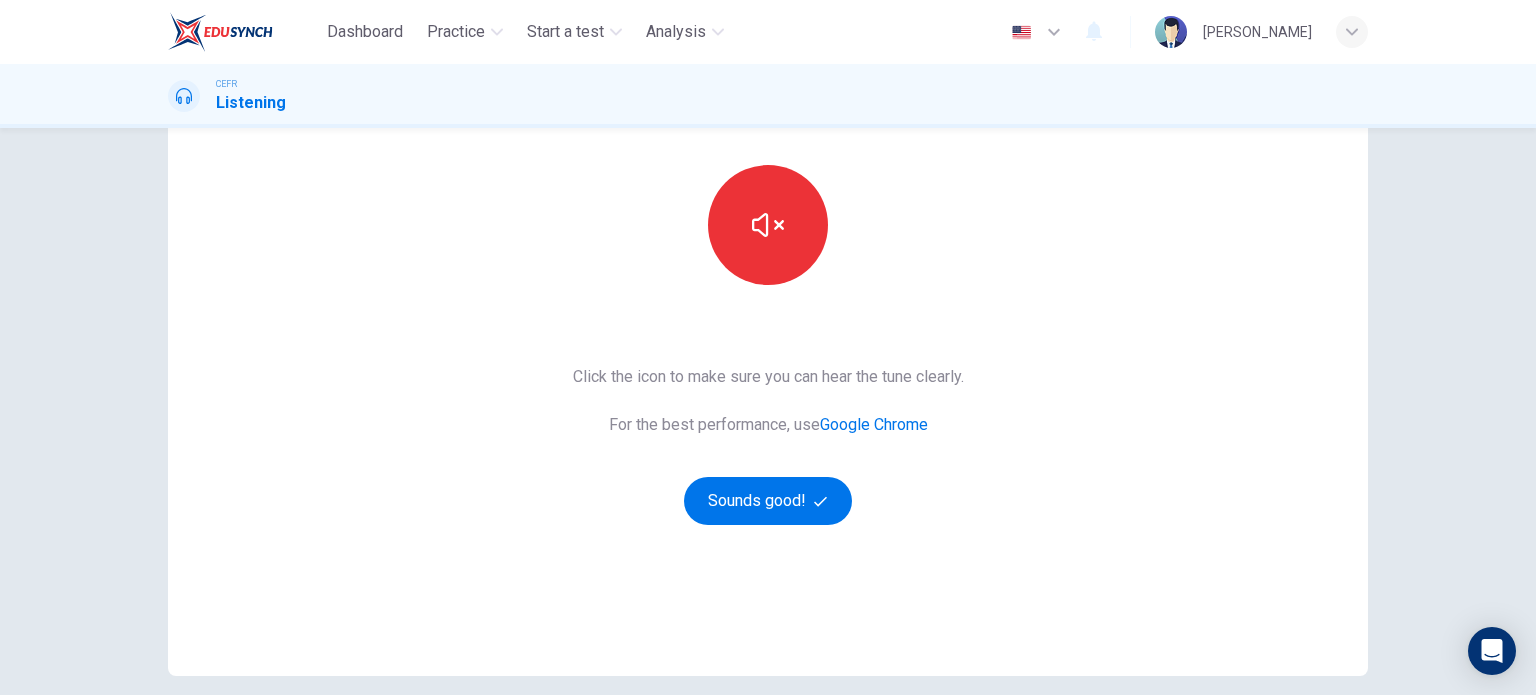 scroll, scrollTop: 200, scrollLeft: 0, axis: vertical 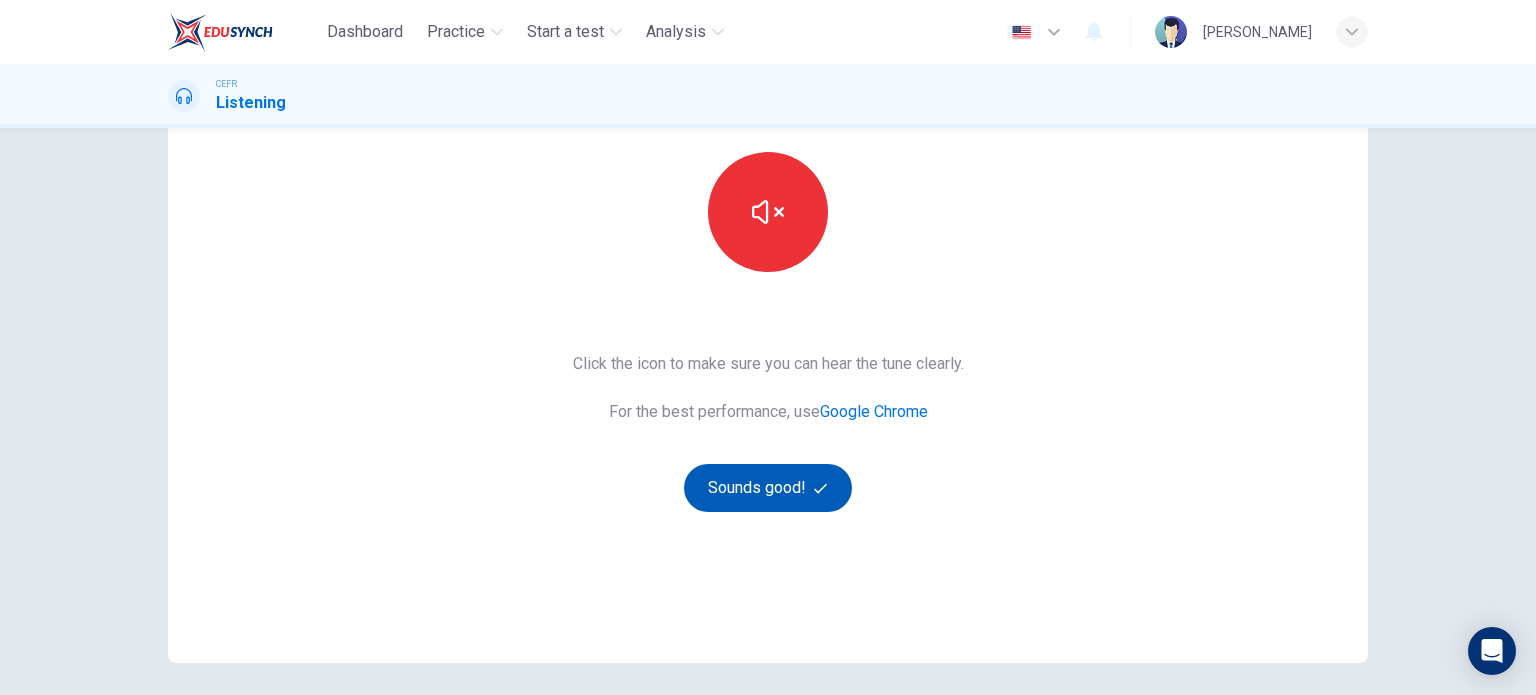 click on "Sounds good!" at bounding box center [768, 488] 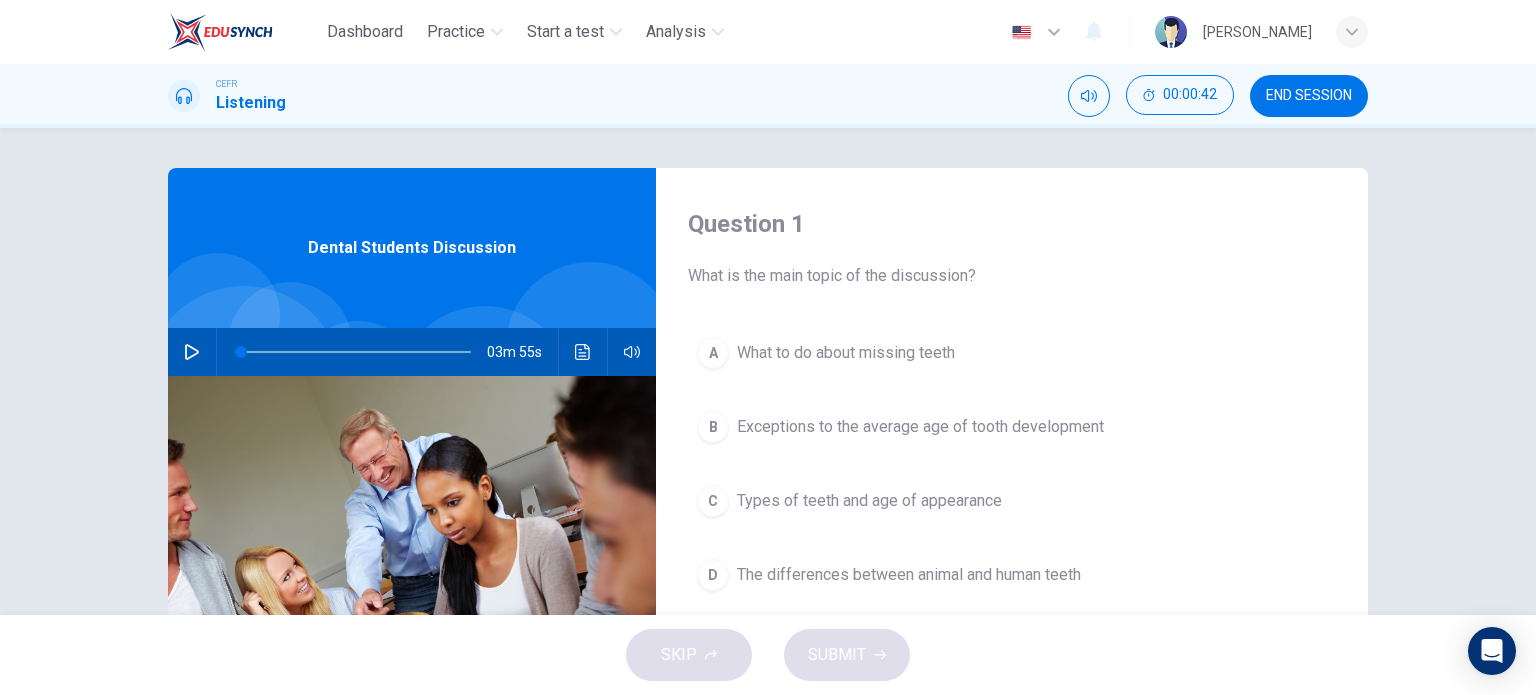 click 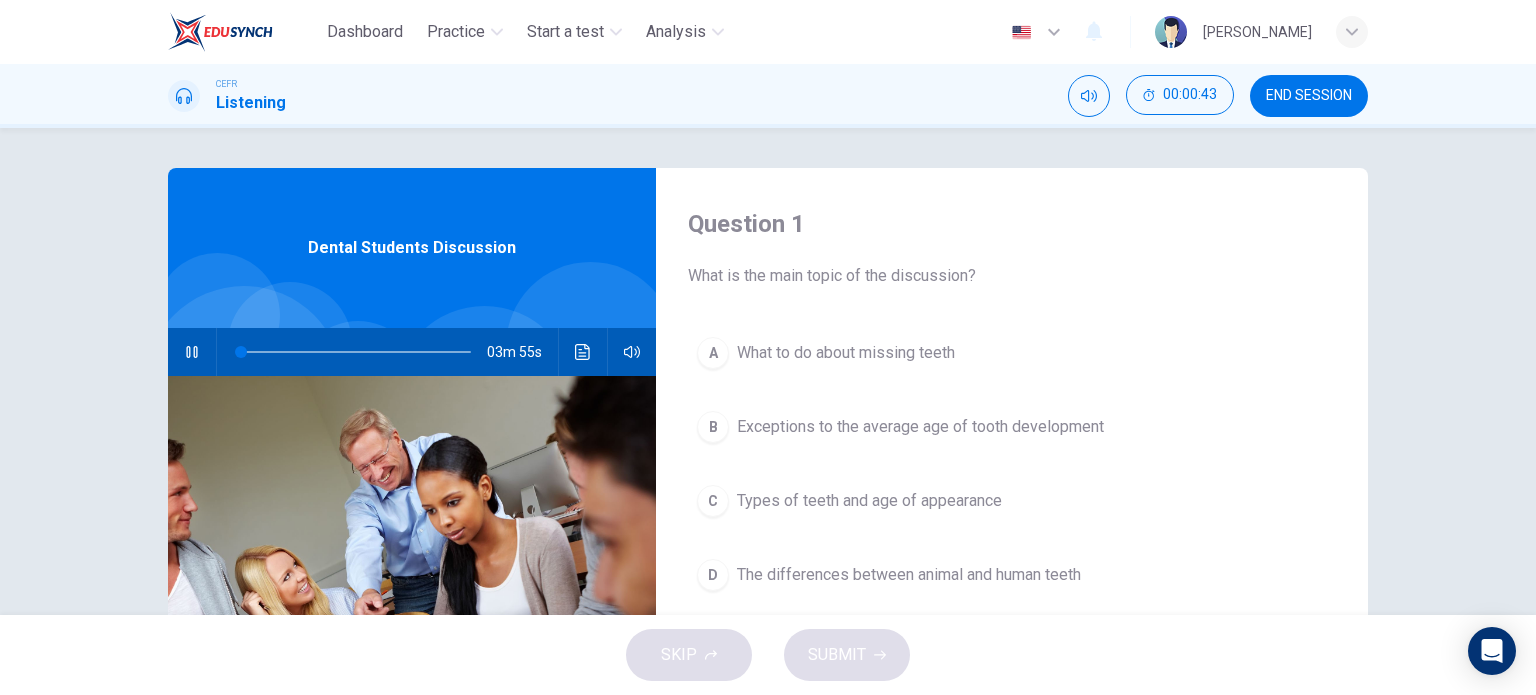 type on "0" 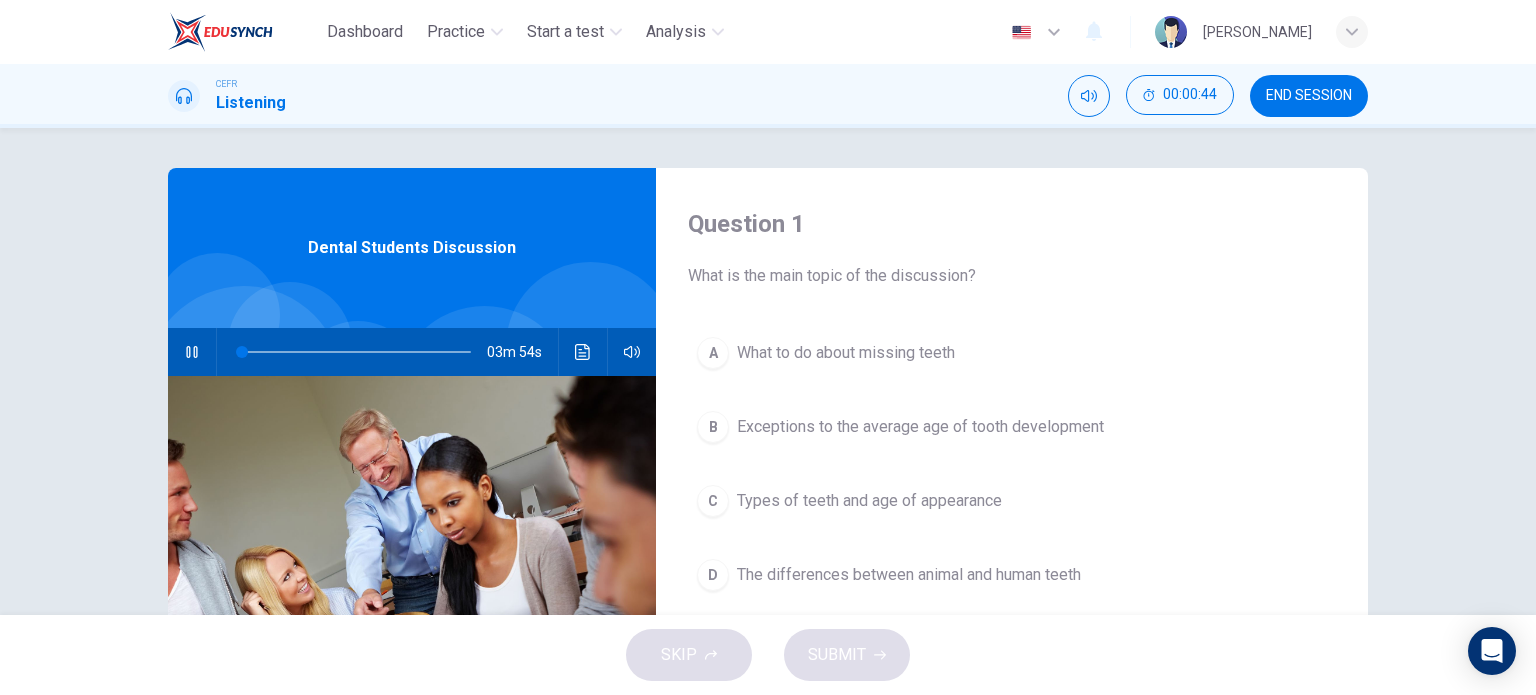 type 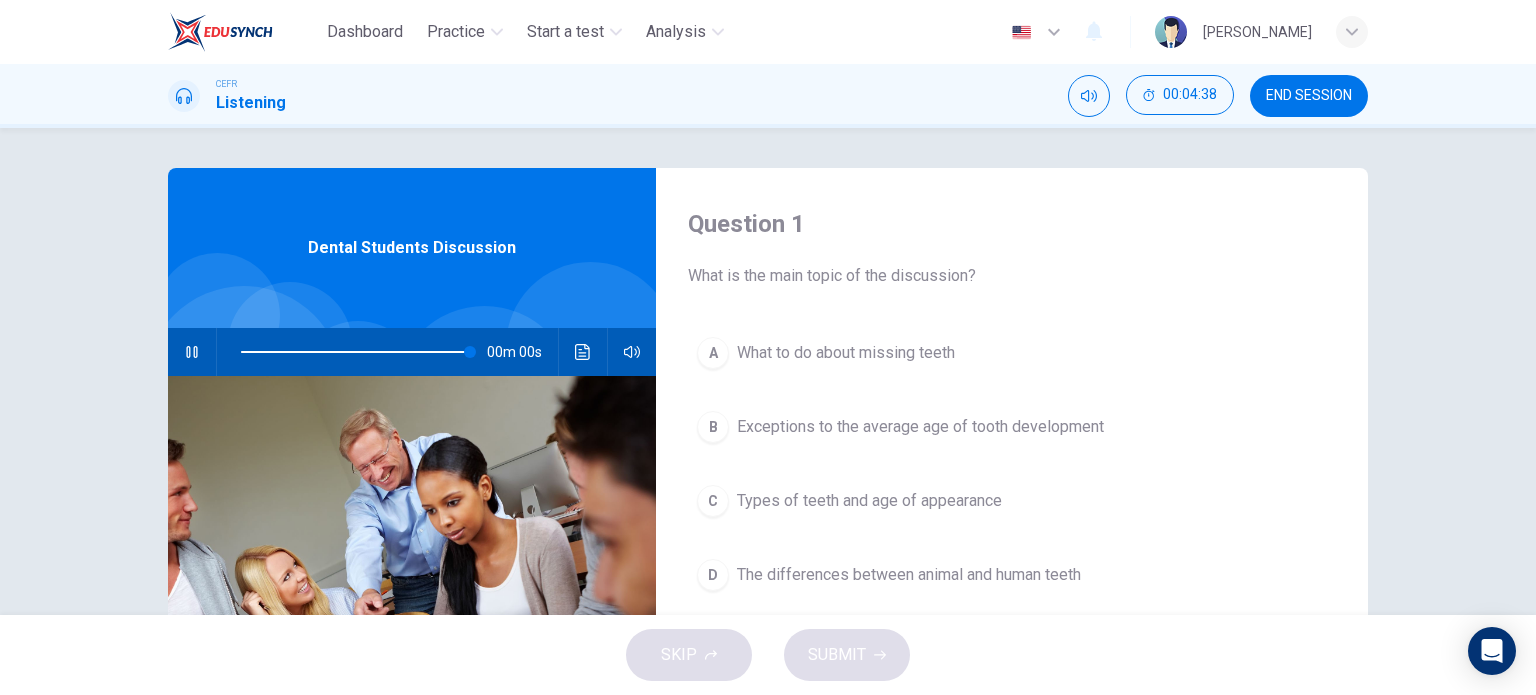 type on "0" 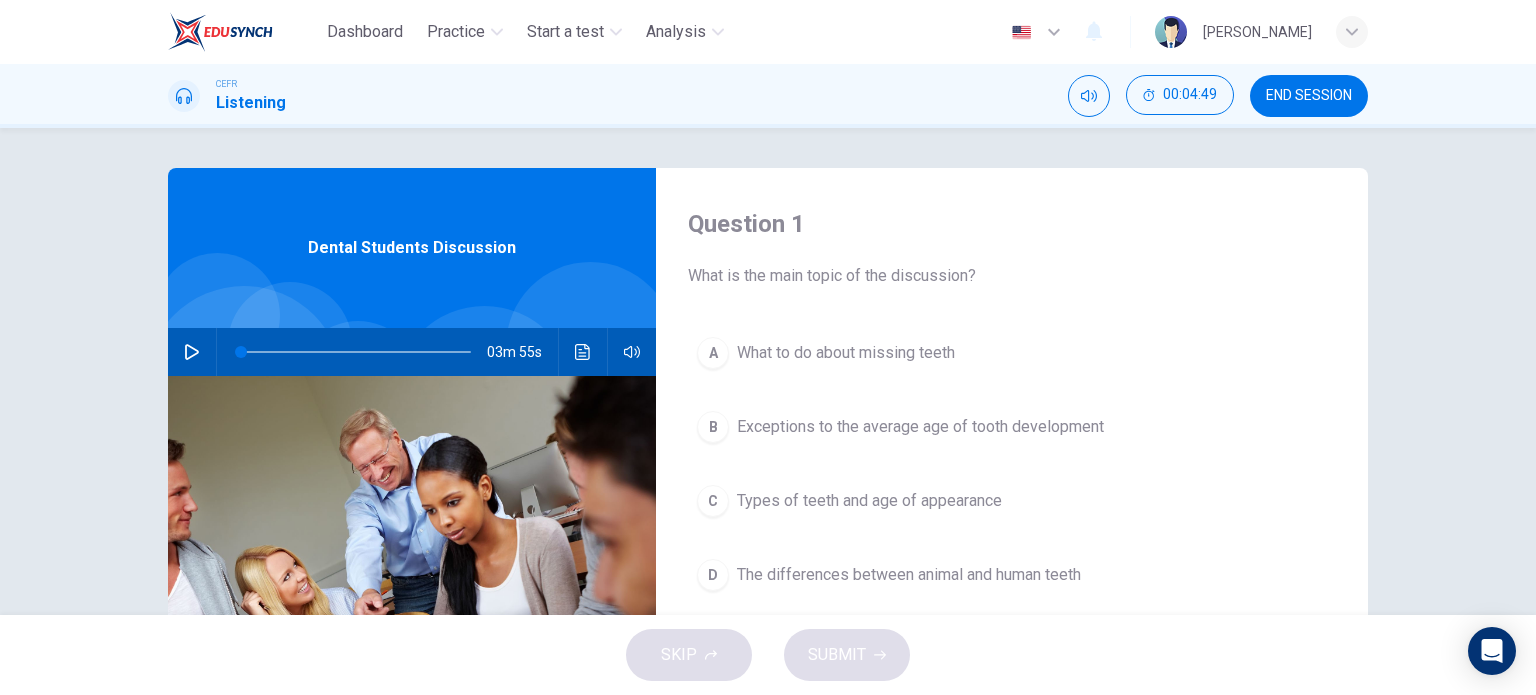 scroll, scrollTop: 100, scrollLeft: 0, axis: vertical 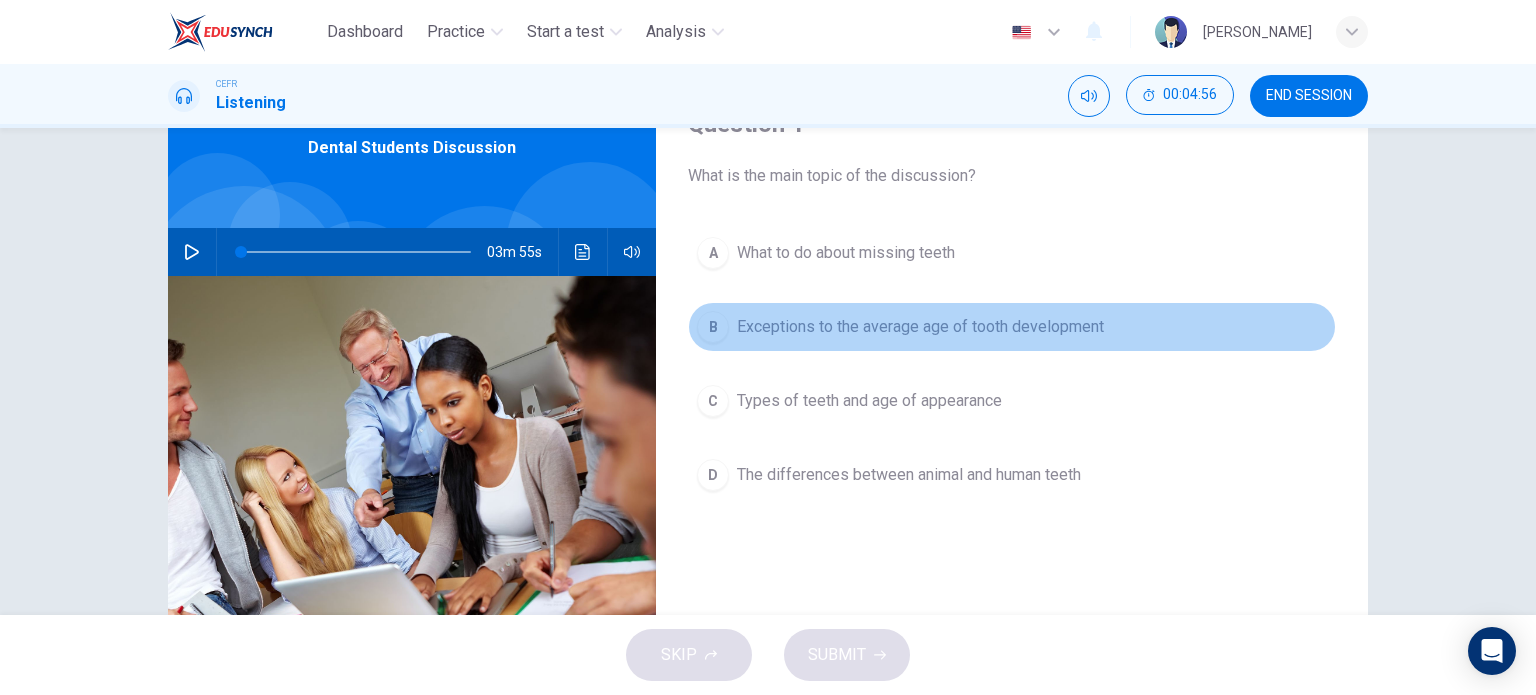 click on "Exceptions to the average age of tooth development" at bounding box center (920, 327) 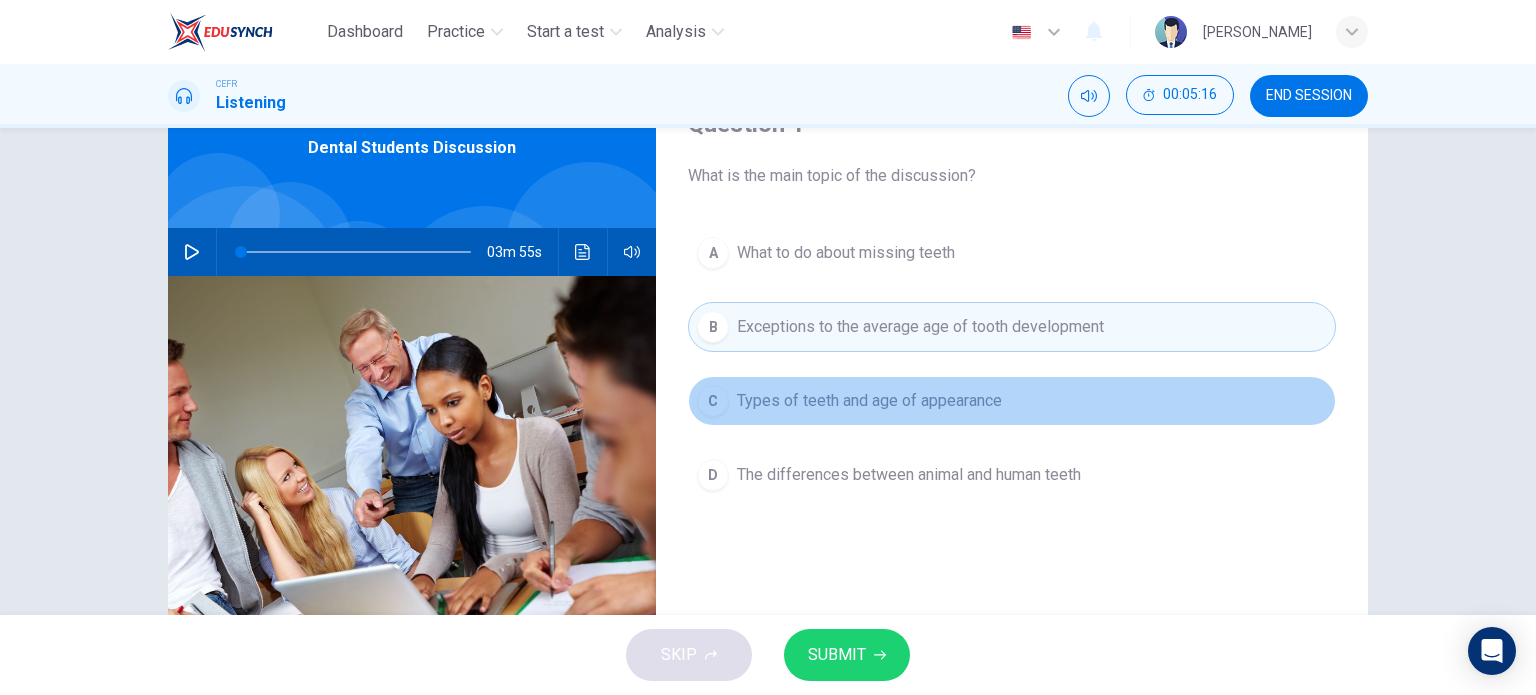 click on "Types of teeth and age of appearance" at bounding box center (869, 401) 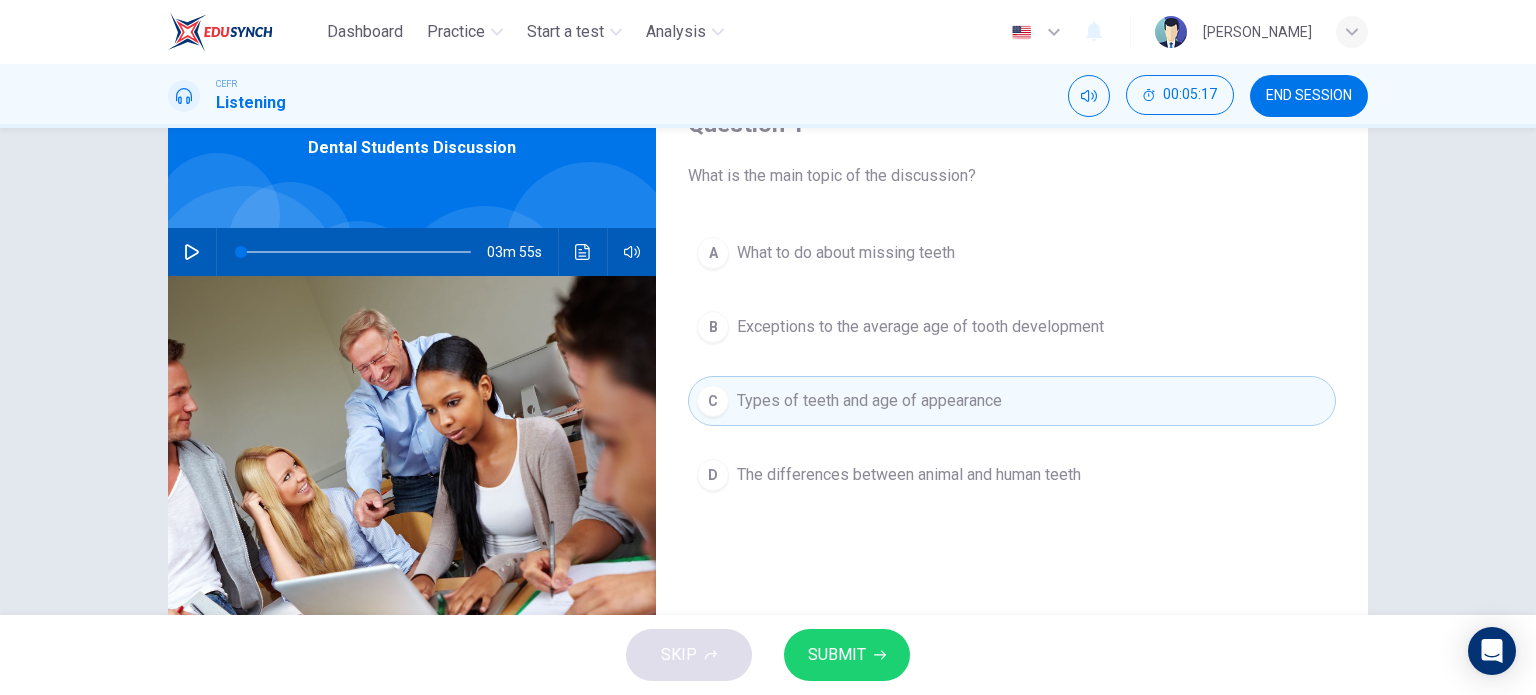 click on "B Exceptions to the average age of tooth development" at bounding box center [1012, 327] 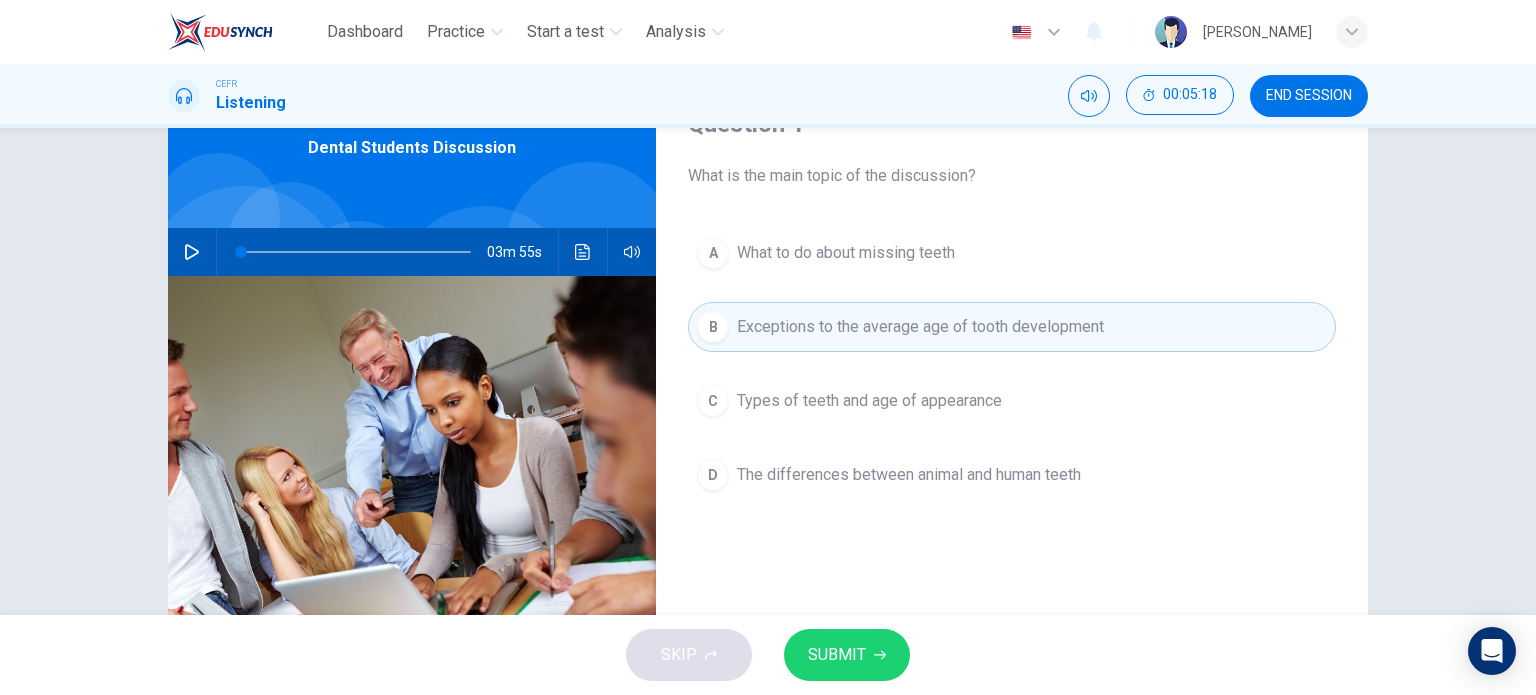 click on "A What to do about missing teeth B Exceptions to the average age of tooth development C Types of teeth and age of appearance D The differences between animal and human teeth" at bounding box center (1012, 384) 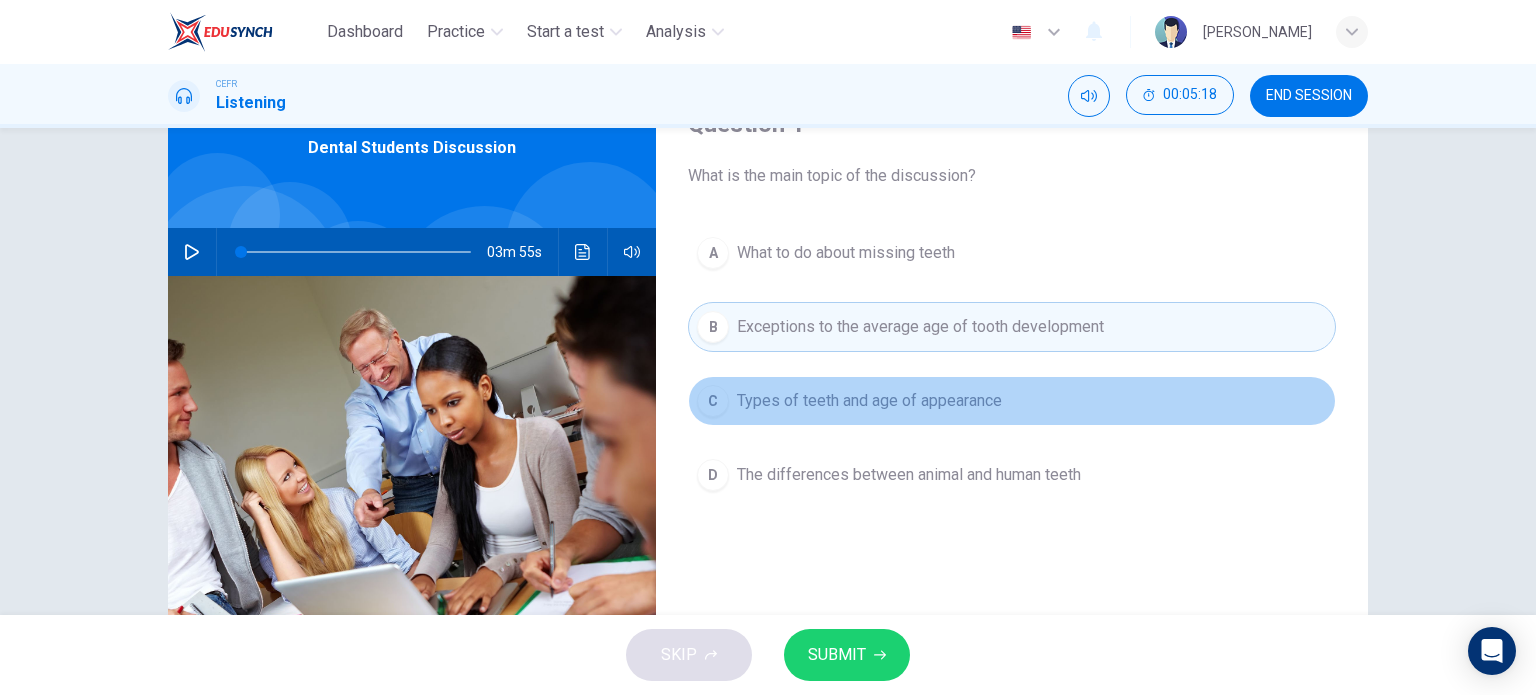click on "C Types of teeth and age of appearance" at bounding box center [1012, 401] 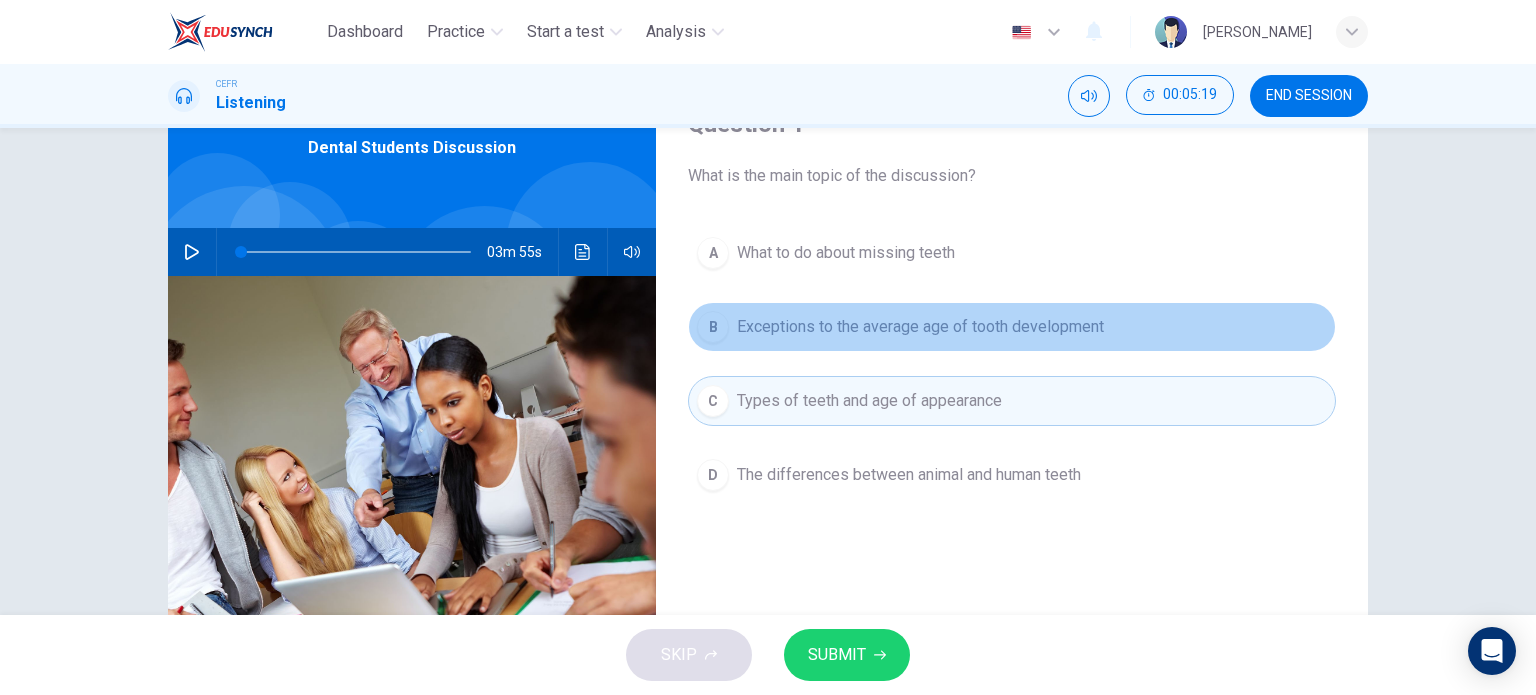 click on "B Exceptions to the average age of tooth development" at bounding box center [1012, 327] 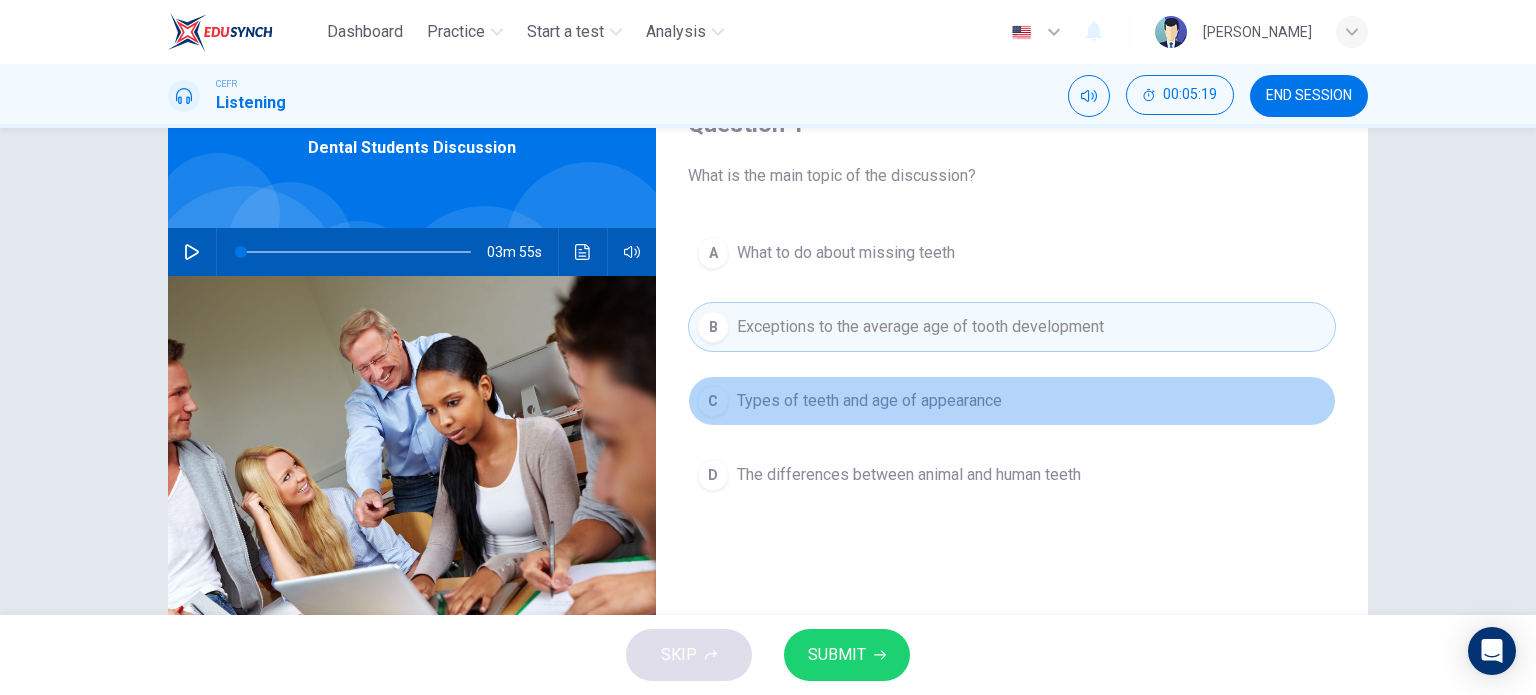 click on "Types of teeth and age of appearance" at bounding box center [869, 401] 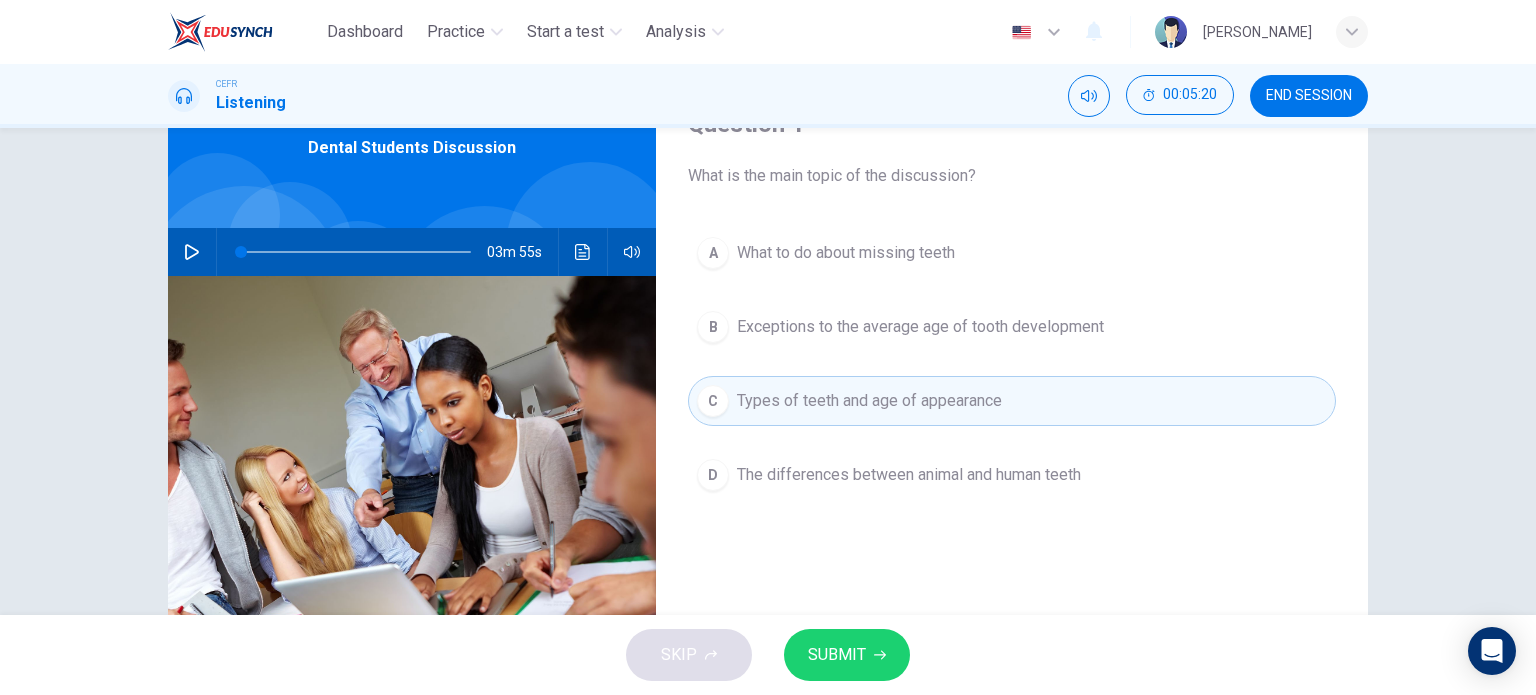 click on "B Exceptions to the average age of tooth development" at bounding box center [1012, 327] 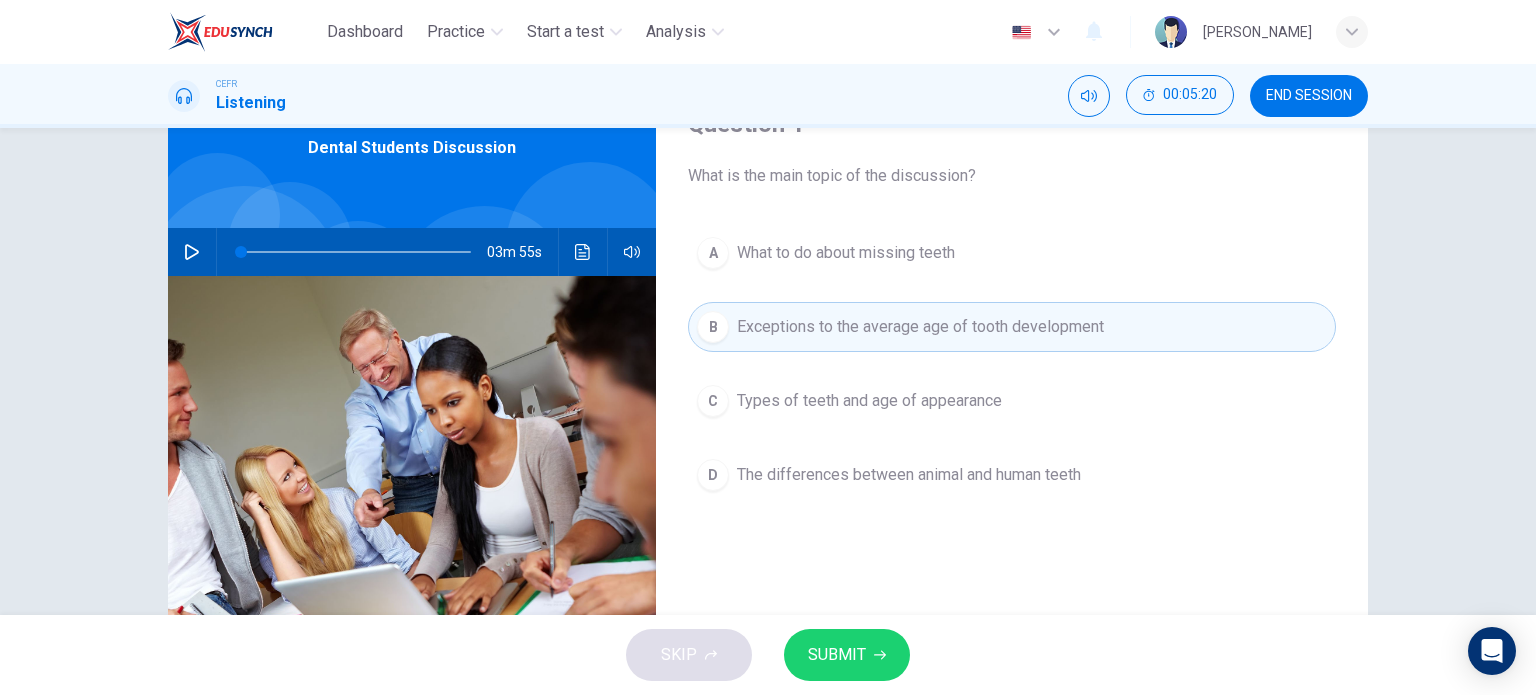 click on "Types of teeth and age of appearance" at bounding box center (869, 401) 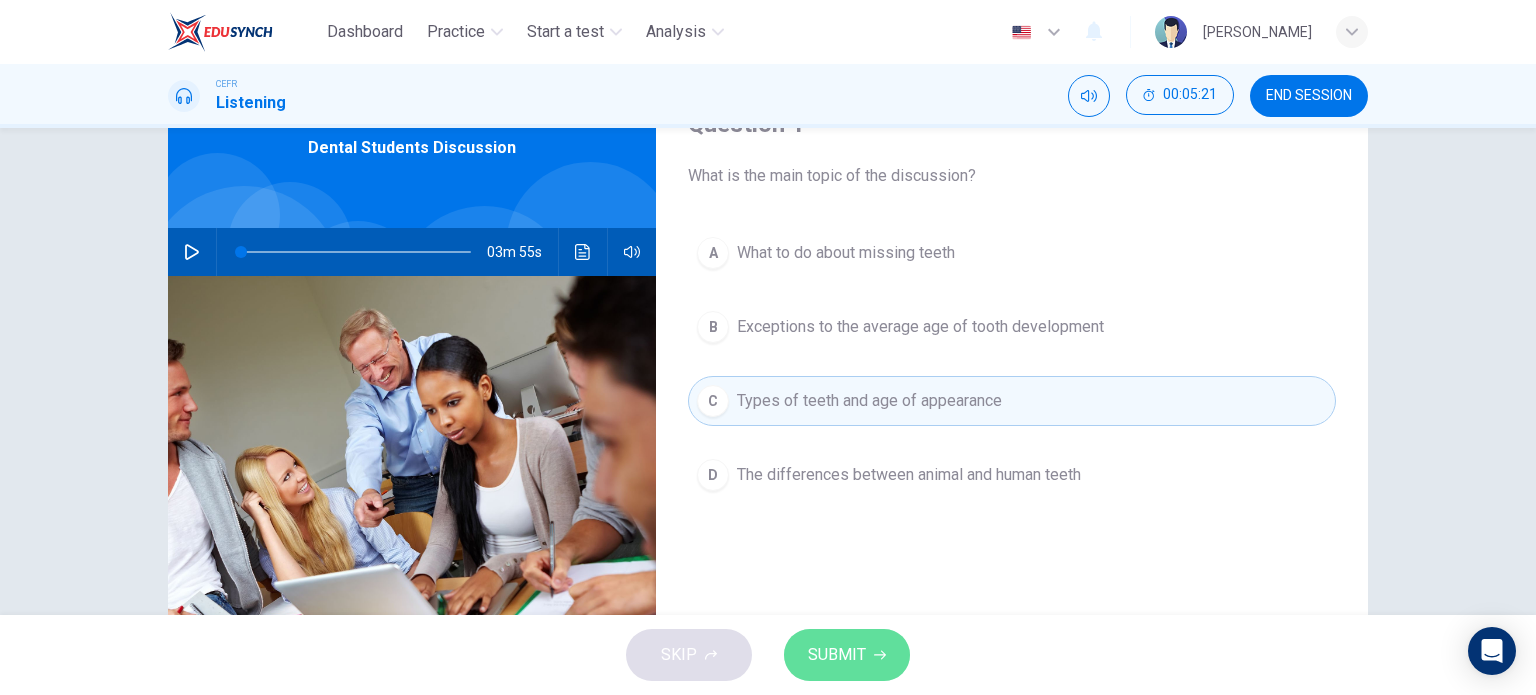 click on "SUBMIT" at bounding box center [837, 655] 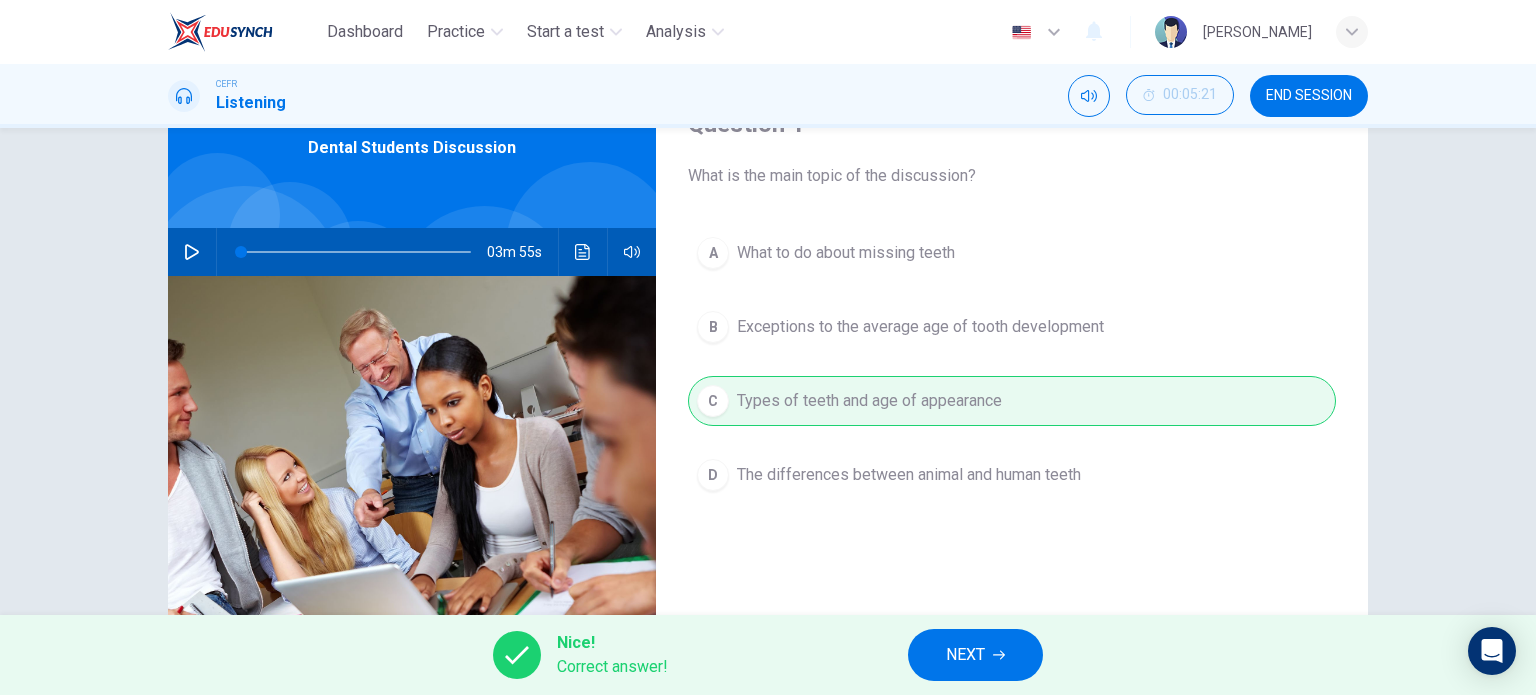 click on "NEXT" at bounding box center (965, 655) 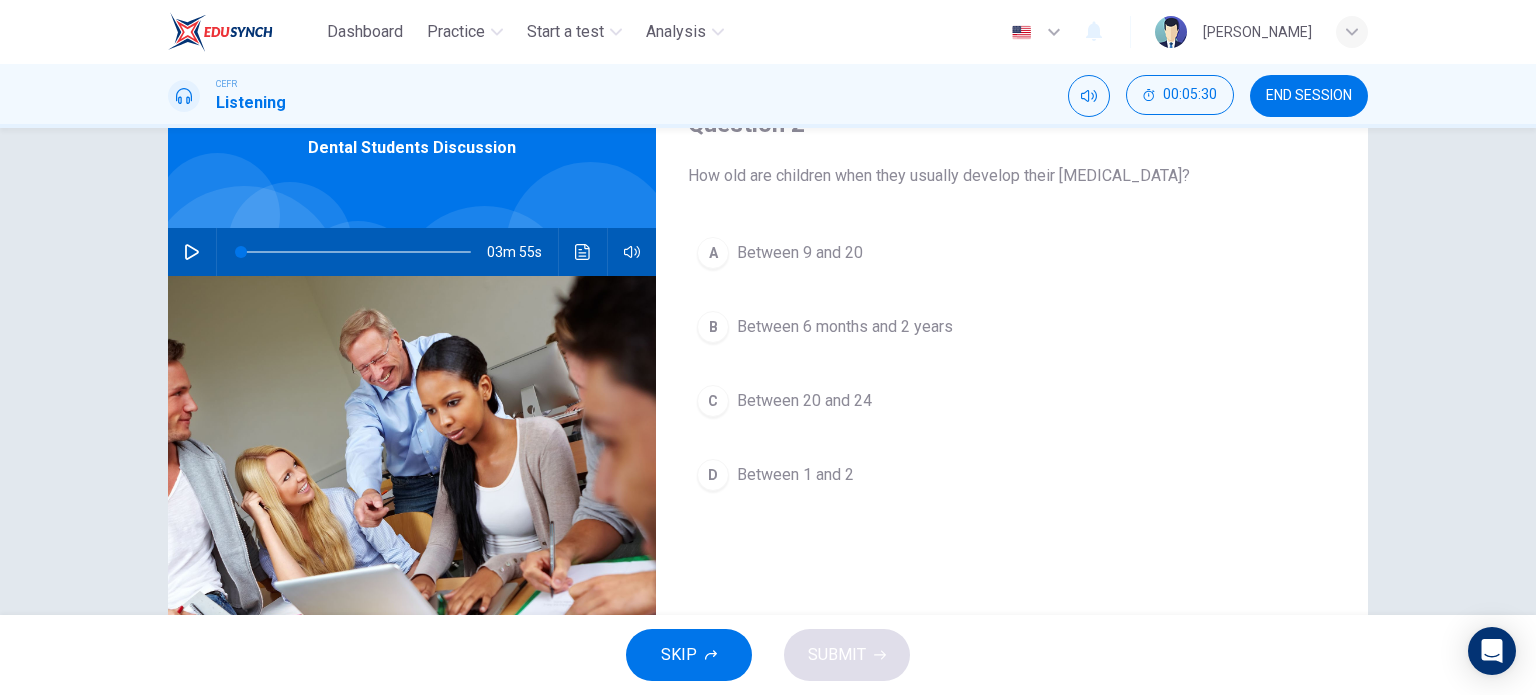 click on "B Between 6 months and 2 years" at bounding box center (1012, 327) 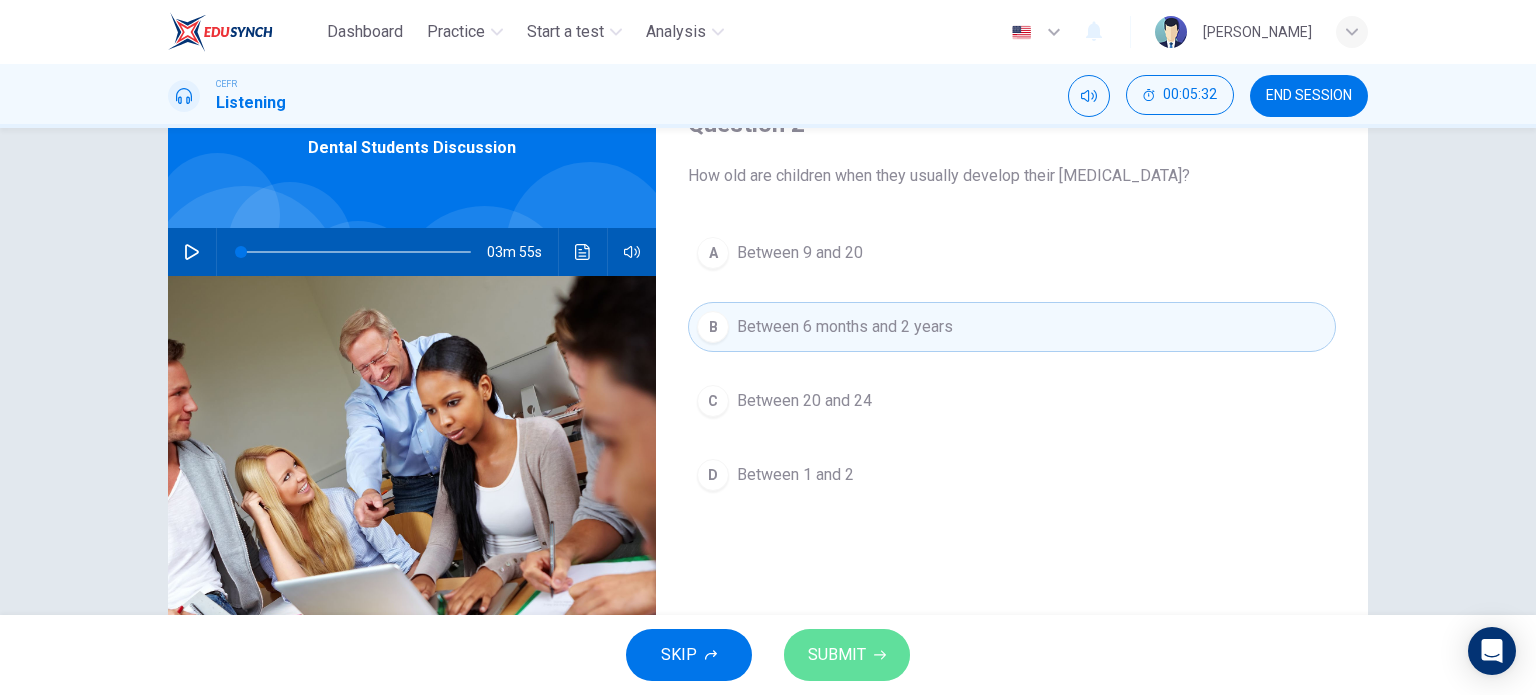 click on "SUBMIT" at bounding box center [837, 655] 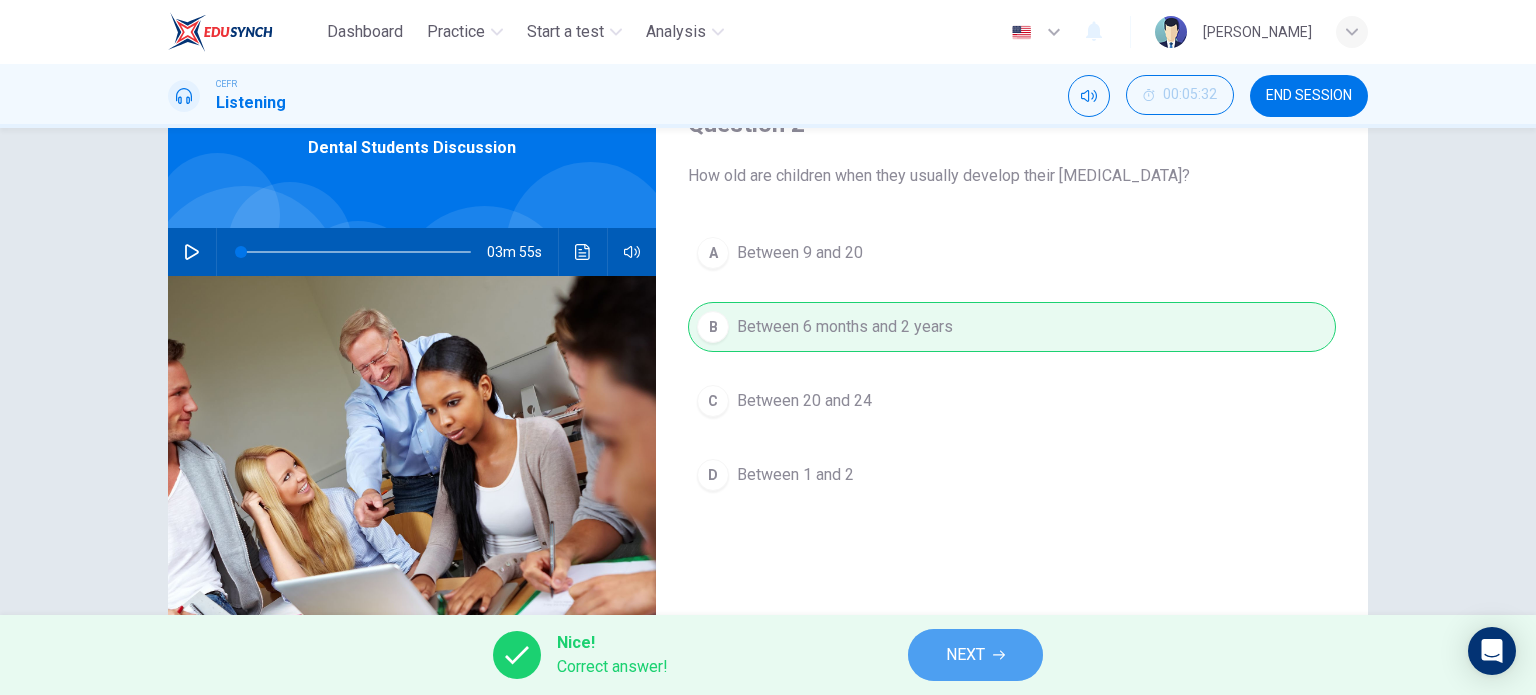 click on "NEXT" at bounding box center [965, 655] 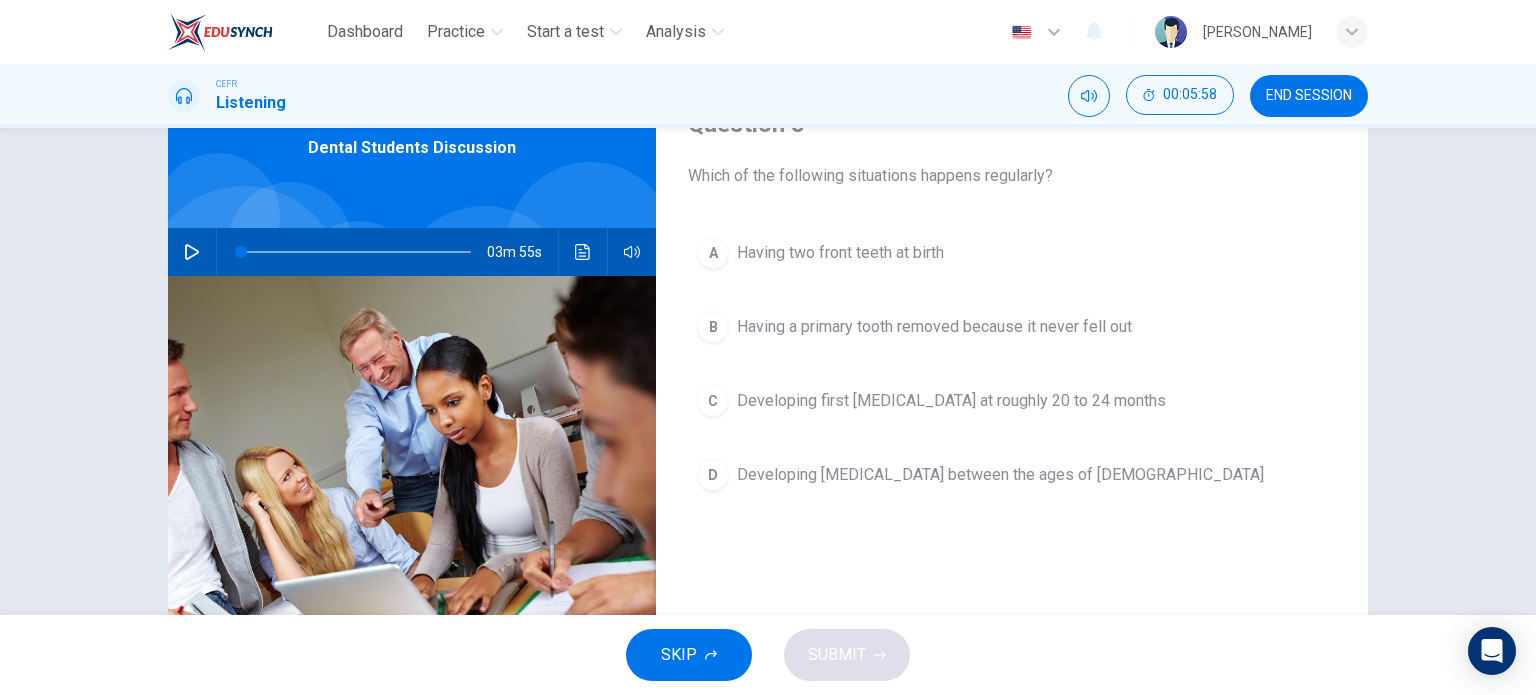 click on "D Developing wisdom teeth between the ages of 17 and 21" at bounding box center (1012, 475) 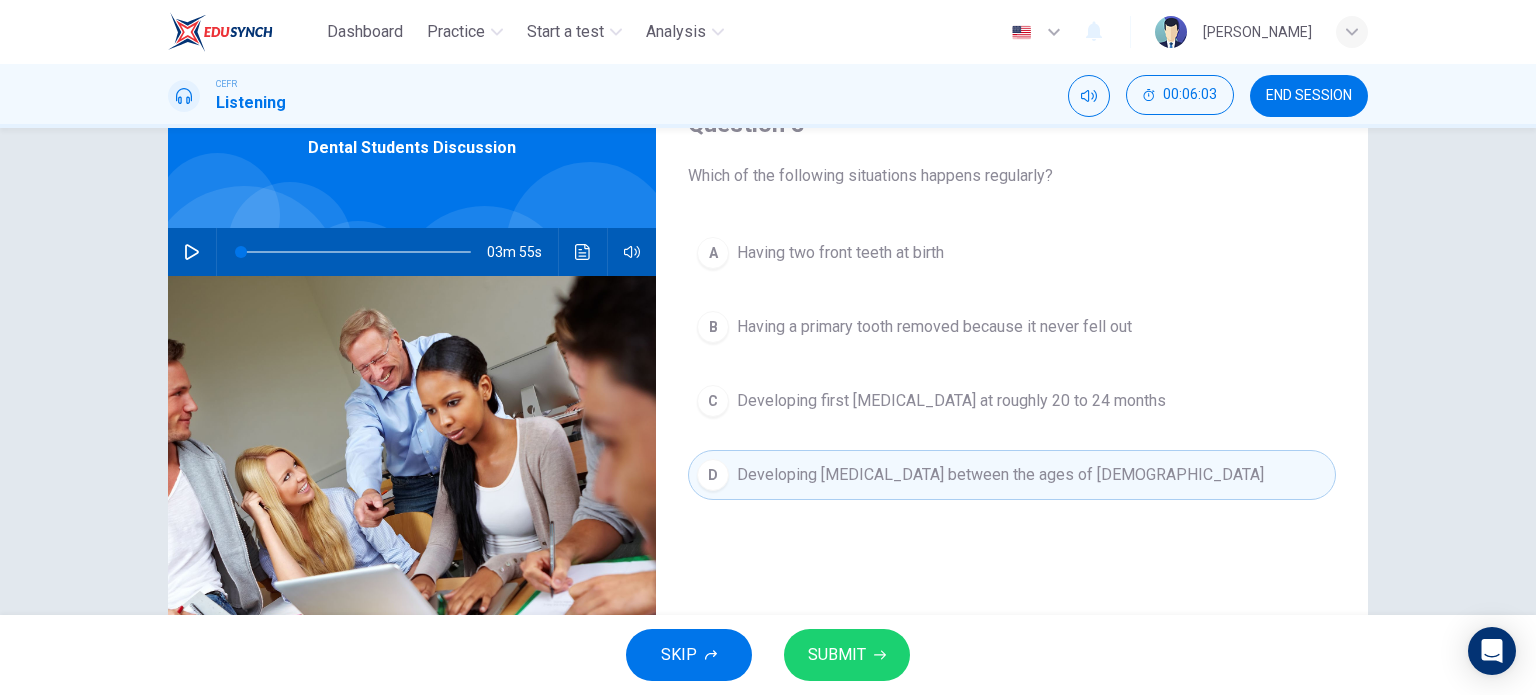 click on "Developing first permanent teeth at roughly 20 to 24 months" at bounding box center (951, 401) 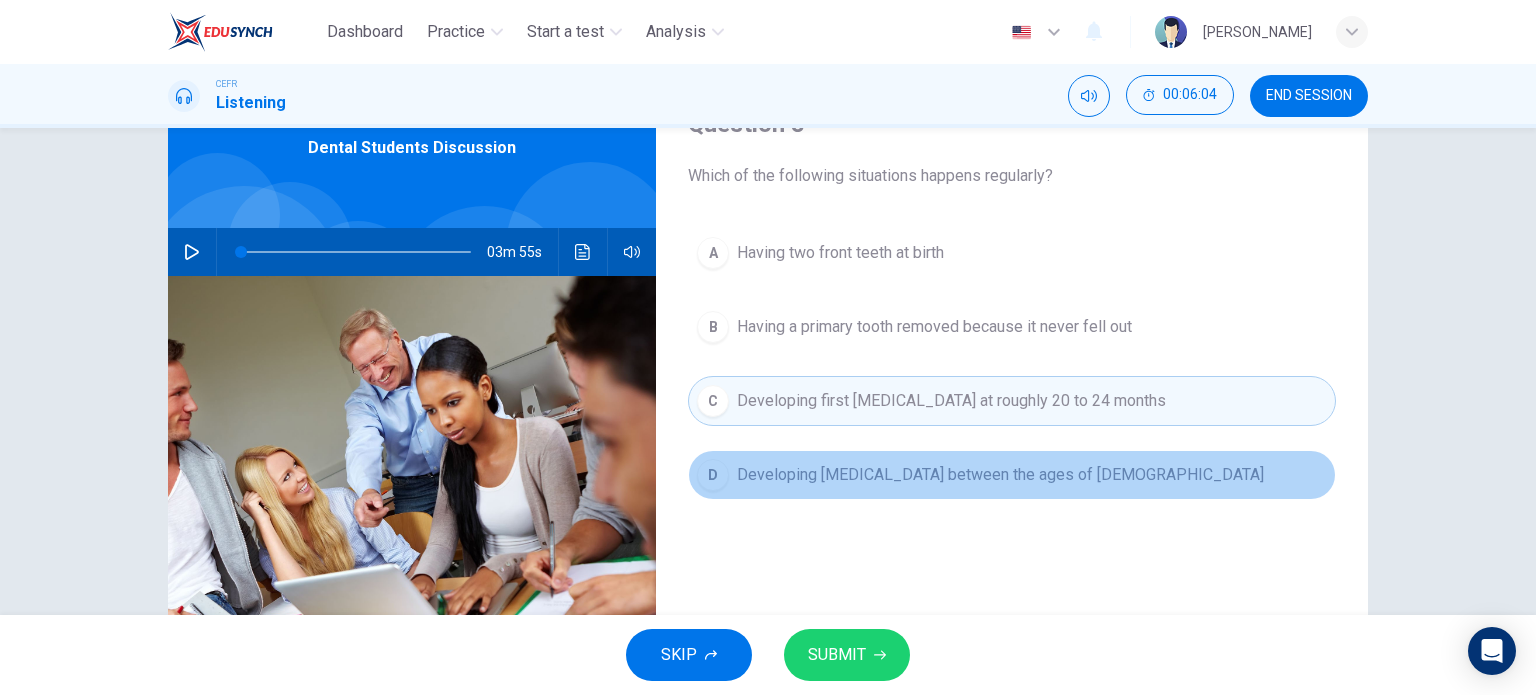 click on "Developing wisdom teeth between the ages of 17 and 21" at bounding box center [1000, 475] 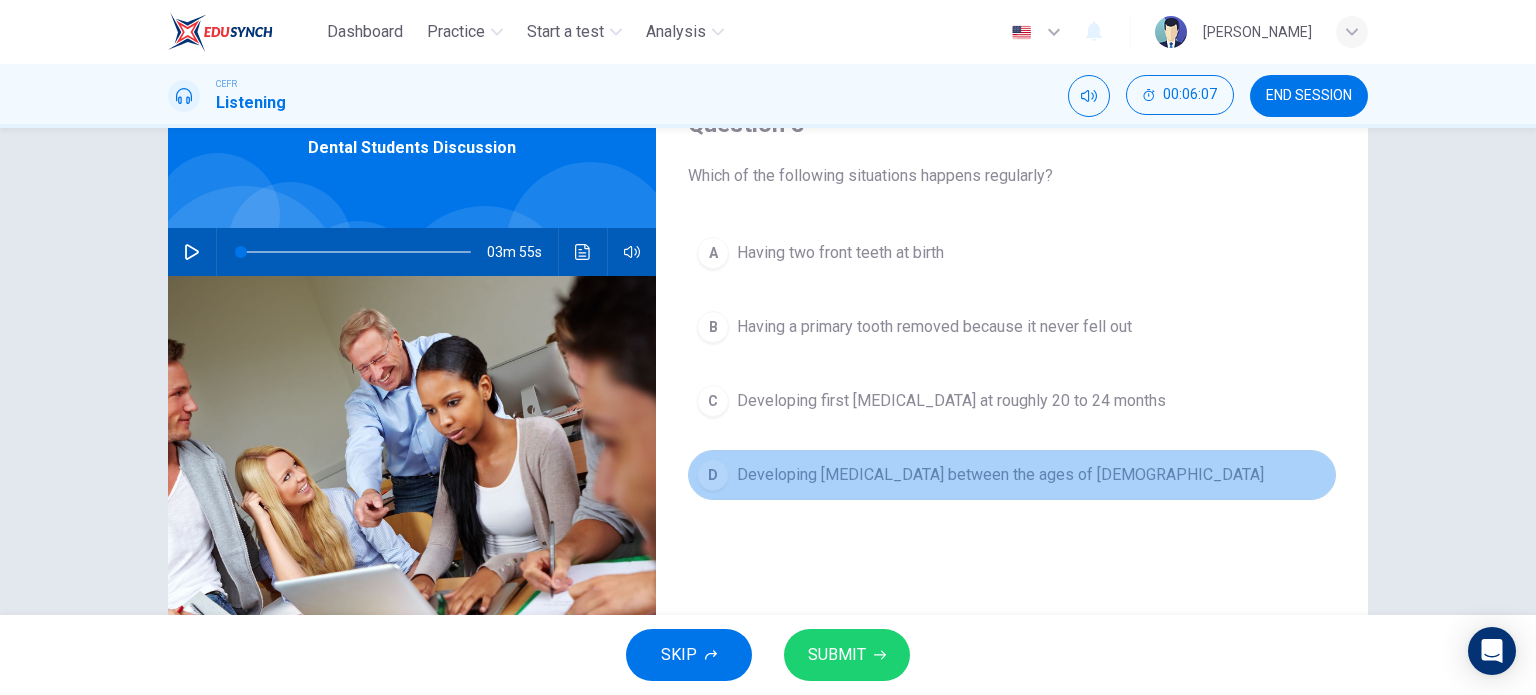 click on "Developing wisdom teeth between the ages of 17 and 21" at bounding box center [1000, 475] 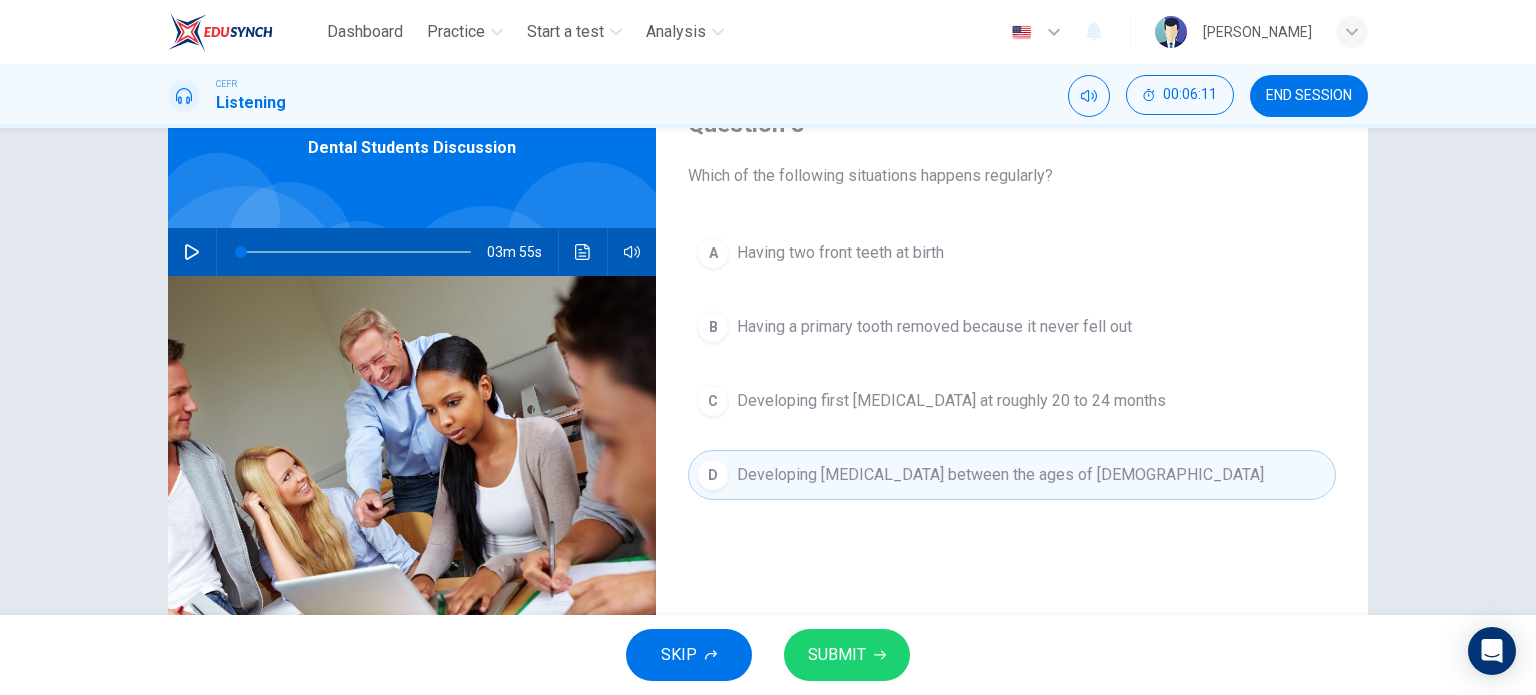 click on "C Developing first permanent teeth at roughly 20 to 24 months" at bounding box center [1012, 401] 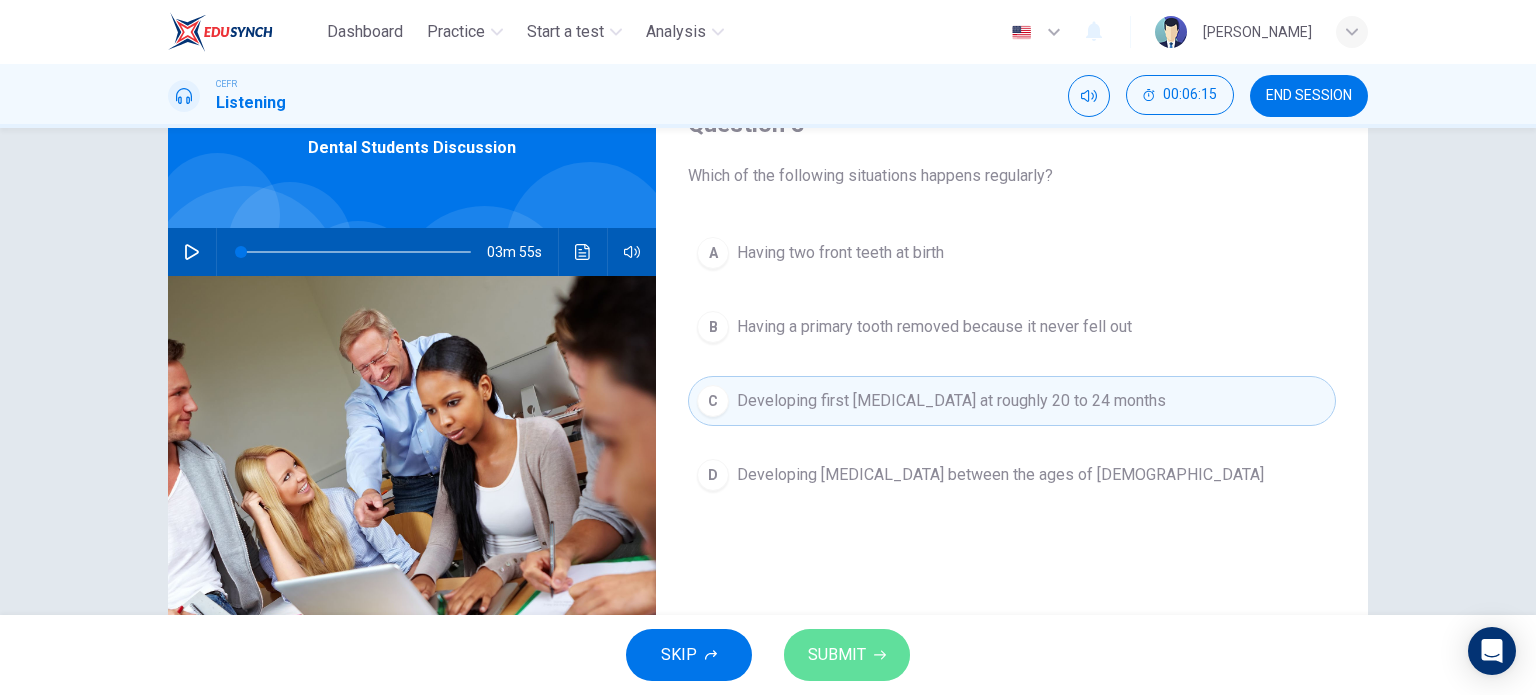 click on "SUBMIT" at bounding box center [837, 655] 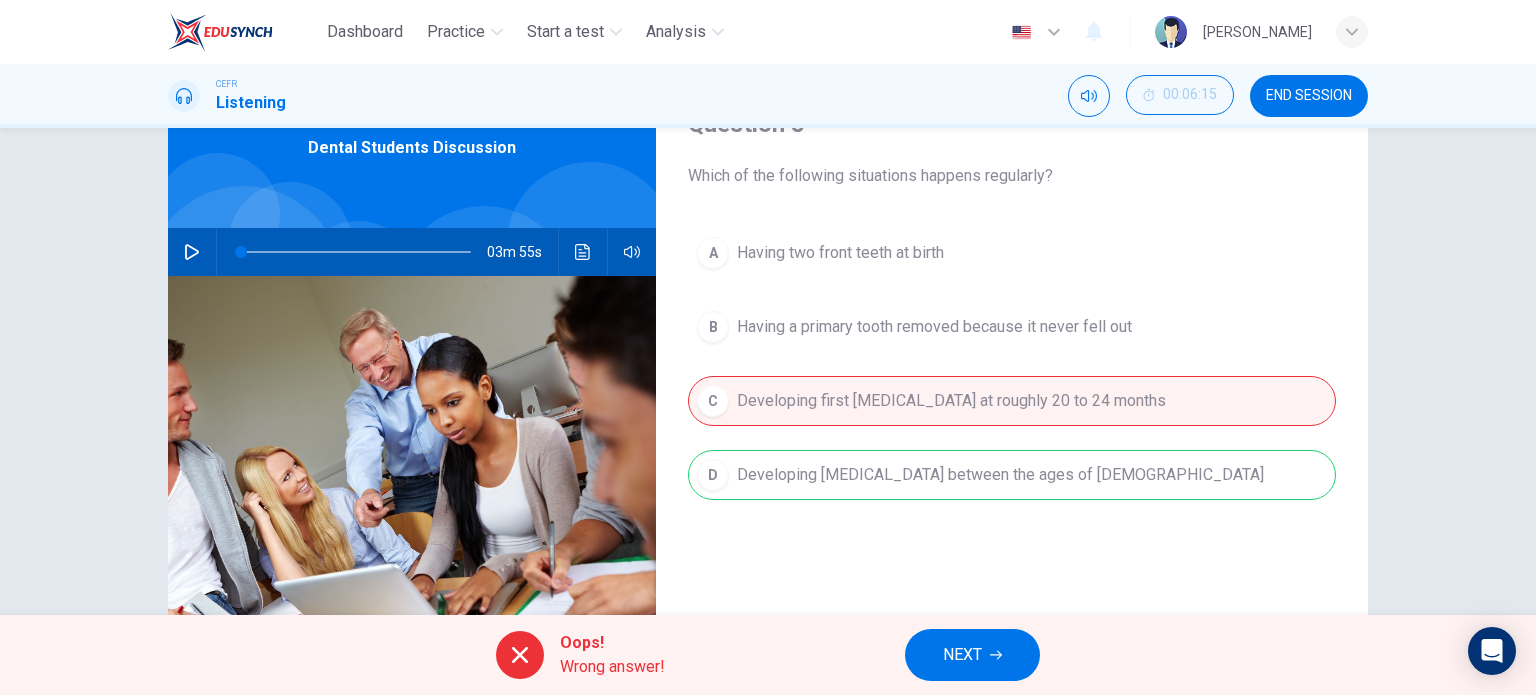 click on "NEXT" at bounding box center [962, 655] 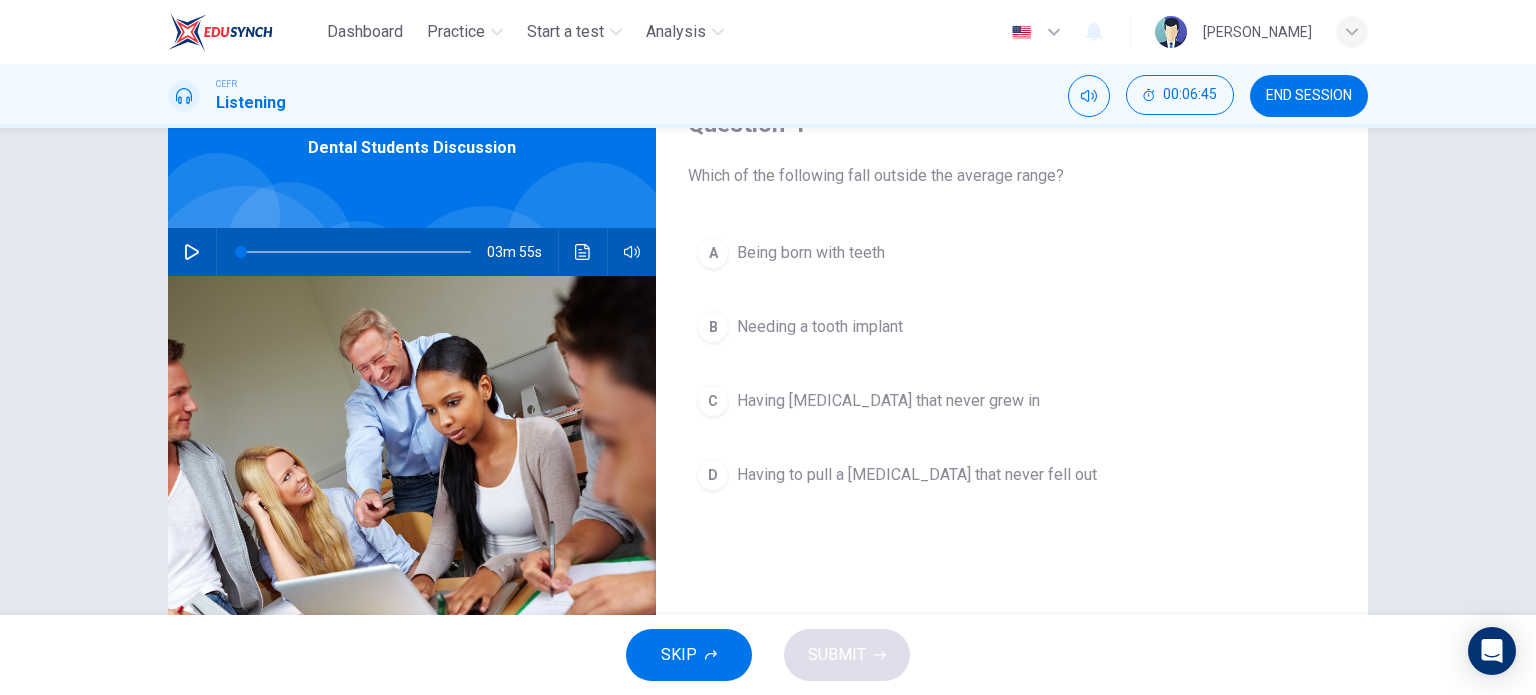 click on "D Having to pull a baby tooth that never fell out" at bounding box center (1012, 475) 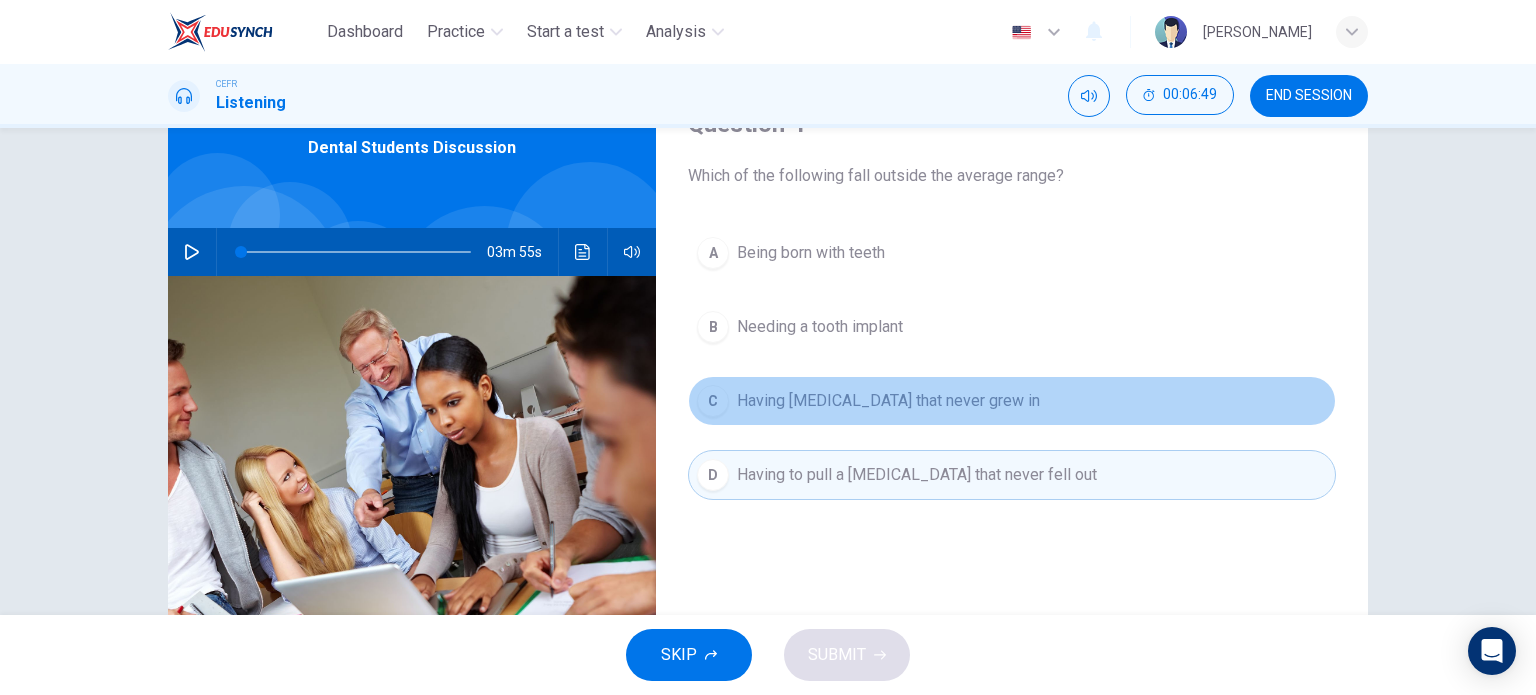click on "C Having permanent teeth that never grew in" at bounding box center [1012, 401] 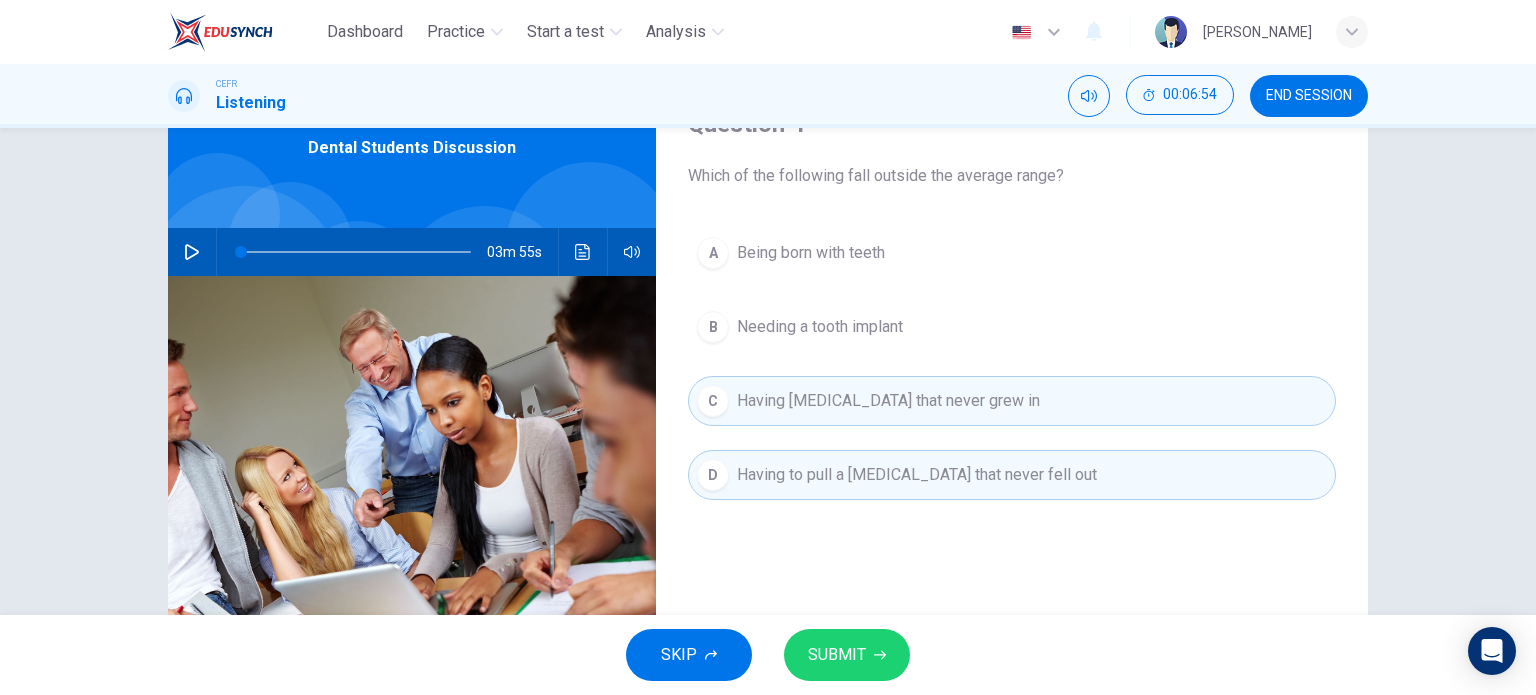 click on "D Having to pull a baby tooth that never fell out" at bounding box center [1012, 475] 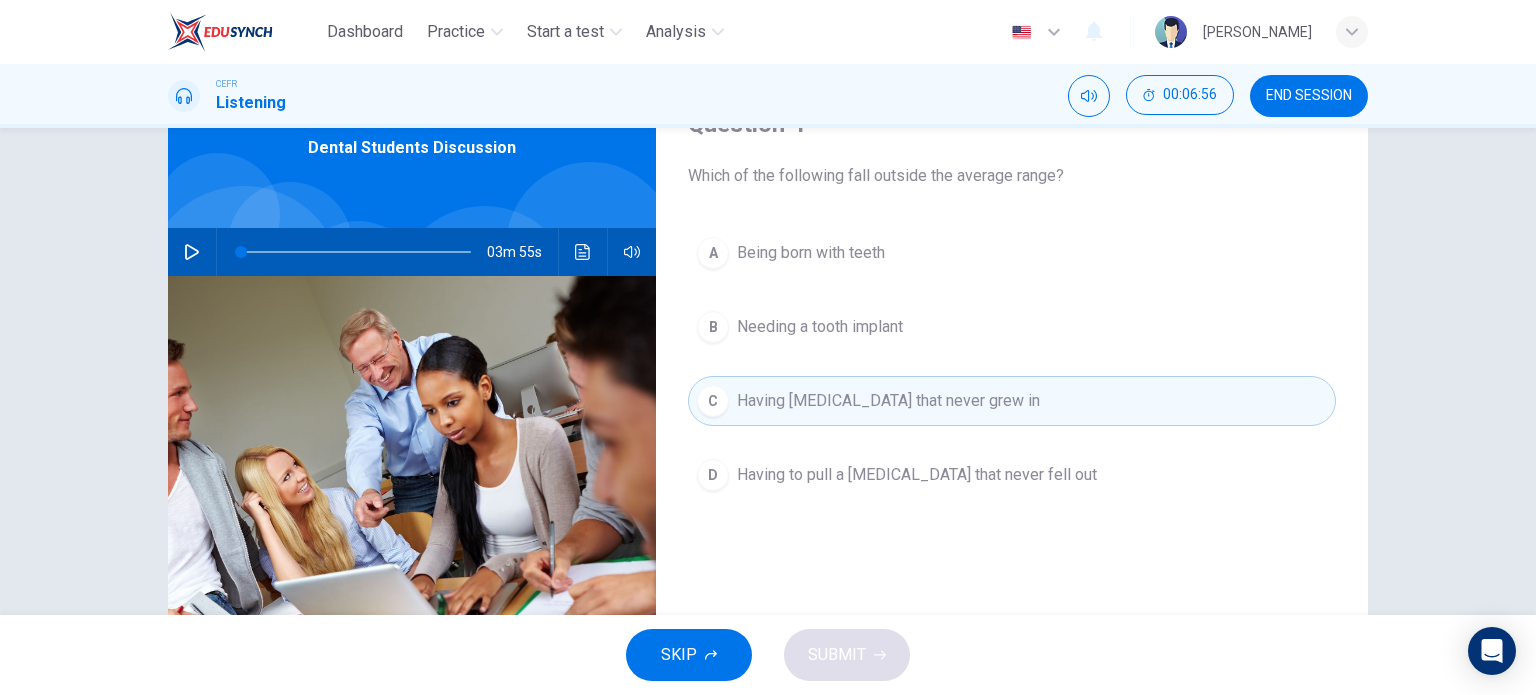 click on "Having to pull a baby tooth that never fell out" at bounding box center (917, 475) 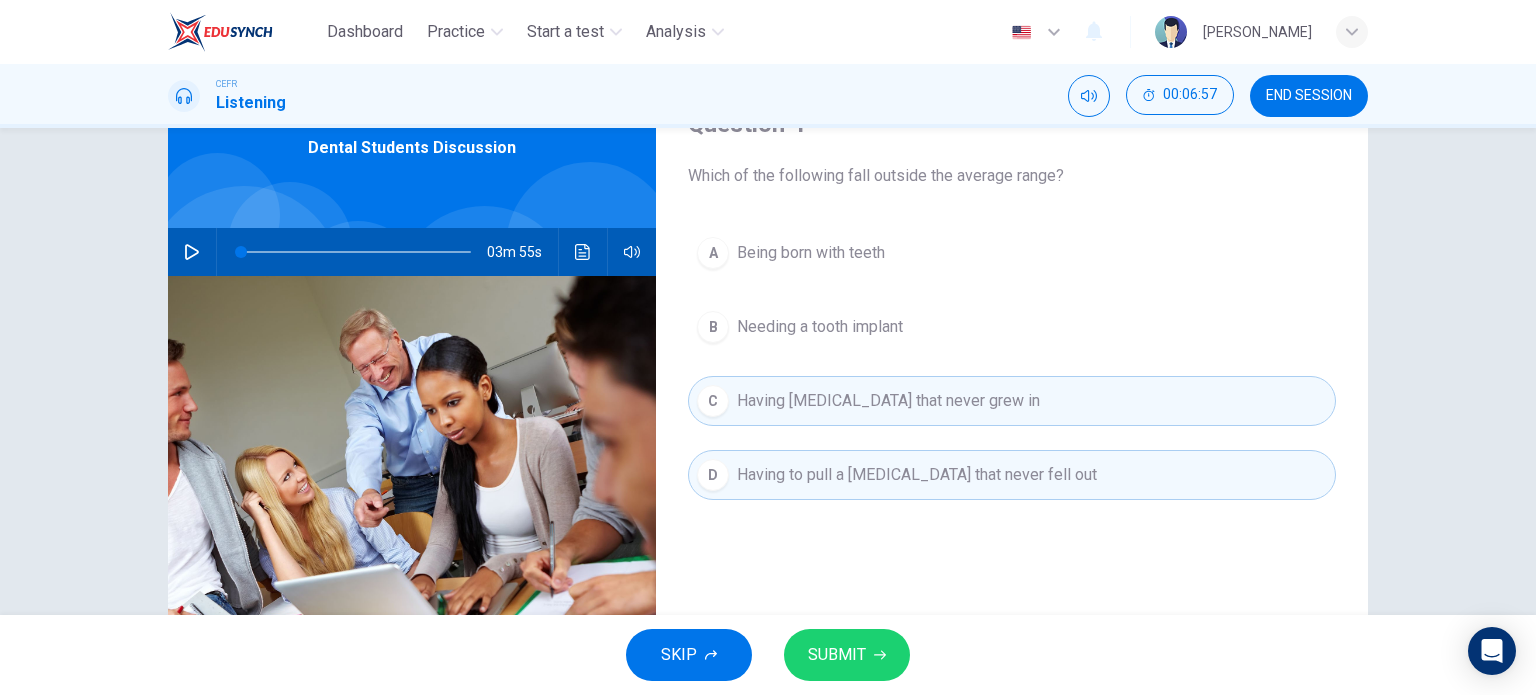 click on "SUBMIT" at bounding box center [847, 655] 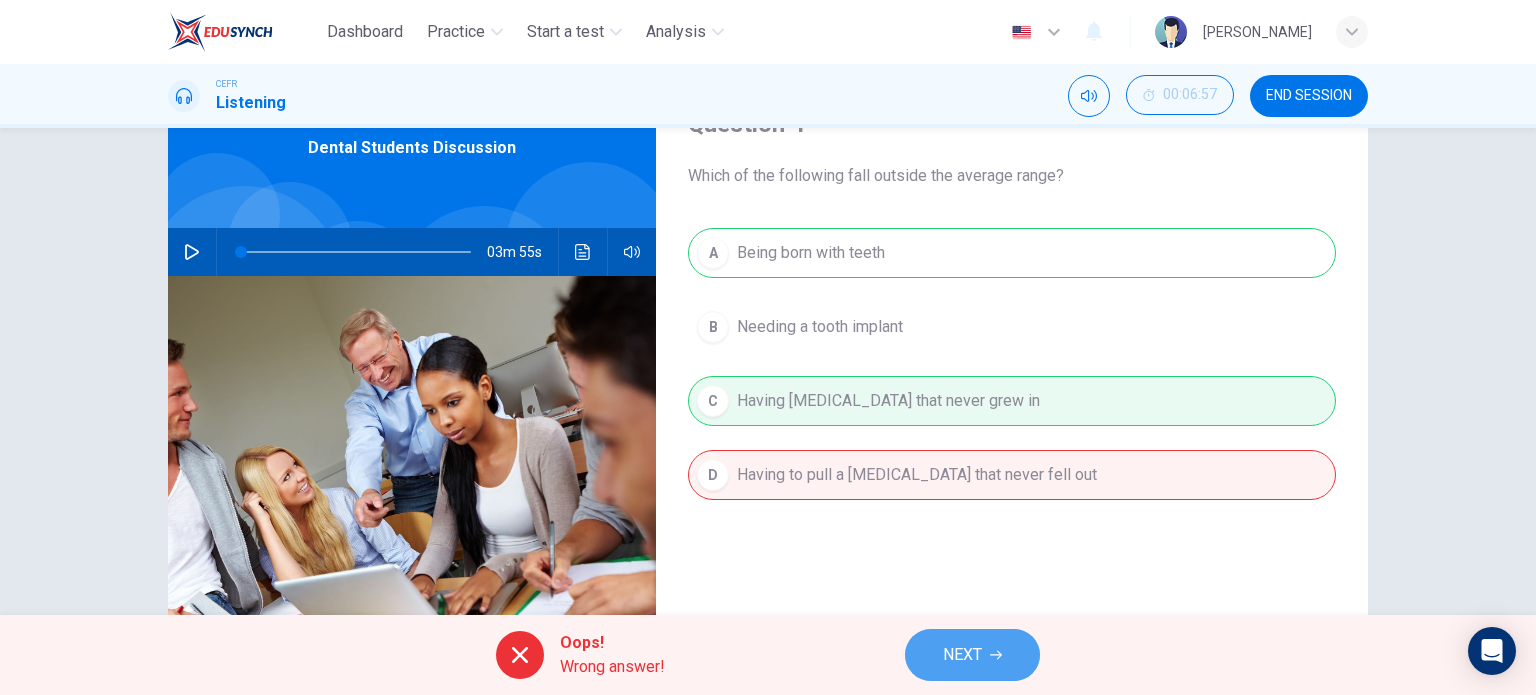 click on "NEXT" at bounding box center (962, 655) 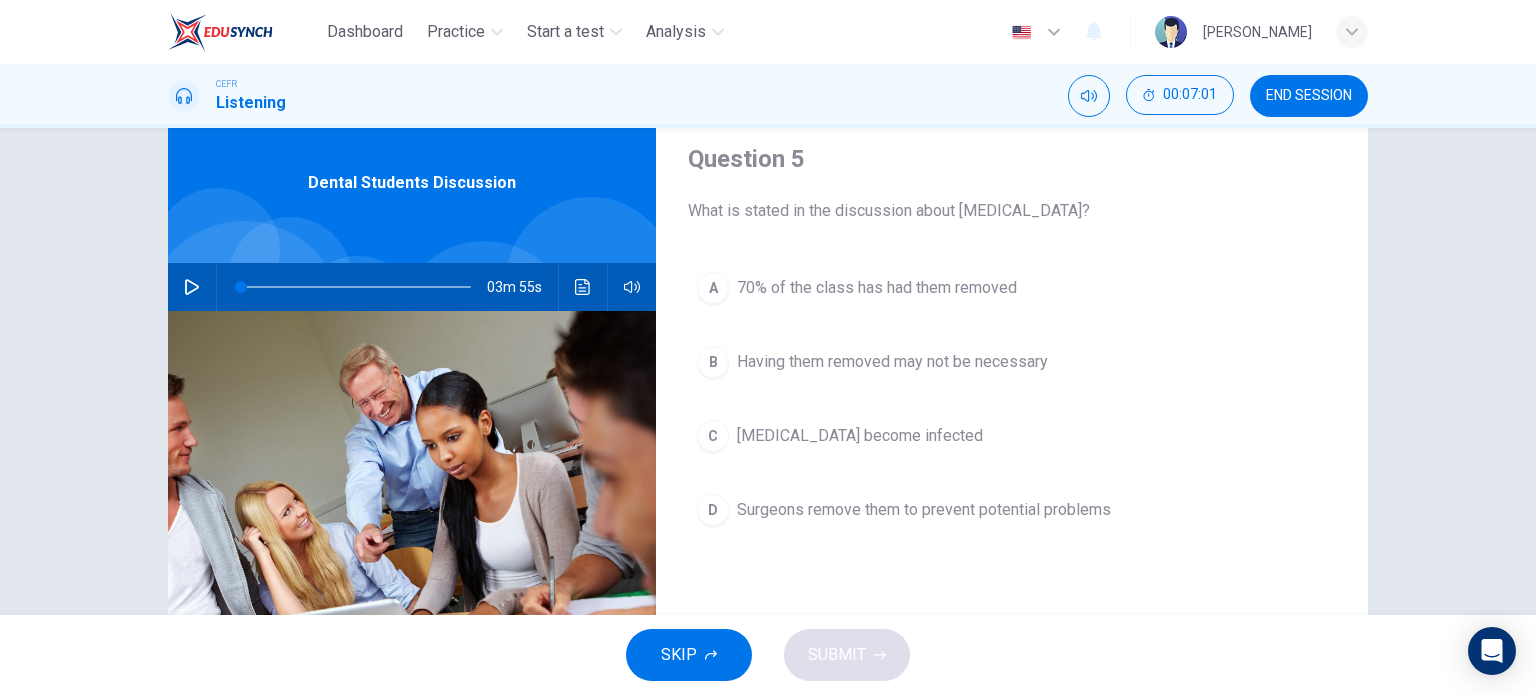 scroll, scrollTop: 100, scrollLeft: 0, axis: vertical 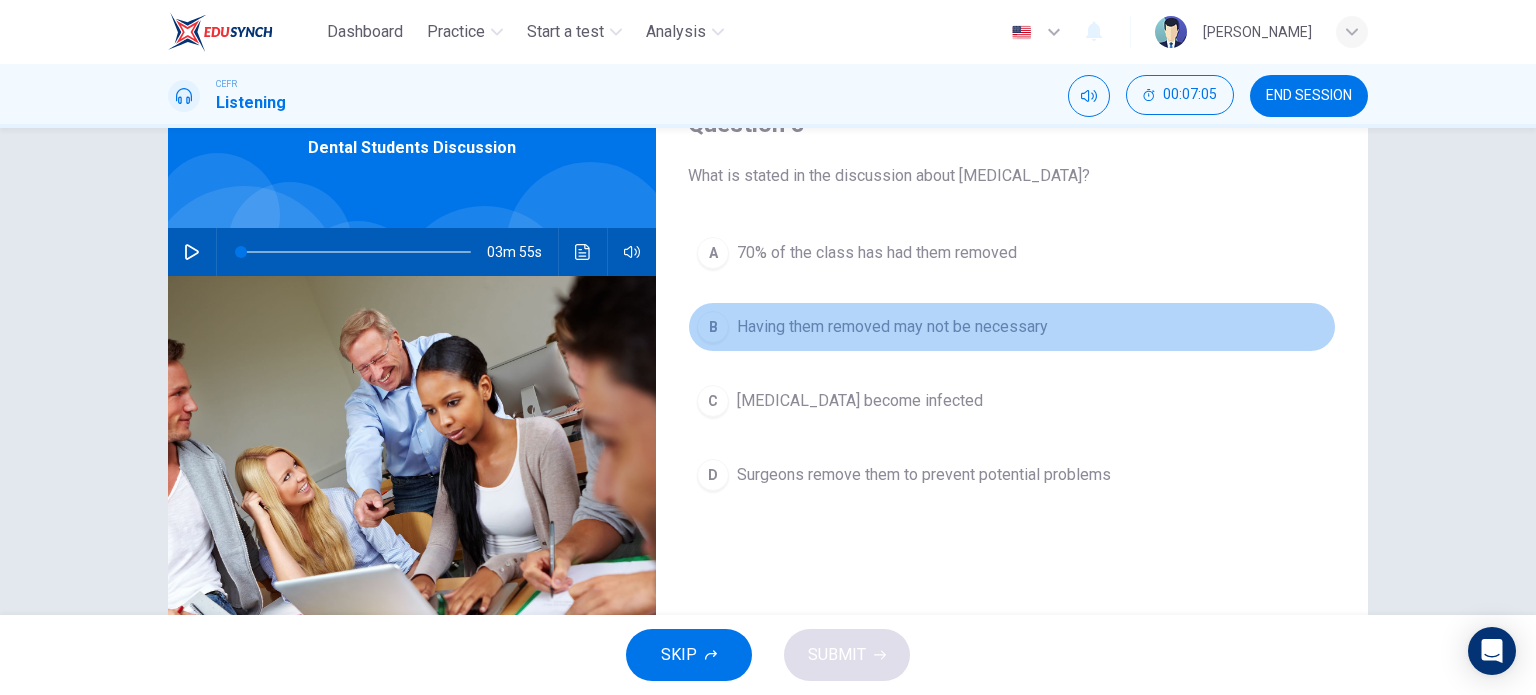 click on "Having them removed may not be necessary" at bounding box center [892, 327] 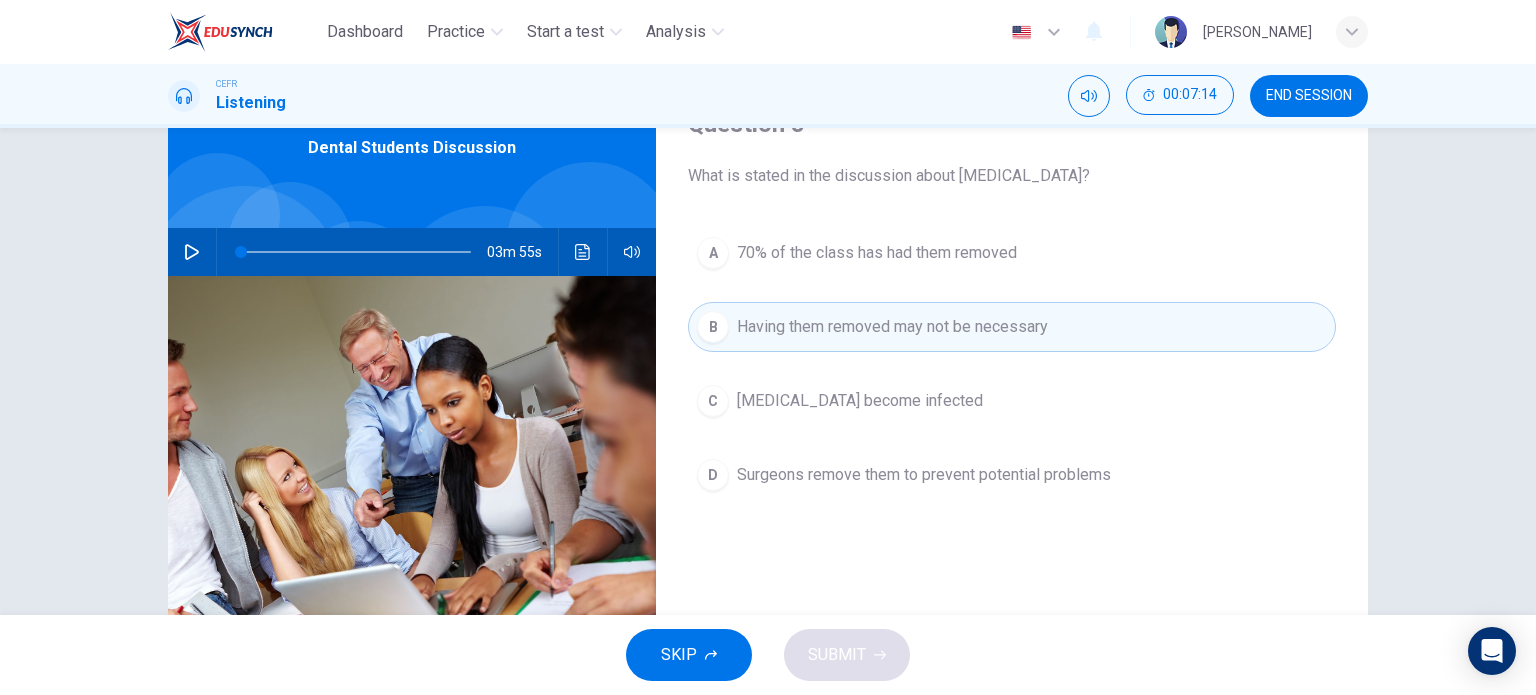 click on "Impacted wisdom teeth become infected" at bounding box center (860, 401) 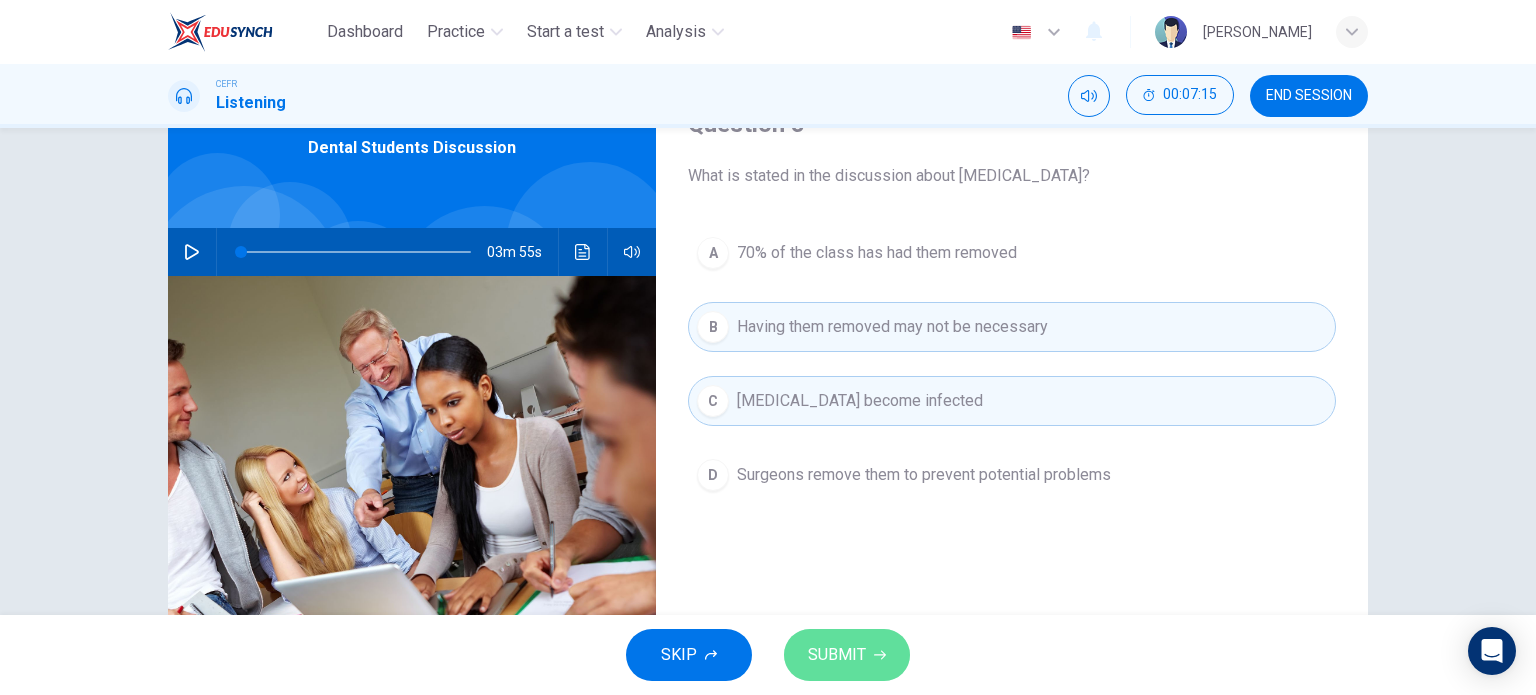 click 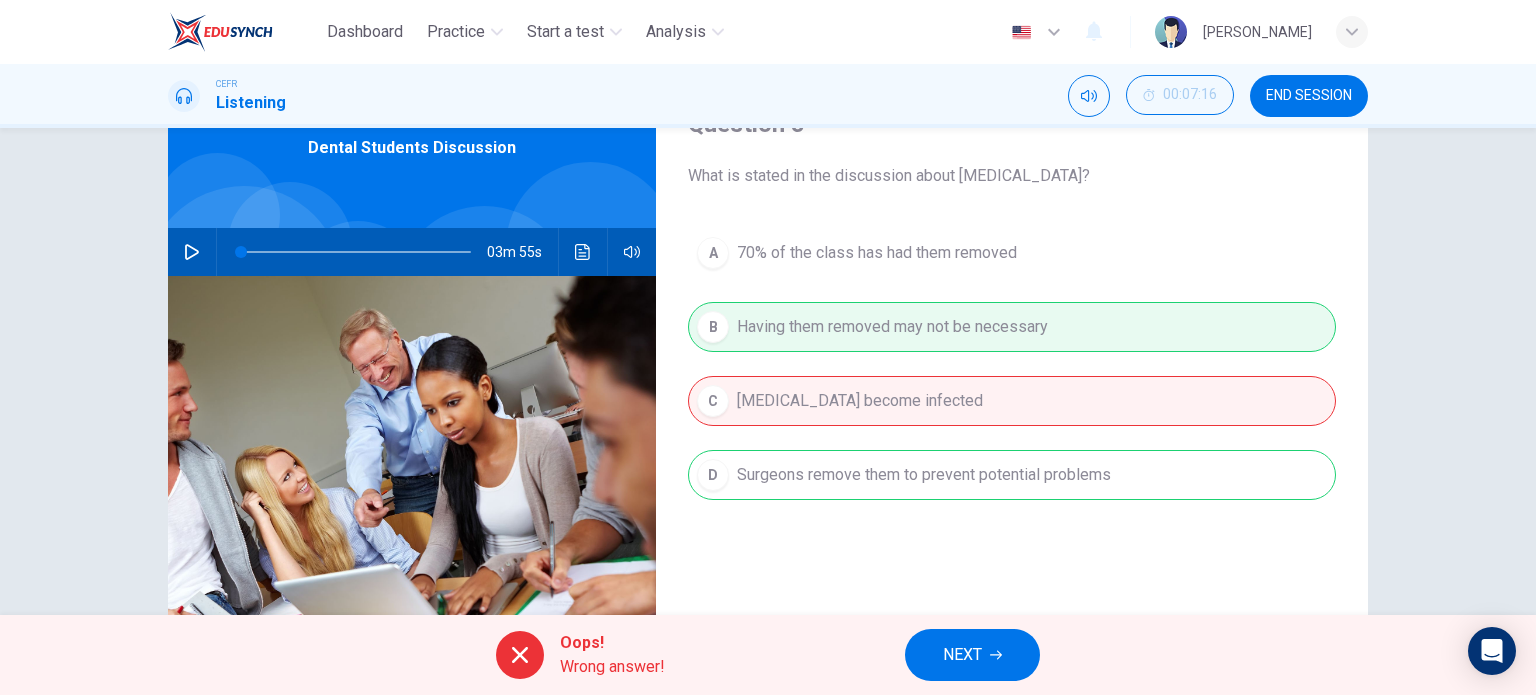 click on "NEXT" at bounding box center (972, 655) 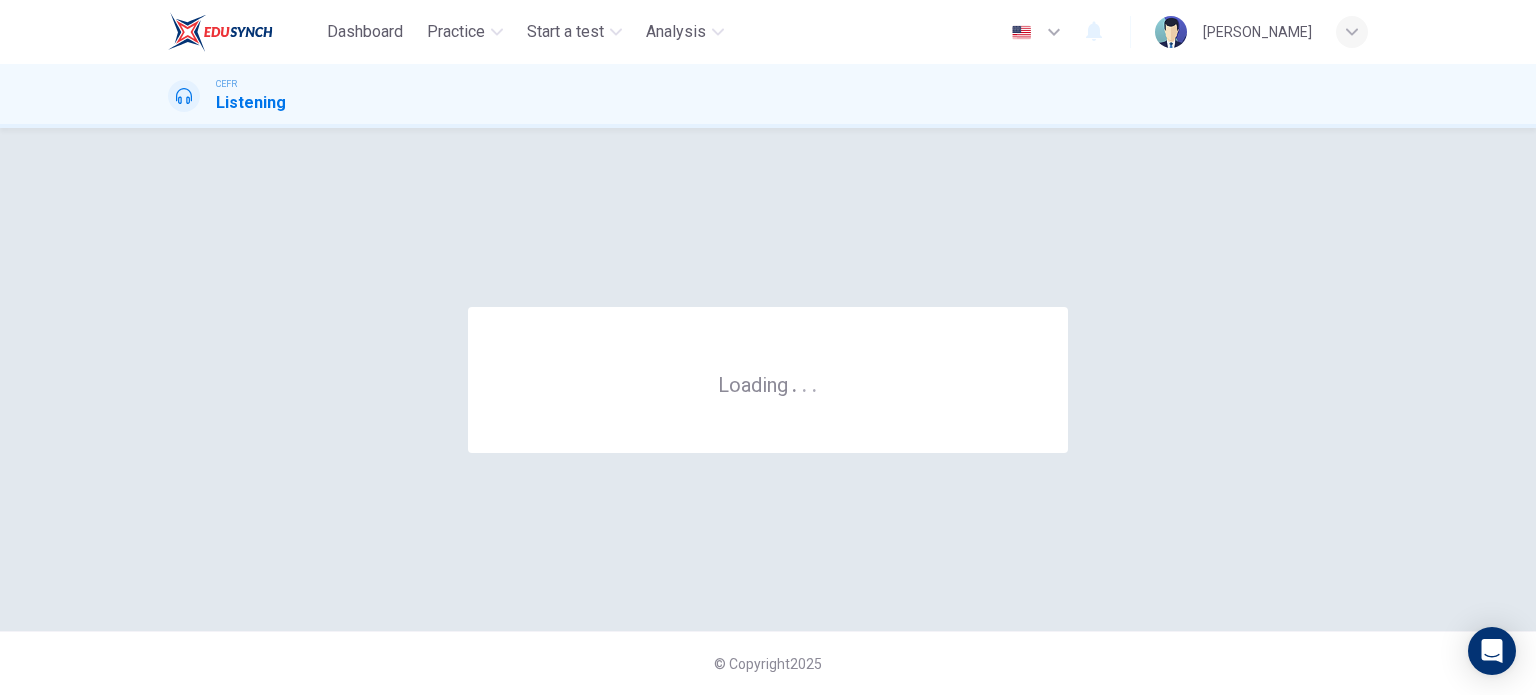 scroll, scrollTop: 0, scrollLeft: 0, axis: both 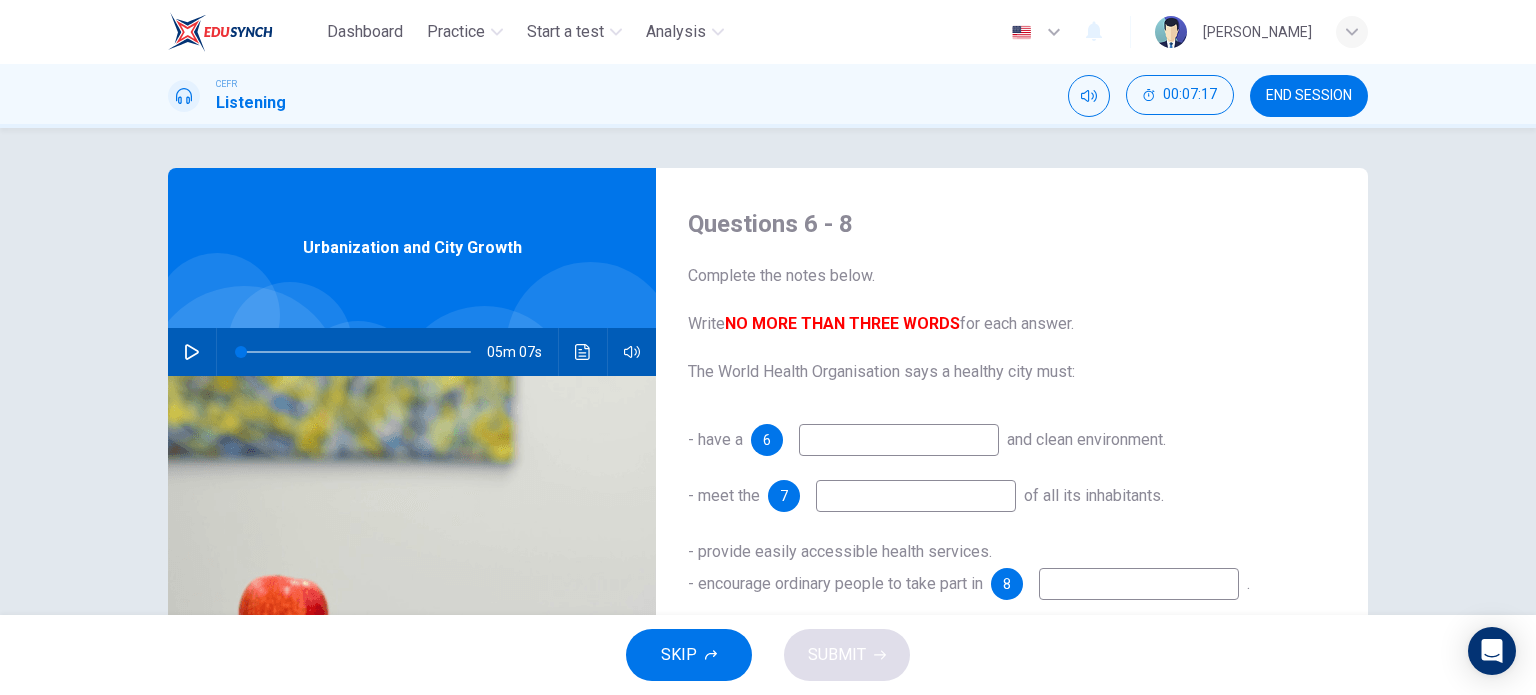 drag, startPoint x: 1322, startPoint y: 93, endPoint x: 842, endPoint y: 87, distance: 480.0375 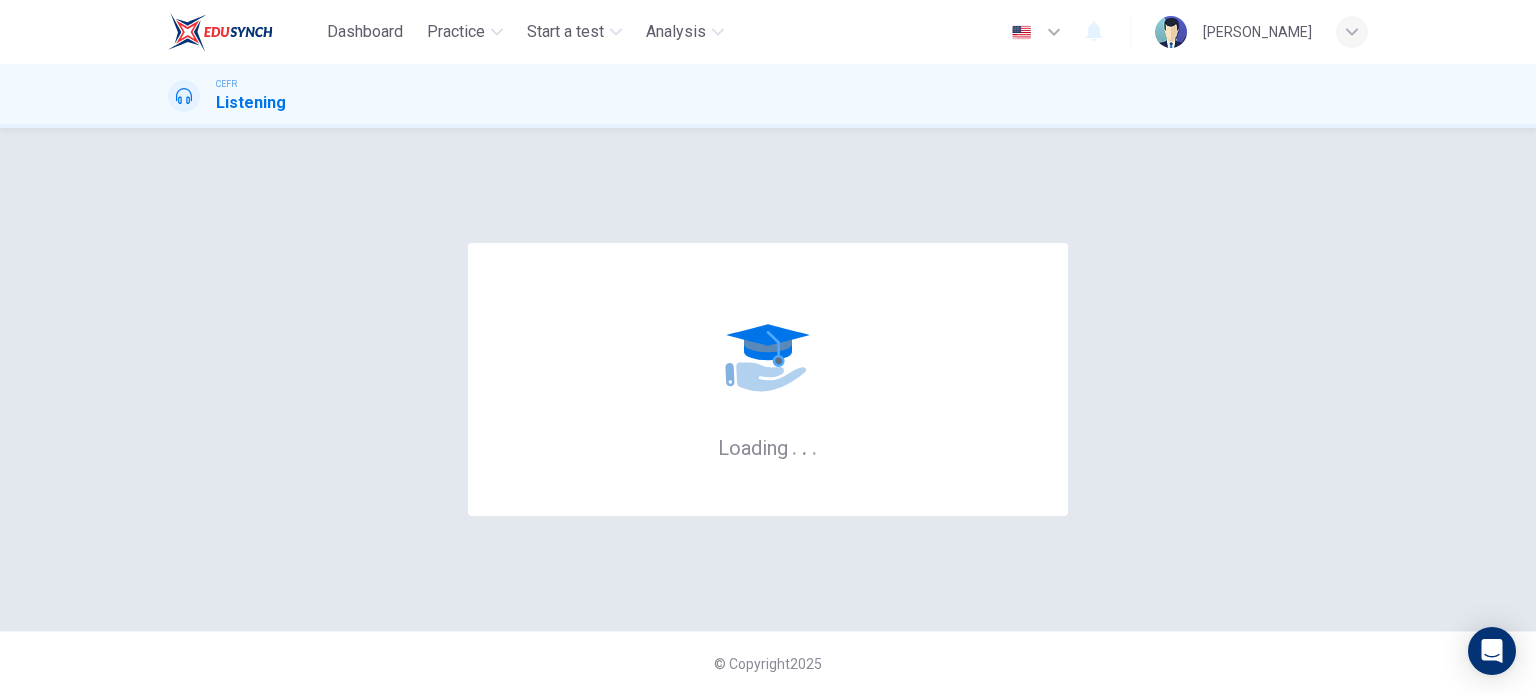 scroll, scrollTop: 0, scrollLeft: 0, axis: both 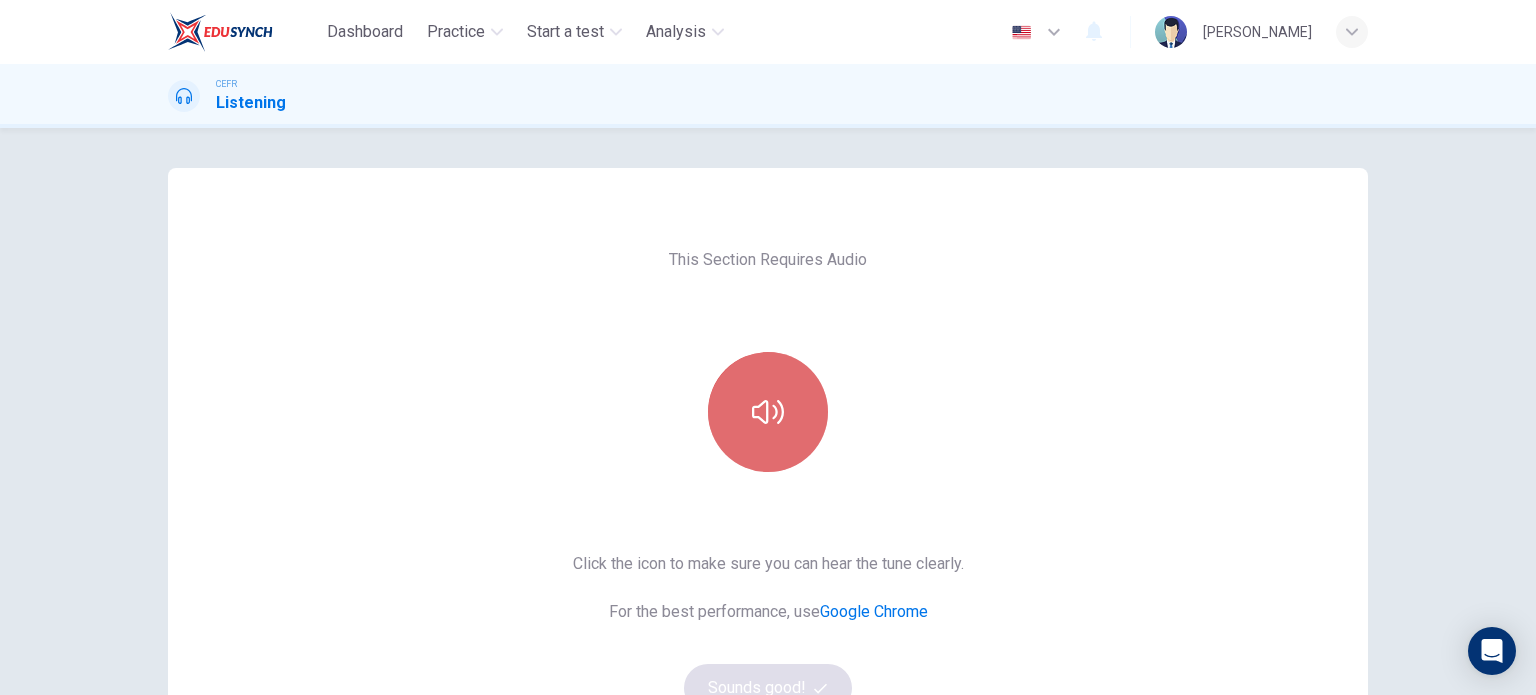 click at bounding box center [768, 412] 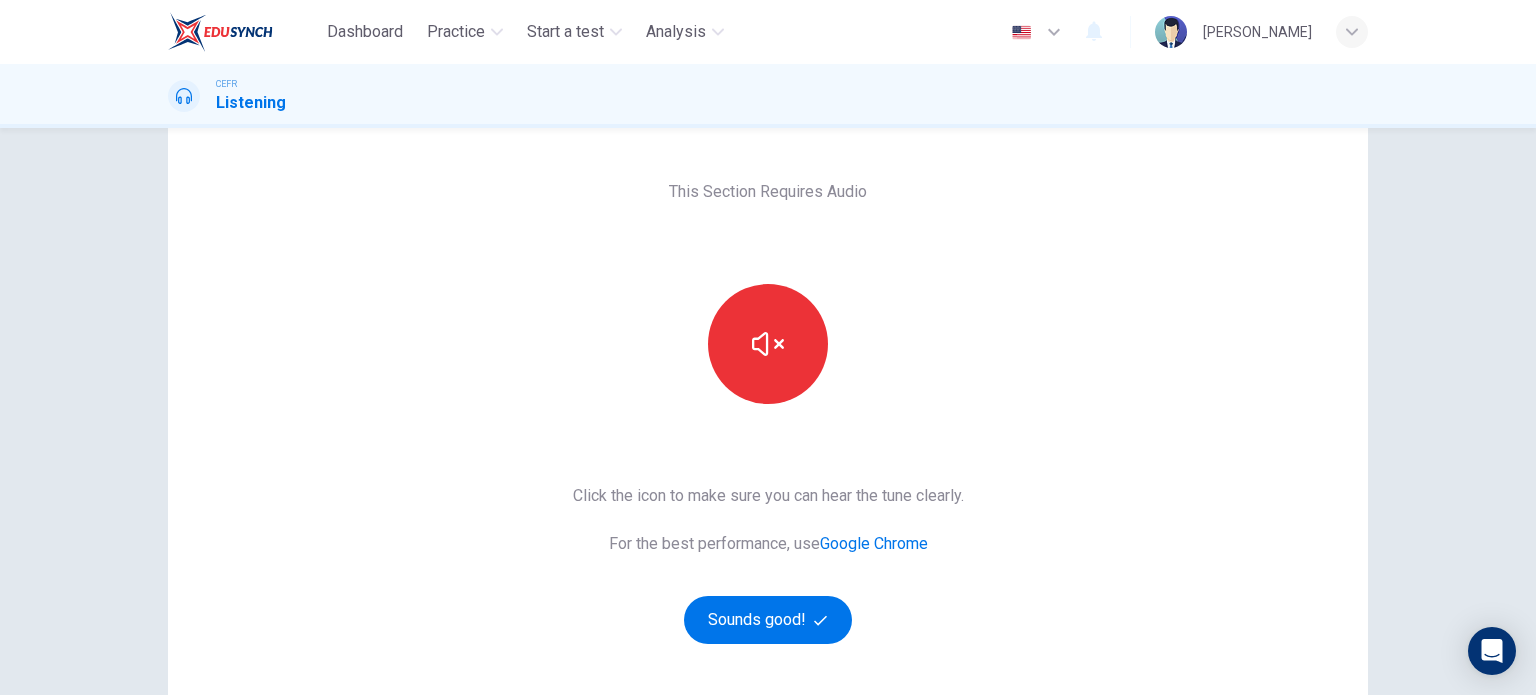 scroll, scrollTop: 100, scrollLeft: 0, axis: vertical 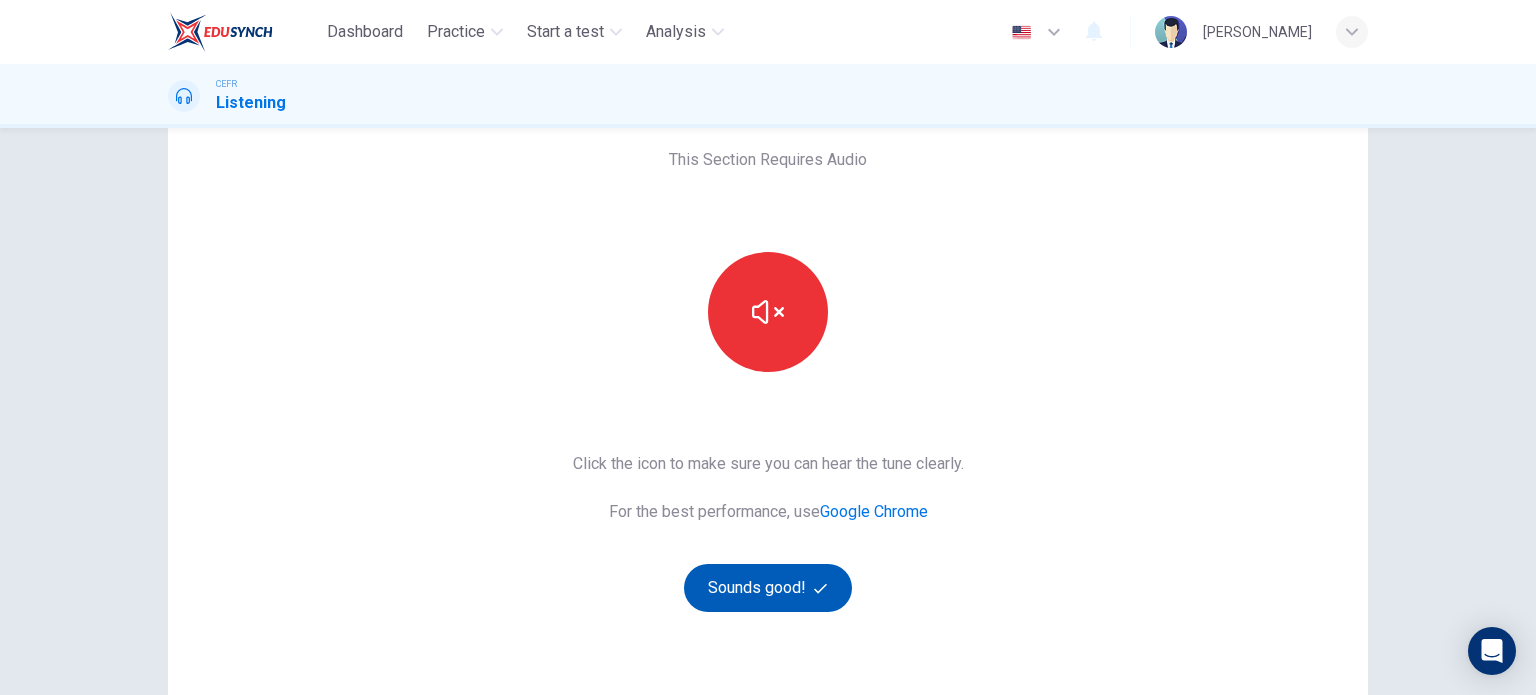 click on "Sounds good!" at bounding box center [768, 588] 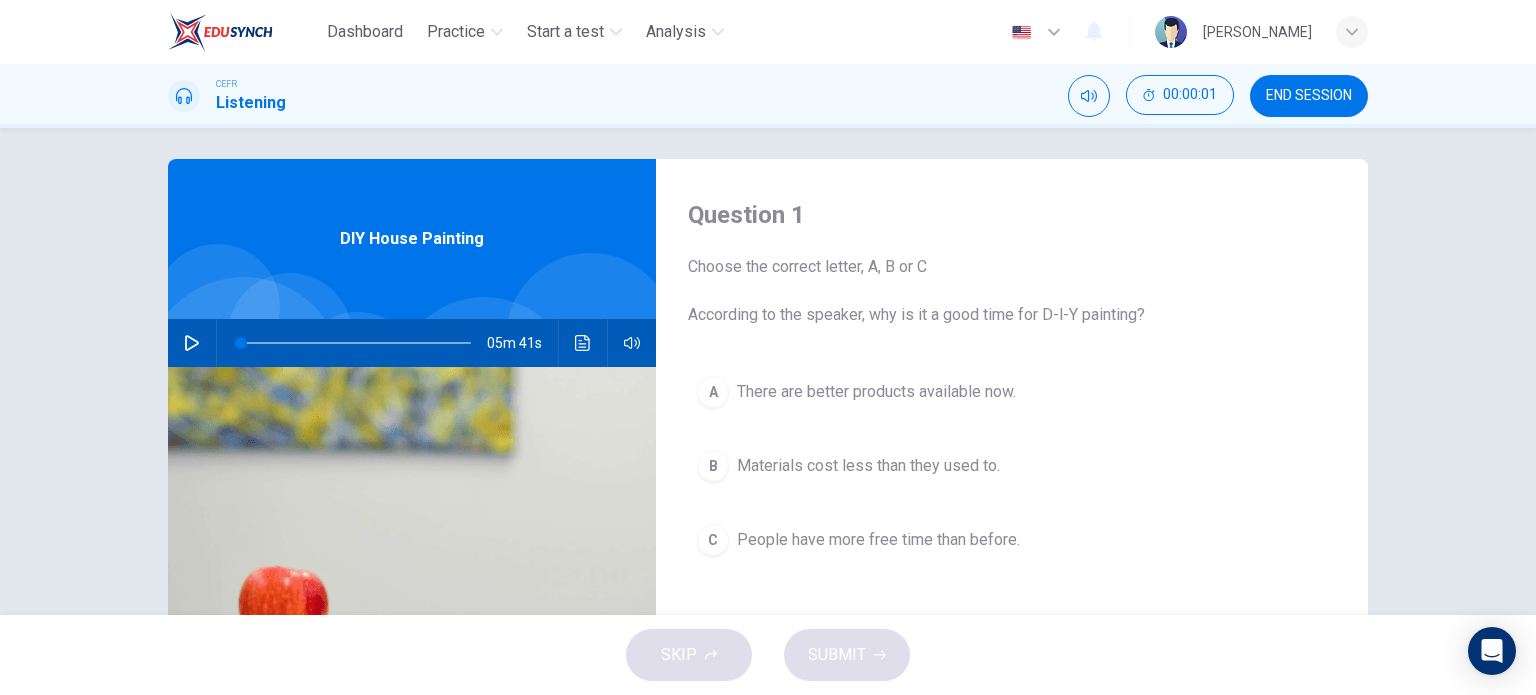 scroll, scrollTop: 0, scrollLeft: 0, axis: both 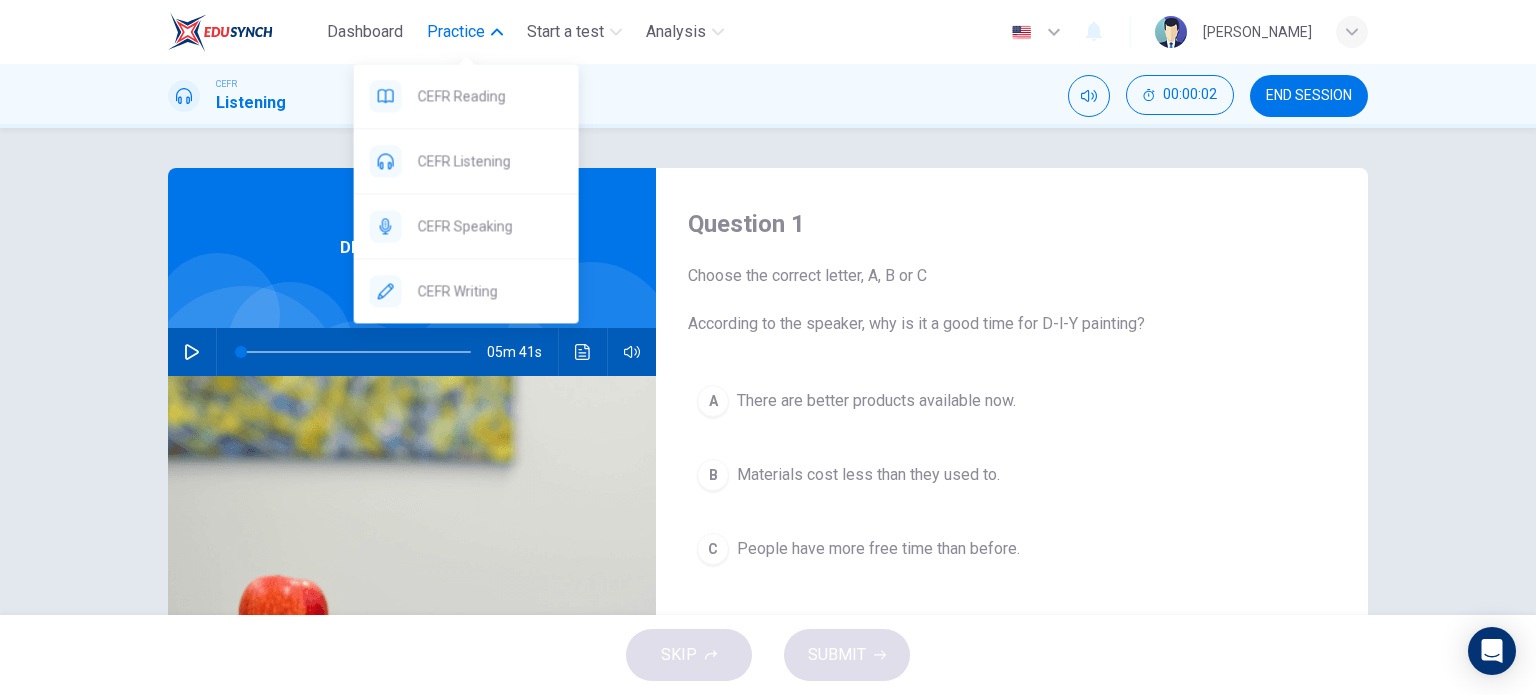 click on "Practice" at bounding box center [456, 32] 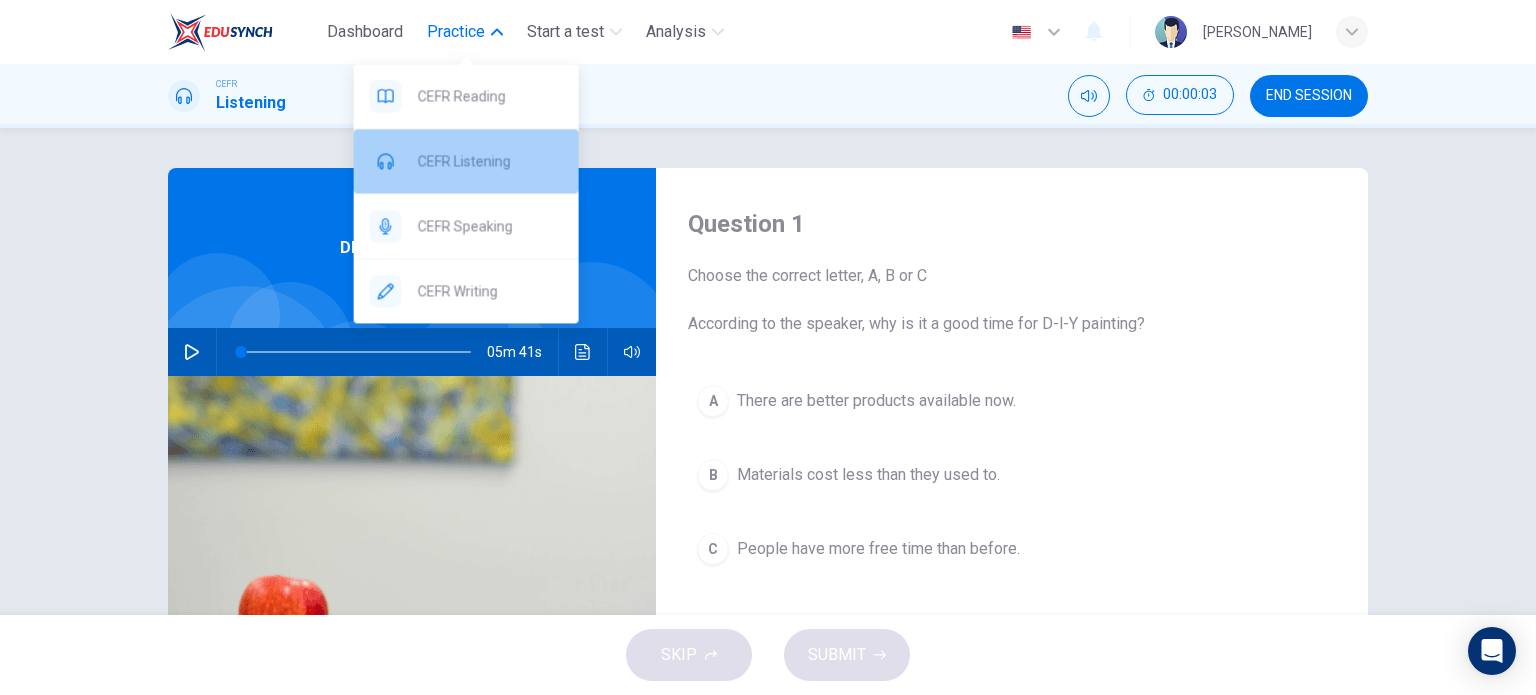 click on "CEFR Listening" at bounding box center [490, 161] 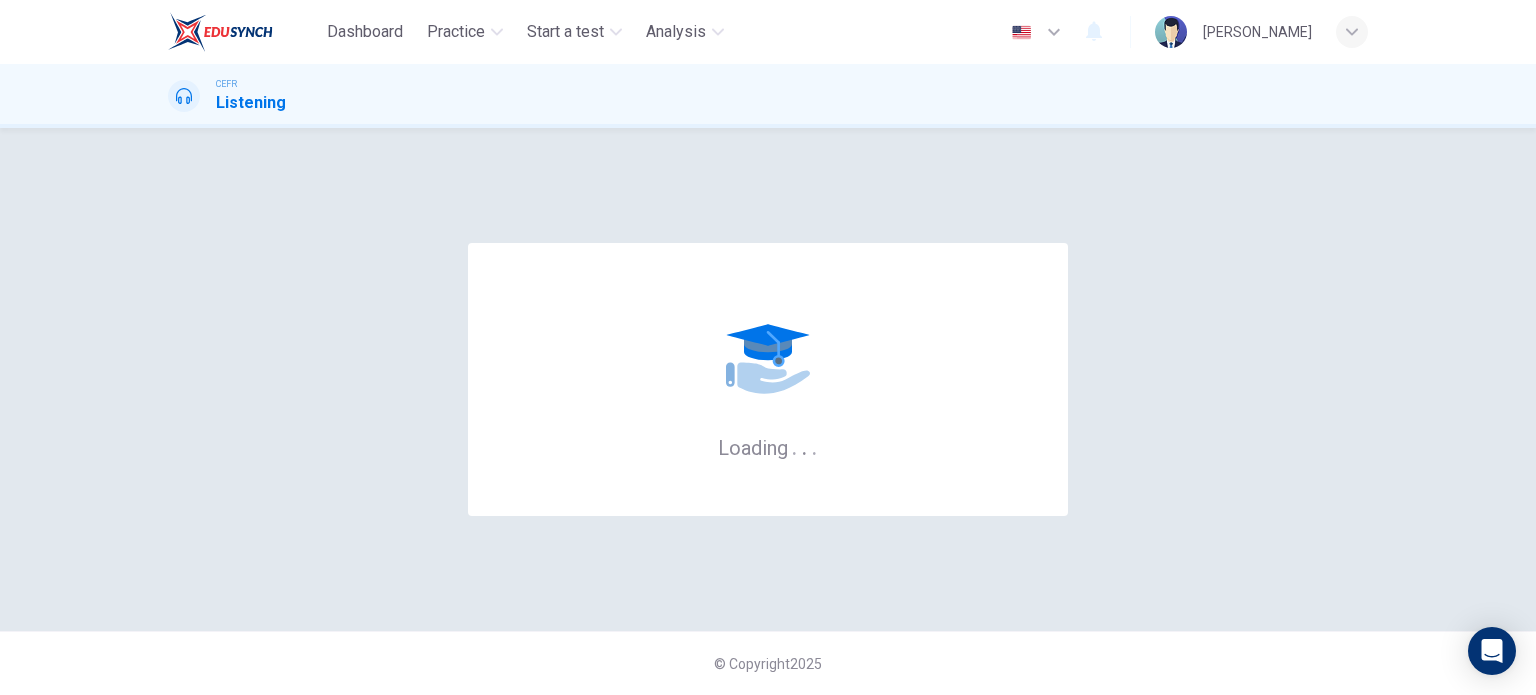 scroll, scrollTop: 0, scrollLeft: 0, axis: both 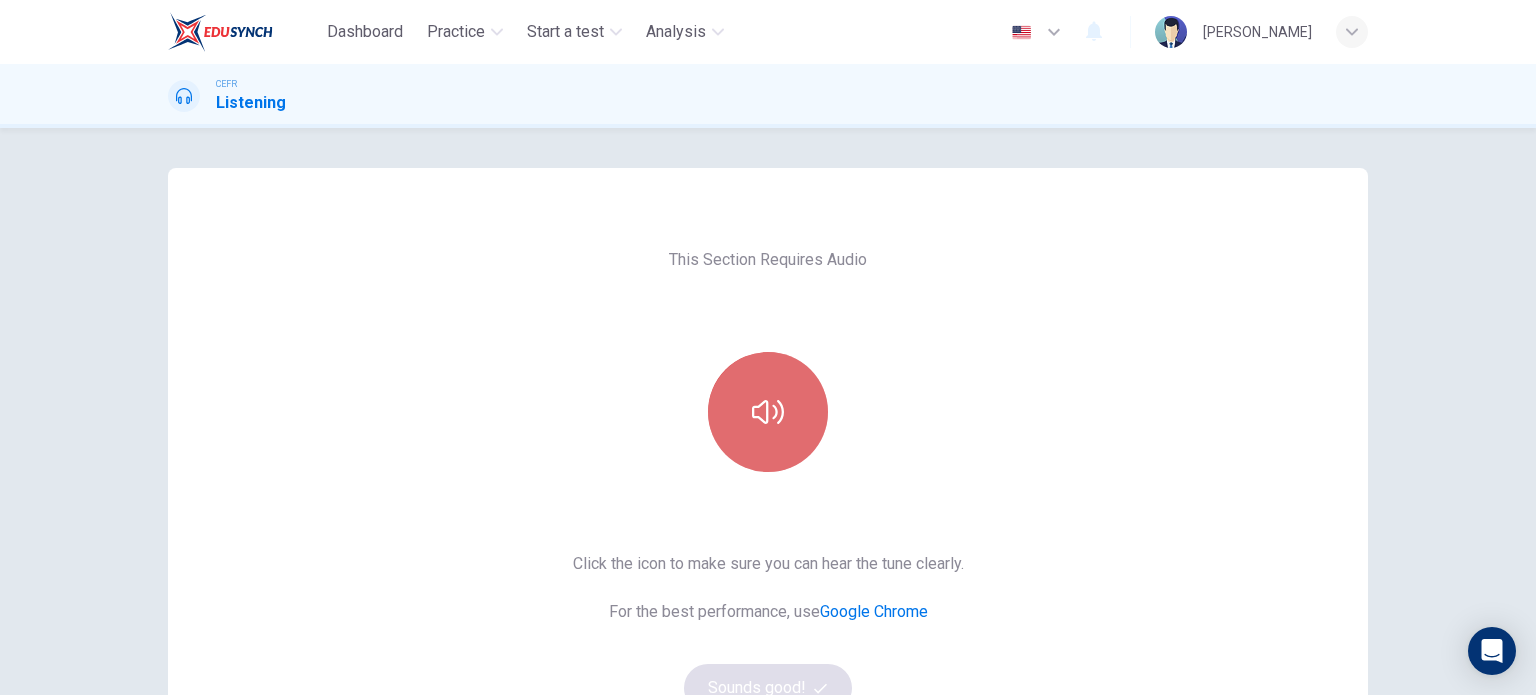 drag, startPoint x: 737, startPoint y: 423, endPoint x: 747, endPoint y: 446, distance: 25.079872 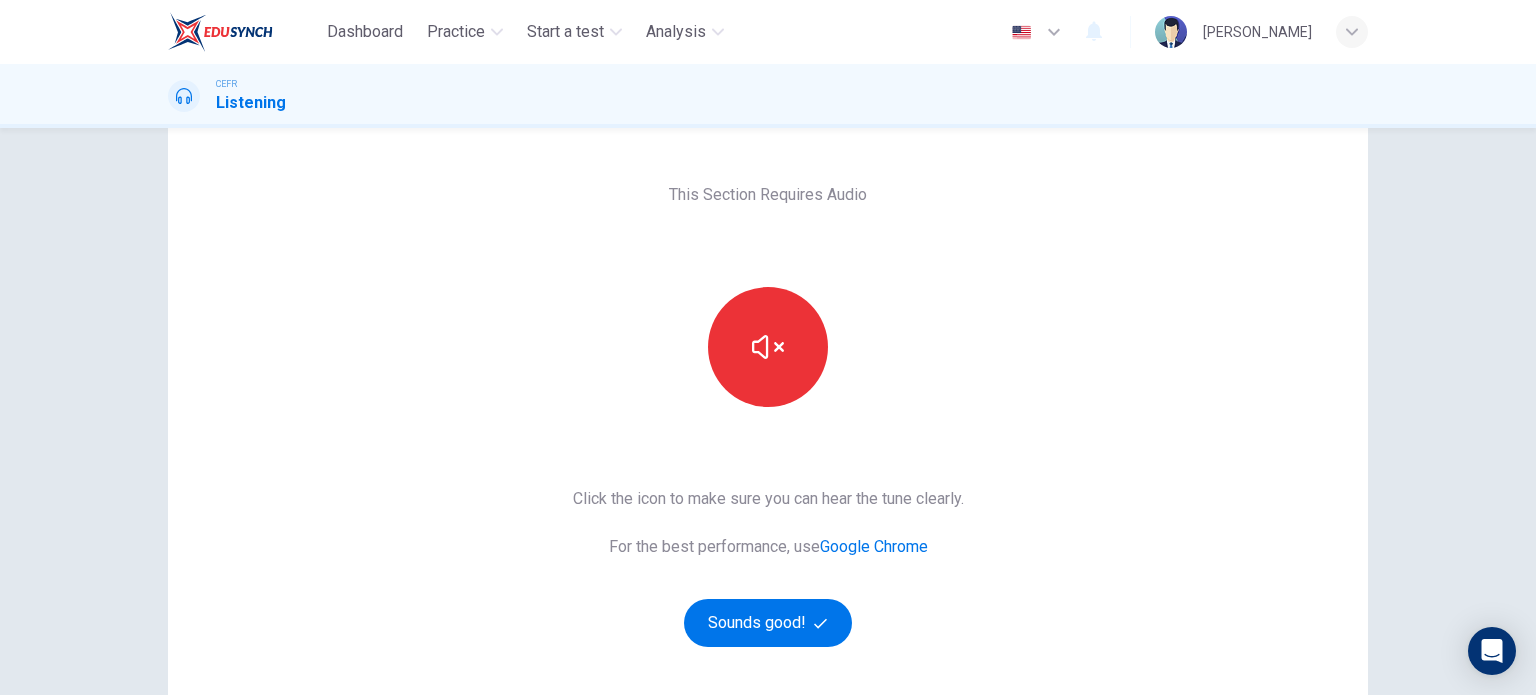 scroll, scrollTop: 100, scrollLeft: 0, axis: vertical 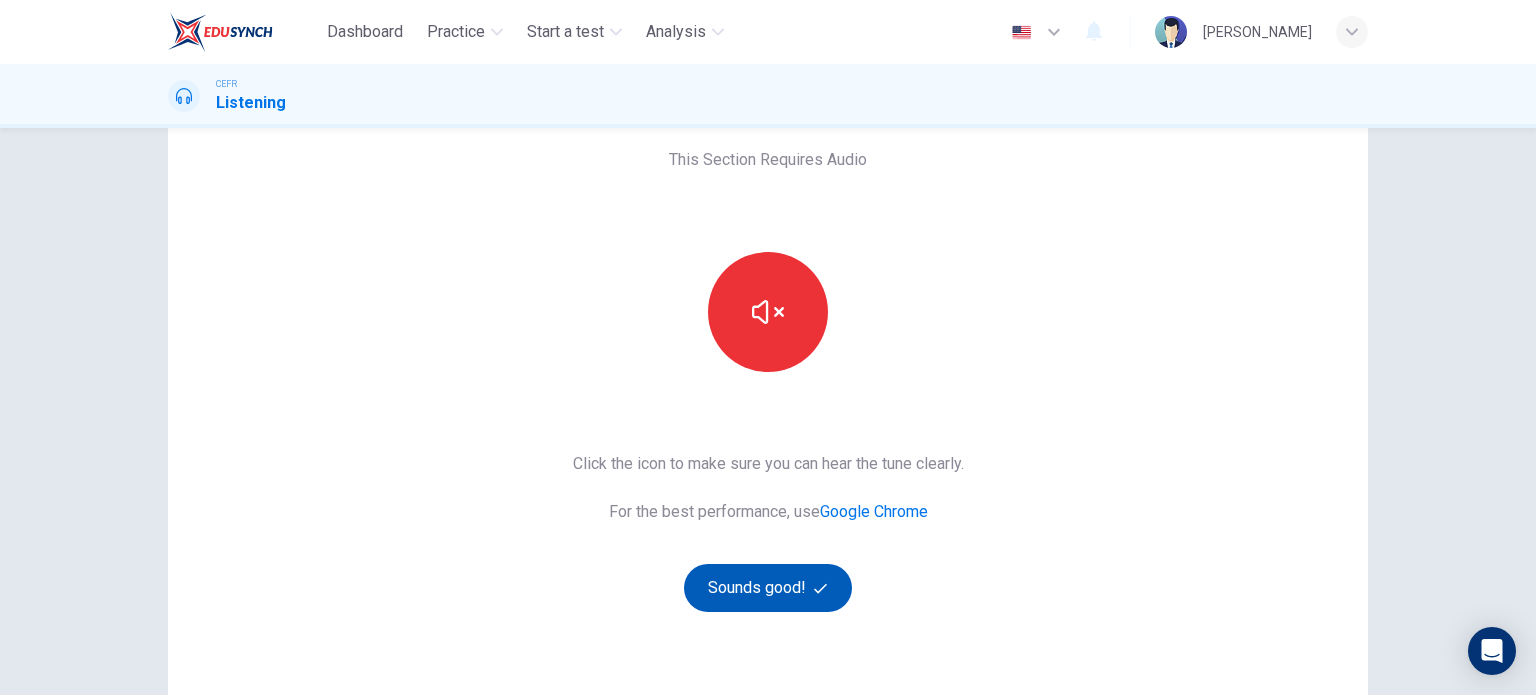 click on "Sounds good!" at bounding box center [768, 588] 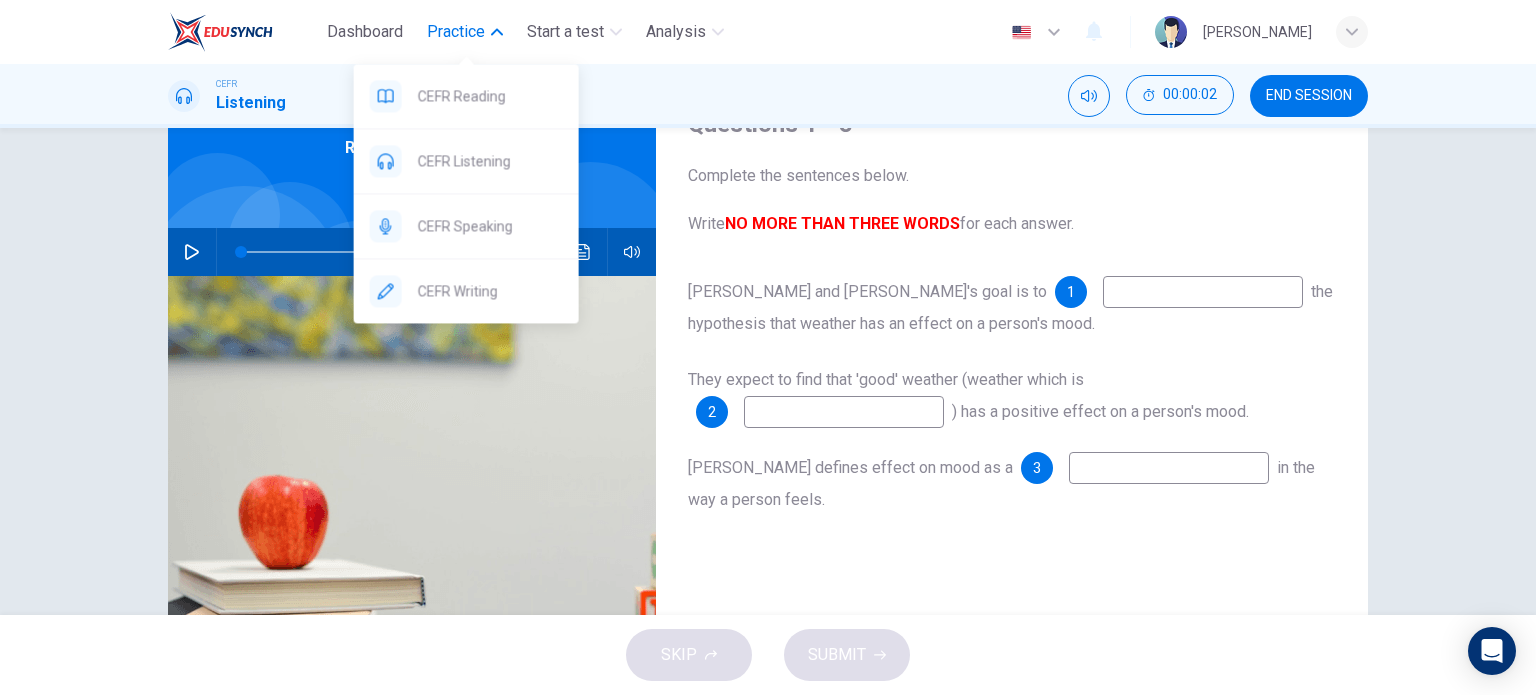 click on "Practice" at bounding box center [456, 32] 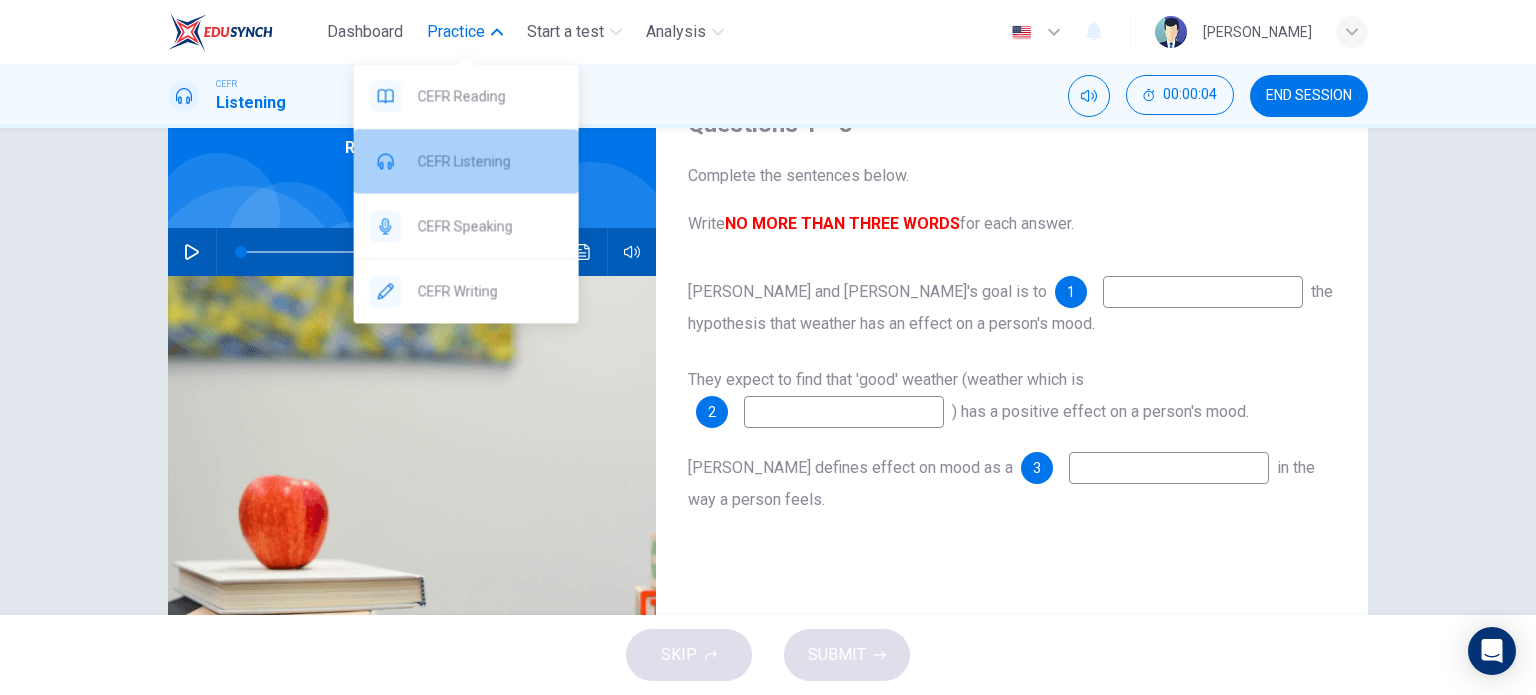 click on "CEFR Listening" at bounding box center [466, 161] 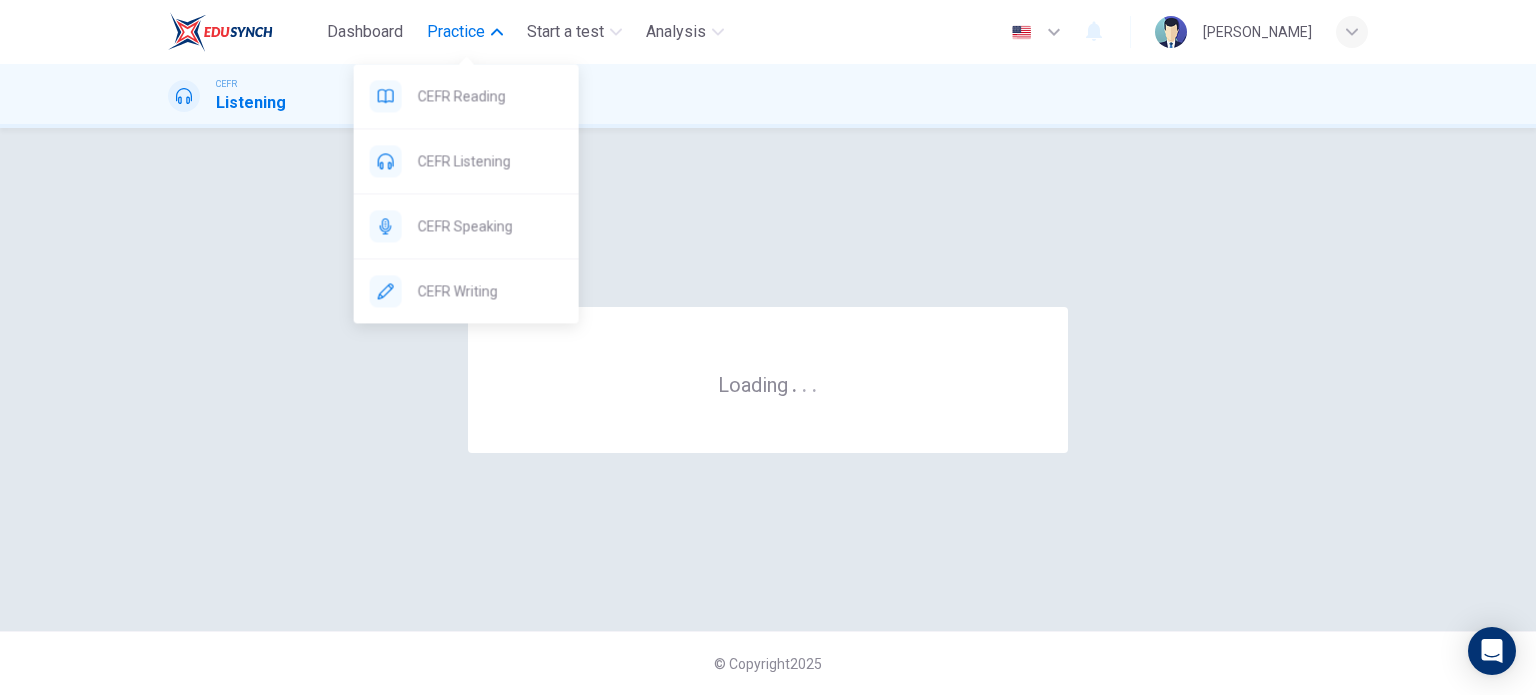 scroll, scrollTop: 0, scrollLeft: 0, axis: both 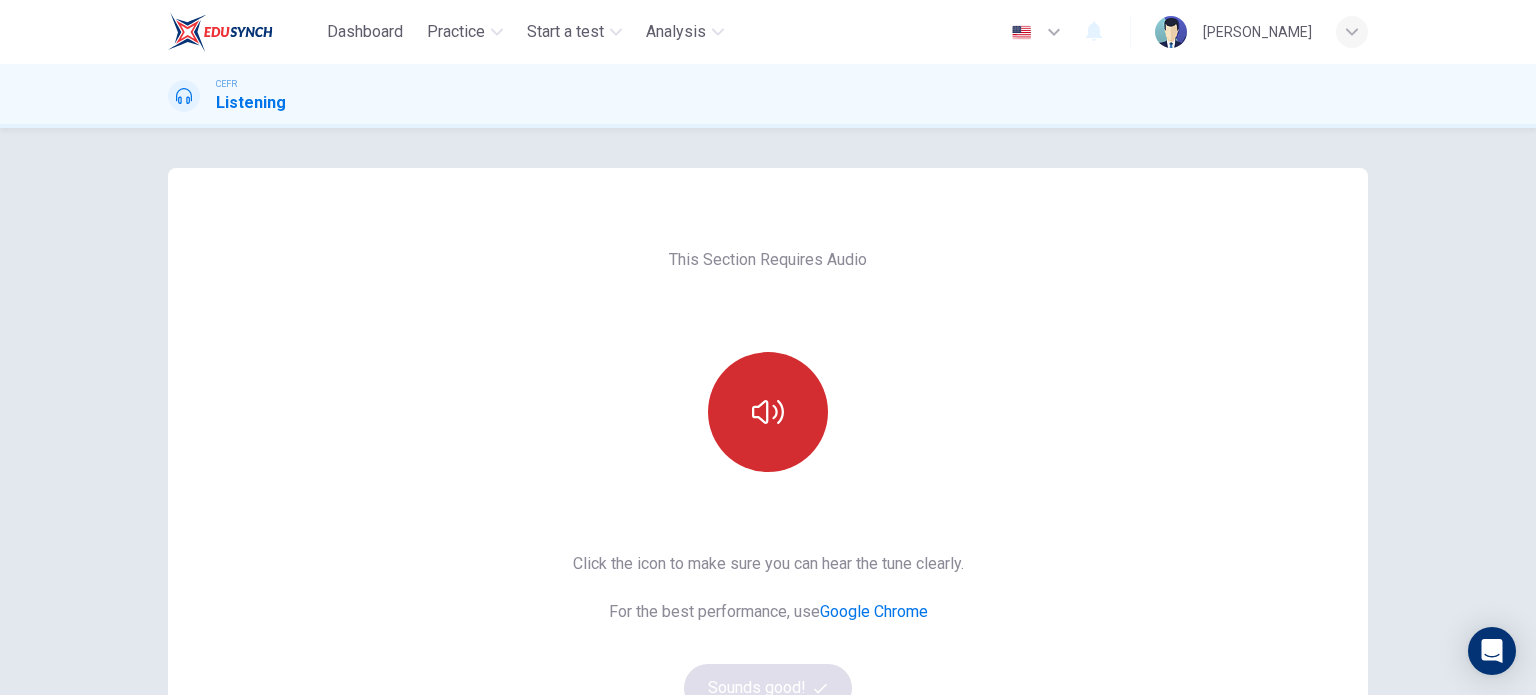 click at bounding box center (768, 412) 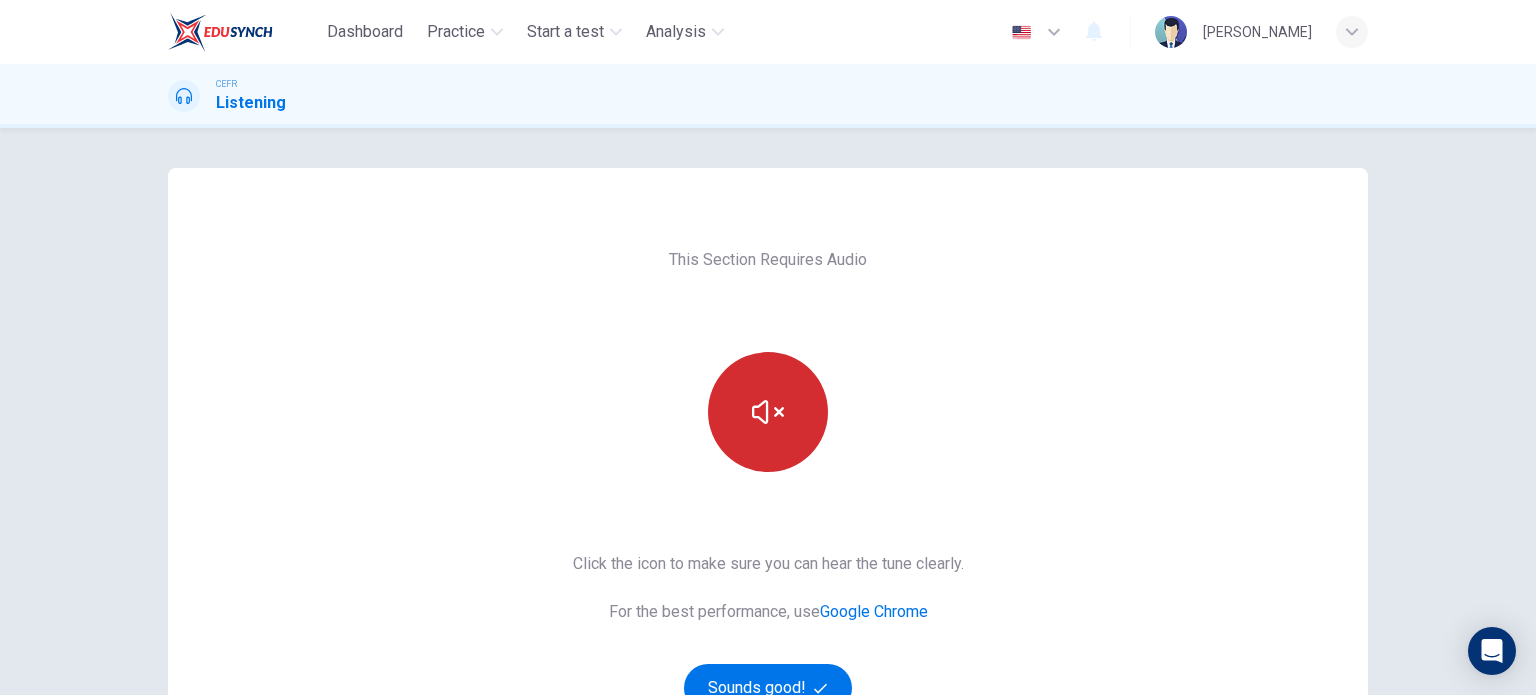 scroll, scrollTop: 100, scrollLeft: 0, axis: vertical 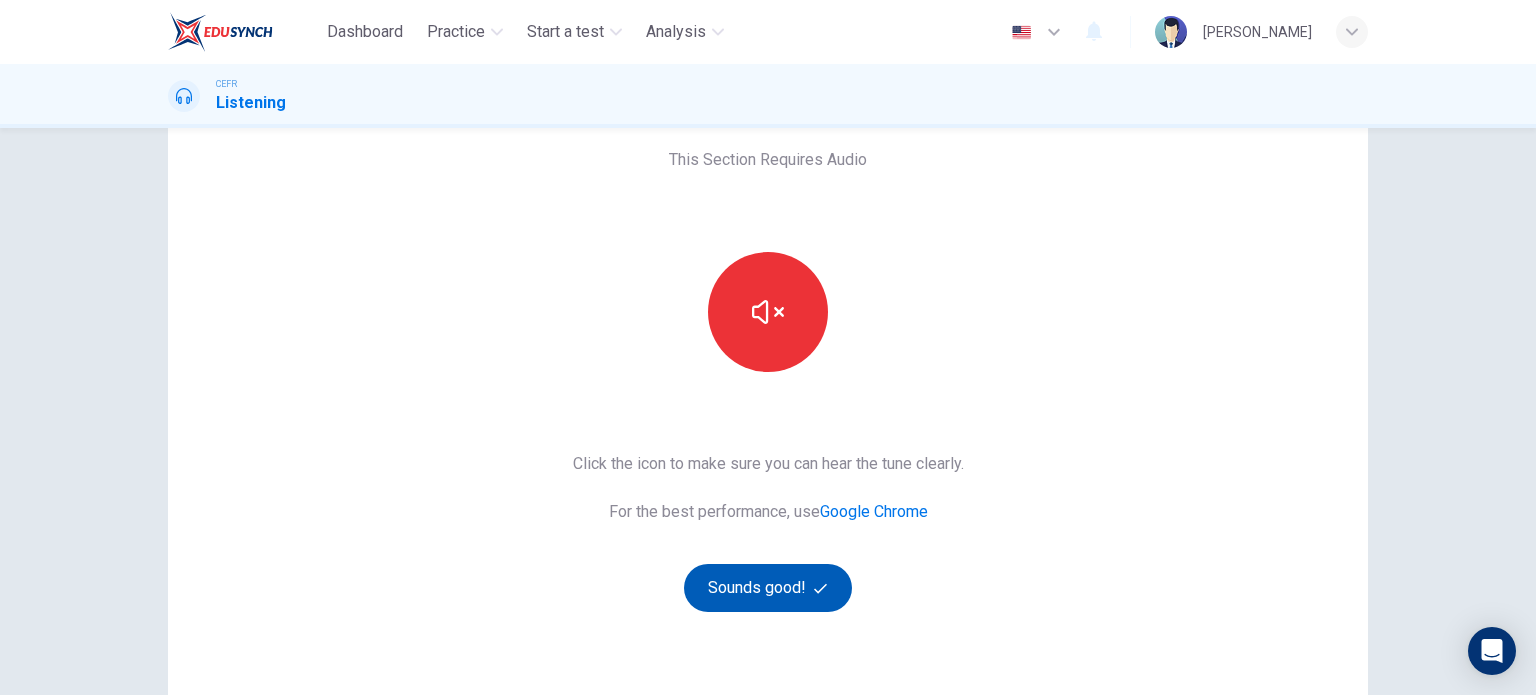click on "Sounds good!" at bounding box center [768, 588] 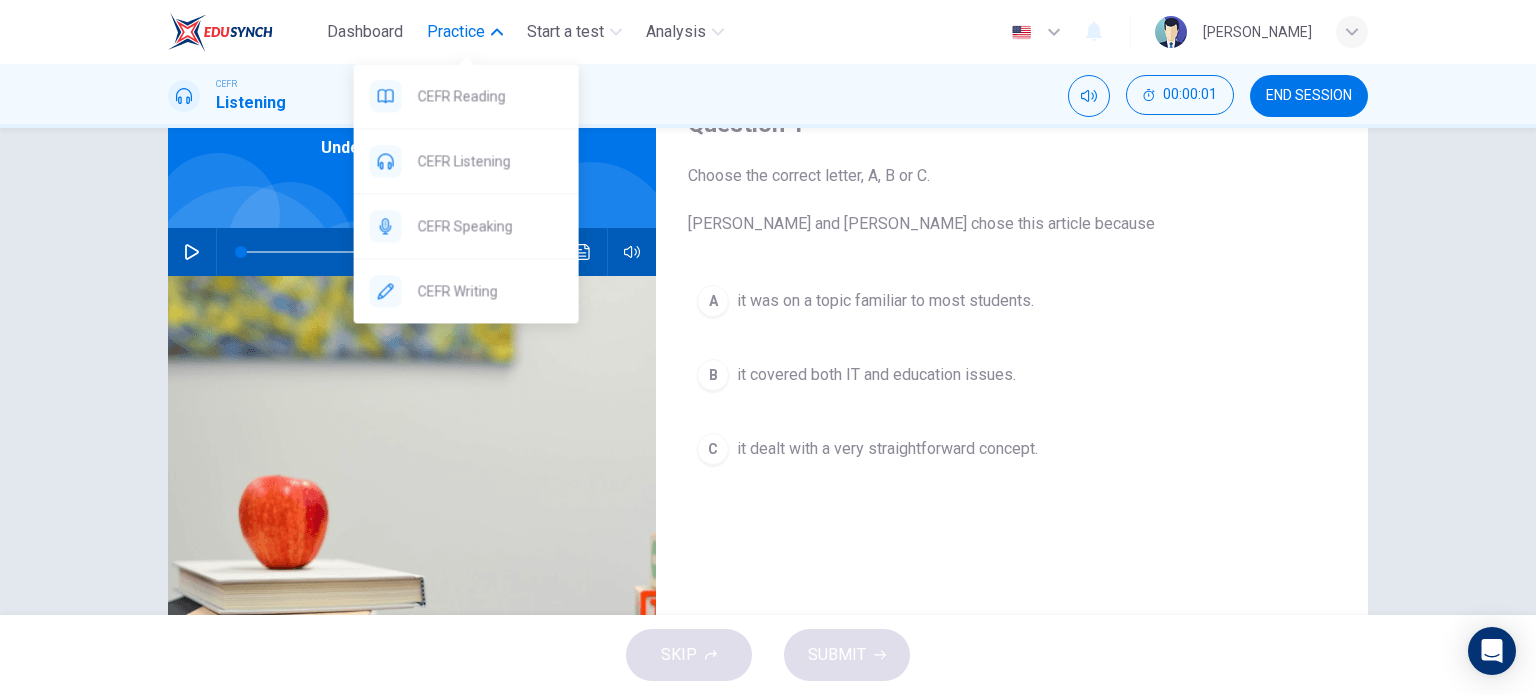 click on "Practice" at bounding box center [456, 32] 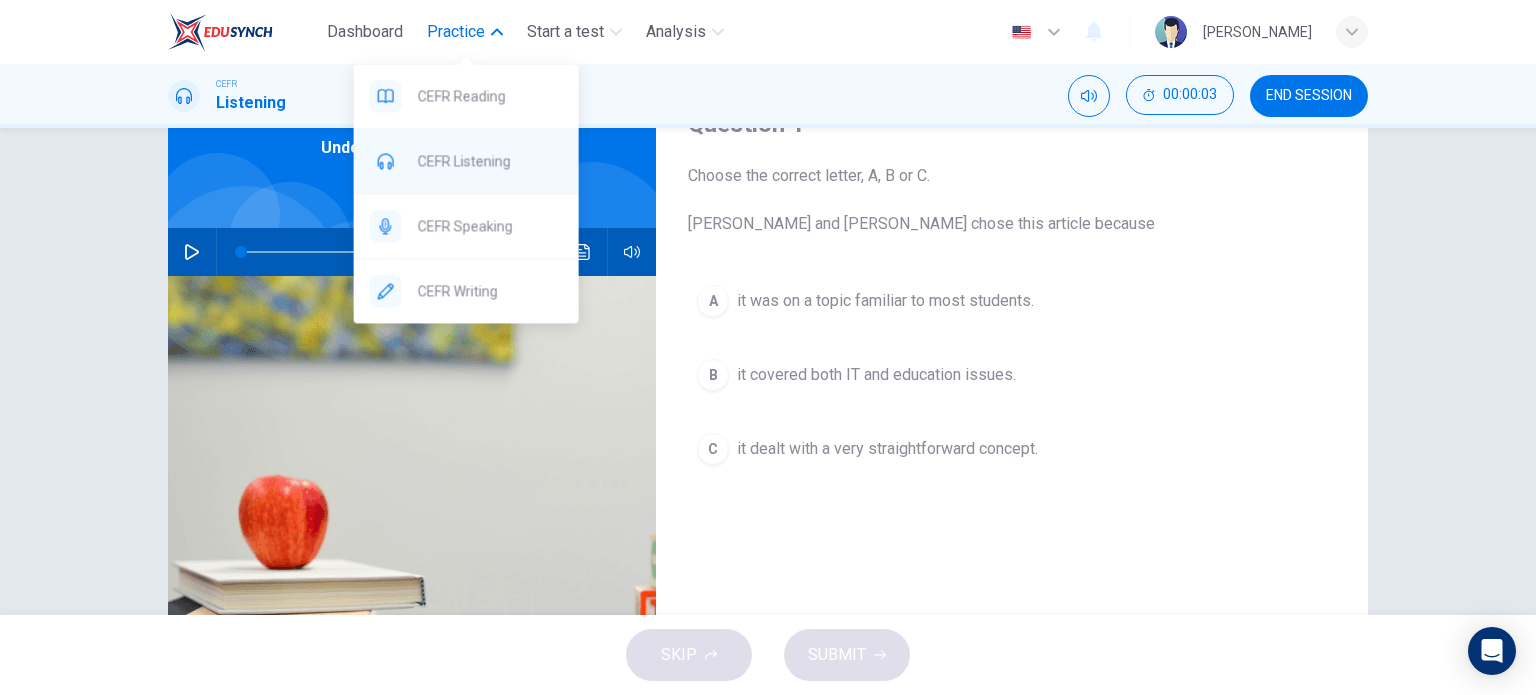 click on "CEFR Listening" at bounding box center [490, 161] 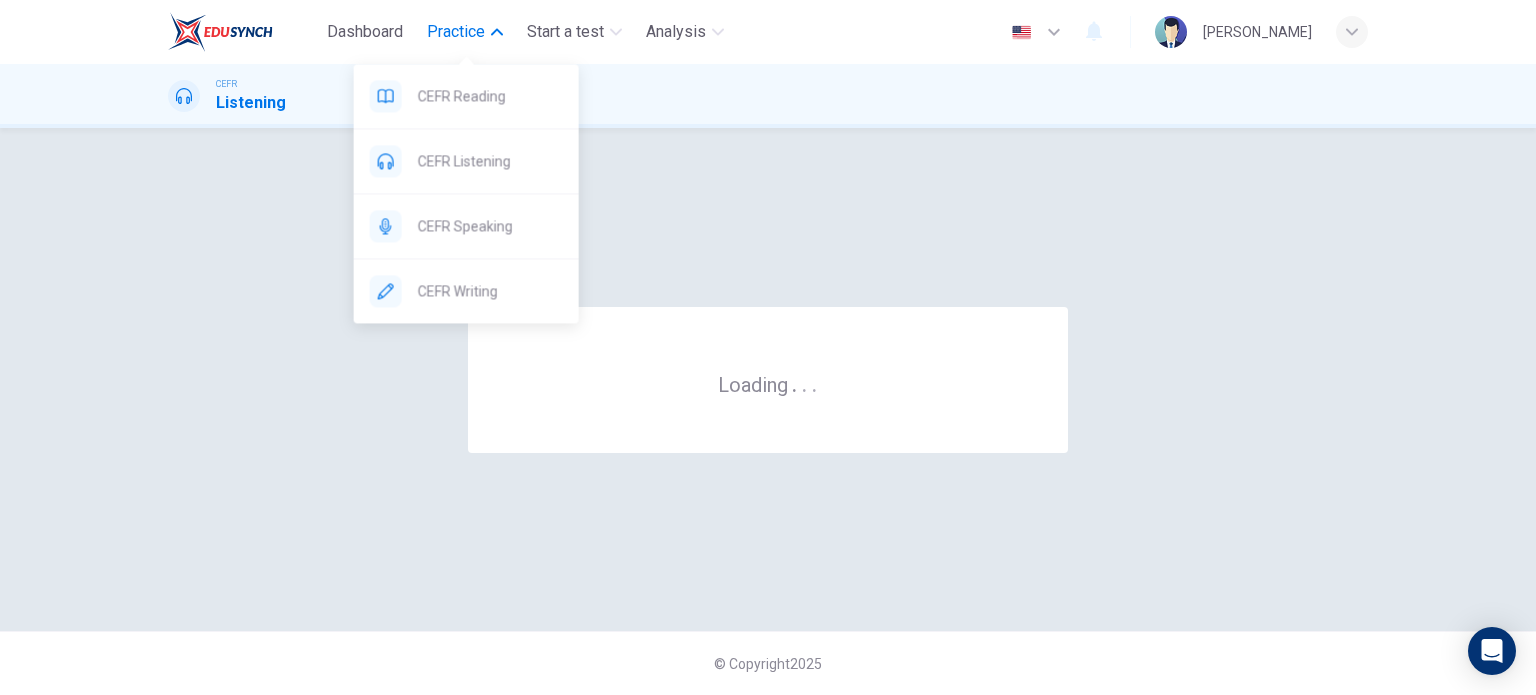 scroll, scrollTop: 0, scrollLeft: 0, axis: both 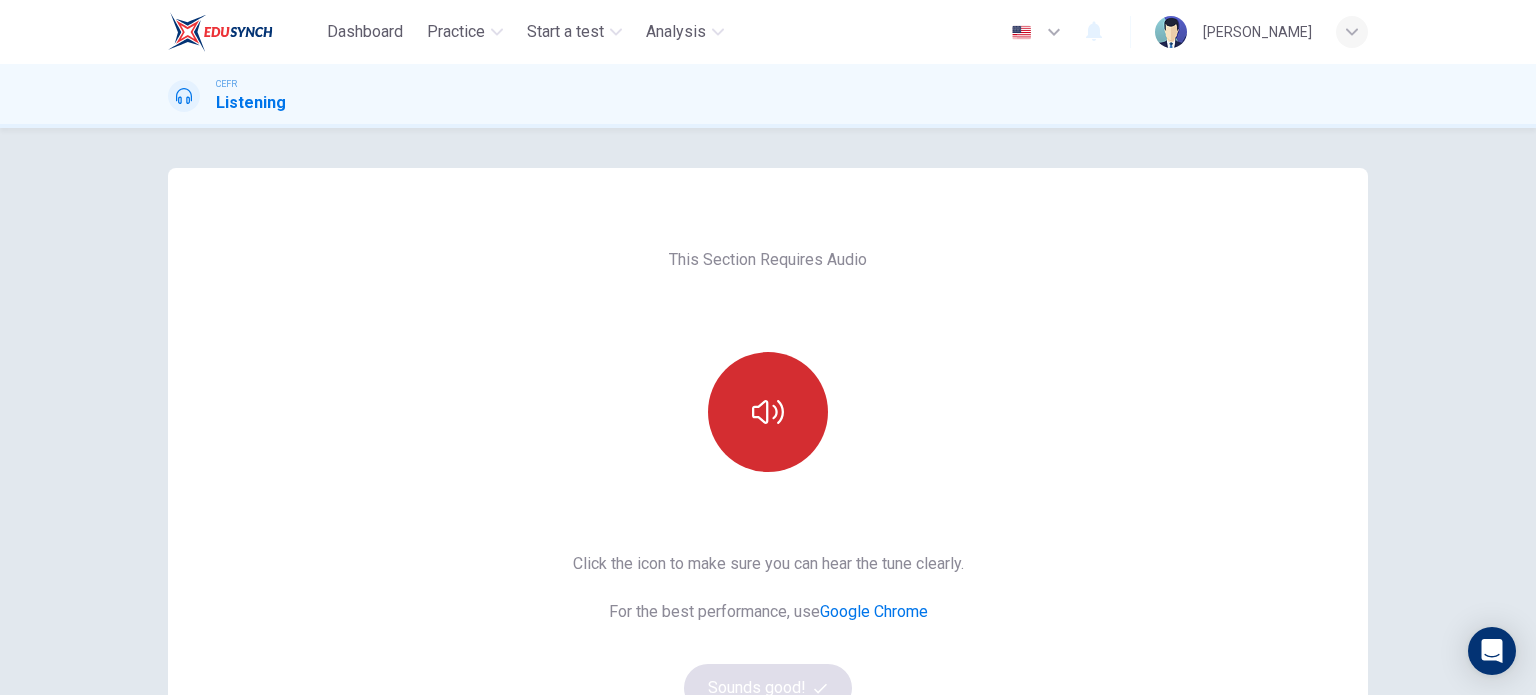 click 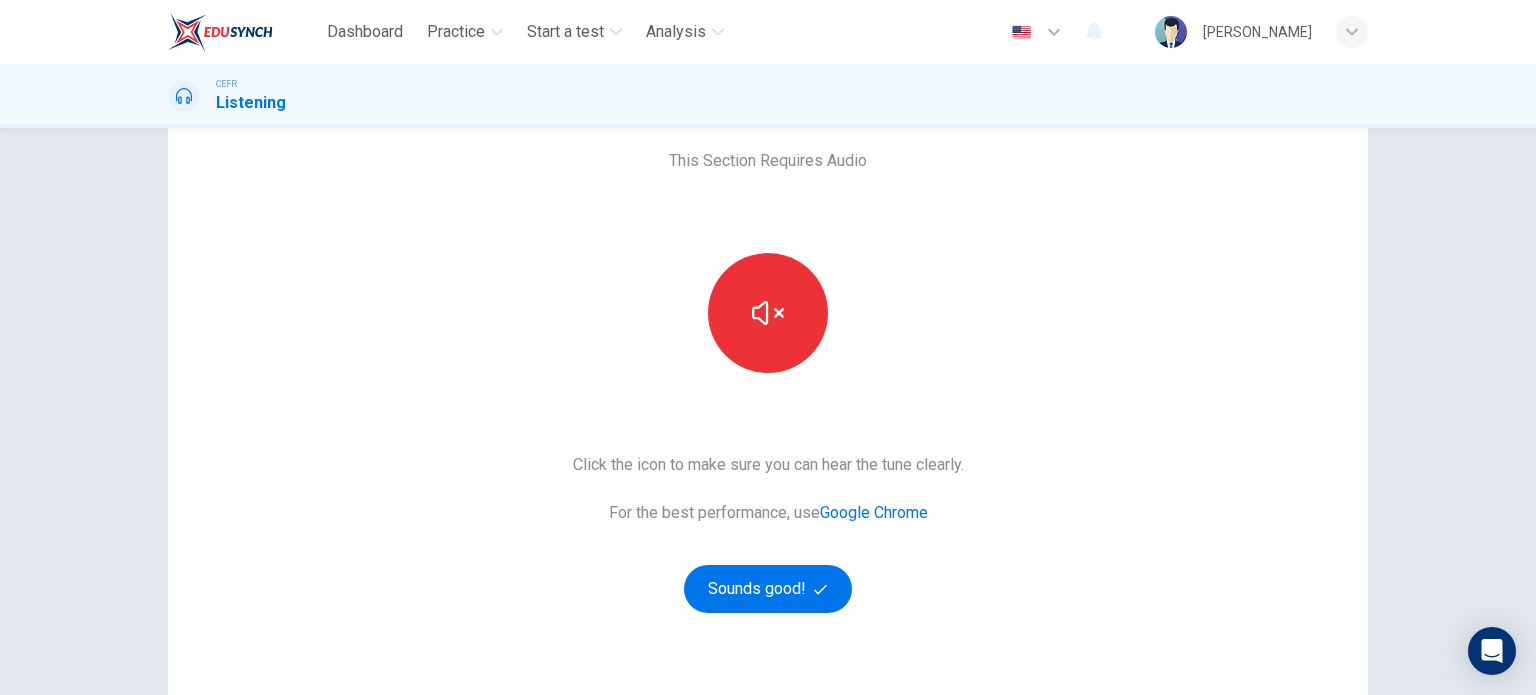 scroll, scrollTop: 200, scrollLeft: 0, axis: vertical 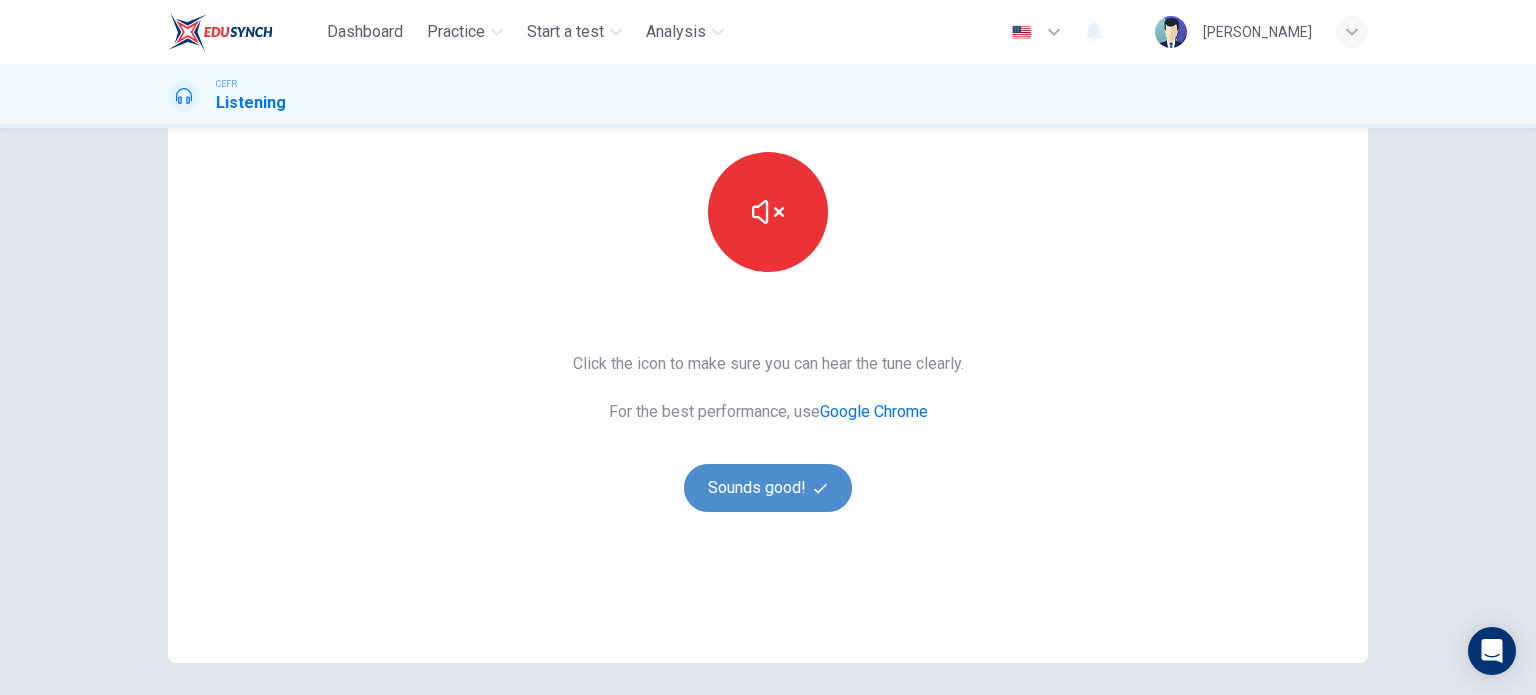 click on "Sounds good!" at bounding box center [768, 488] 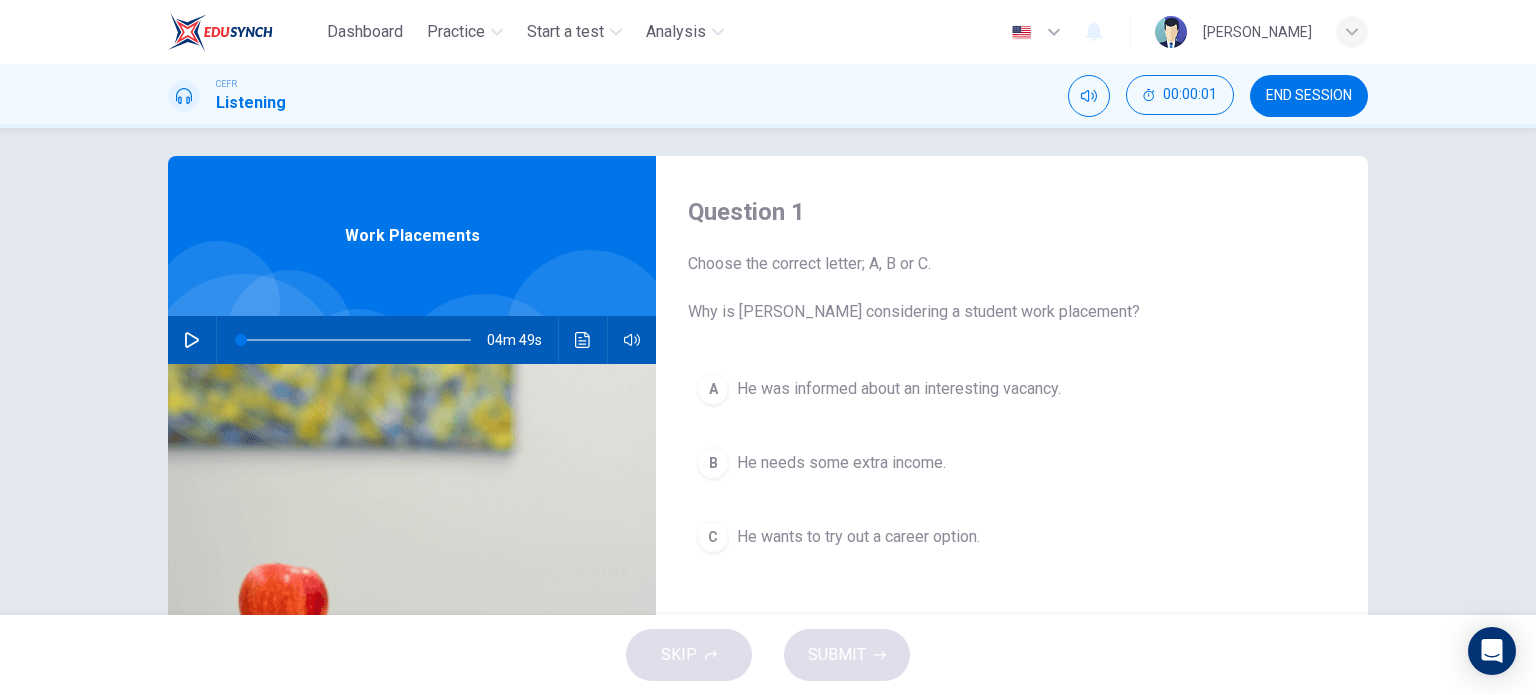 scroll, scrollTop: 0, scrollLeft: 0, axis: both 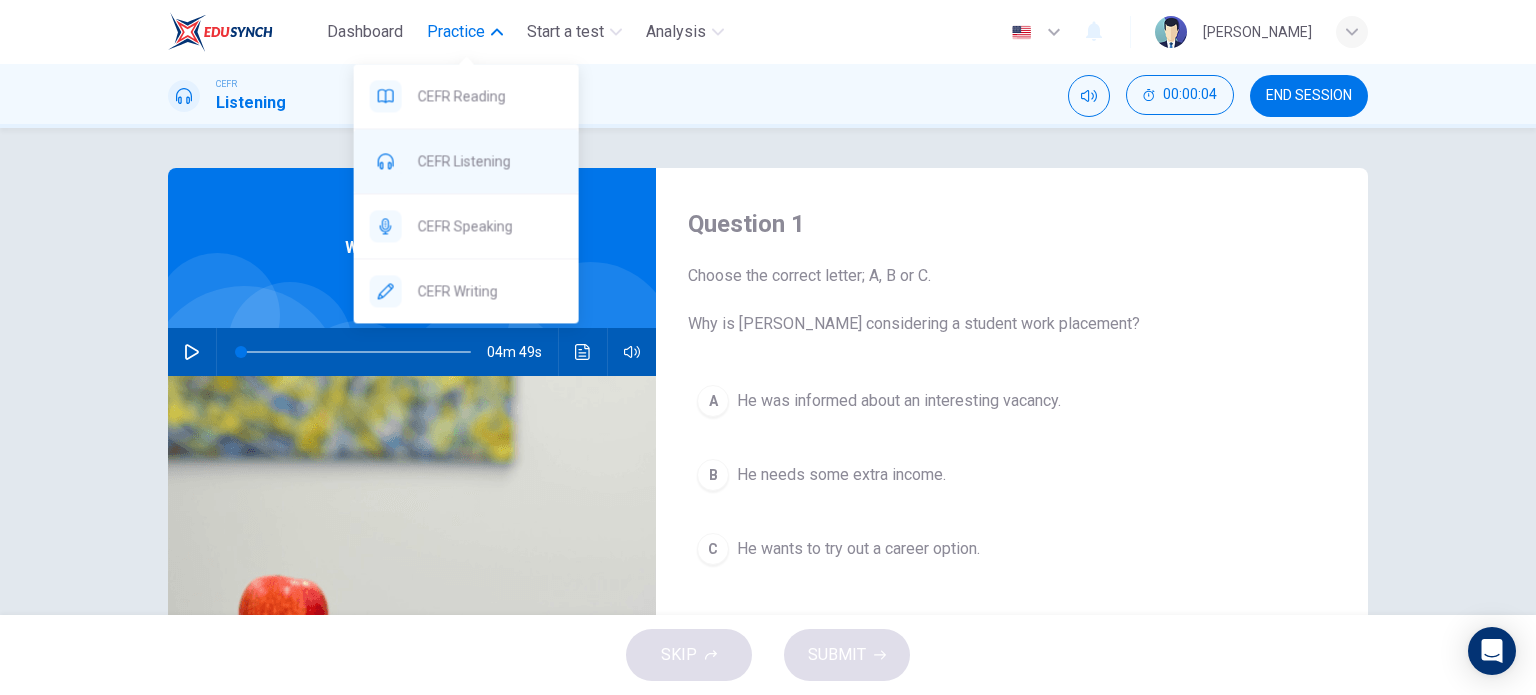 click on "CEFR Listening" at bounding box center [466, 161] 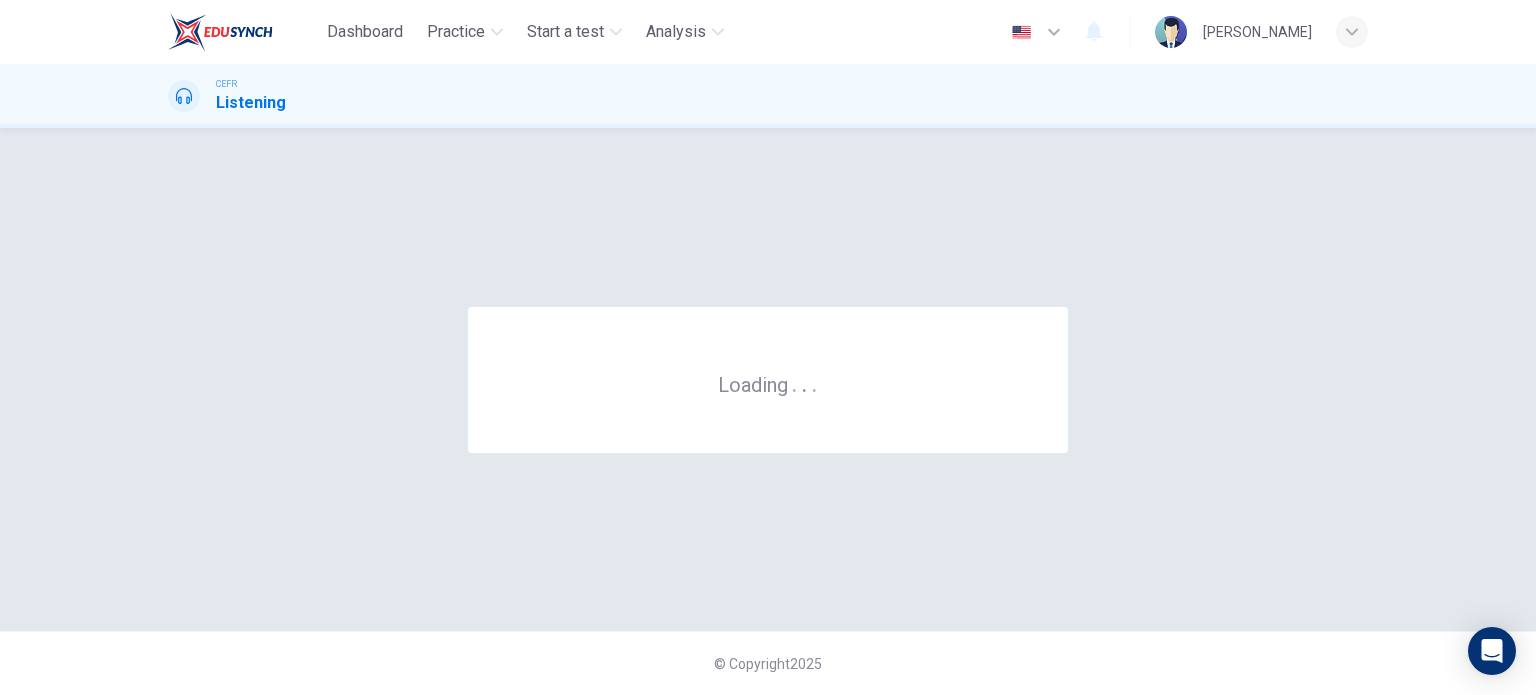 scroll, scrollTop: 0, scrollLeft: 0, axis: both 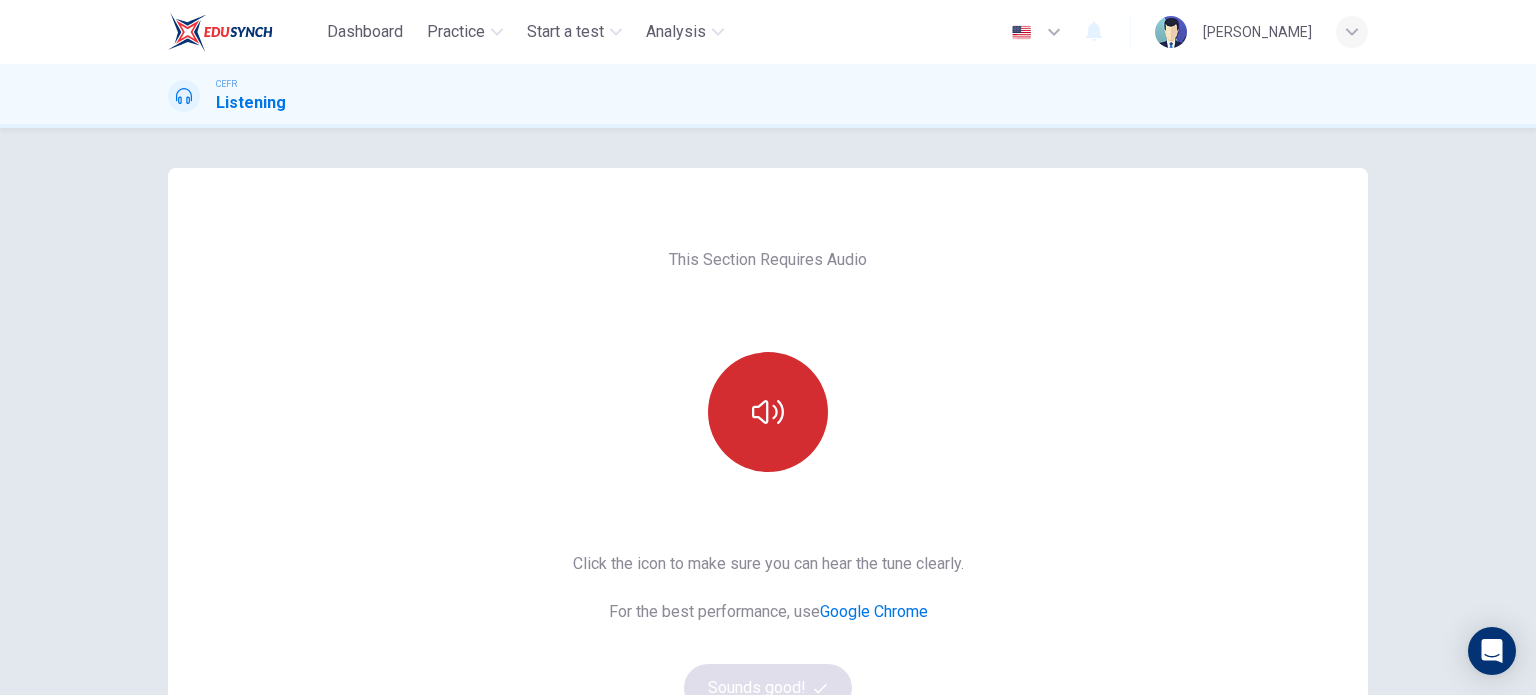 click at bounding box center [768, 412] 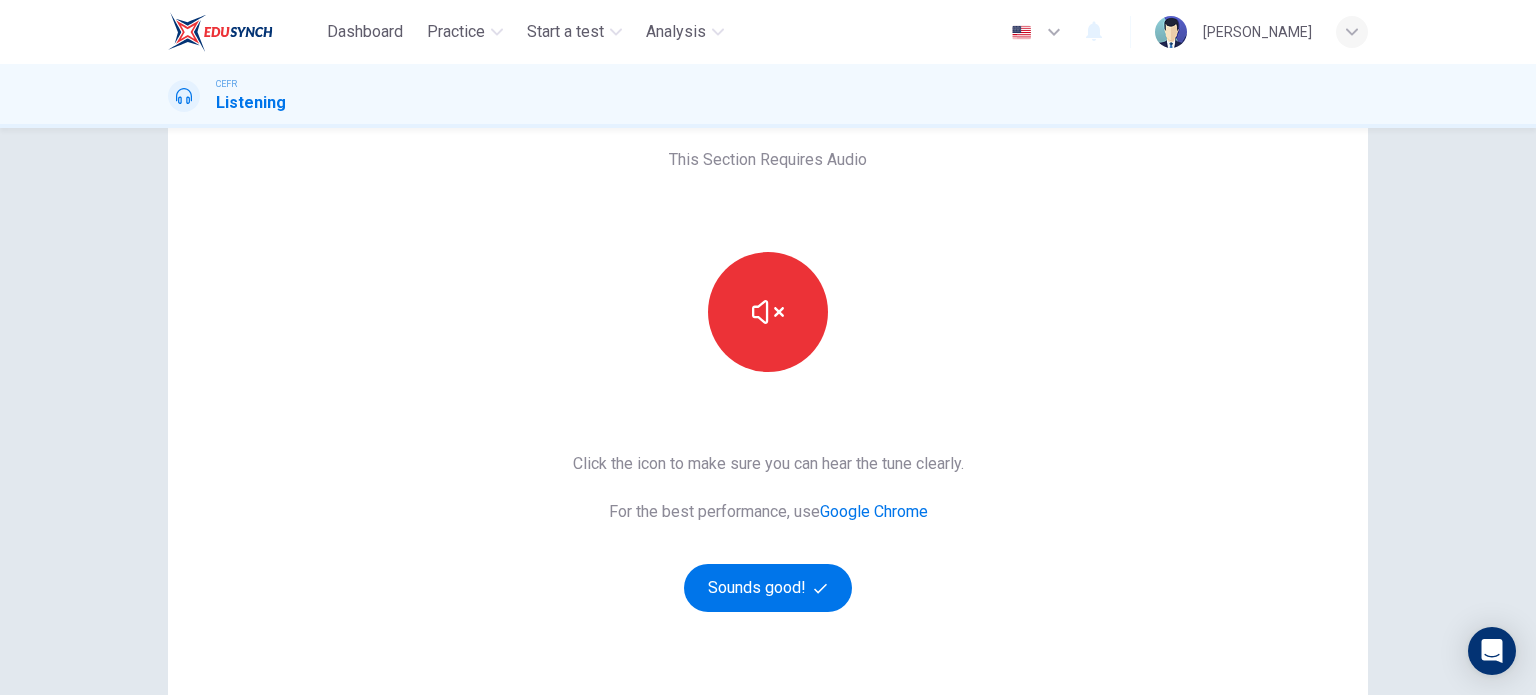 scroll, scrollTop: 272, scrollLeft: 0, axis: vertical 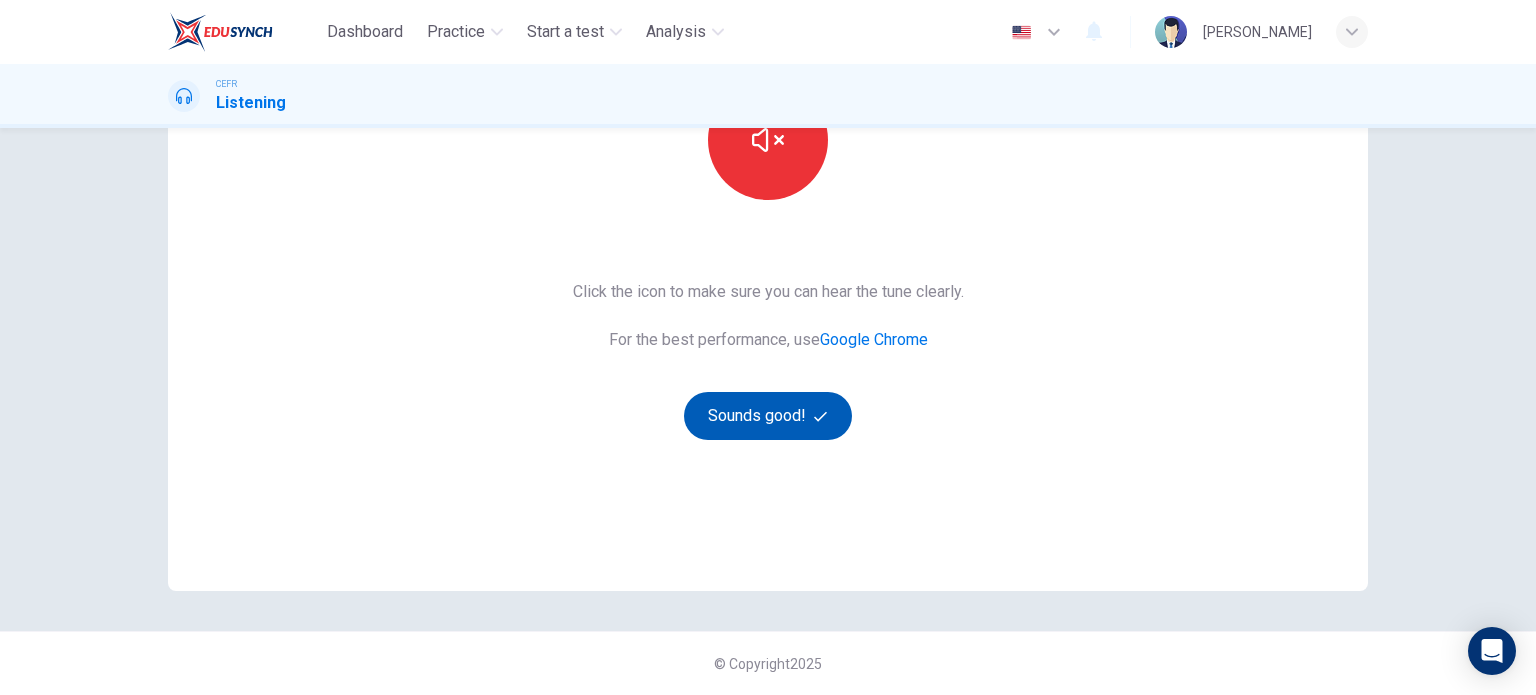 click on "Sounds good!" at bounding box center (768, 416) 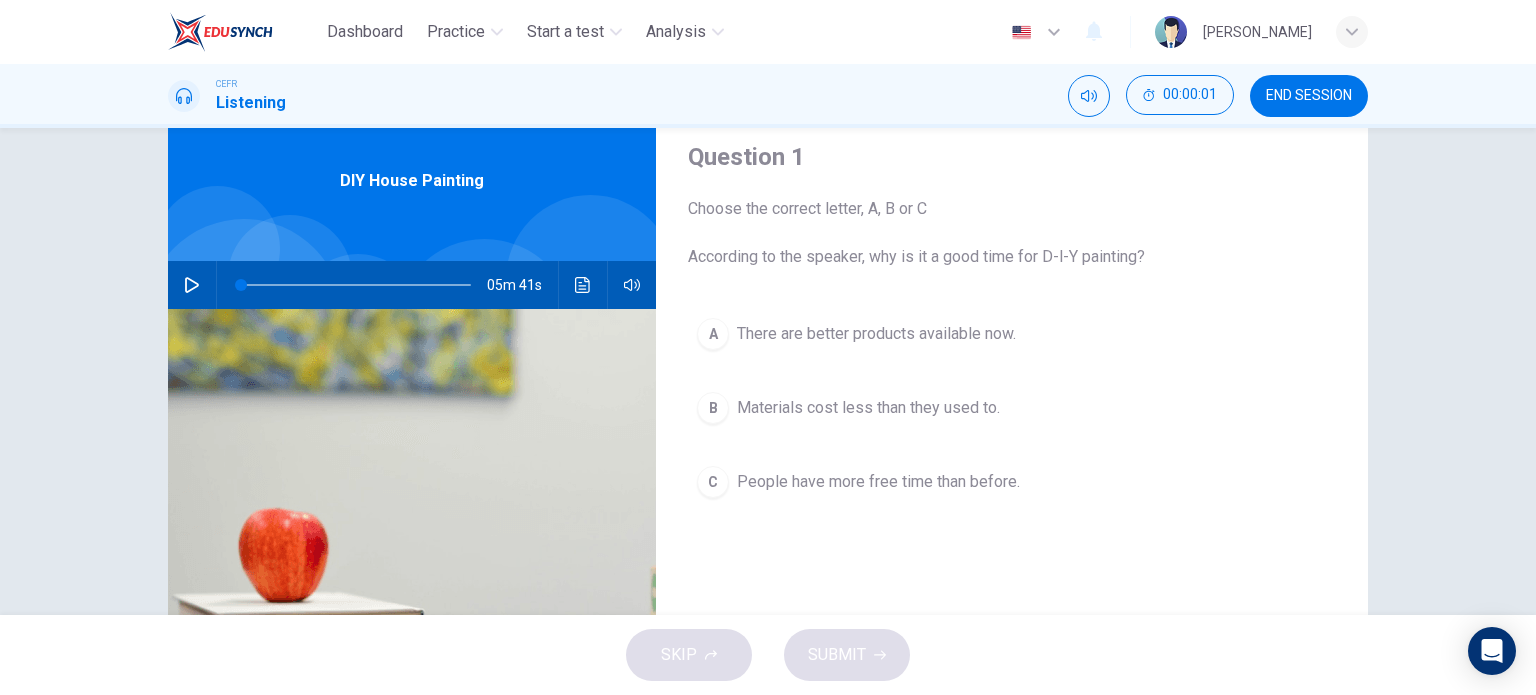 scroll, scrollTop: 0, scrollLeft: 0, axis: both 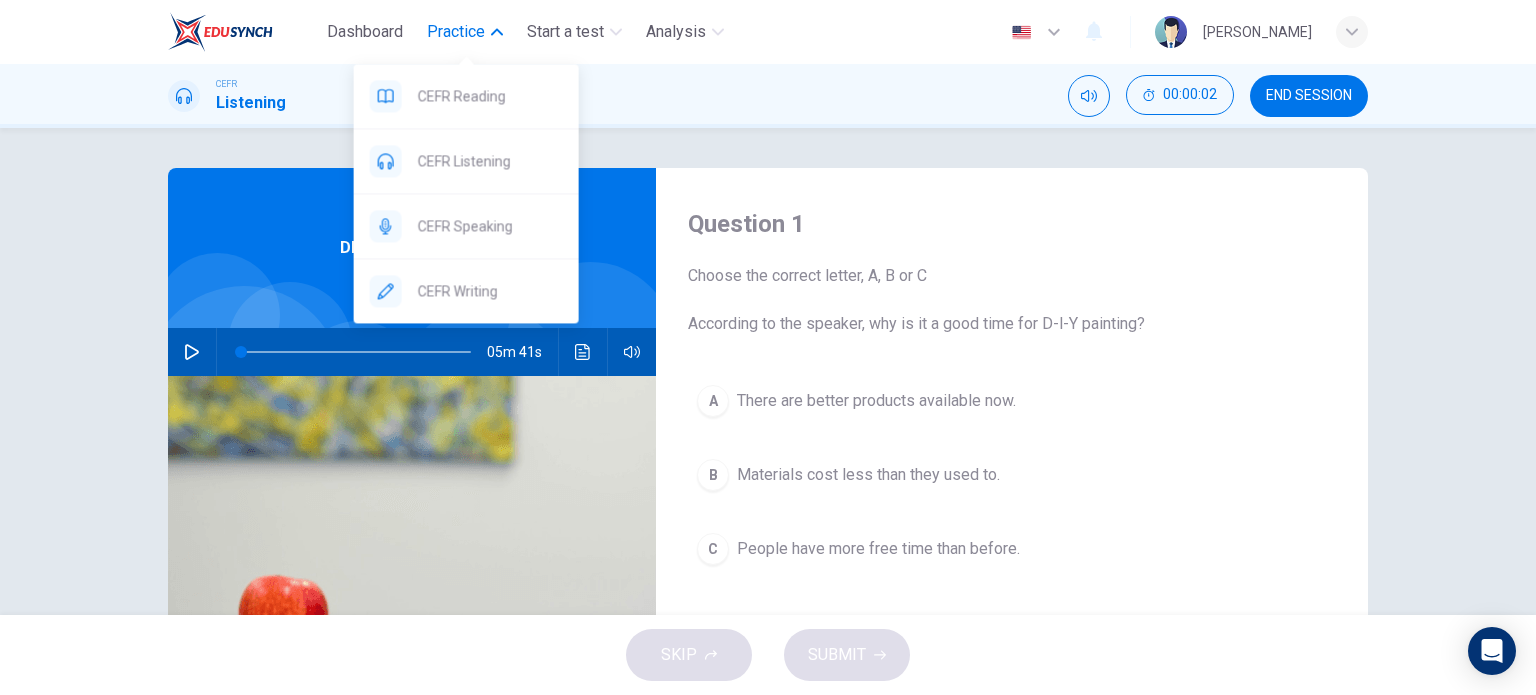 click on "Practice" at bounding box center [456, 32] 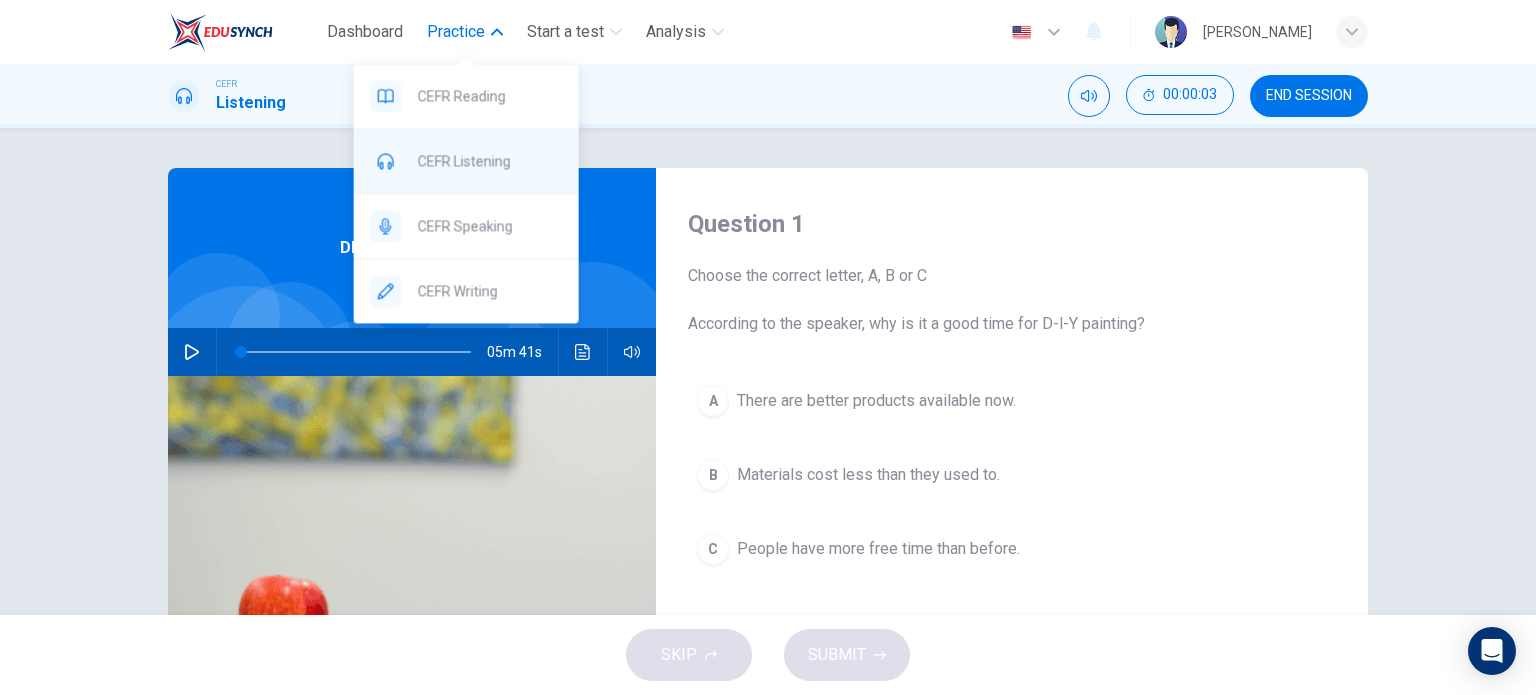 click on "CEFR Listening" at bounding box center (490, 161) 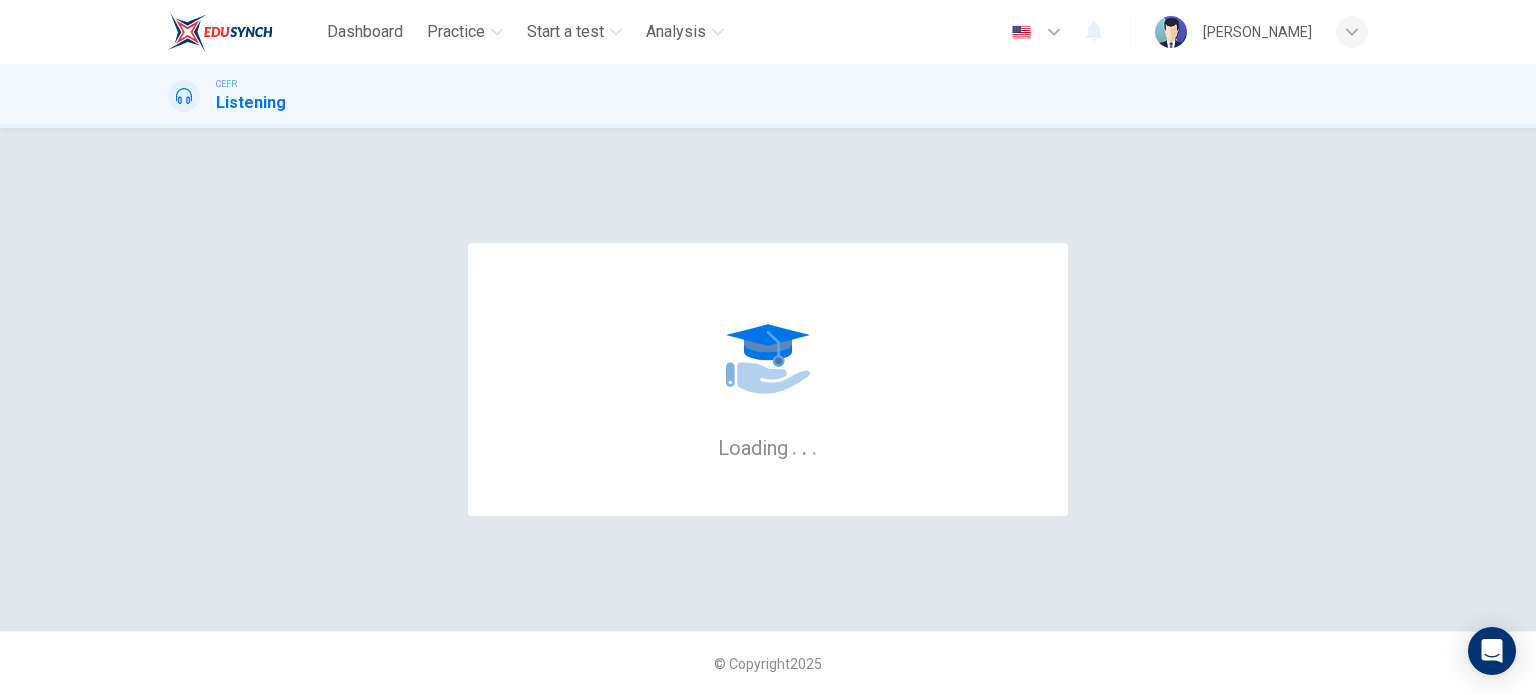 scroll, scrollTop: 0, scrollLeft: 0, axis: both 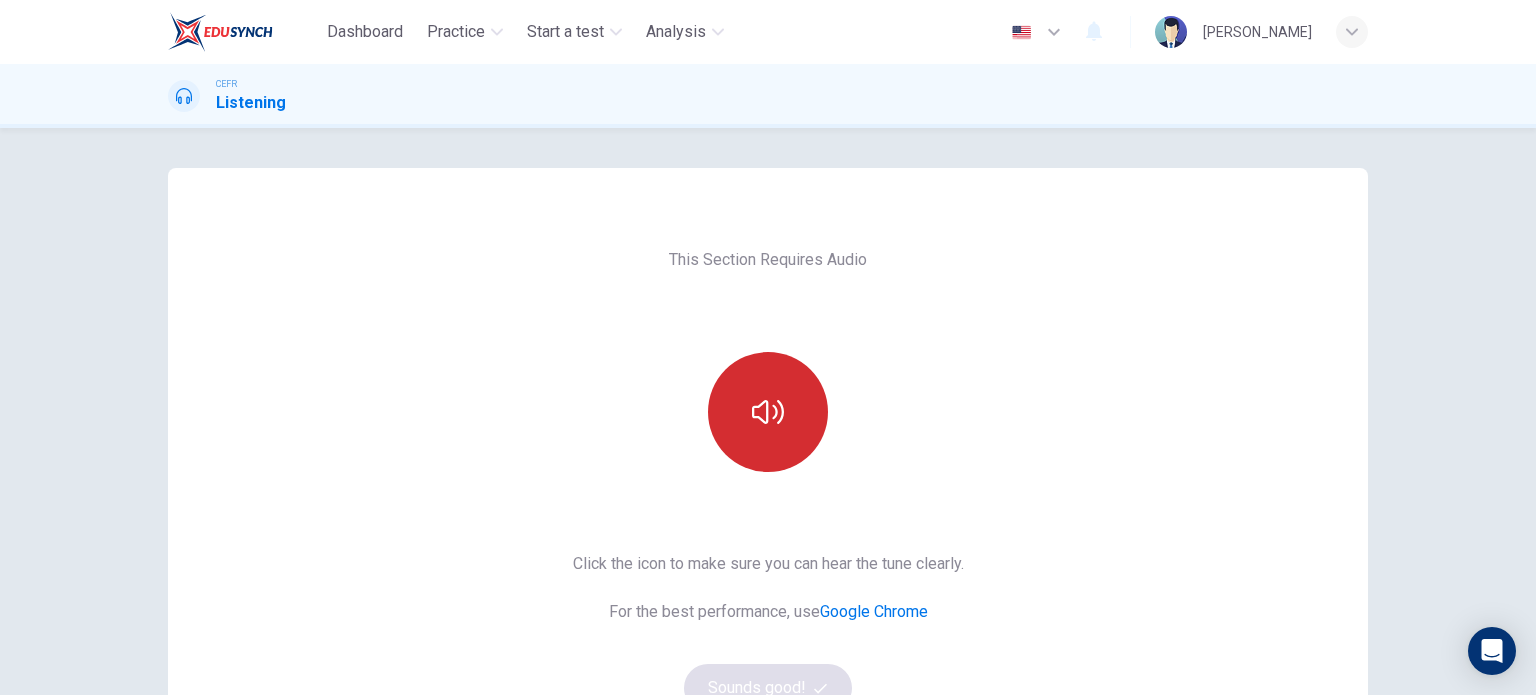 click at bounding box center (768, 412) 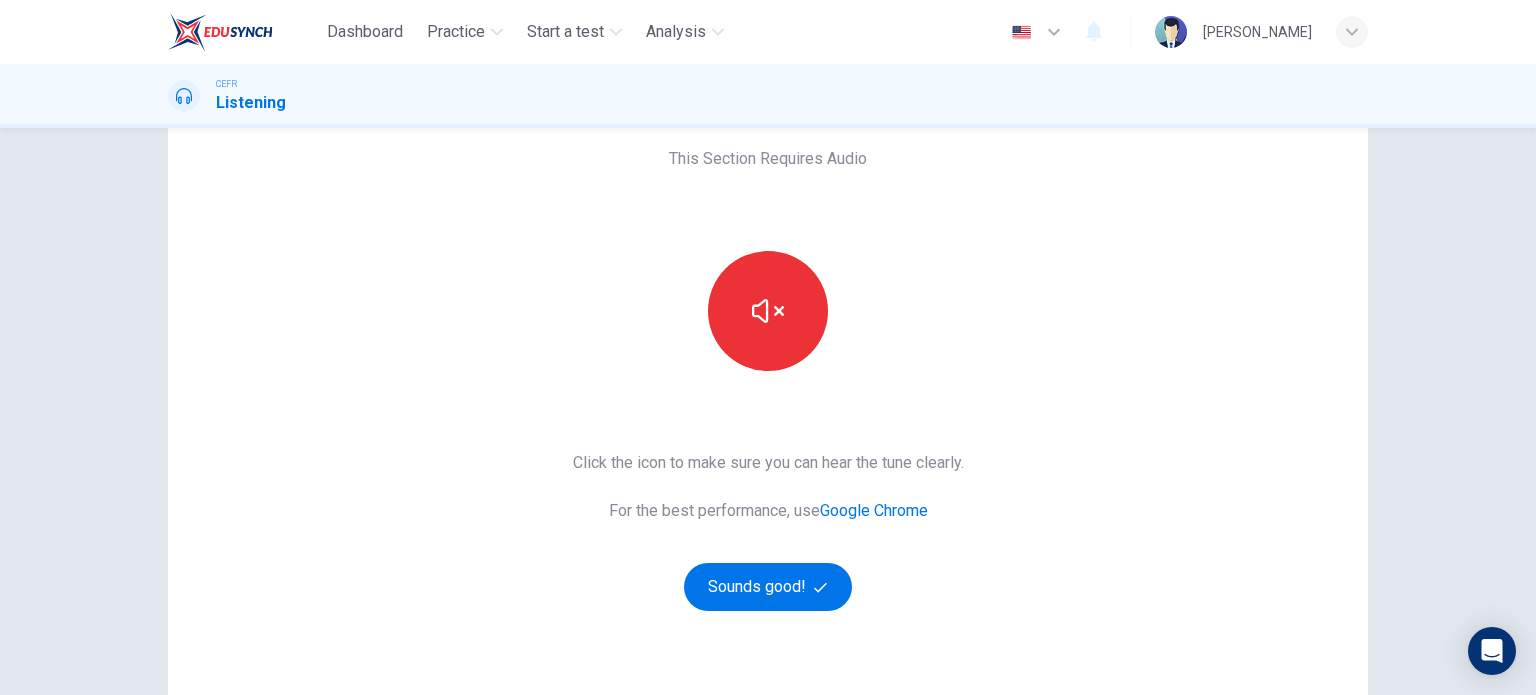 scroll, scrollTop: 200, scrollLeft: 0, axis: vertical 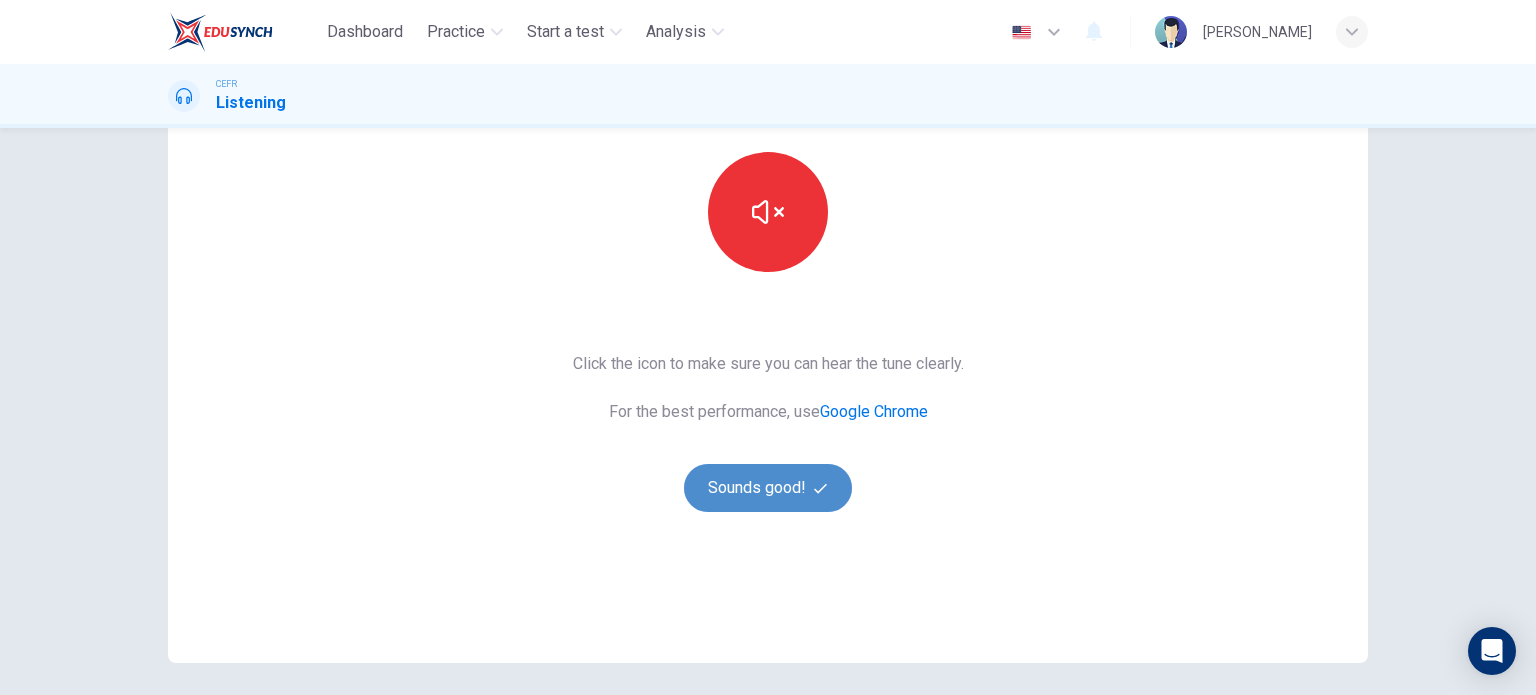 click on "Sounds good!" at bounding box center [768, 488] 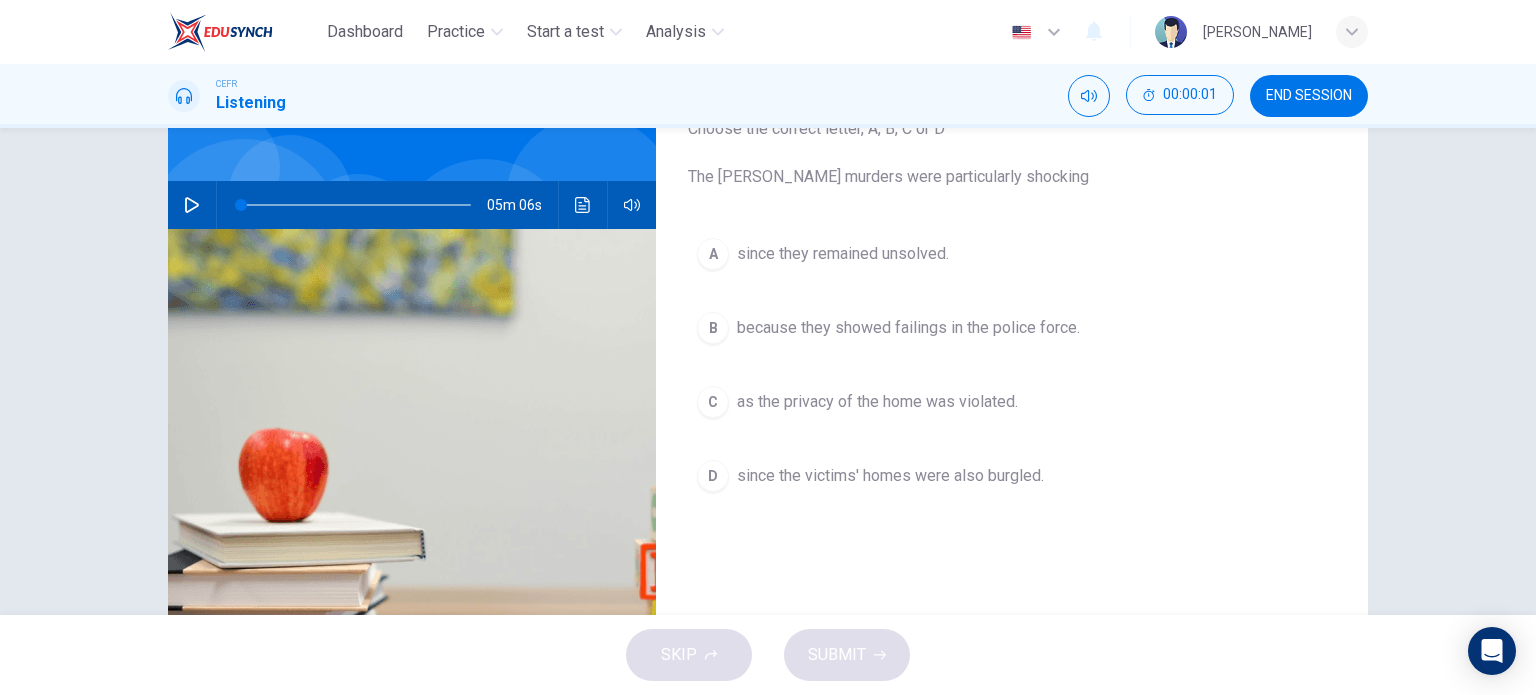 scroll, scrollTop: 0, scrollLeft: 0, axis: both 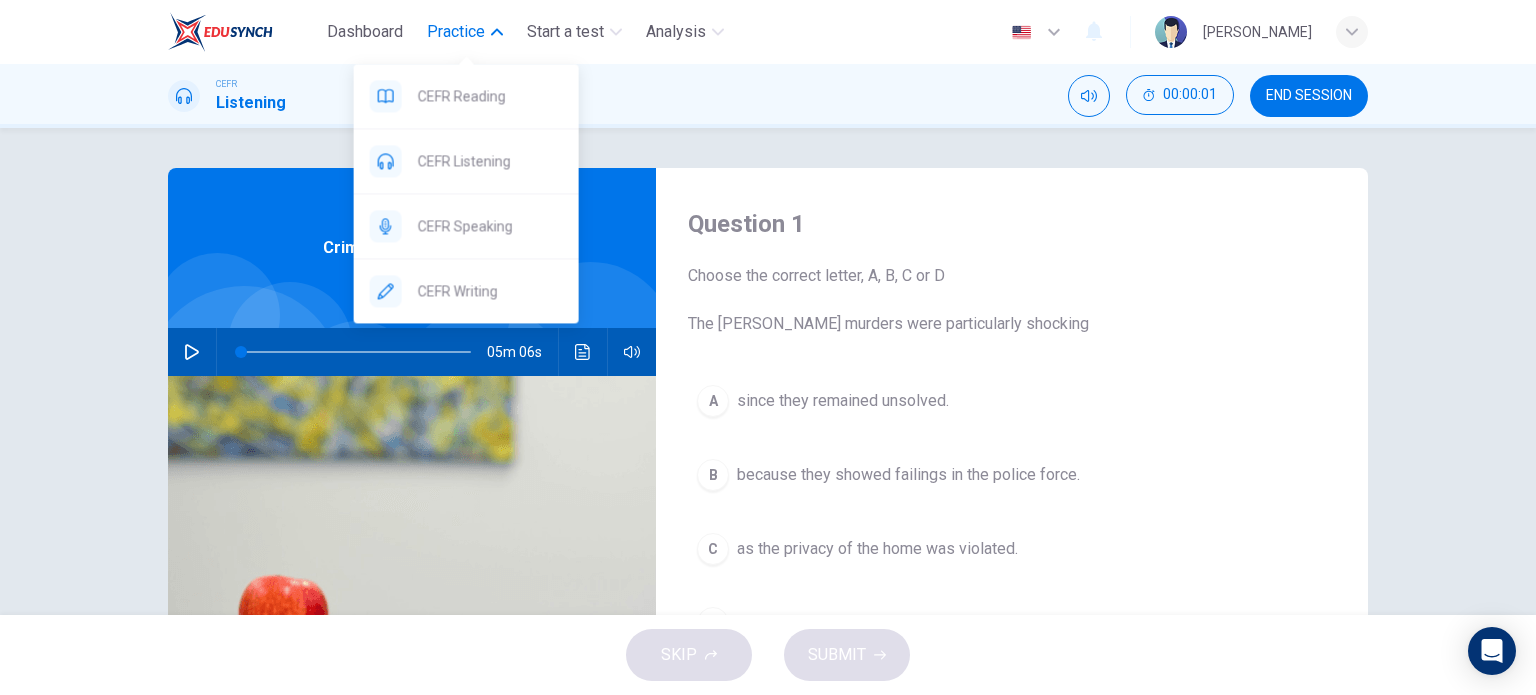 click on "Practice" at bounding box center [456, 32] 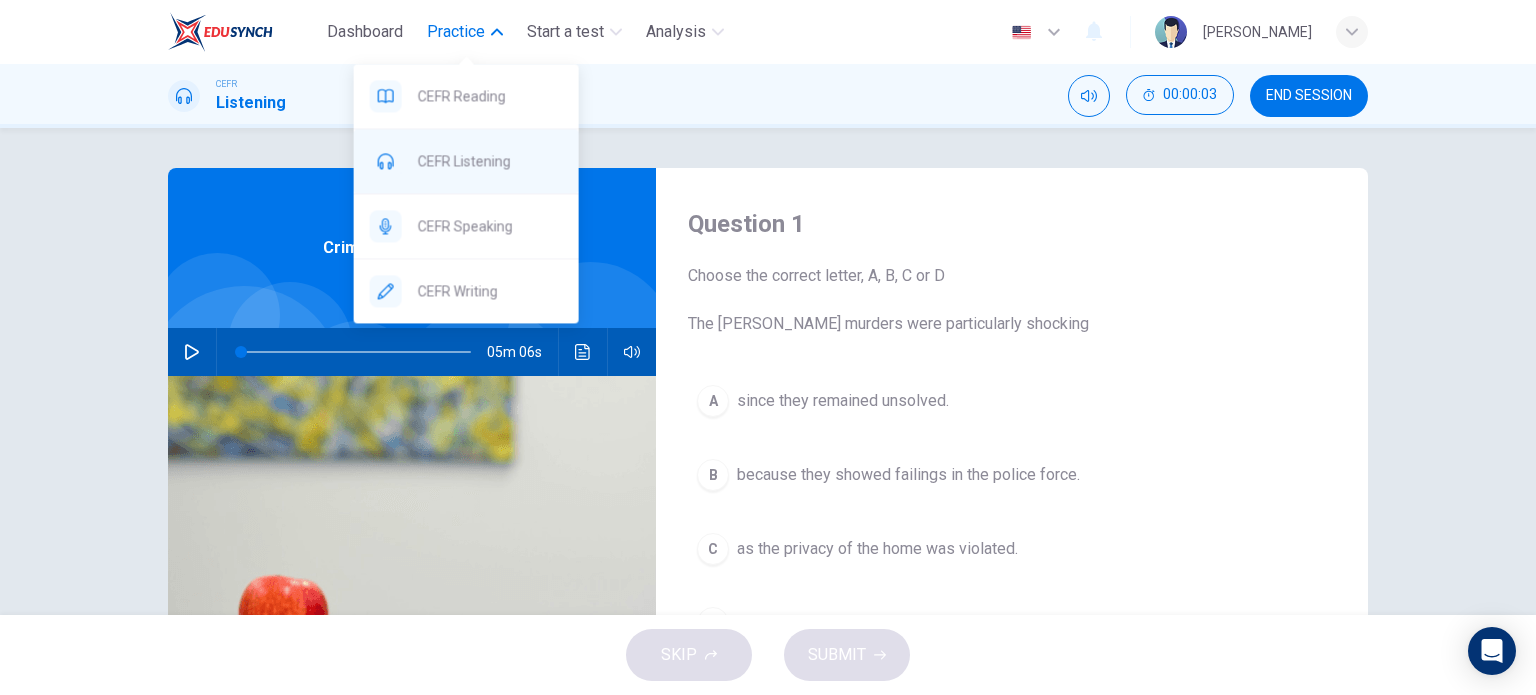 click on "CEFR Listening" at bounding box center (490, 161) 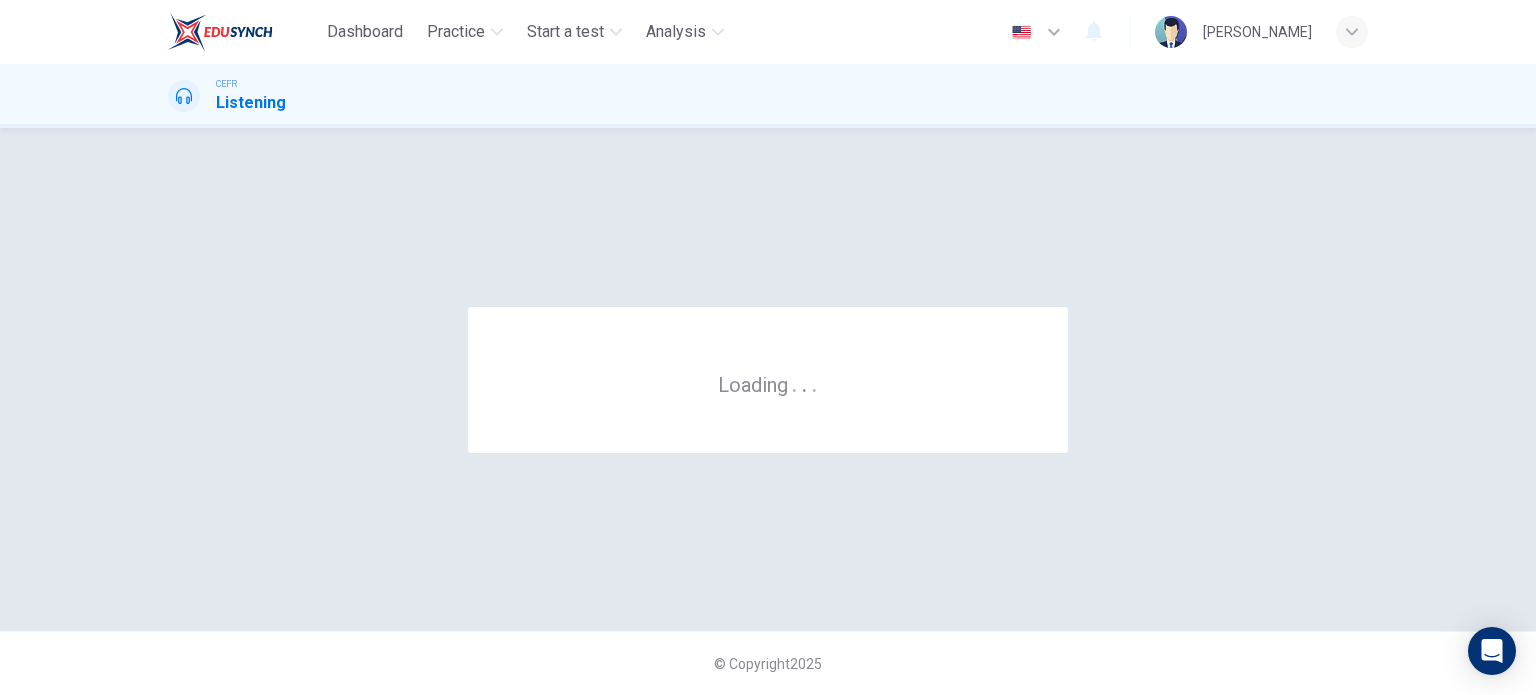 scroll, scrollTop: 0, scrollLeft: 0, axis: both 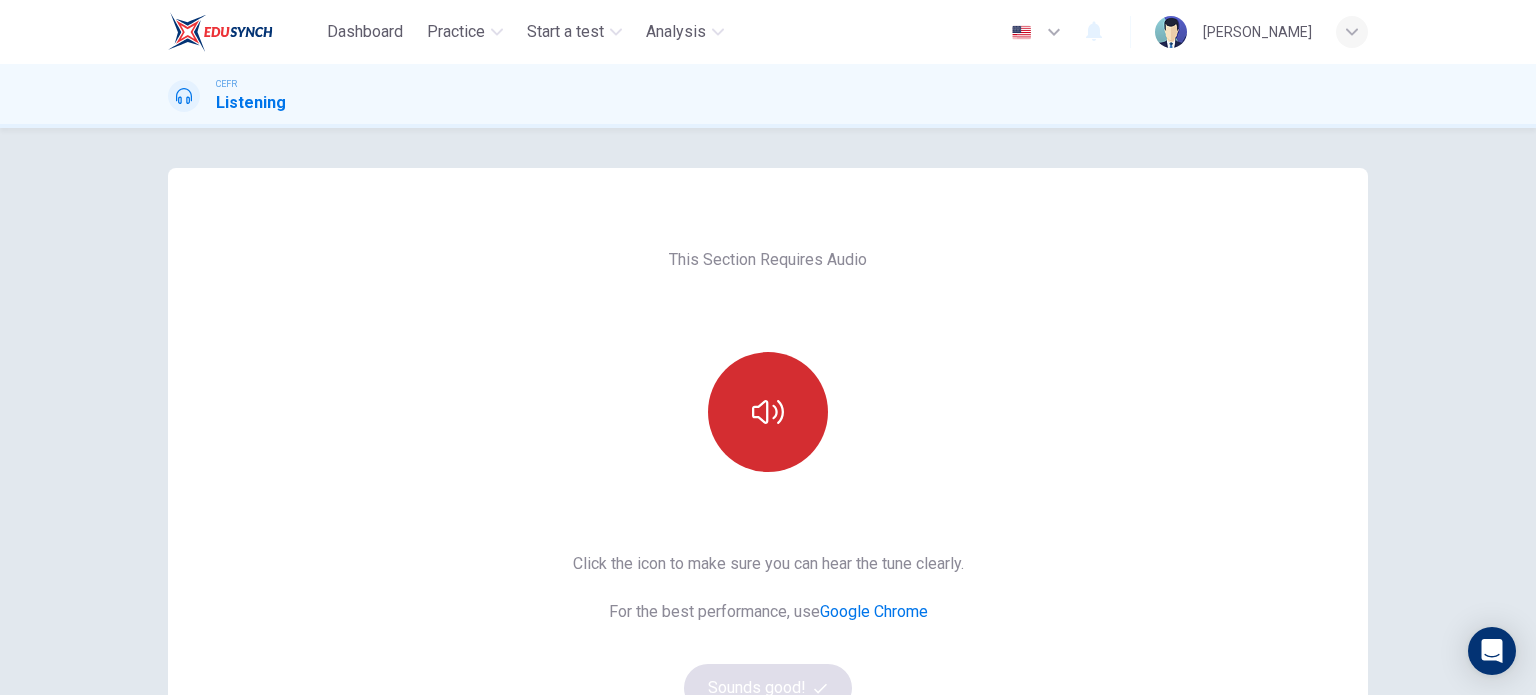 click 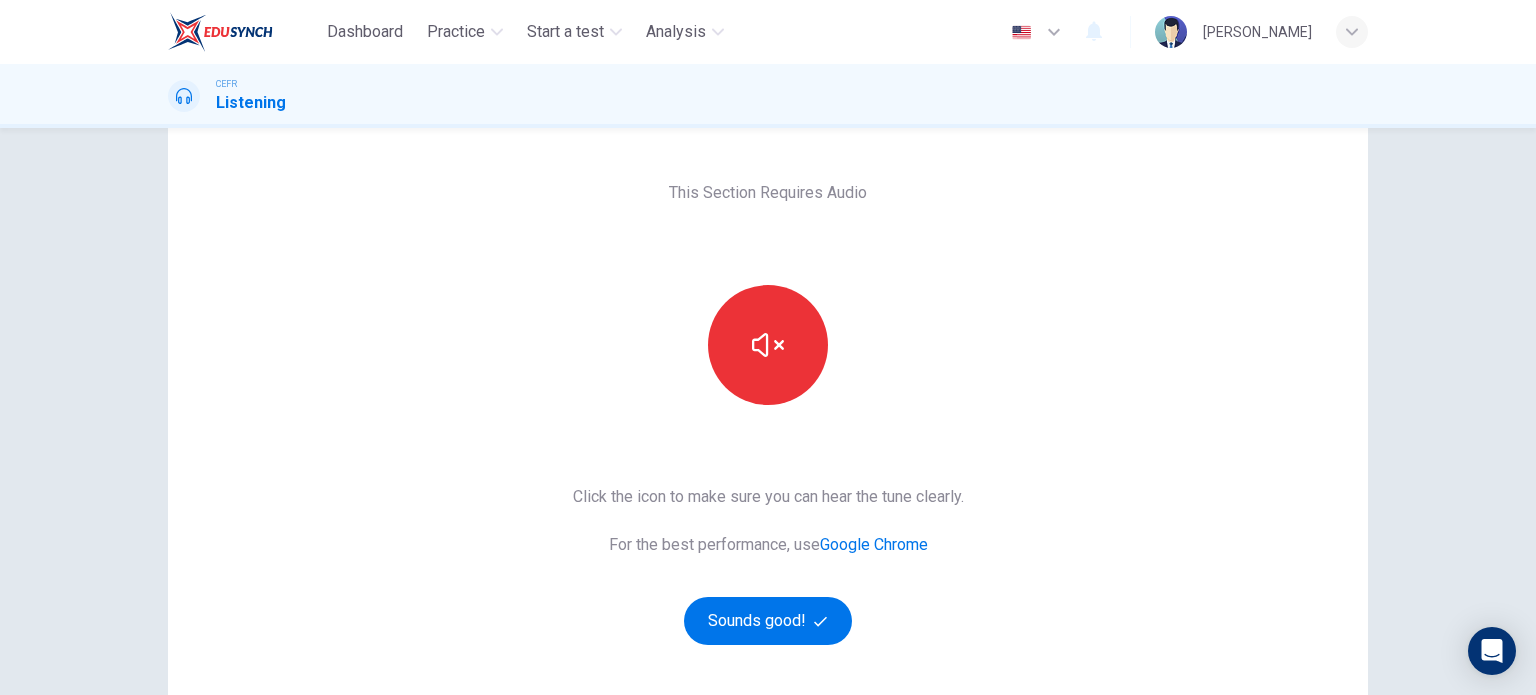 scroll, scrollTop: 100, scrollLeft: 0, axis: vertical 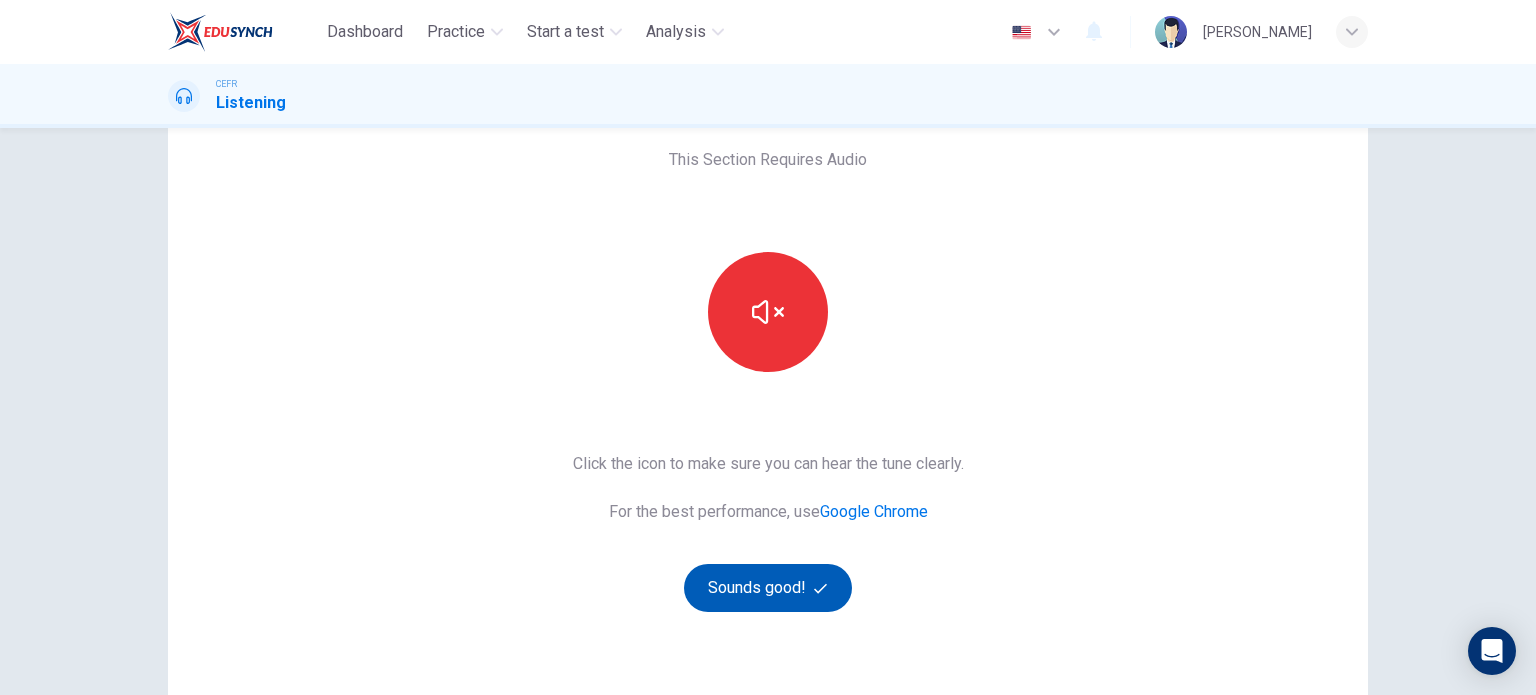 click on "Sounds good!" at bounding box center (768, 588) 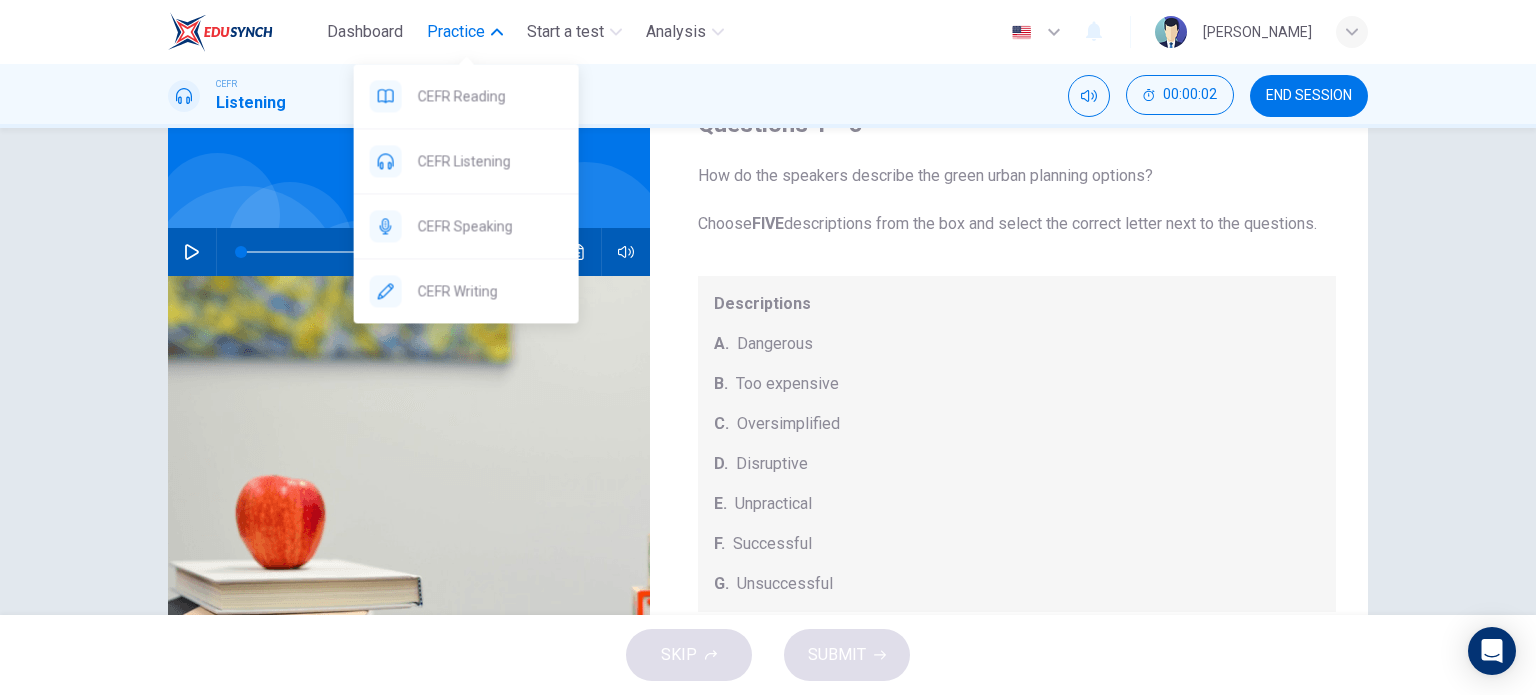 drag, startPoint x: 497, startPoint y: 156, endPoint x: 858, endPoint y: 142, distance: 361.27136 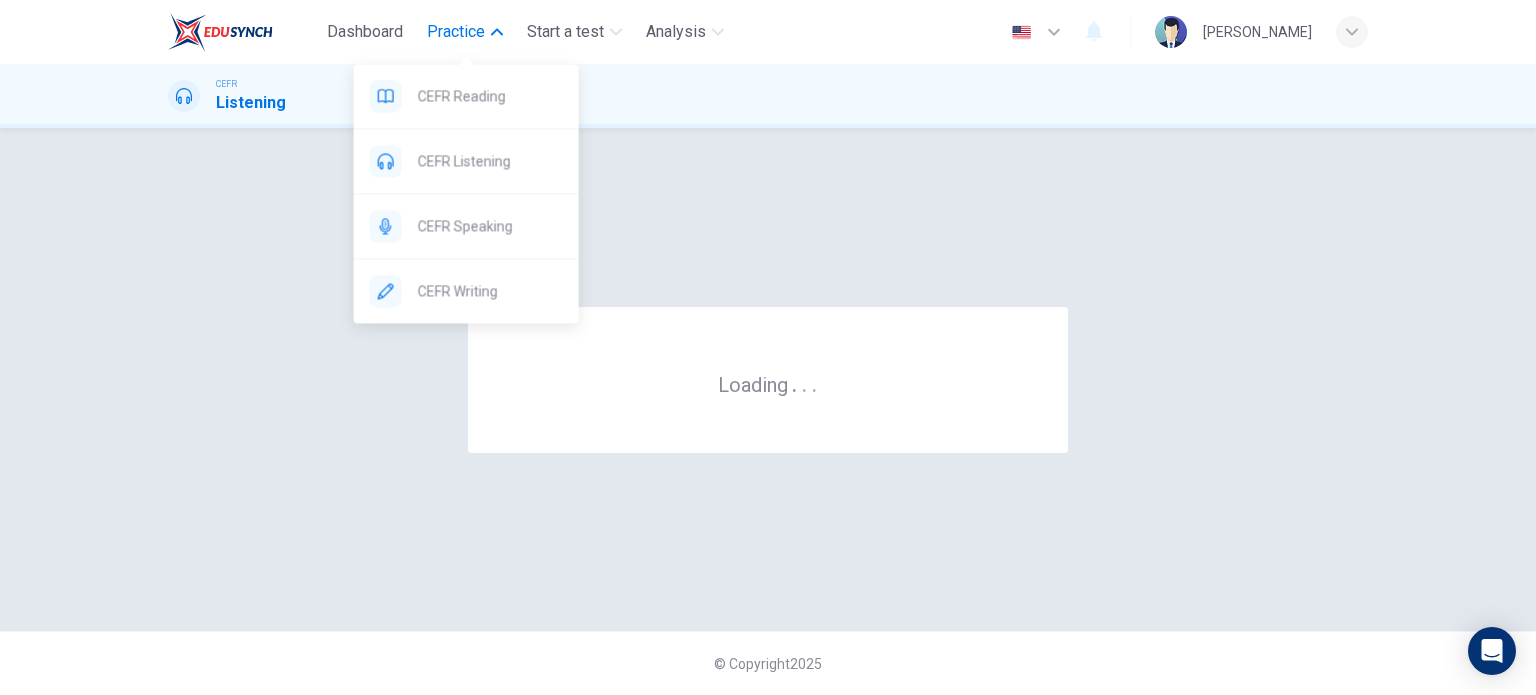 scroll, scrollTop: 0, scrollLeft: 0, axis: both 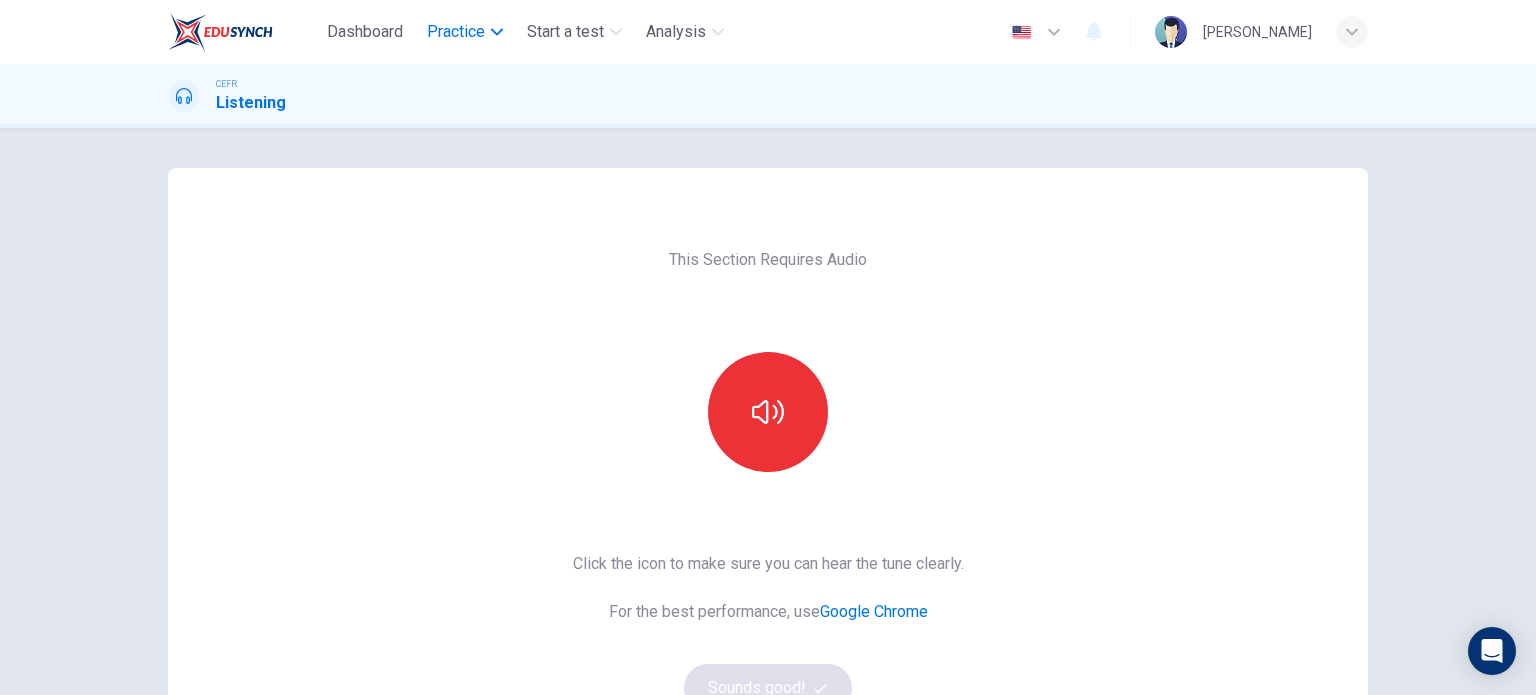 click on "Practice" at bounding box center (456, 32) 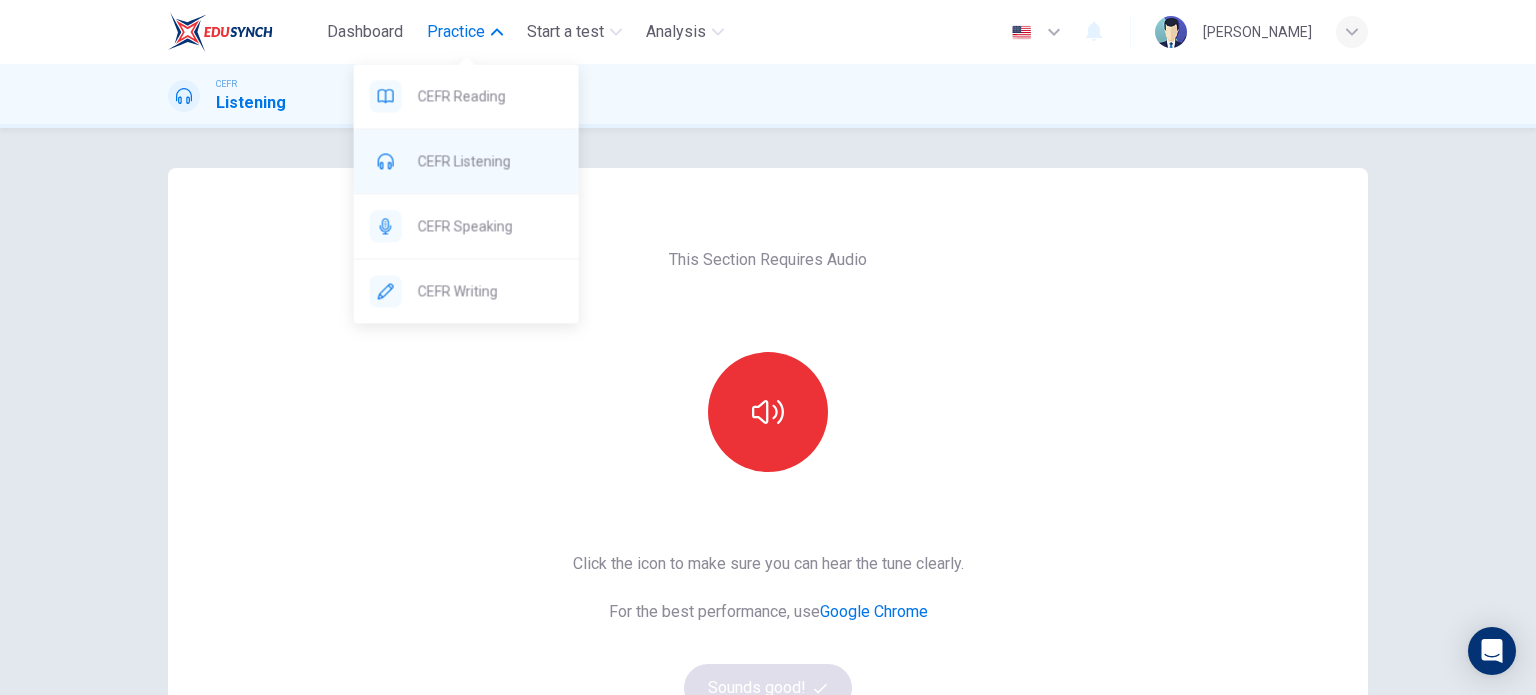 click on "CEFR Listening" at bounding box center [490, 161] 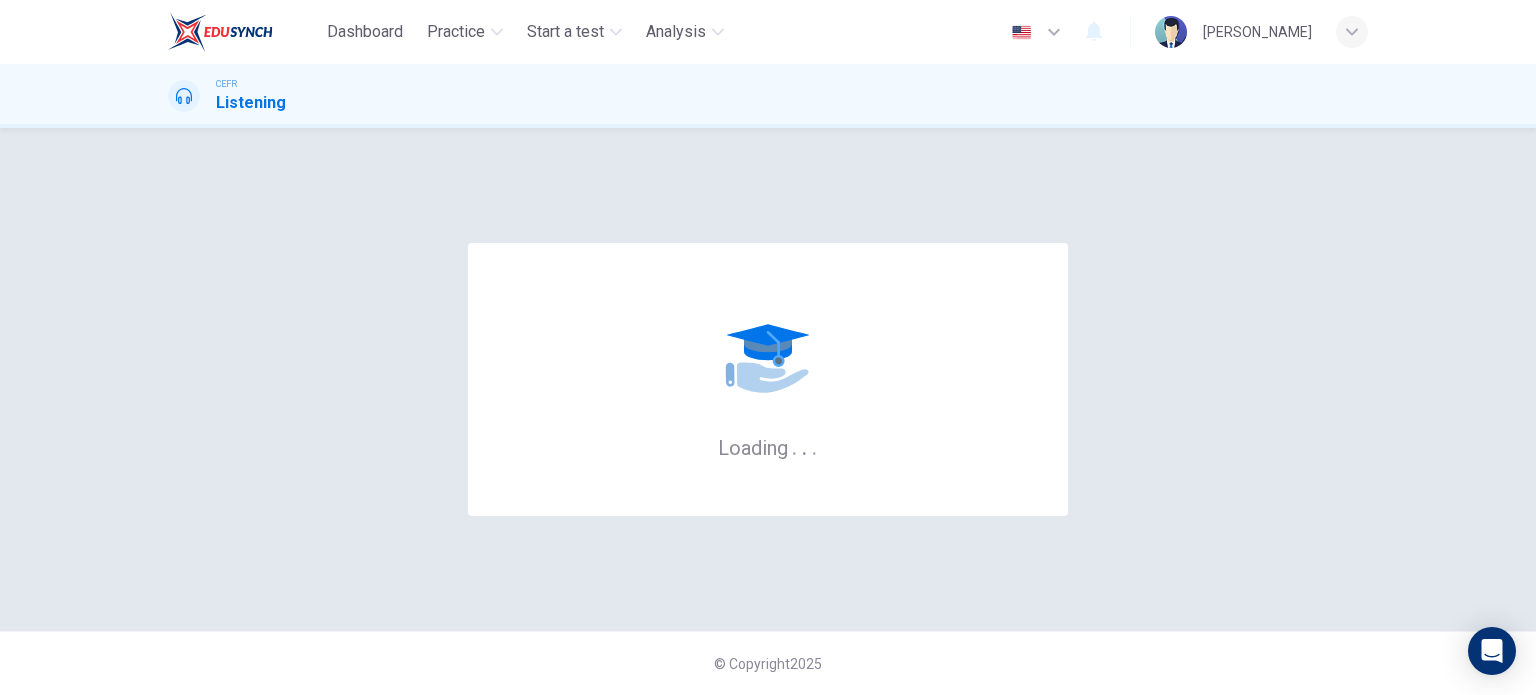 scroll, scrollTop: 0, scrollLeft: 0, axis: both 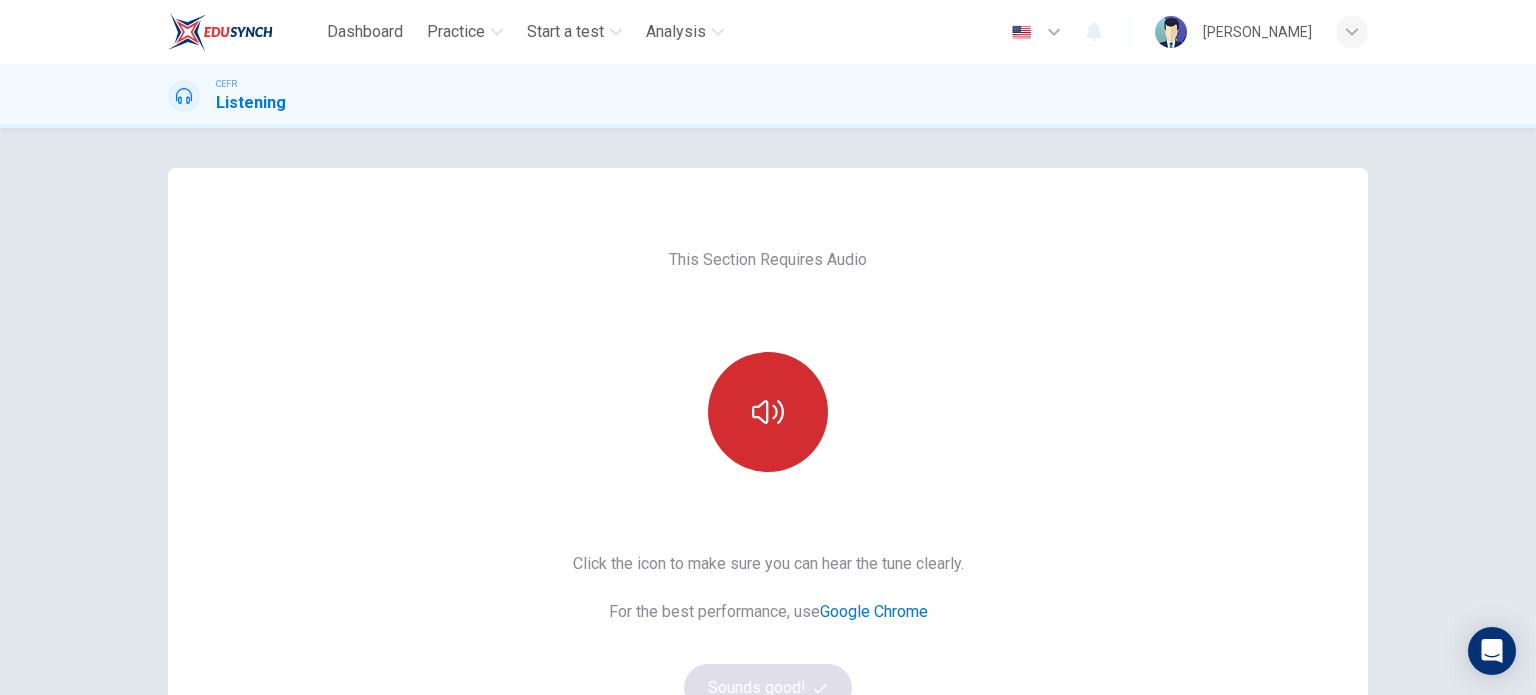 click at bounding box center (768, 412) 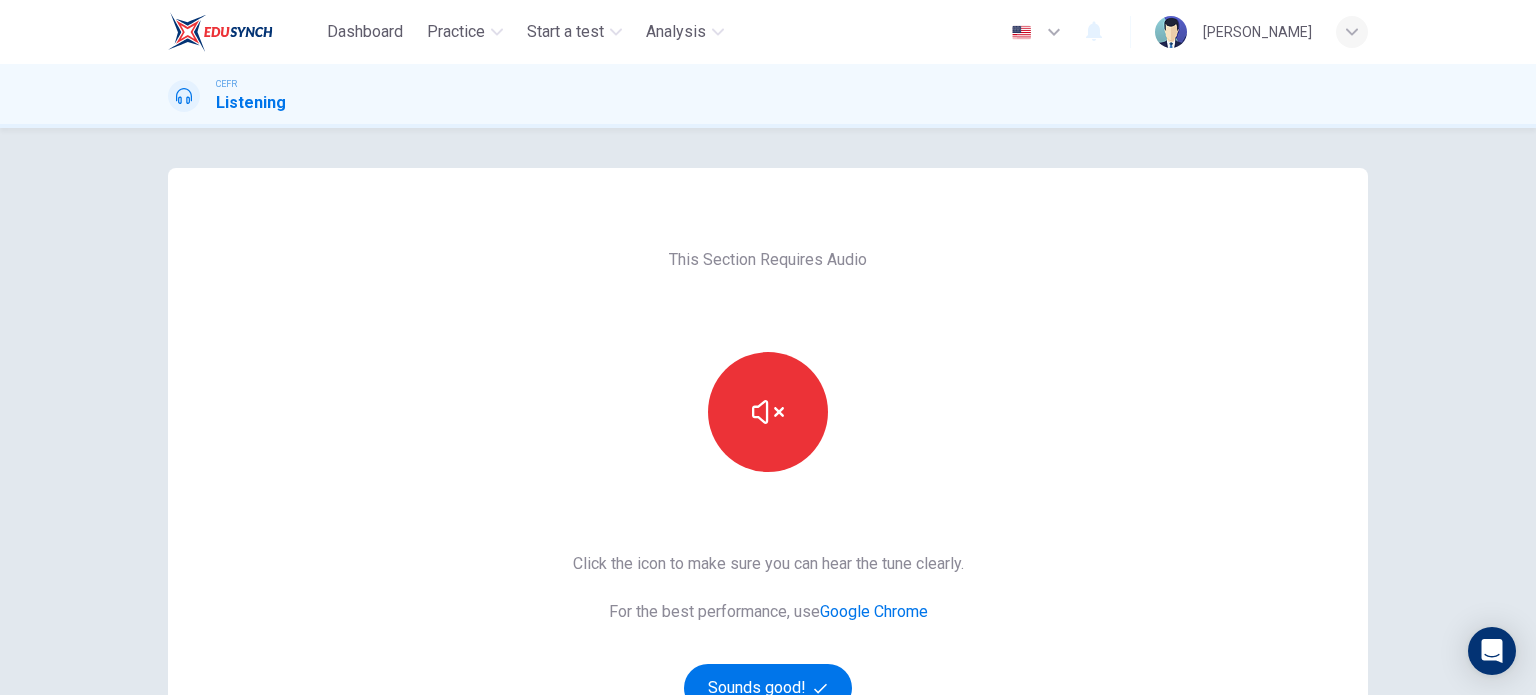 scroll, scrollTop: 100, scrollLeft: 0, axis: vertical 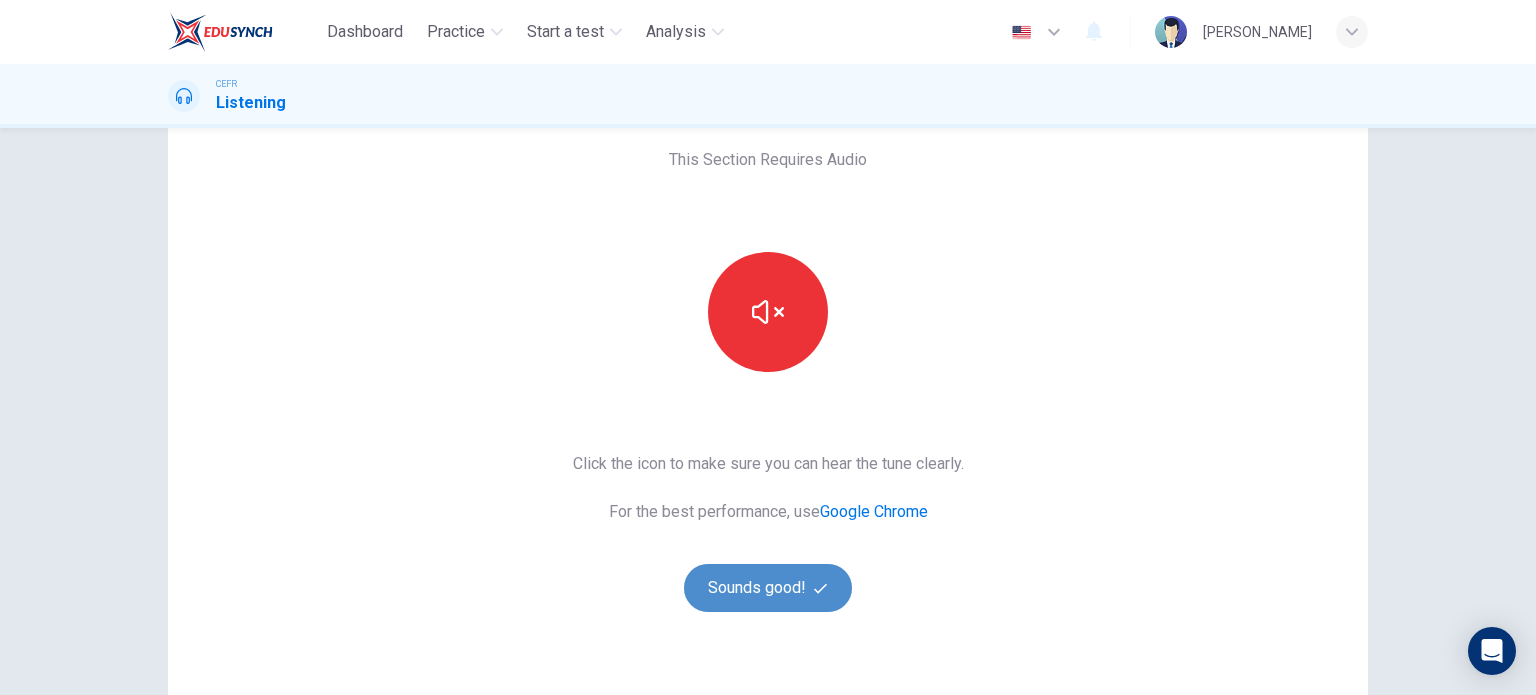 click on "Sounds good!" at bounding box center [768, 588] 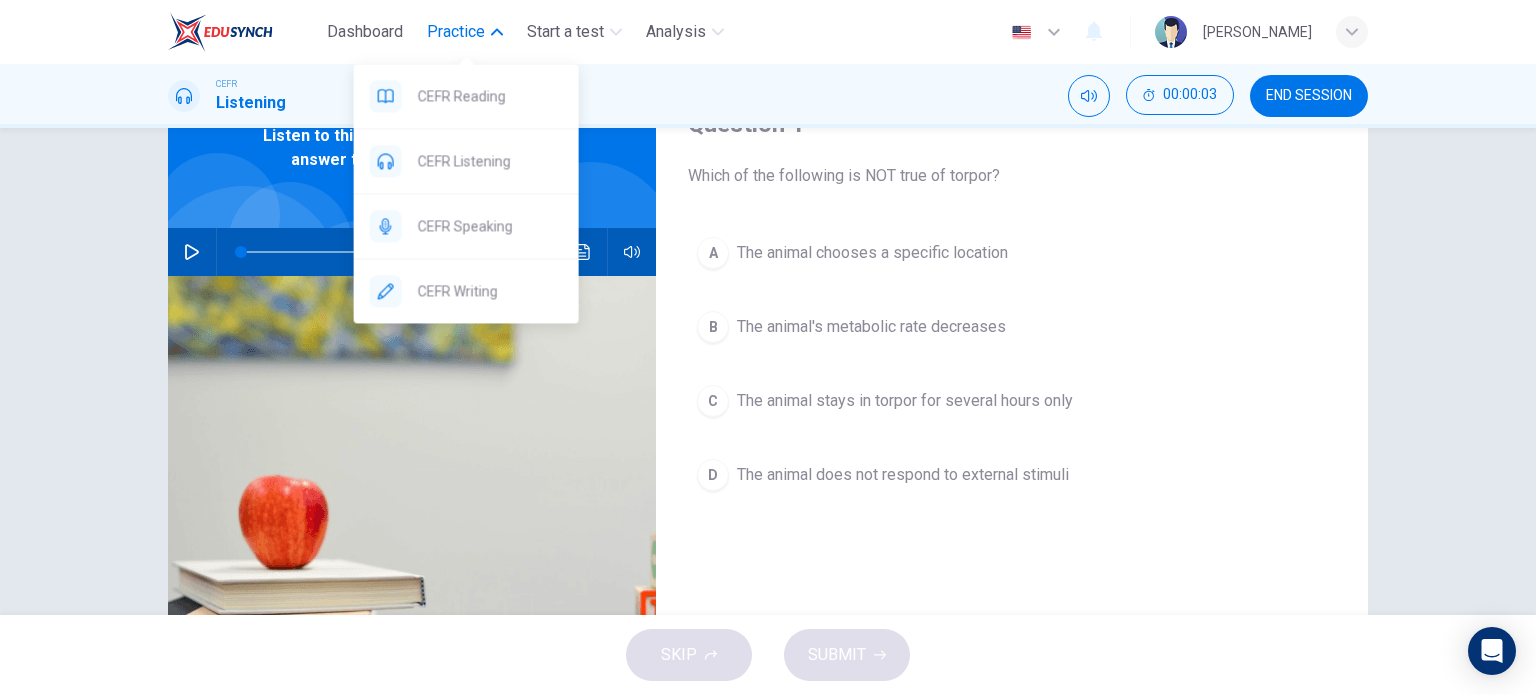 click on "Practice" at bounding box center (456, 32) 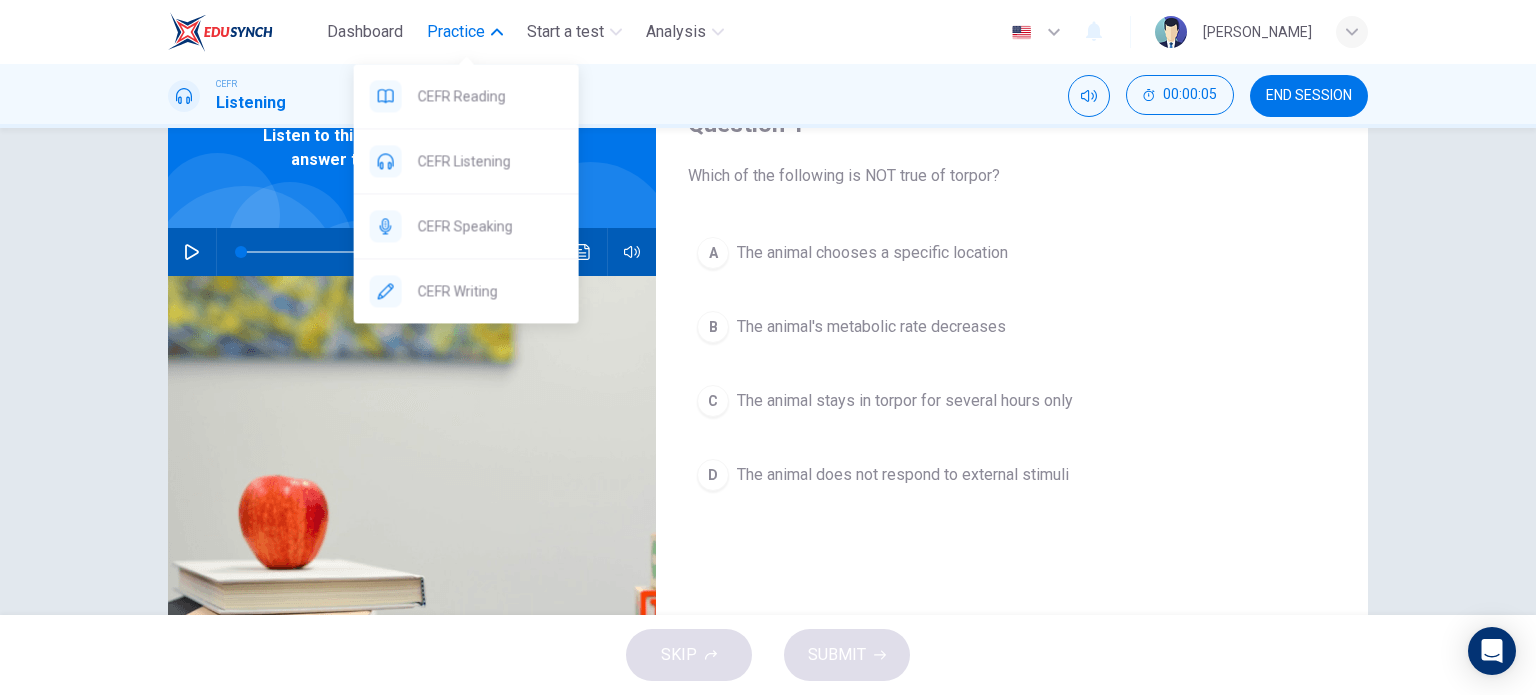 drag, startPoint x: 480, startPoint y: 149, endPoint x: 886, endPoint y: 142, distance: 406.06033 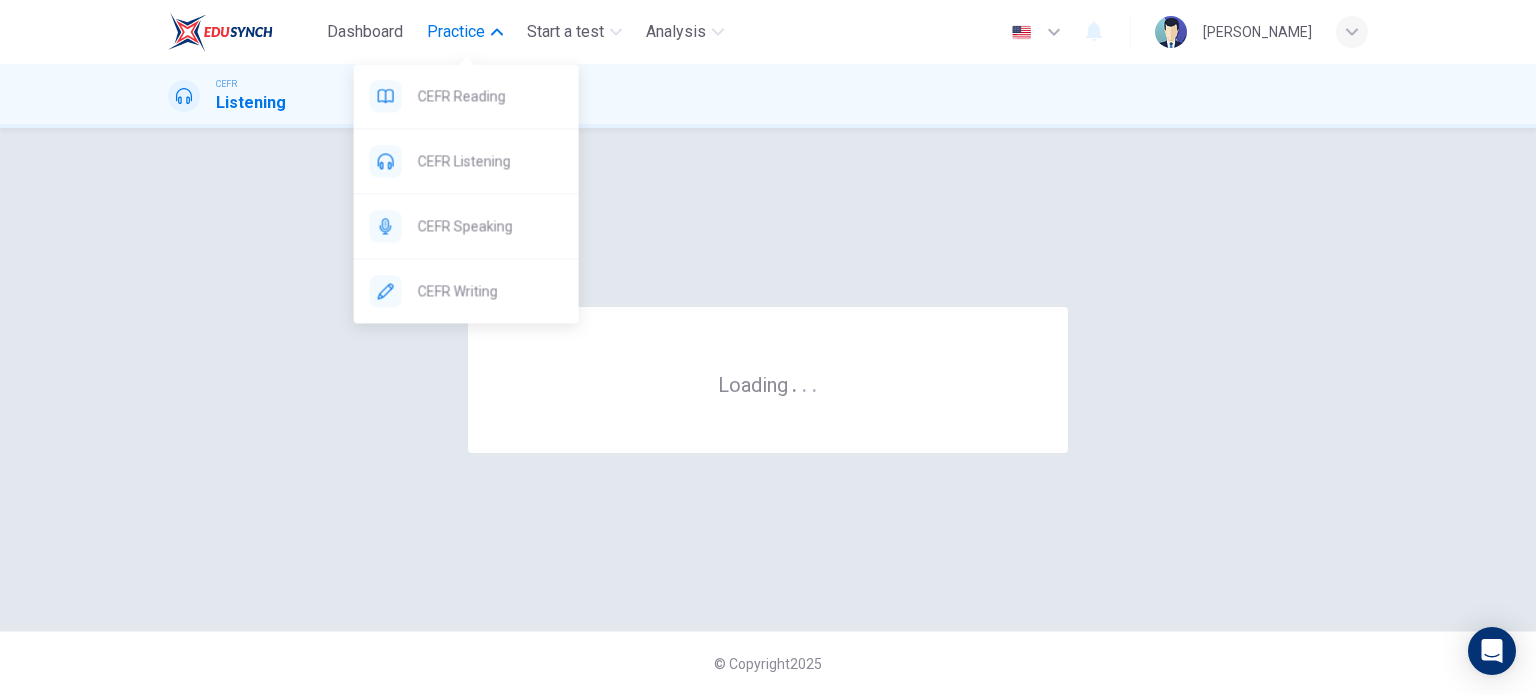 scroll, scrollTop: 0, scrollLeft: 0, axis: both 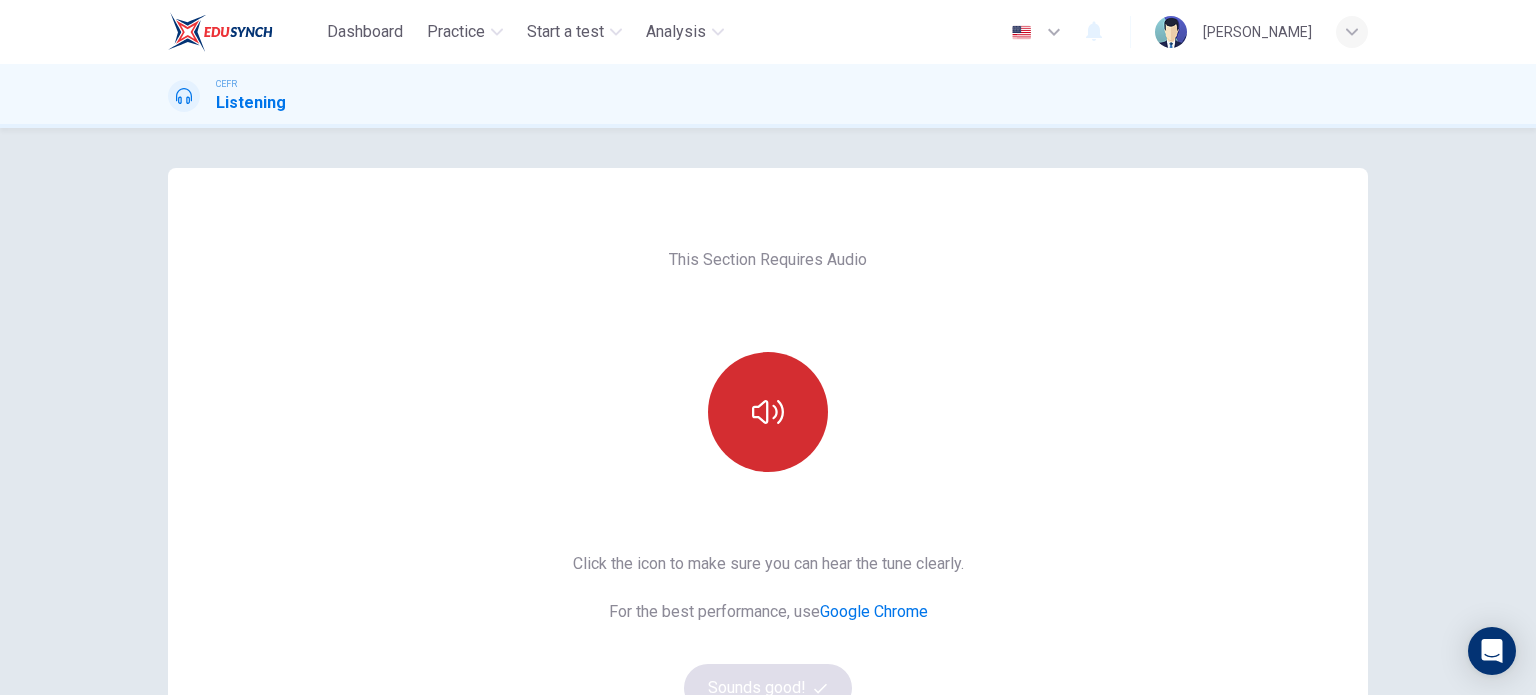 click at bounding box center (768, 412) 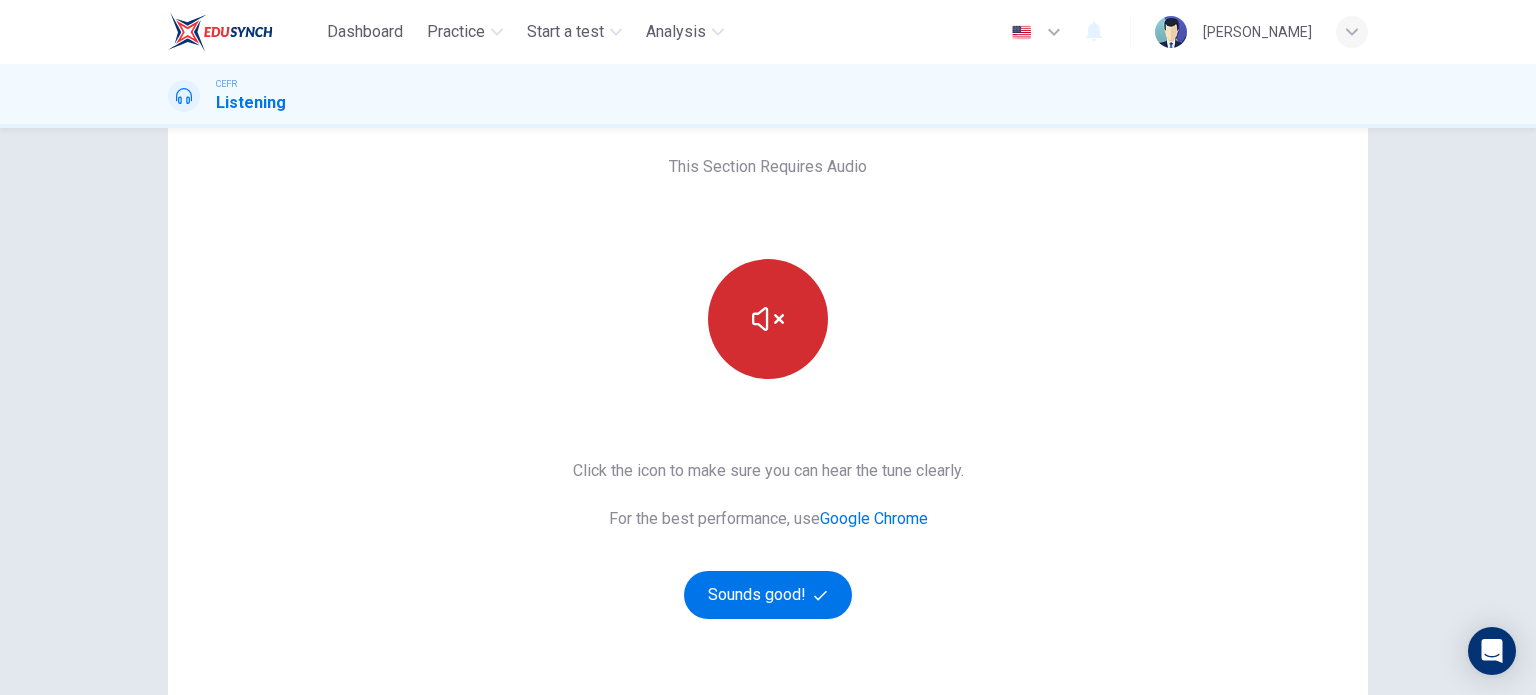 scroll, scrollTop: 200, scrollLeft: 0, axis: vertical 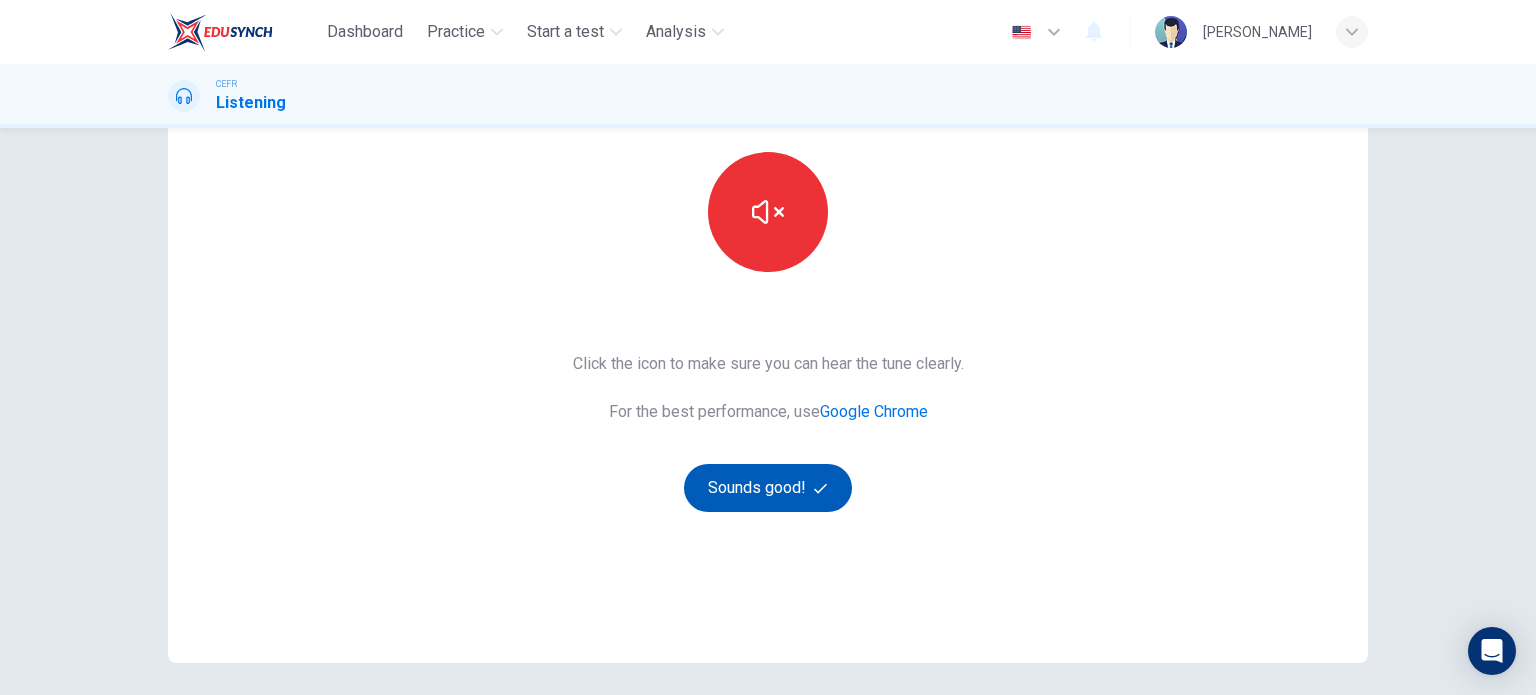 click on "Sounds good!" at bounding box center (768, 488) 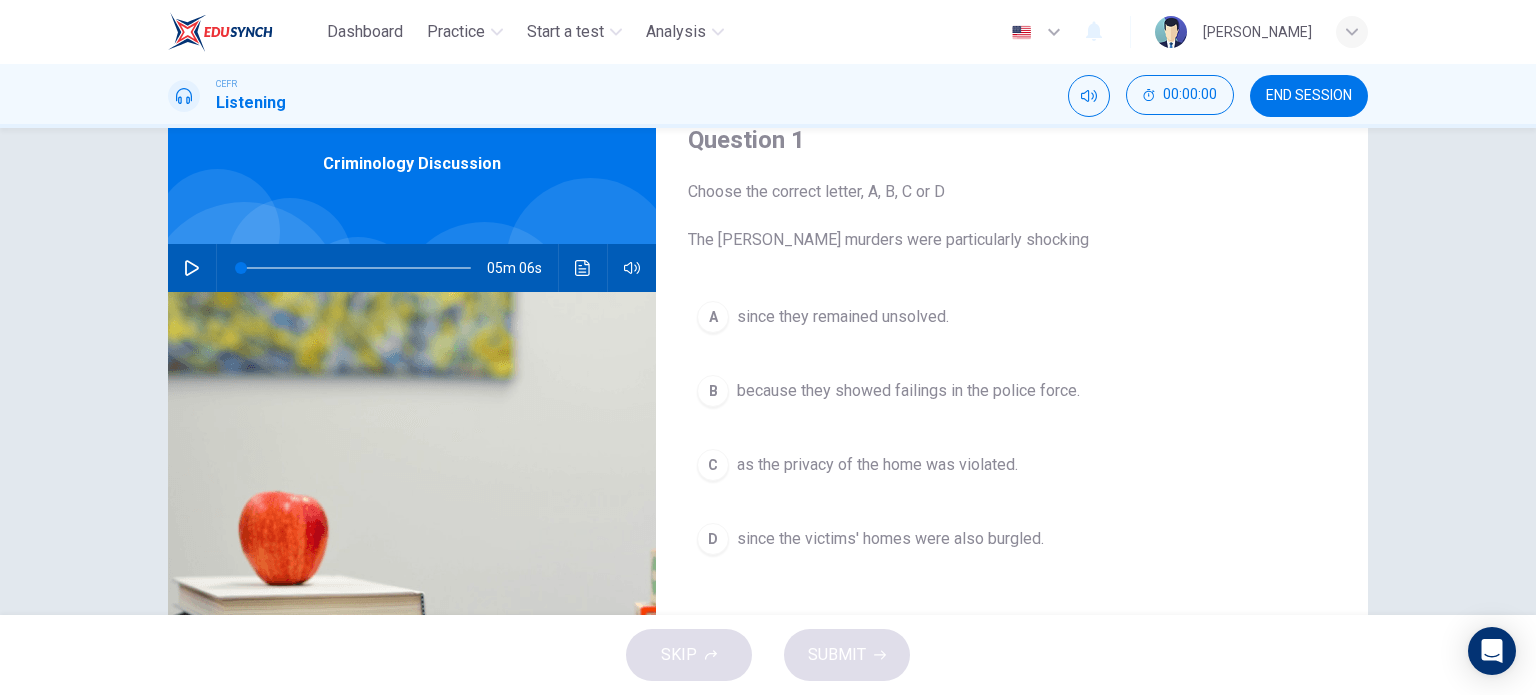 scroll, scrollTop: 0, scrollLeft: 0, axis: both 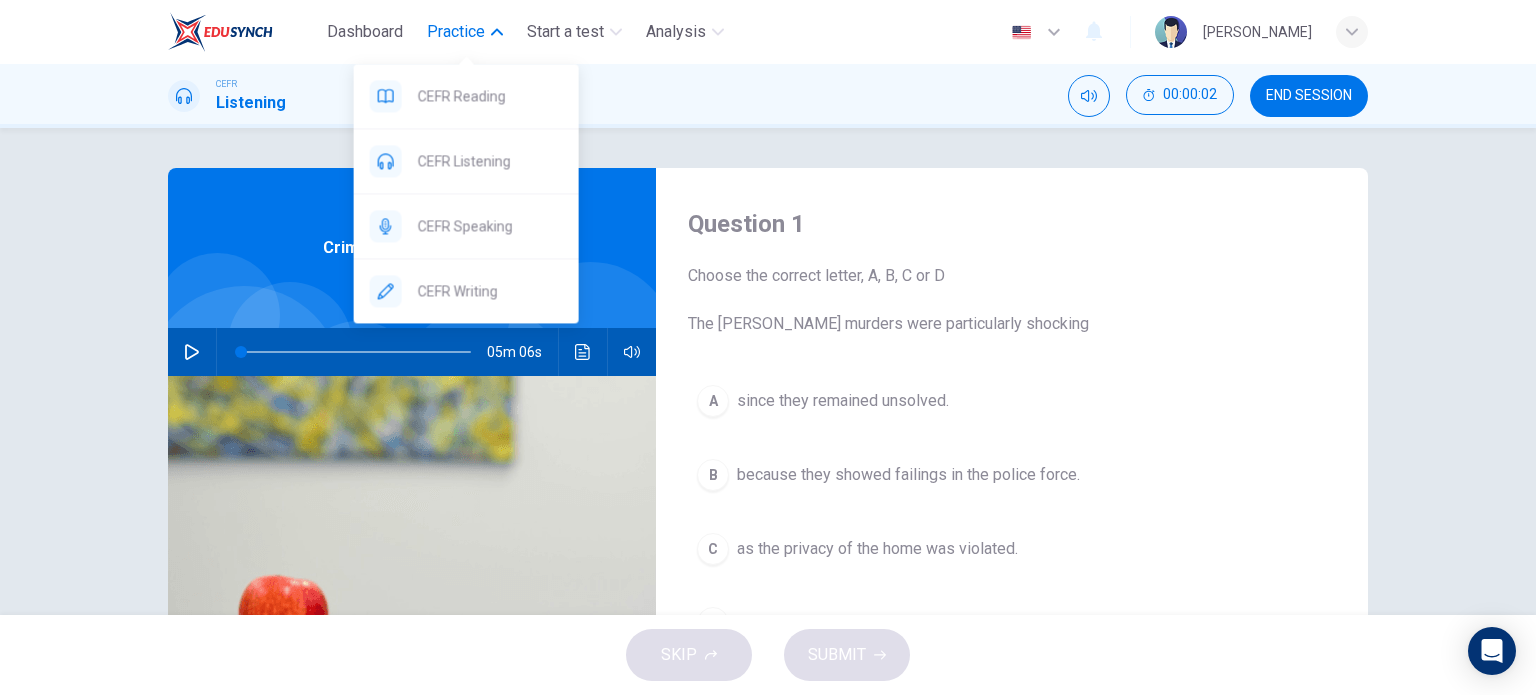 click on "Practice" at bounding box center (456, 32) 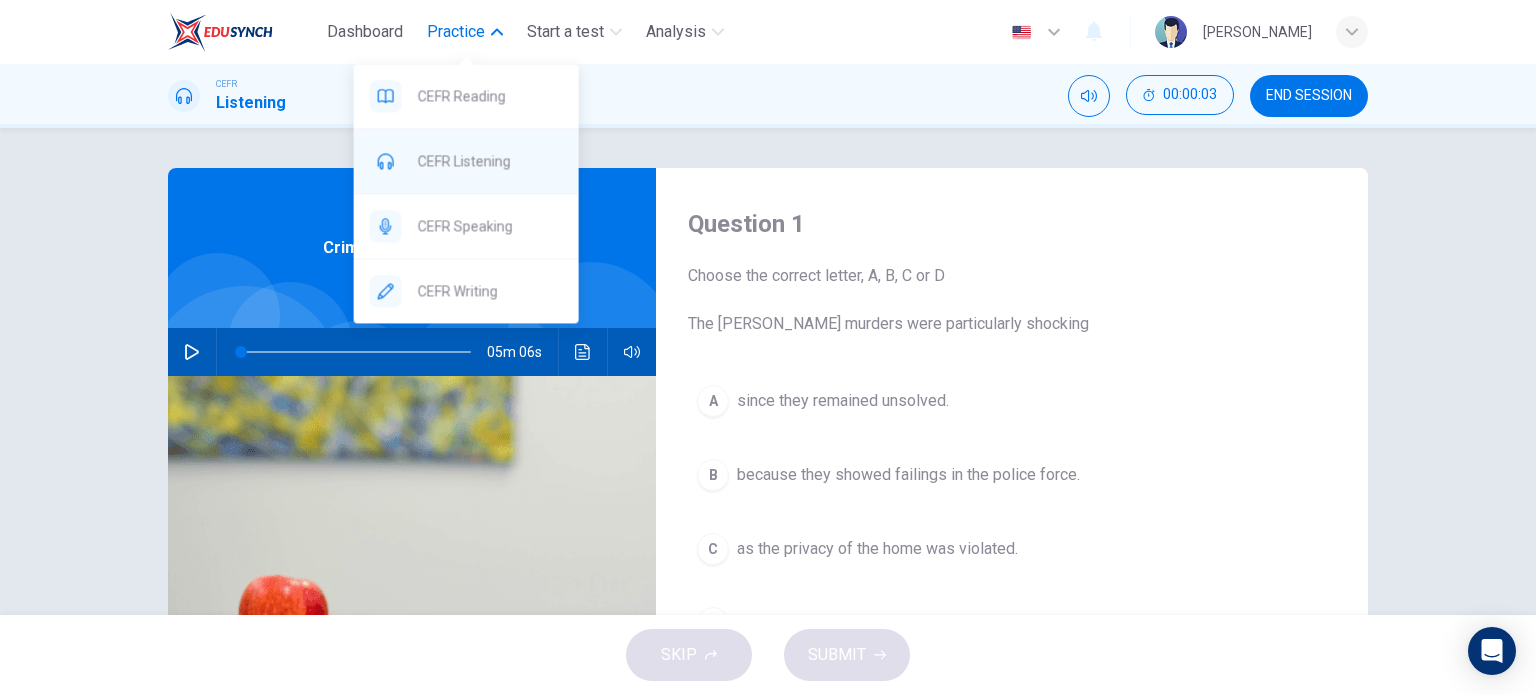 click on "CEFR Listening" at bounding box center [466, 161] 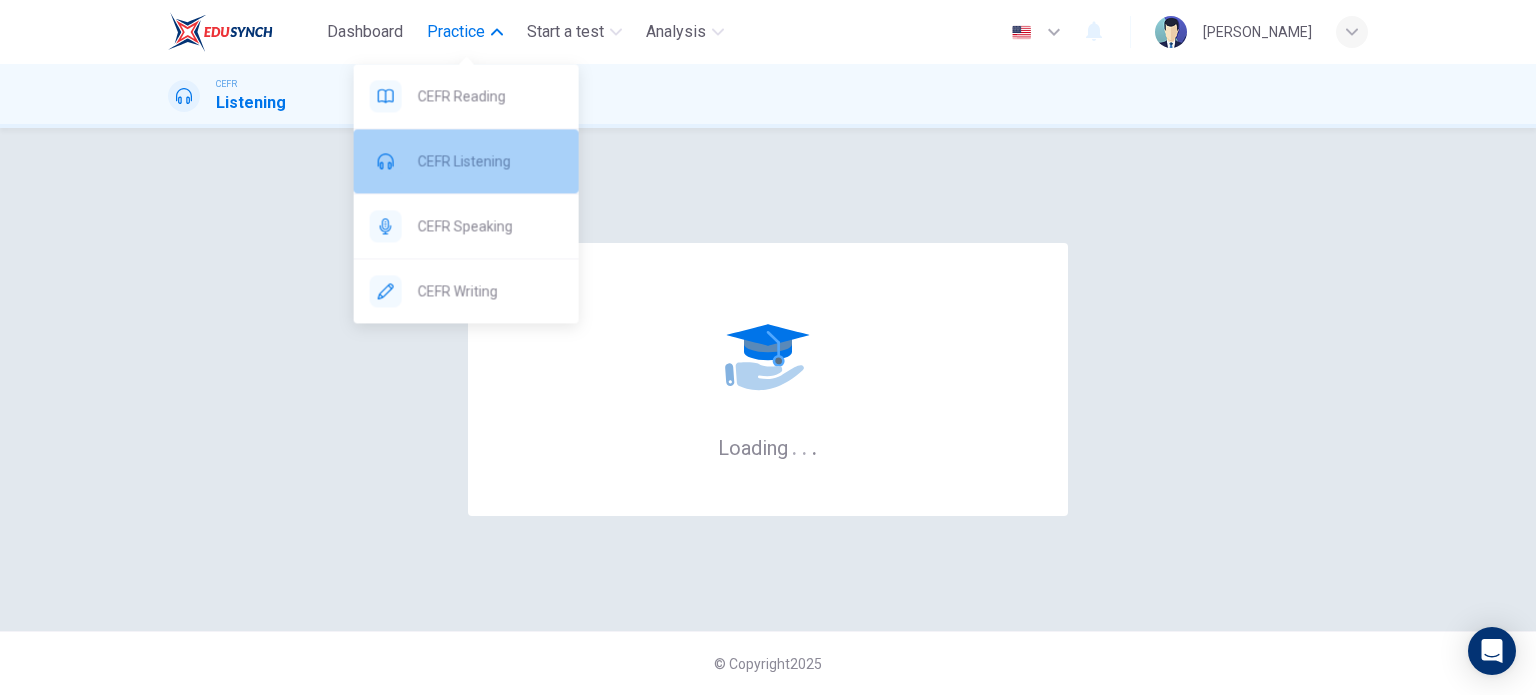 click on "CEFR Listening" at bounding box center [490, 161] 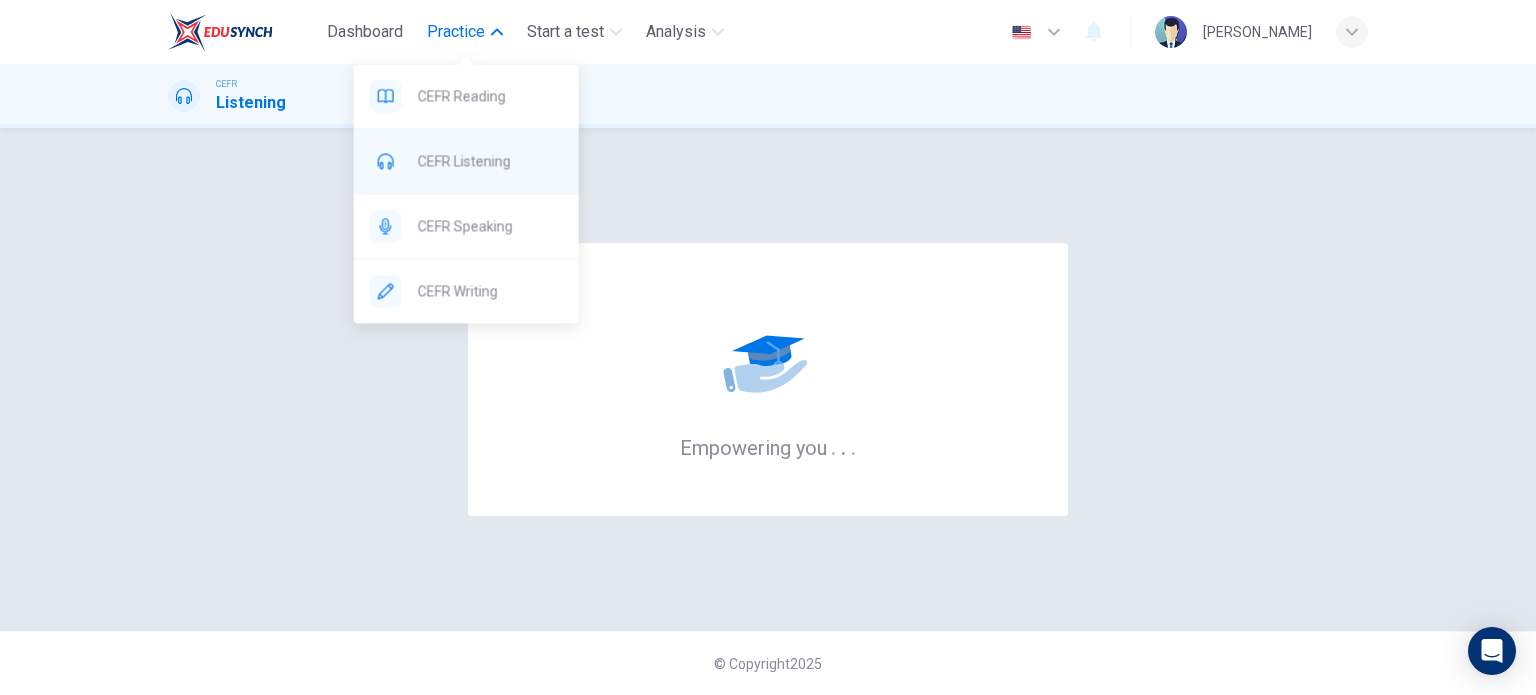 click on "CEFR Listening" at bounding box center (490, 161) 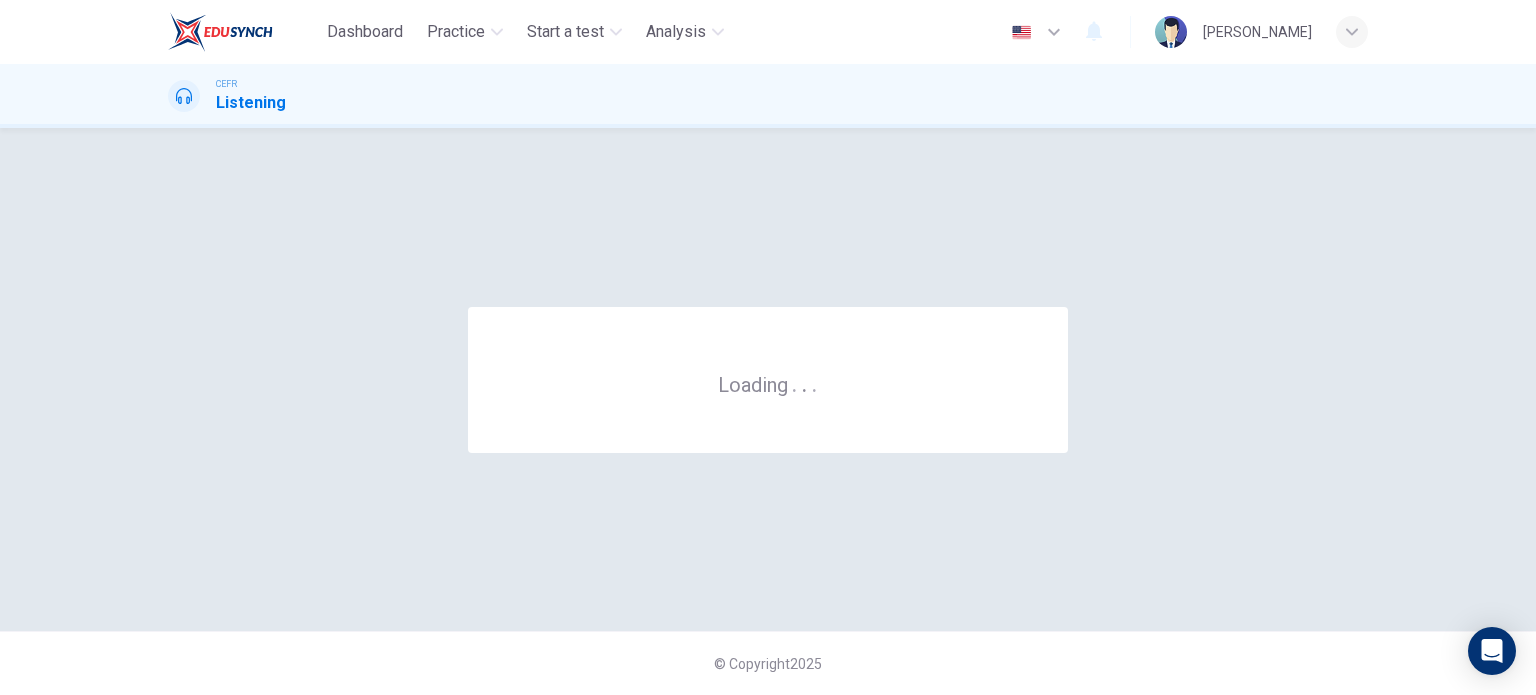 scroll, scrollTop: 0, scrollLeft: 0, axis: both 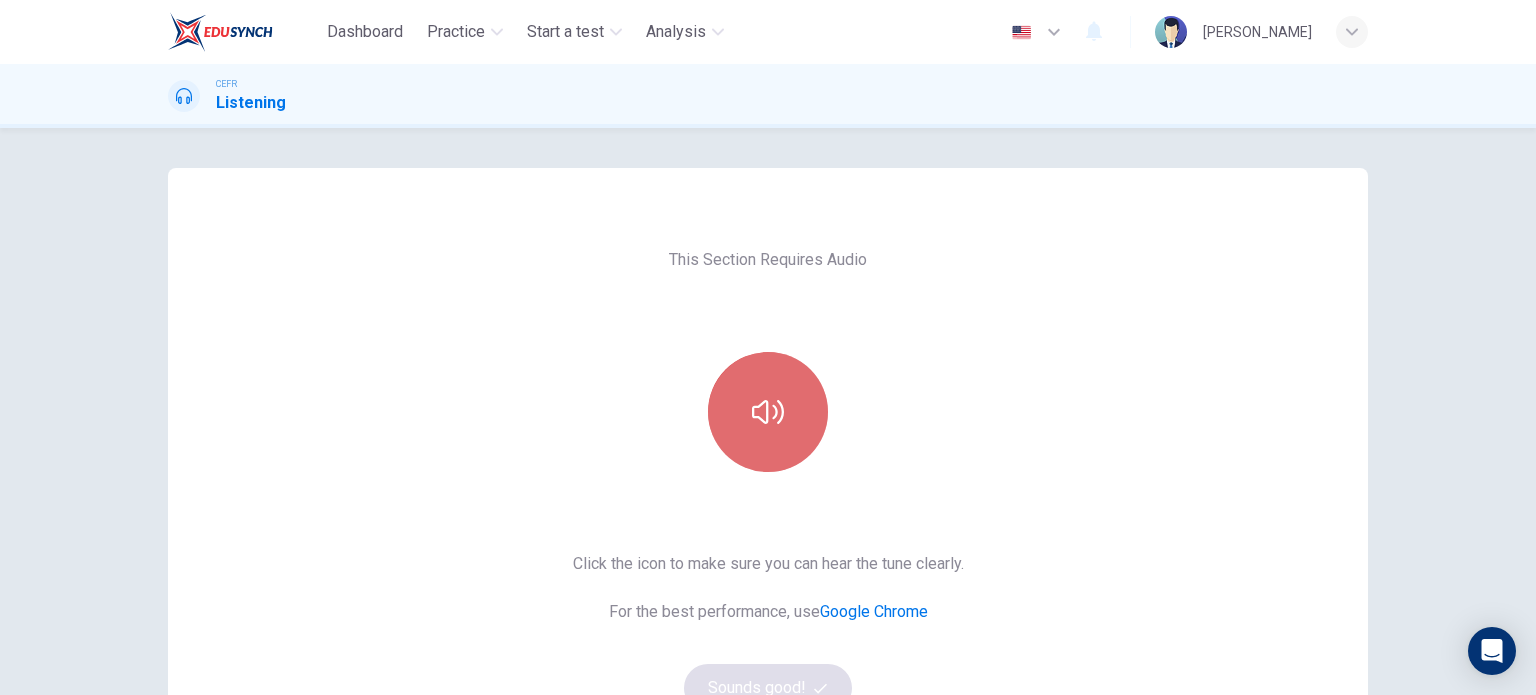 click 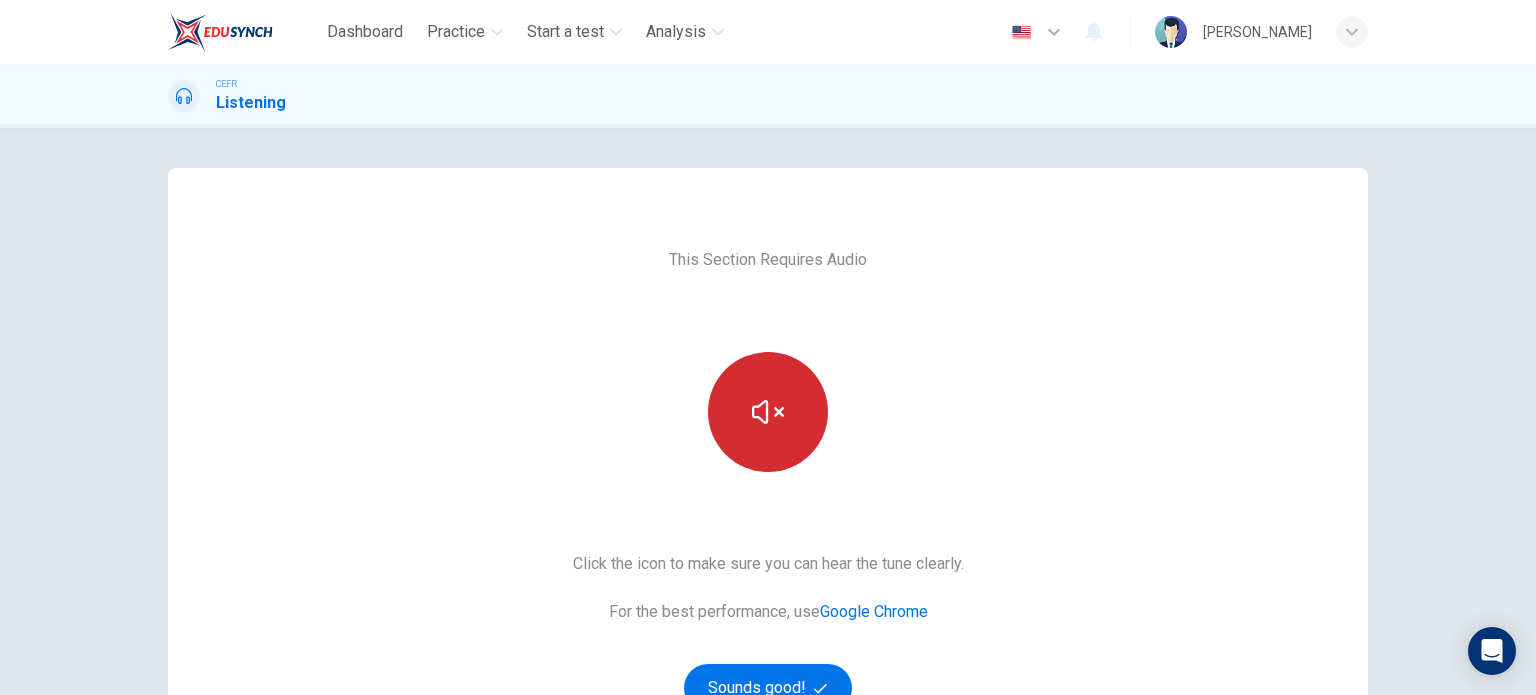 scroll, scrollTop: 100, scrollLeft: 0, axis: vertical 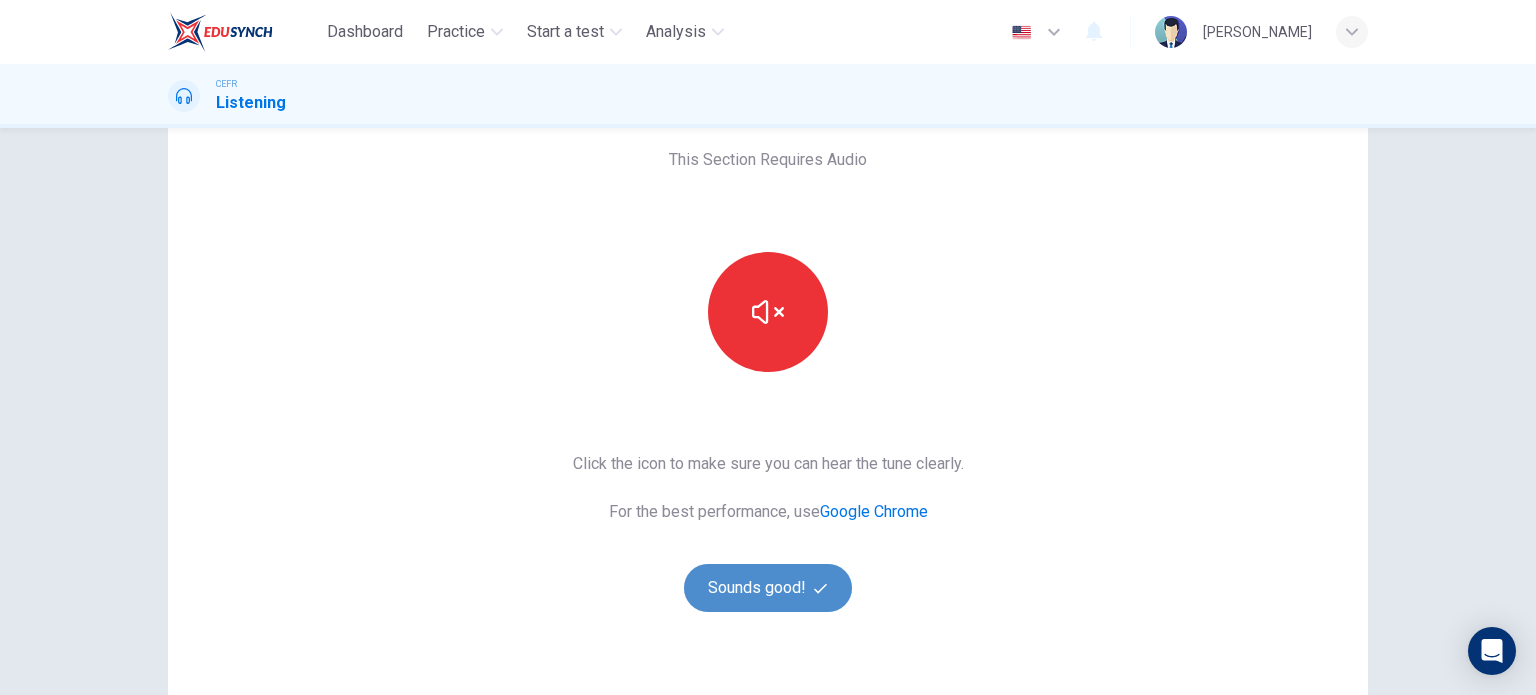 click on "Sounds good!" at bounding box center [768, 588] 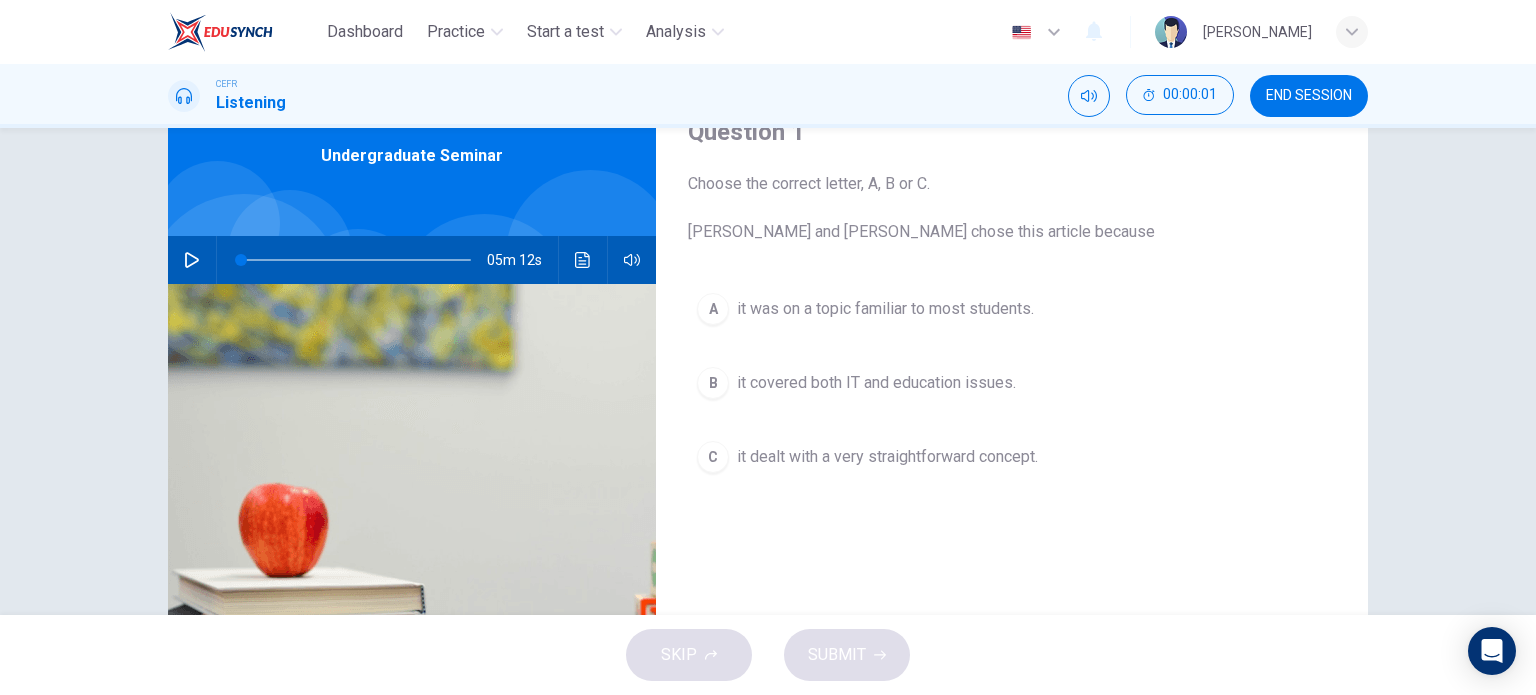 scroll, scrollTop: 0, scrollLeft: 0, axis: both 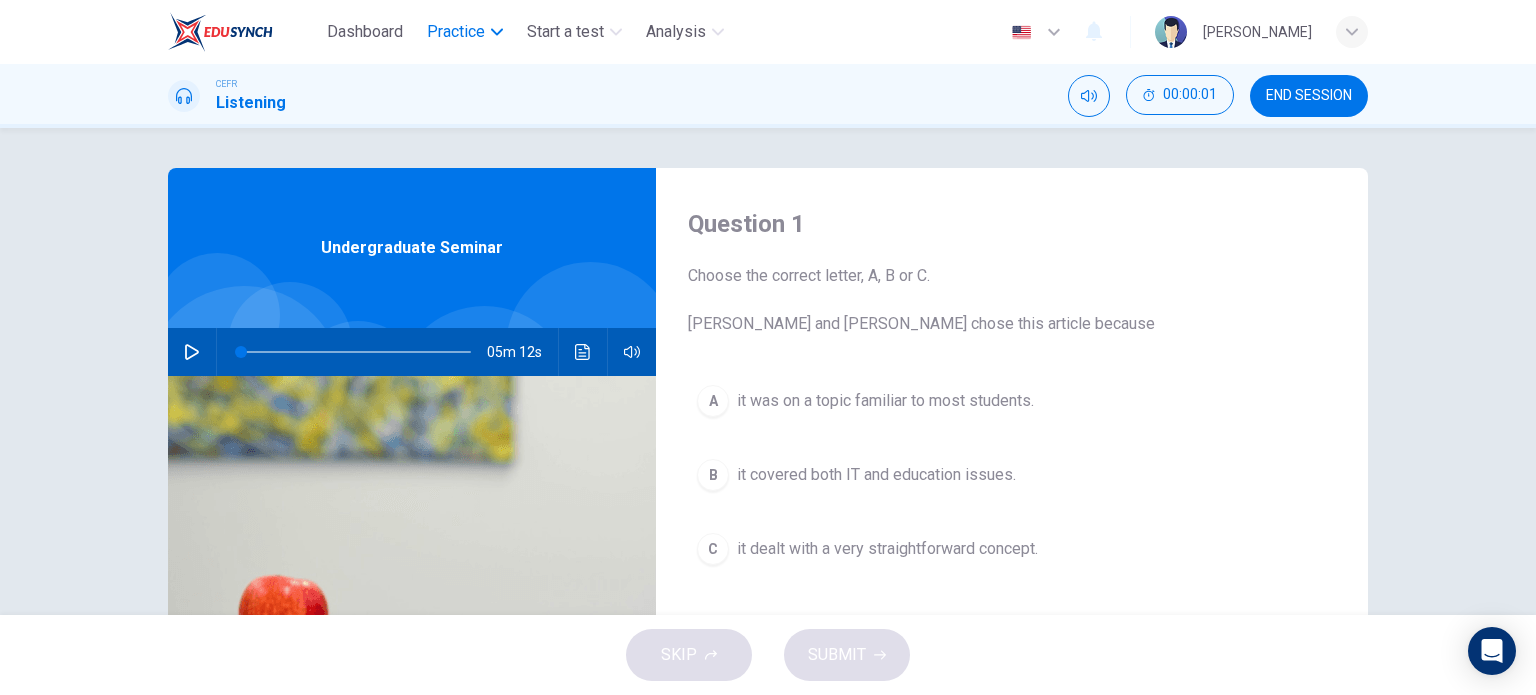 click on "Practice" at bounding box center (456, 32) 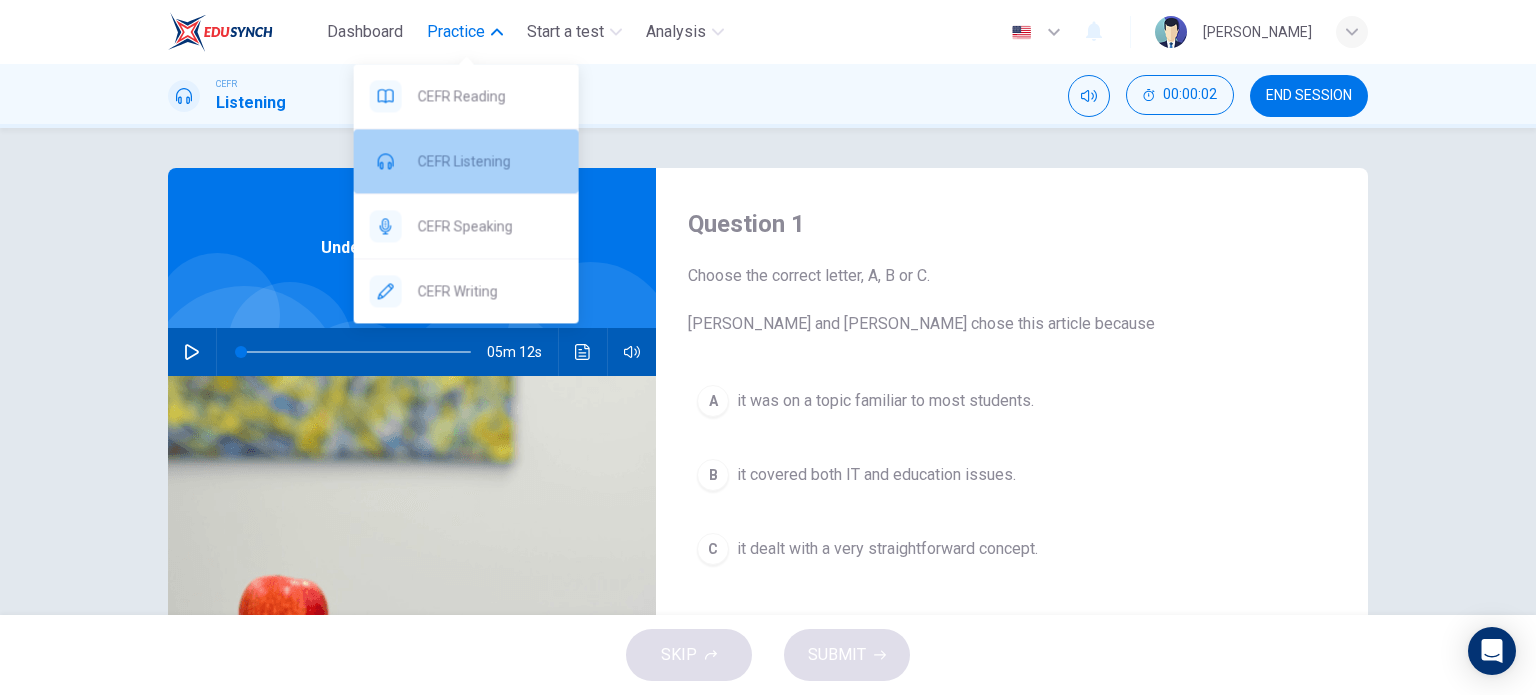 click on "CEFR Listening" at bounding box center (490, 161) 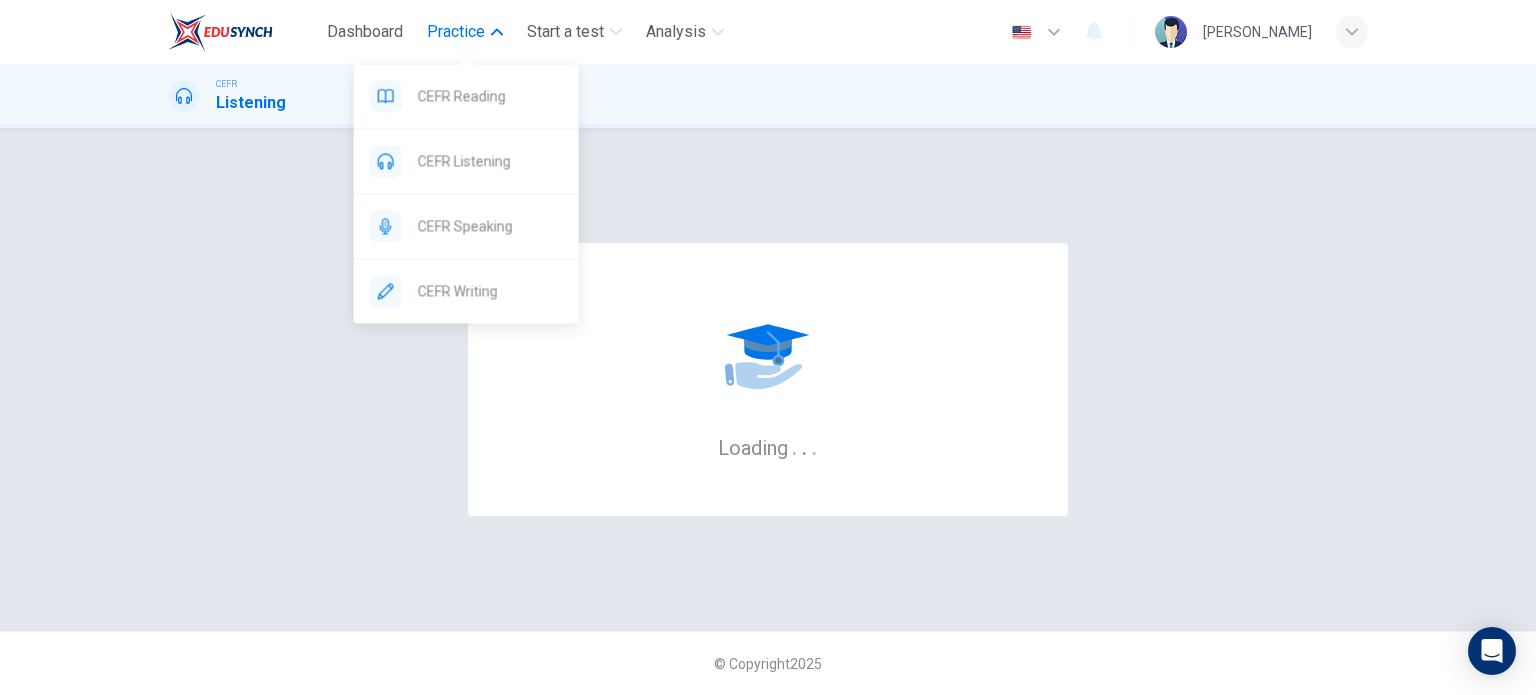 scroll, scrollTop: 0, scrollLeft: 0, axis: both 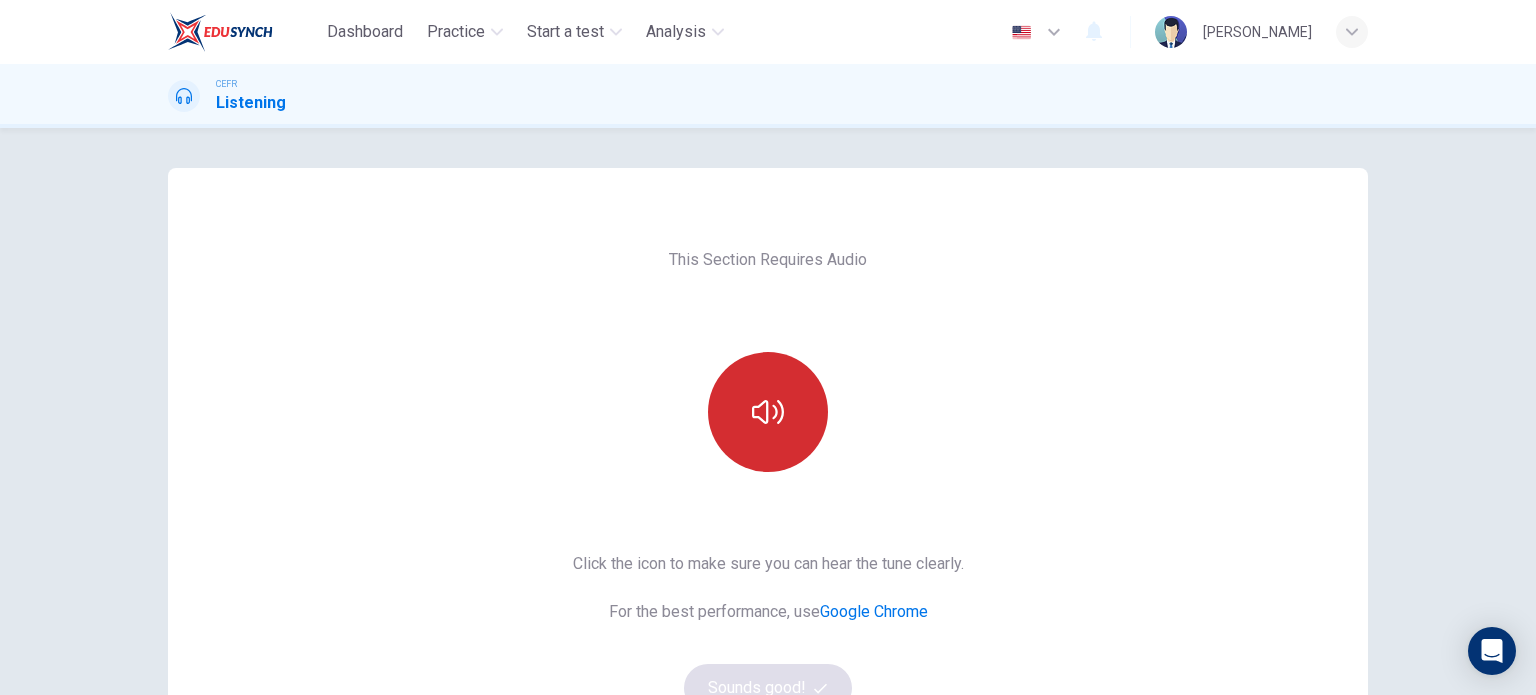 click at bounding box center [768, 412] 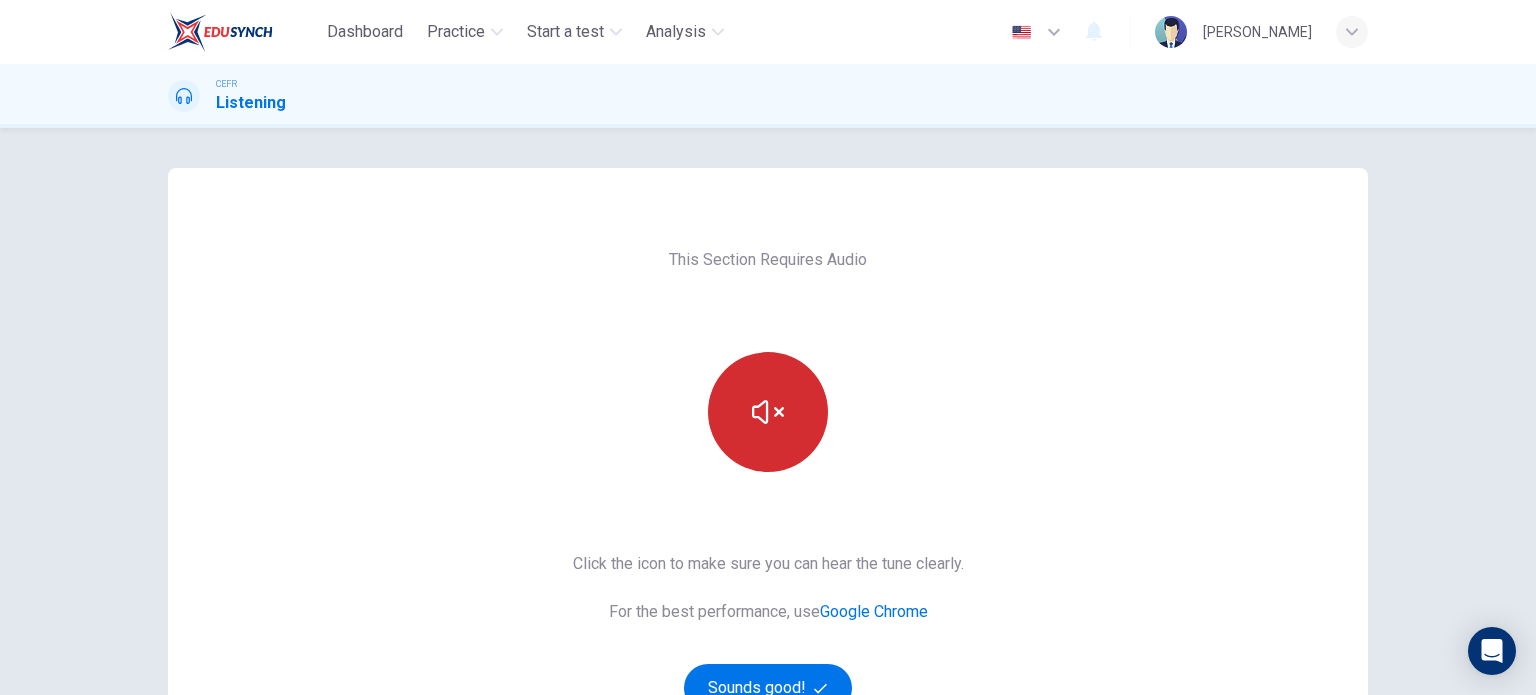 scroll, scrollTop: 100, scrollLeft: 0, axis: vertical 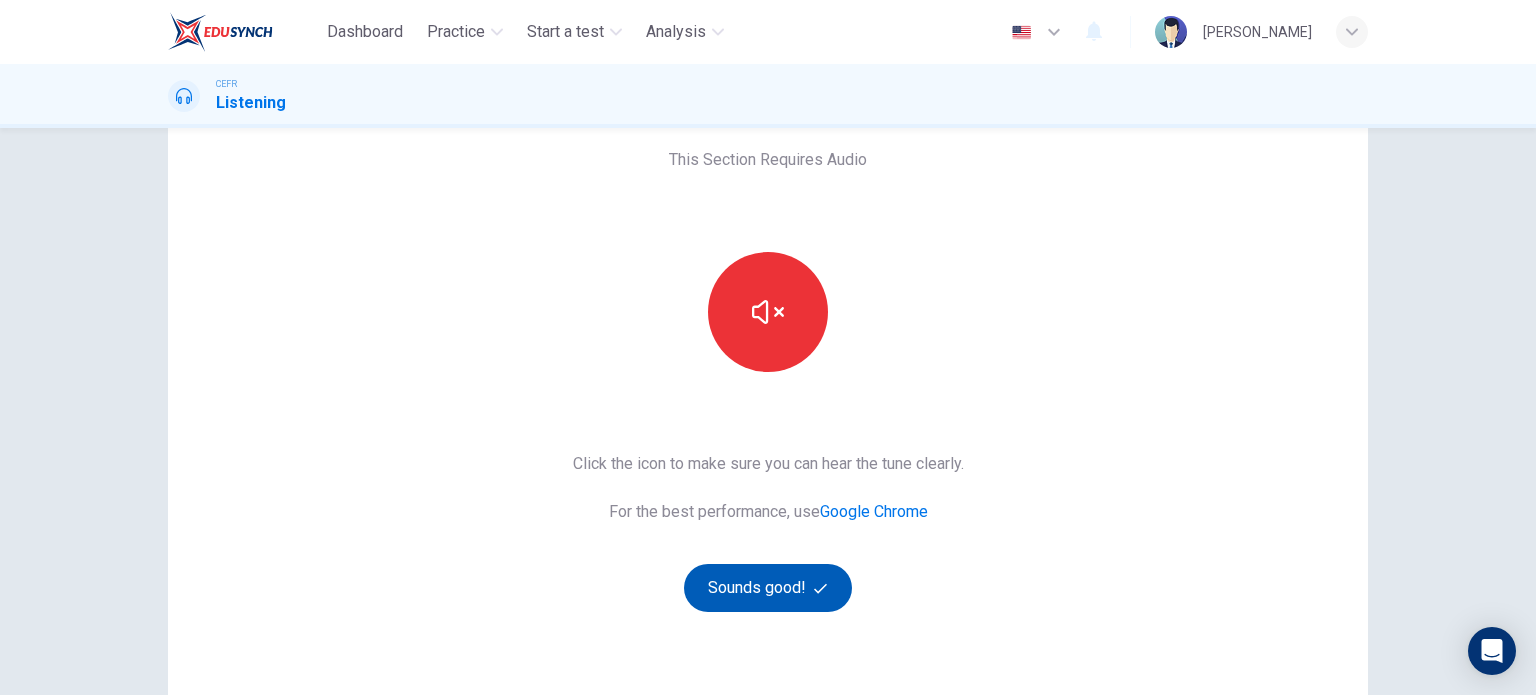 click on "Sounds good!" at bounding box center [768, 588] 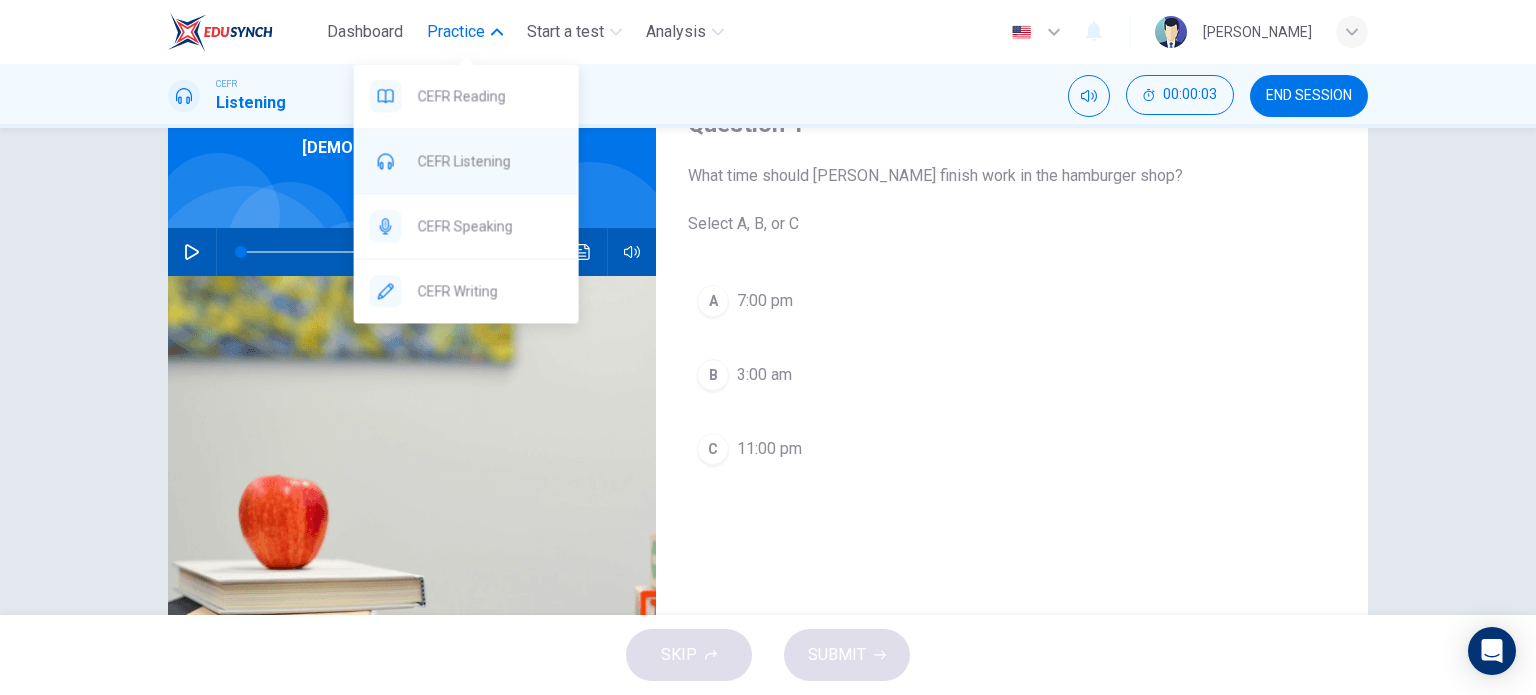 click on "CEFR Listening" at bounding box center [490, 161] 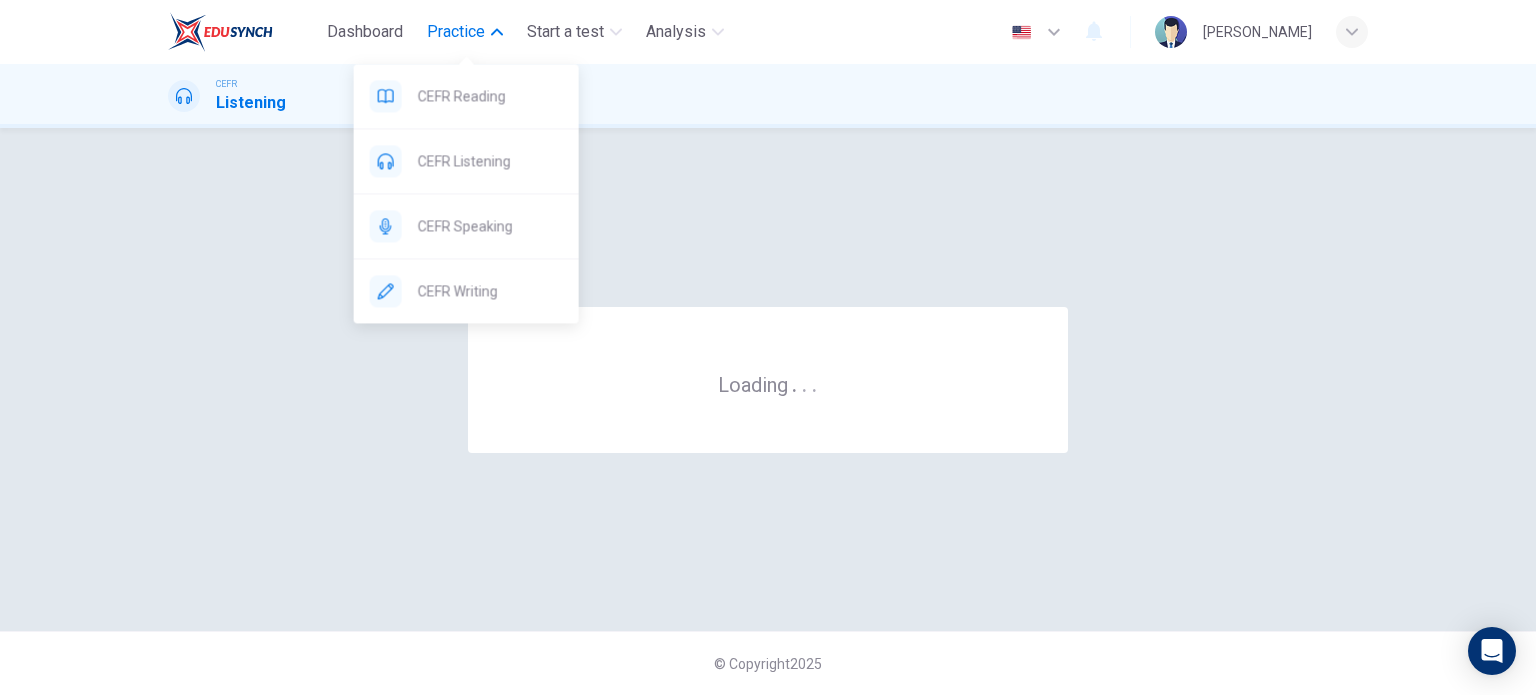 scroll, scrollTop: 0, scrollLeft: 0, axis: both 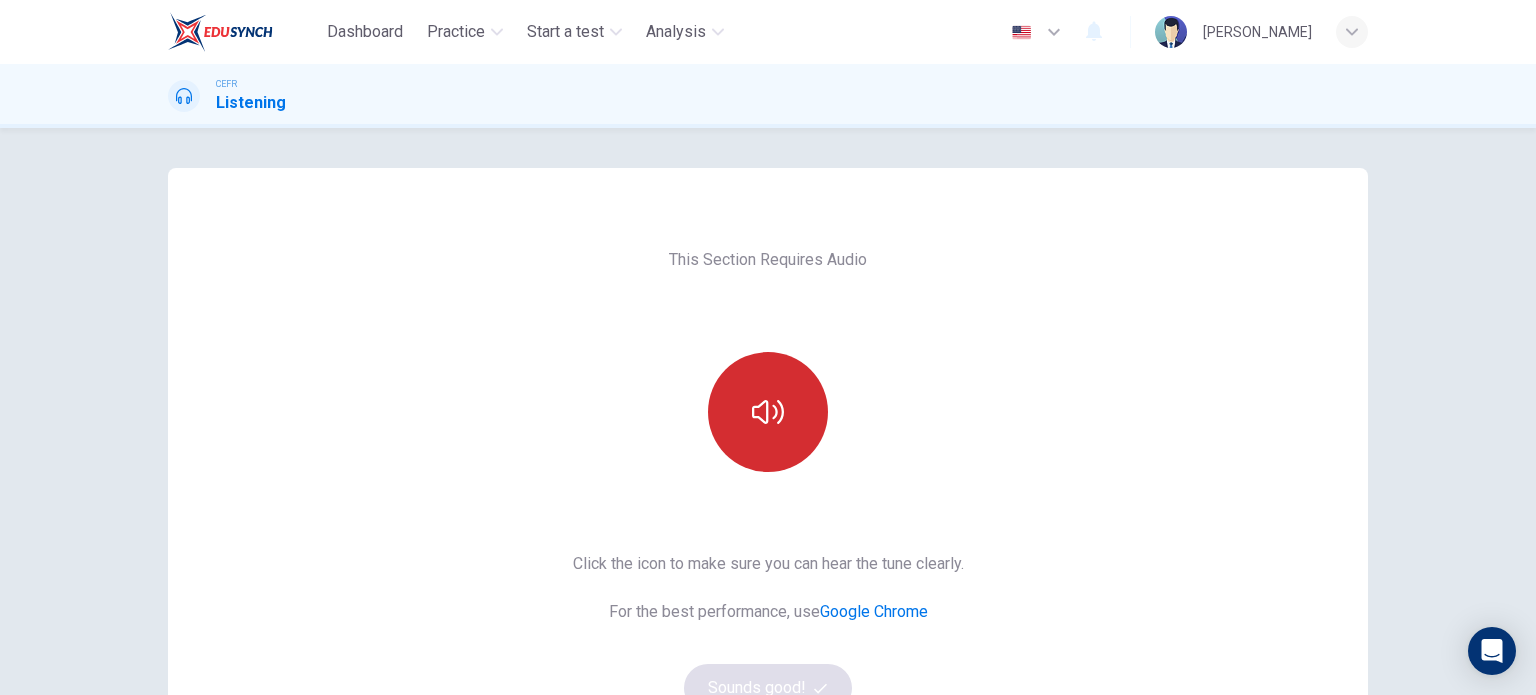 click at bounding box center [768, 412] 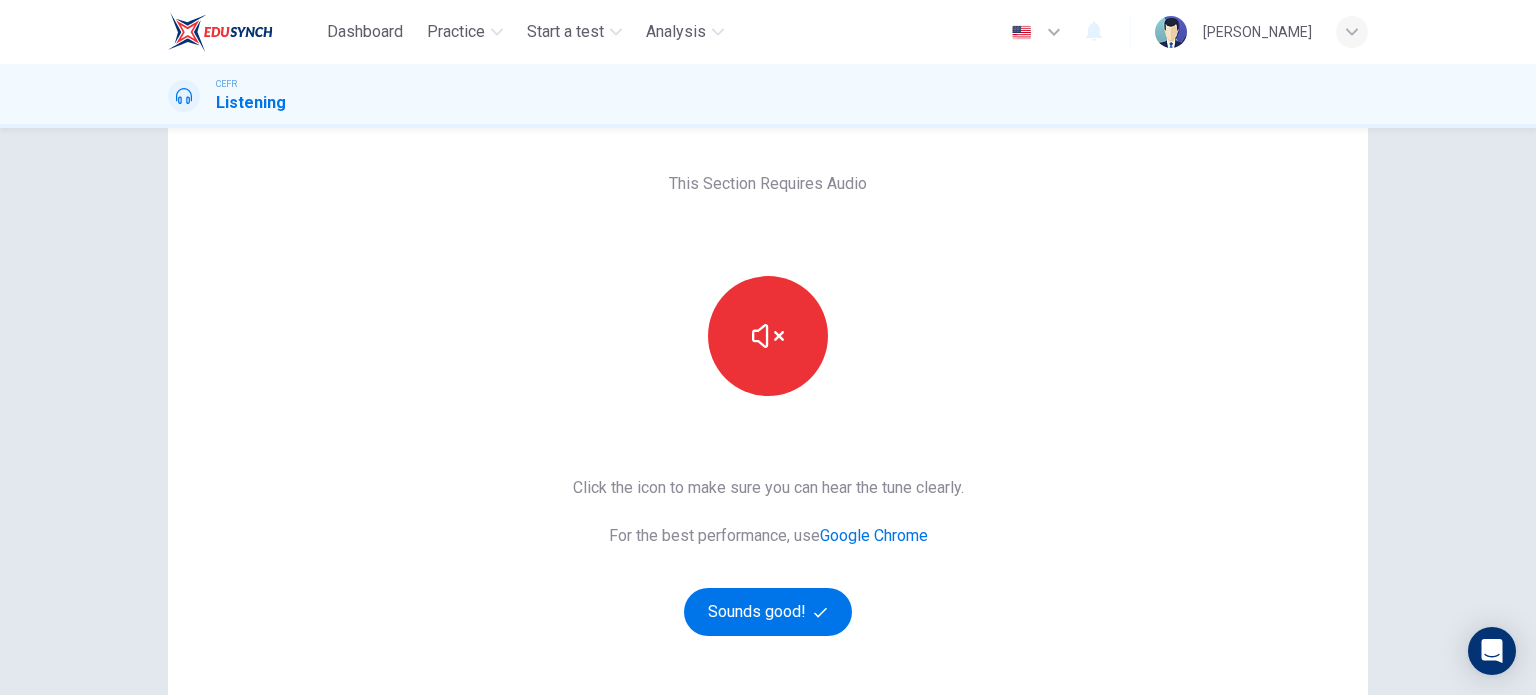 scroll, scrollTop: 200, scrollLeft: 0, axis: vertical 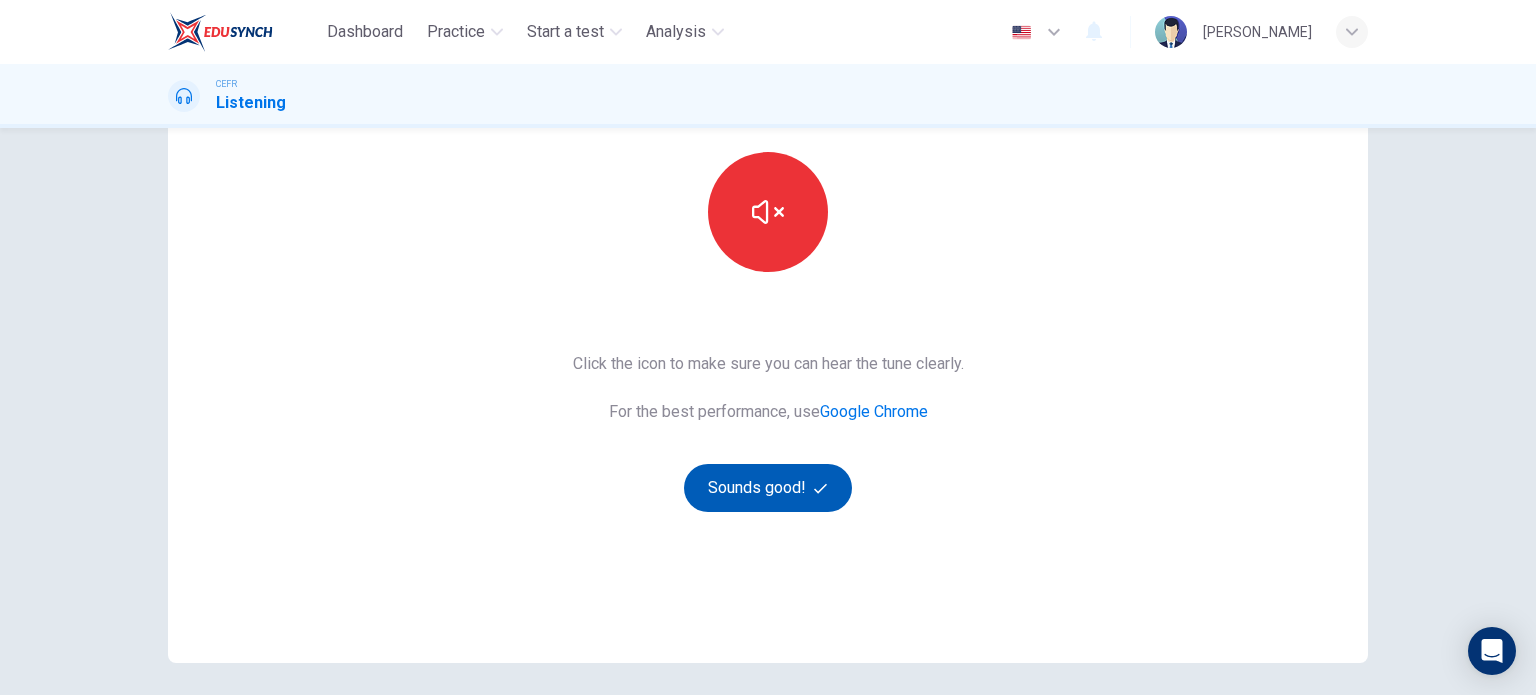 click on "Sounds good!" at bounding box center [768, 488] 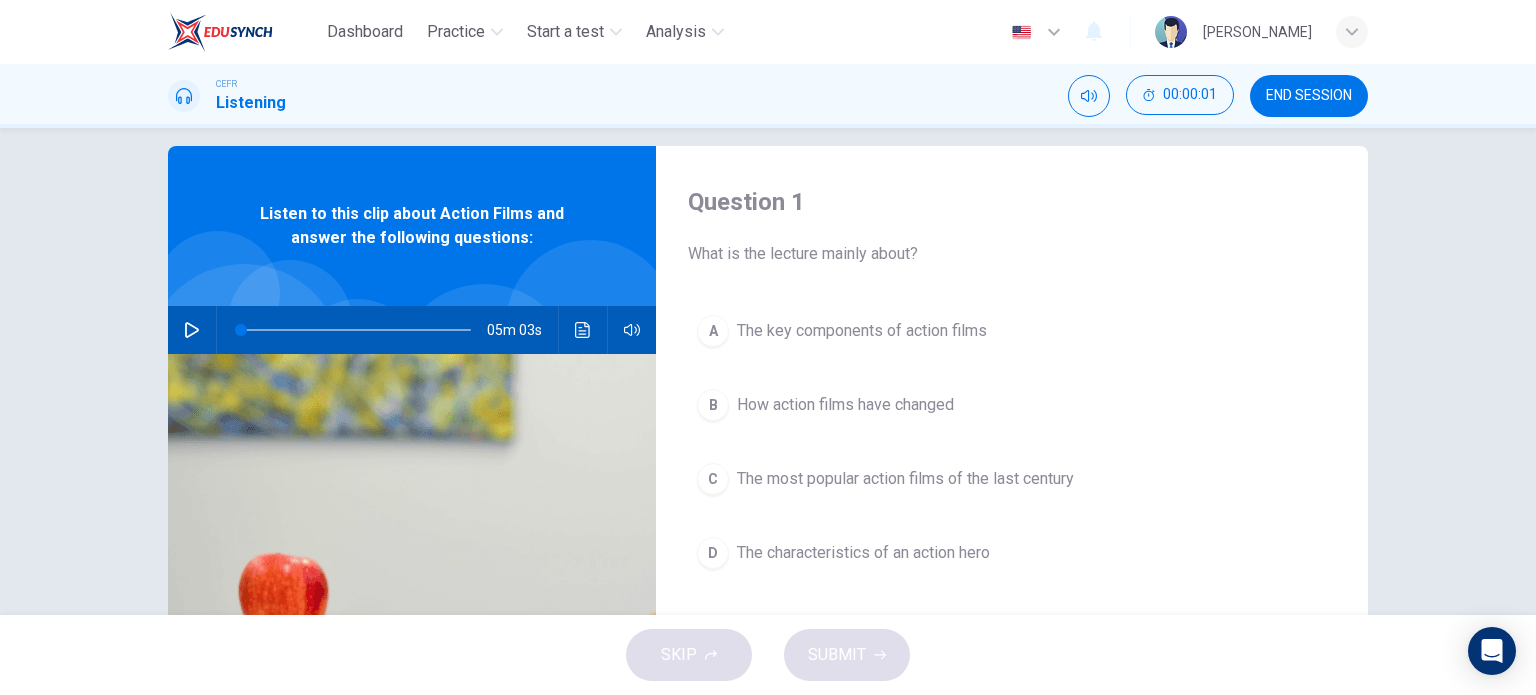 scroll, scrollTop: 0, scrollLeft: 0, axis: both 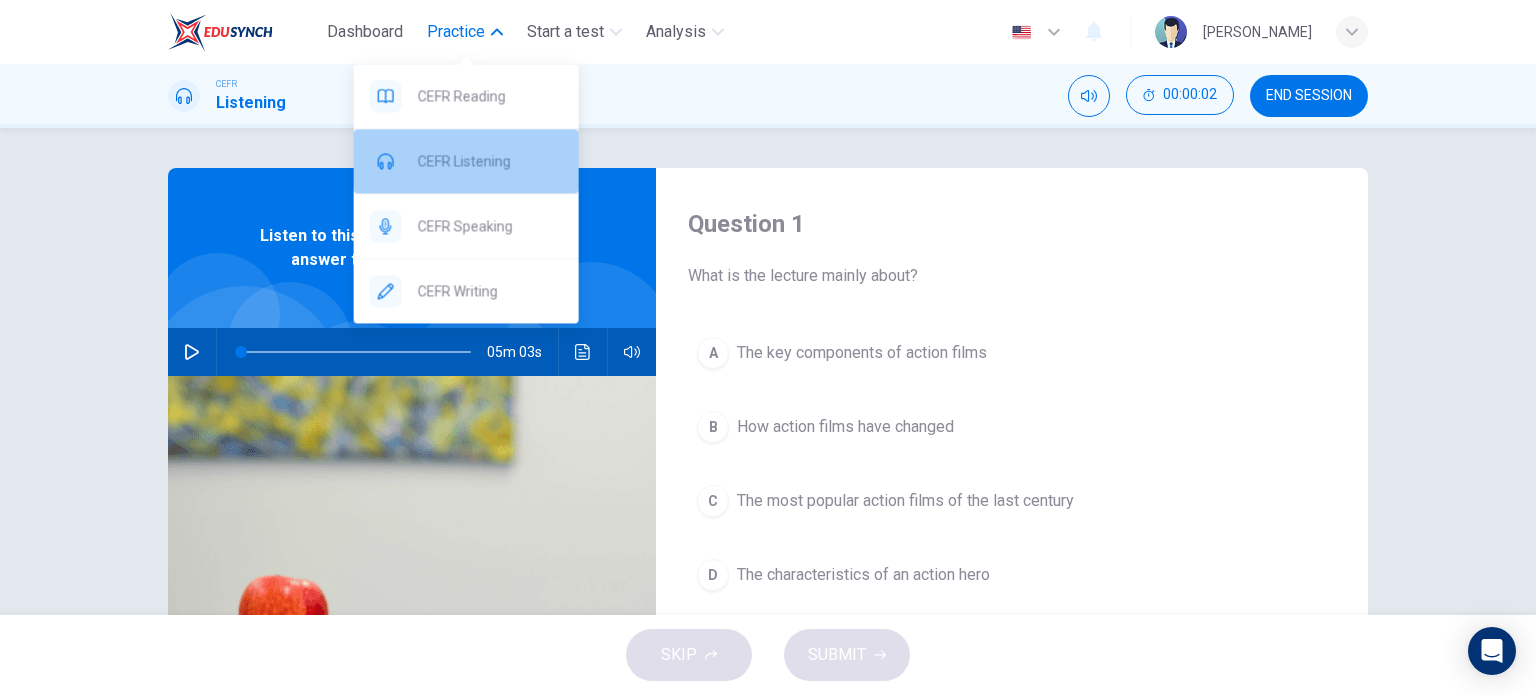 click on "CEFR Listening" at bounding box center (466, 161) 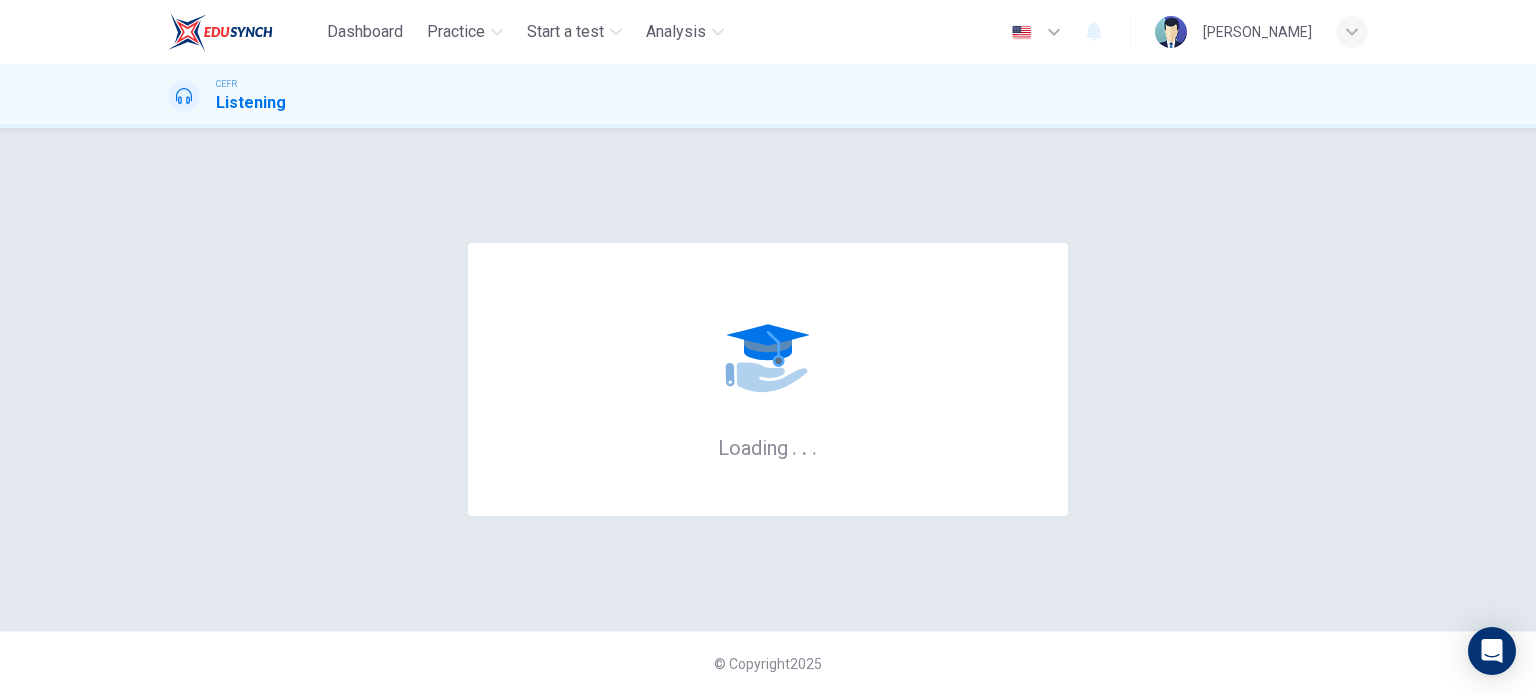 scroll, scrollTop: 0, scrollLeft: 0, axis: both 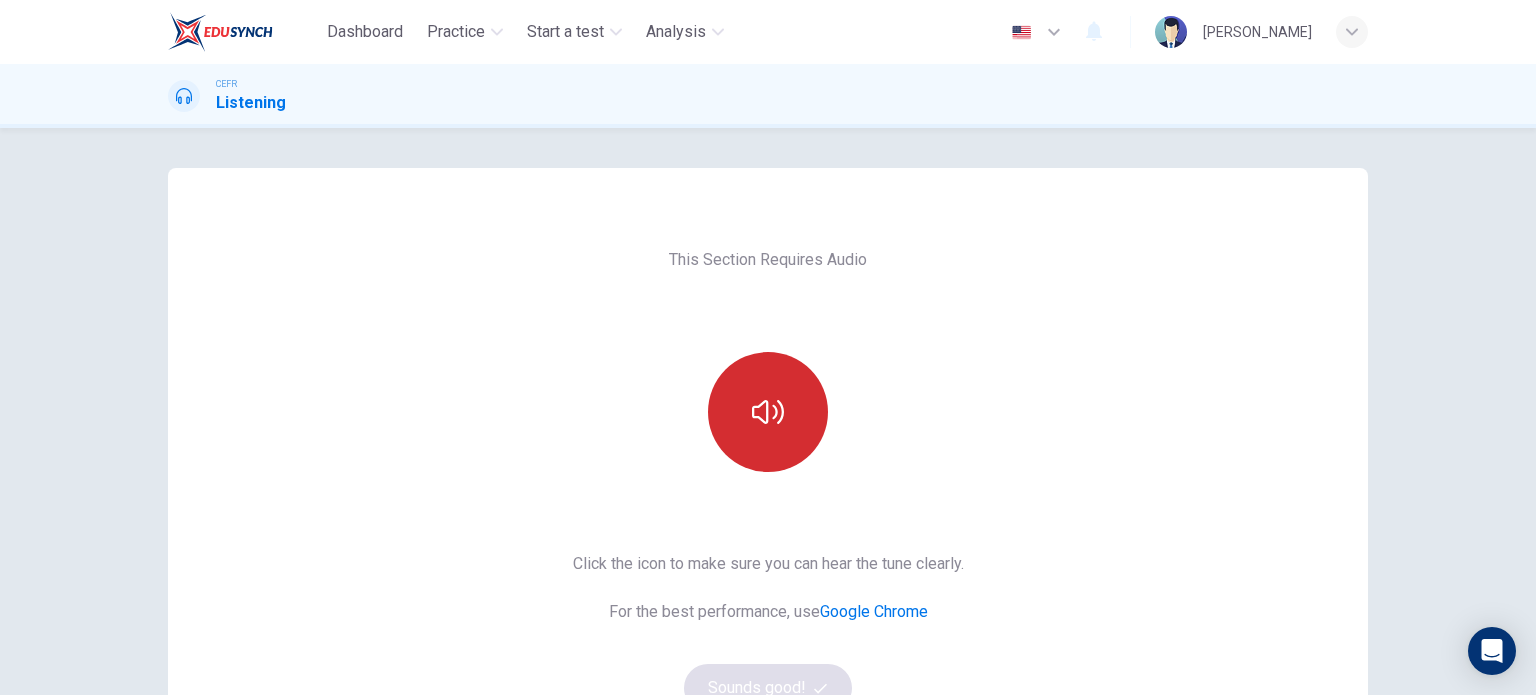 click at bounding box center (768, 412) 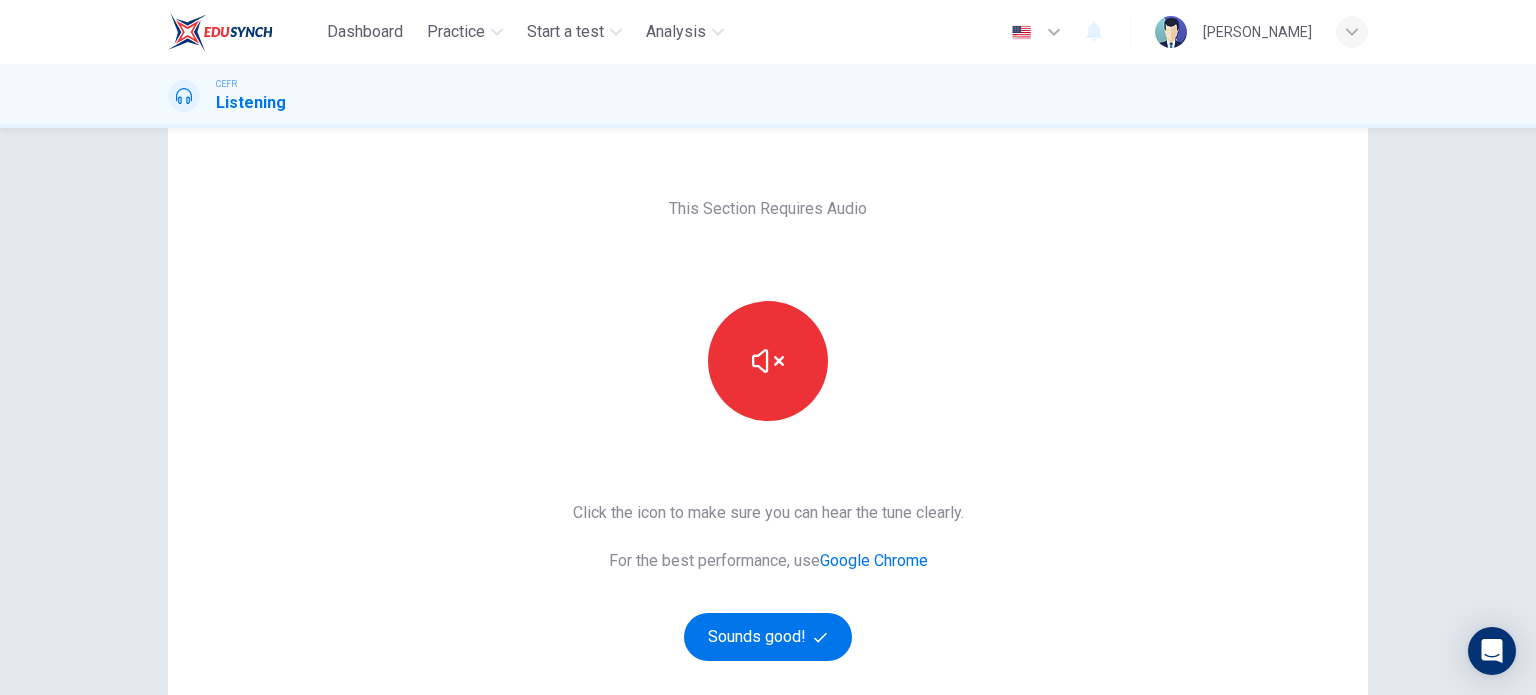 scroll, scrollTop: 100, scrollLeft: 0, axis: vertical 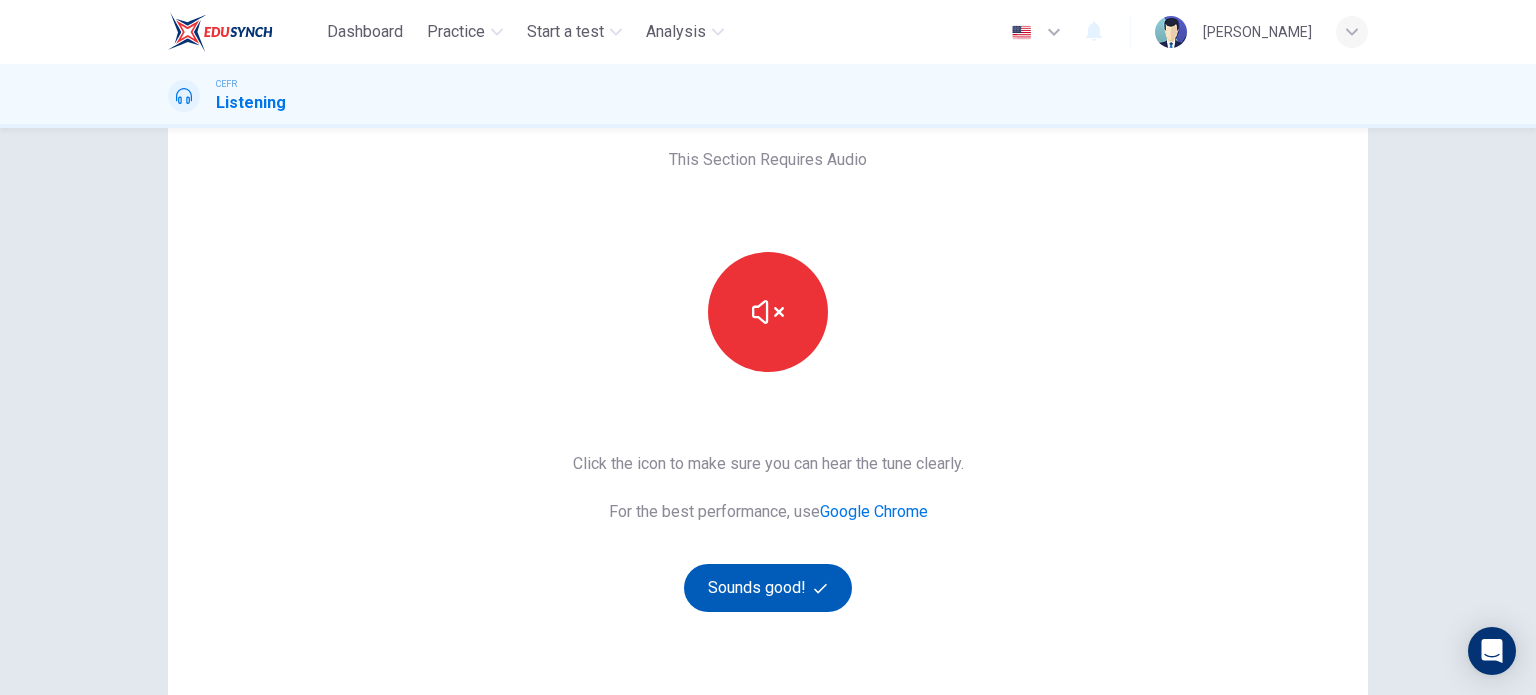click on "Sounds good!" at bounding box center (768, 588) 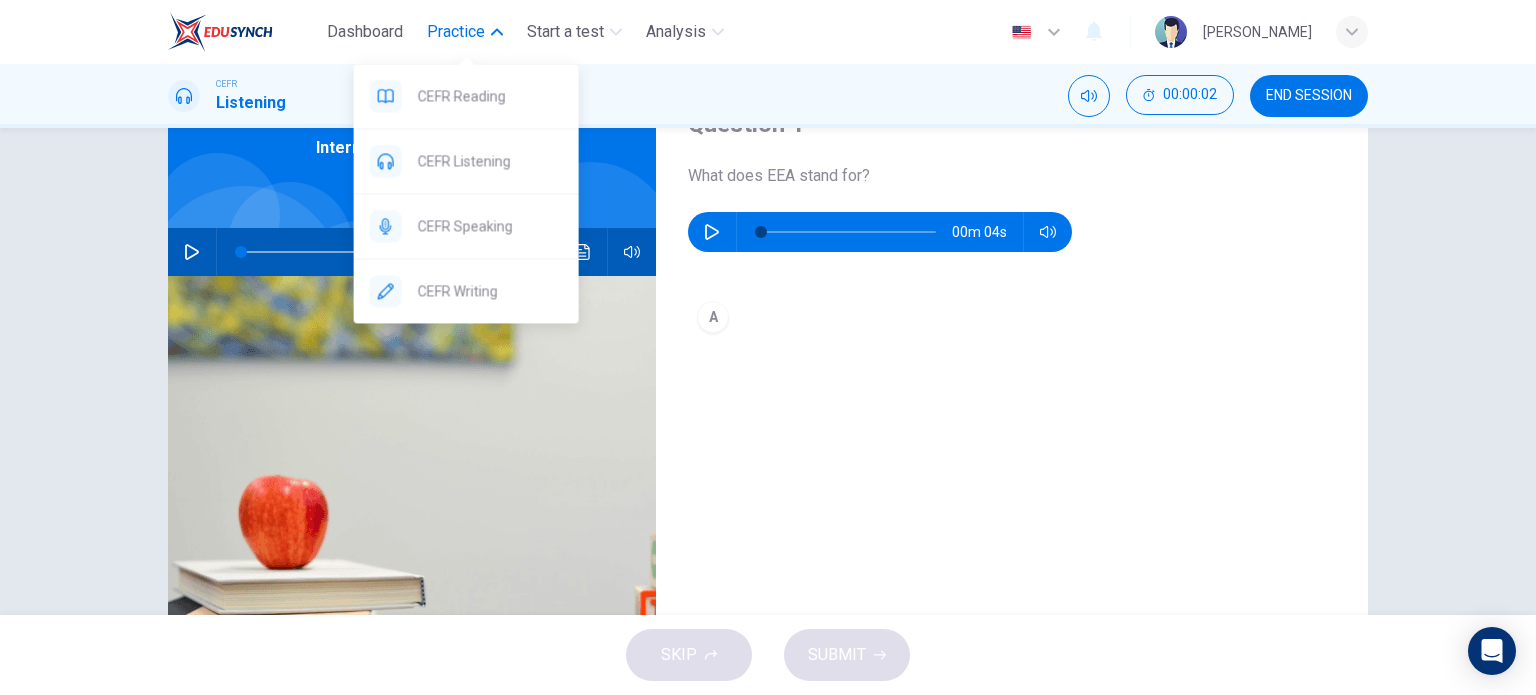 click on "Practice" at bounding box center [456, 32] 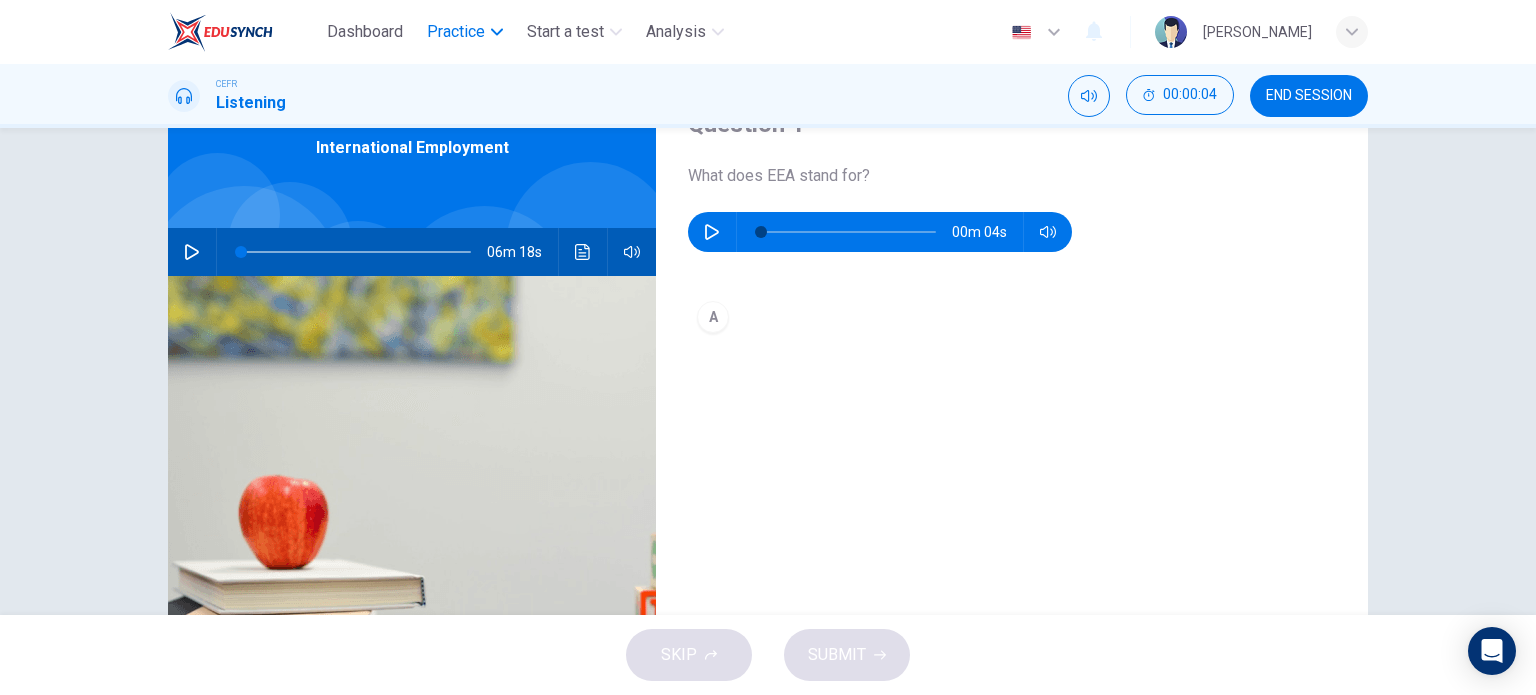 click on "Practice" at bounding box center [456, 32] 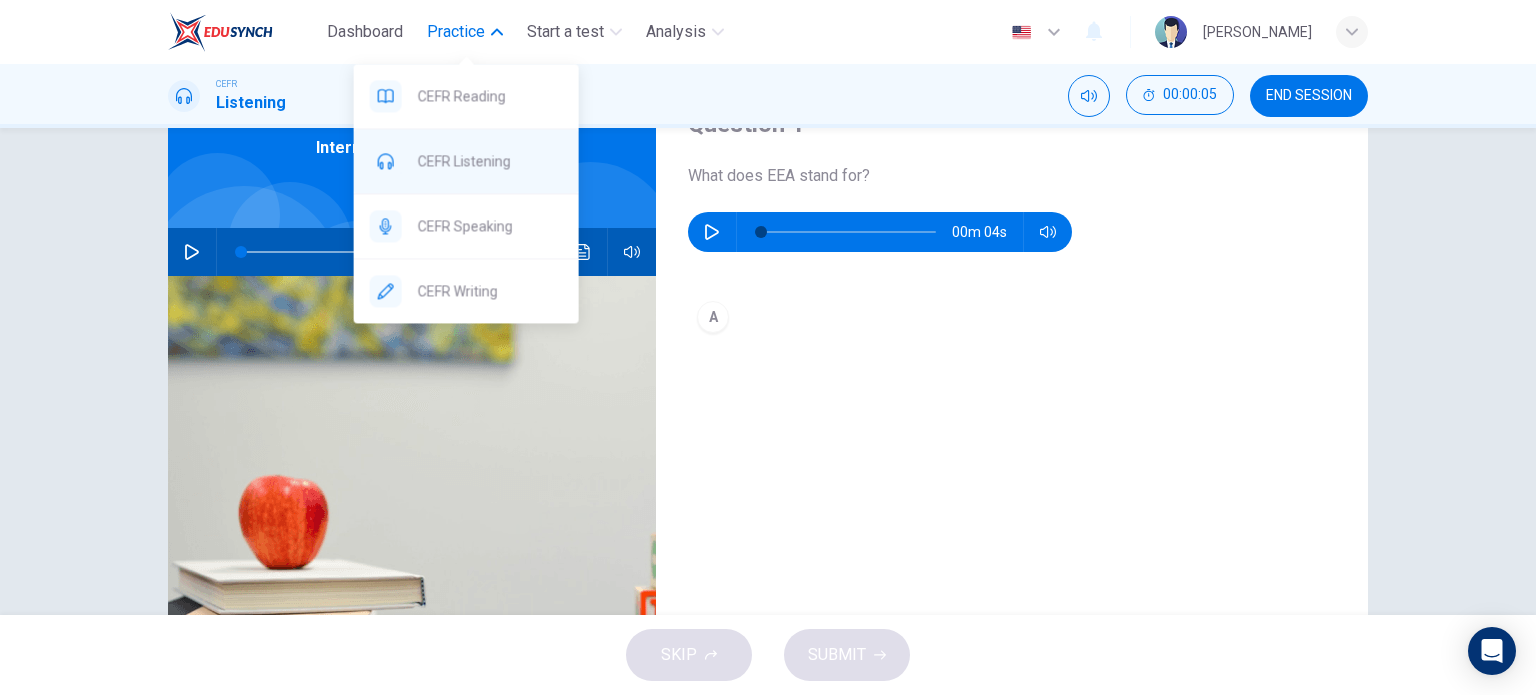 click on "CEFR Listening" at bounding box center [490, 161] 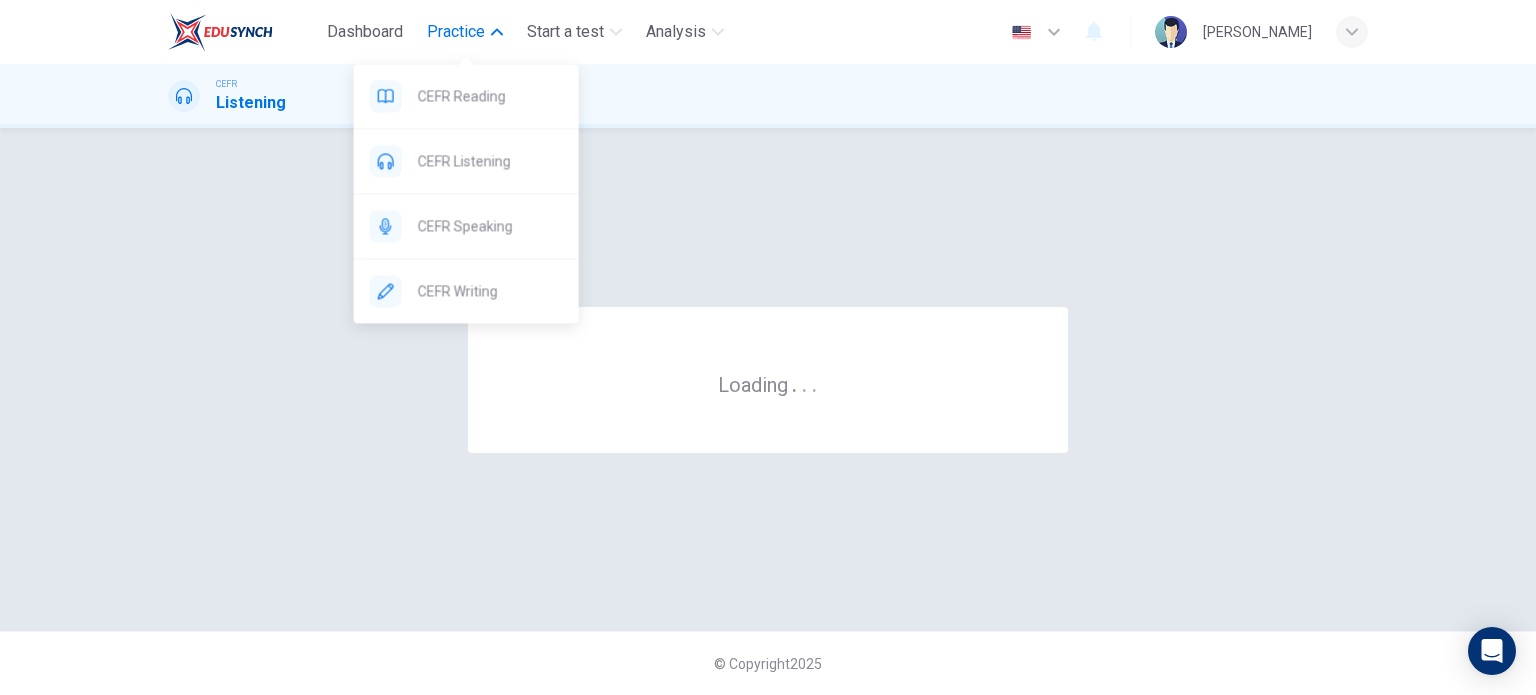 scroll, scrollTop: 0, scrollLeft: 0, axis: both 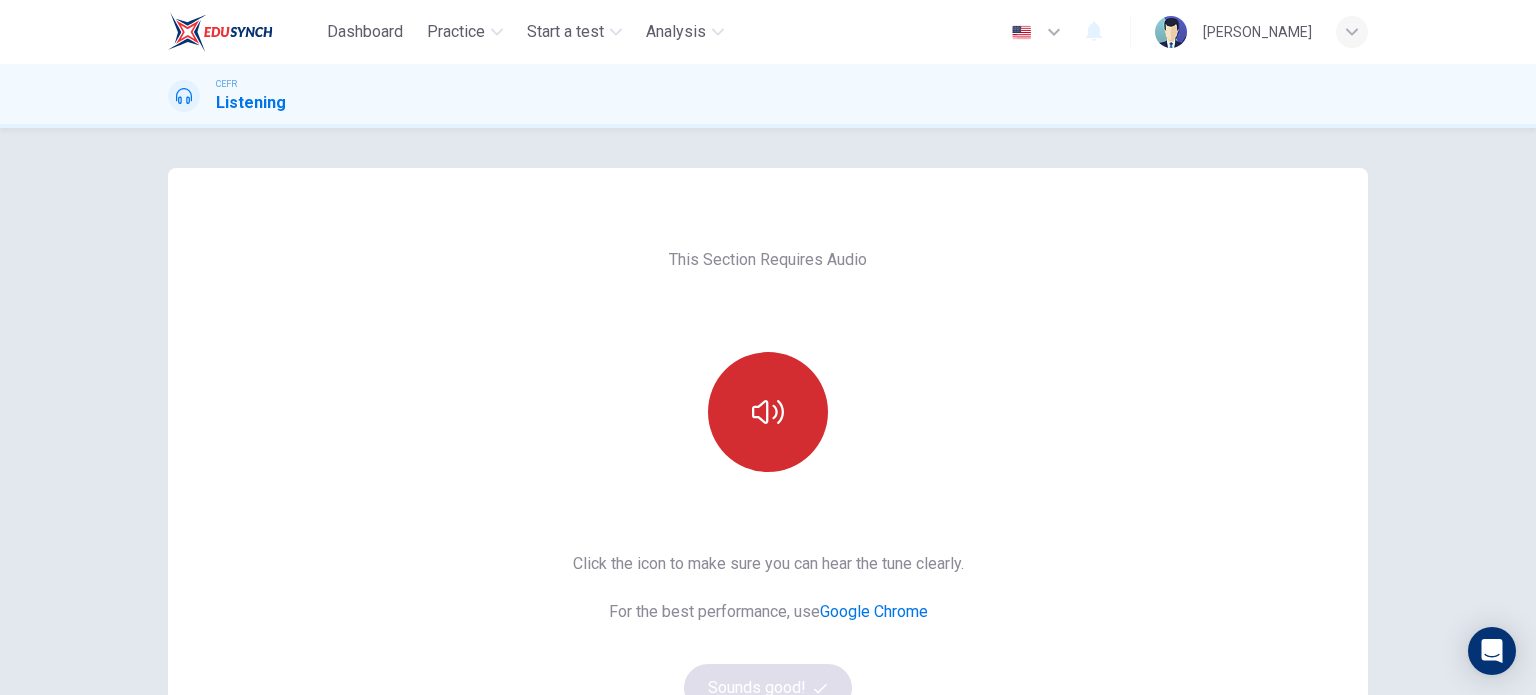click at bounding box center (768, 412) 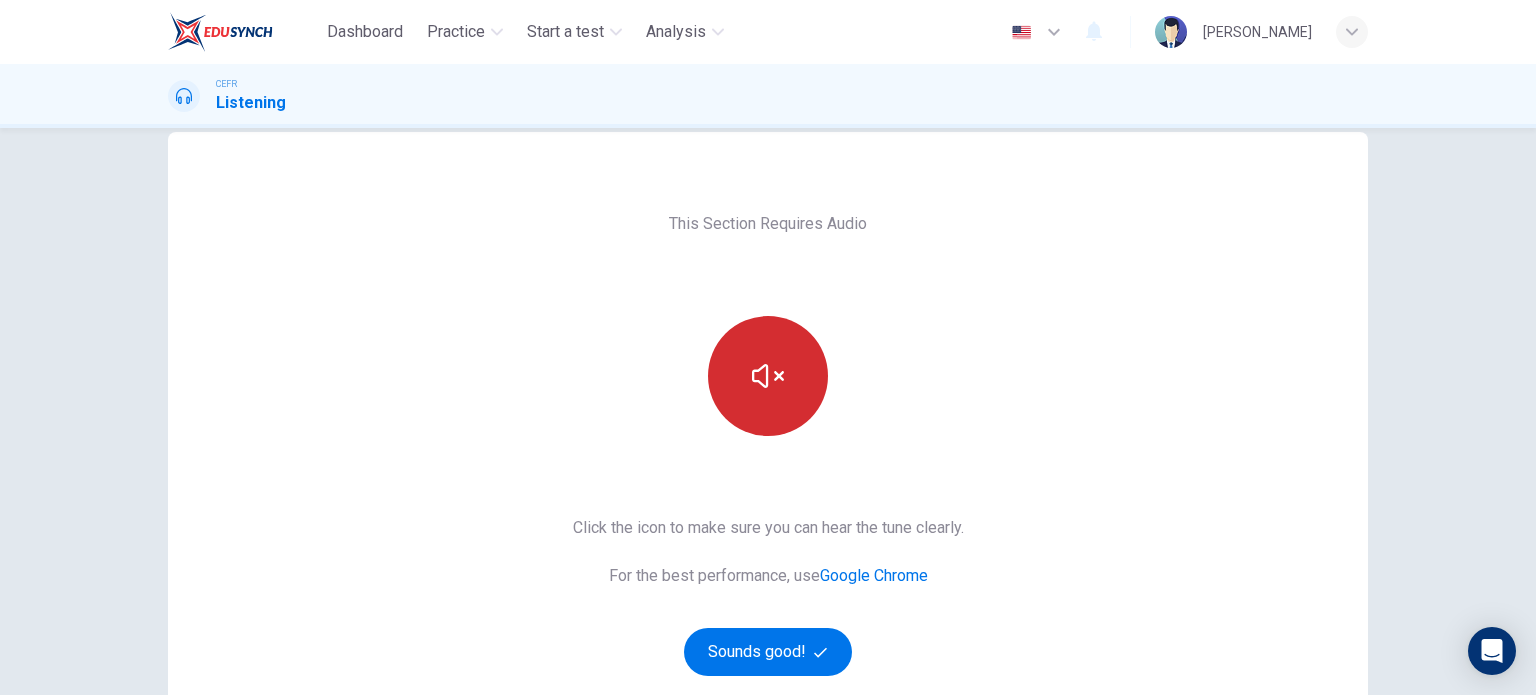 scroll, scrollTop: 100, scrollLeft: 0, axis: vertical 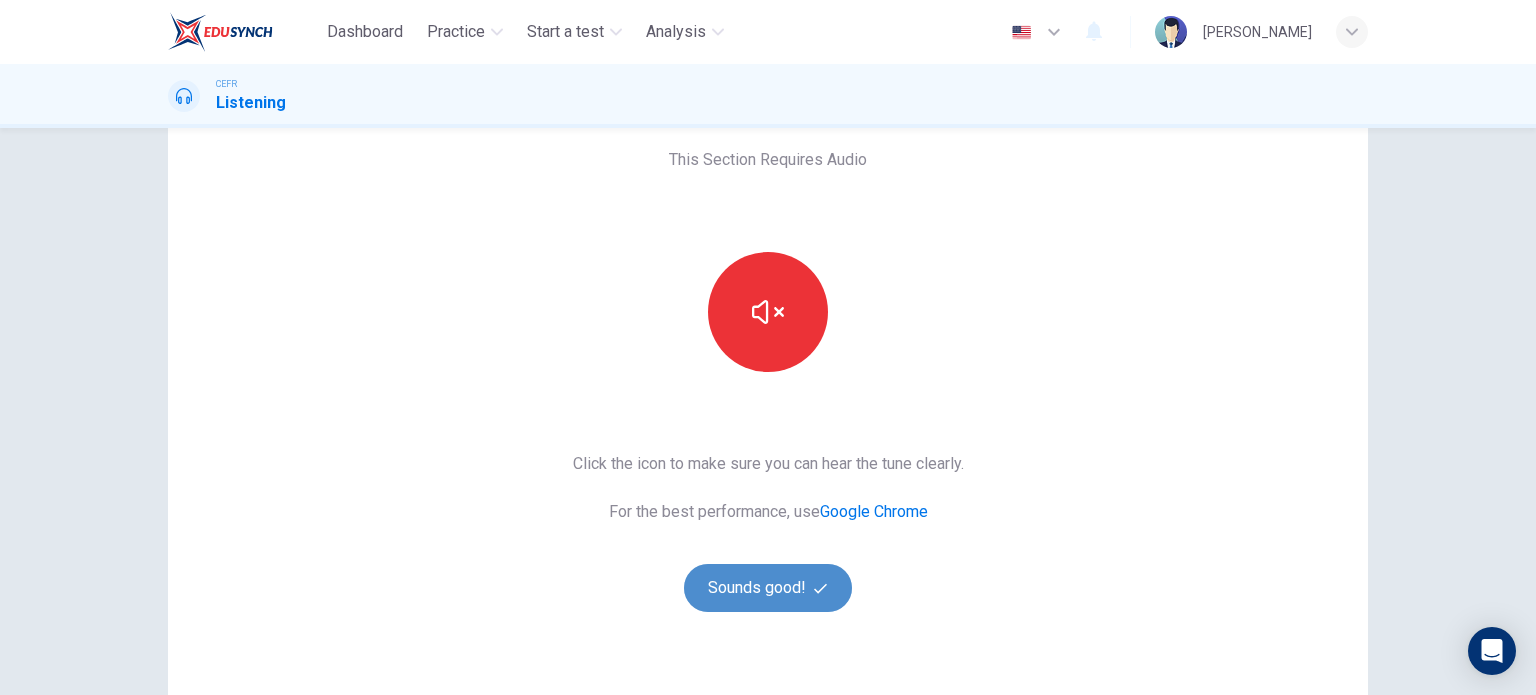 click on "Sounds good!" at bounding box center (768, 588) 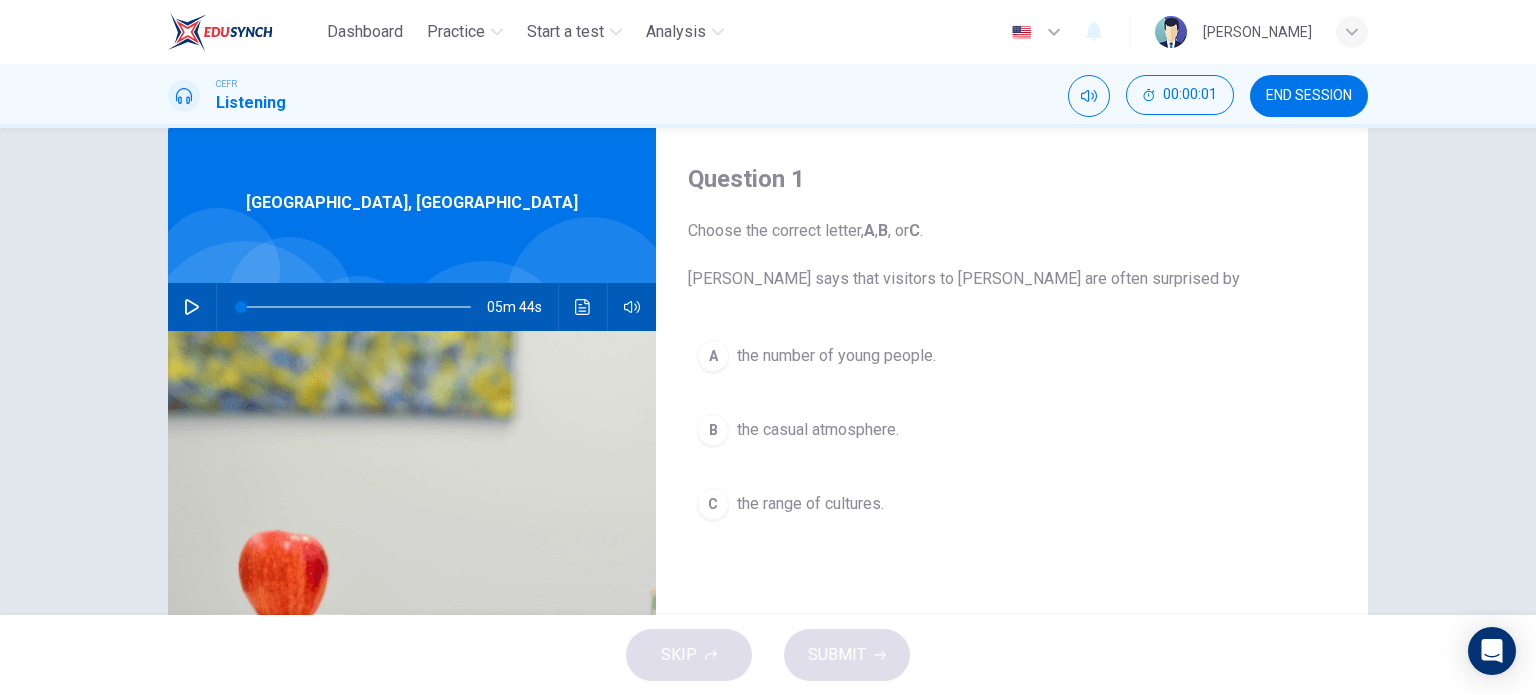scroll, scrollTop: 0, scrollLeft: 0, axis: both 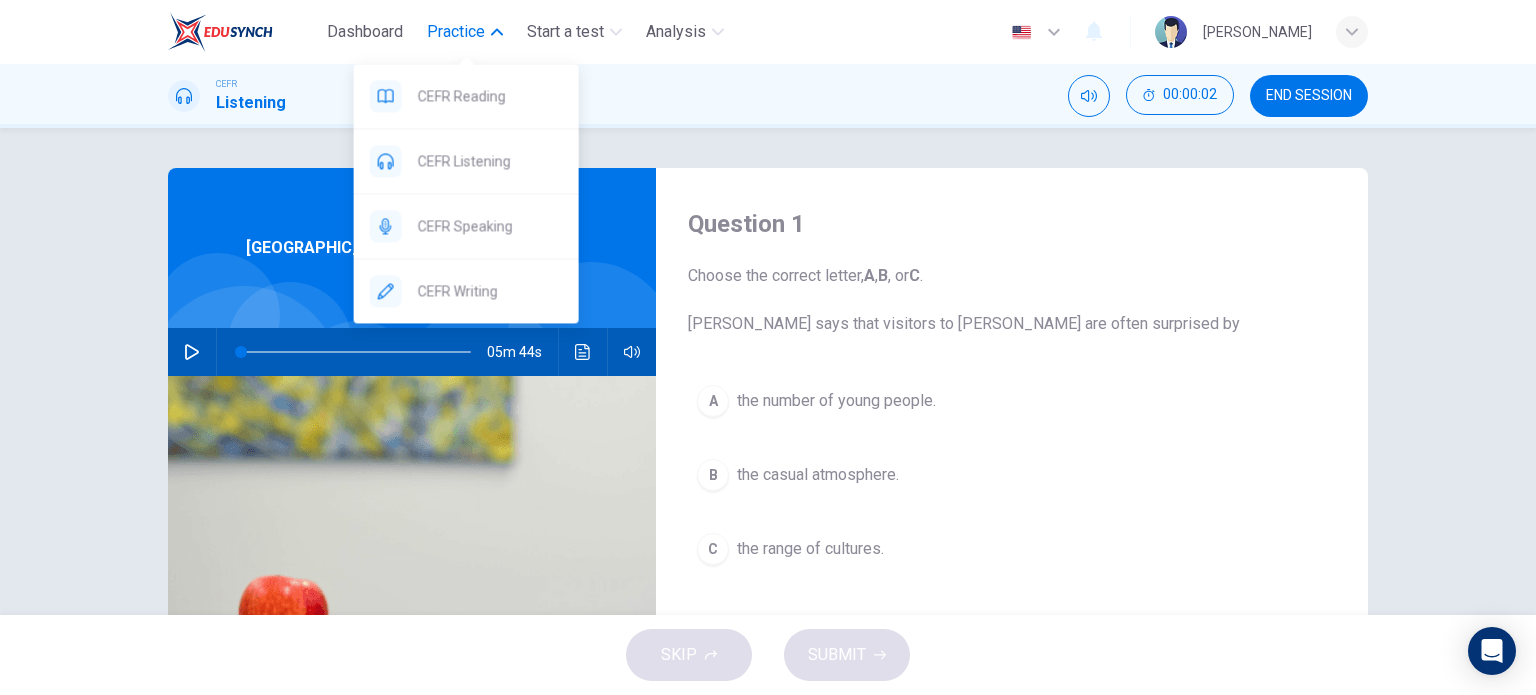 click on "Practice" at bounding box center (465, 32) 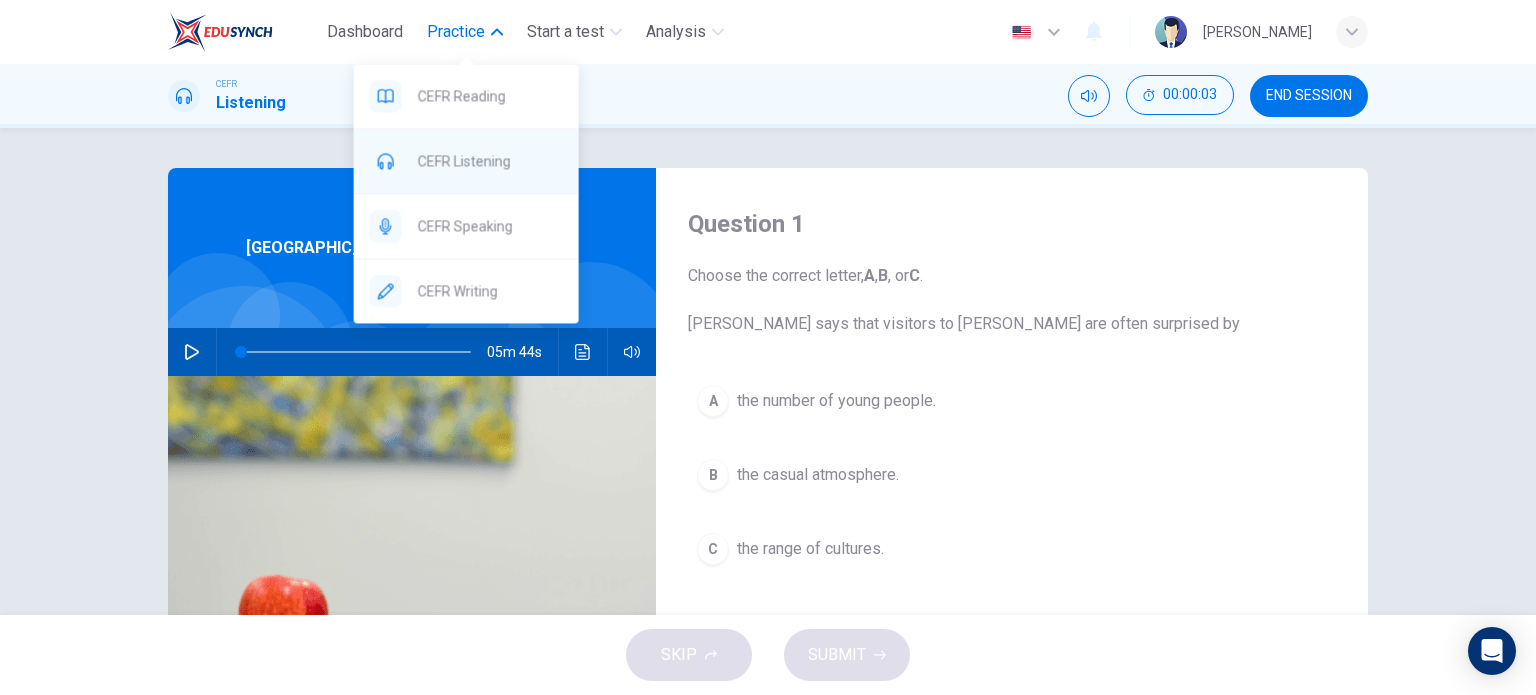 click on "CEFR Listening" at bounding box center [490, 161] 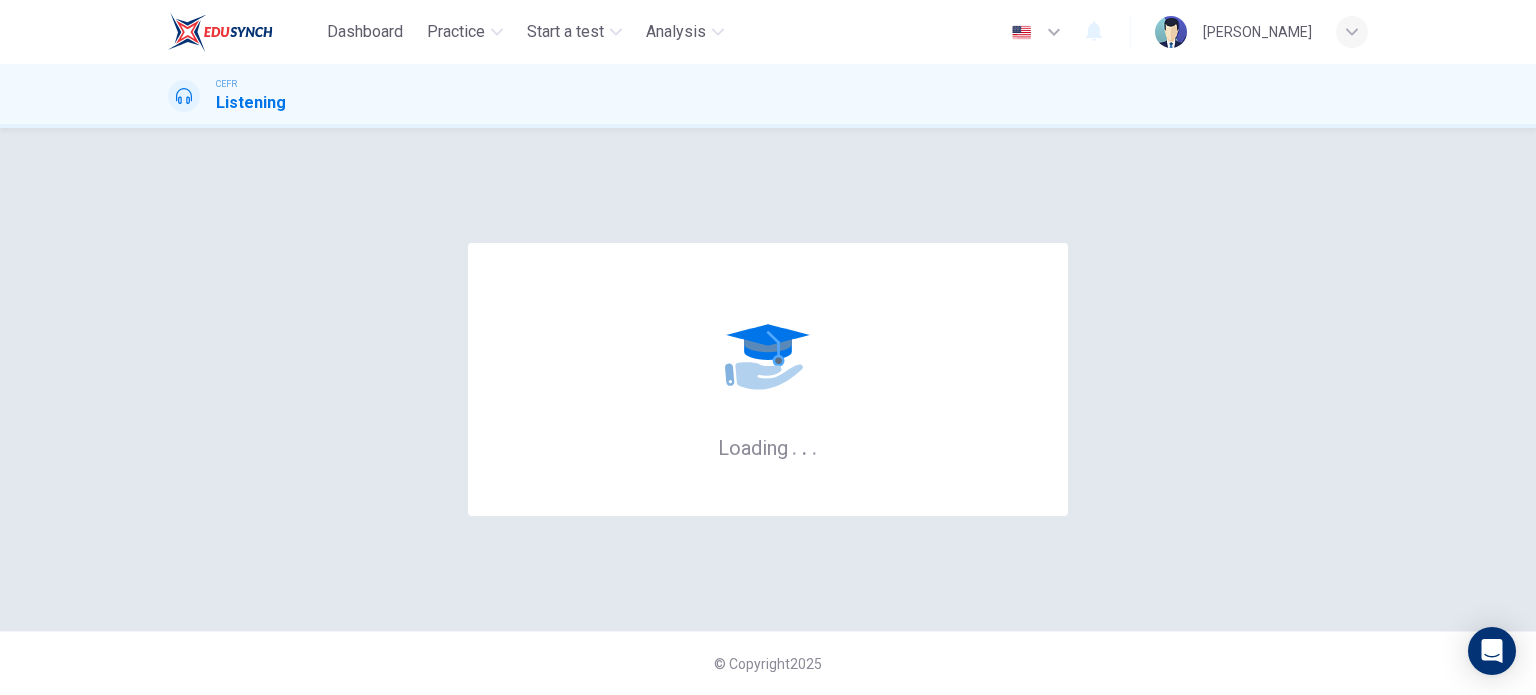 scroll, scrollTop: 0, scrollLeft: 0, axis: both 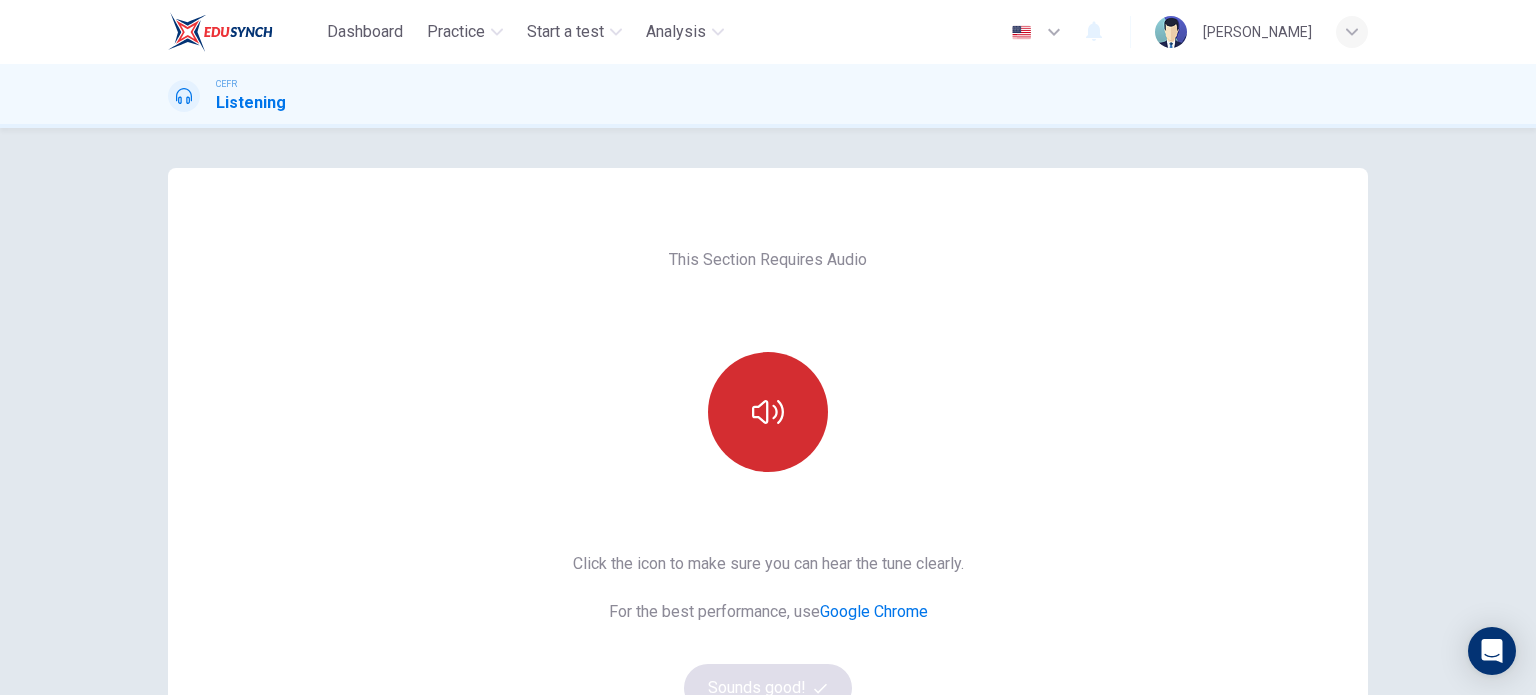 click at bounding box center [768, 412] 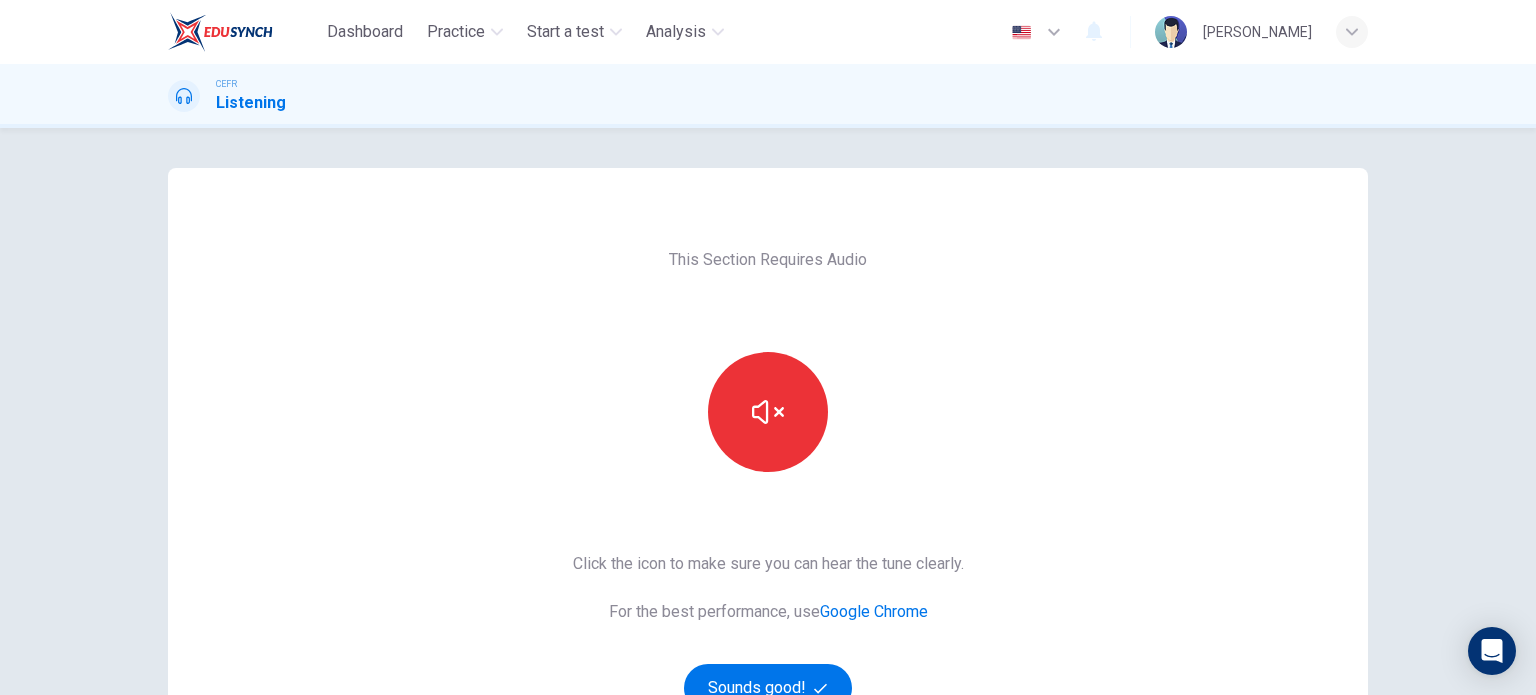scroll, scrollTop: 100, scrollLeft: 0, axis: vertical 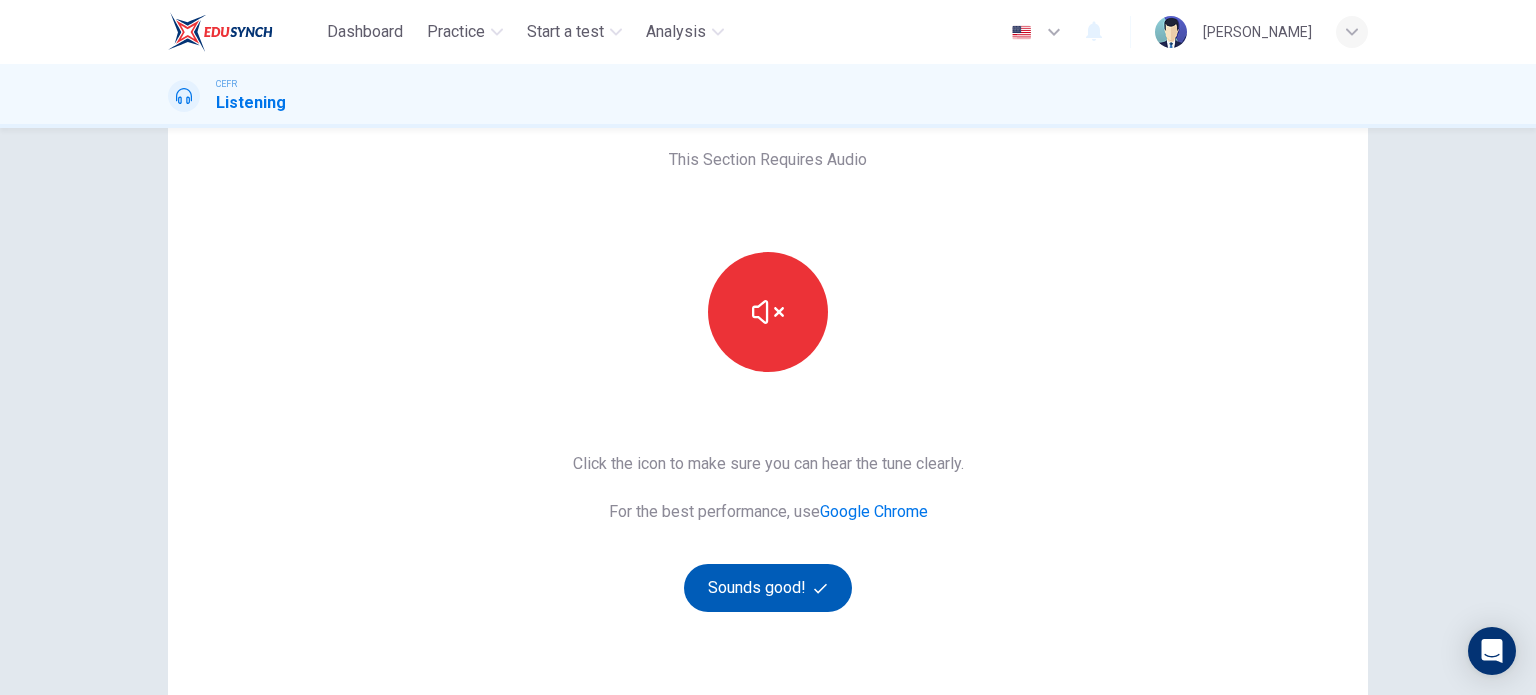 click on "Sounds good!" at bounding box center [768, 588] 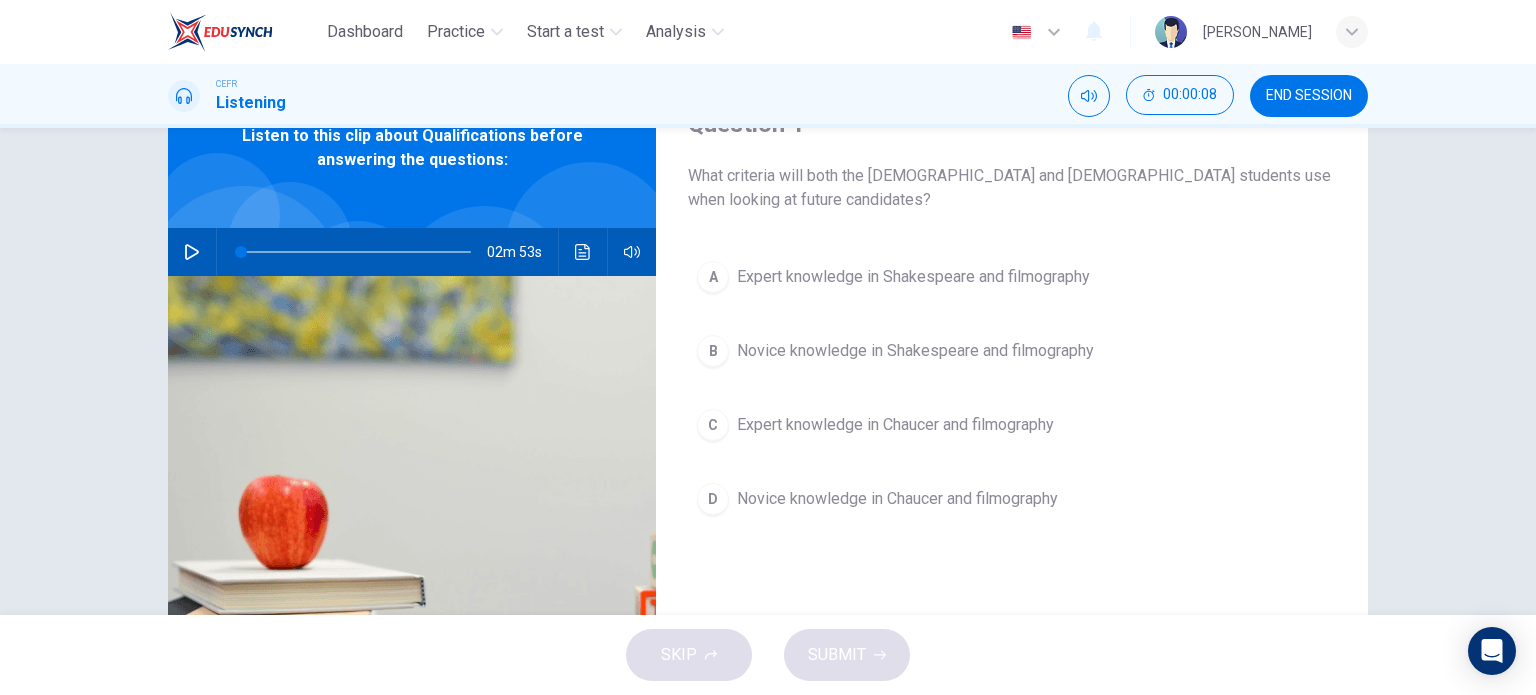click 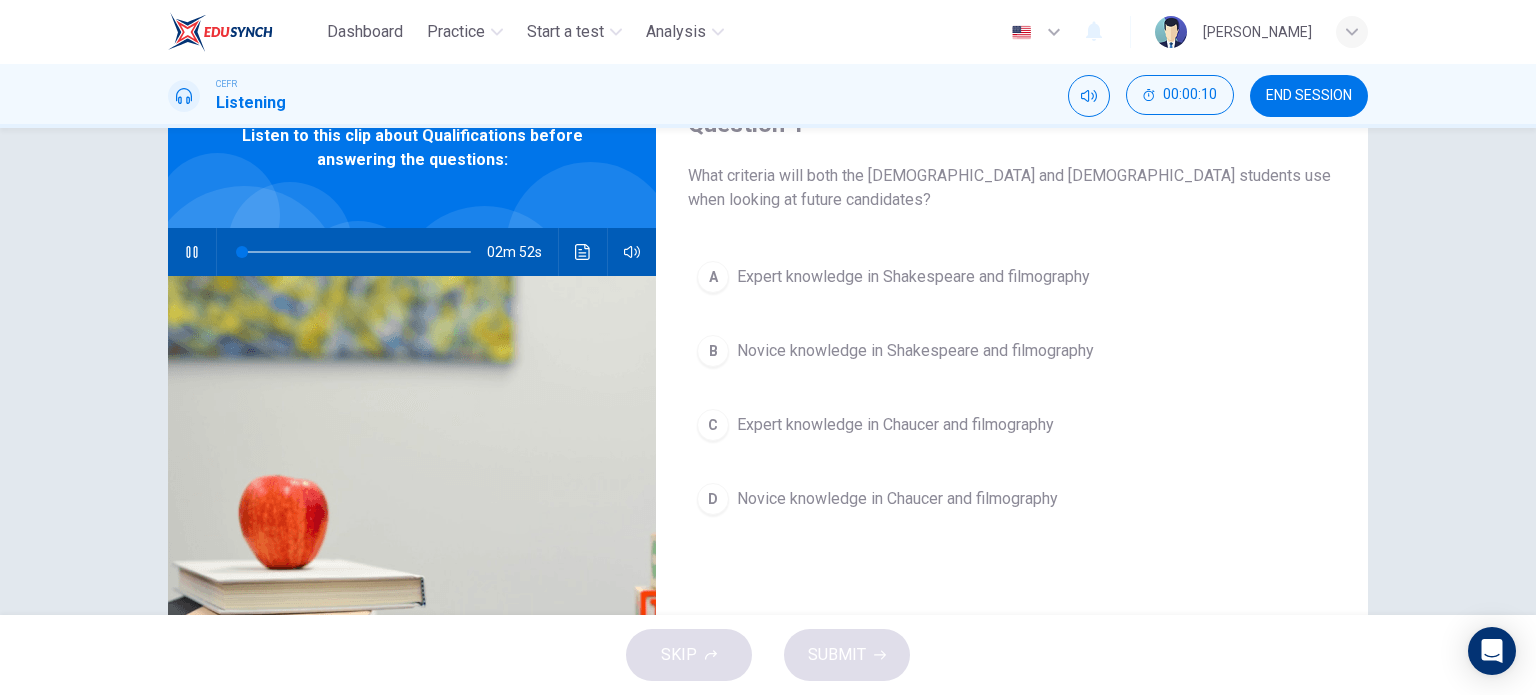 type on "1" 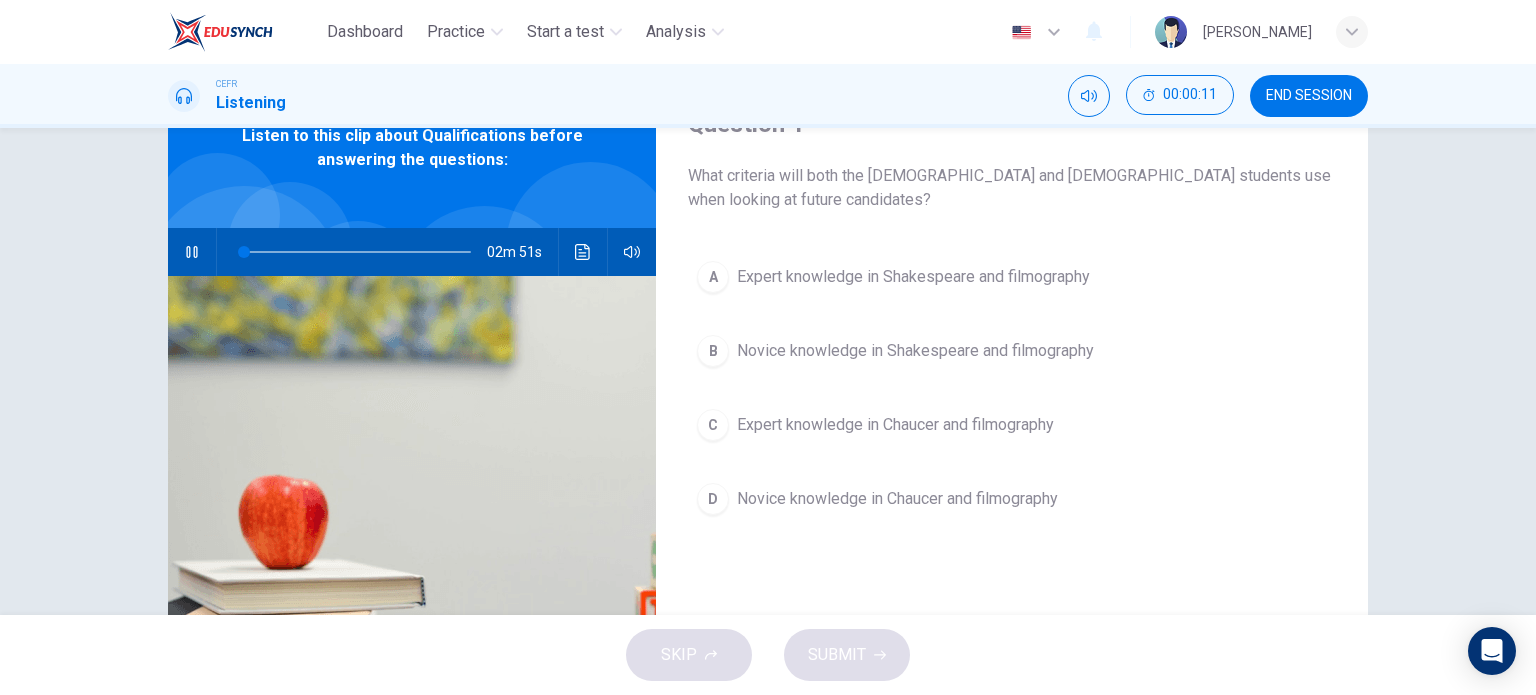 type 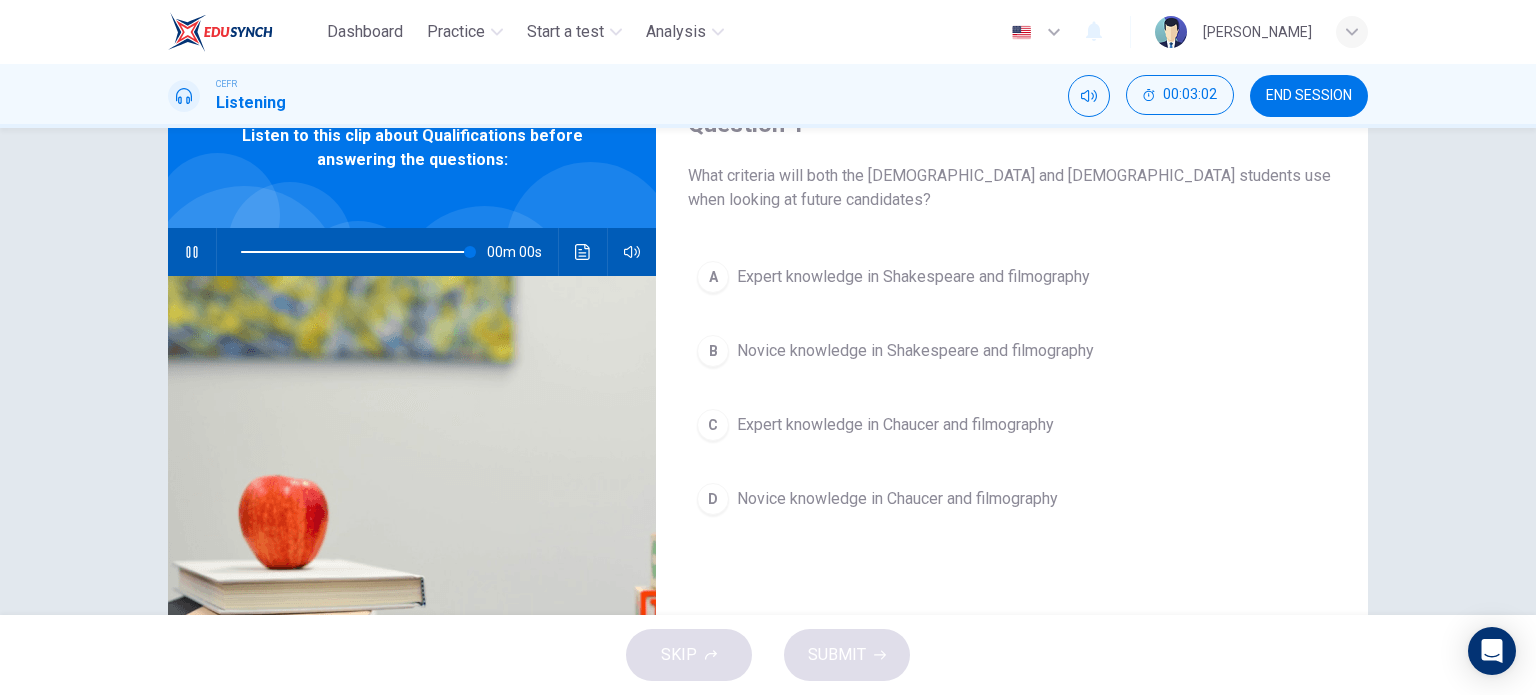 scroll, scrollTop: 0, scrollLeft: 0, axis: both 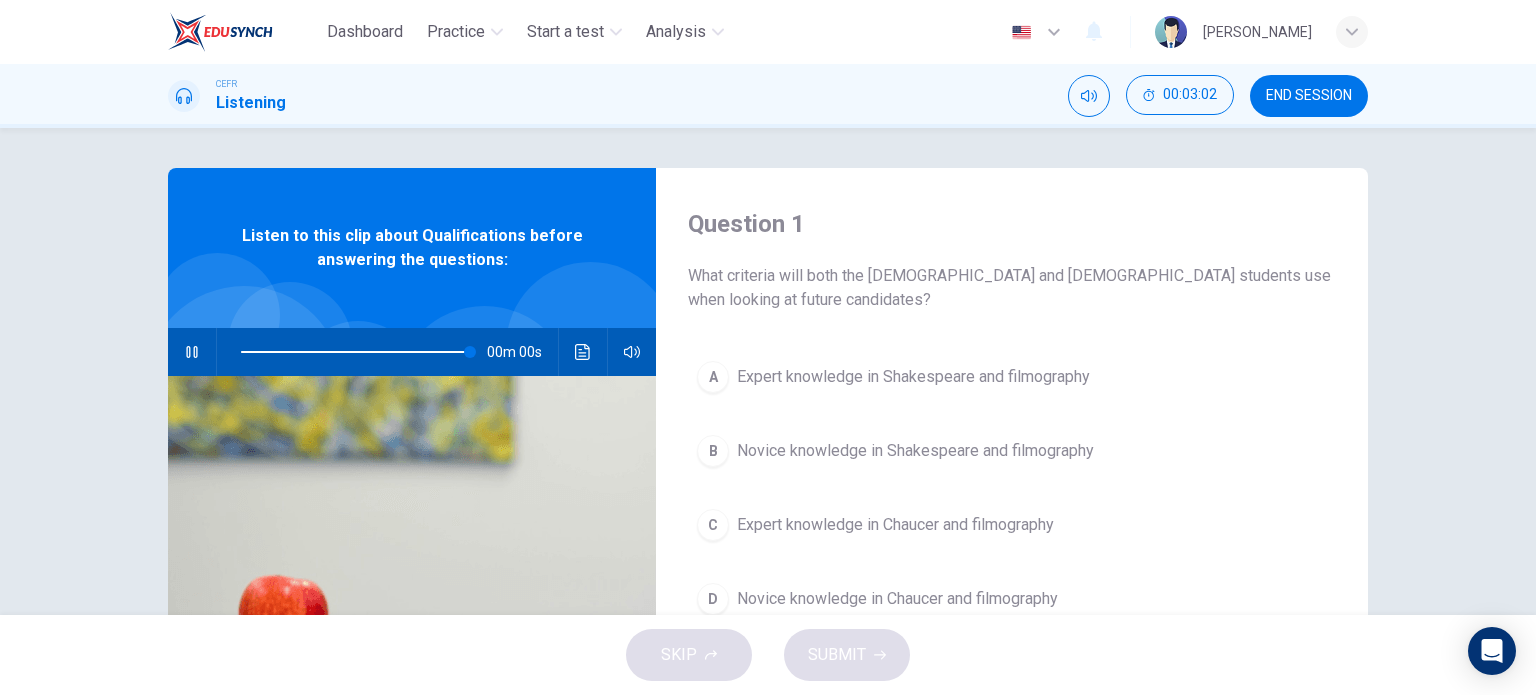 type on "0" 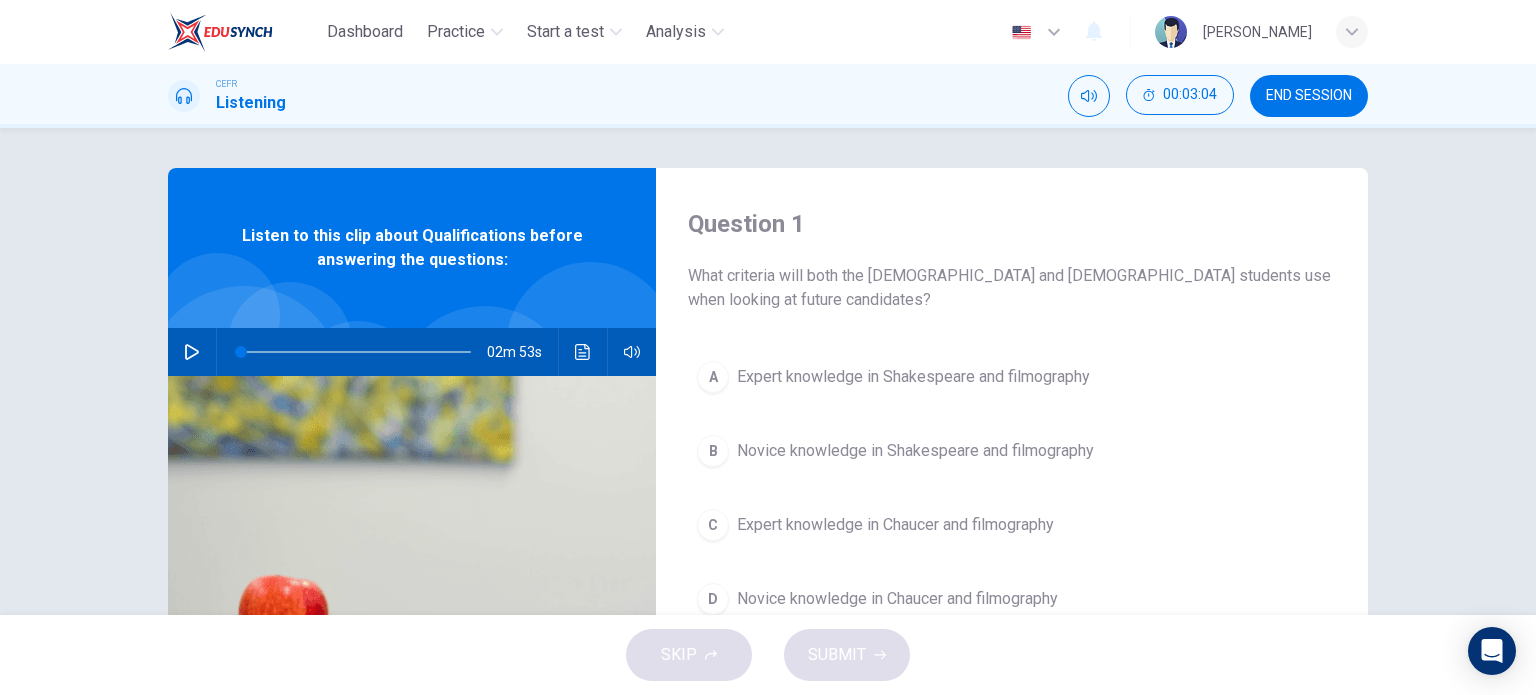 scroll, scrollTop: 100, scrollLeft: 0, axis: vertical 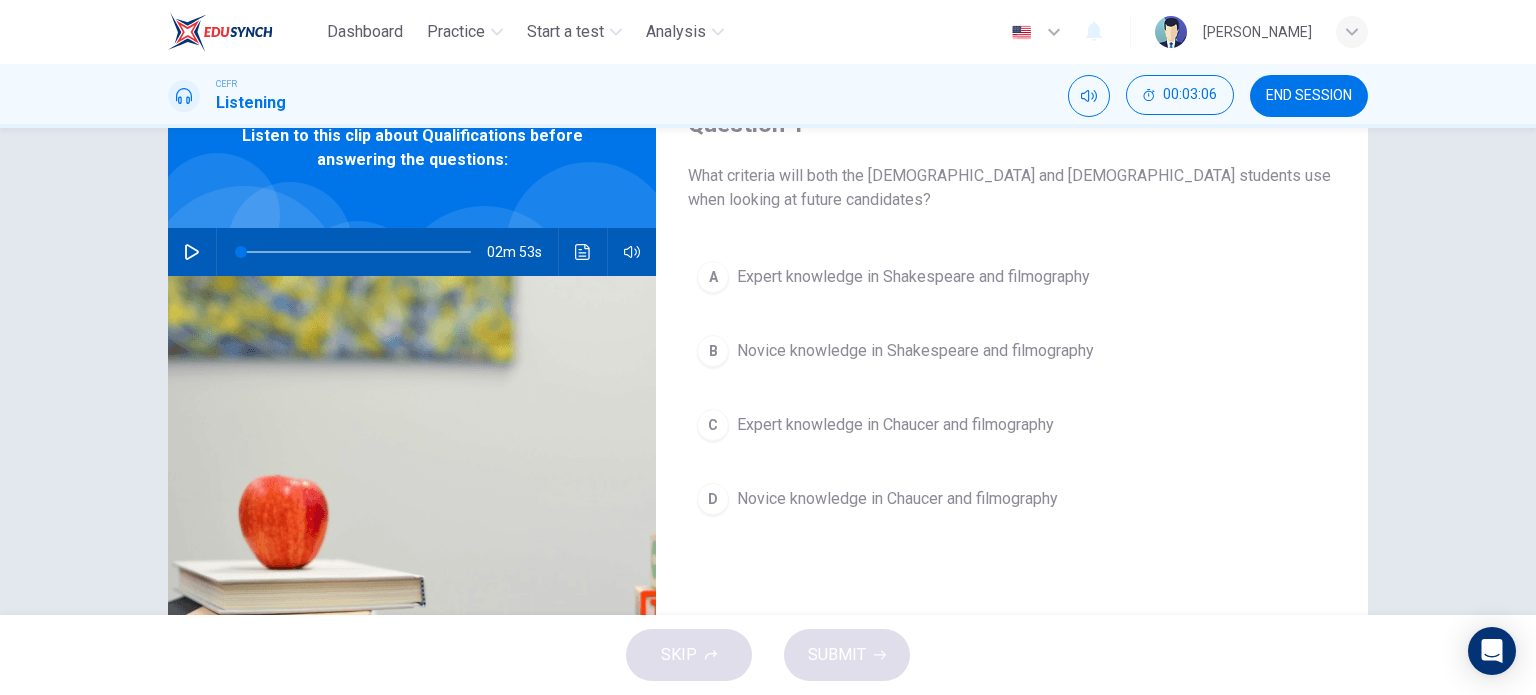 click on "A Expert knowledge in Shakespeare and filmography" at bounding box center [1012, 277] 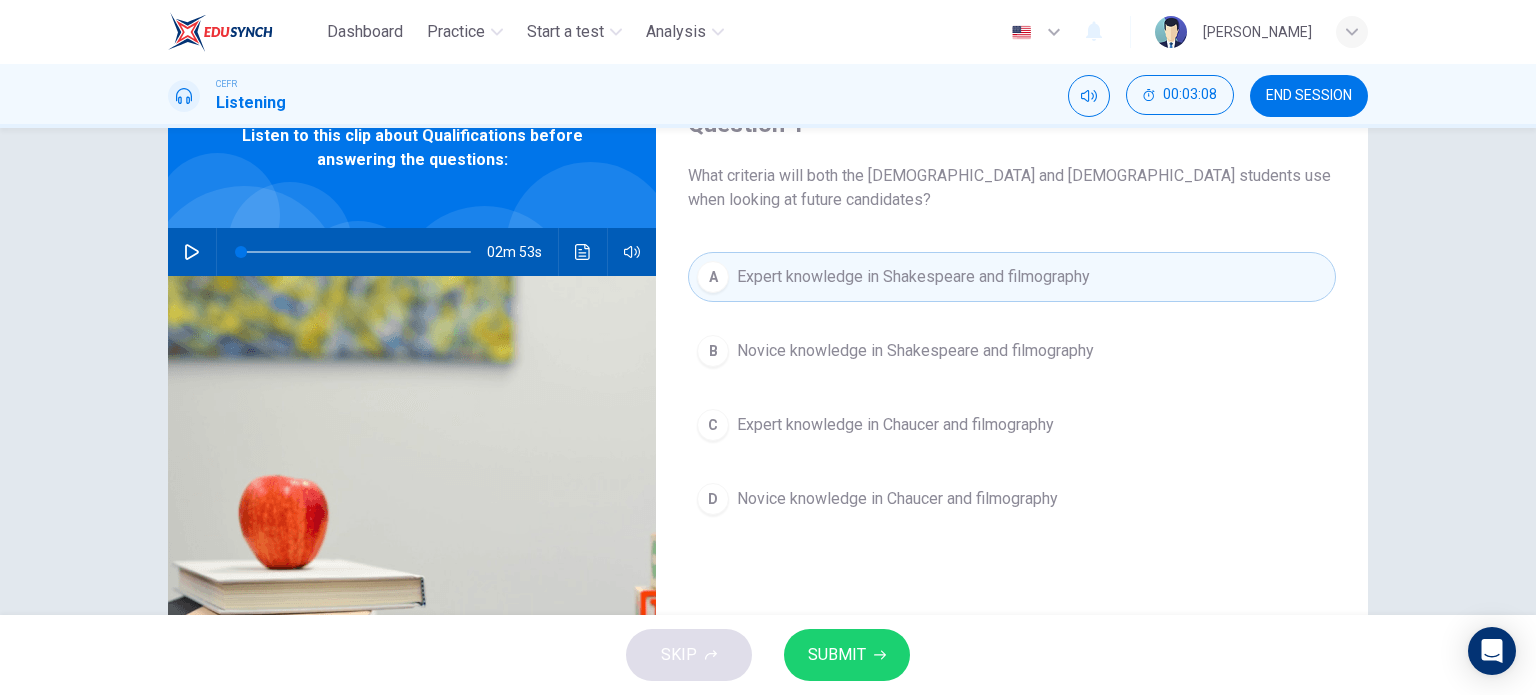 click on "SUBMIT" at bounding box center (837, 655) 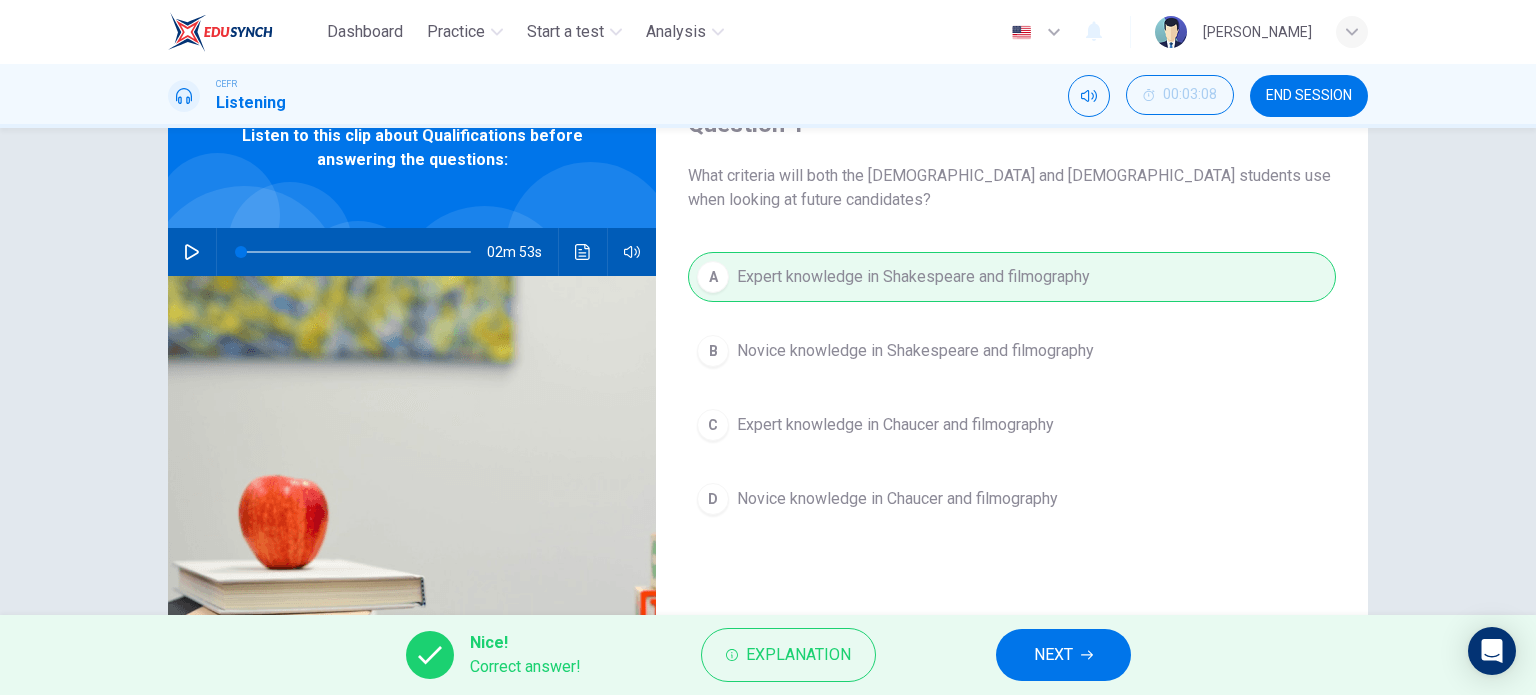 click on "NEXT" at bounding box center [1053, 655] 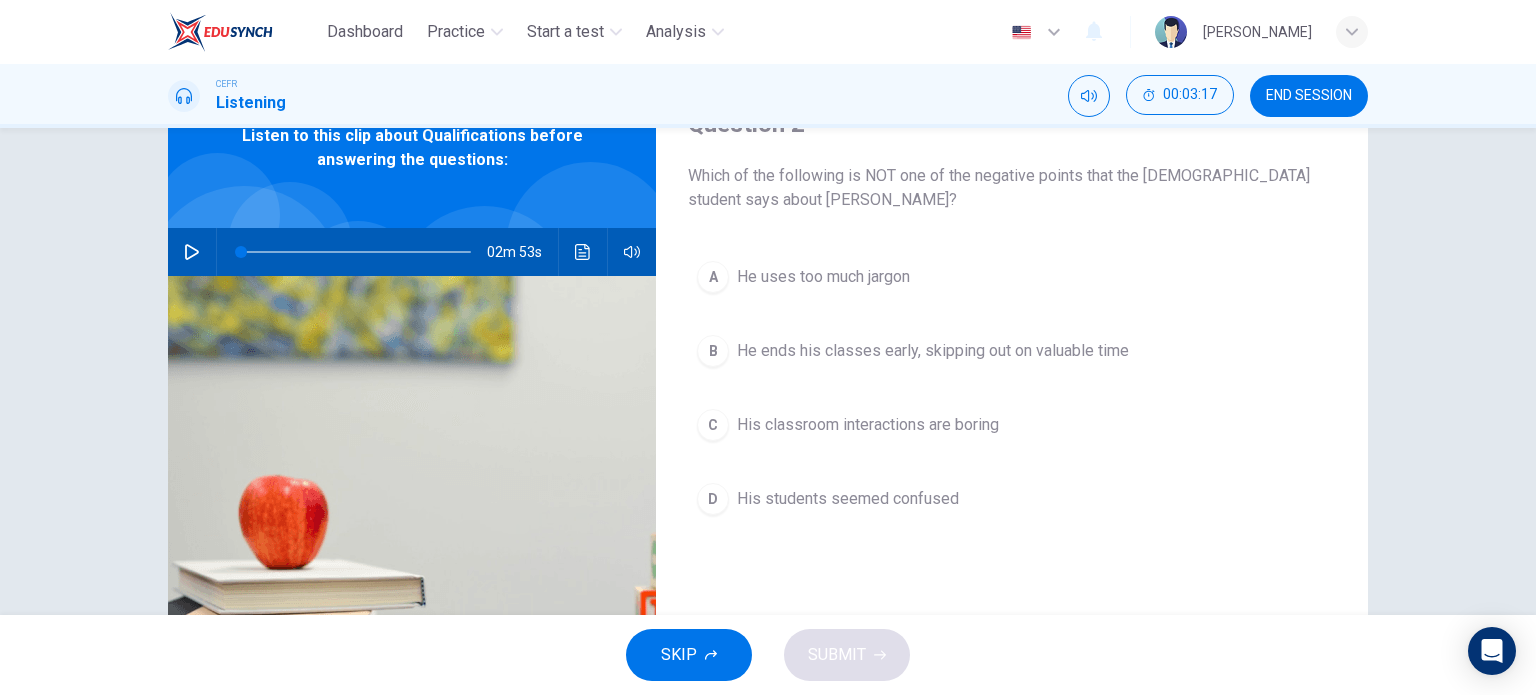 click on "He ends his classes early, skipping out on valuable time" at bounding box center [933, 351] 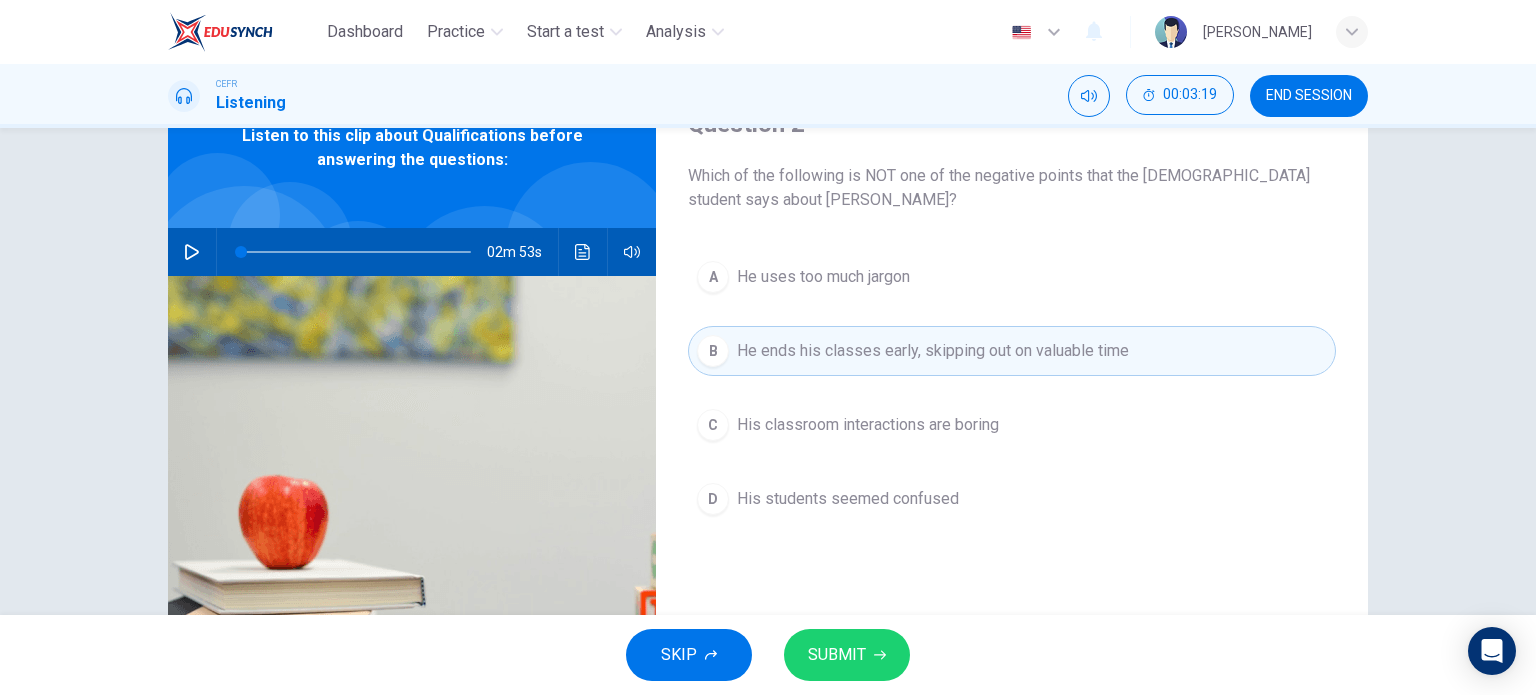 click on "SUBMIT" at bounding box center [847, 655] 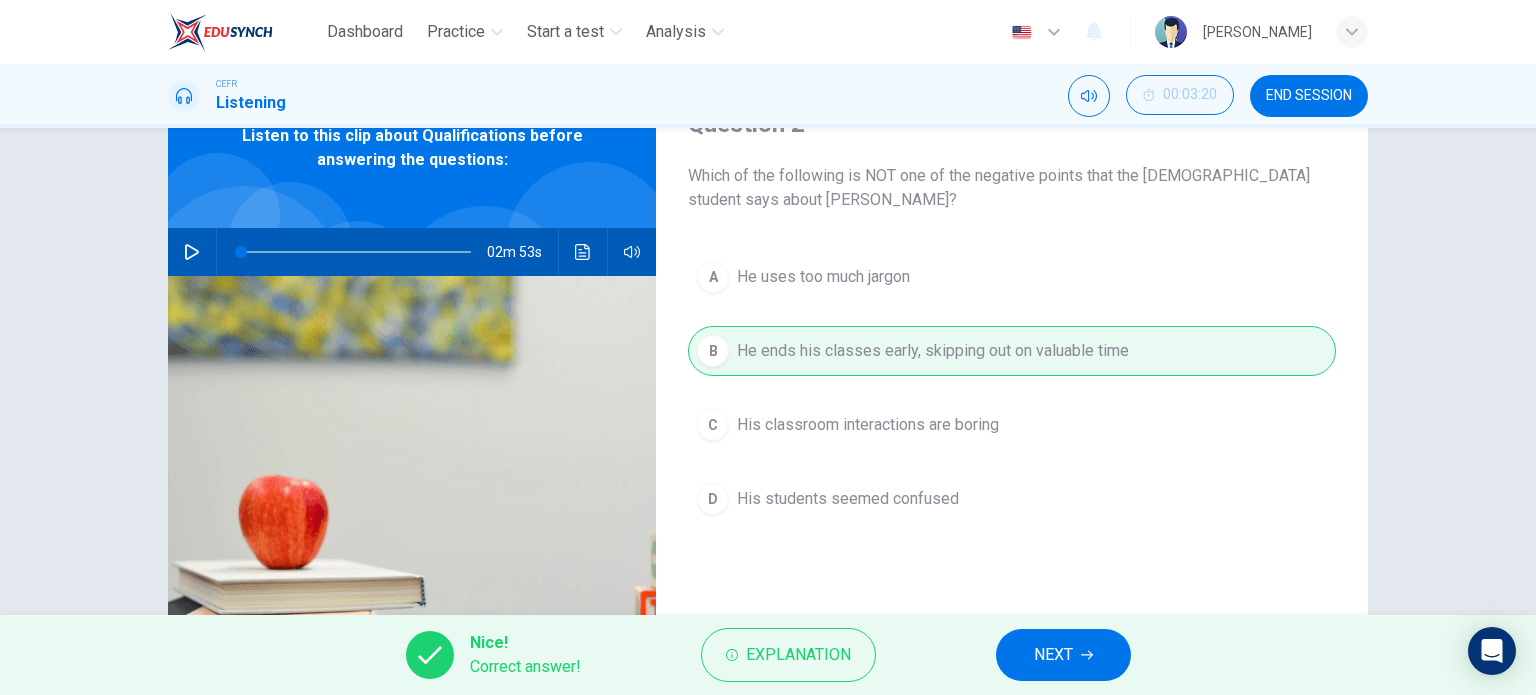 click on "NEXT" at bounding box center [1053, 655] 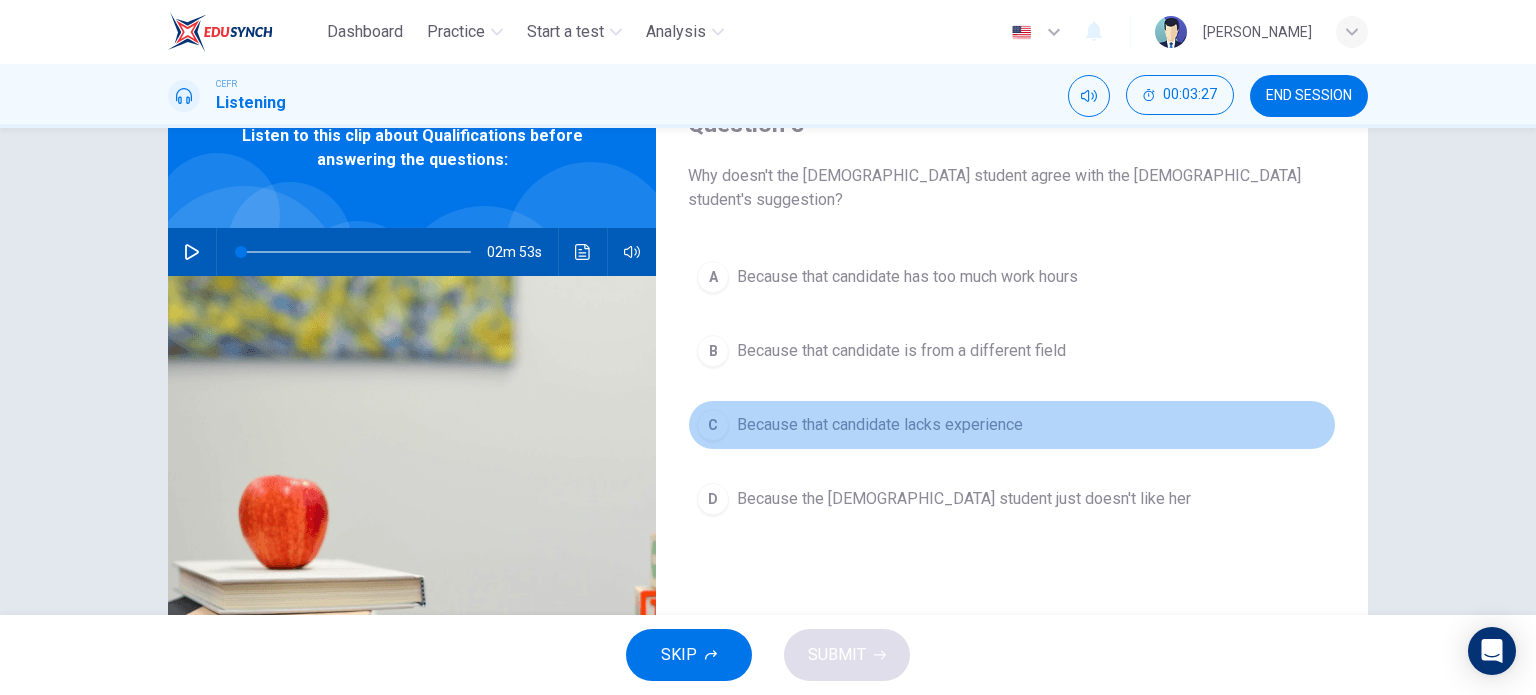 click on "Because that candidate lacks experience" at bounding box center (880, 425) 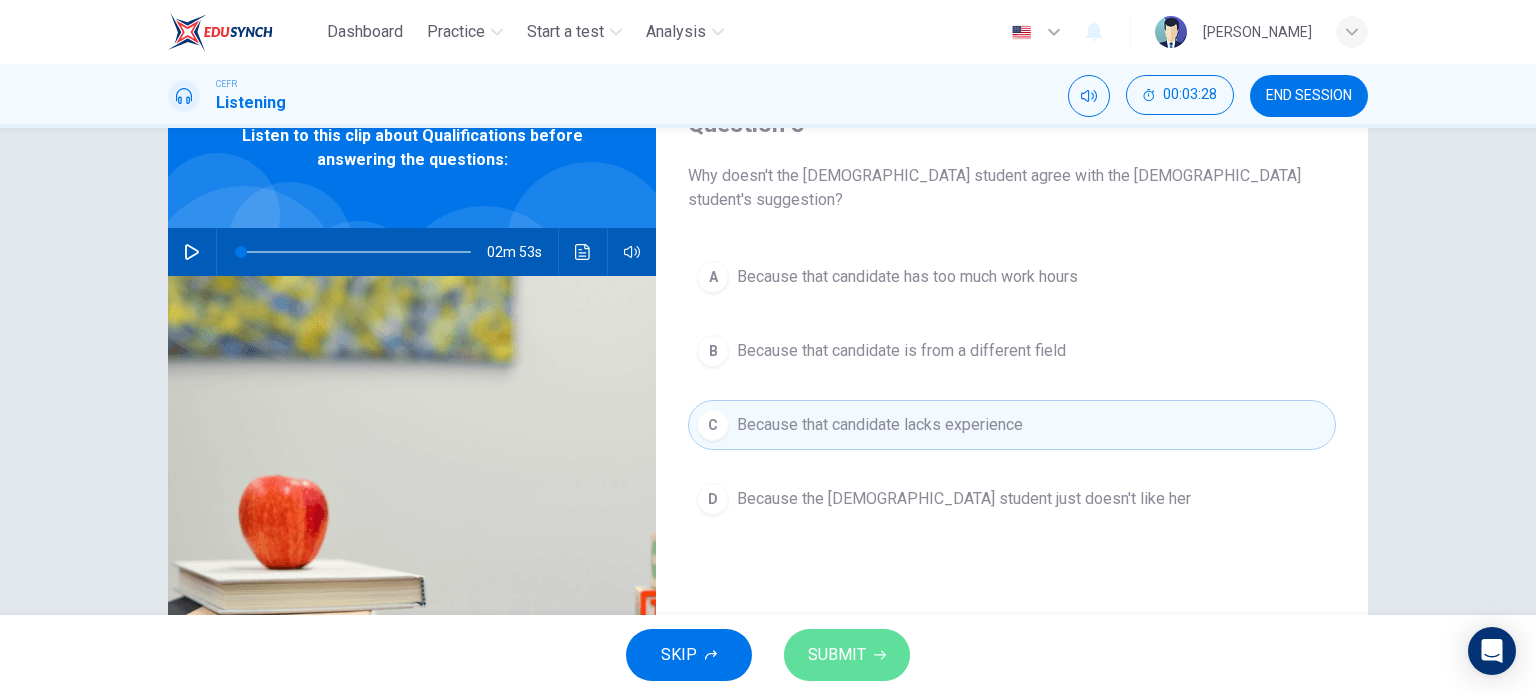 click on "SUBMIT" at bounding box center (837, 655) 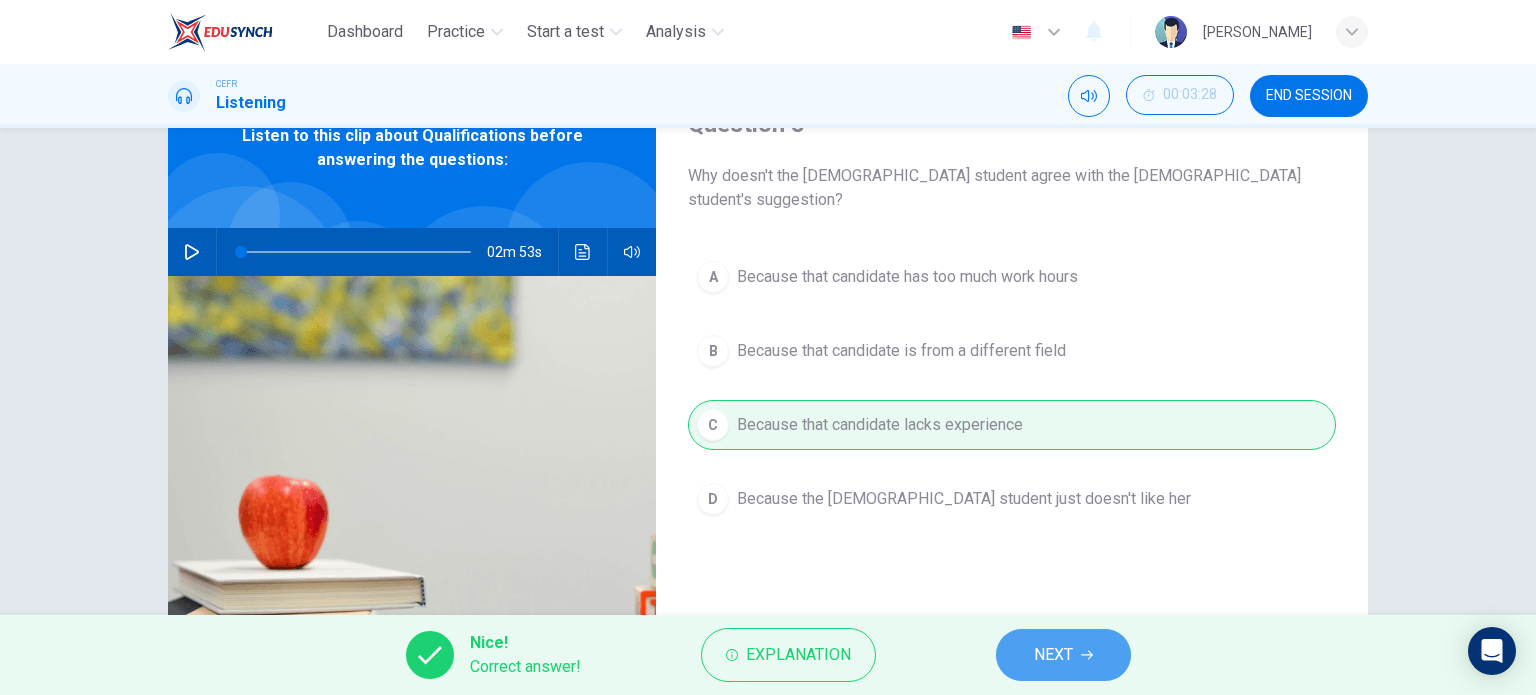 click on "NEXT" at bounding box center [1063, 655] 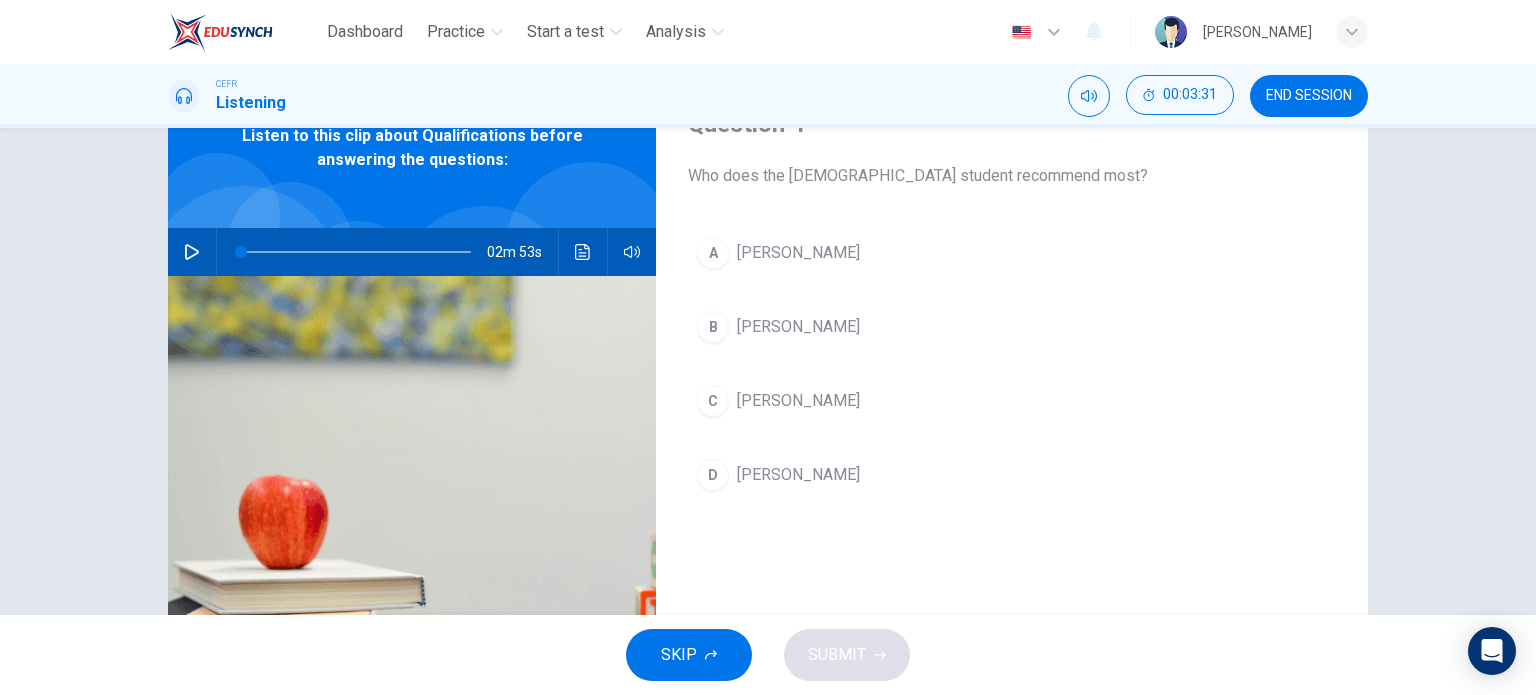 click on "Amilia" at bounding box center [798, 327] 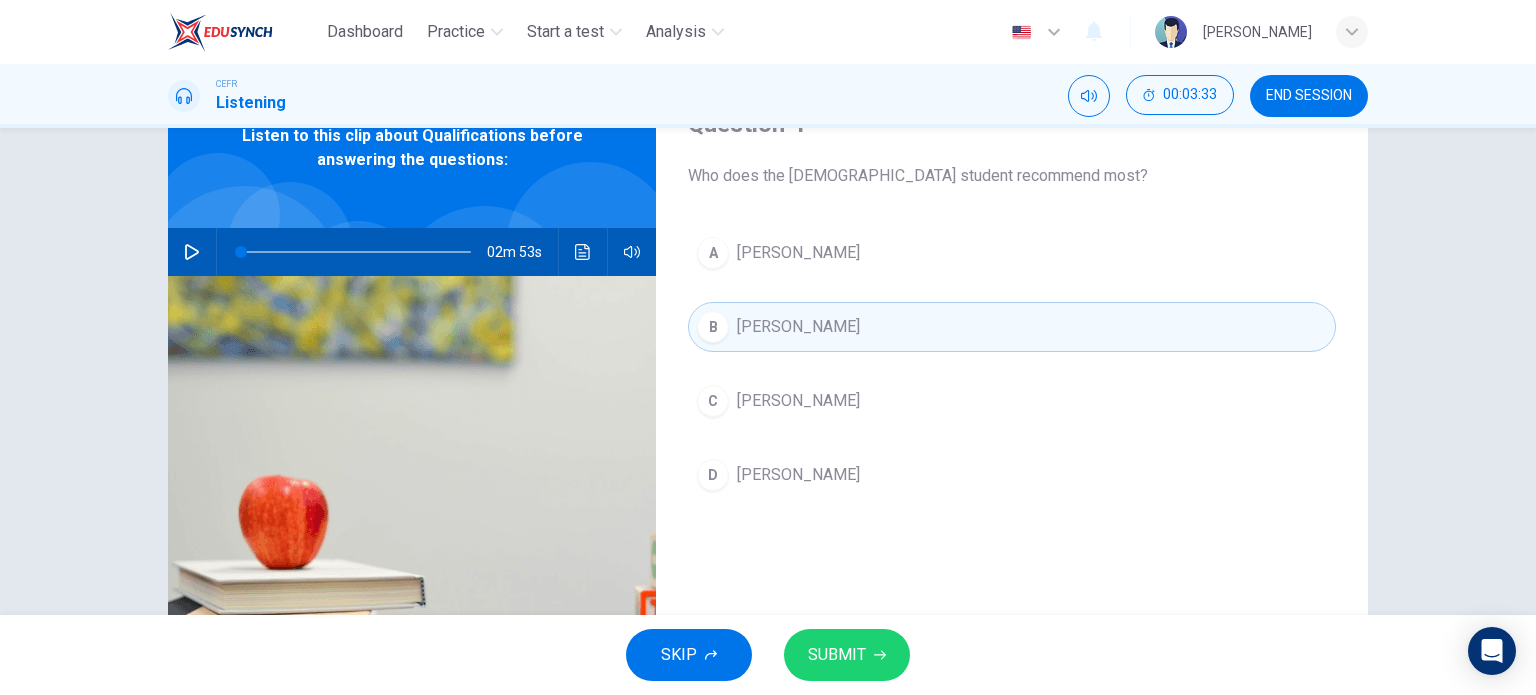 click on "SUBMIT" at bounding box center (837, 655) 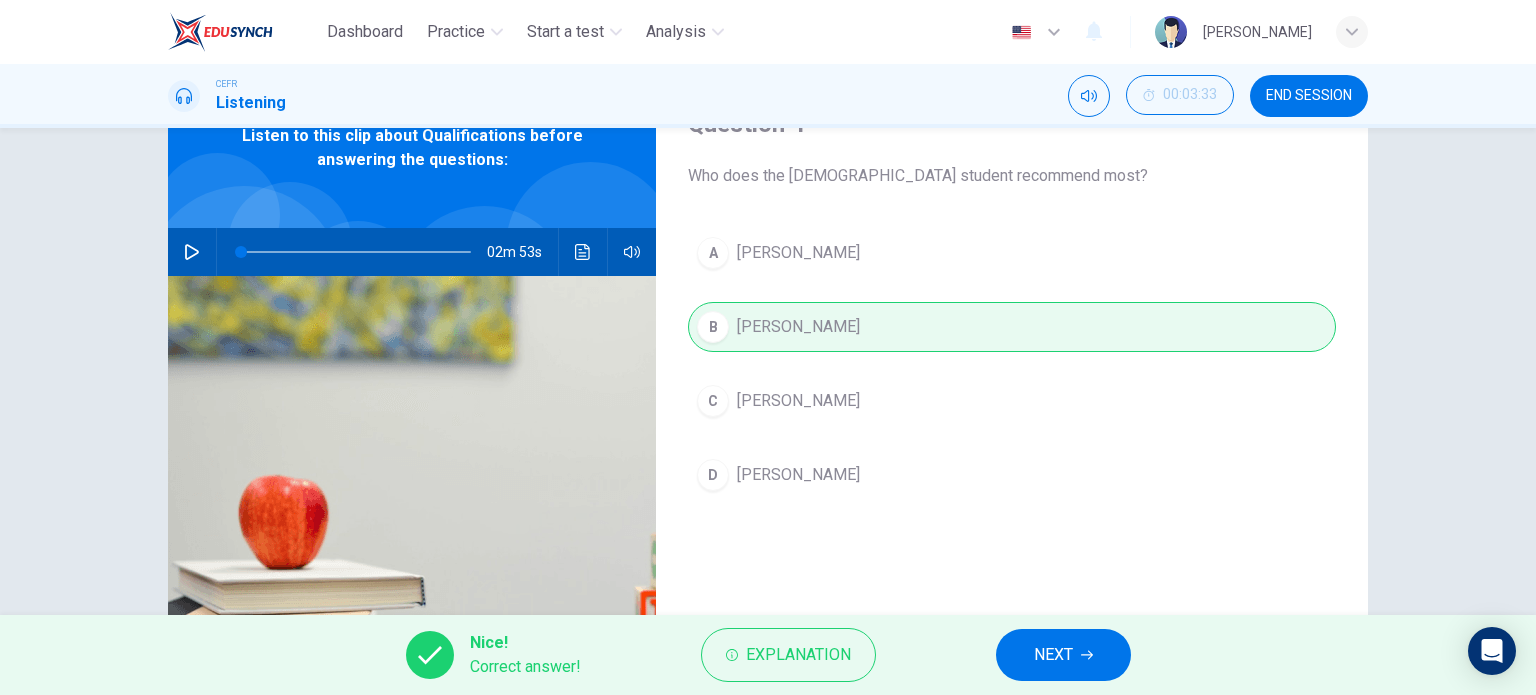 click on "NEXT" at bounding box center [1053, 655] 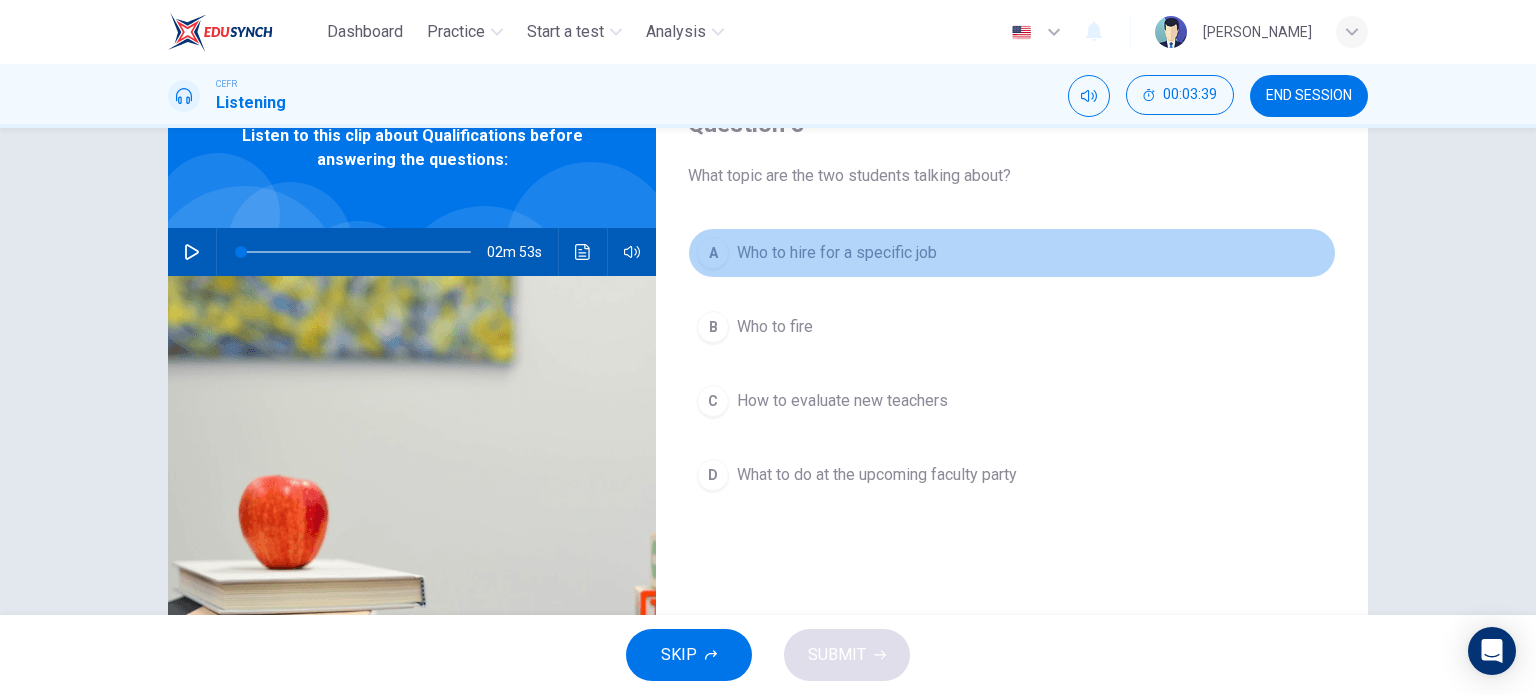 click on "Who to hire for a specific job" at bounding box center (837, 253) 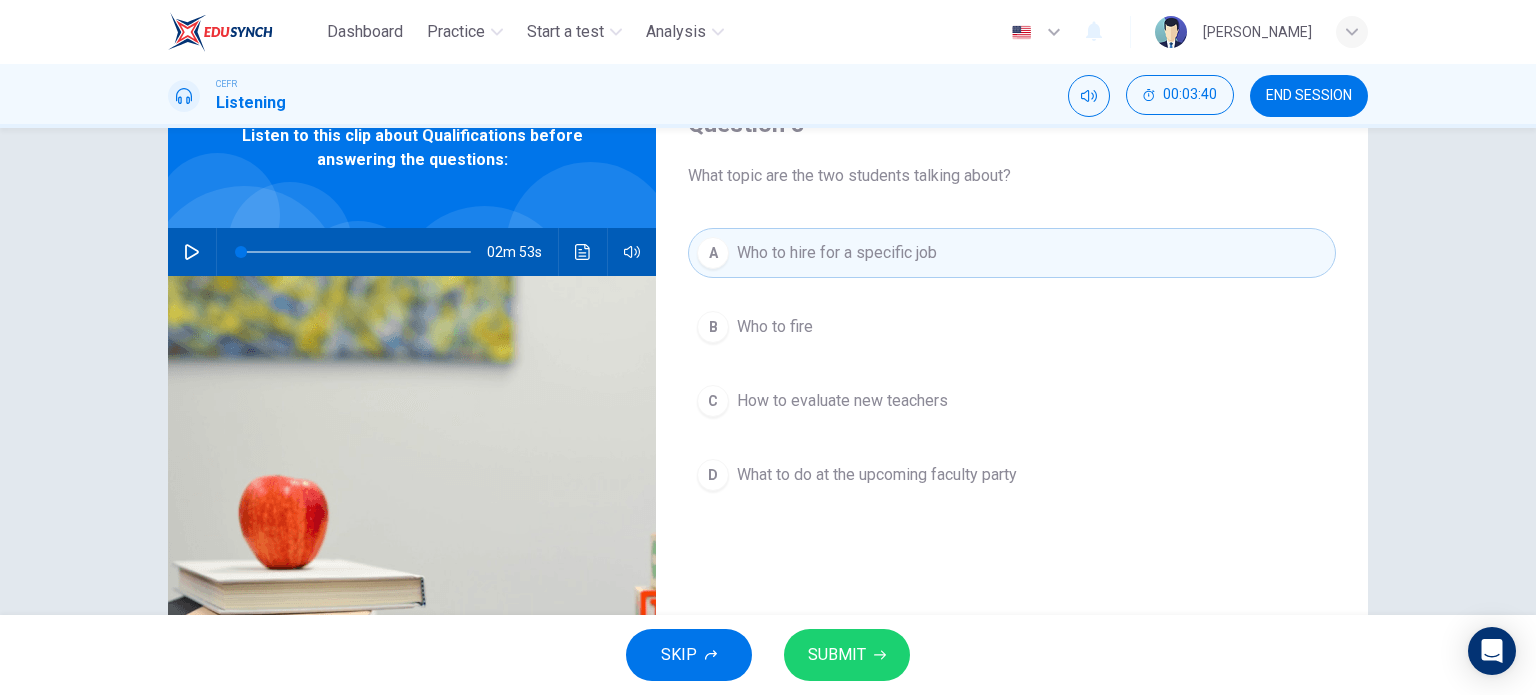 click on "SUBMIT" at bounding box center [837, 655] 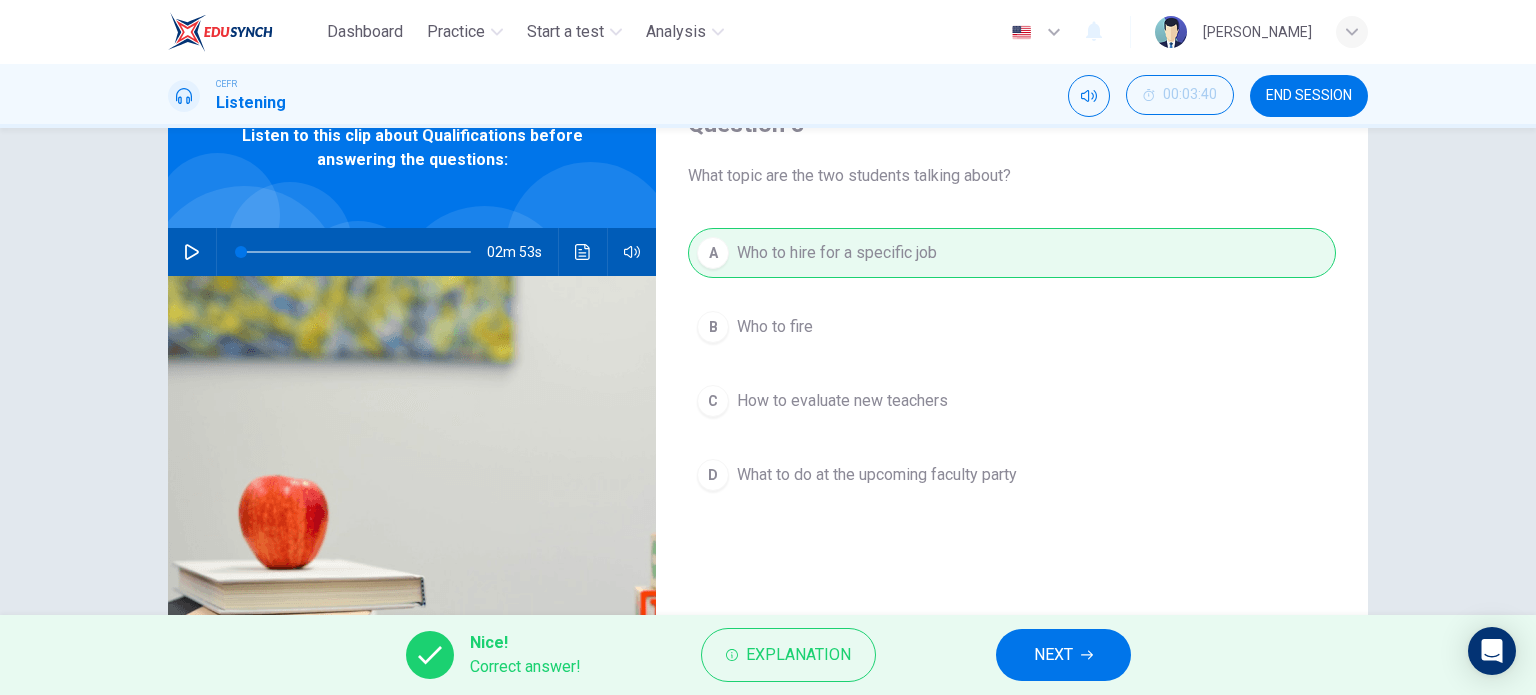click on "NEXT" at bounding box center (1053, 655) 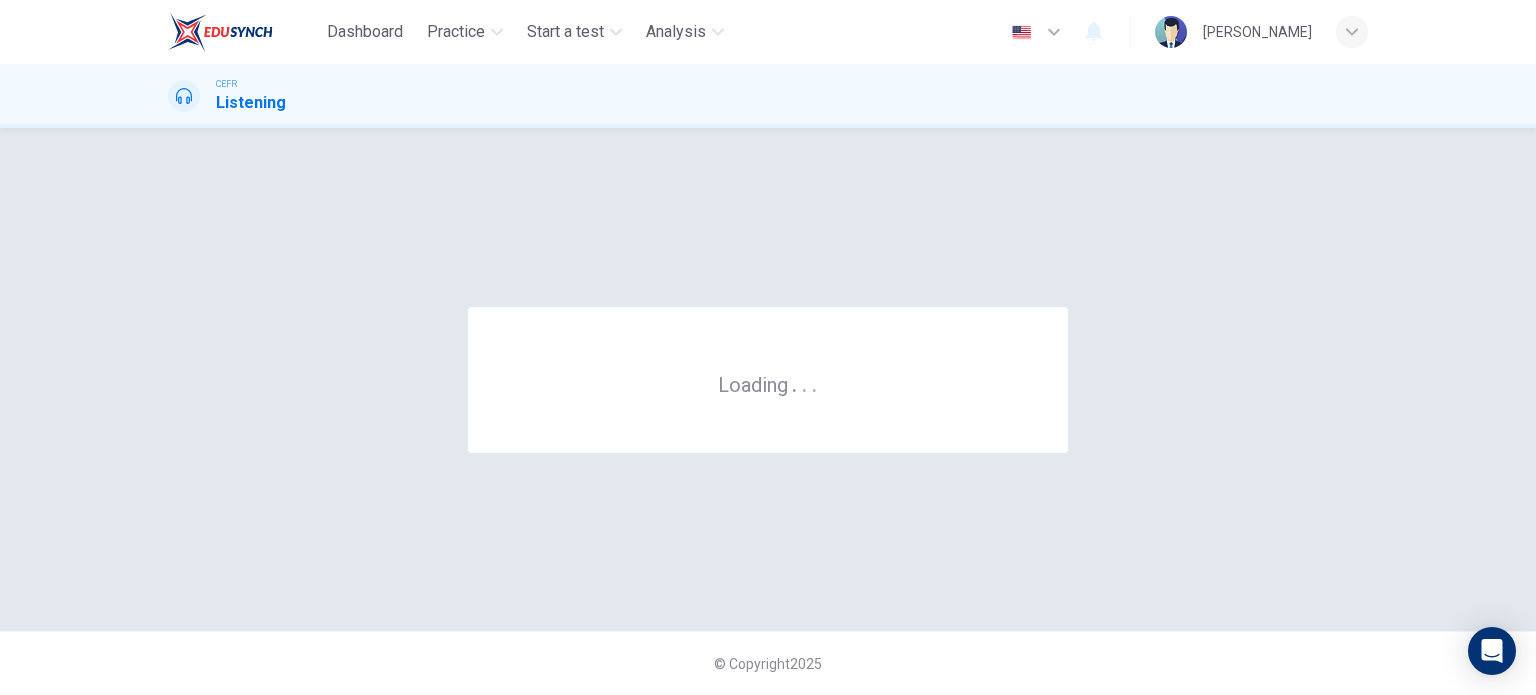 scroll, scrollTop: 0, scrollLeft: 0, axis: both 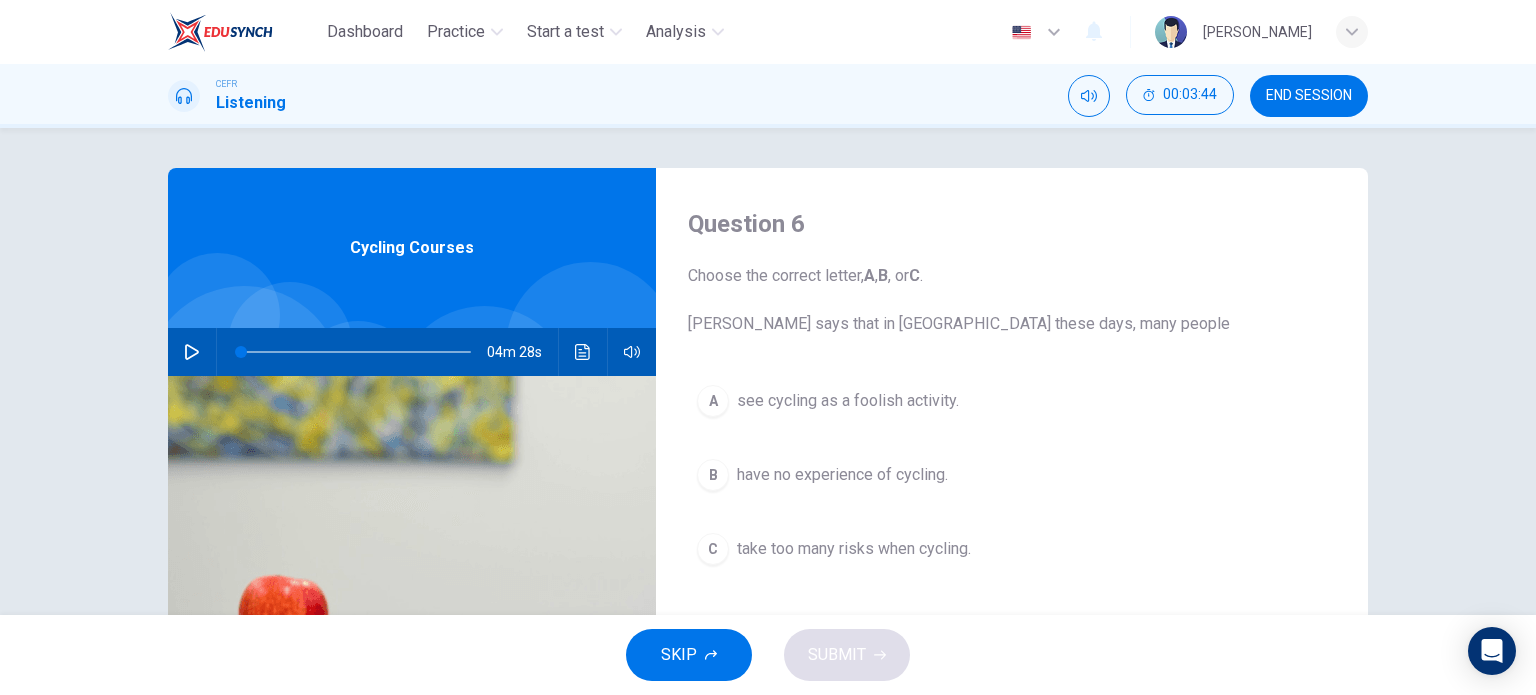 click on "END SESSION" at bounding box center [1309, 96] 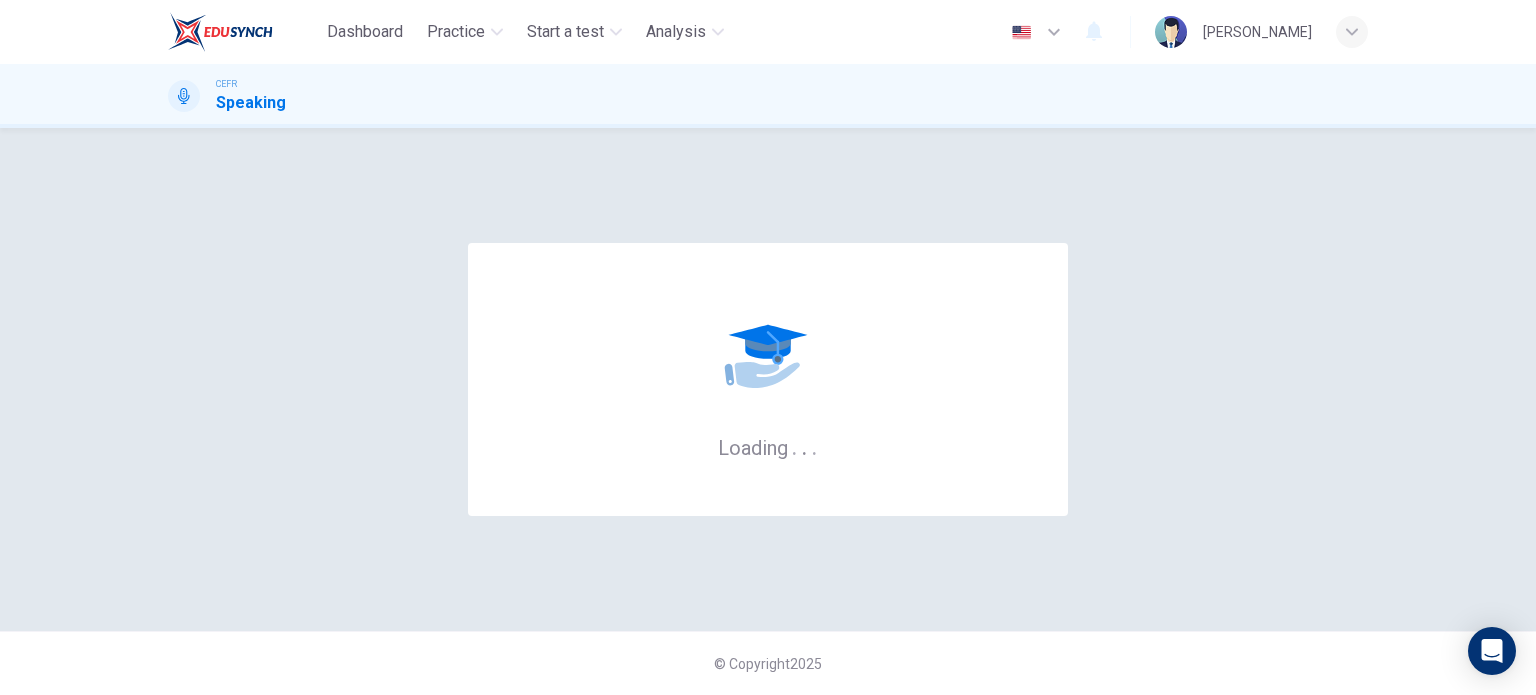 scroll, scrollTop: 0, scrollLeft: 0, axis: both 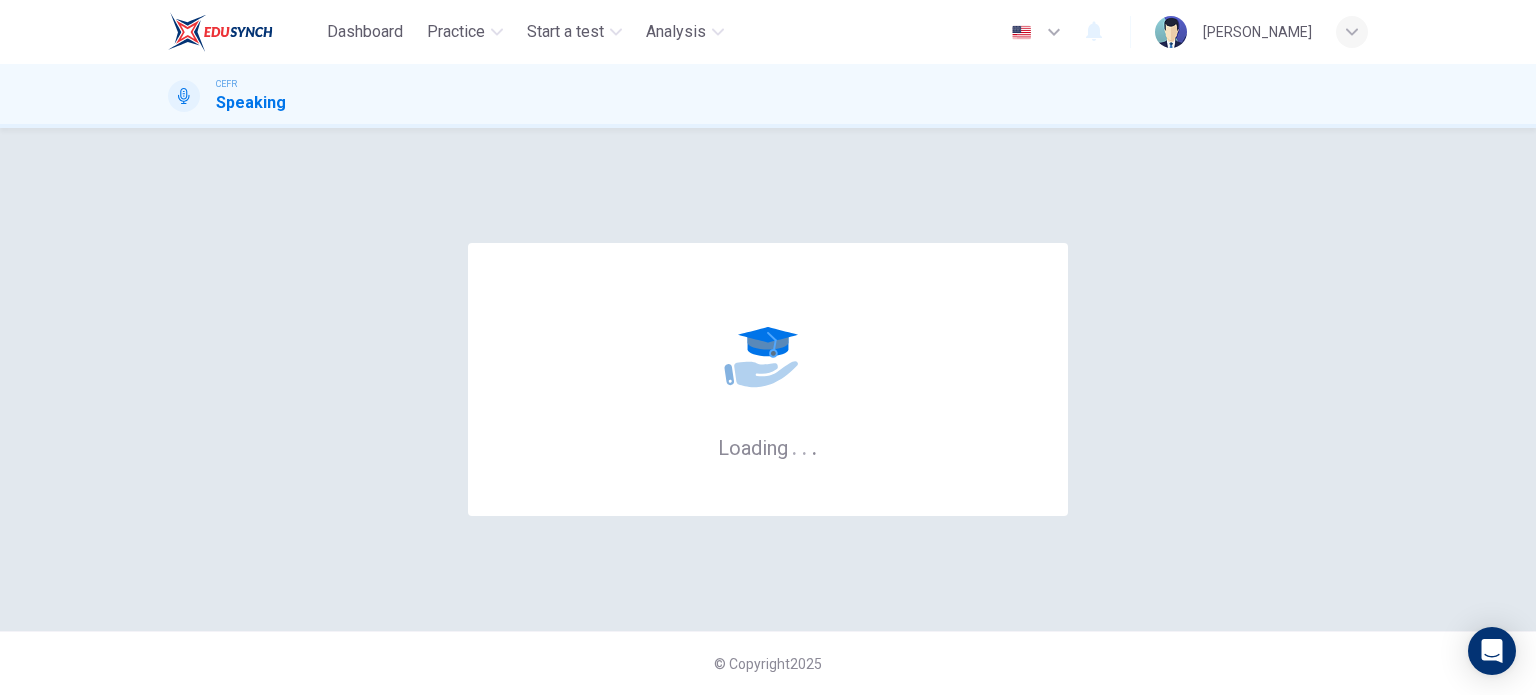 click on "Practice" at bounding box center (456, 32) 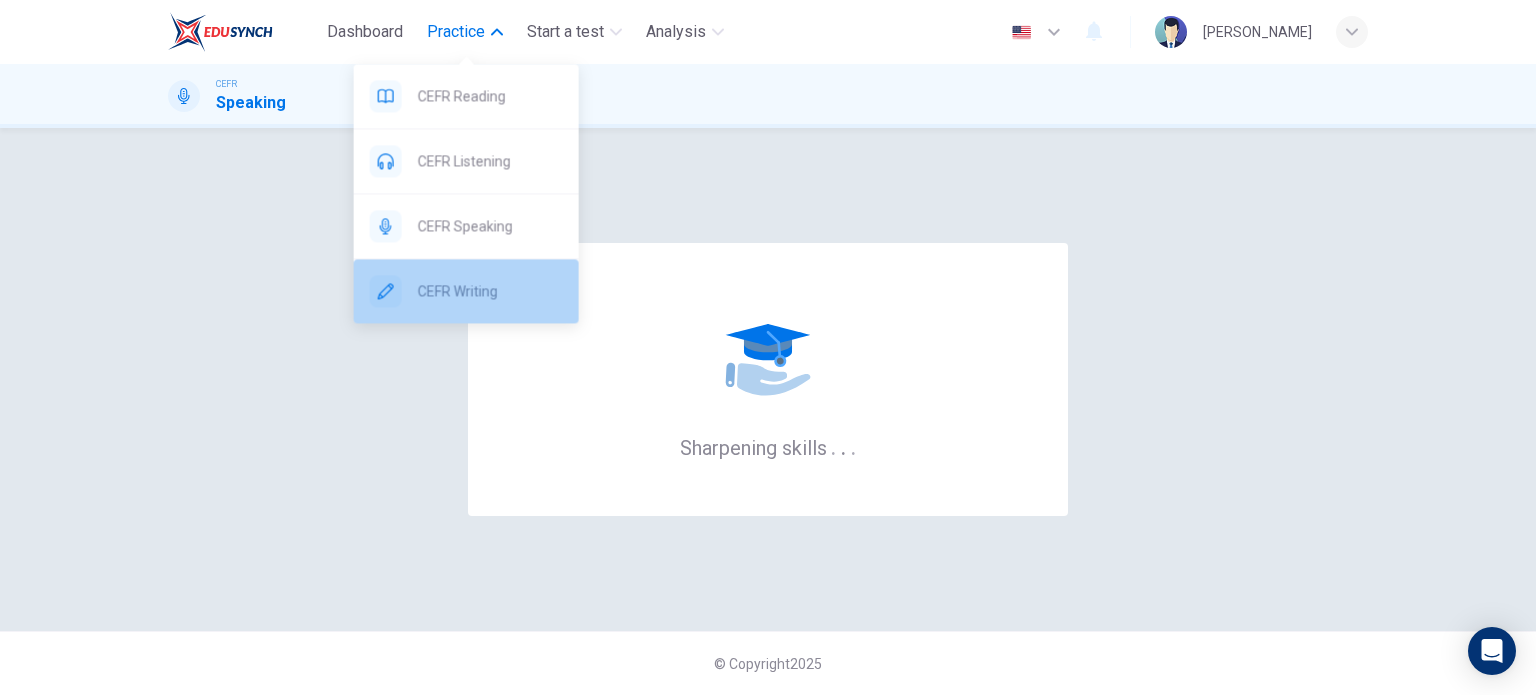 drag, startPoint x: 509, startPoint y: 281, endPoint x: 871, endPoint y: 131, distance: 391.84692 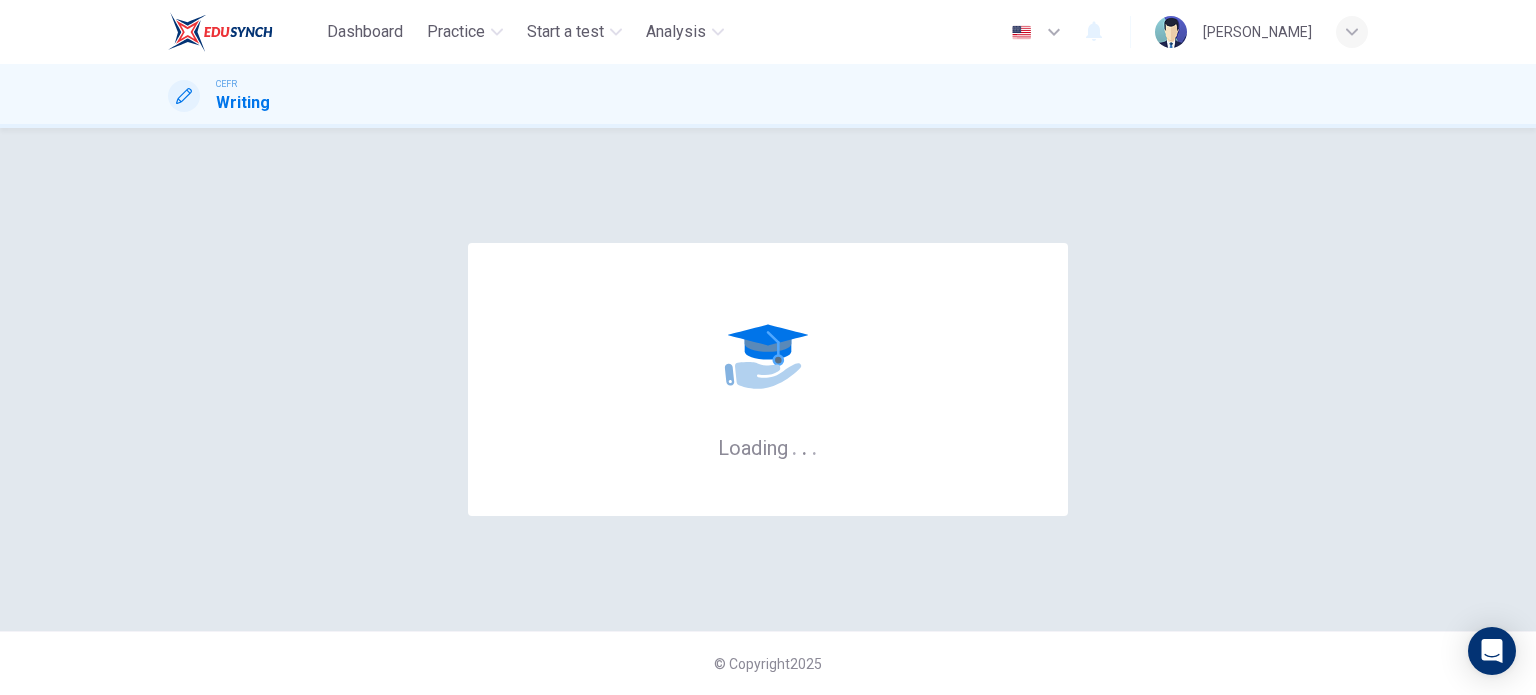 scroll, scrollTop: 0, scrollLeft: 0, axis: both 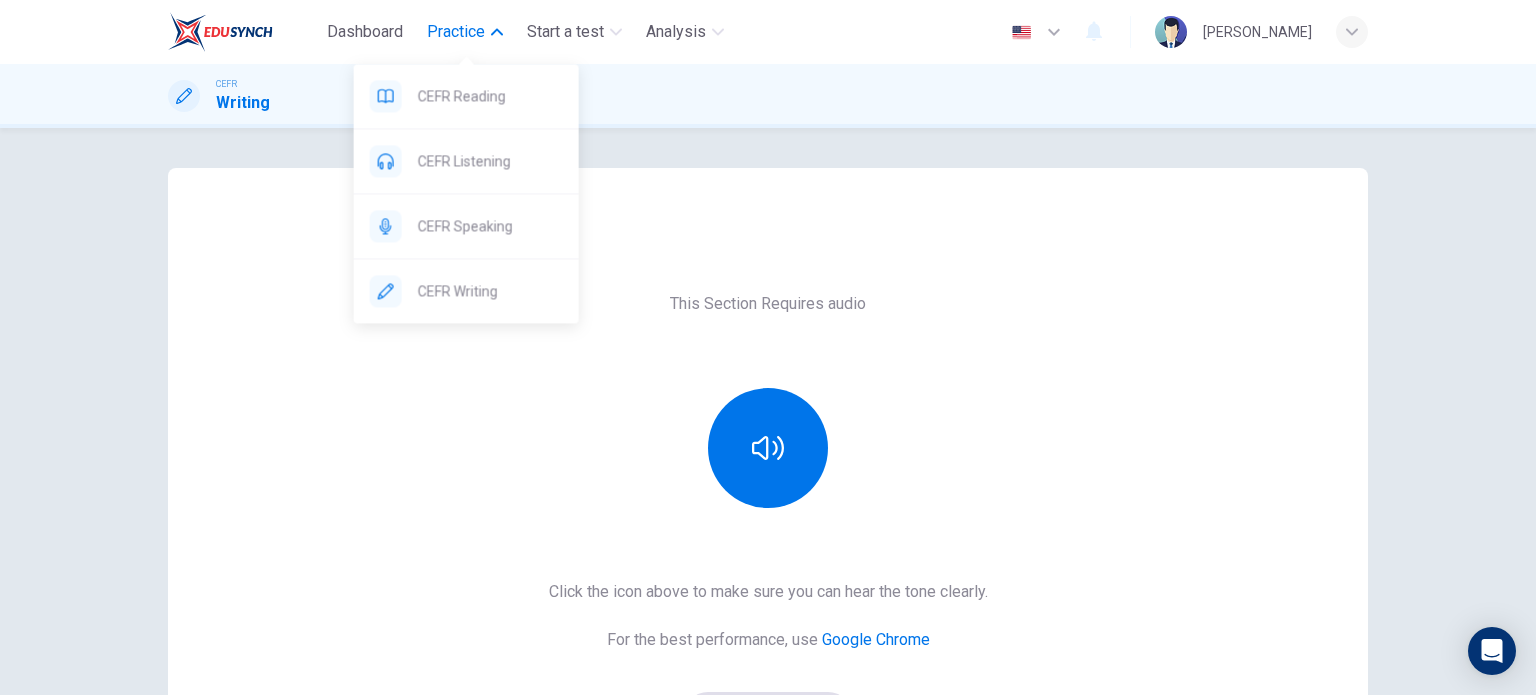 click on "Practice" at bounding box center (456, 32) 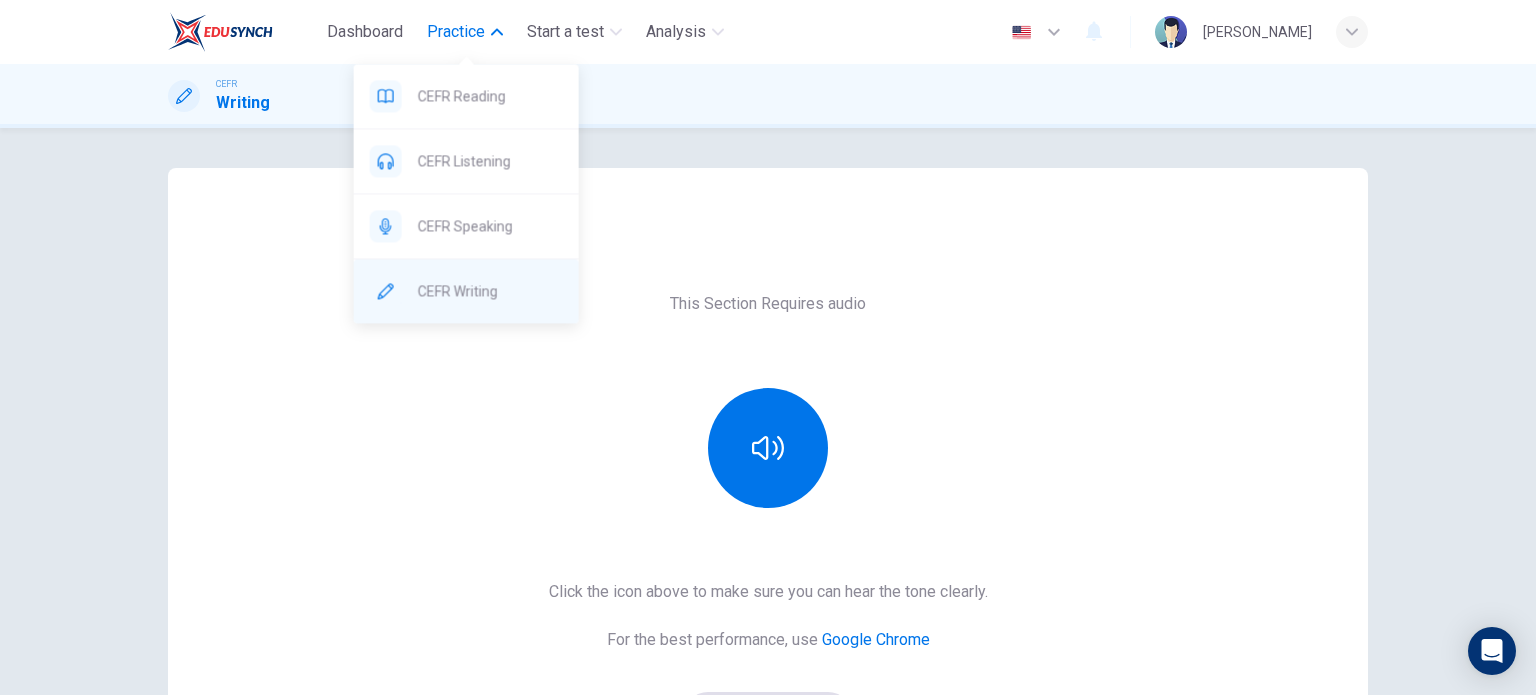 click on "CEFR Writing" at bounding box center (490, 291) 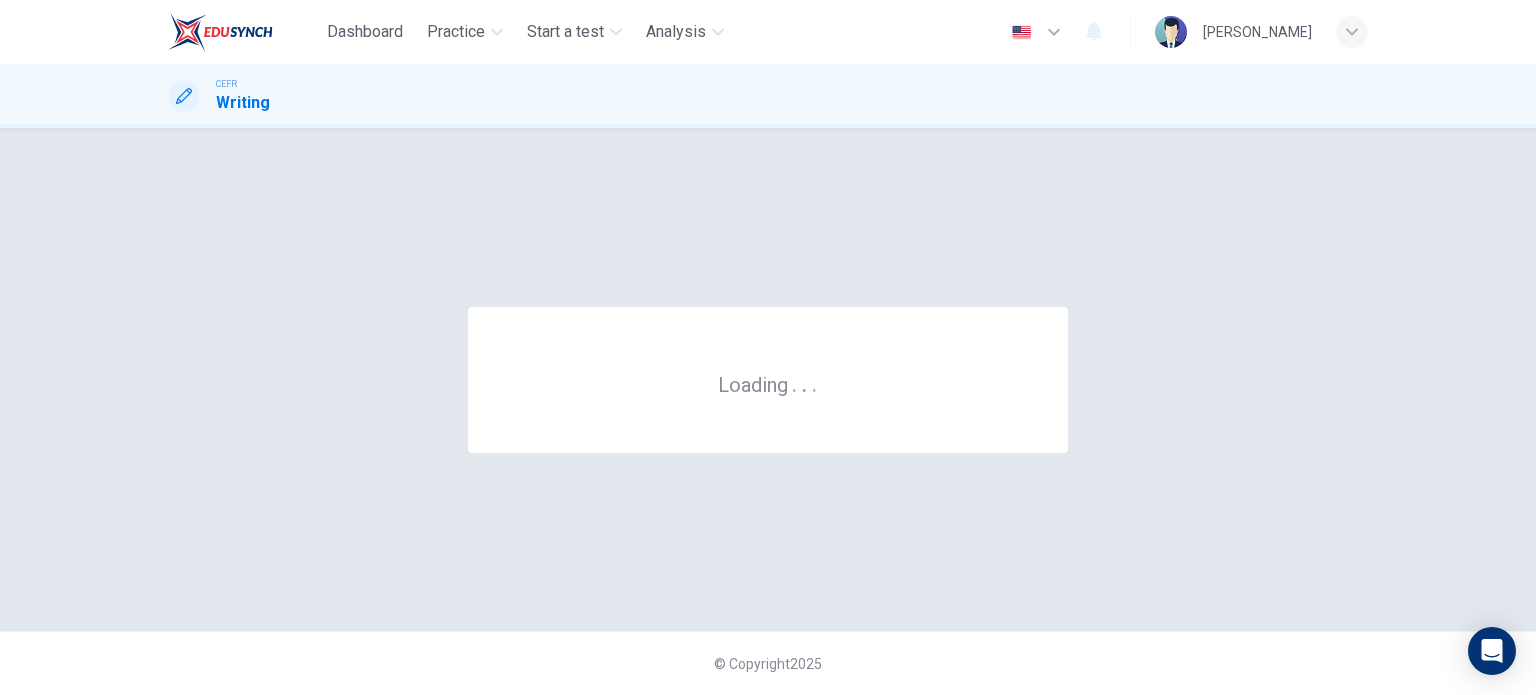 scroll, scrollTop: 0, scrollLeft: 0, axis: both 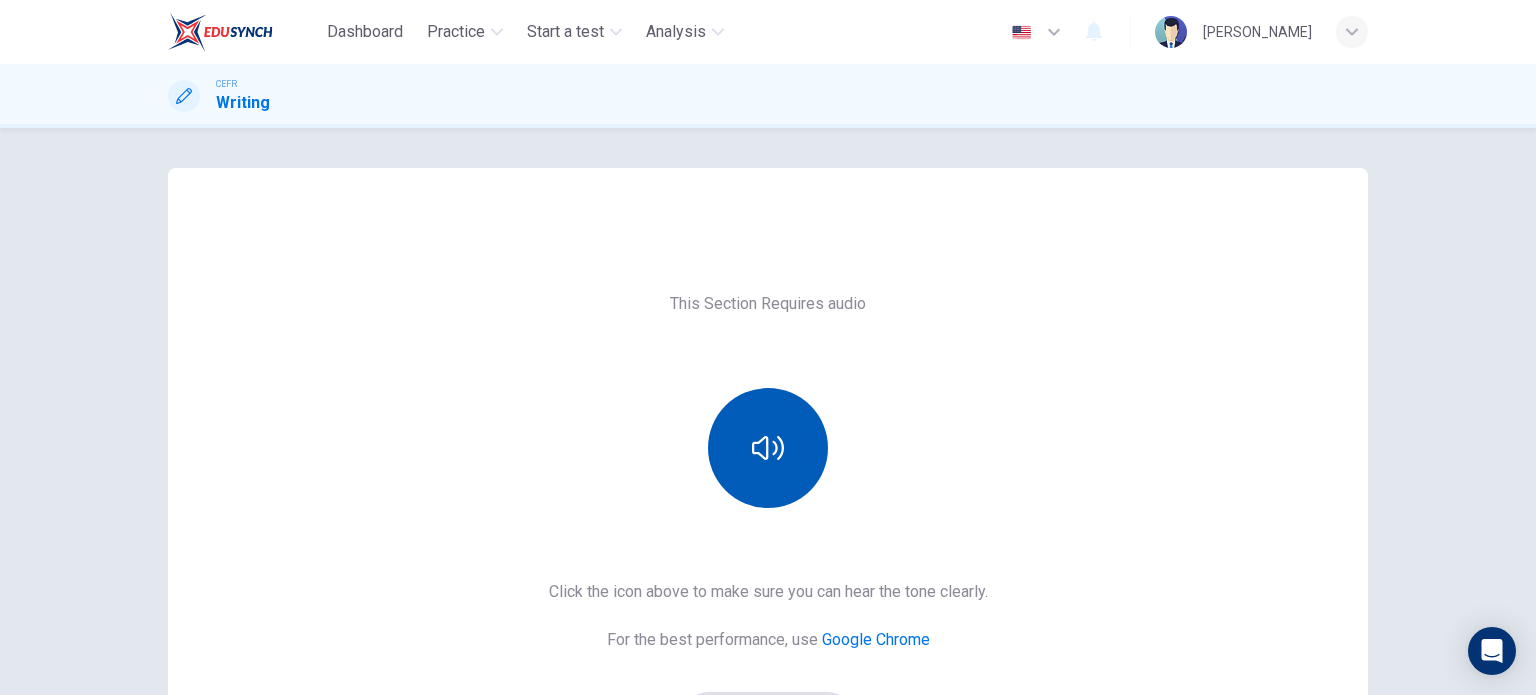 click at bounding box center [768, 448] 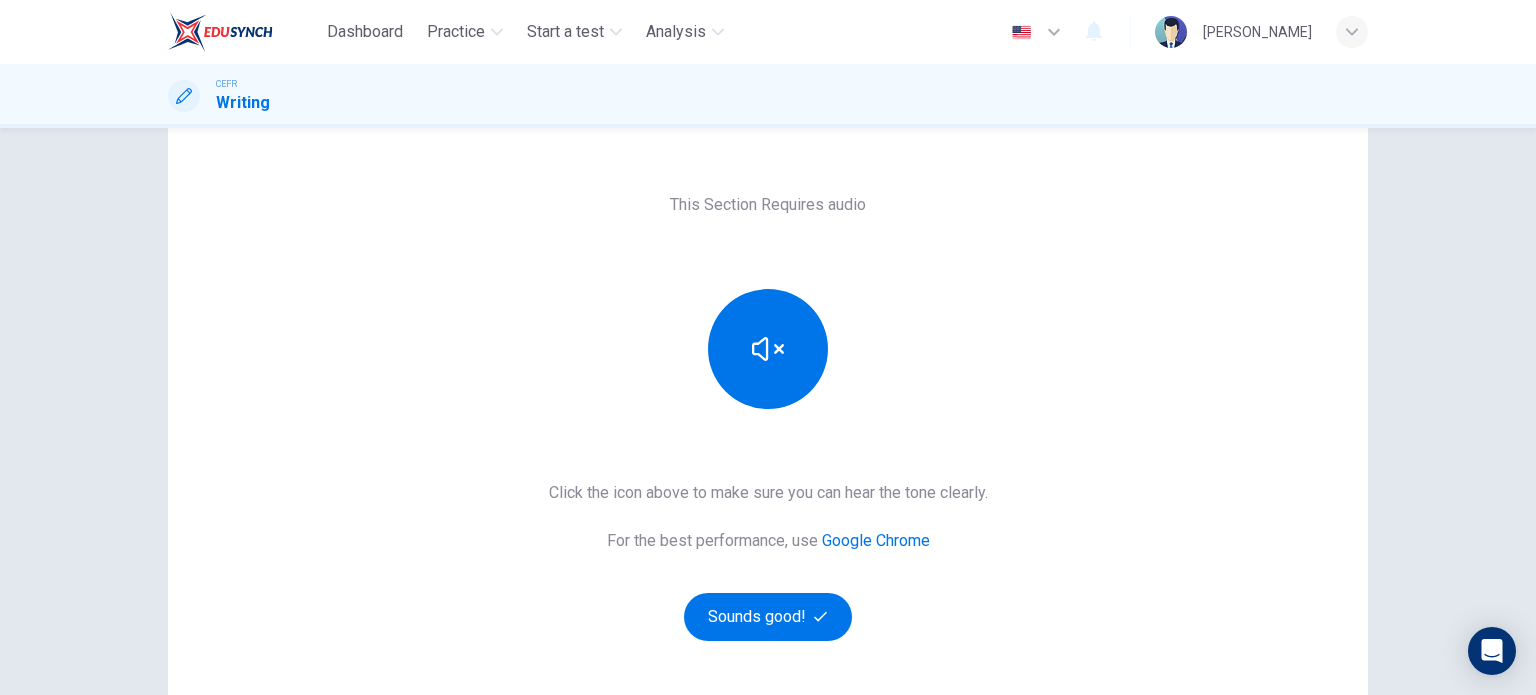 scroll, scrollTop: 100, scrollLeft: 0, axis: vertical 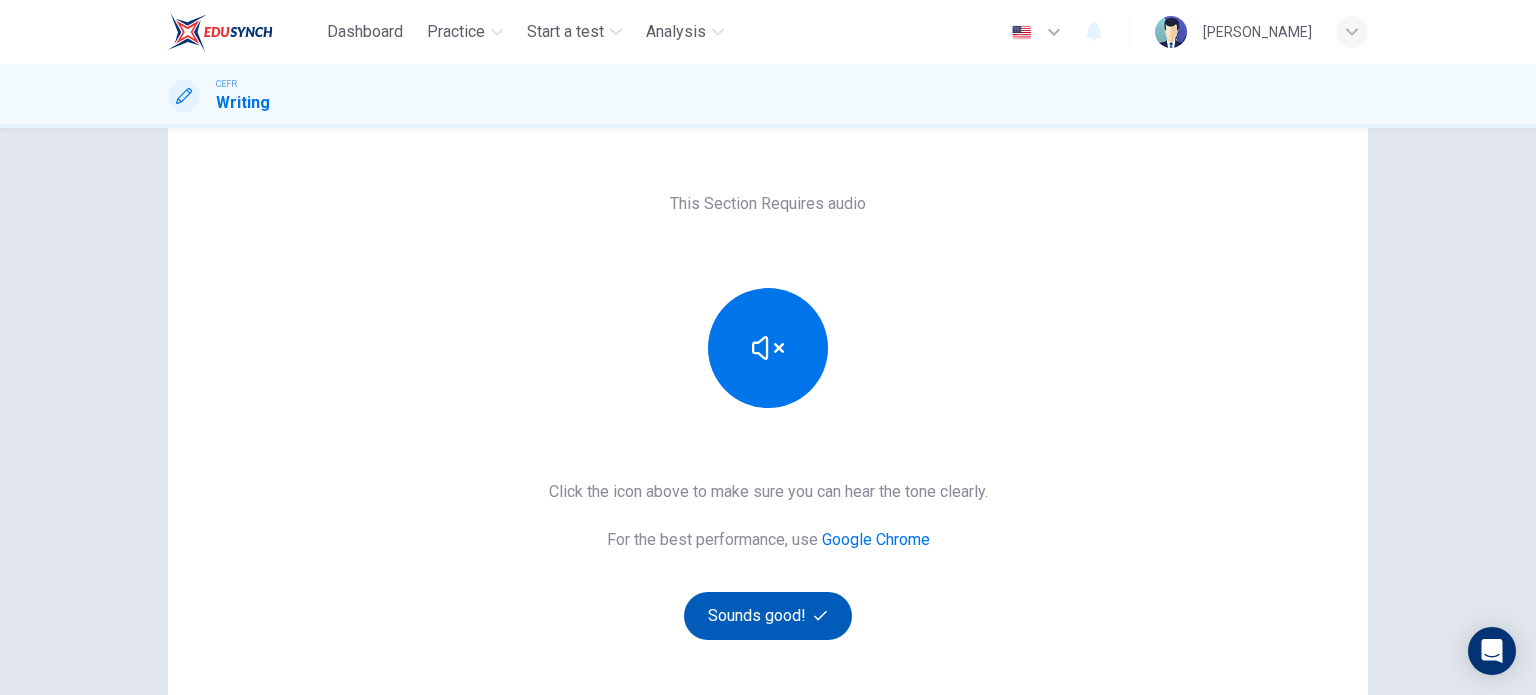 click on "Sounds good!" at bounding box center [768, 616] 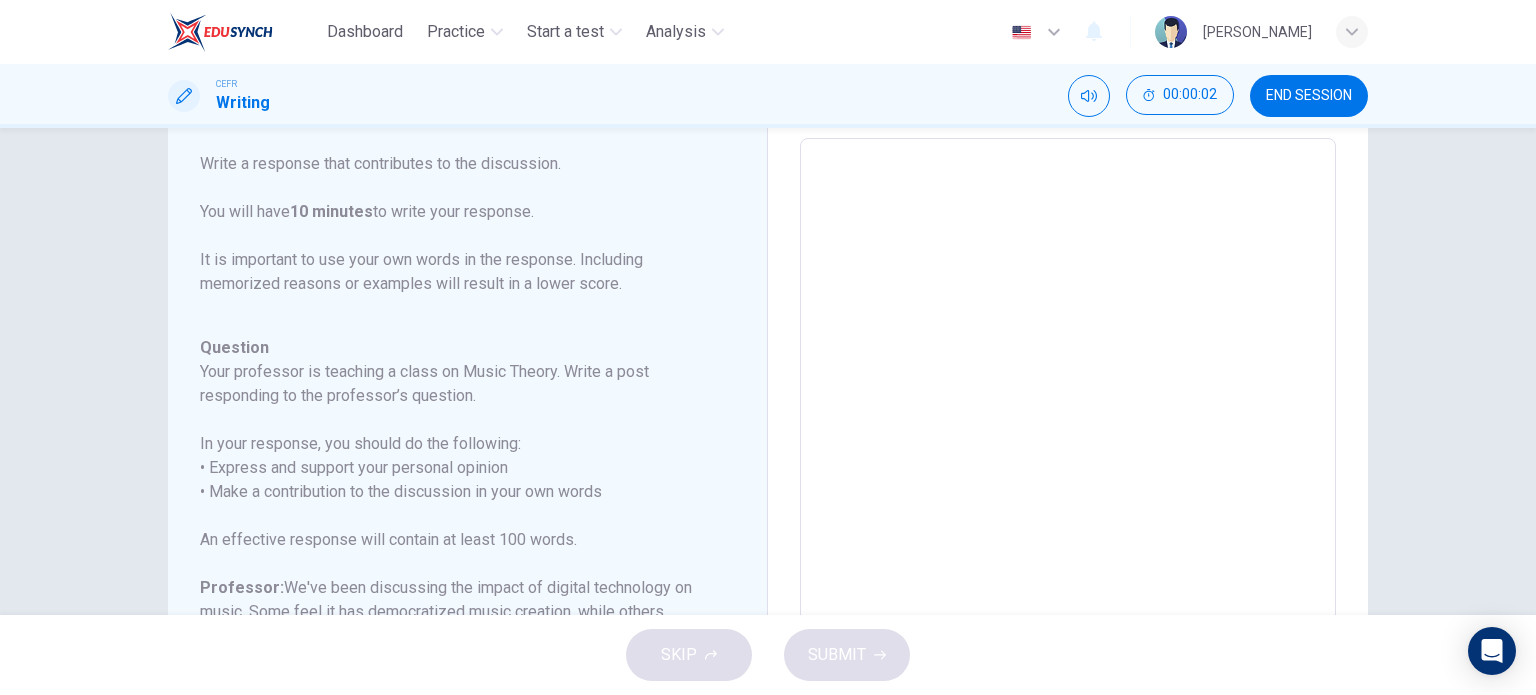 scroll, scrollTop: 197, scrollLeft: 0, axis: vertical 